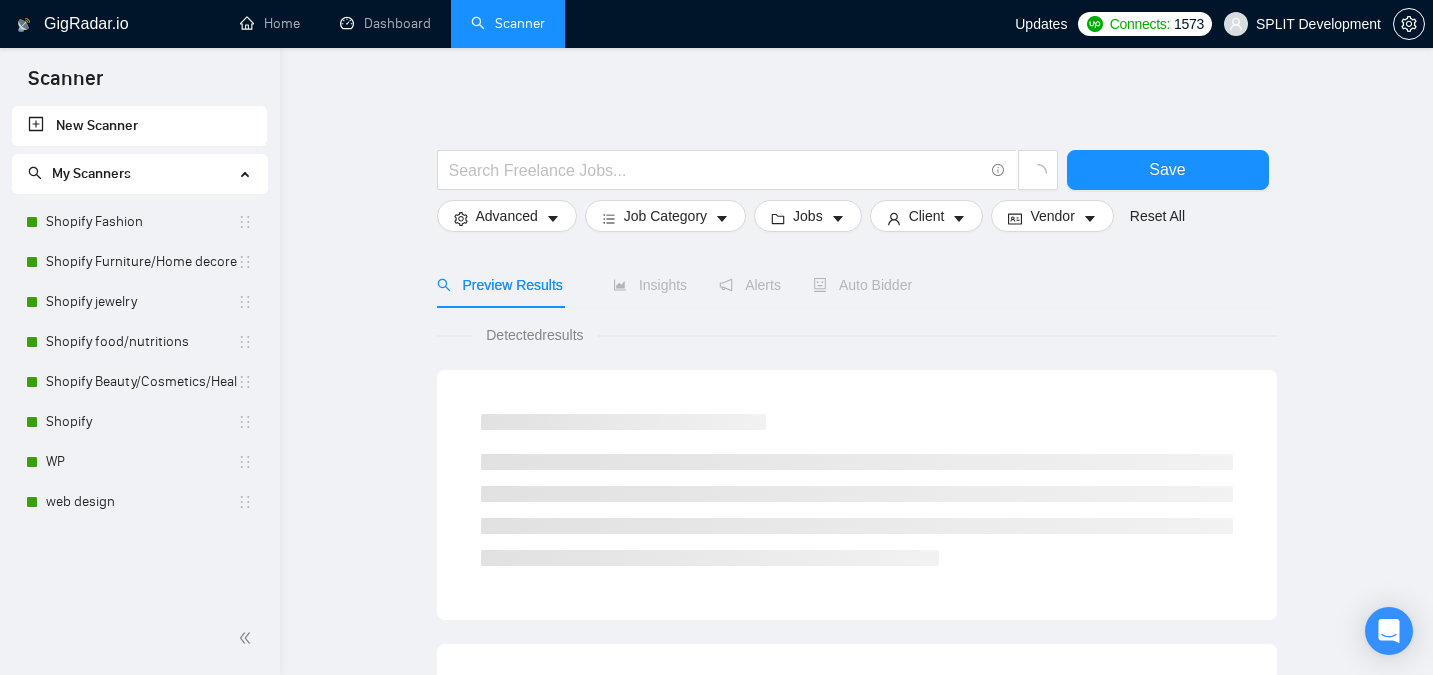 scroll, scrollTop: 0, scrollLeft: 0, axis: both 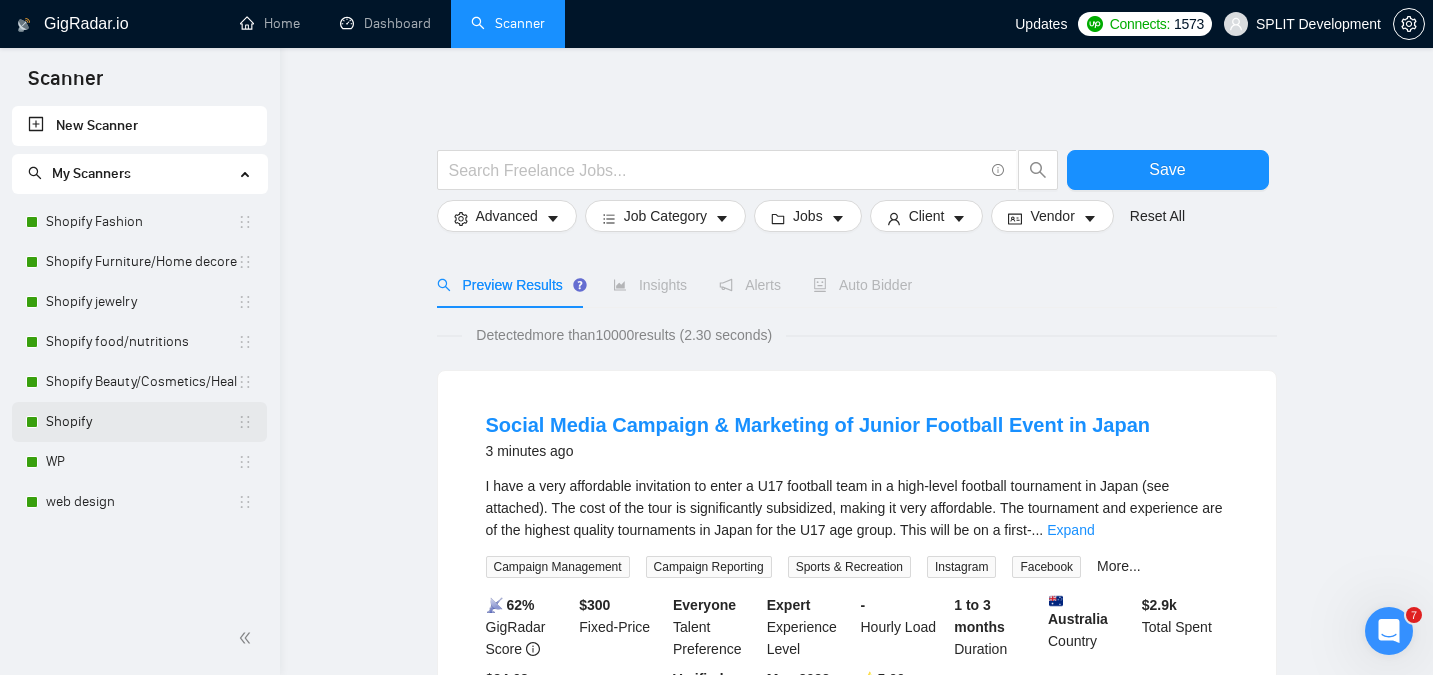 click on "Shopify" at bounding box center (141, 422) 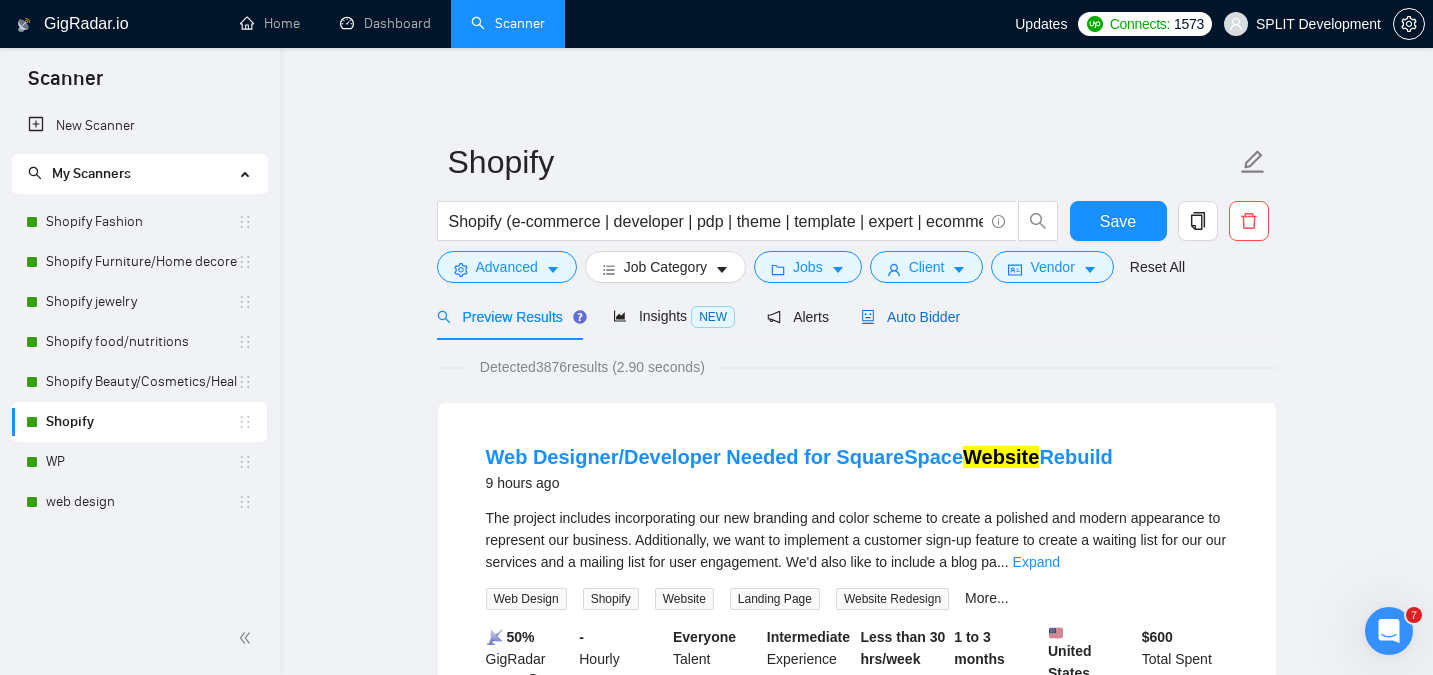 click on "Auto Bidder" at bounding box center (910, 317) 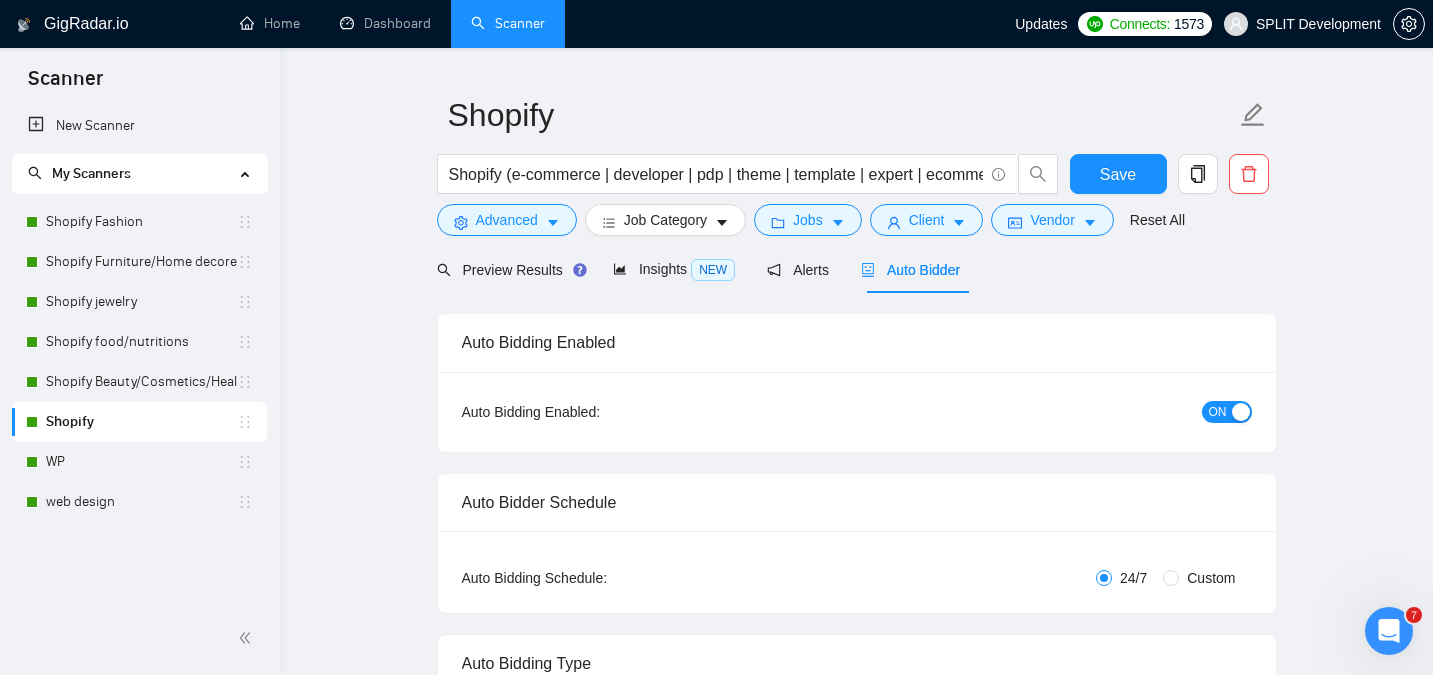 scroll, scrollTop: 0, scrollLeft: 0, axis: both 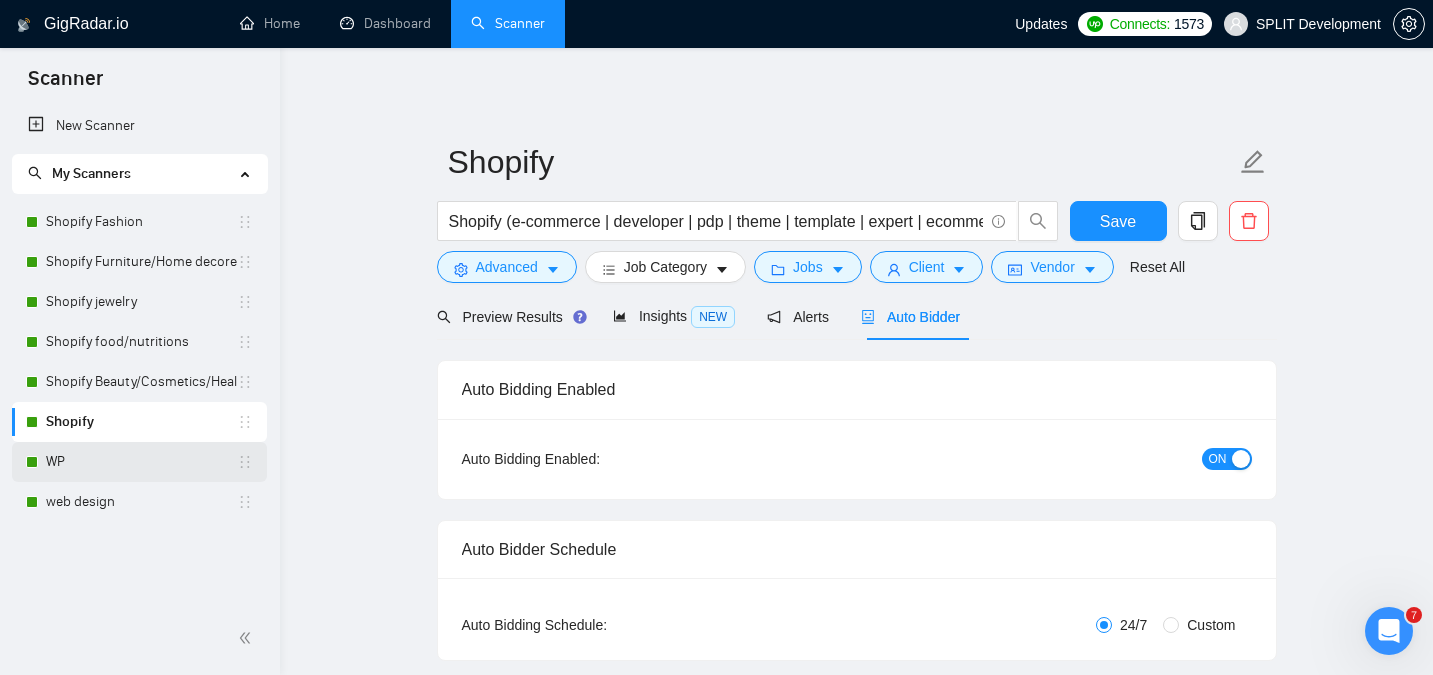 click on "WP" at bounding box center (141, 462) 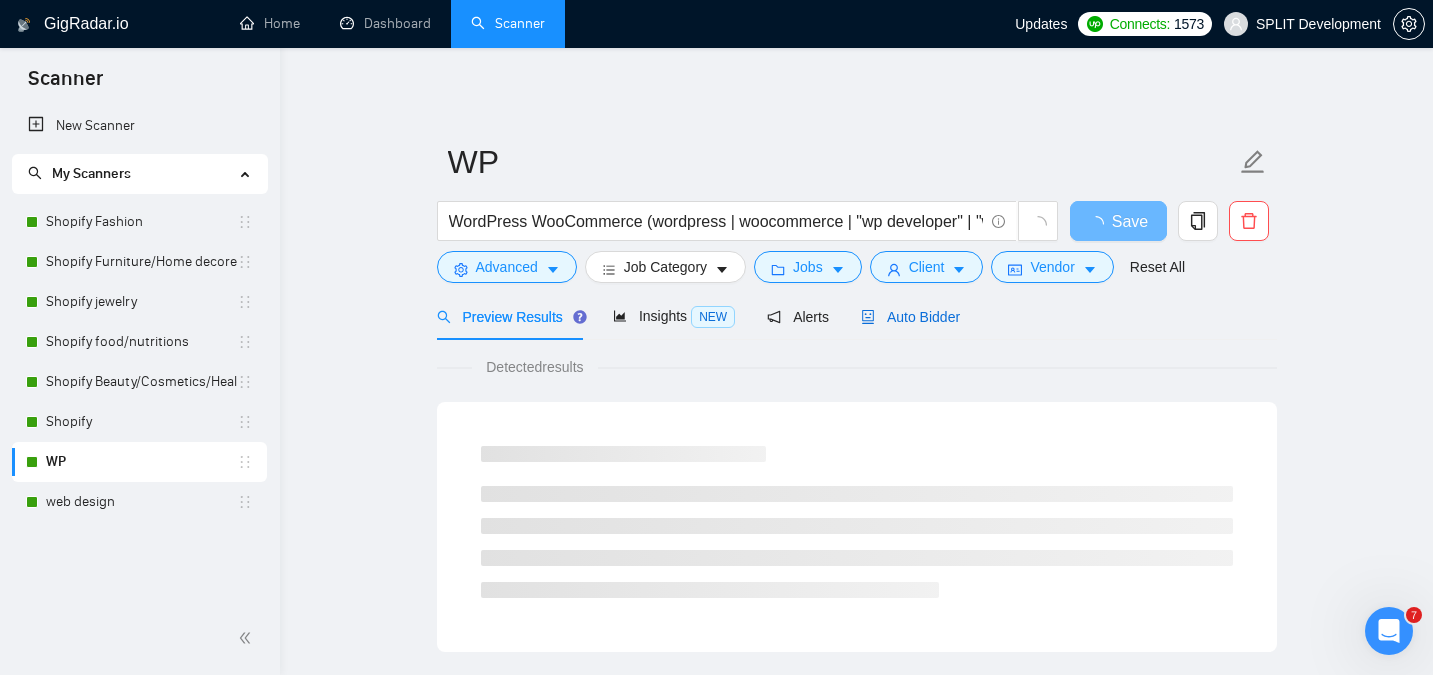 click on "Auto Bidder" at bounding box center [910, 317] 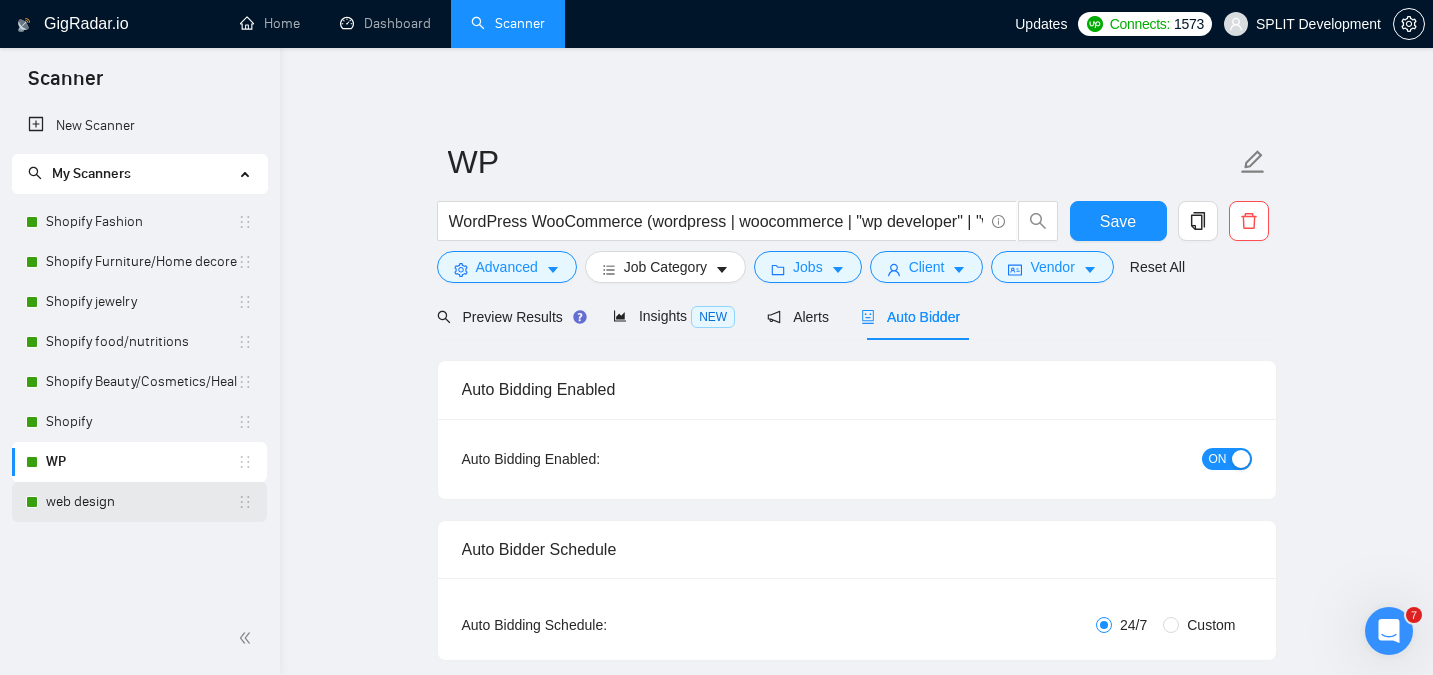 click on "web design" at bounding box center (141, 502) 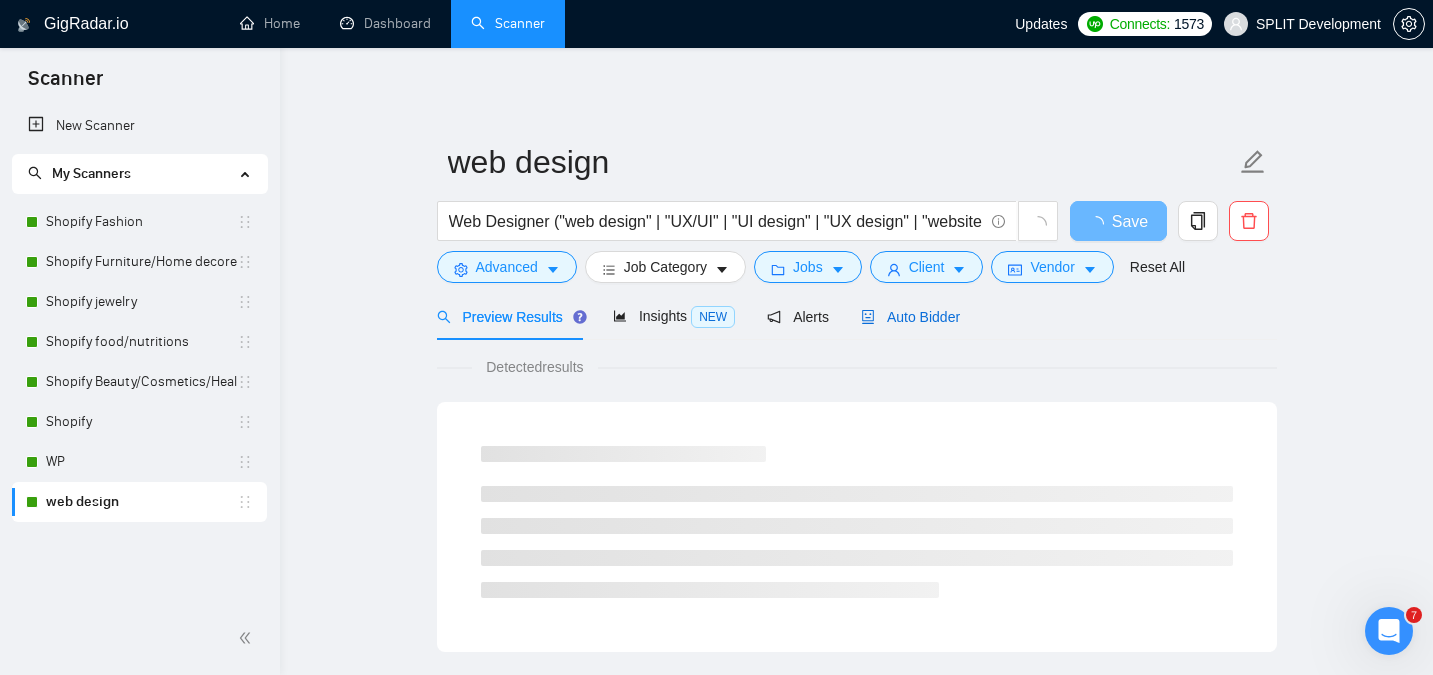 click on "Auto Bidder" at bounding box center (910, 317) 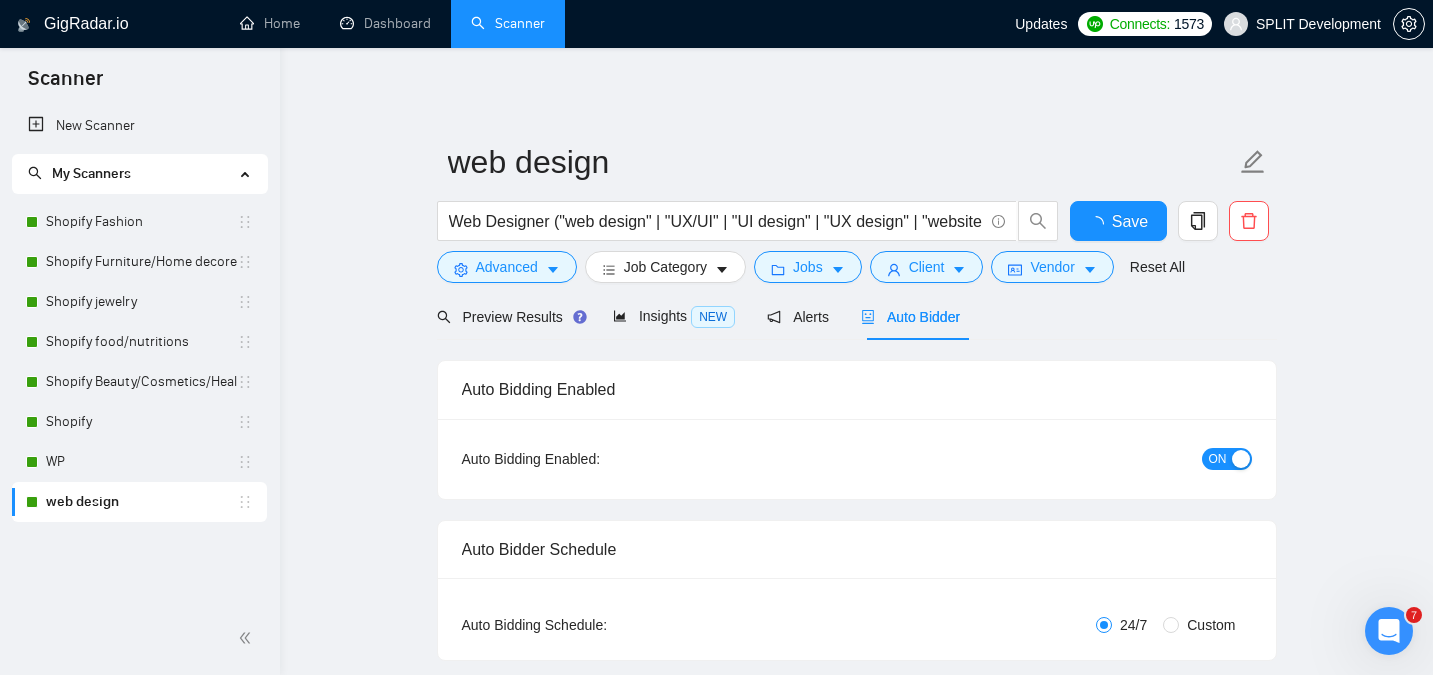 type 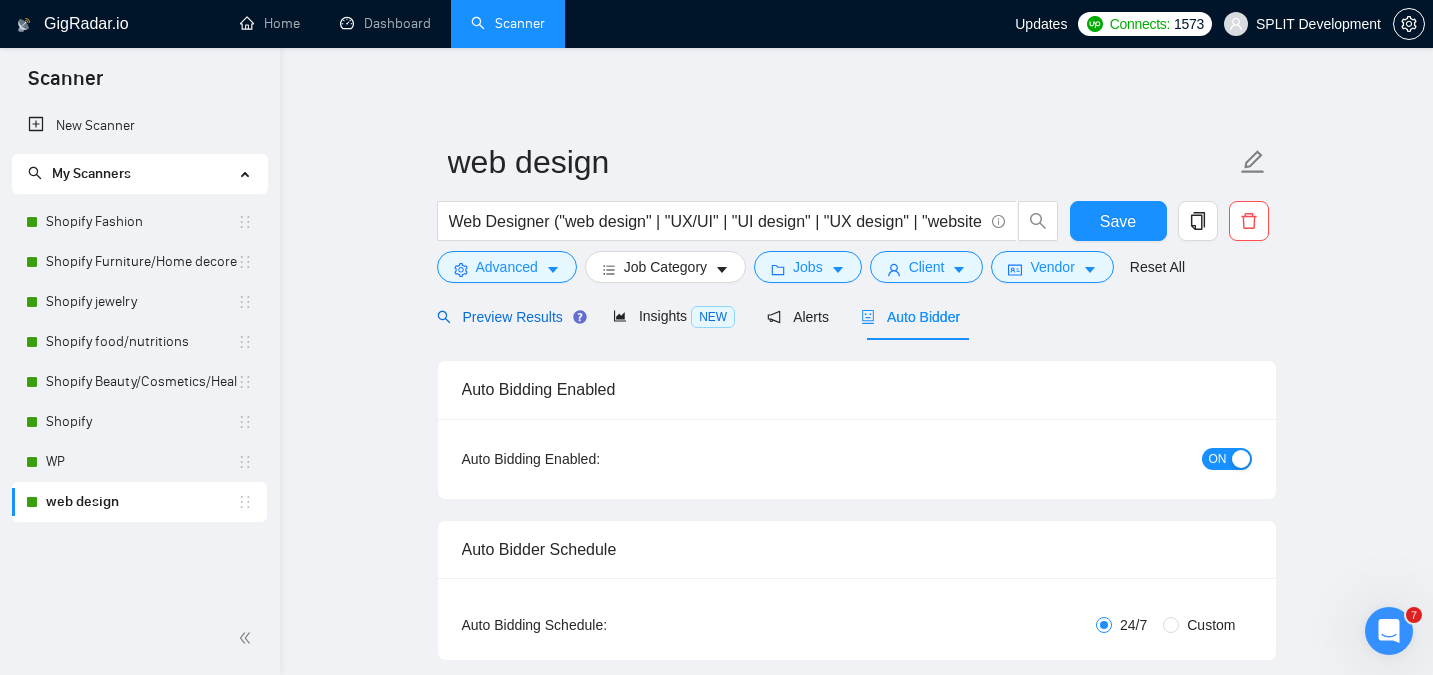 click on "Preview Results" at bounding box center [509, 317] 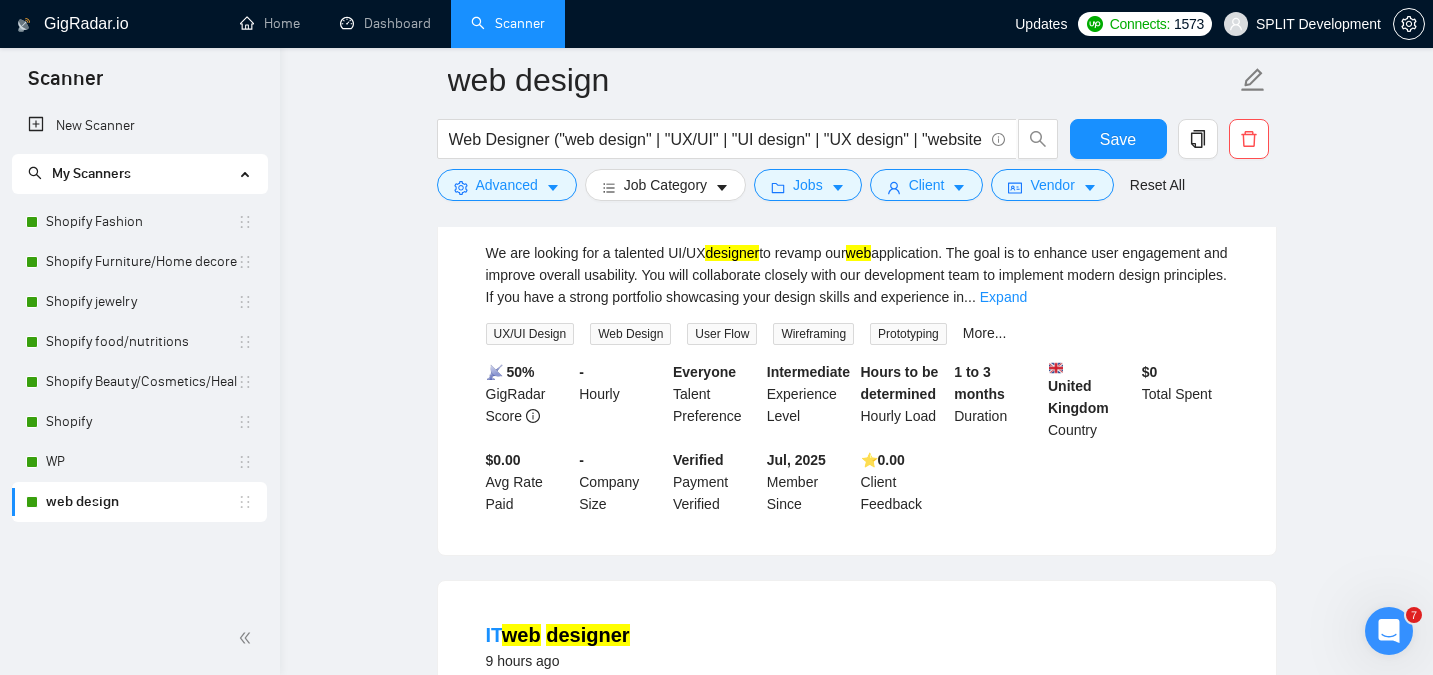 scroll, scrollTop: 0, scrollLeft: 0, axis: both 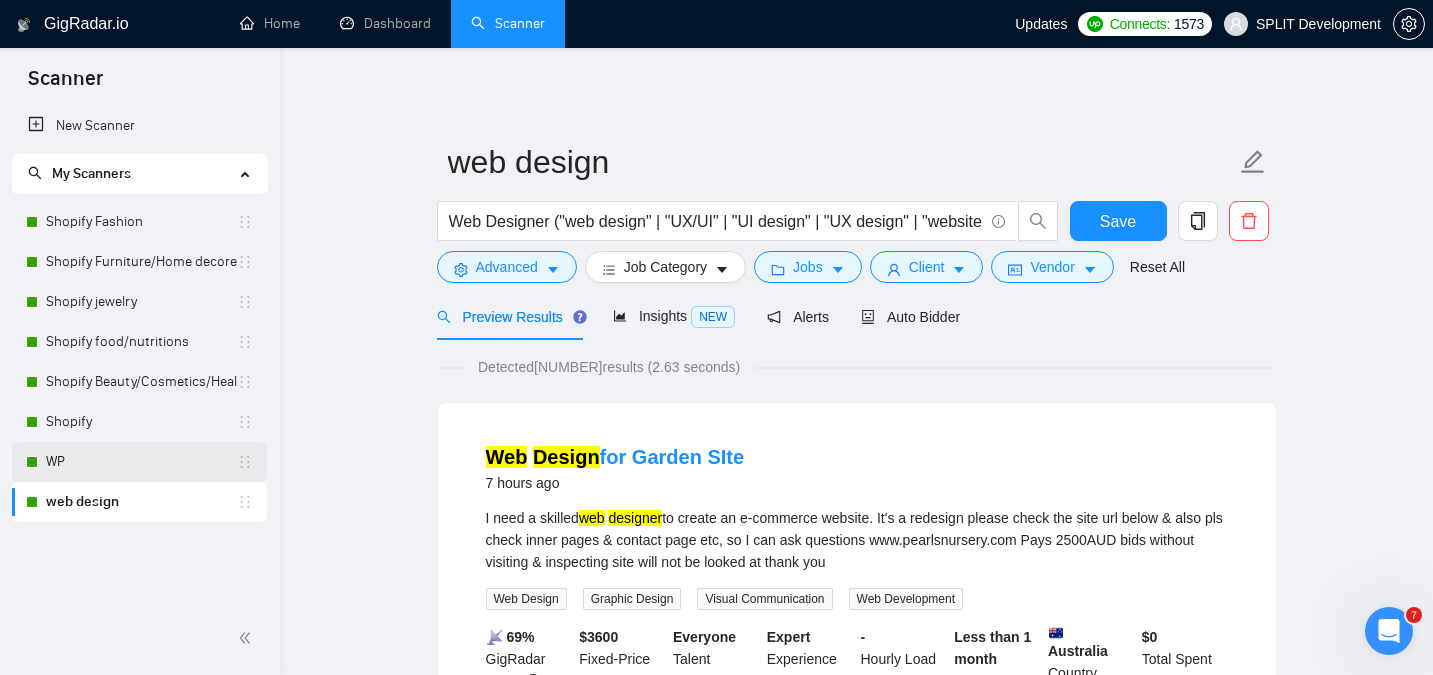click on "WP" at bounding box center (141, 462) 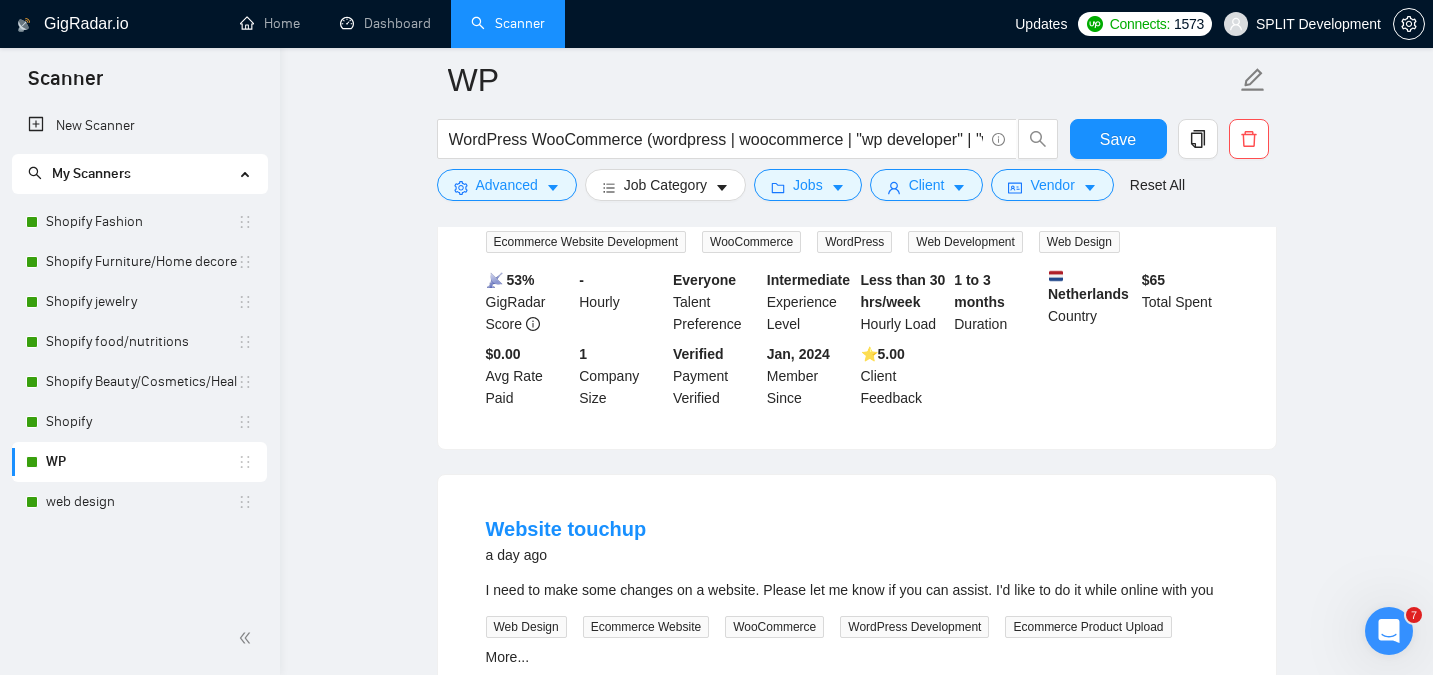scroll, scrollTop: 0, scrollLeft: 0, axis: both 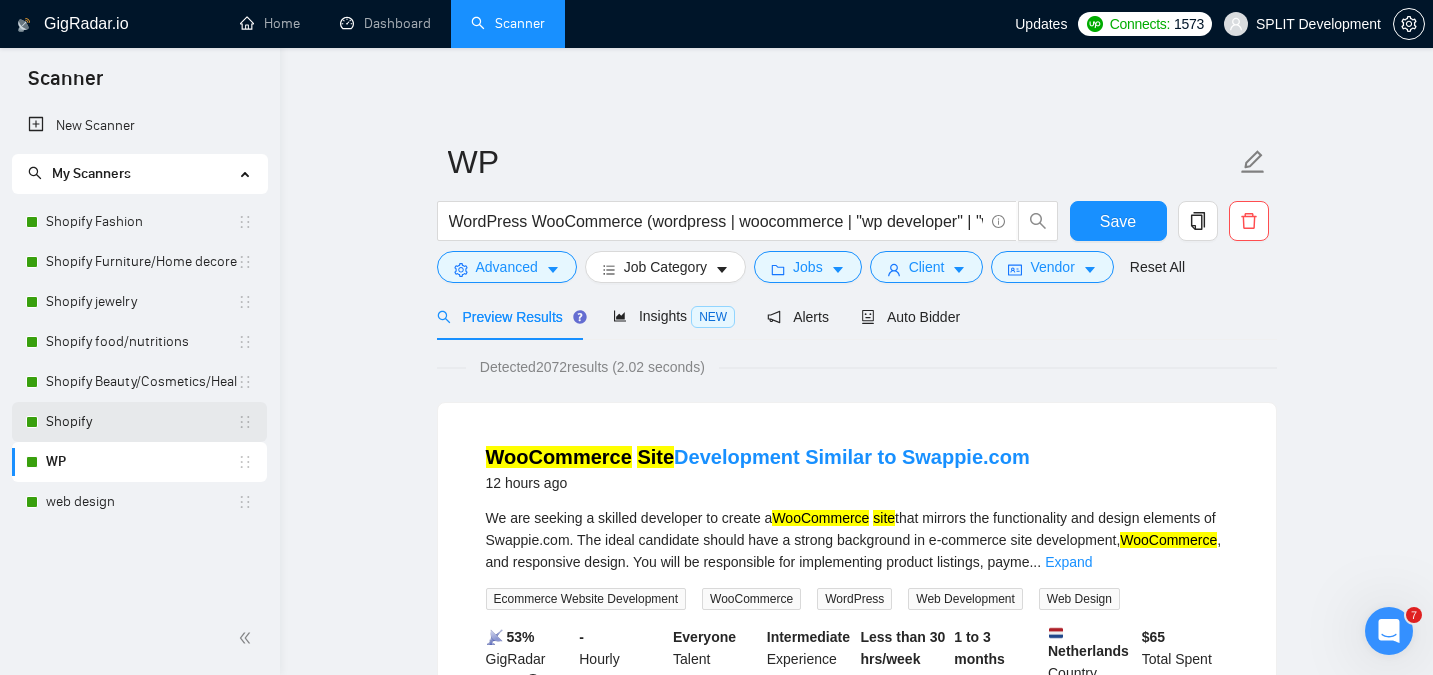 click on "Shopify" at bounding box center [141, 422] 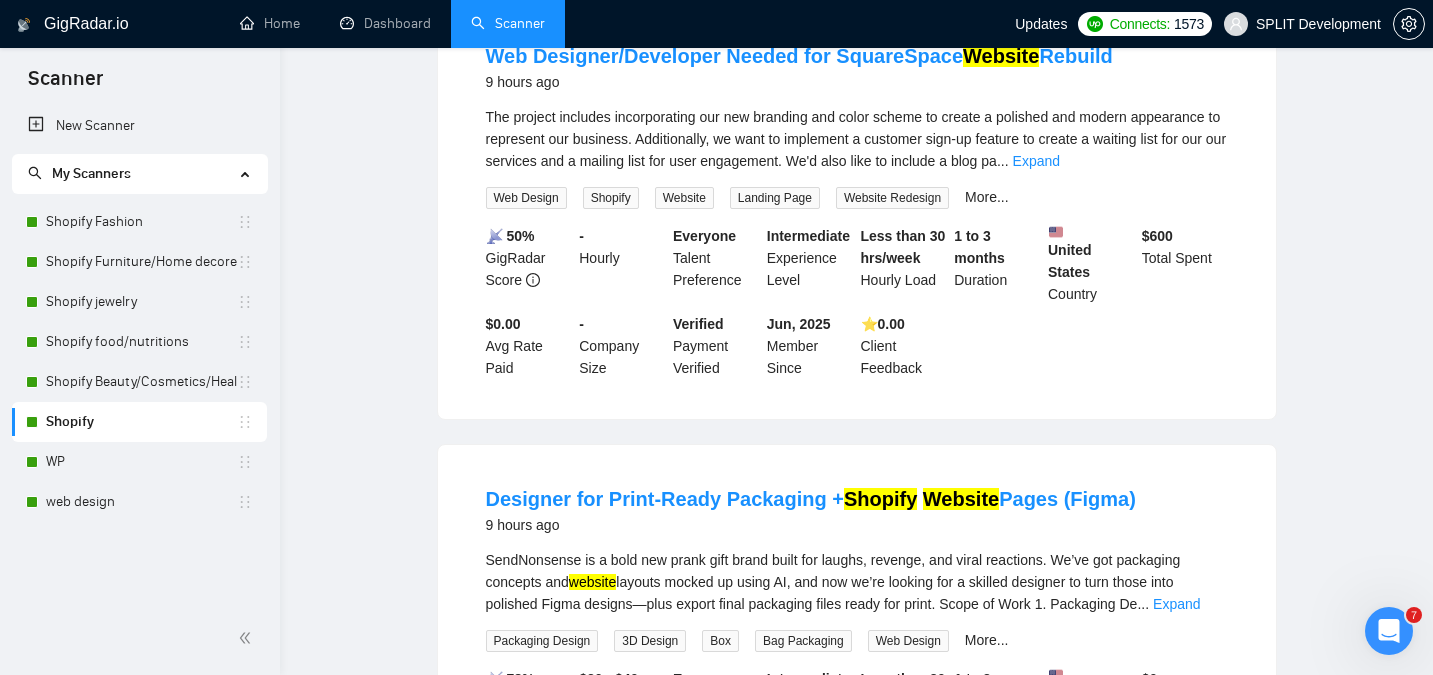 scroll, scrollTop: 0, scrollLeft: 0, axis: both 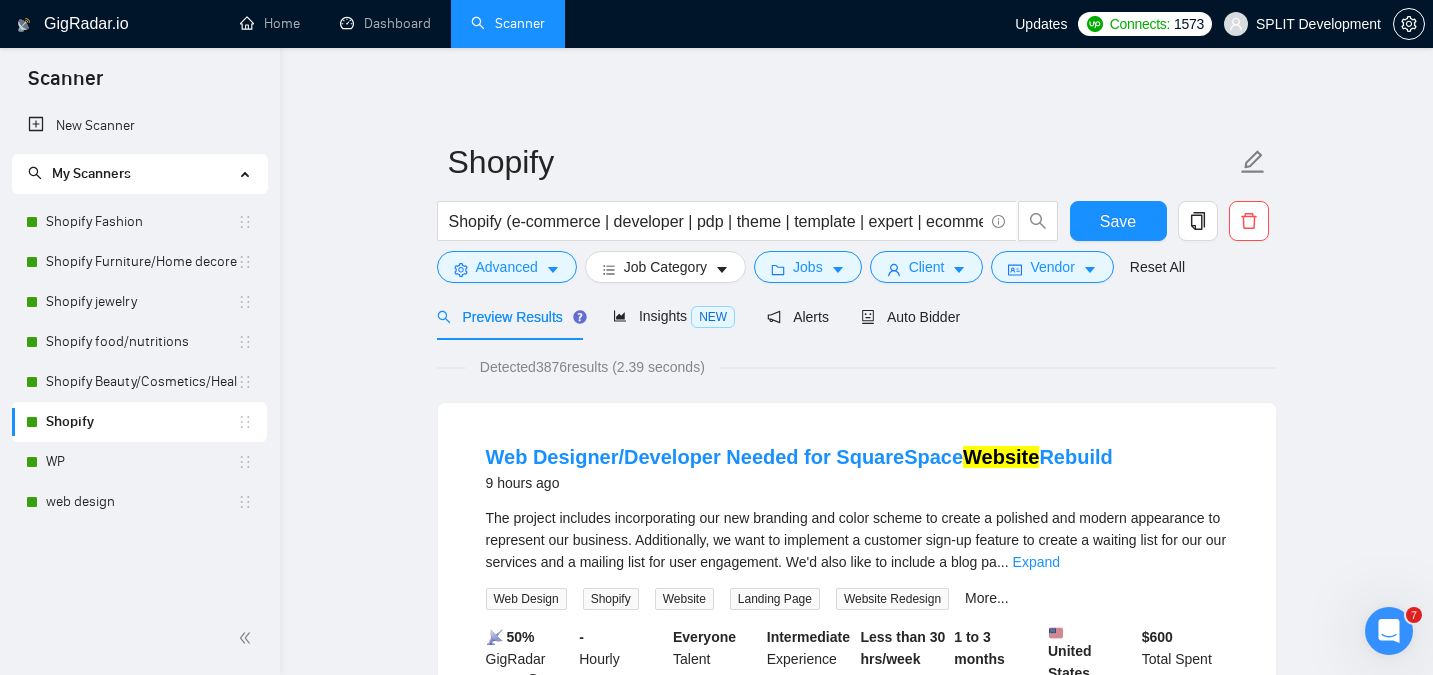 click 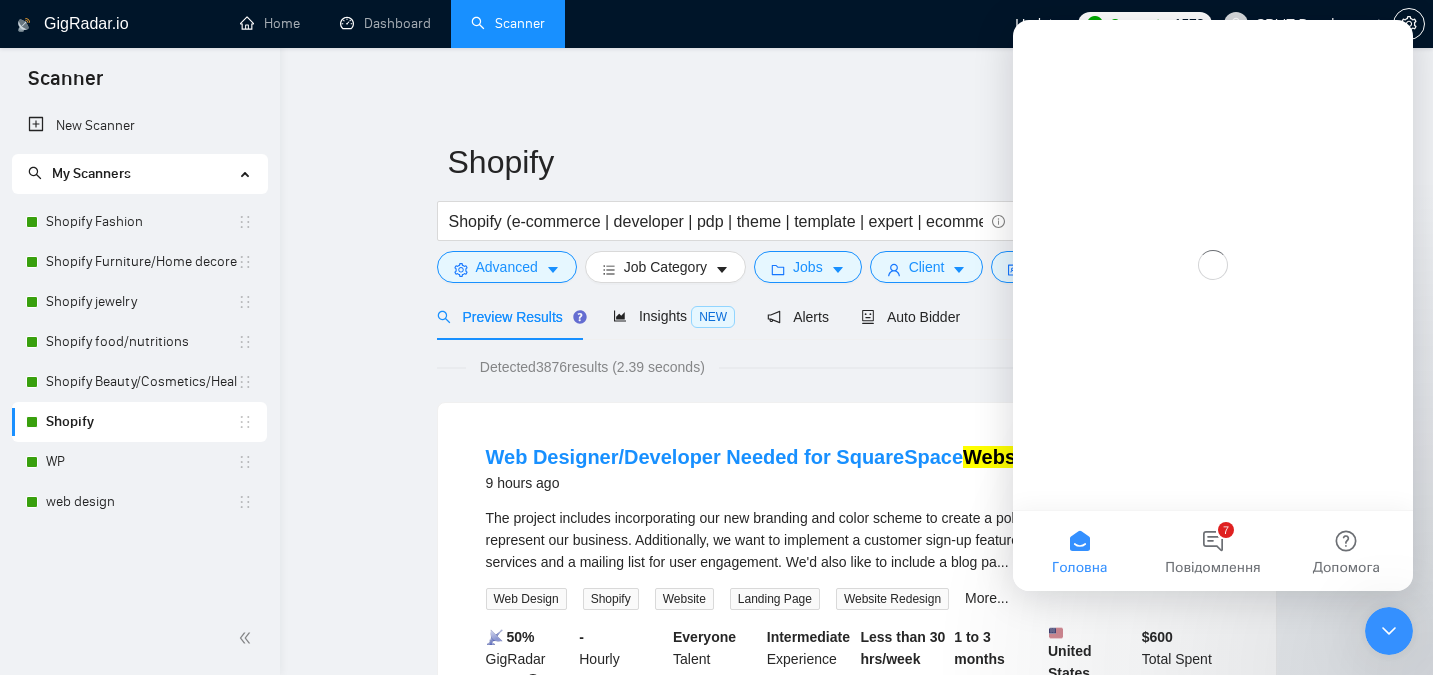 scroll, scrollTop: 0, scrollLeft: 0, axis: both 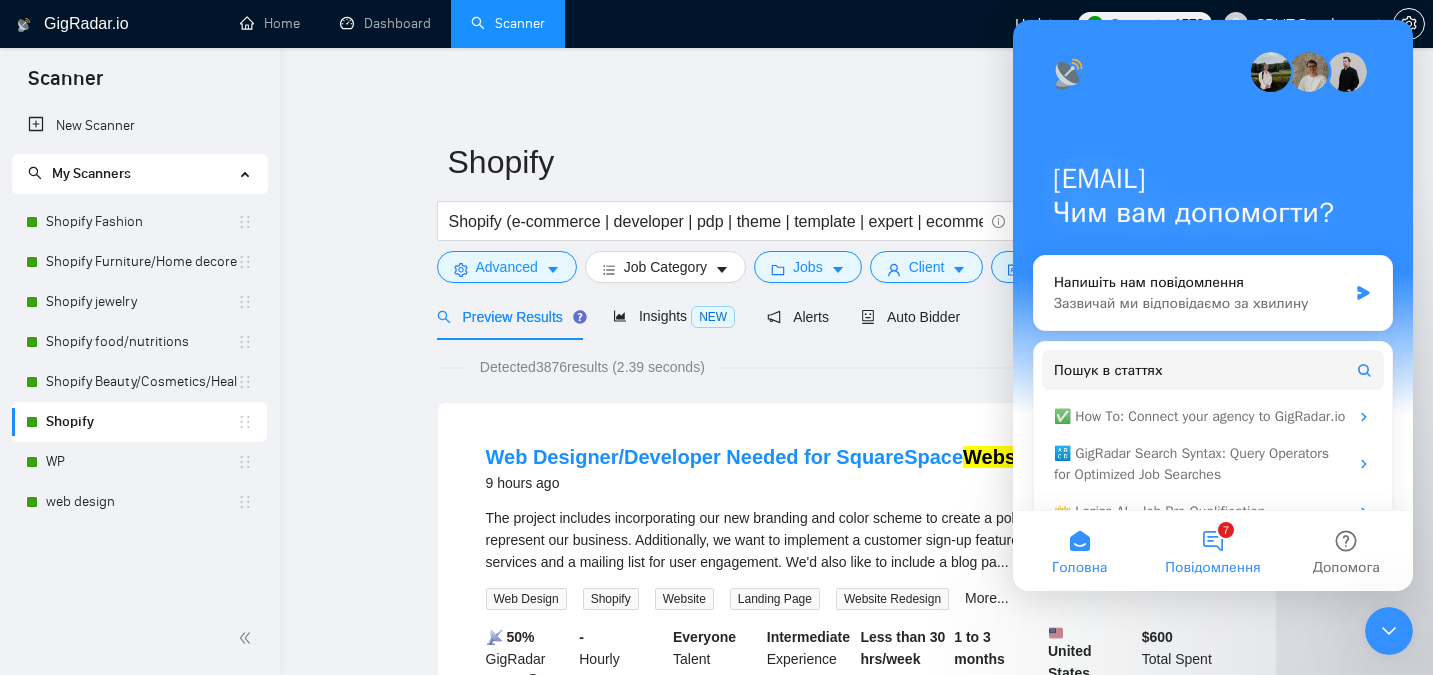 click on "7 Повідомлення" at bounding box center [1212, 551] 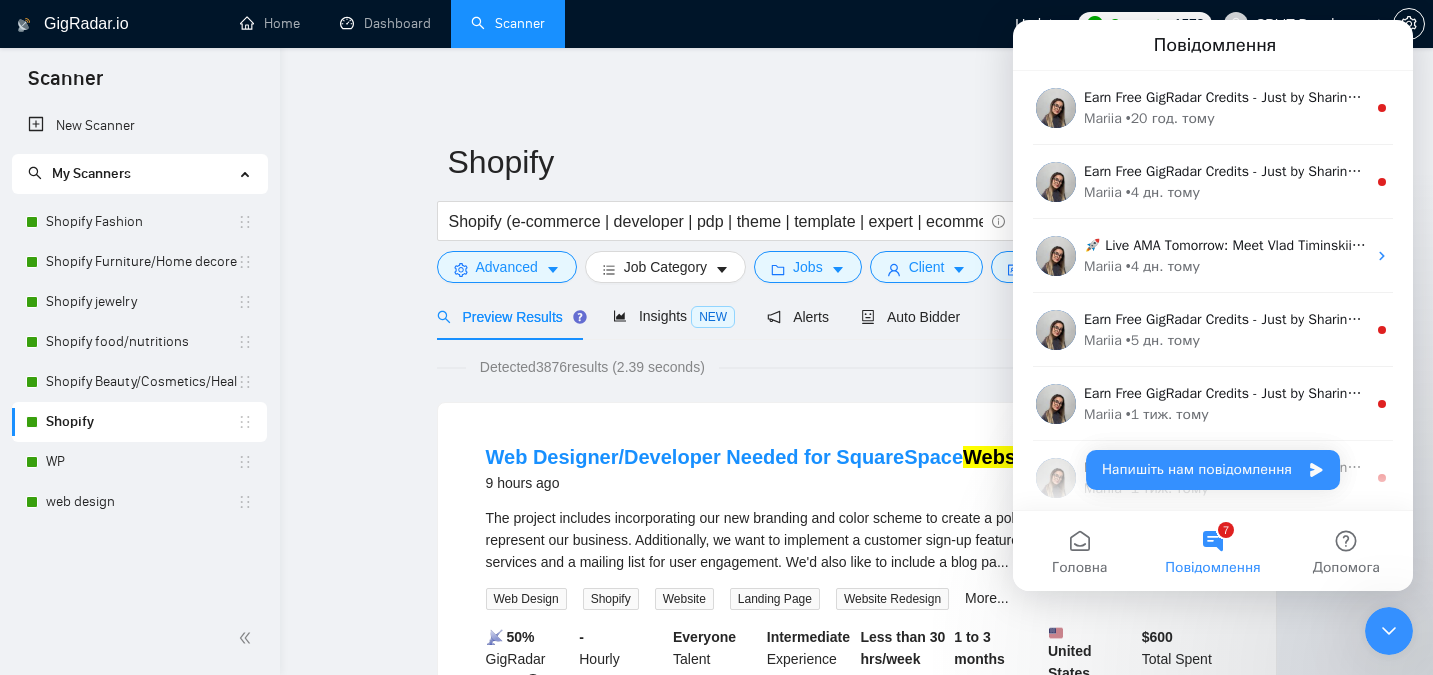 click on "results   (2.39 seconds) Web Designer/Developer Needed for SquareSpace  Website  Rebuild 9 hours ago ... Expand Web Design Shopify Website Landing Page Website Redesign More... 📡   50% GigRadar Score   -   $" at bounding box center (857, 2433) 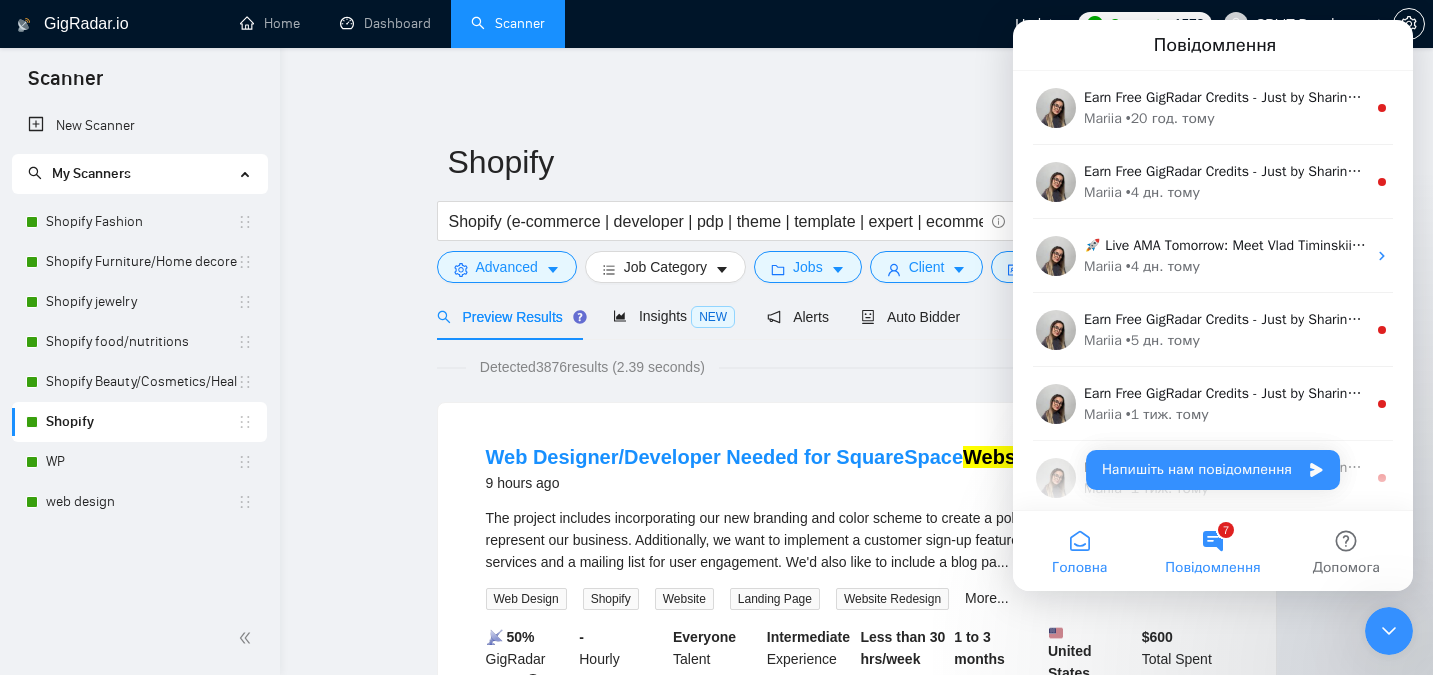 click on "Головна" at bounding box center [1079, 551] 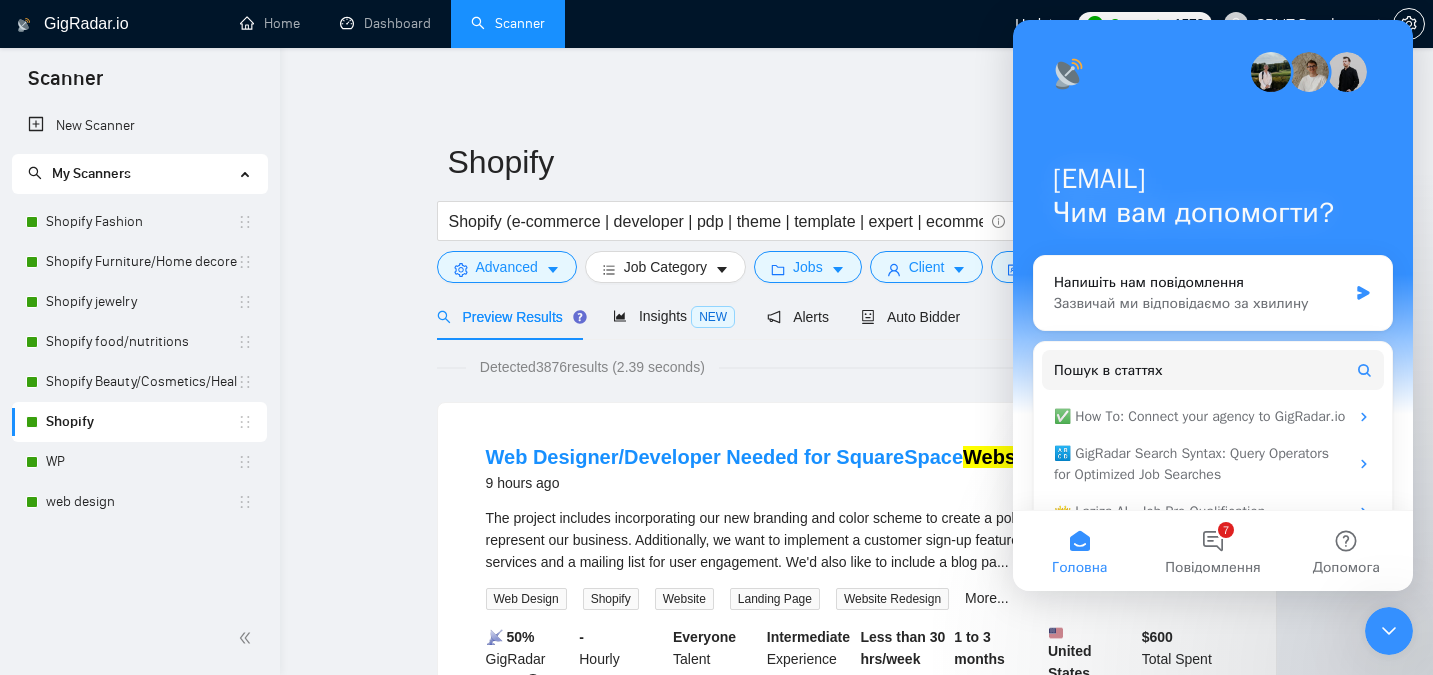 click 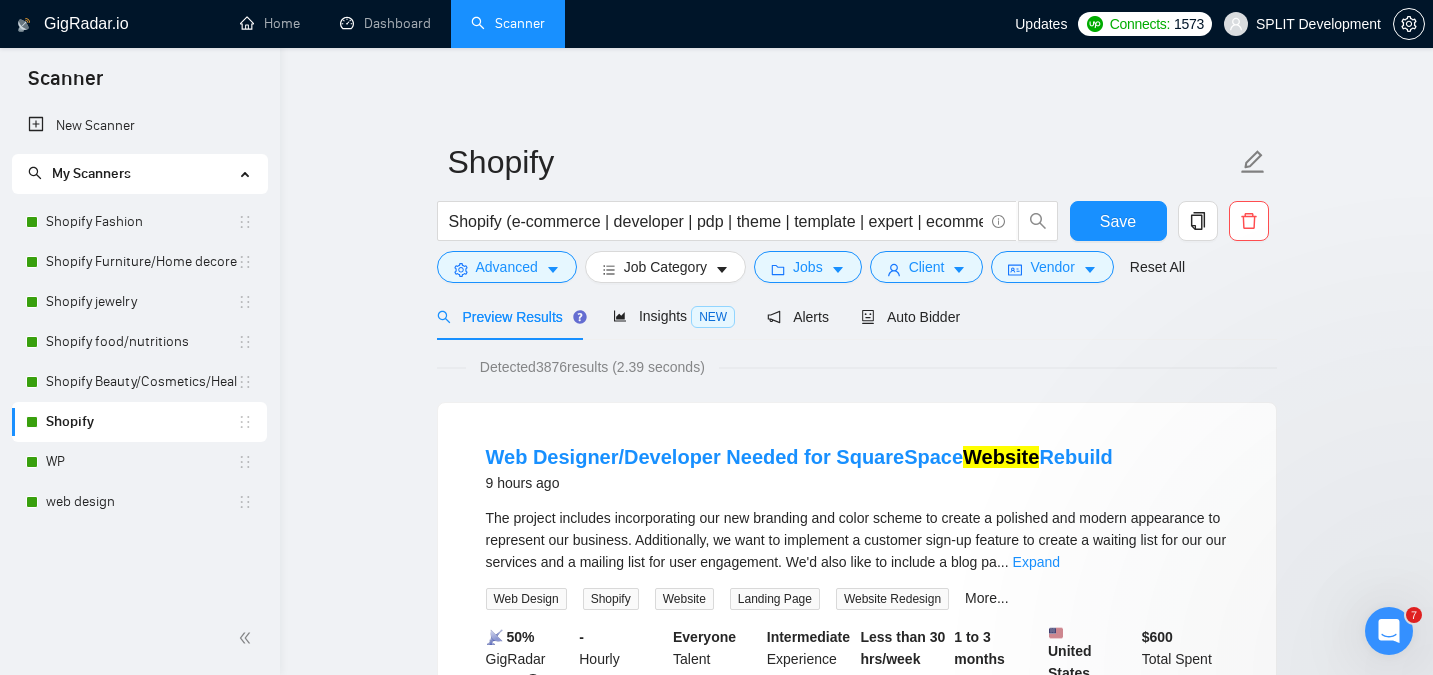 scroll, scrollTop: 0, scrollLeft: 0, axis: both 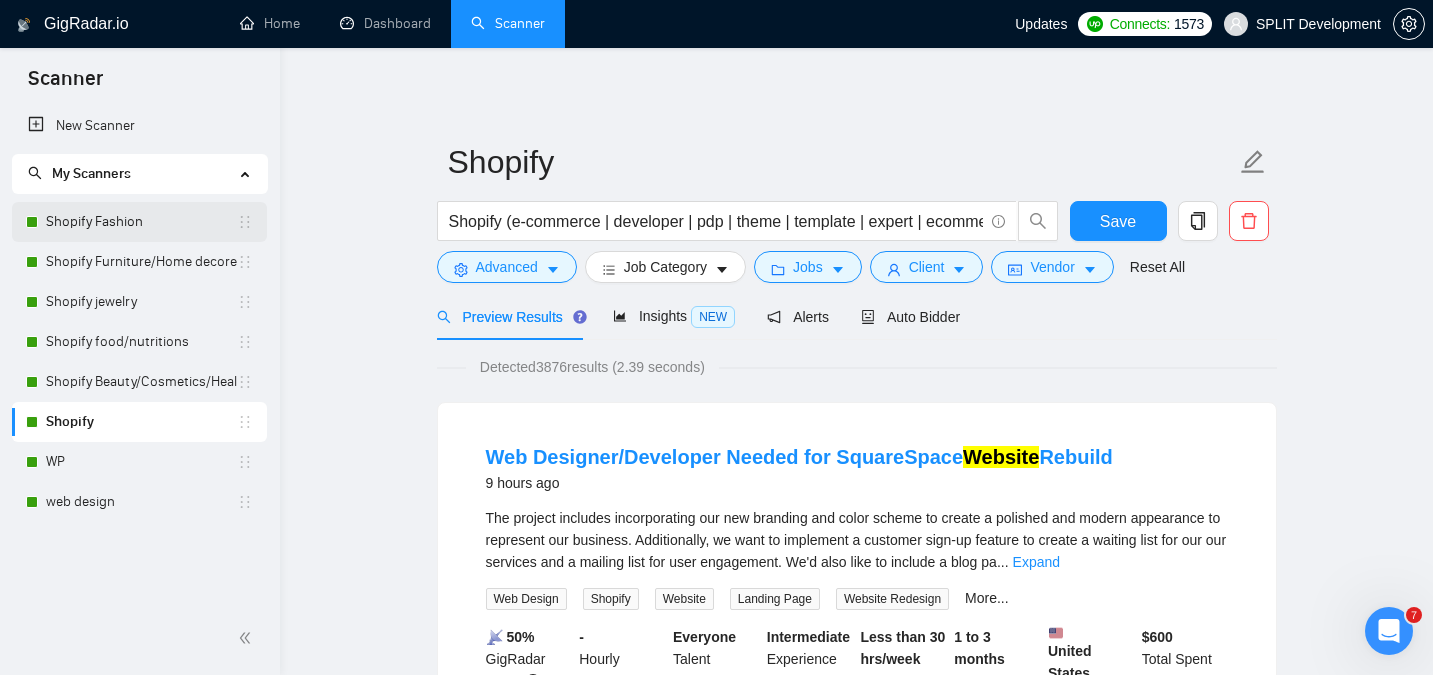 click on "Shopify Fashion" at bounding box center [141, 222] 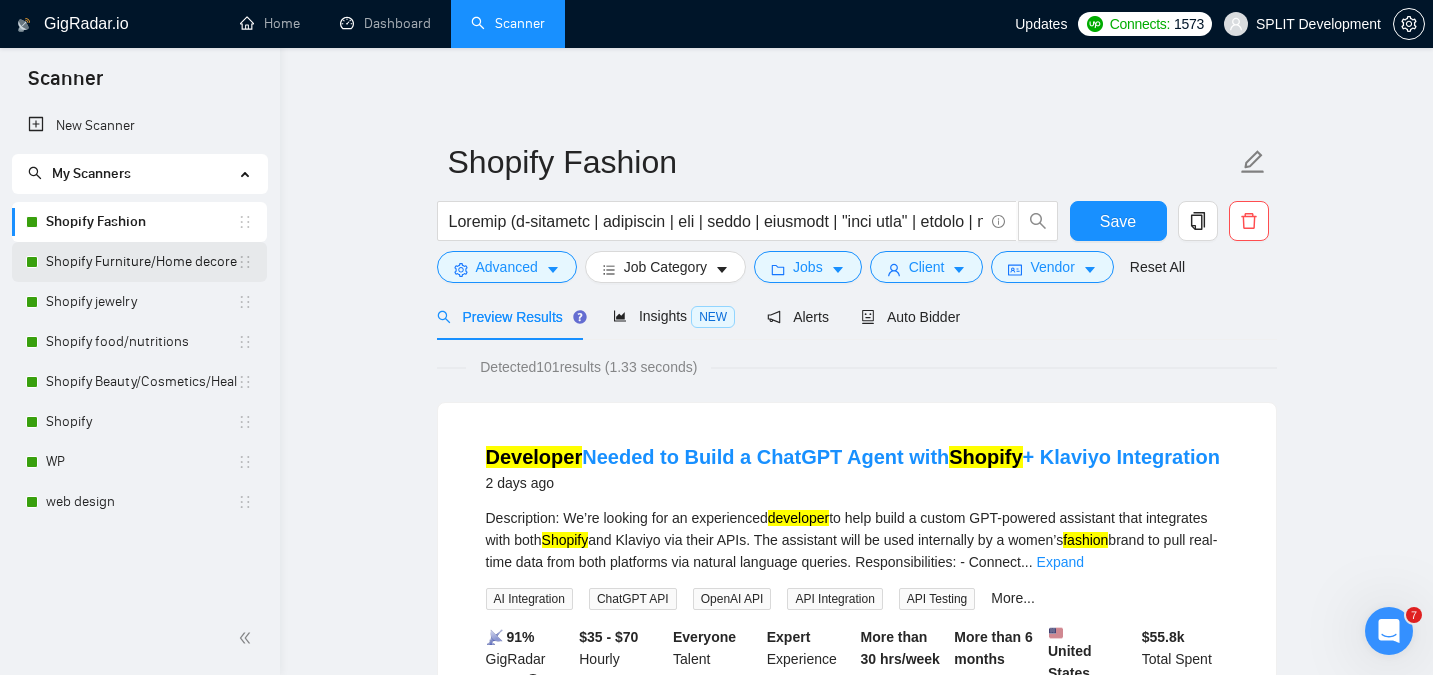 click on "Shopify Furniture/Home decore" at bounding box center [141, 262] 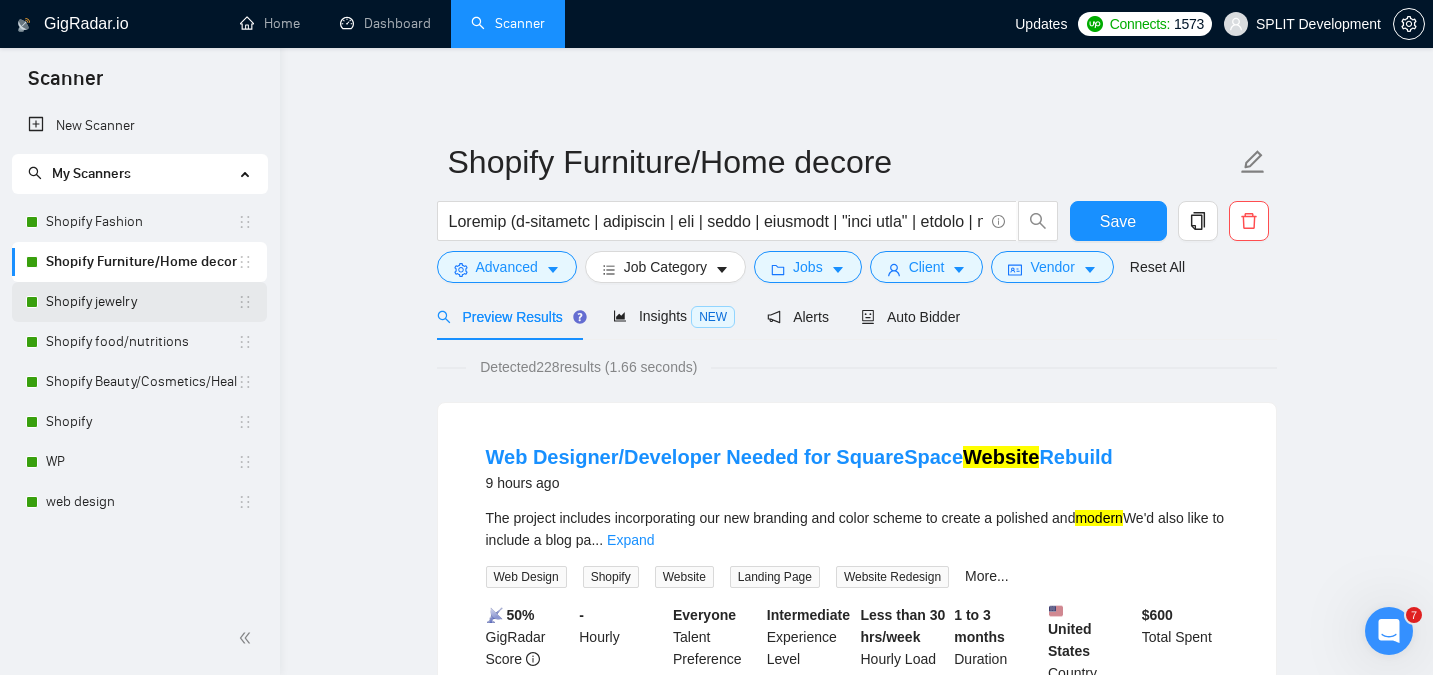 click on "Shopify jewelry" at bounding box center (141, 302) 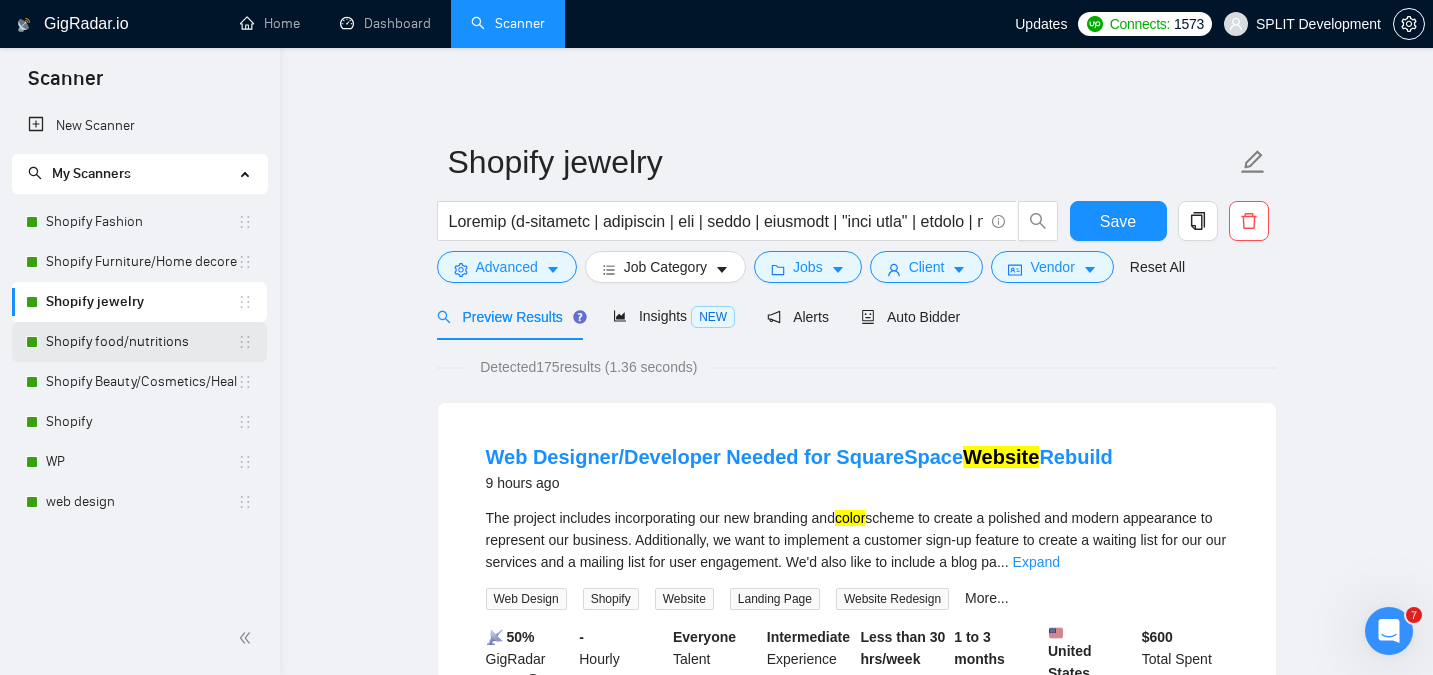click on "Shopify food/nutritions" at bounding box center (141, 342) 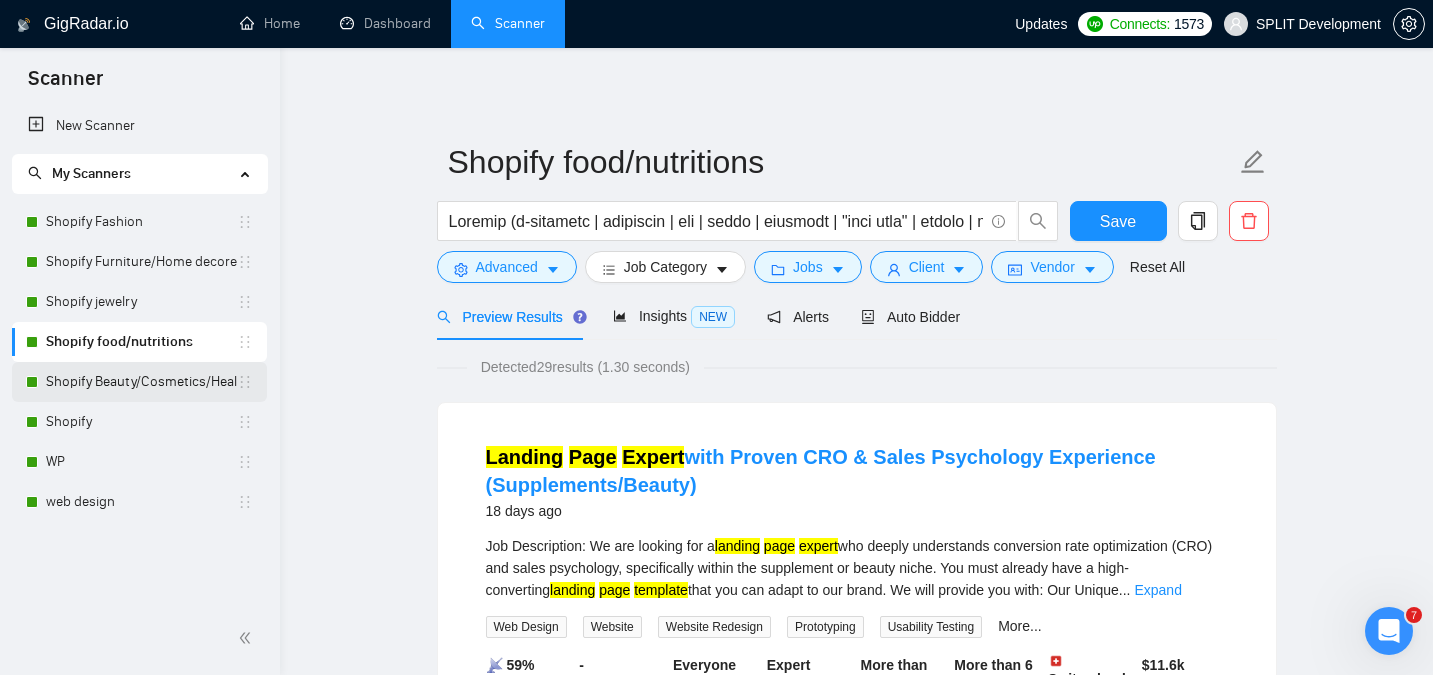 click on "Shopify Beauty/Cosmetics/Health" at bounding box center [141, 382] 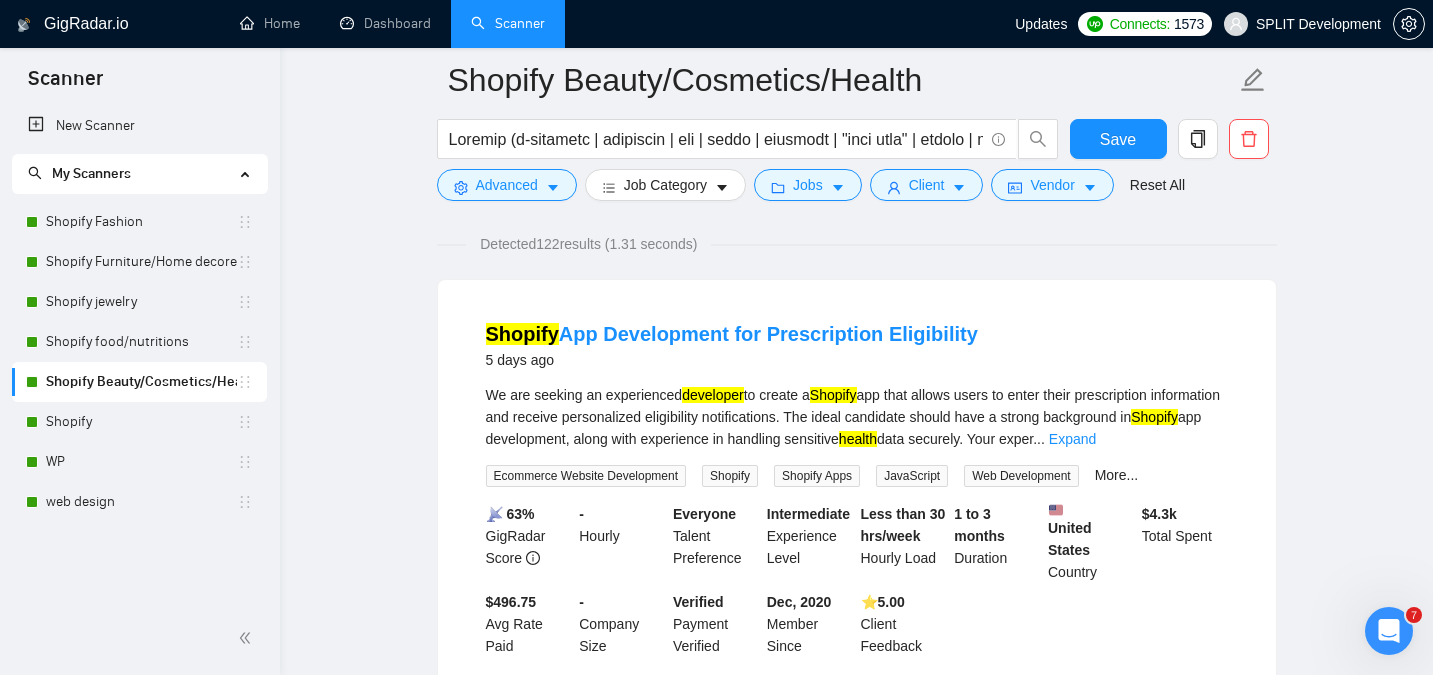 scroll, scrollTop: 0, scrollLeft: 0, axis: both 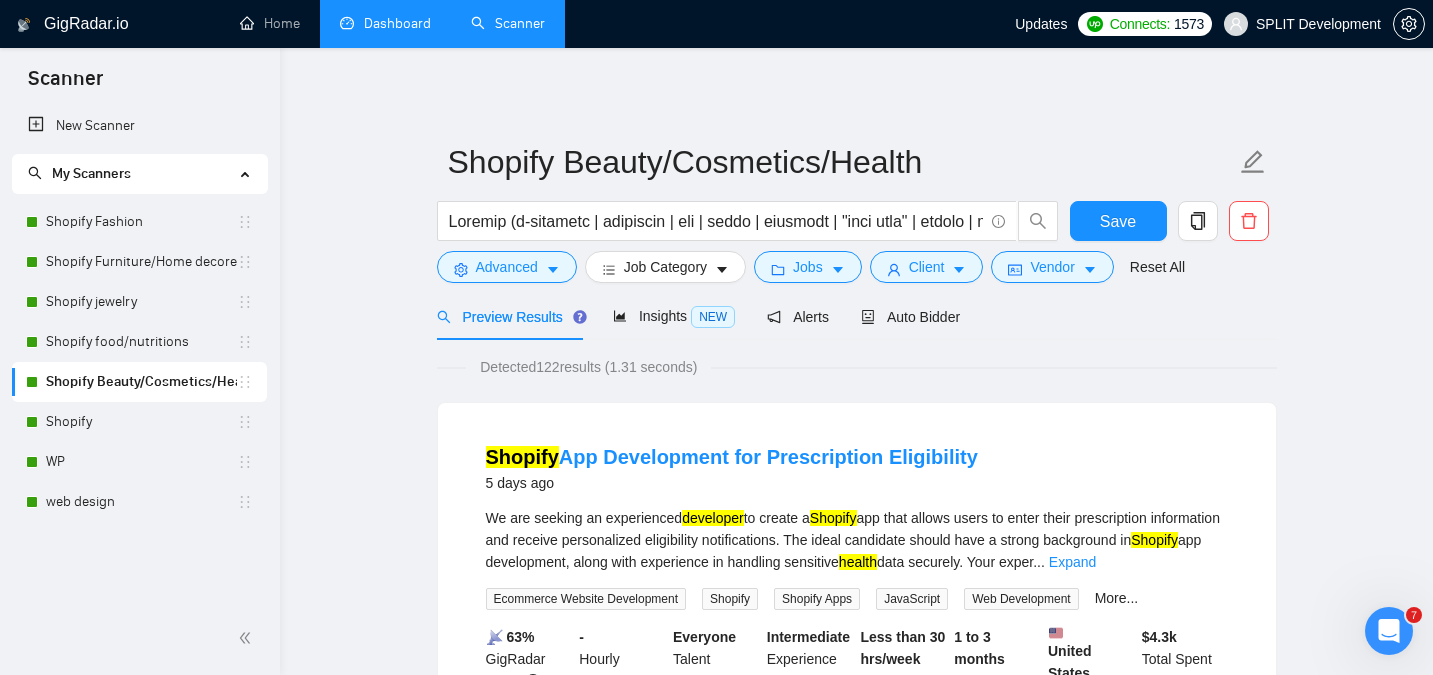 click on "Dashboard" at bounding box center [385, 23] 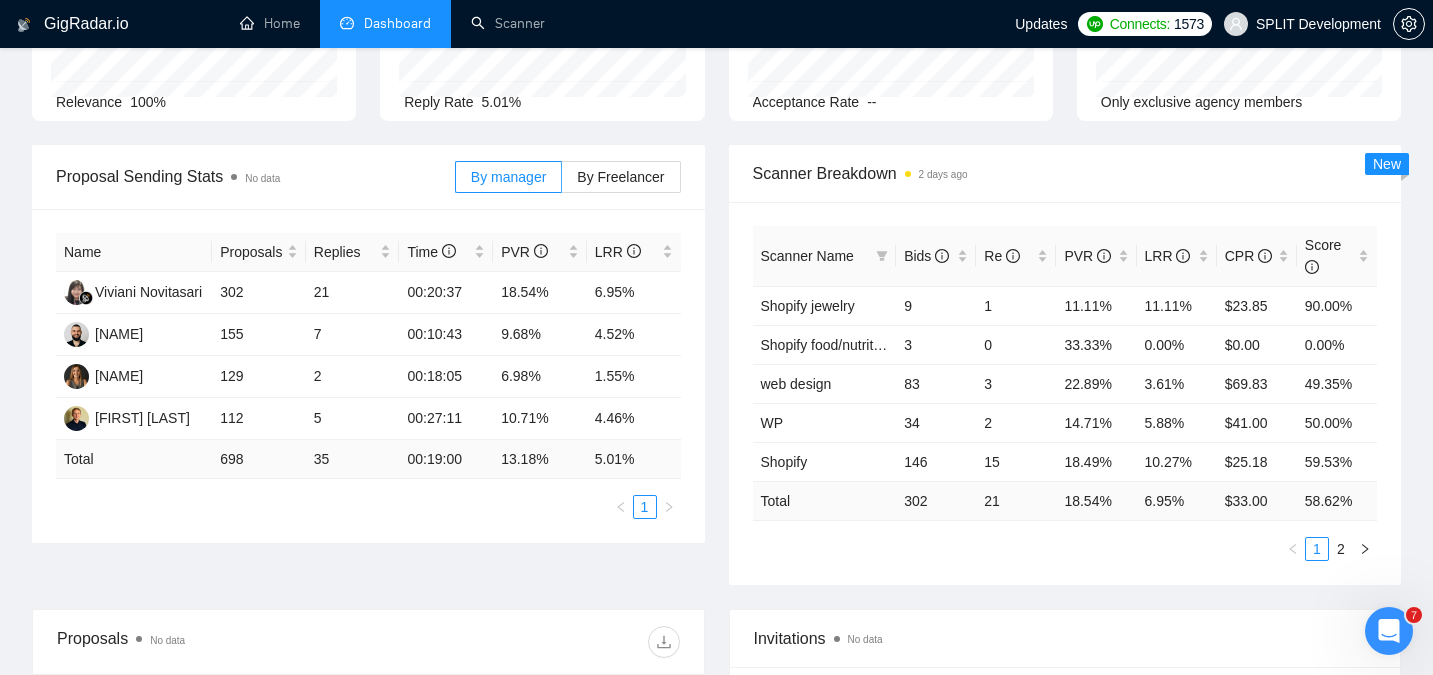 scroll, scrollTop: 211, scrollLeft: 0, axis: vertical 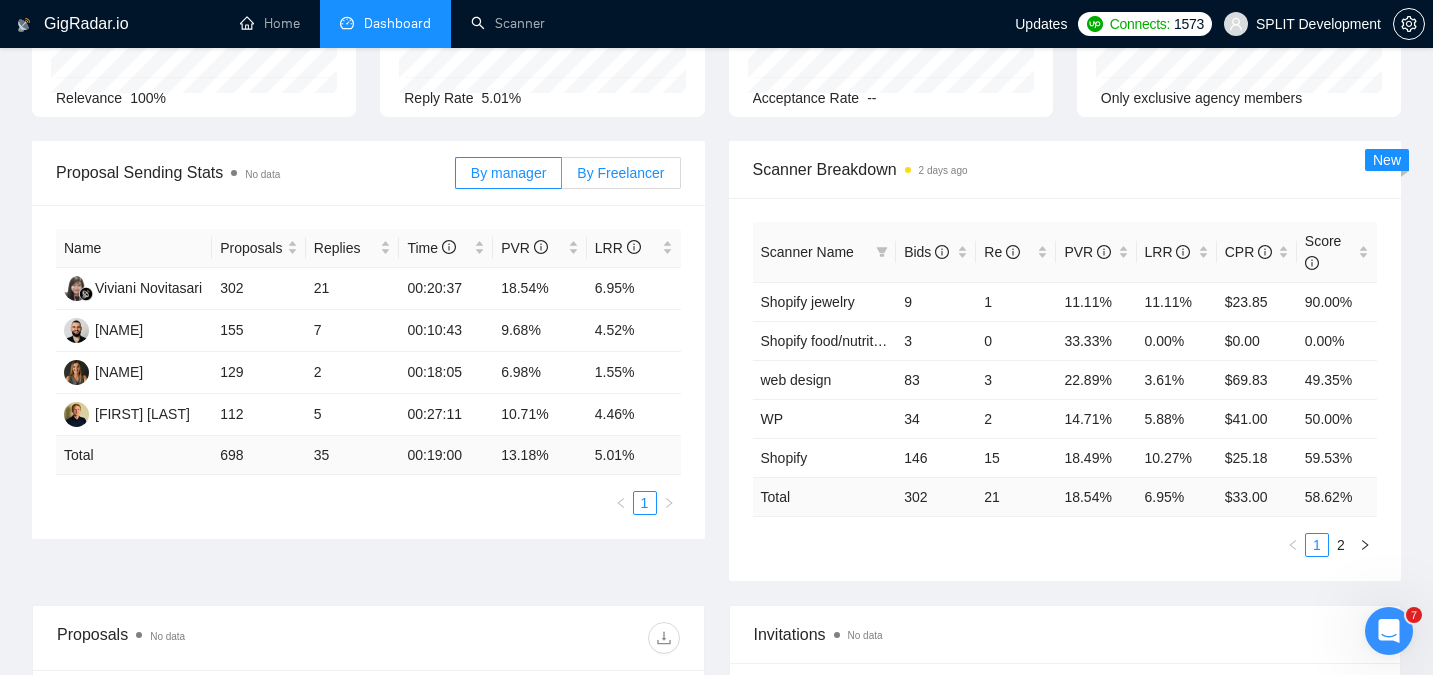 click on "By Freelancer" at bounding box center [620, 173] 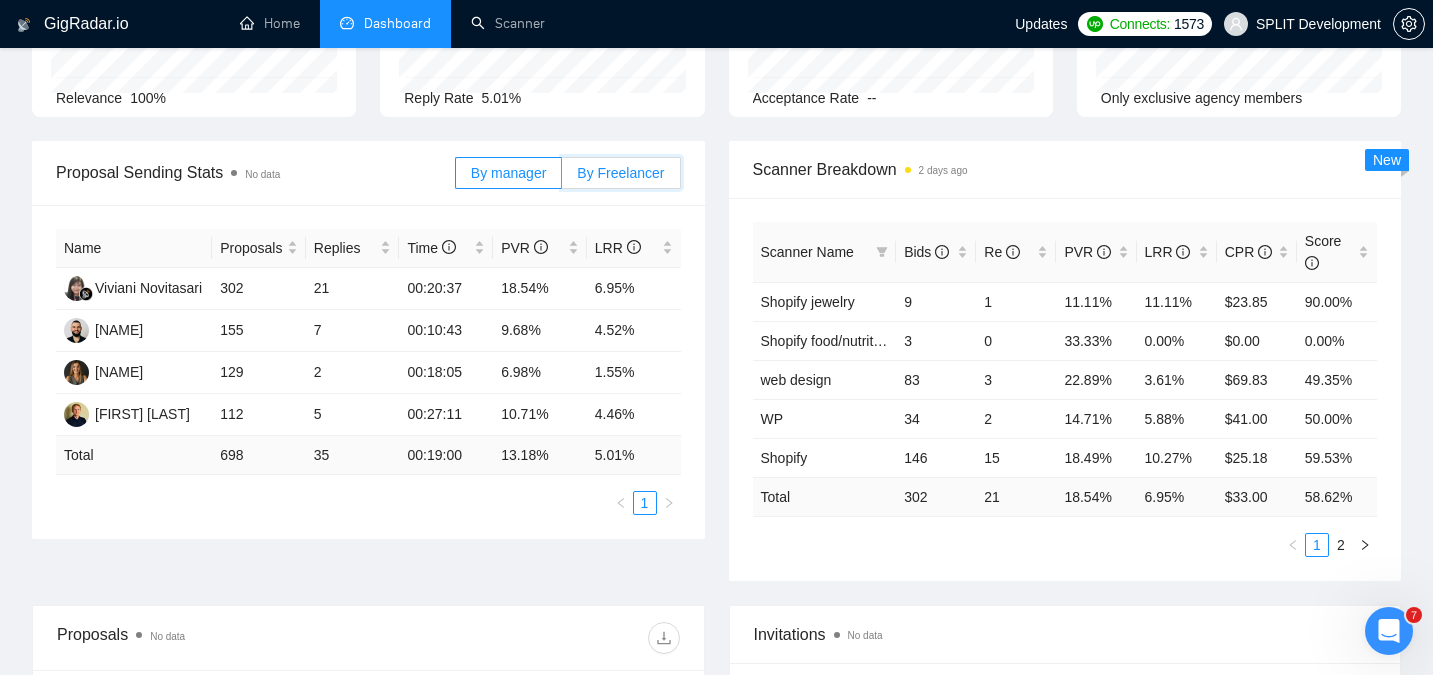 click on "By Freelancer" at bounding box center [562, 178] 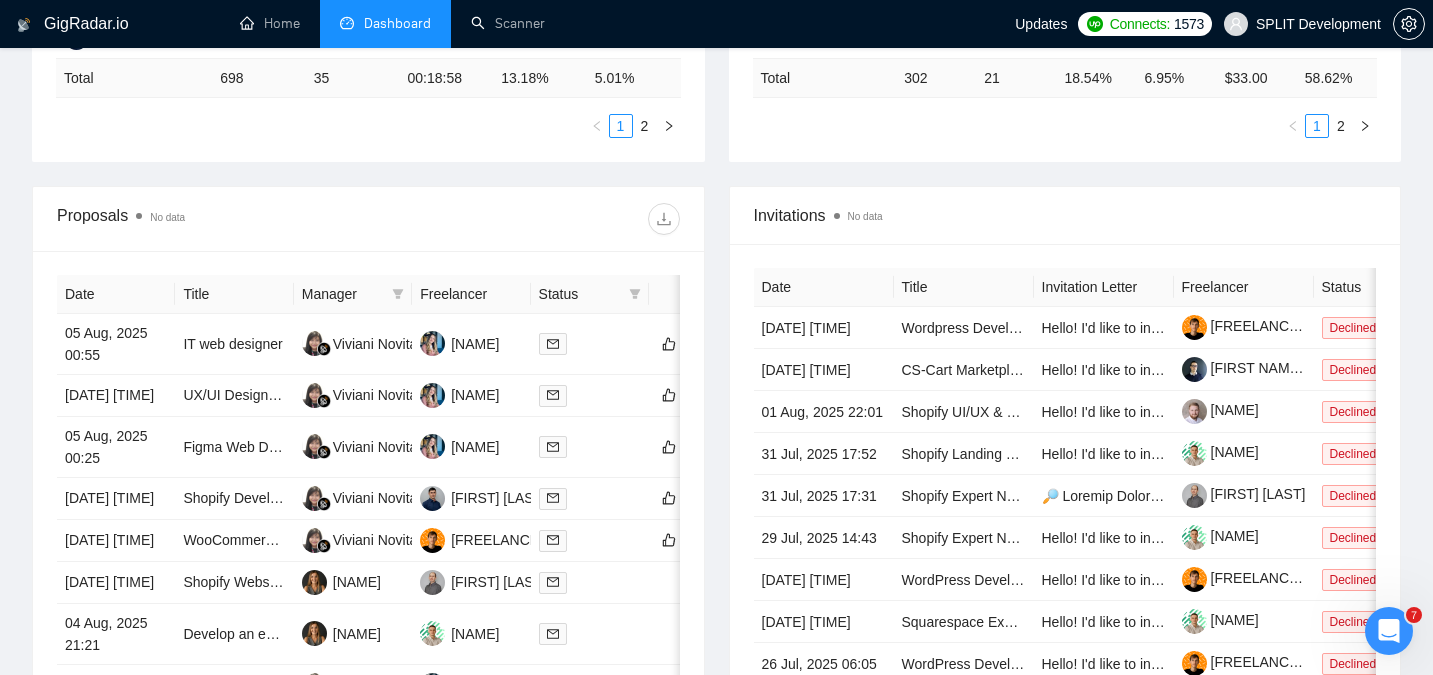scroll, scrollTop: 656, scrollLeft: 0, axis: vertical 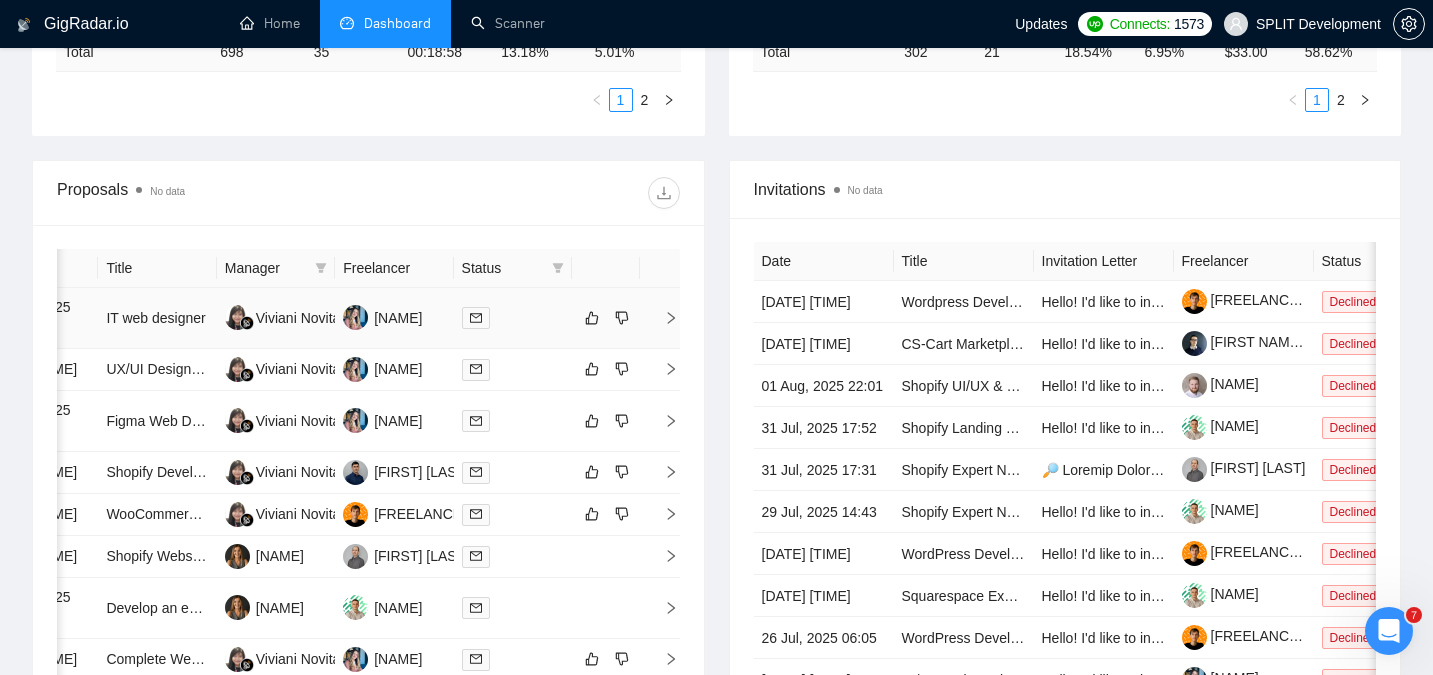 click 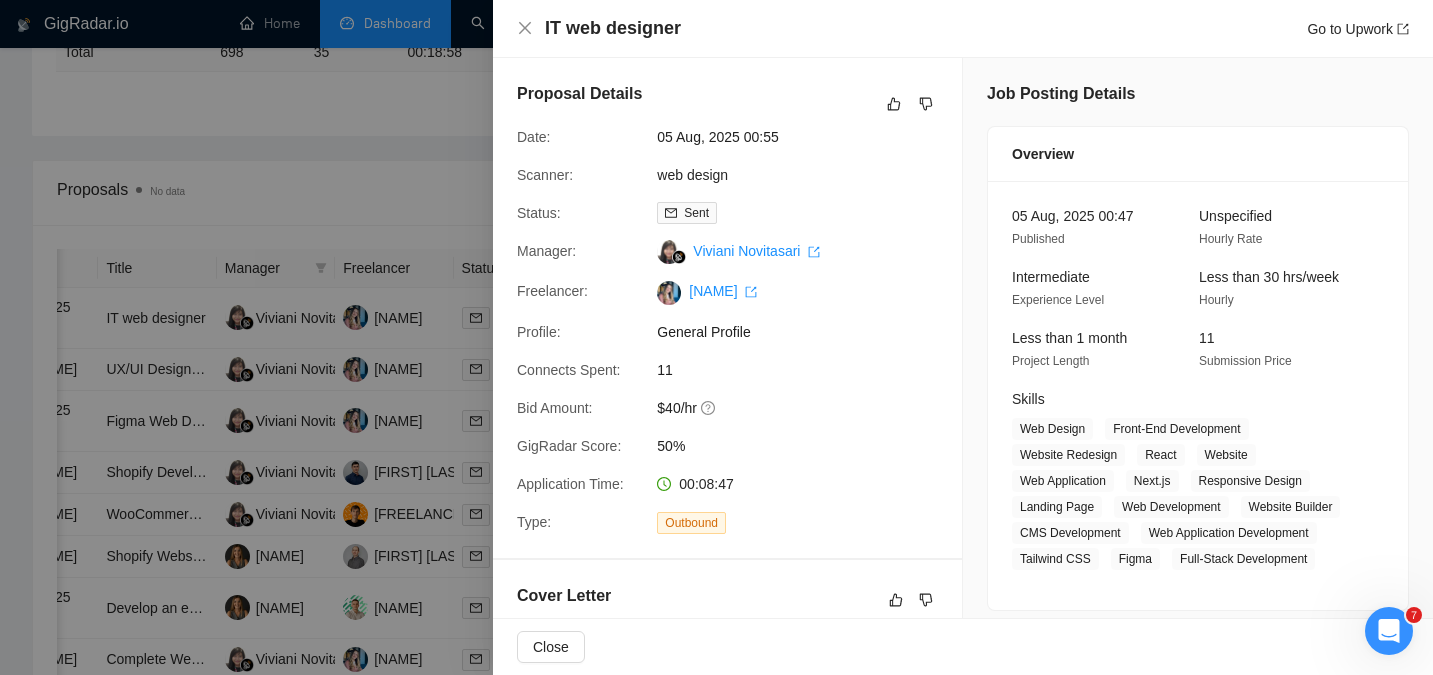 click at bounding box center (716, 337) 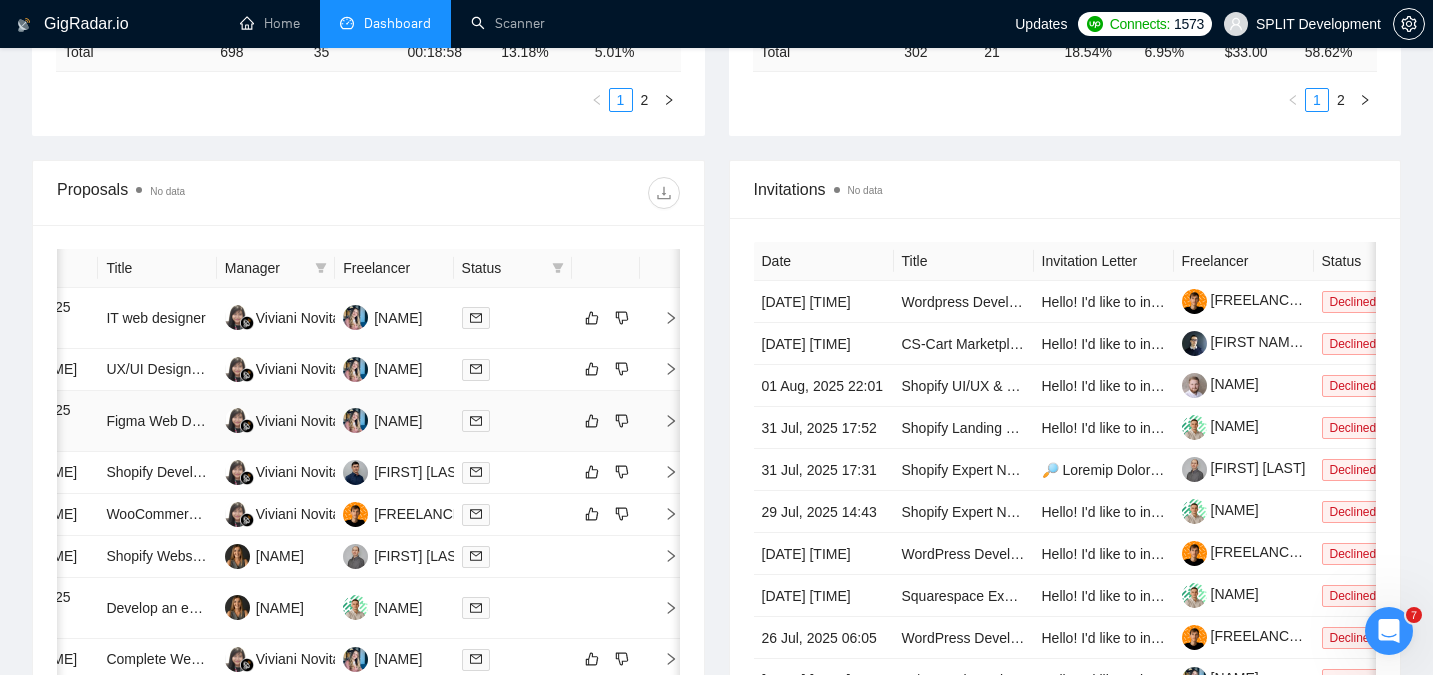 scroll, scrollTop: 0, scrollLeft: 0, axis: both 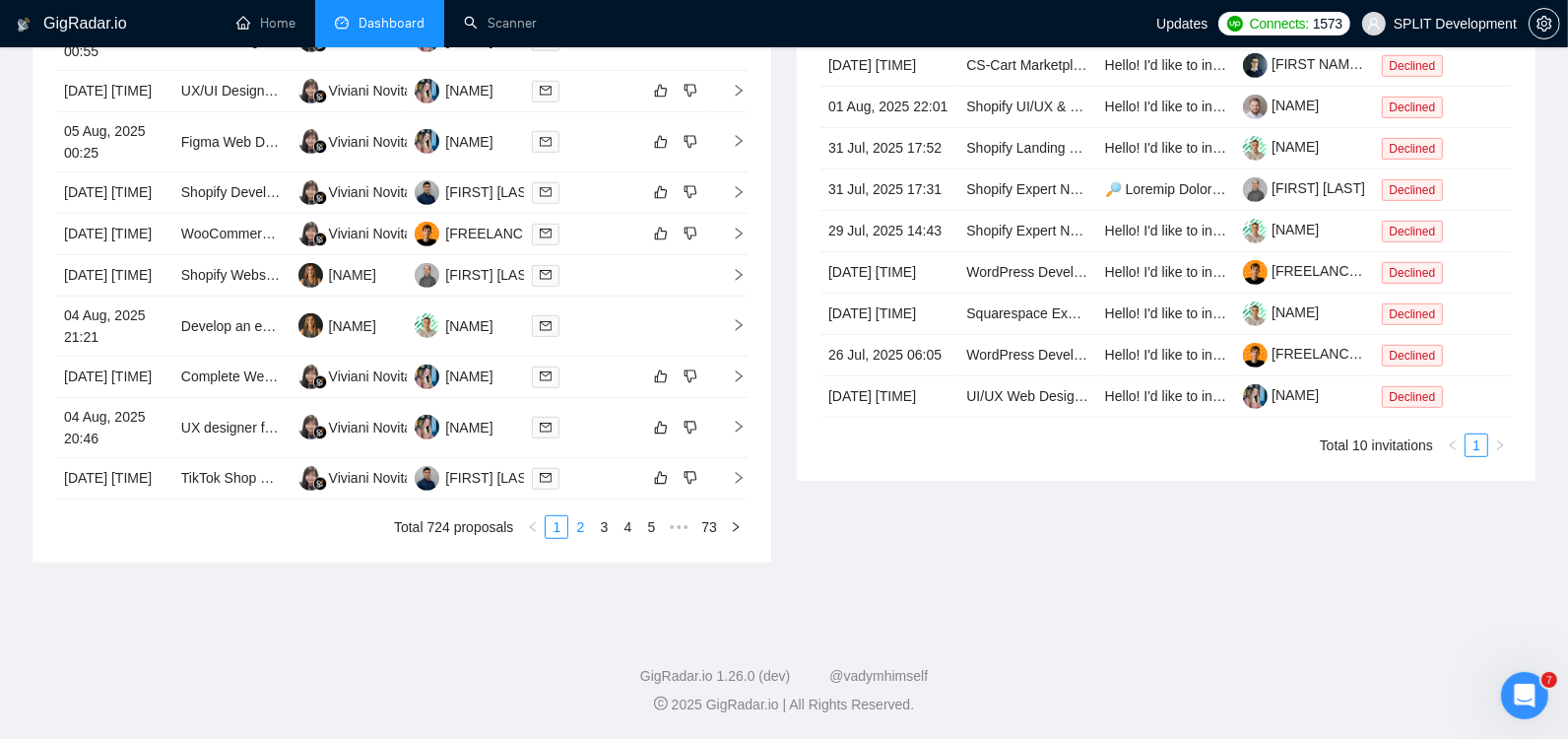 click on "2" at bounding box center (580, 527) 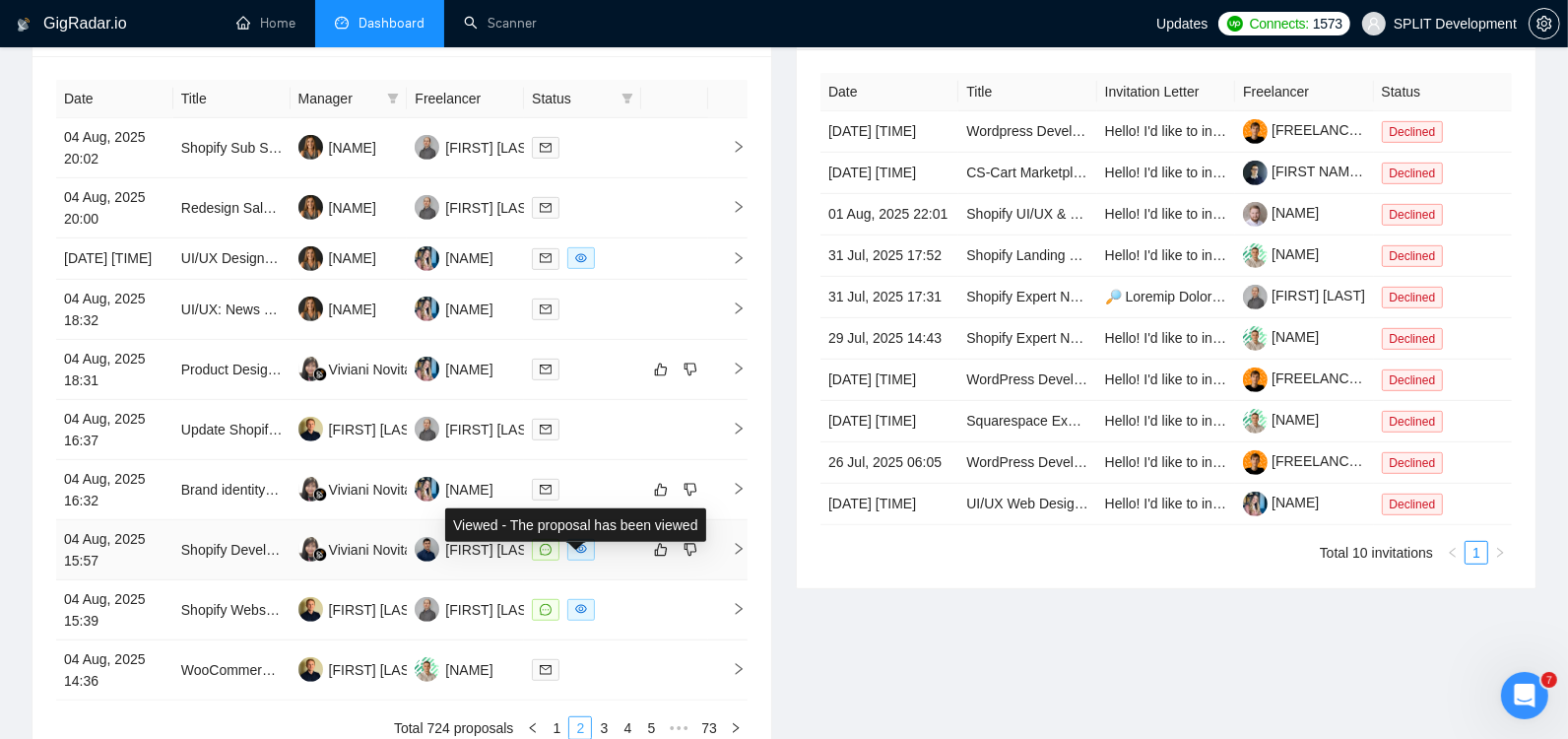 scroll, scrollTop: 830, scrollLeft: 0, axis: vertical 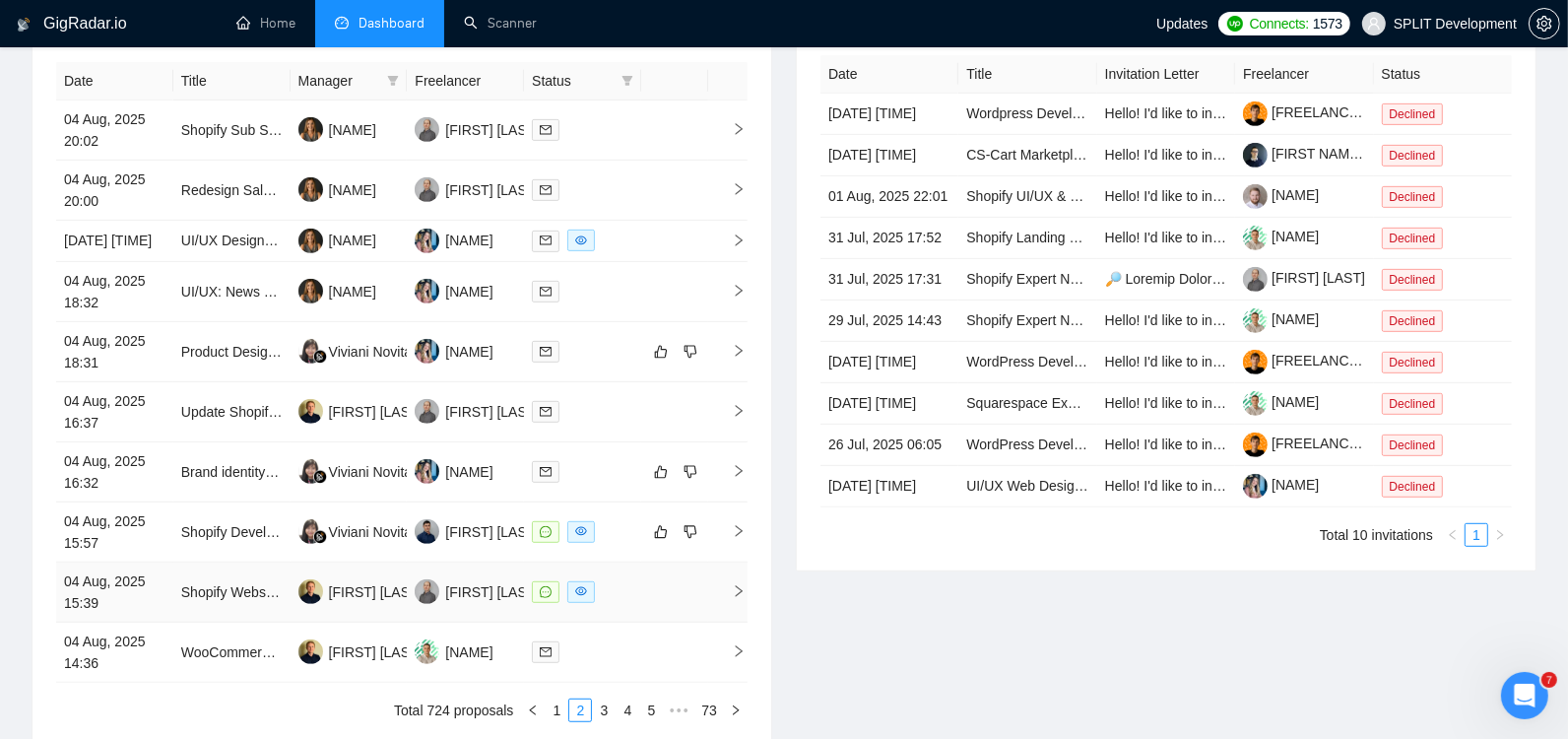 click 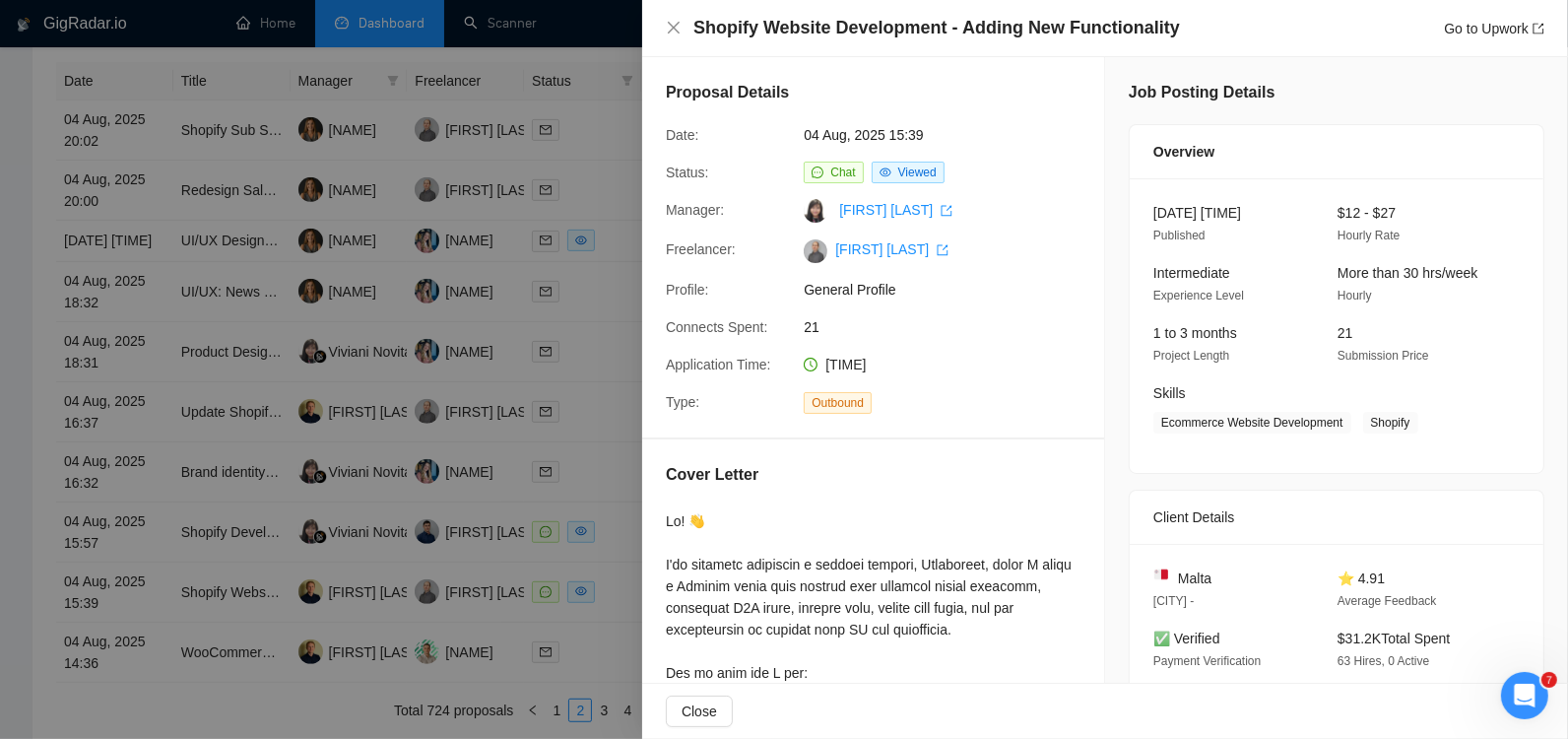 click at bounding box center [784, 370] 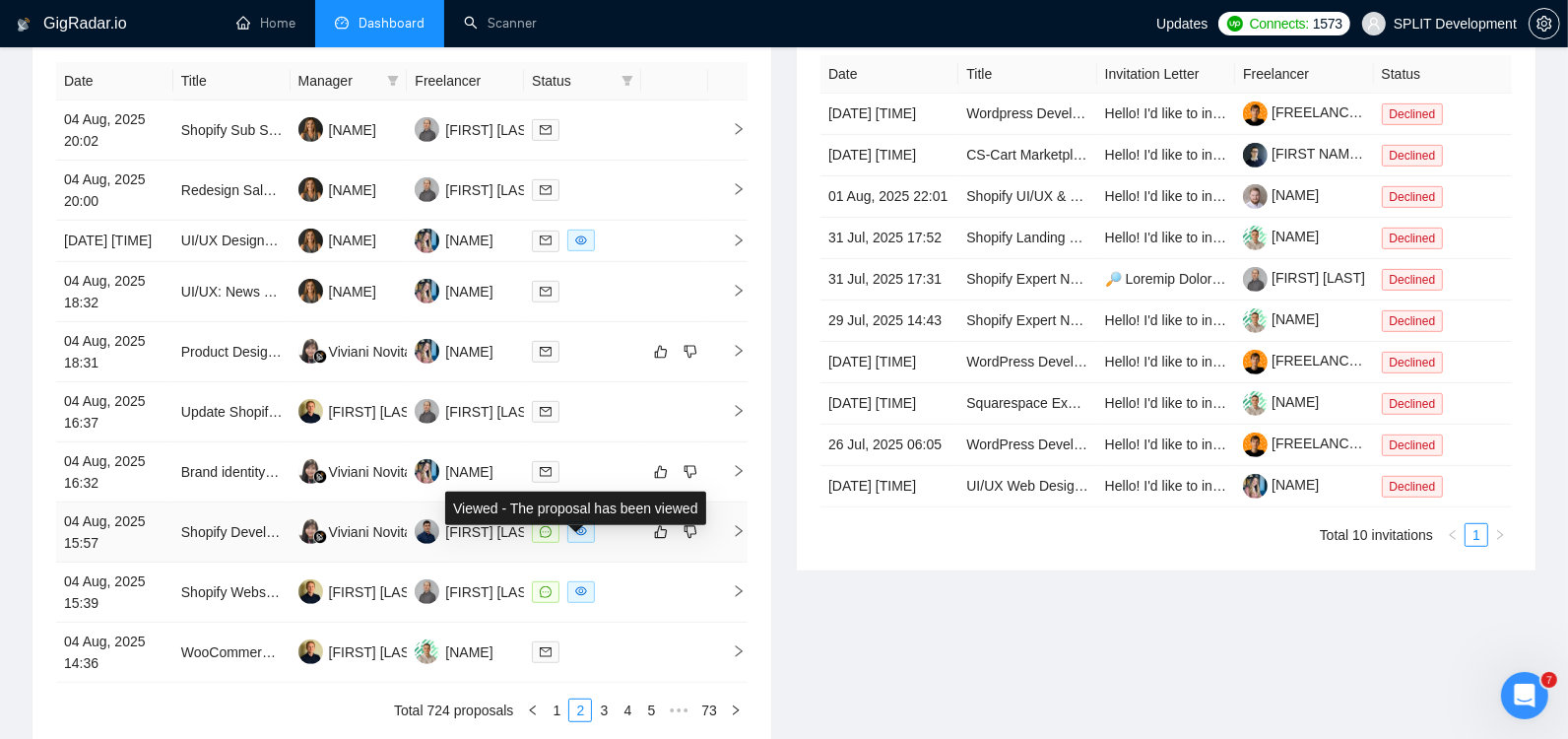 click 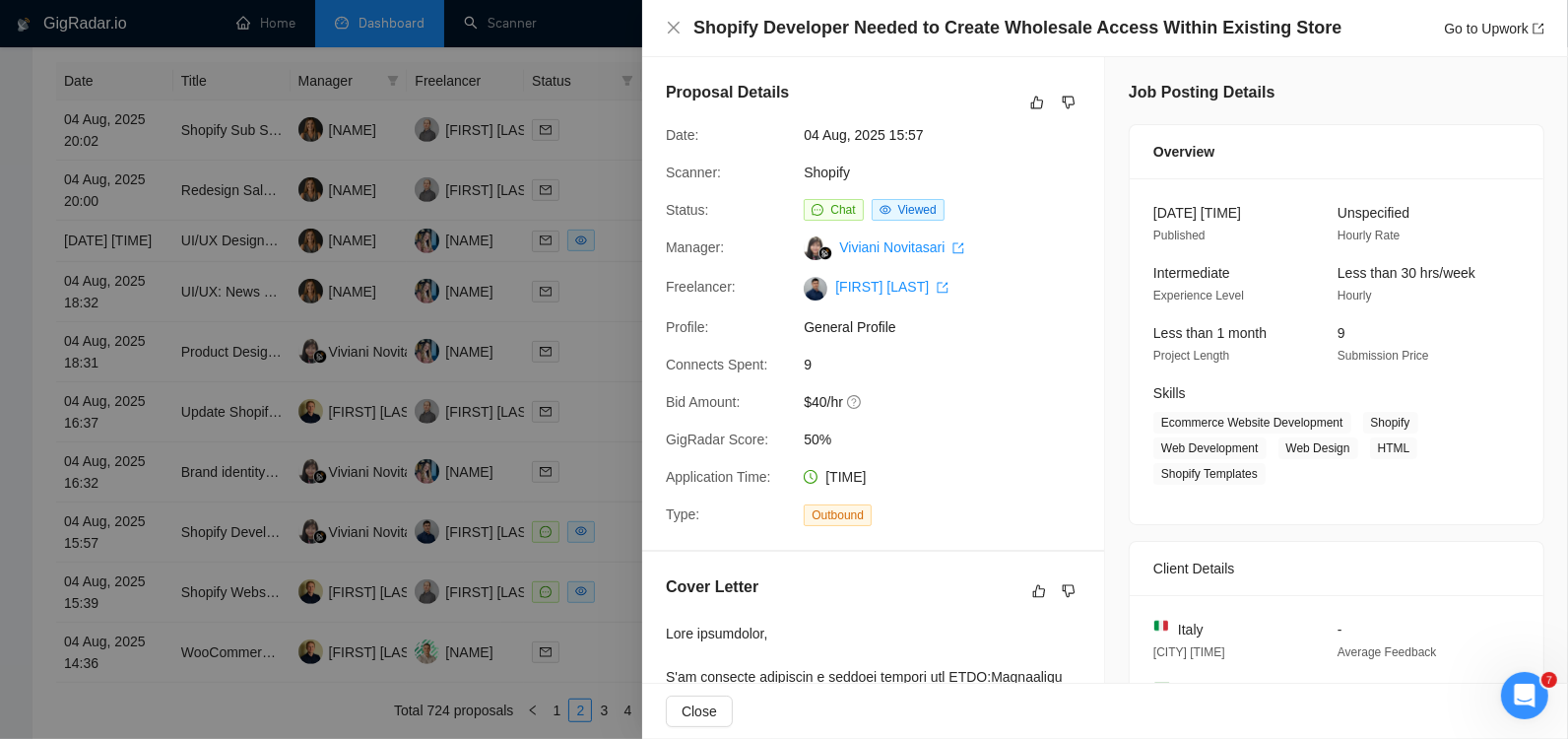 click at bounding box center [784, 370] 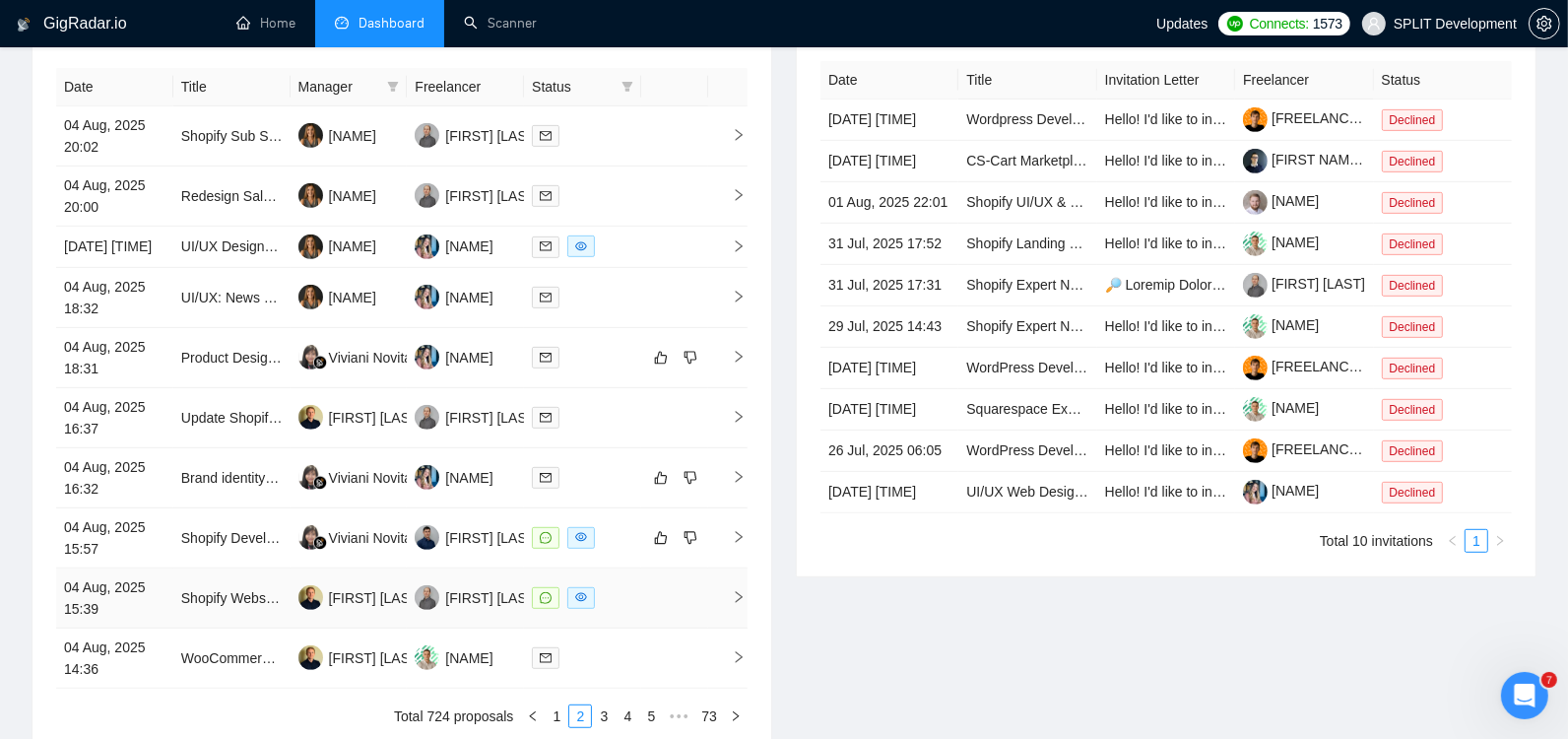 scroll, scrollTop: 826, scrollLeft: 0, axis: vertical 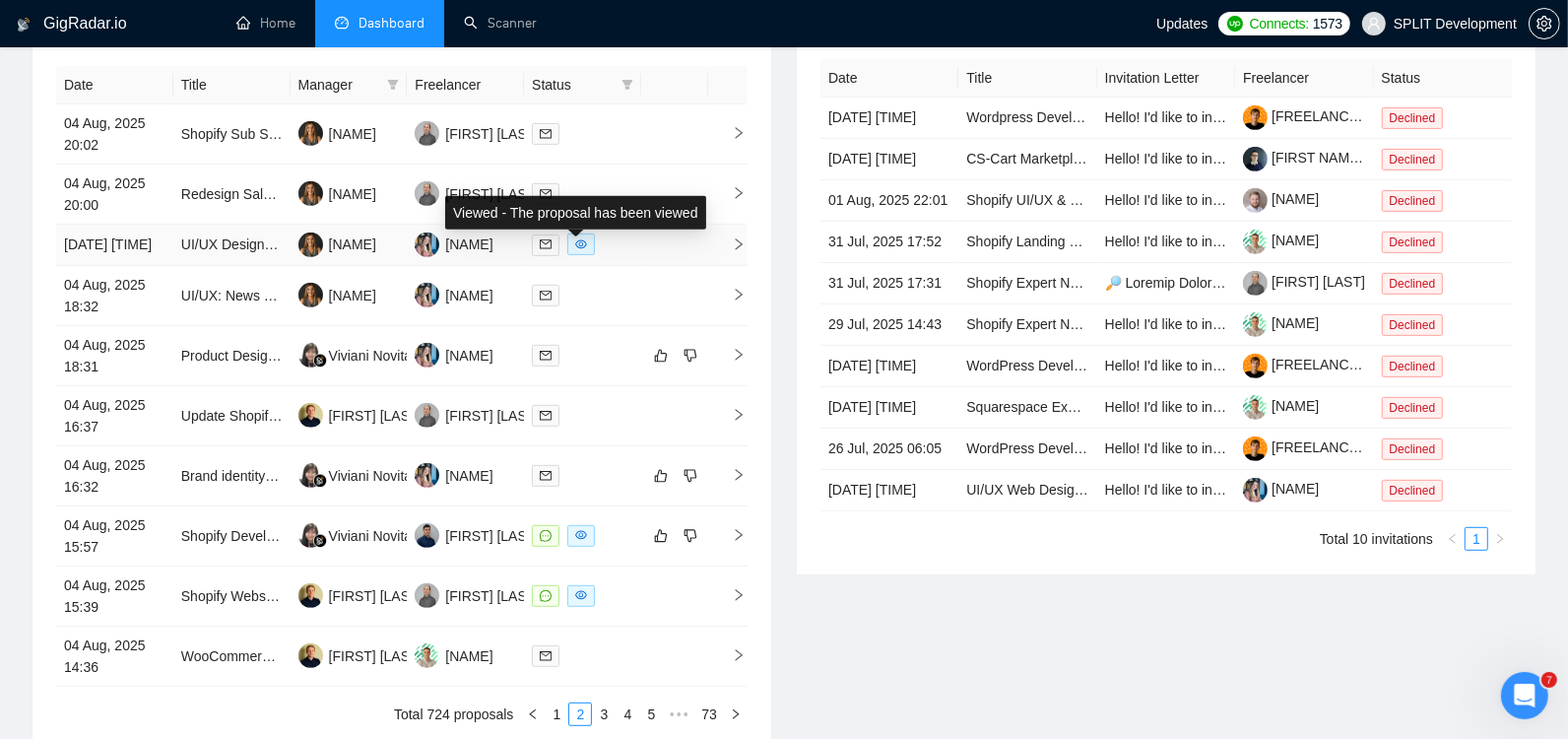 click 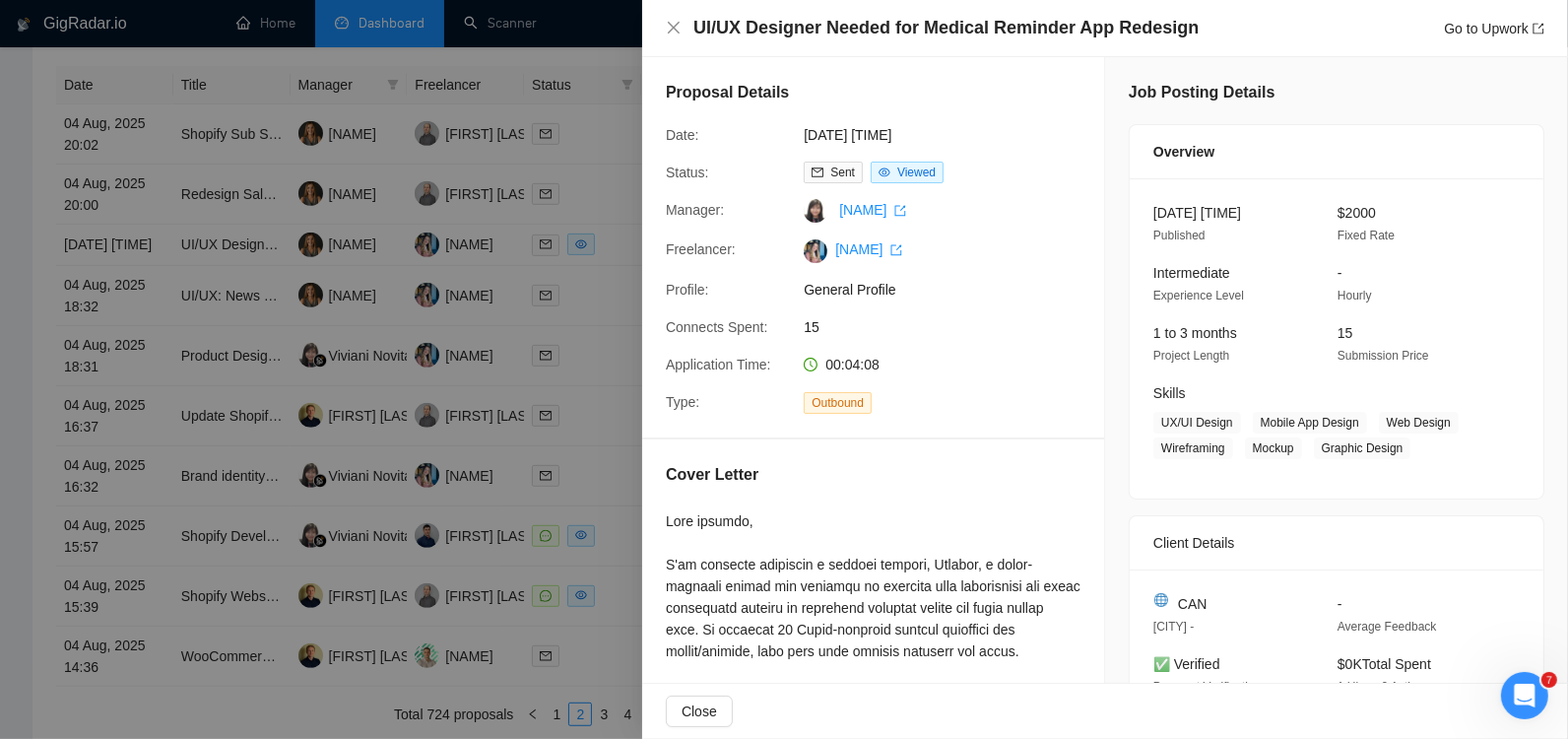 click at bounding box center [784, 370] 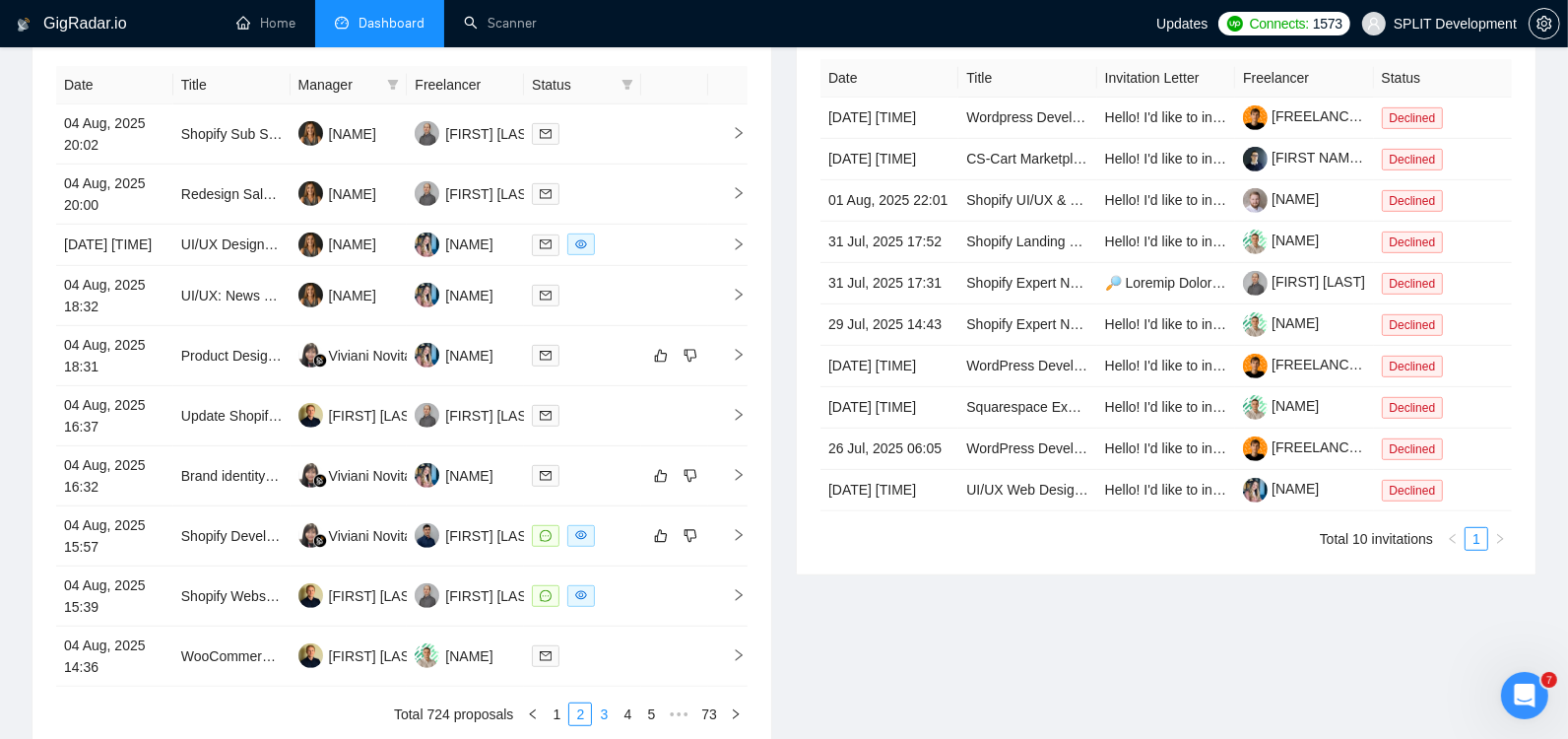 click on "3" at bounding box center (604, 714) 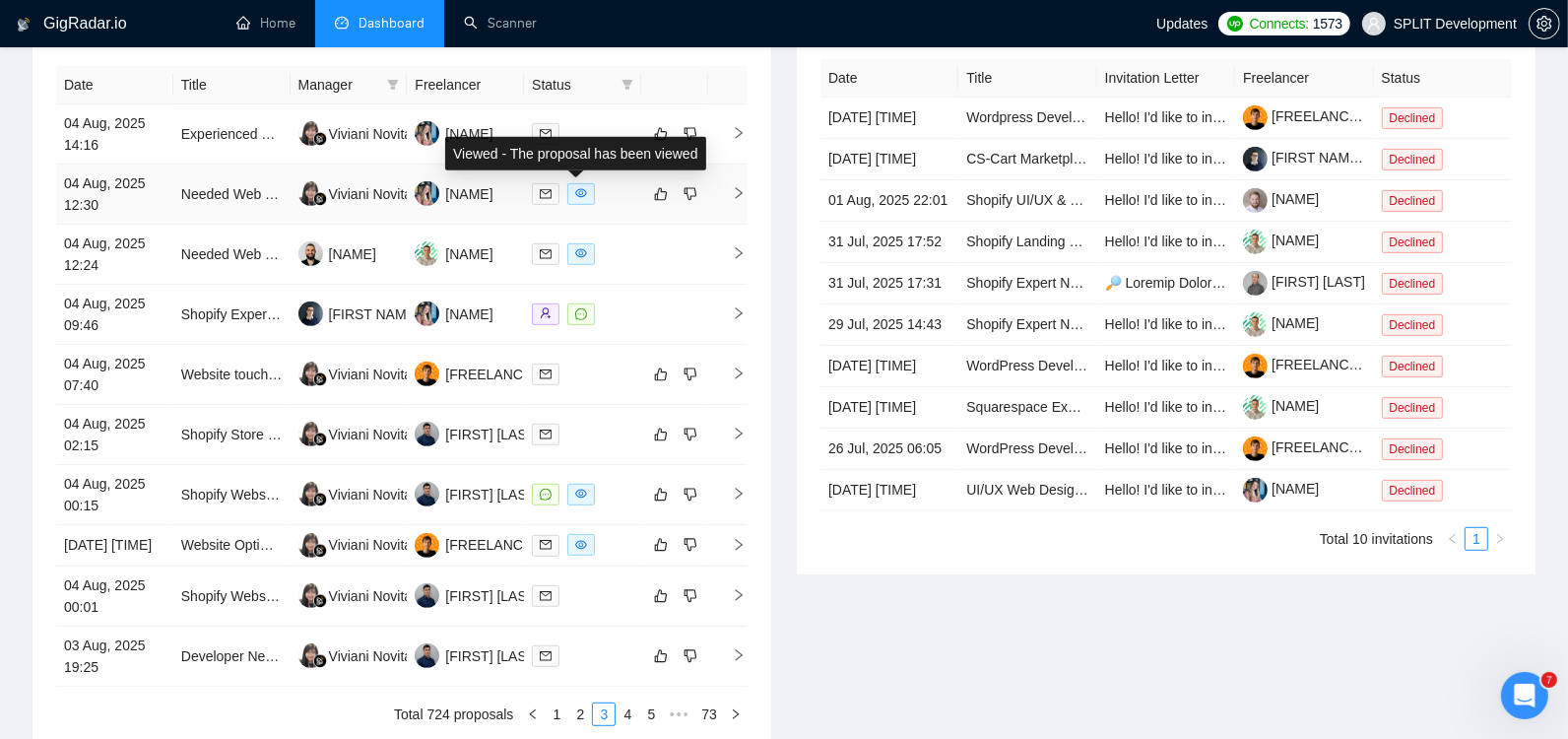 click at bounding box center (581, 194) 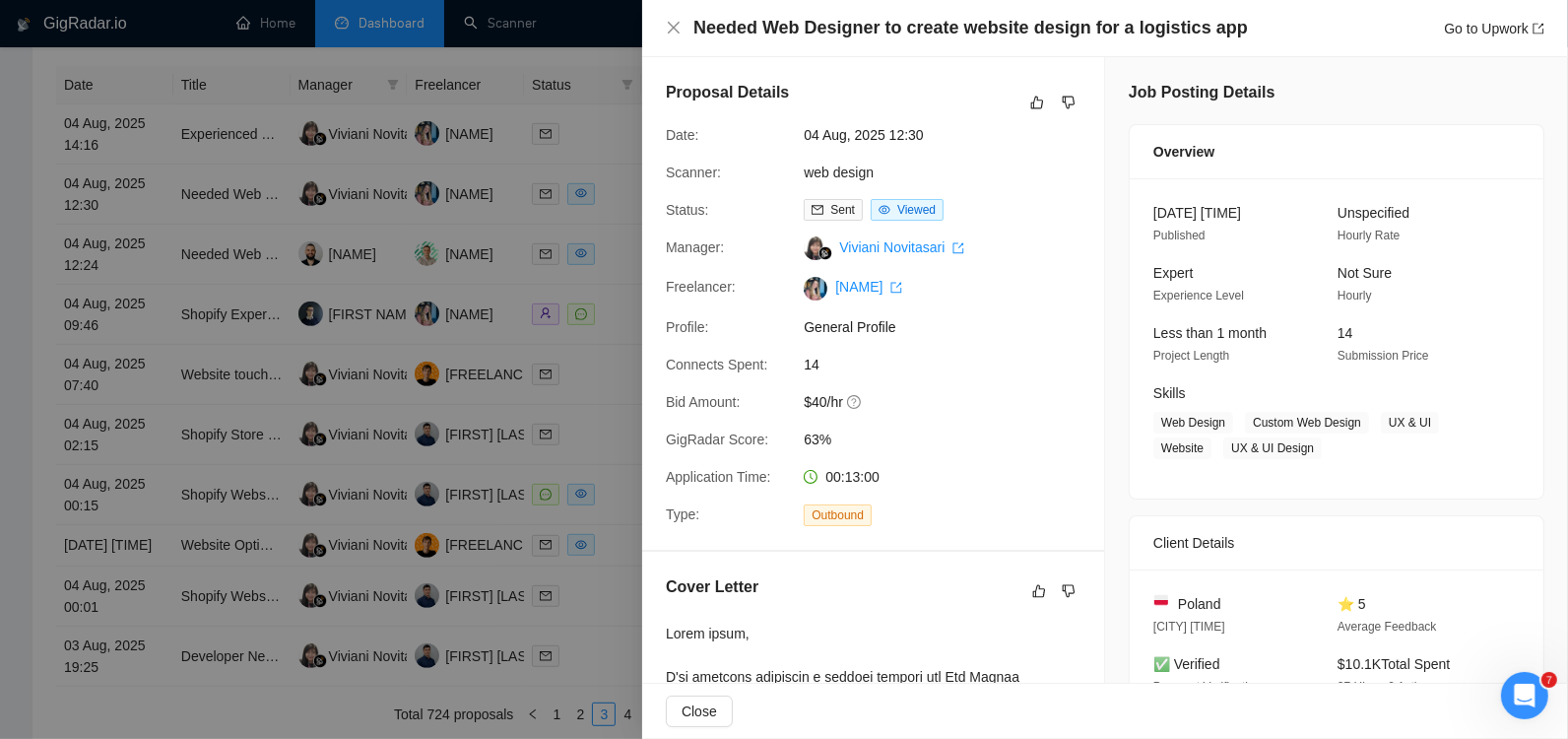 click at bounding box center (784, 370) 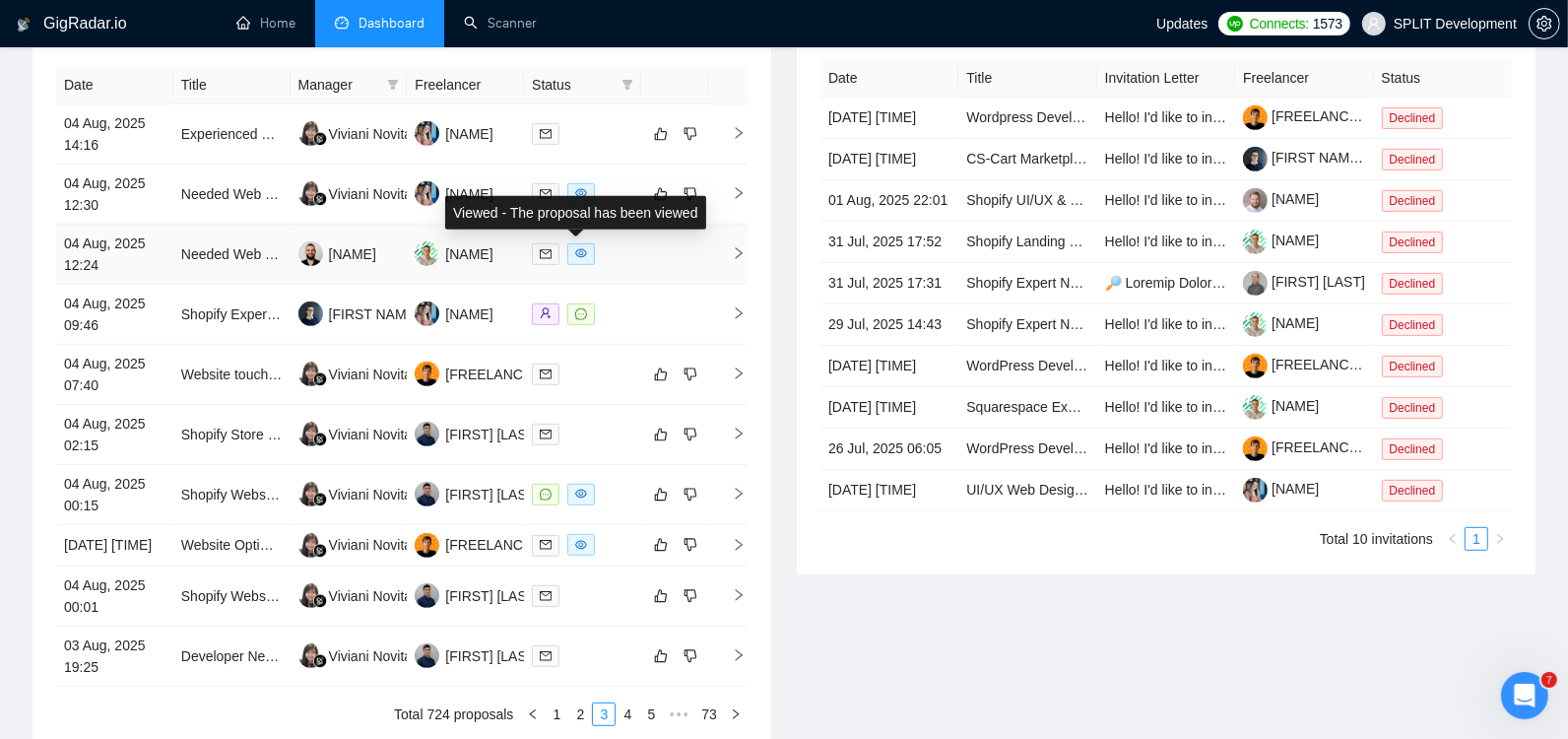 click 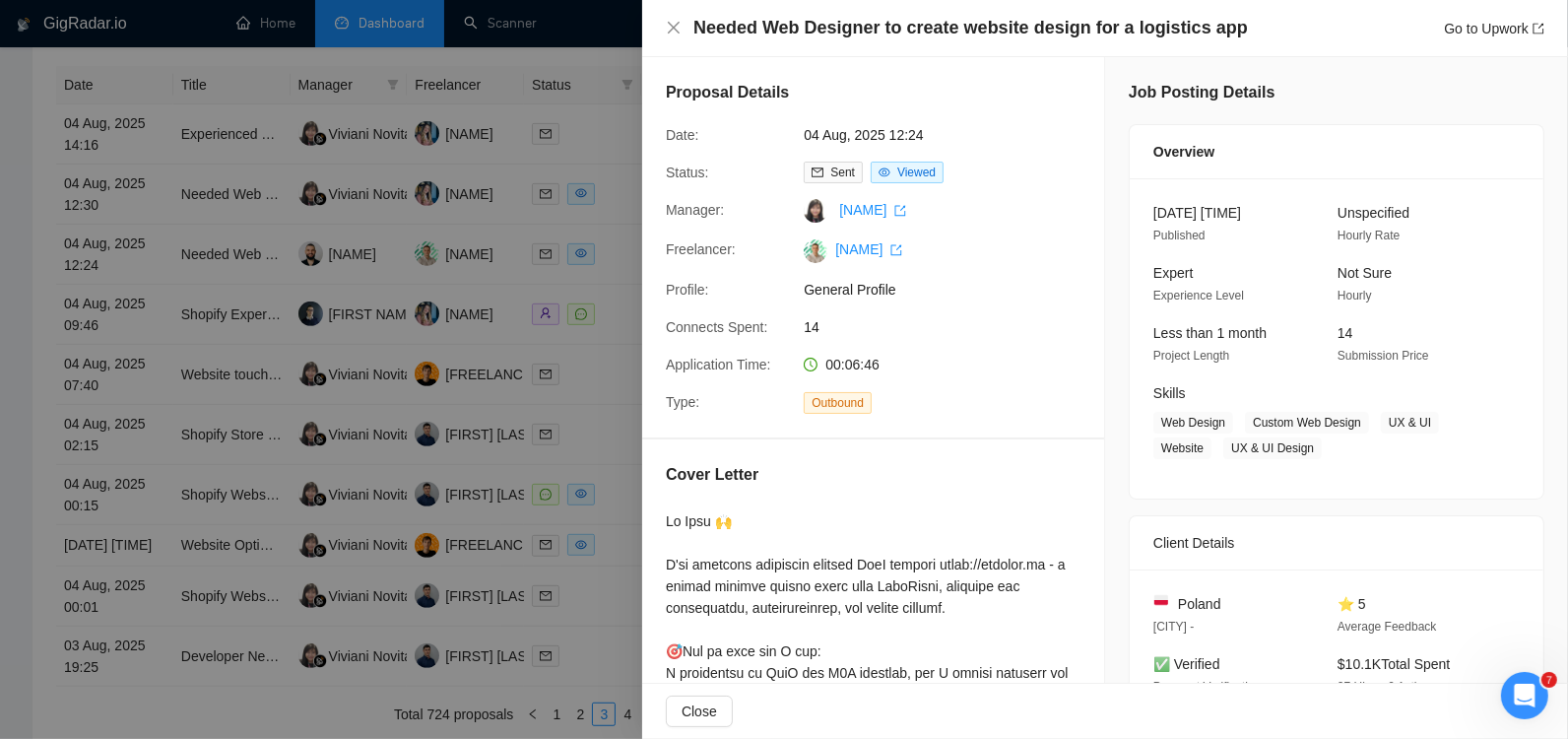 click at bounding box center [784, 370] 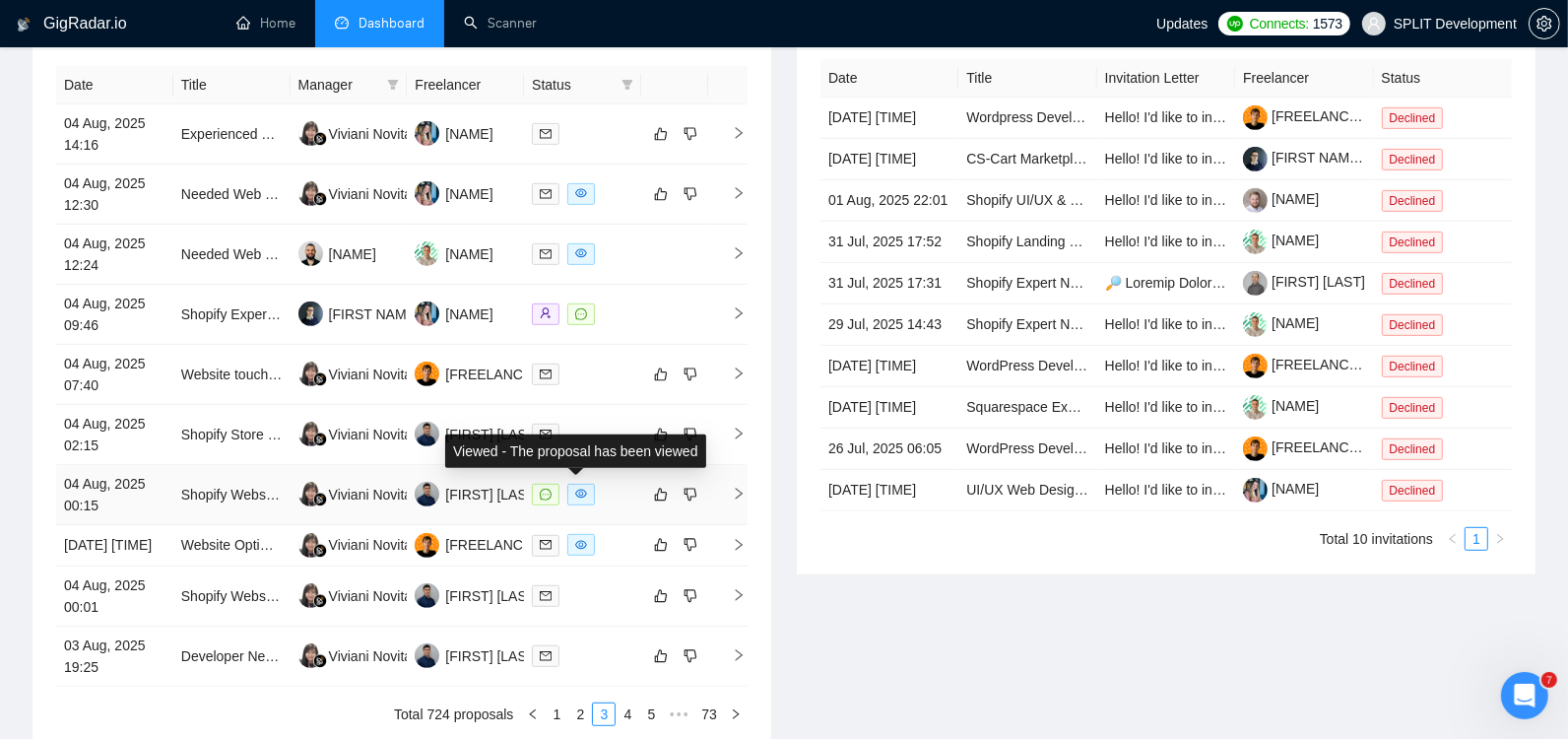 click 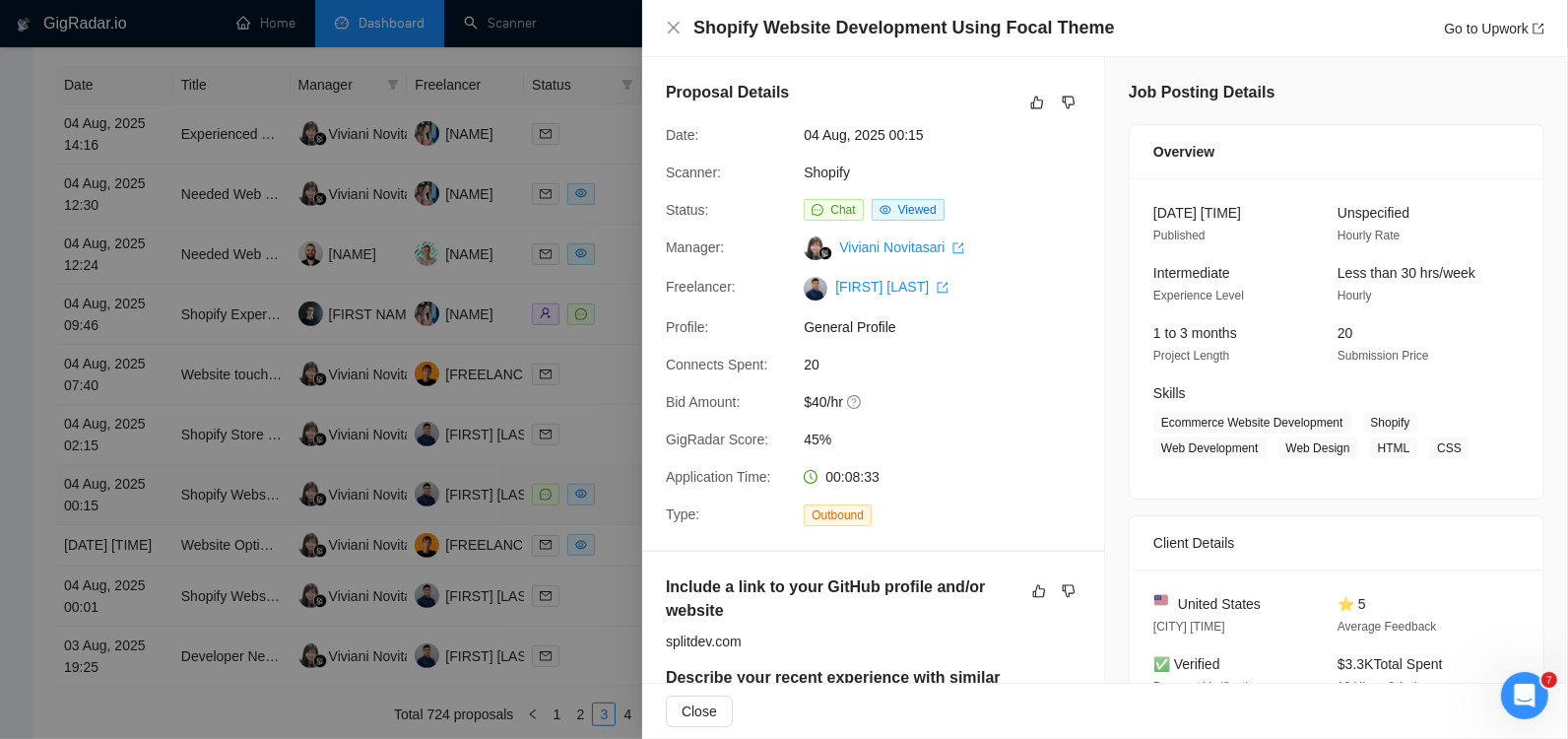 click at bounding box center [784, 370] 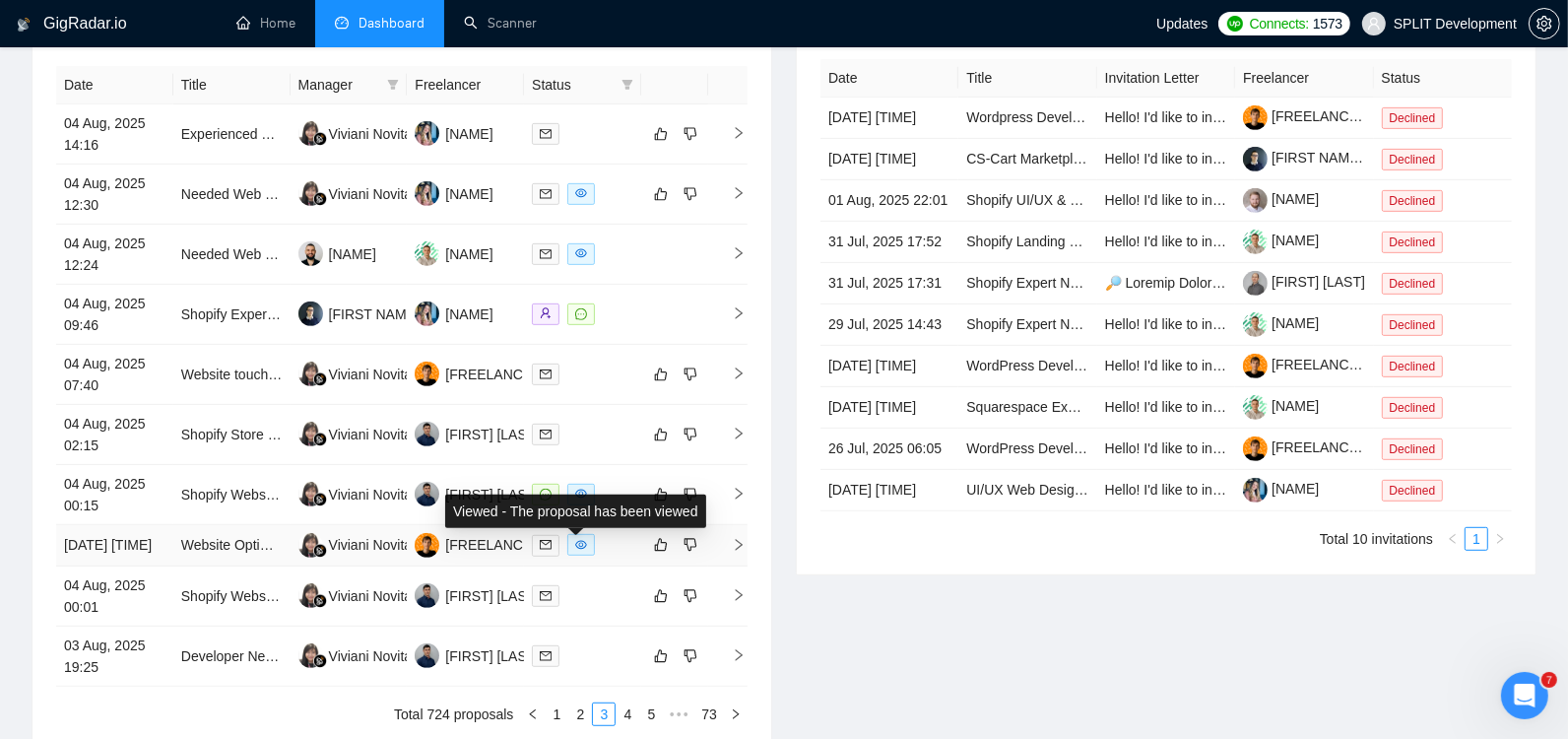 click 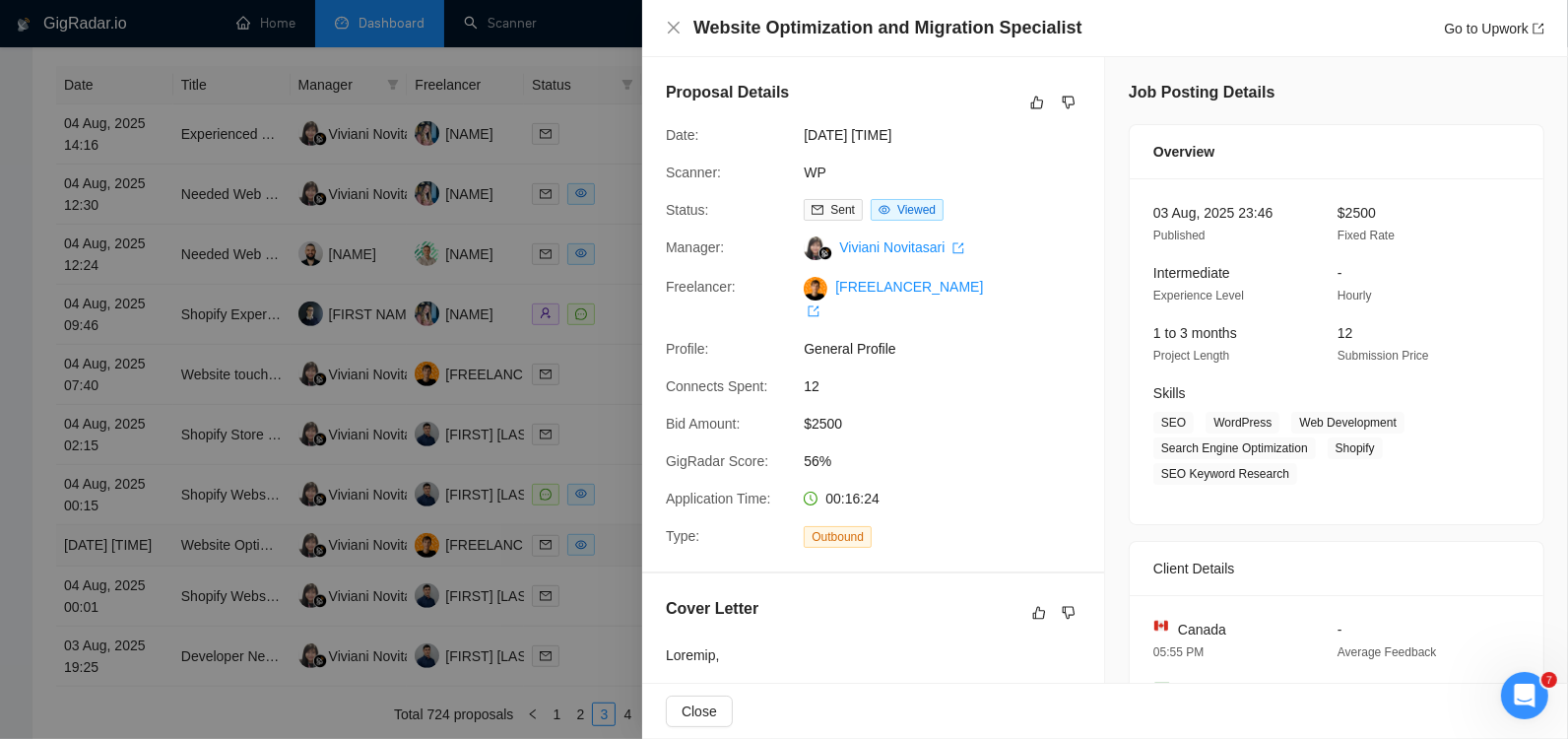 click at bounding box center [784, 370] 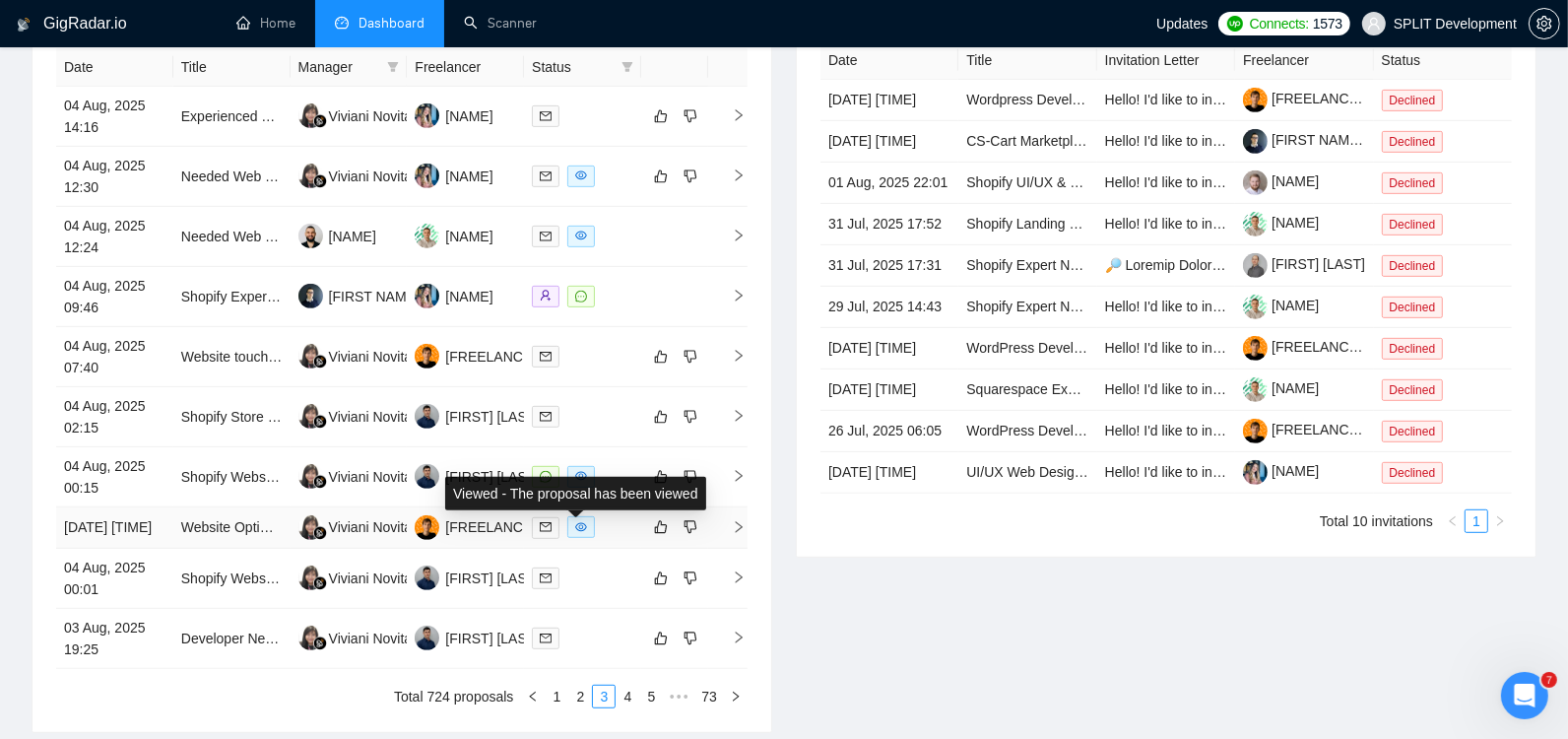 scroll, scrollTop: 850, scrollLeft: 0, axis: vertical 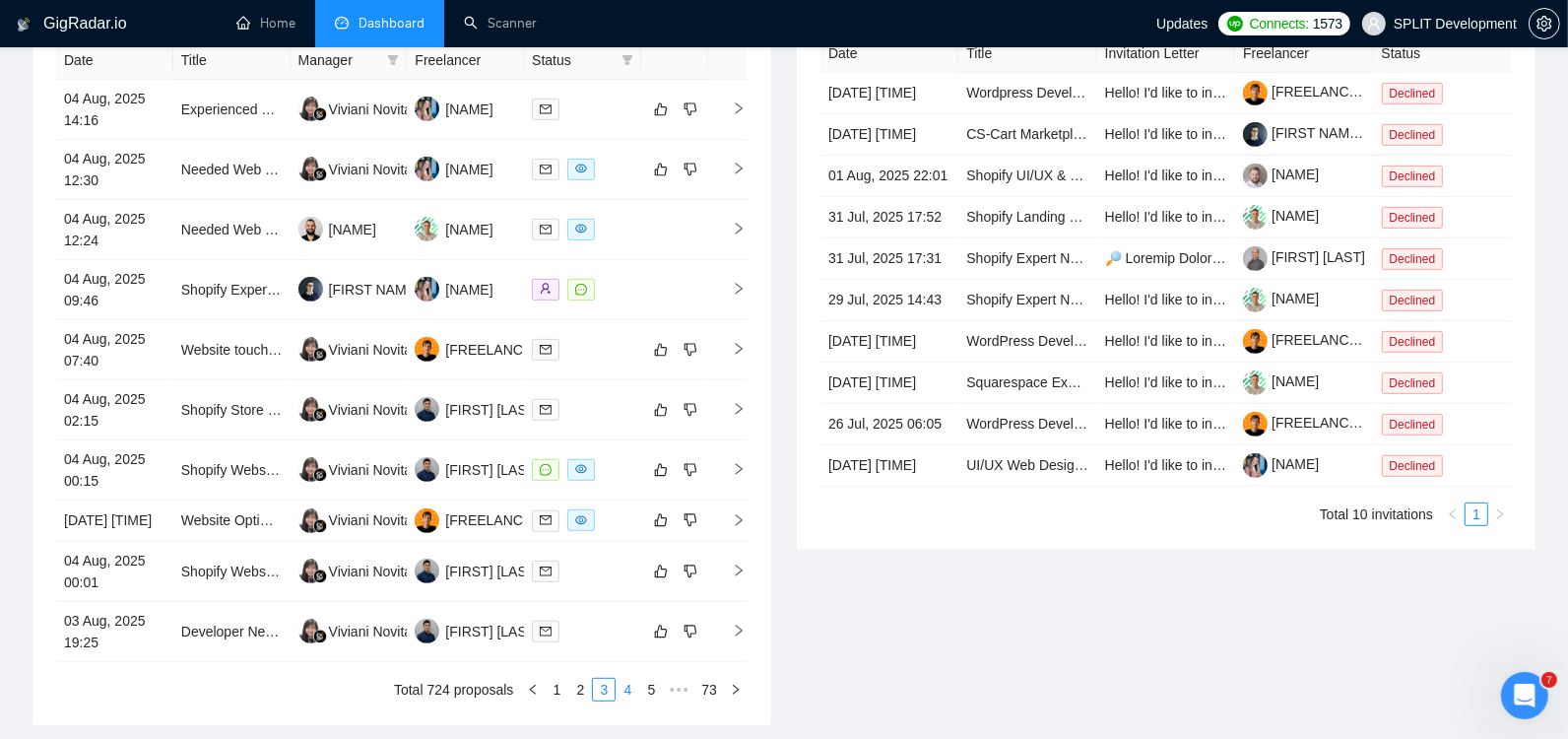 click on "4" at bounding box center (627, 690) 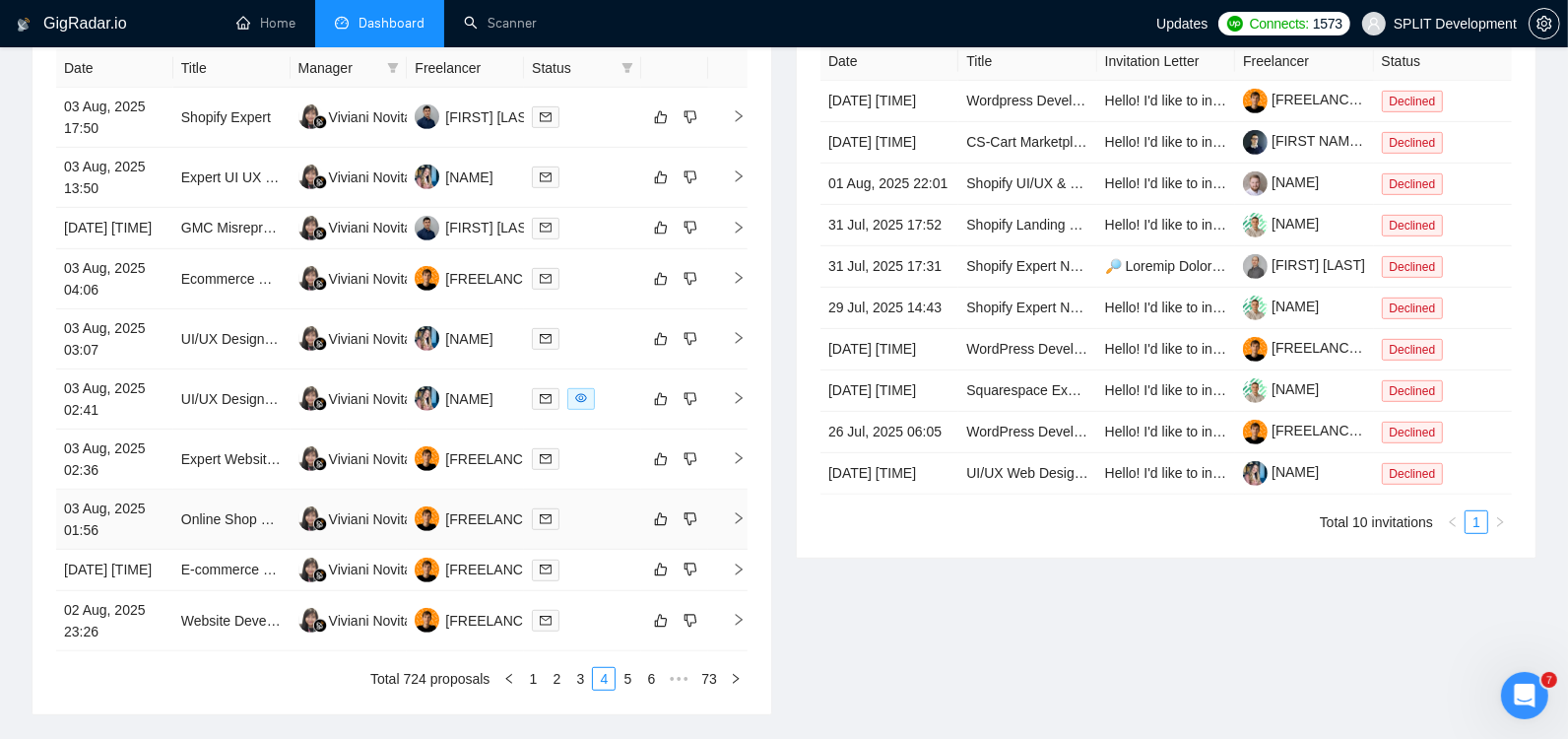 scroll, scrollTop: 843, scrollLeft: 0, axis: vertical 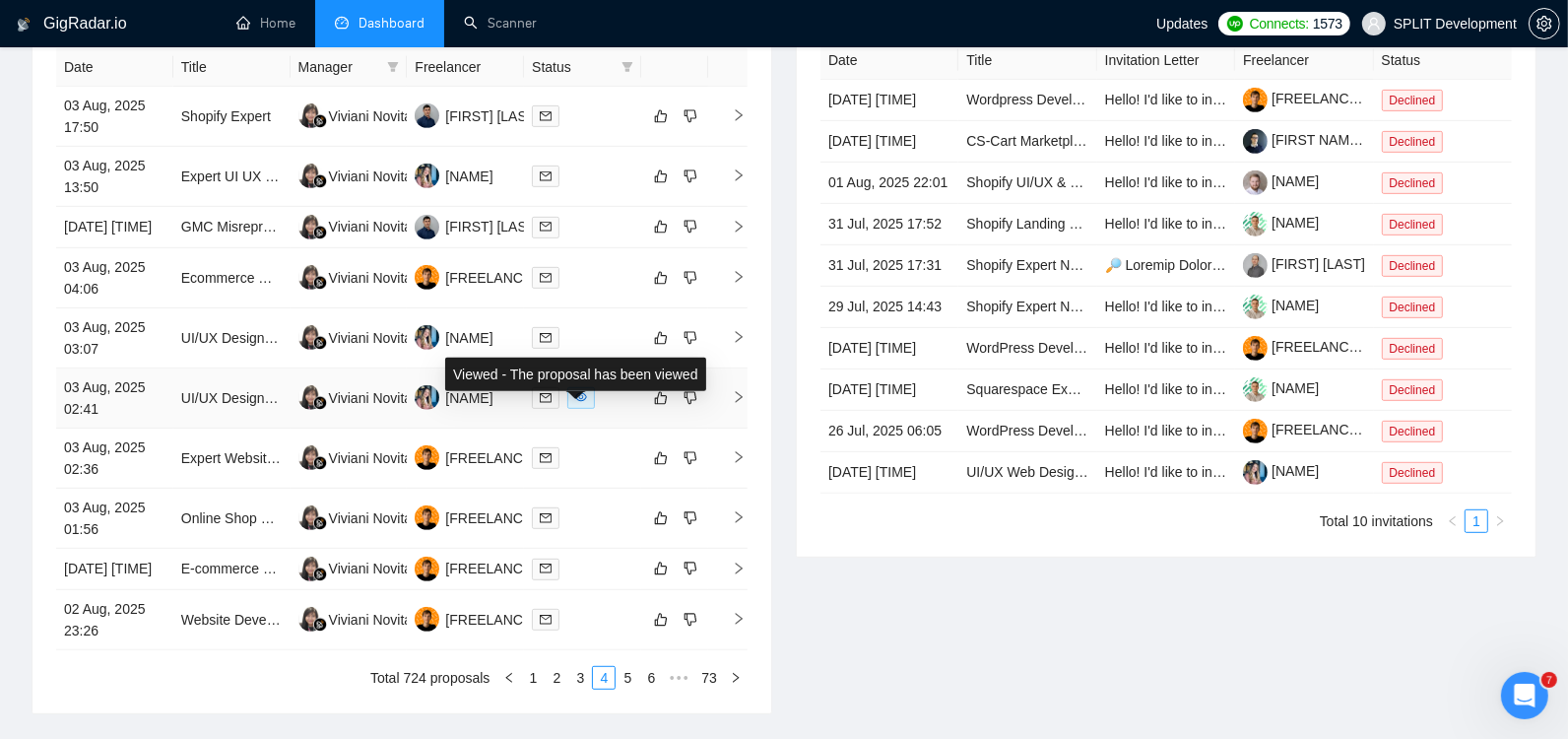 click at bounding box center [581, 398] 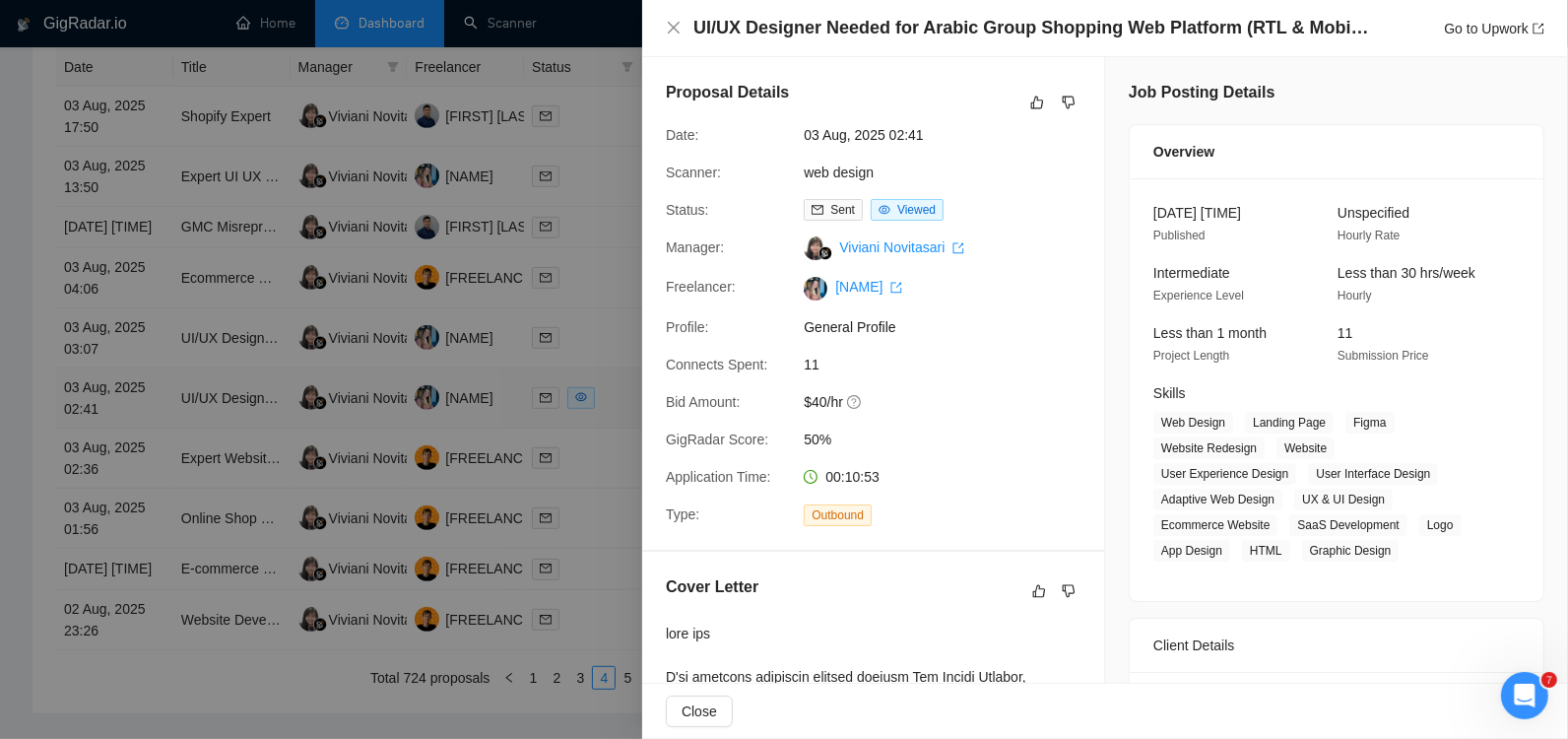 click at bounding box center (784, 370) 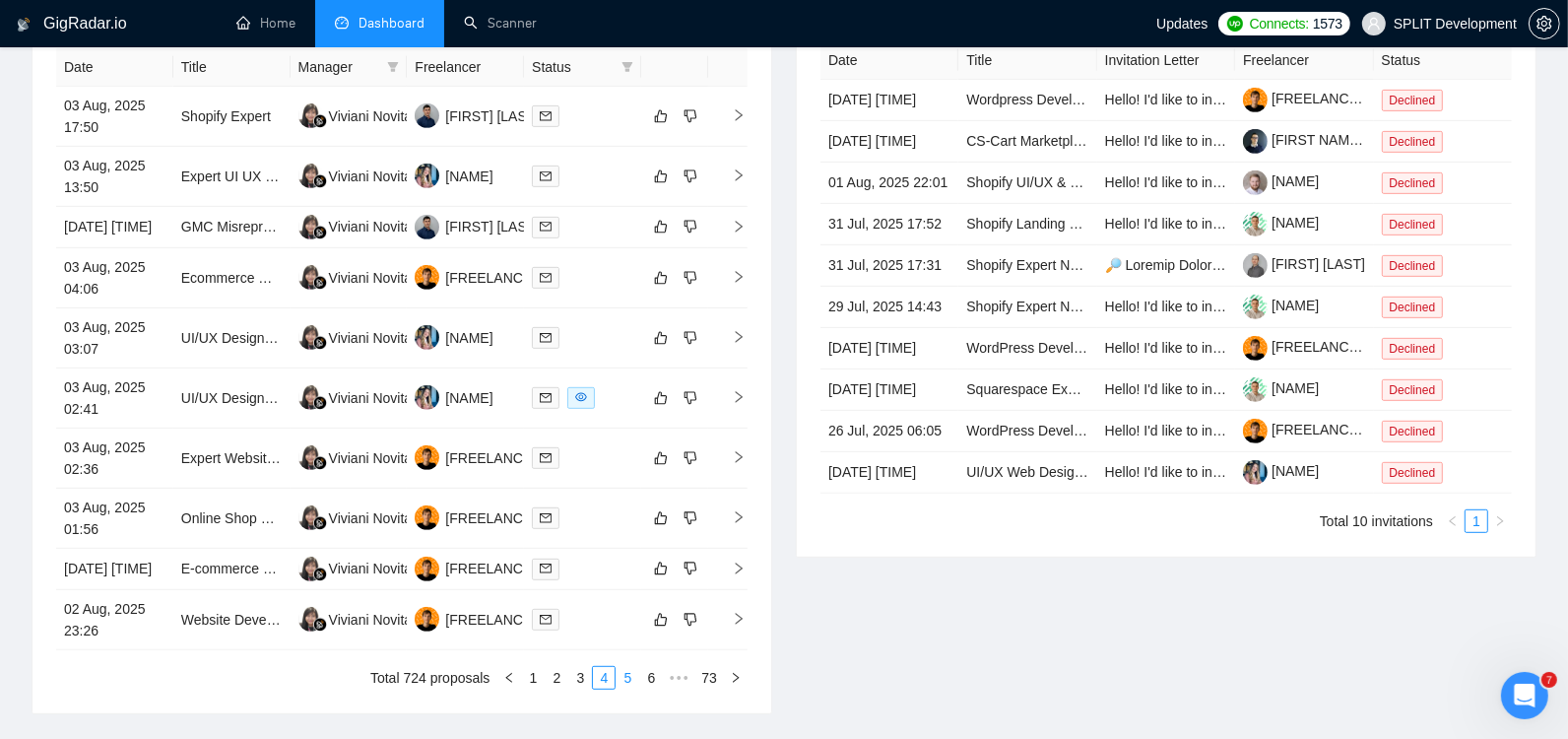 click on "5" at bounding box center (627, 678) 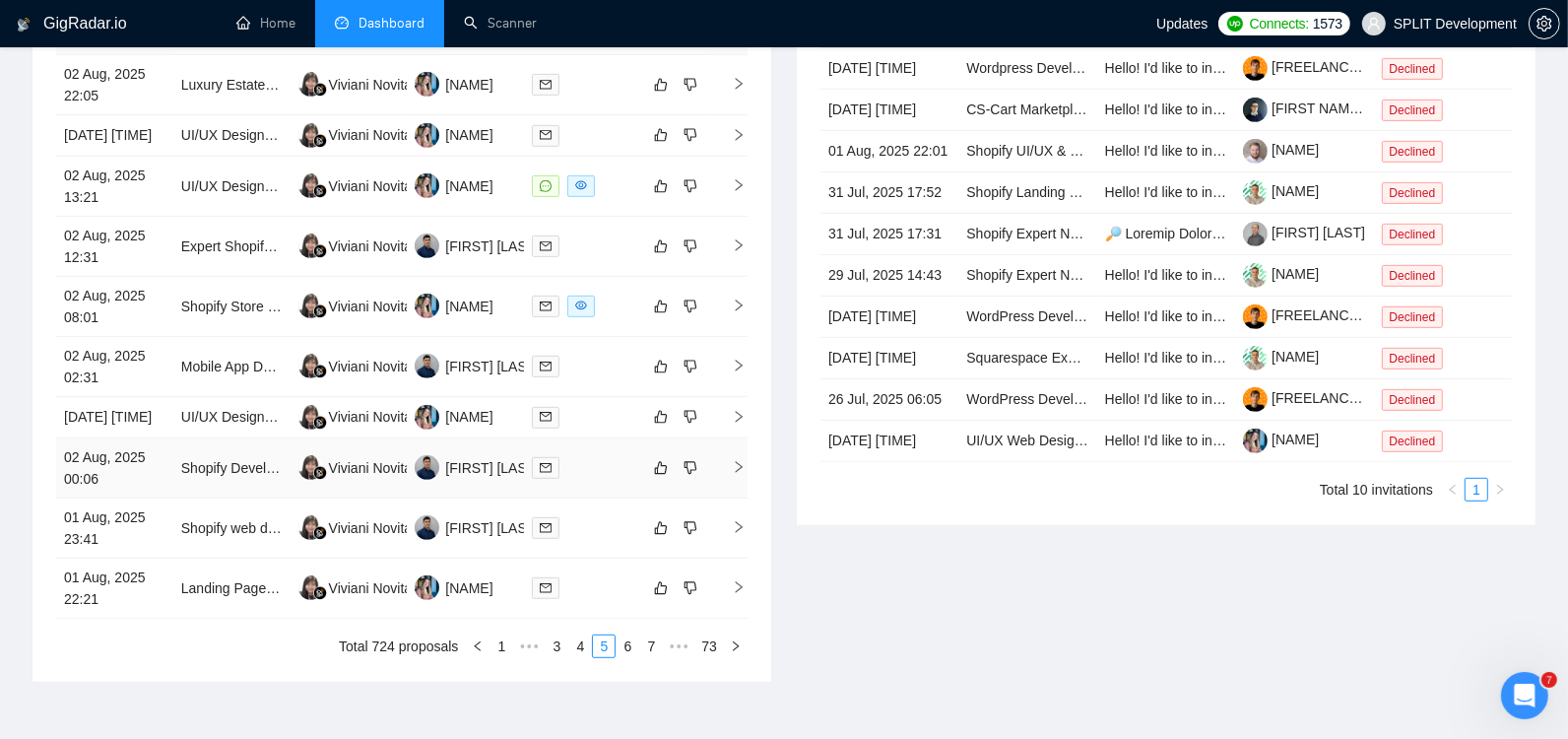 scroll, scrollTop: 880, scrollLeft: 0, axis: vertical 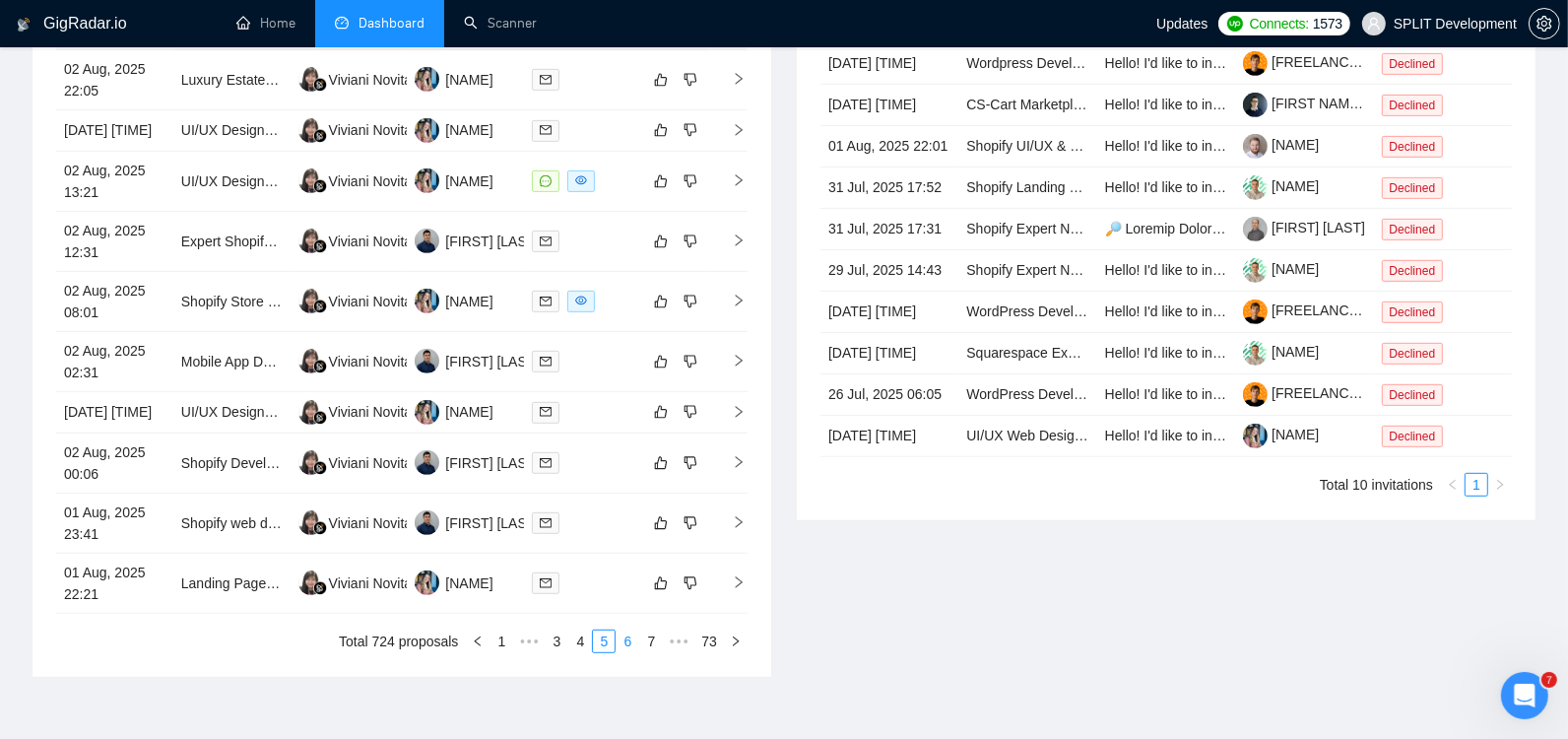 click on "6" at bounding box center [627, 641] 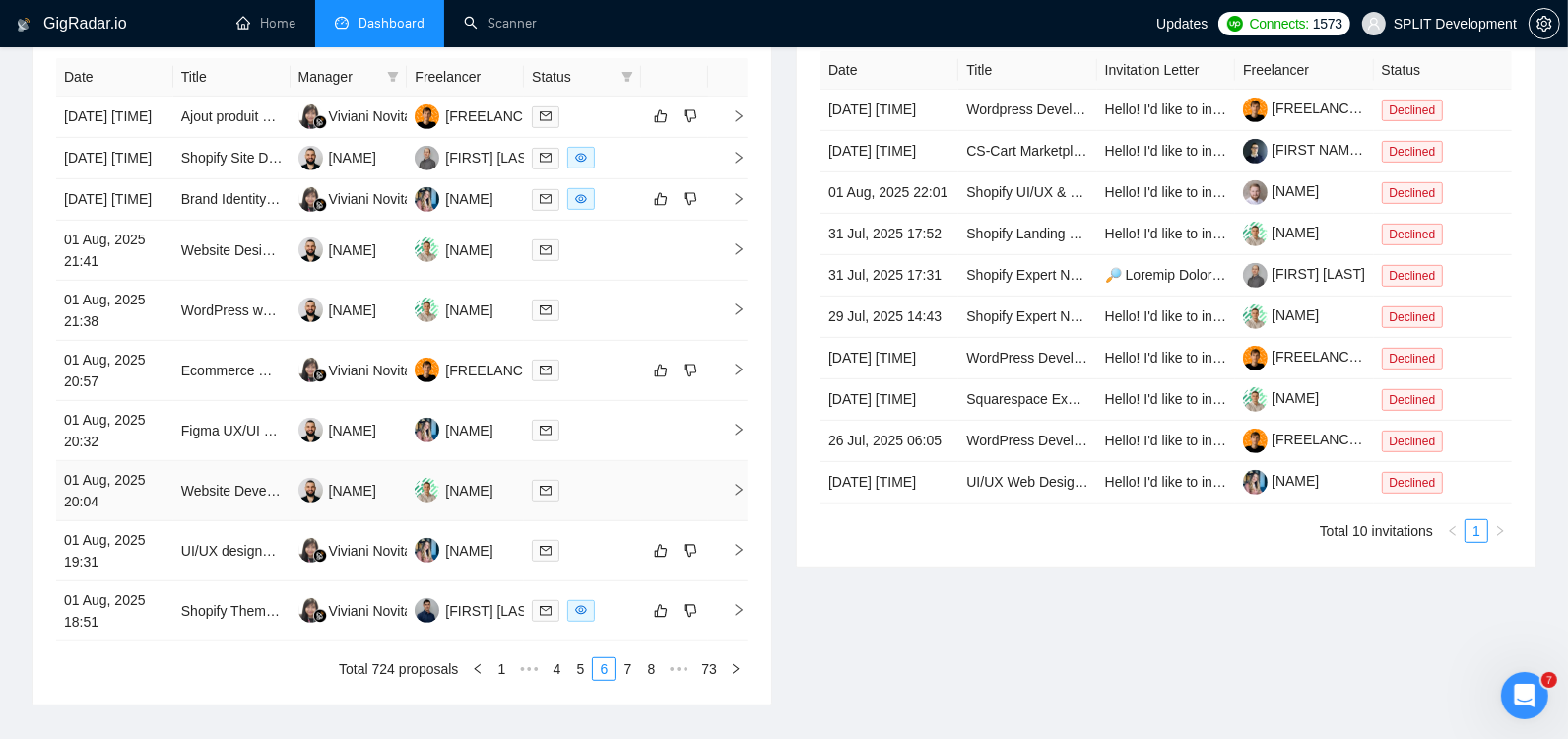 scroll, scrollTop: 840, scrollLeft: 0, axis: vertical 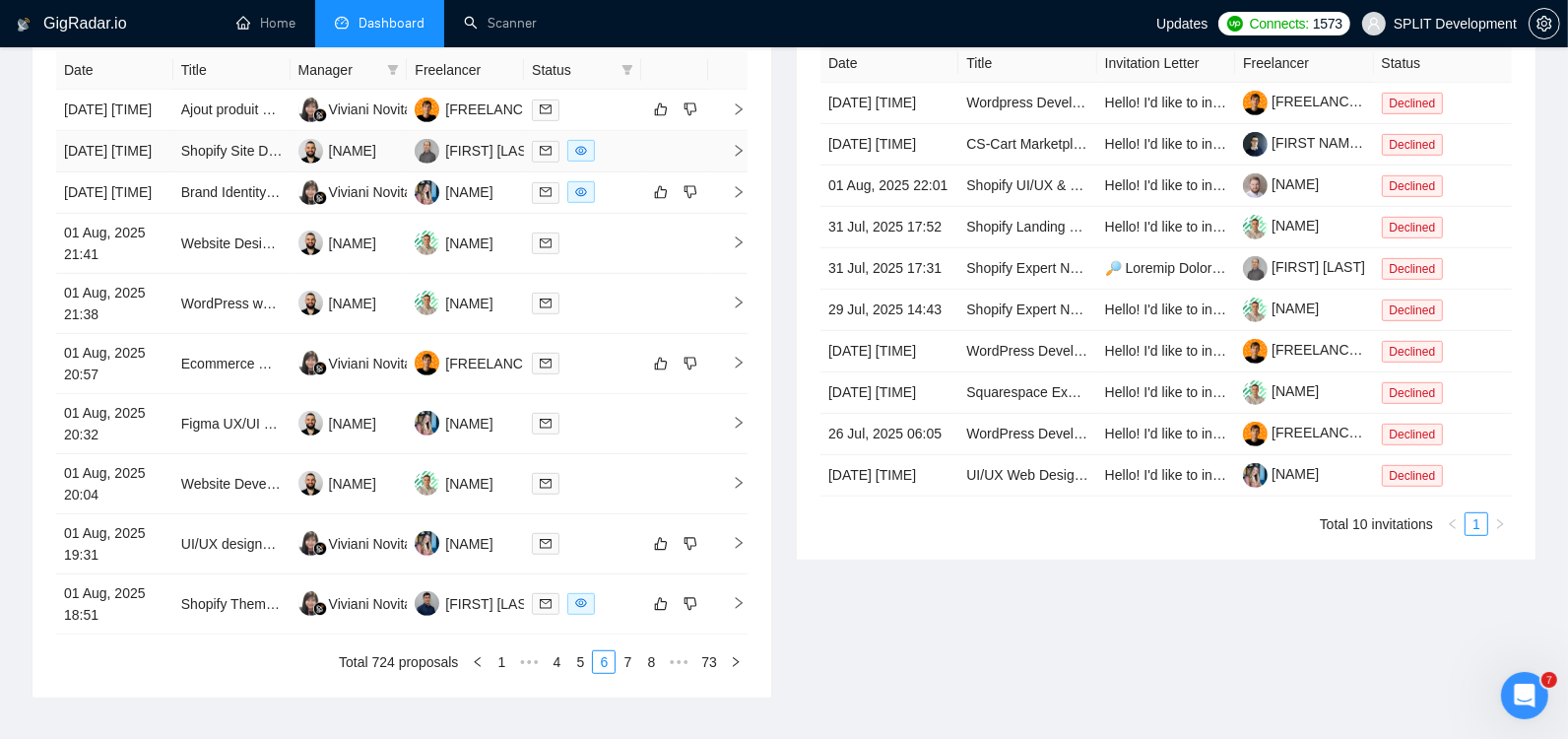 click at bounding box center (546, 152) 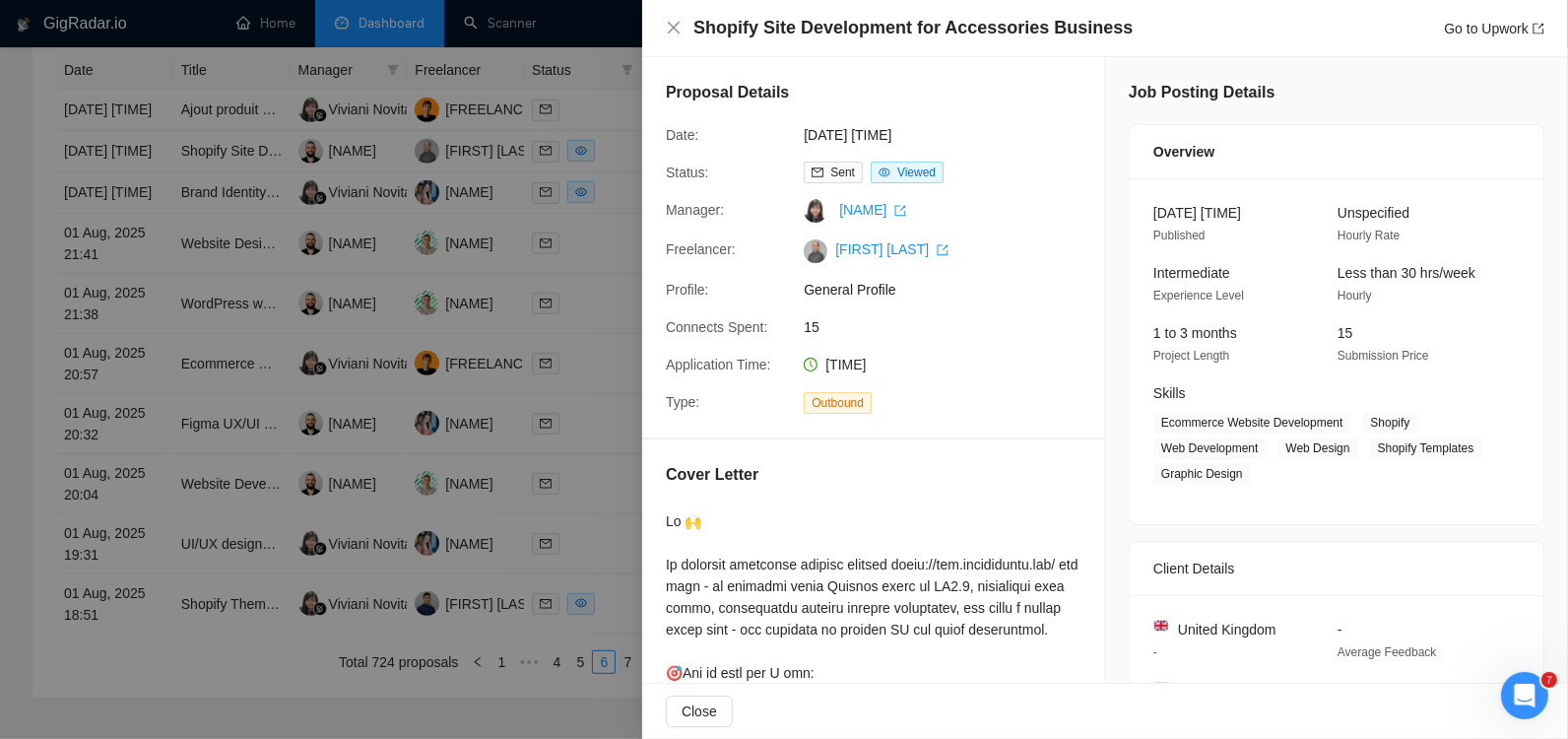 click at bounding box center (784, 370) 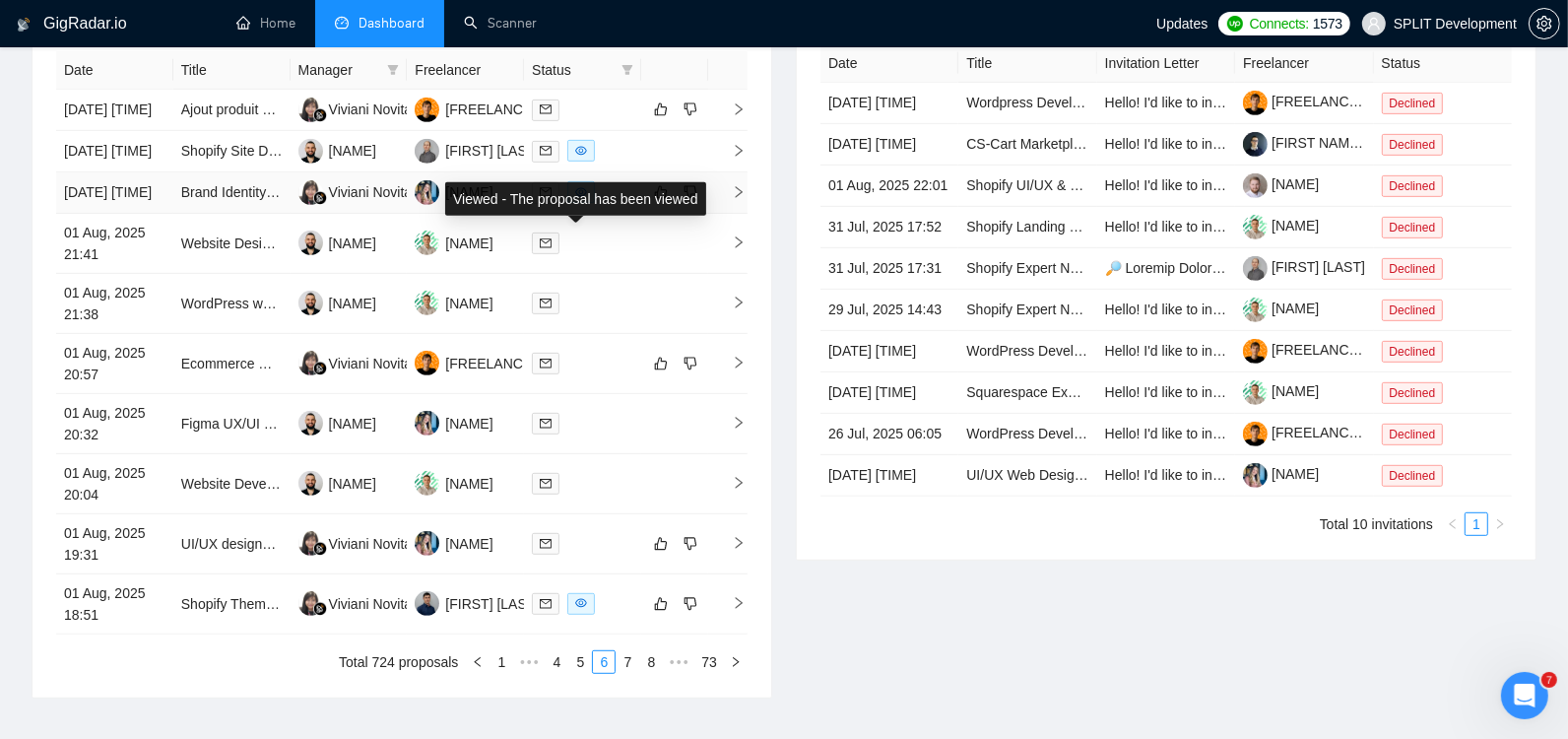 click at bounding box center (581, 192) 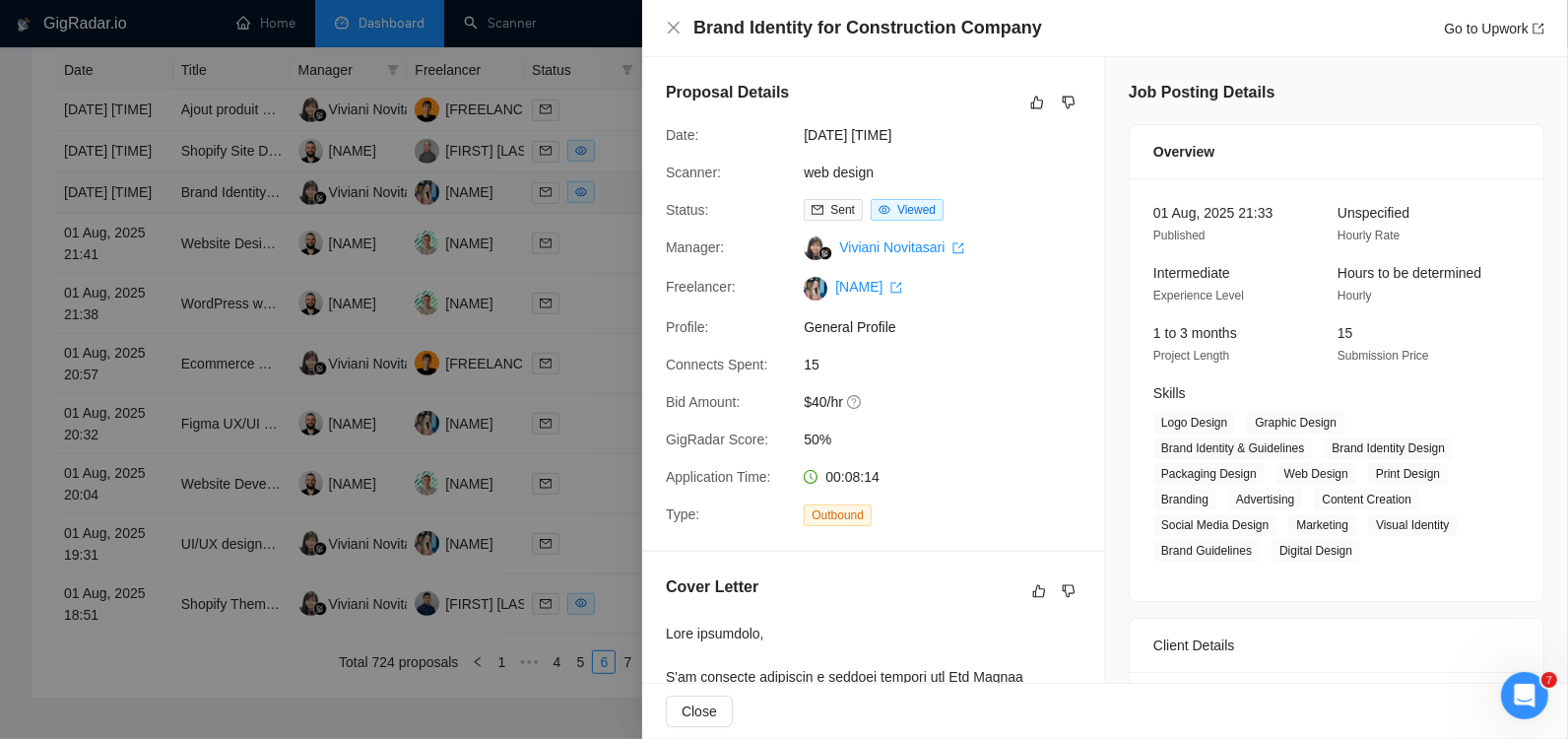 click at bounding box center (784, 370) 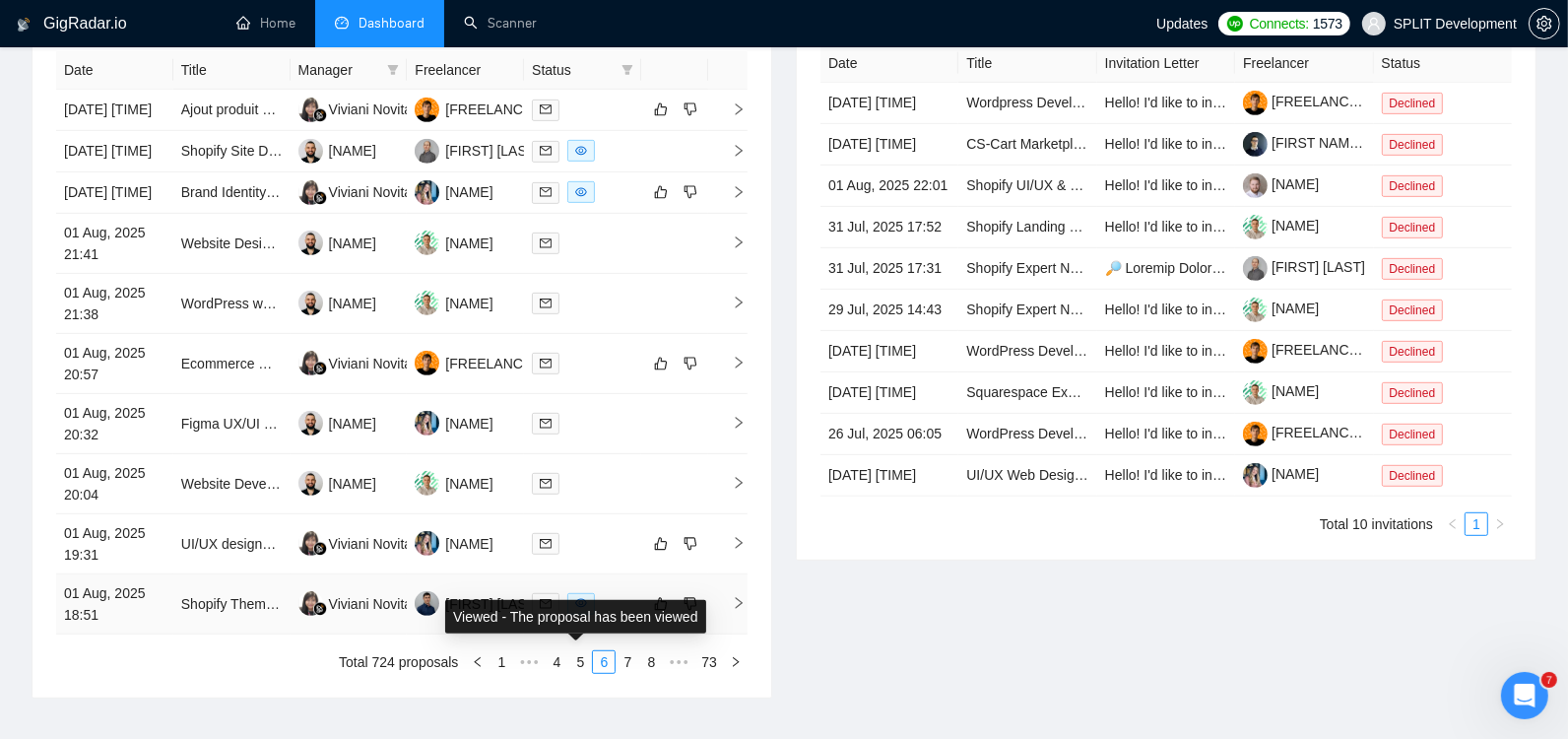 click 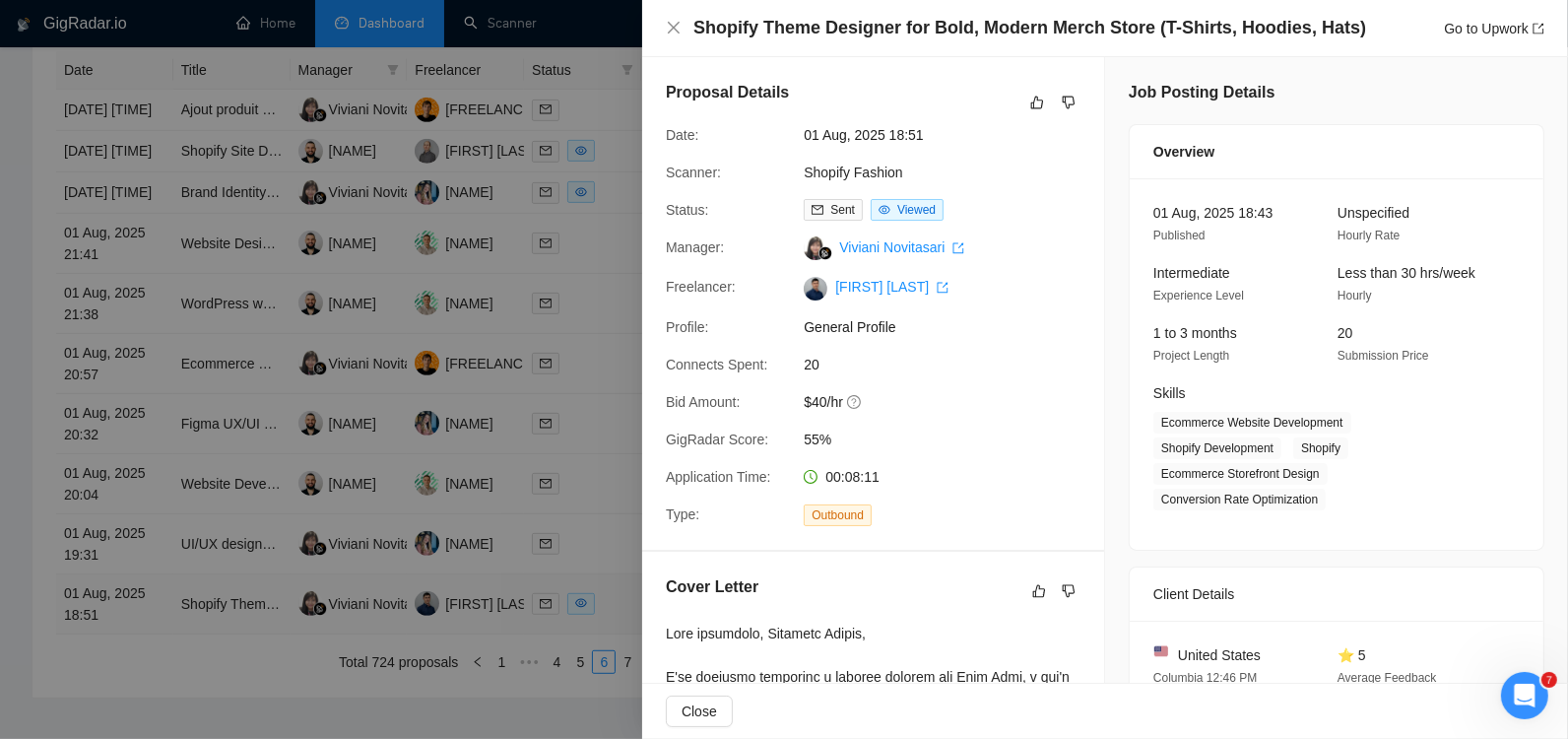 click at bounding box center [784, 370] 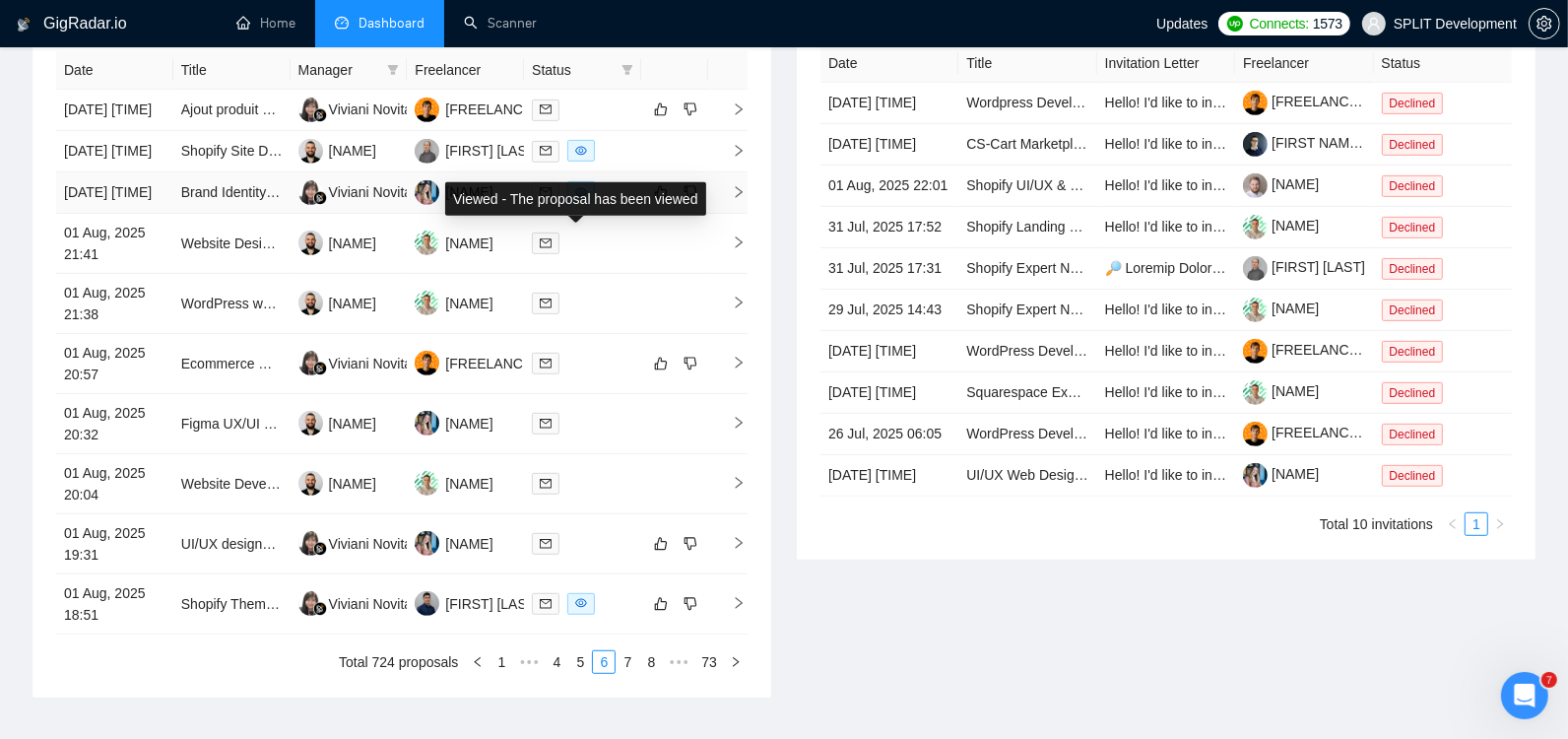 click 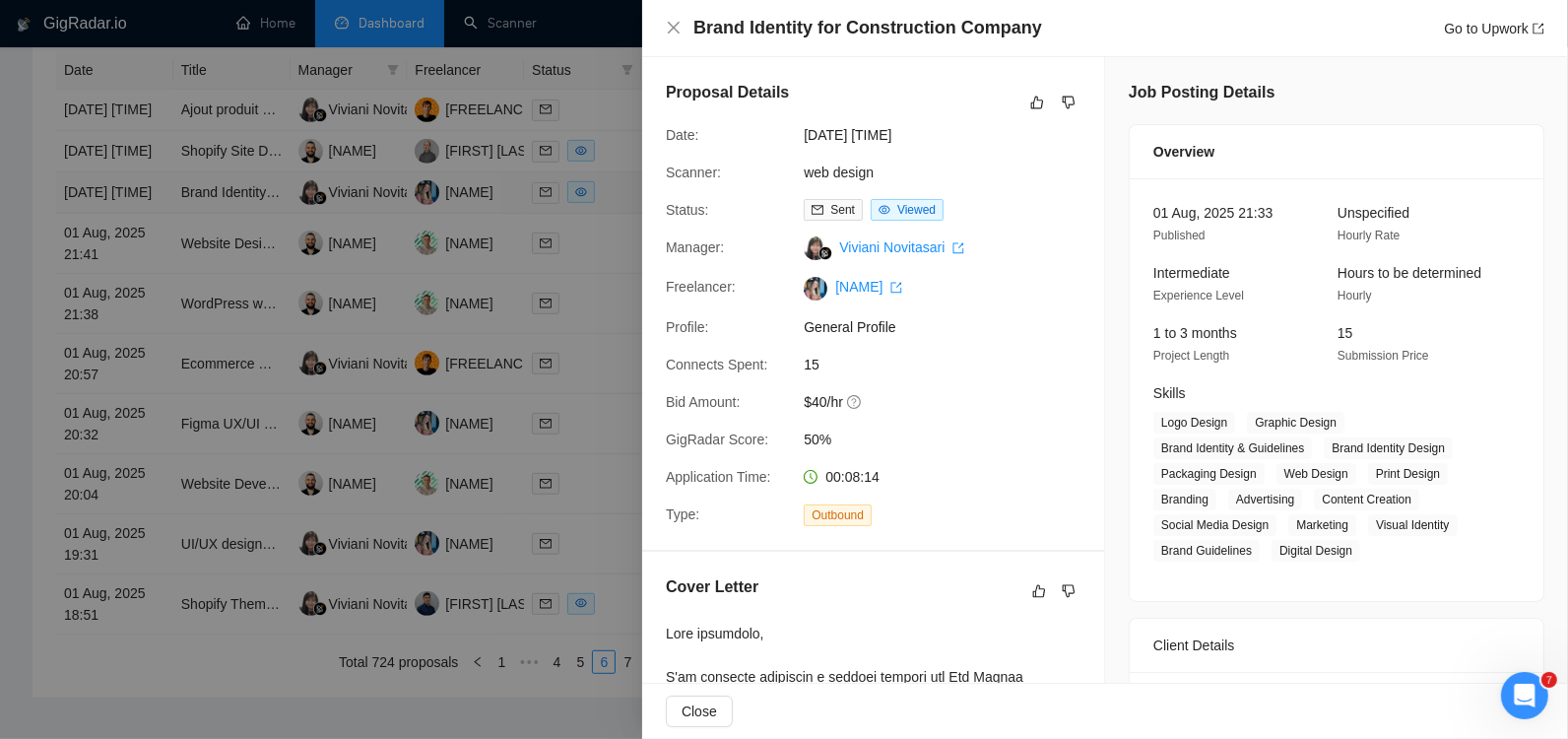 click at bounding box center (784, 370) 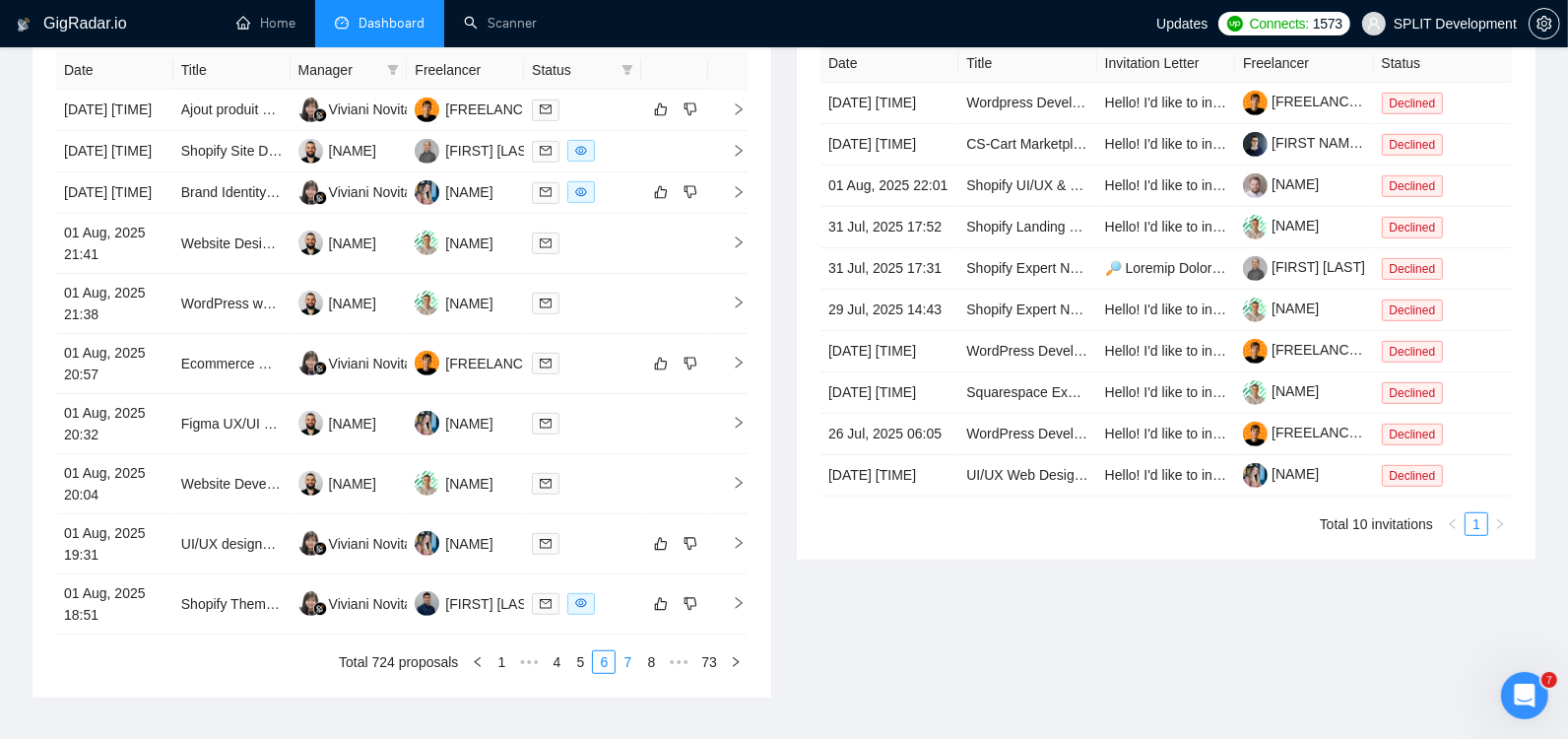 click on "7" at bounding box center (627, 662) 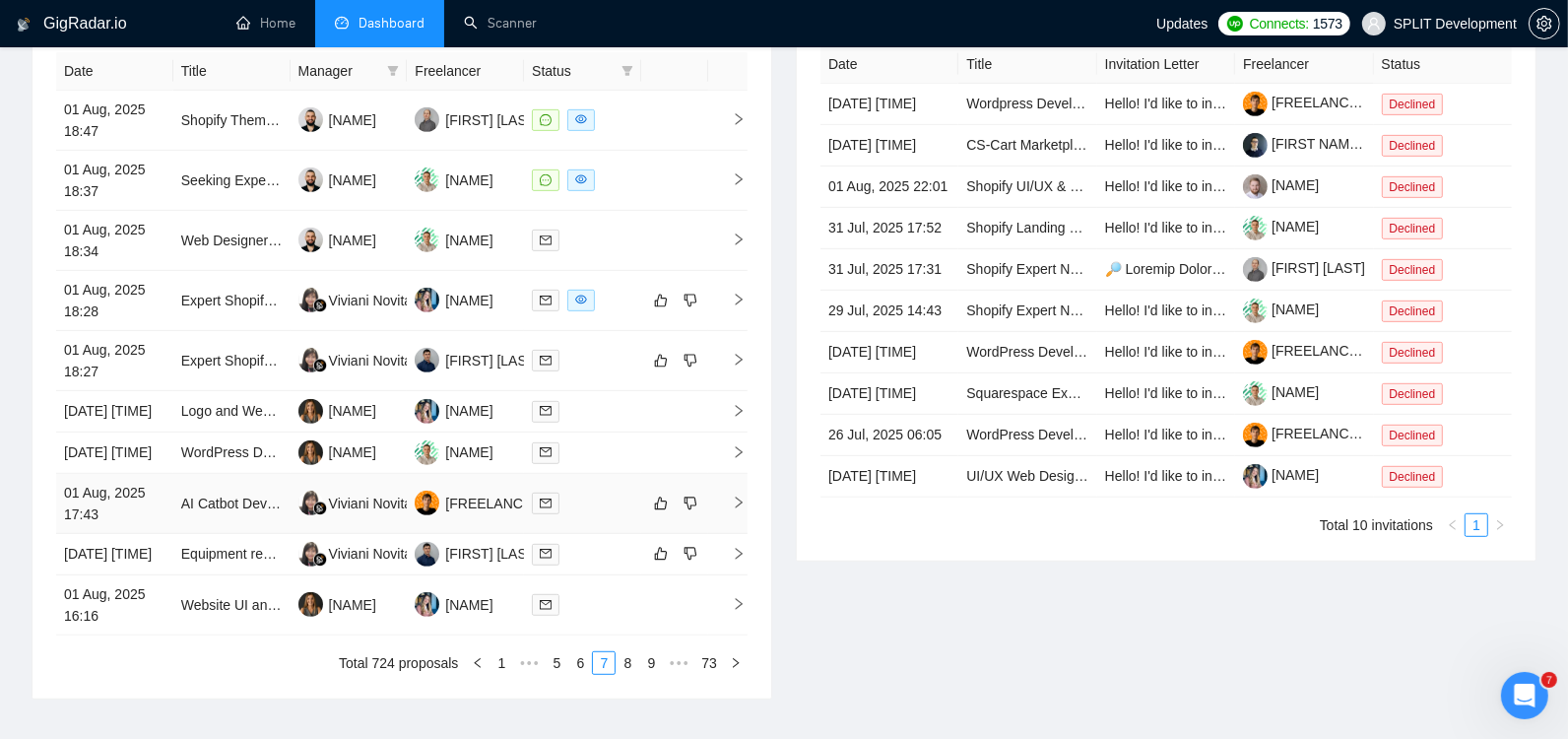 scroll, scrollTop: 841, scrollLeft: 0, axis: vertical 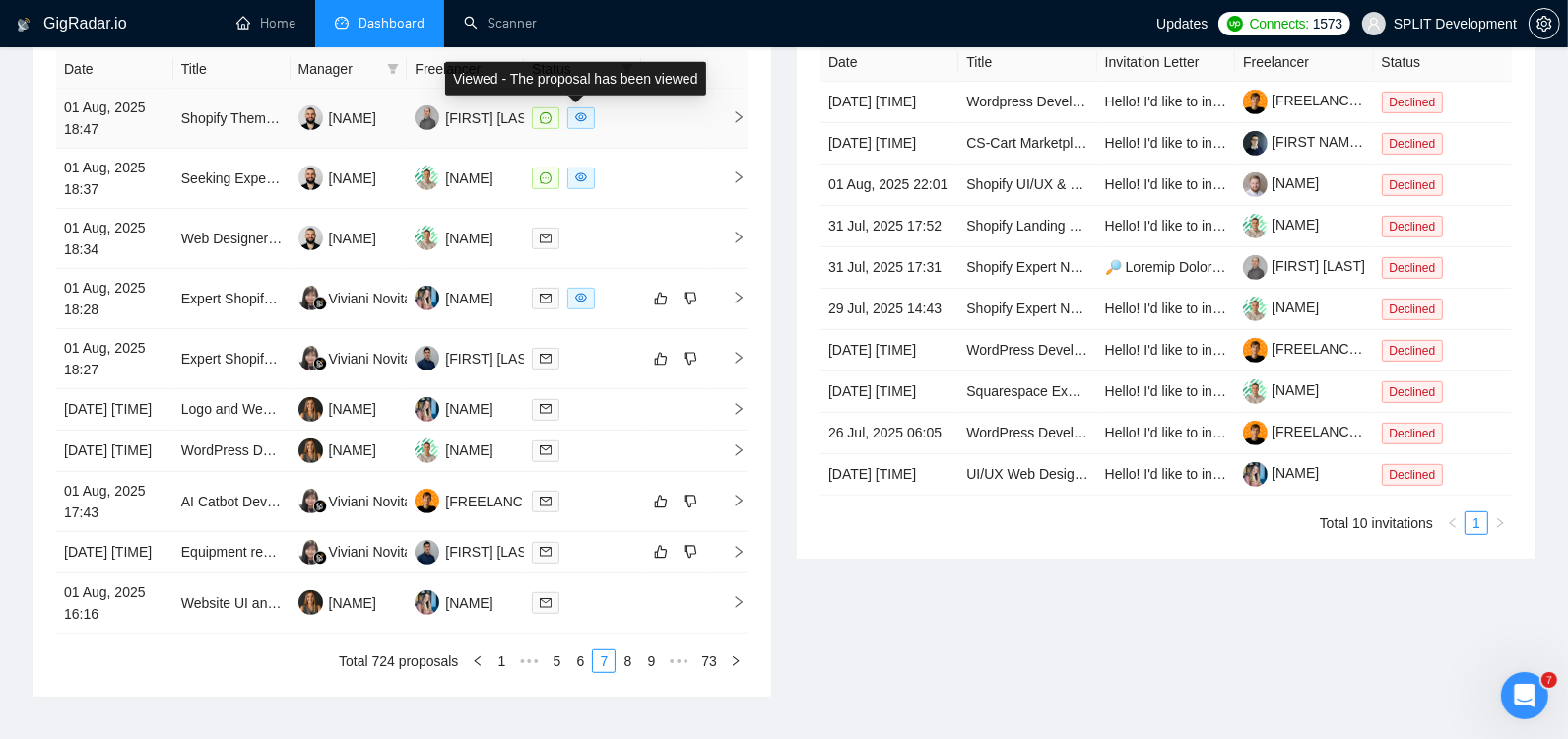 click 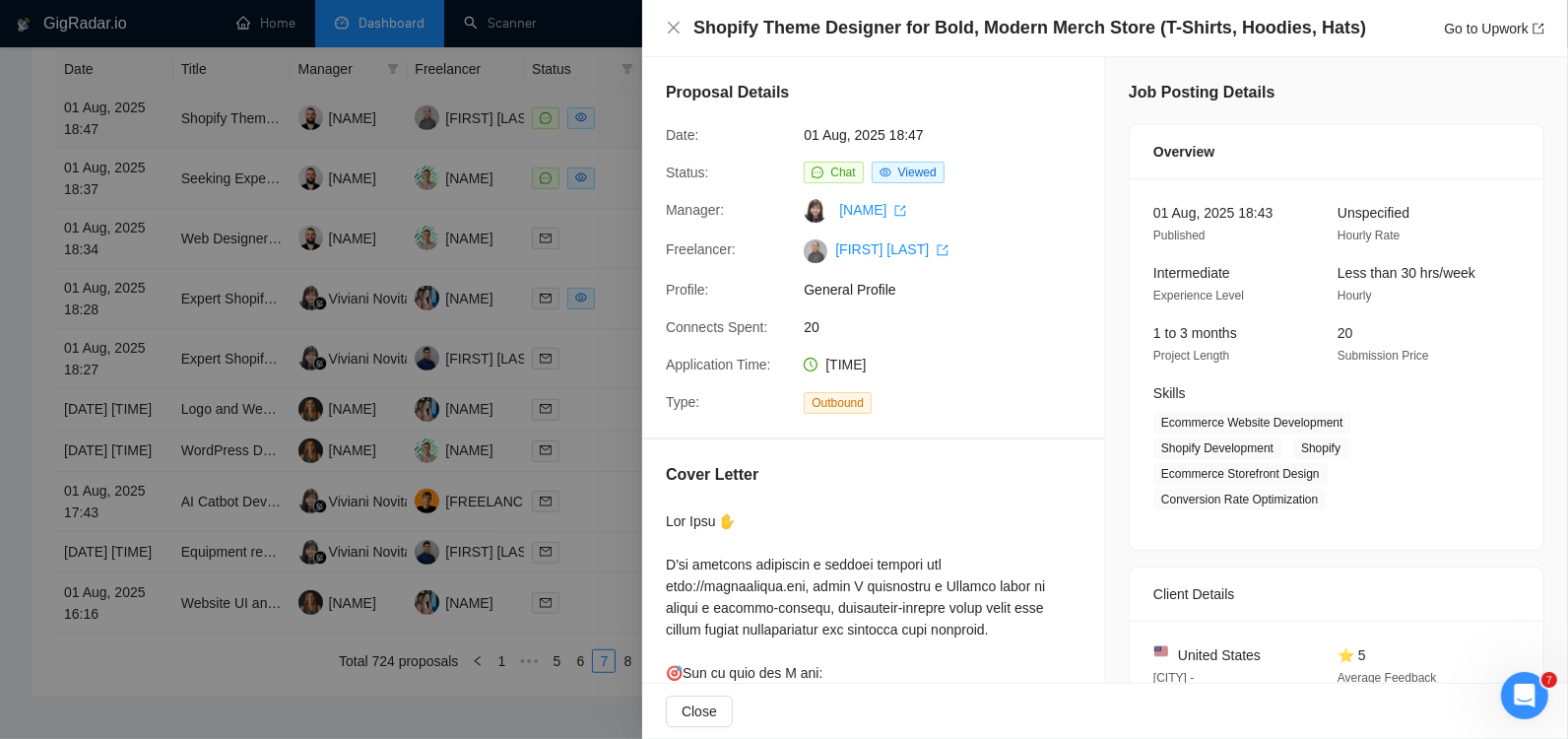 click at bounding box center [784, 370] 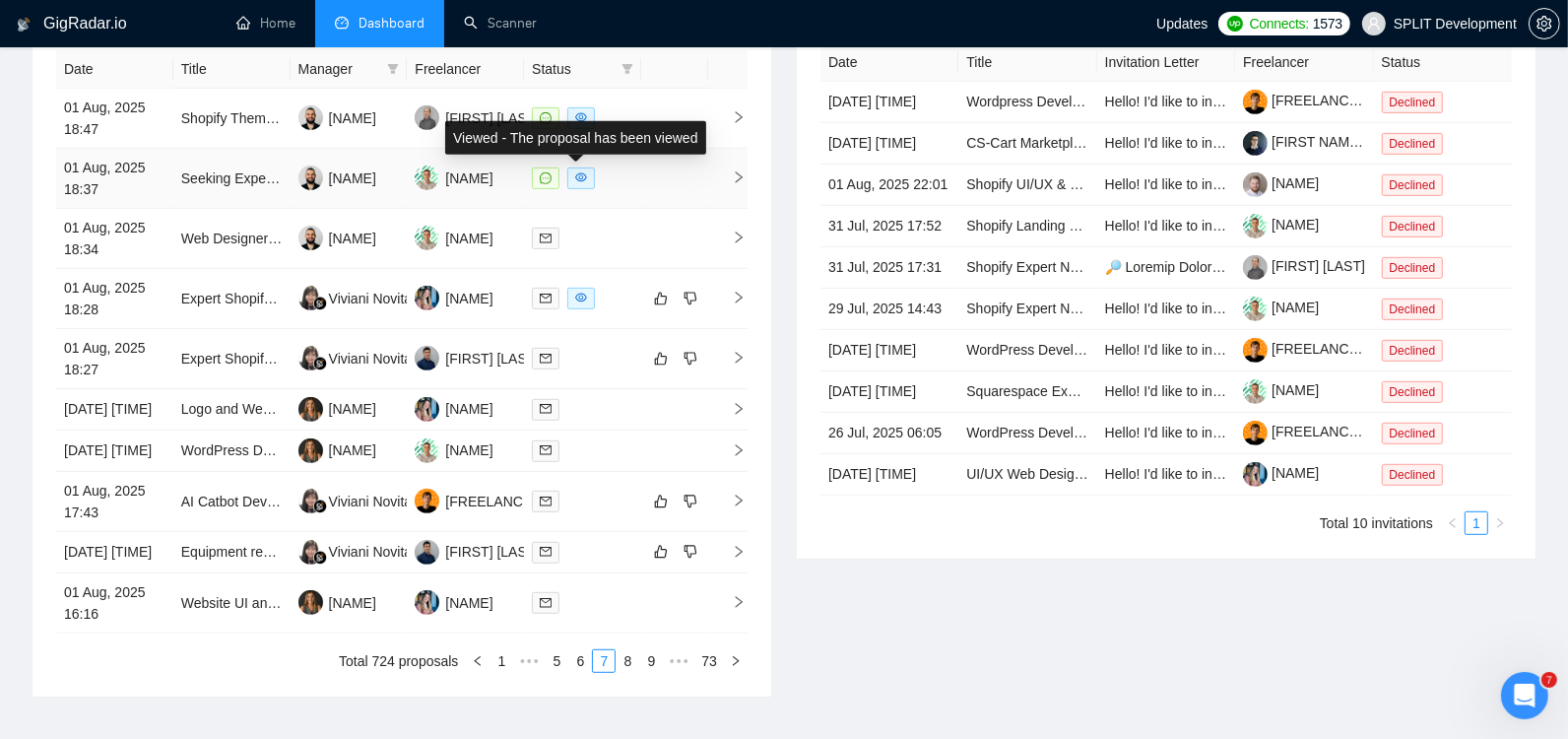 click 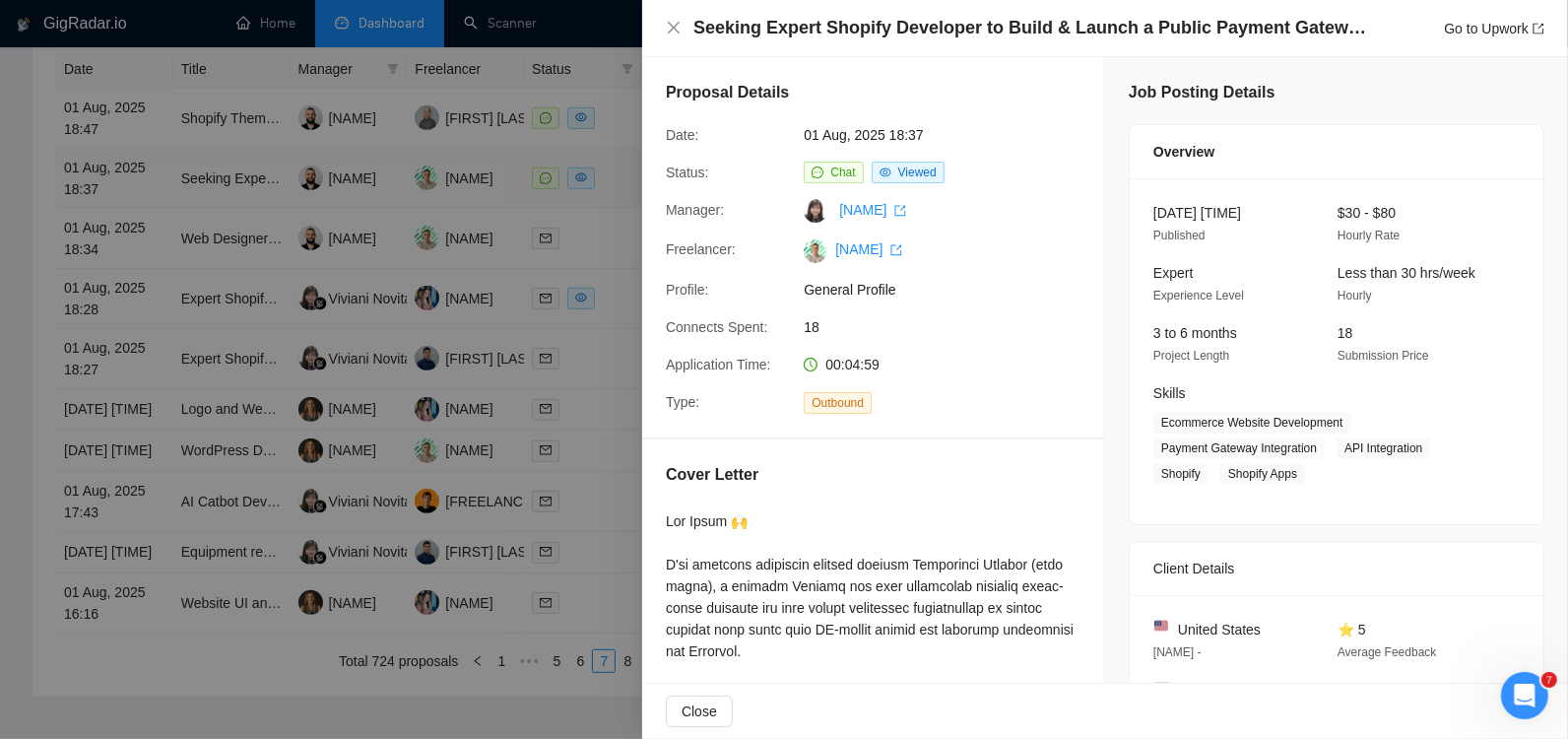click at bounding box center (784, 370) 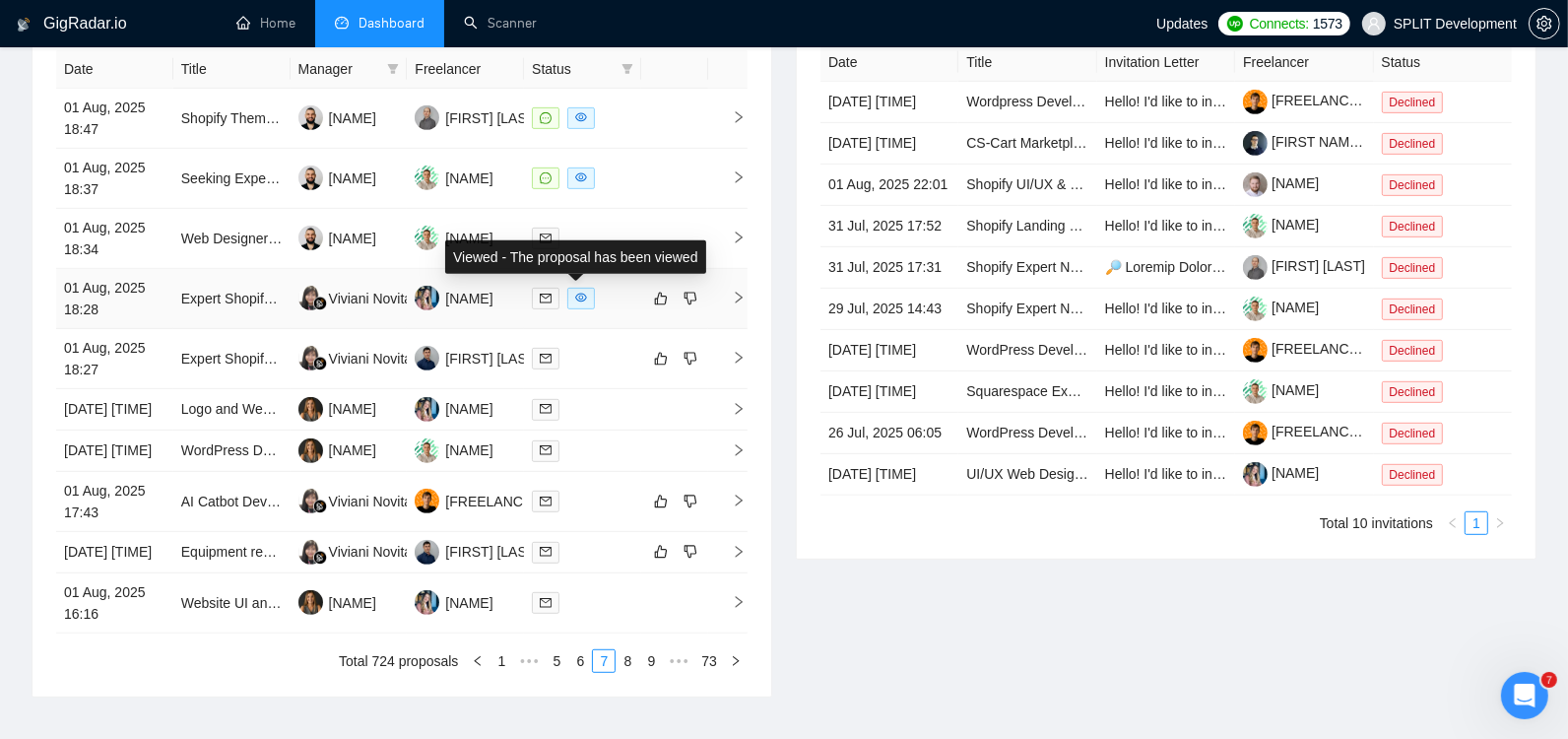click 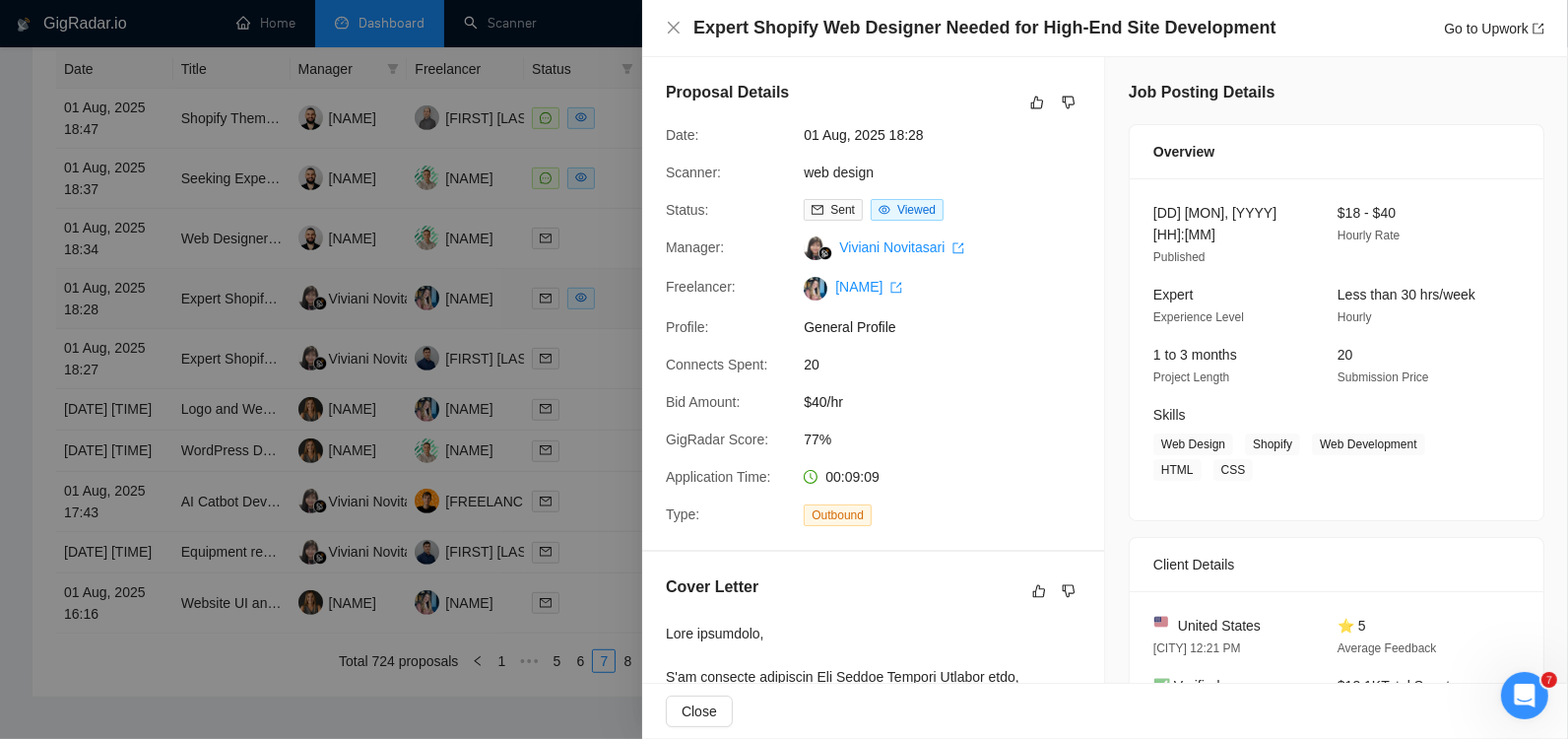 click at bounding box center [784, 370] 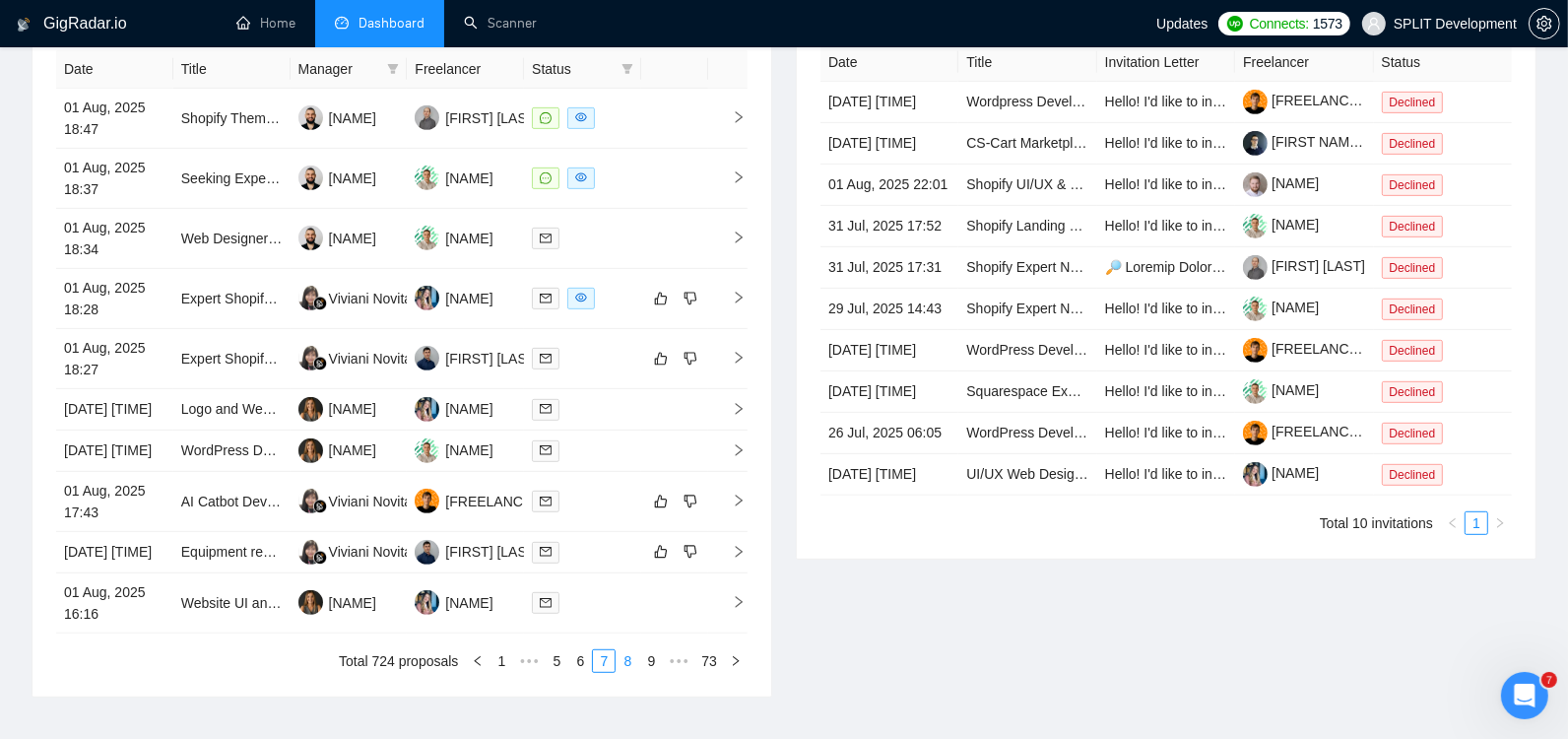 click on "8" at bounding box center [627, 661] 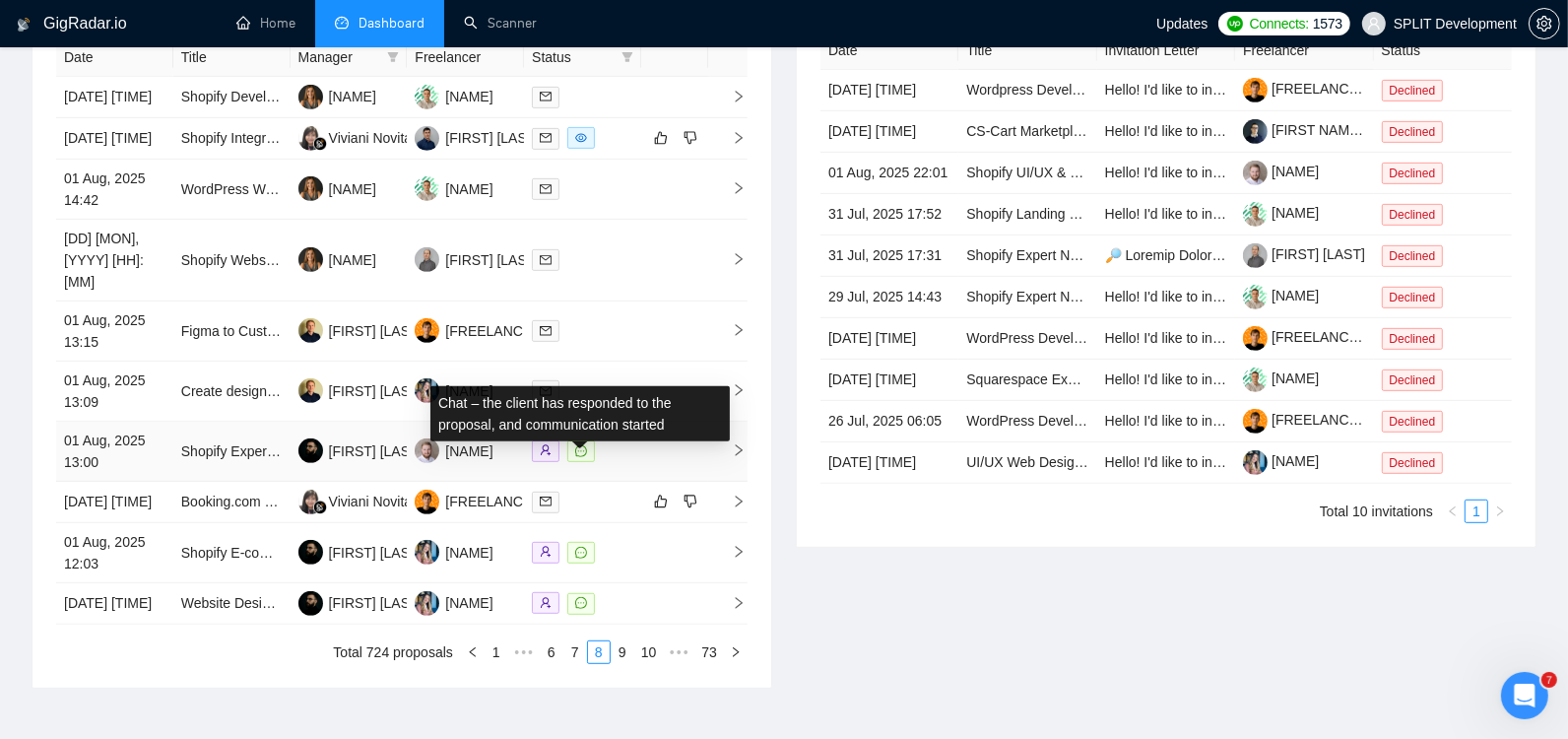 scroll, scrollTop: 855, scrollLeft: 0, axis: vertical 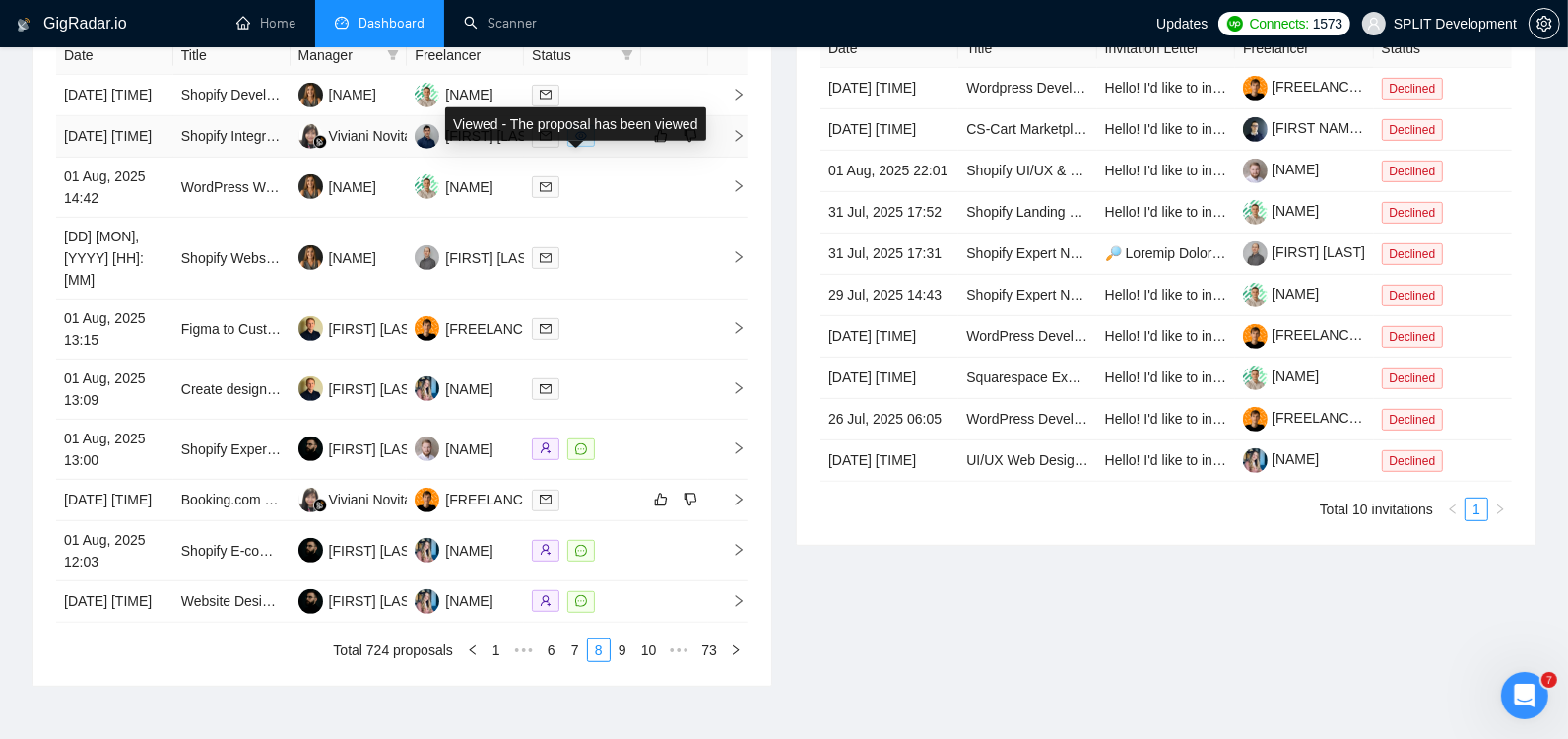 click 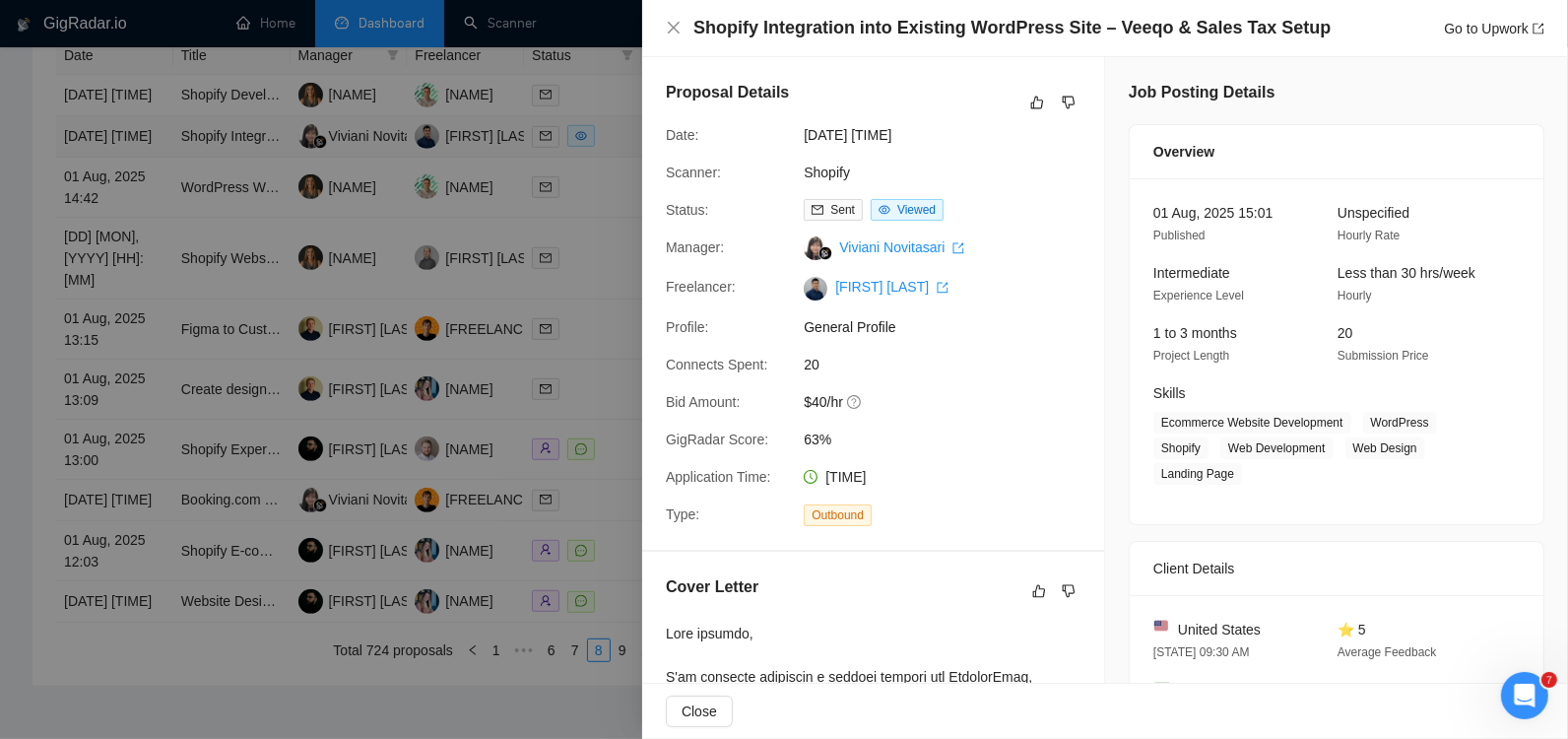 click at bounding box center [784, 370] 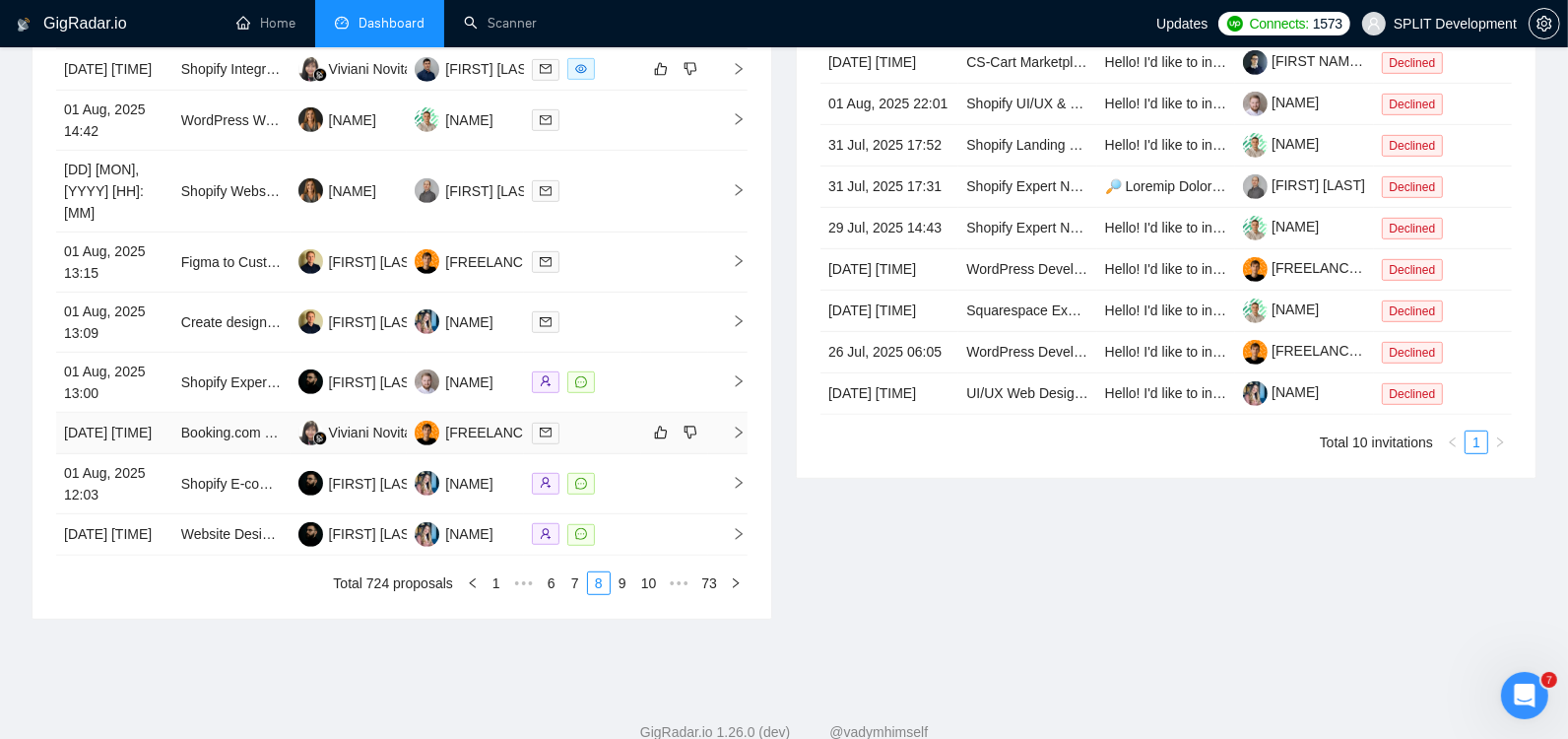 scroll, scrollTop: 957, scrollLeft: 0, axis: vertical 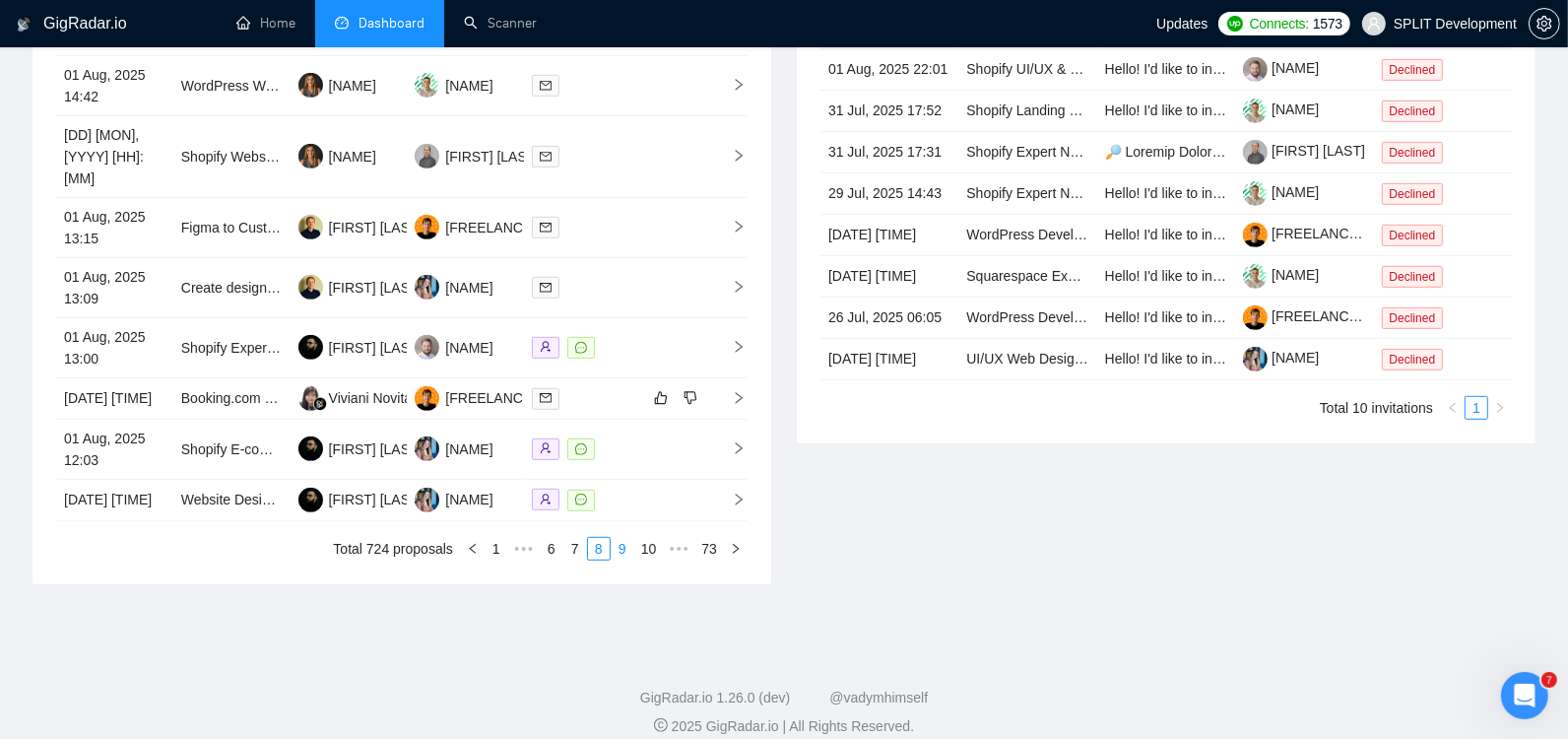 click on "9" at bounding box center [622, 549] 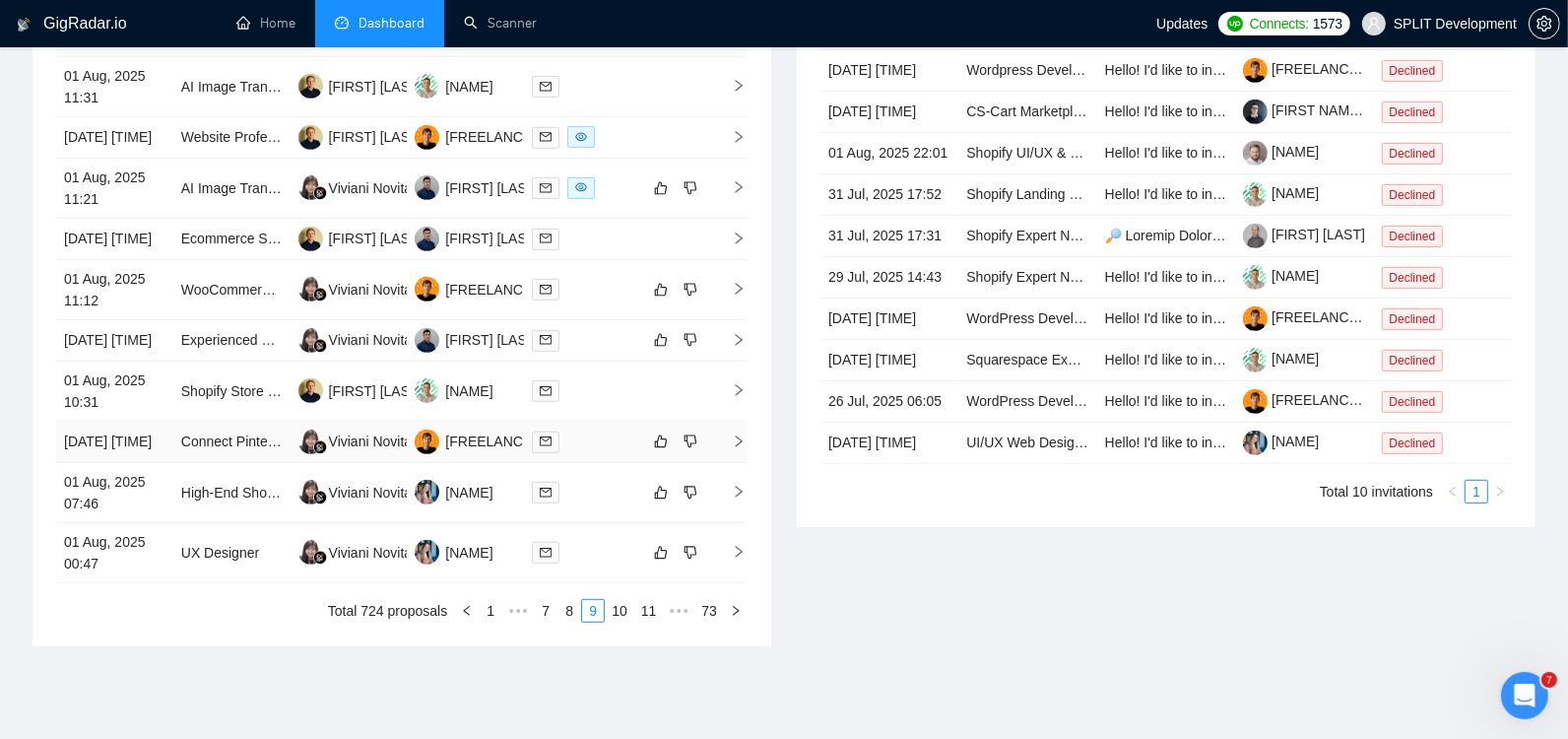 scroll, scrollTop: 871, scrollLeft: 0, axis: vertical 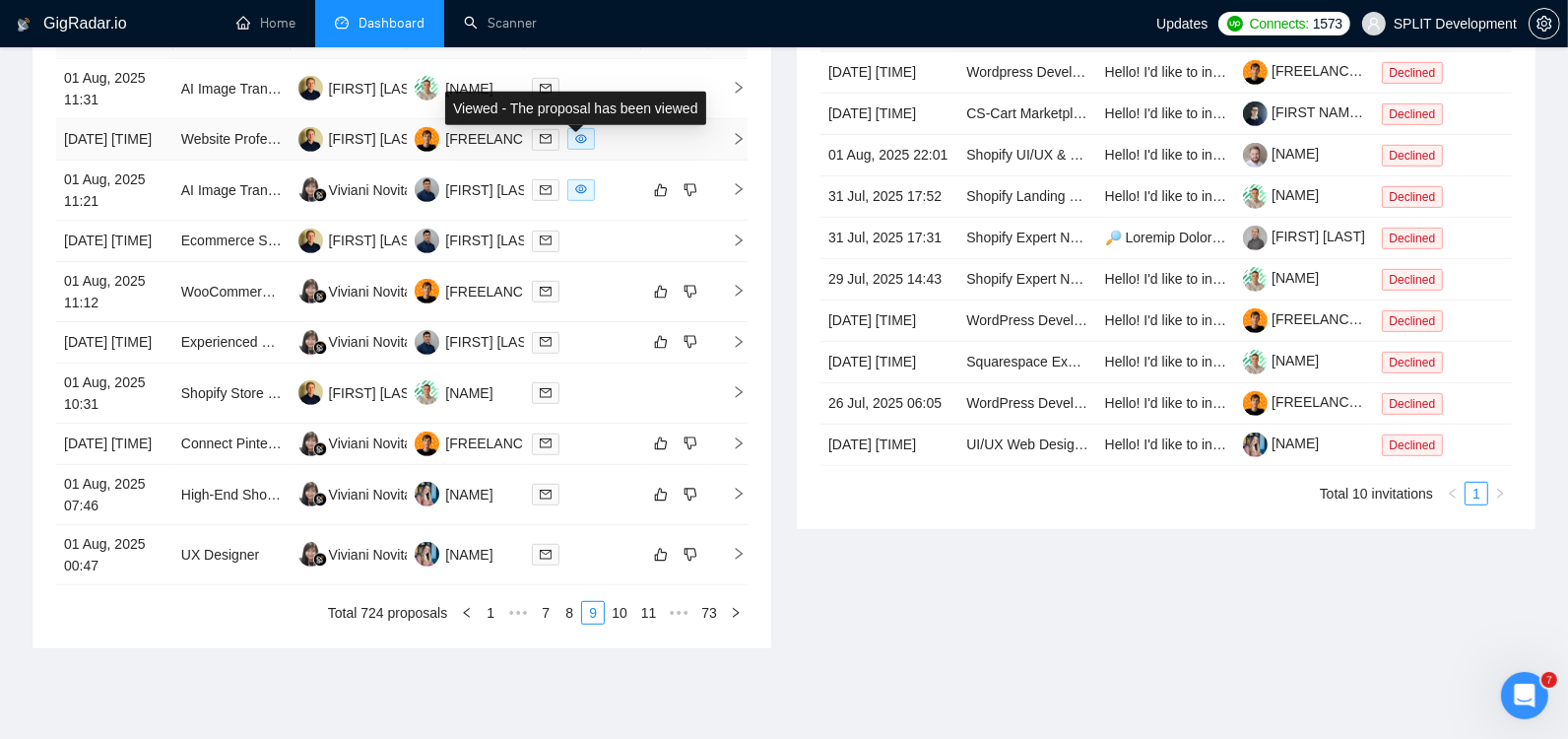 click 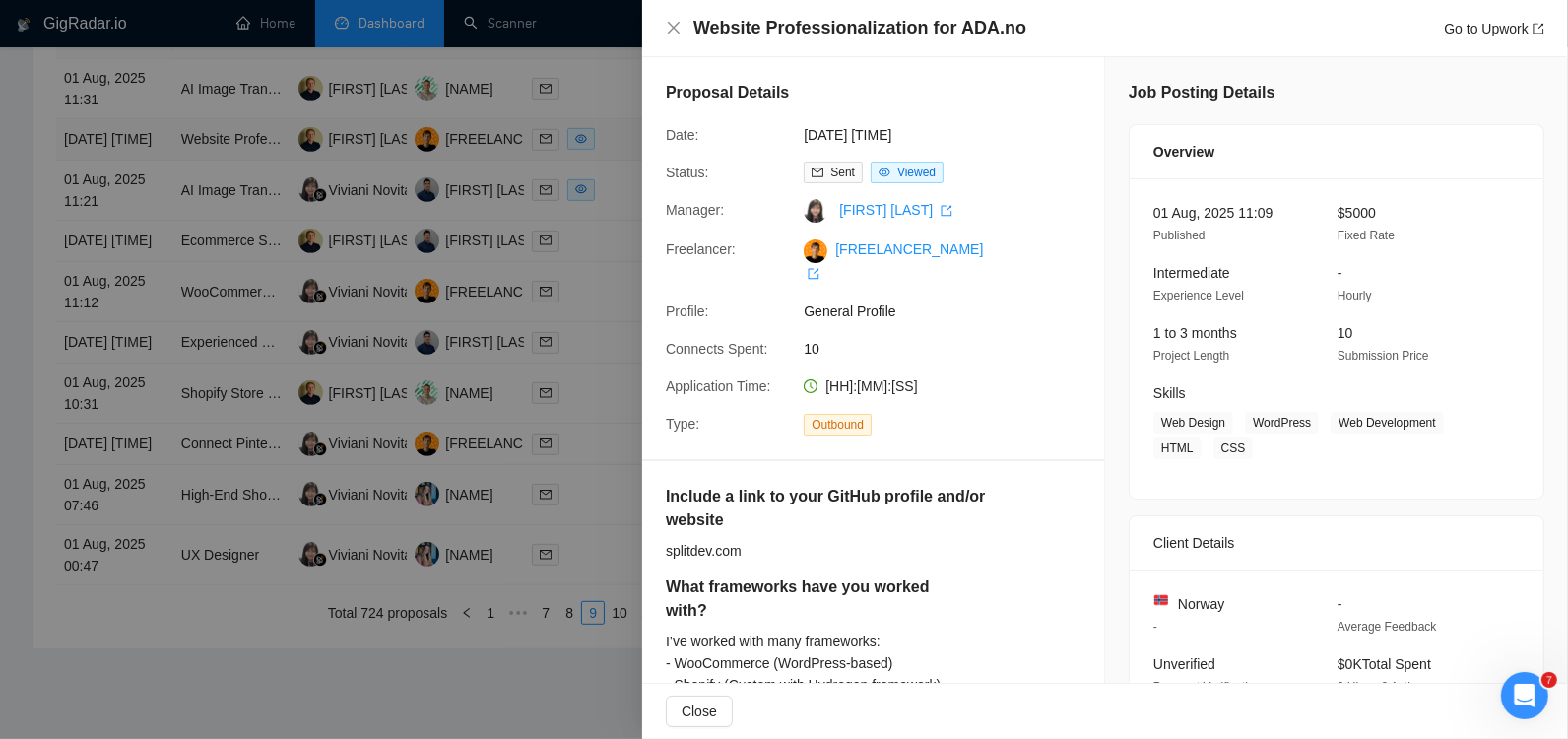 click at bounding box center (784, 370) 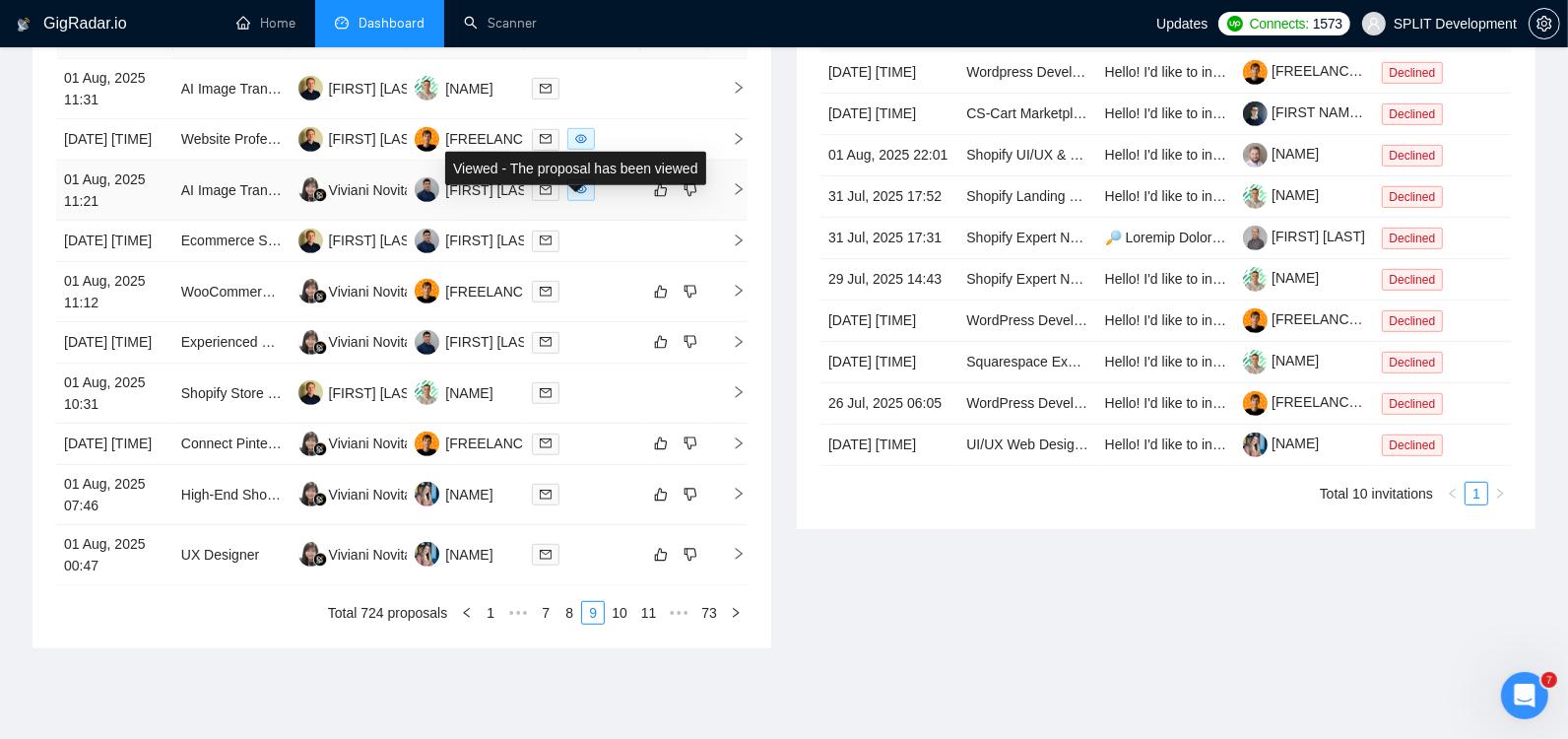 click 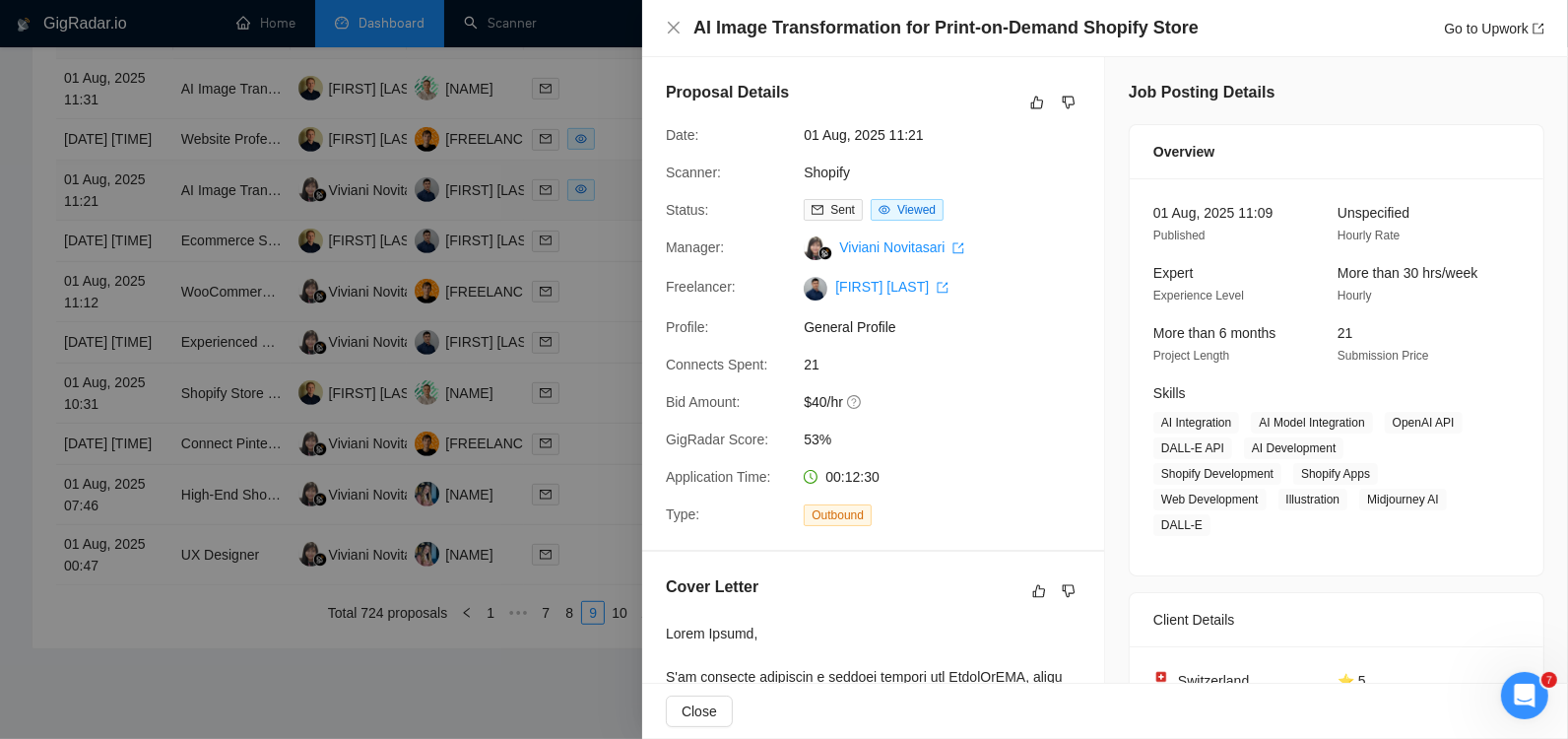 click at bounding box center (784, 370) 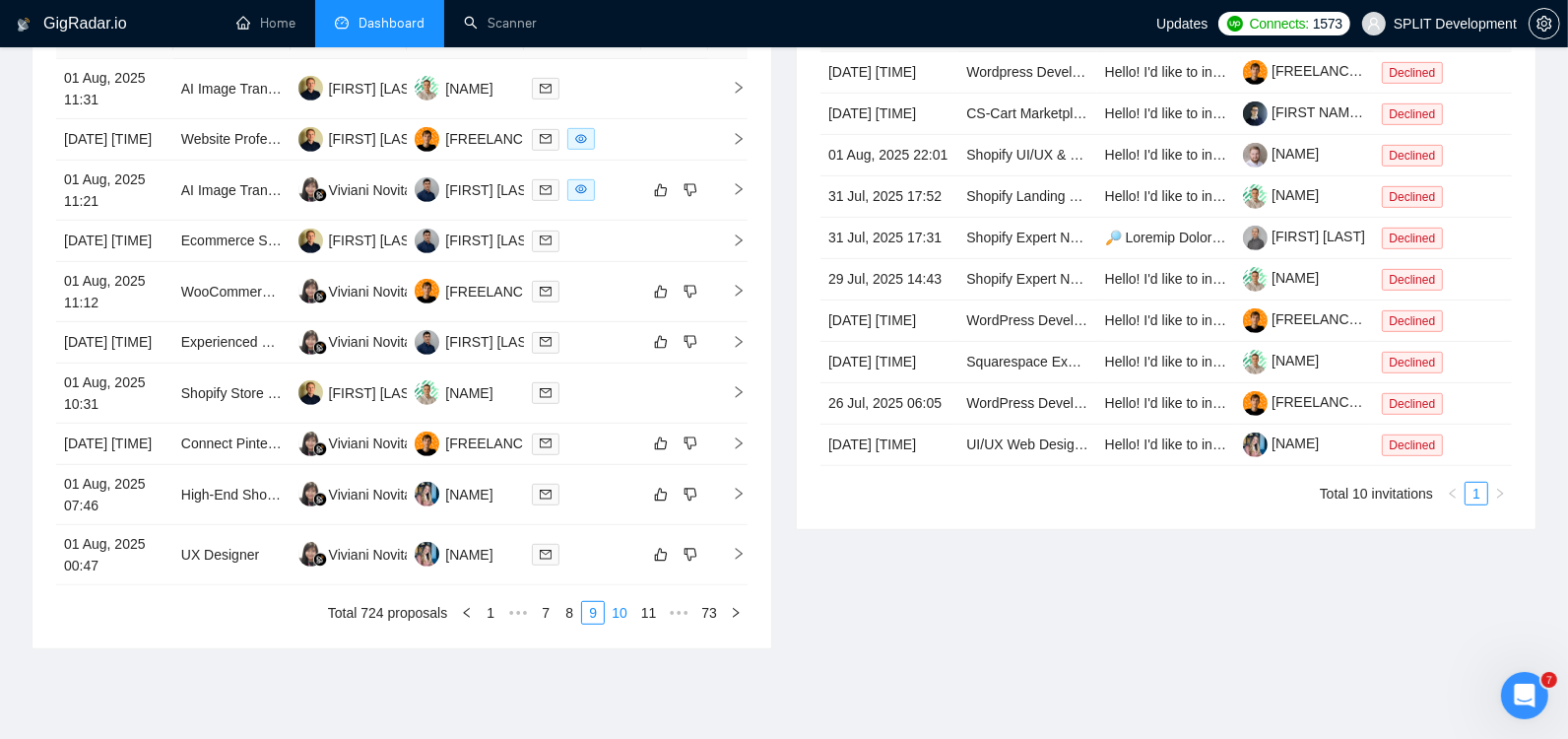 click on "10" at bounding box center [620, 613] 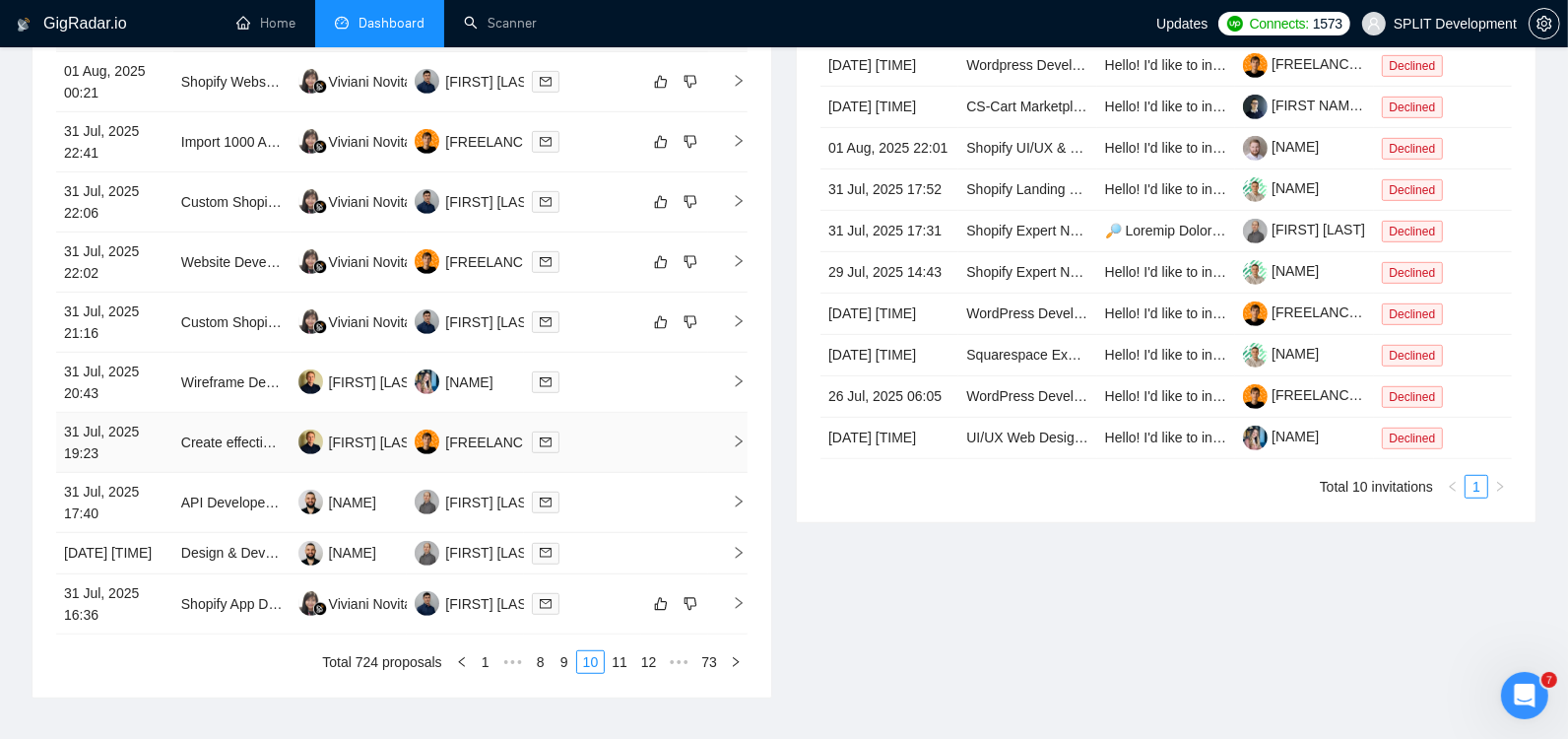 scroll, scrollTop: 879, scrollLeft: 0, axis: vertical 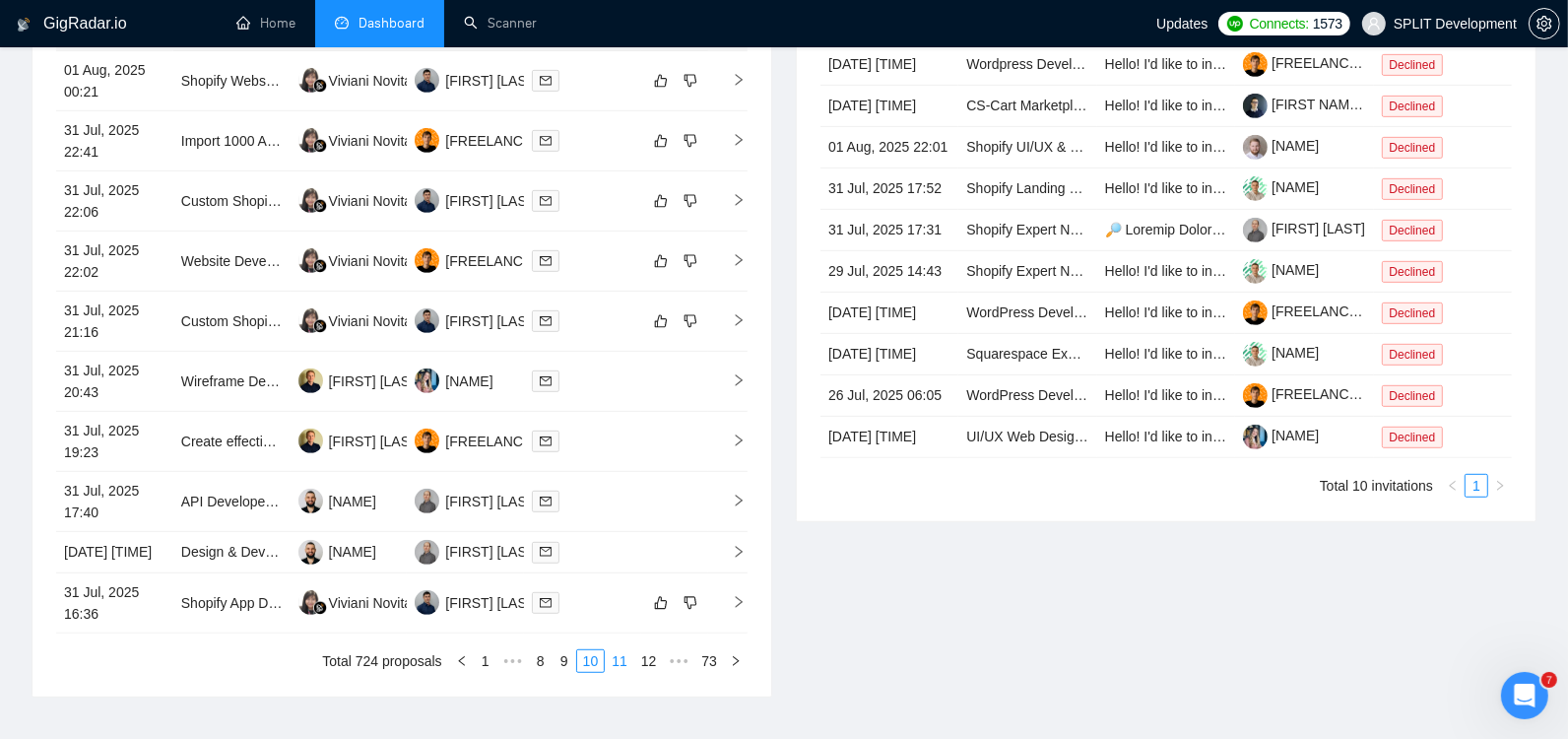 click on "11" at bounding box center (620, 661) 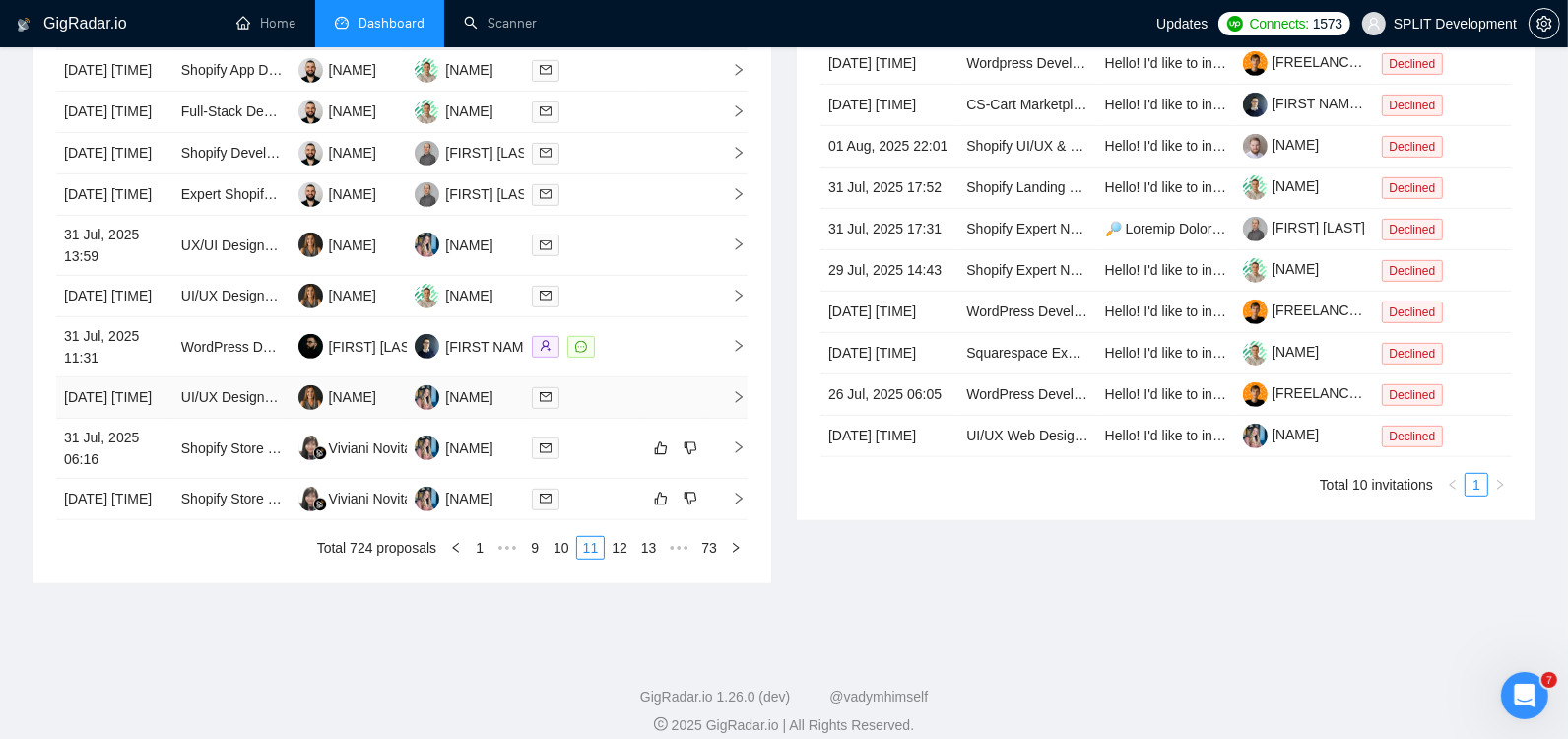 scroll, scrollTop: 881, scrollLeft: 0, axis: vertical 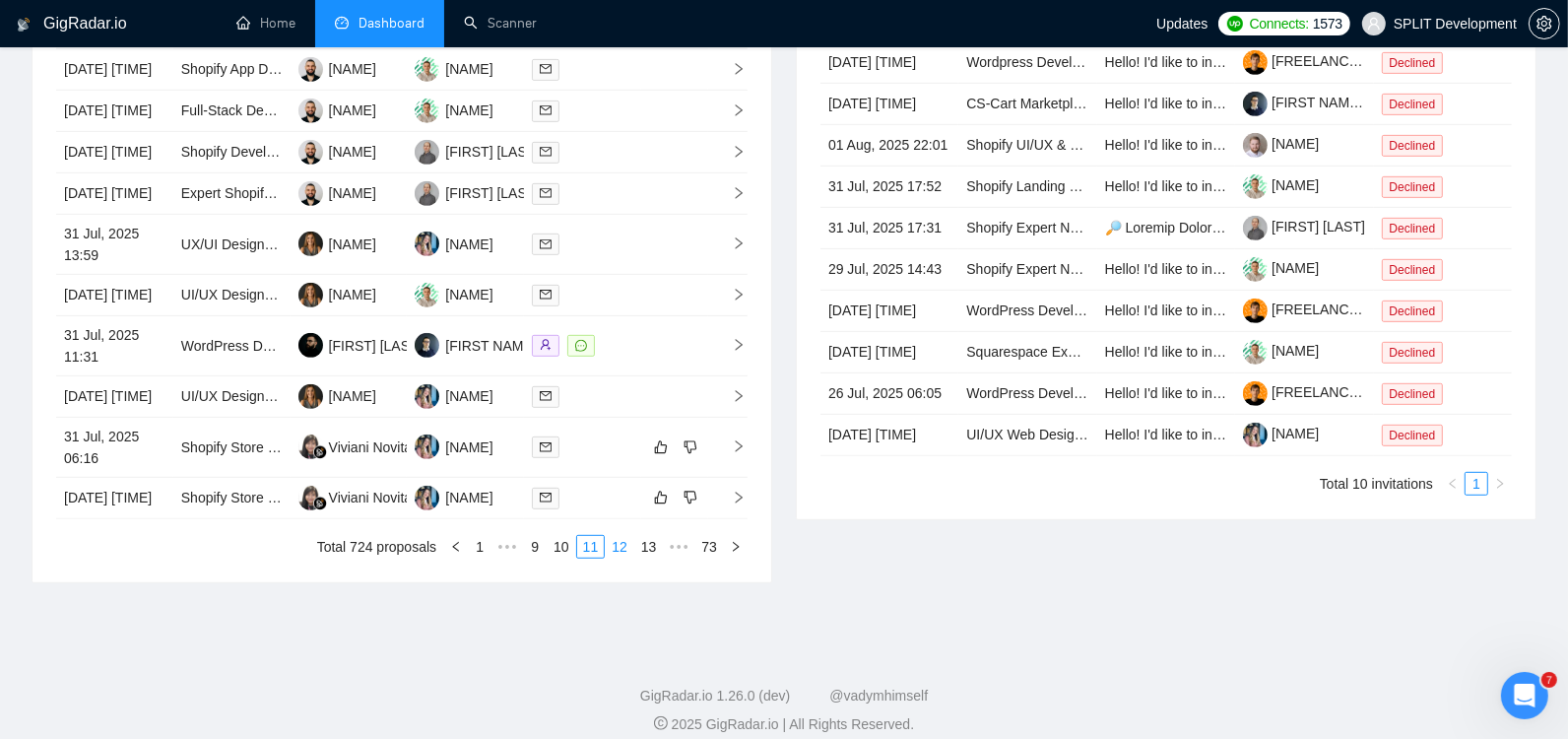 click on "12" at bounding box center (620, 547) 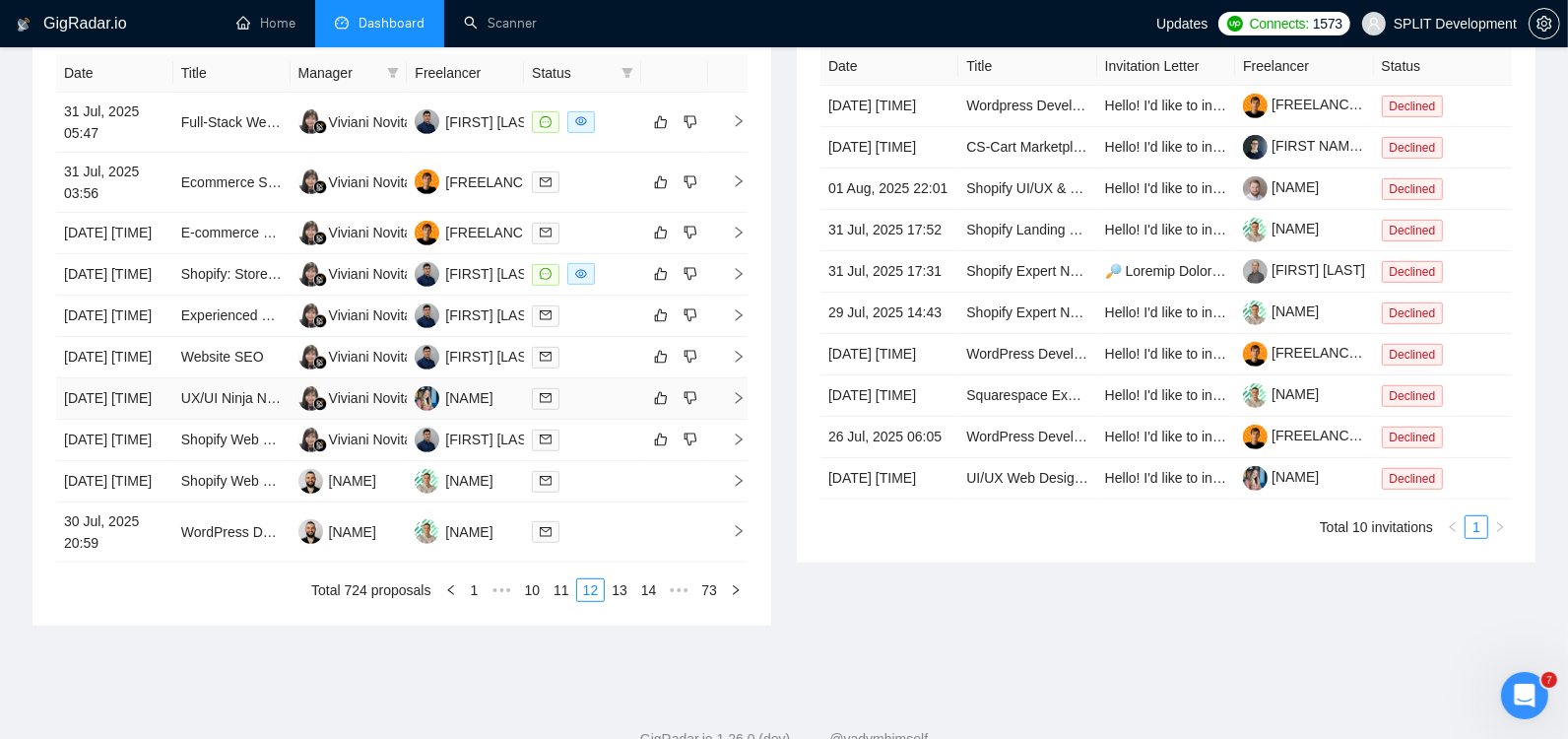 scroll, scrollTop: 836, scrollLeft: 0, axis: vertical 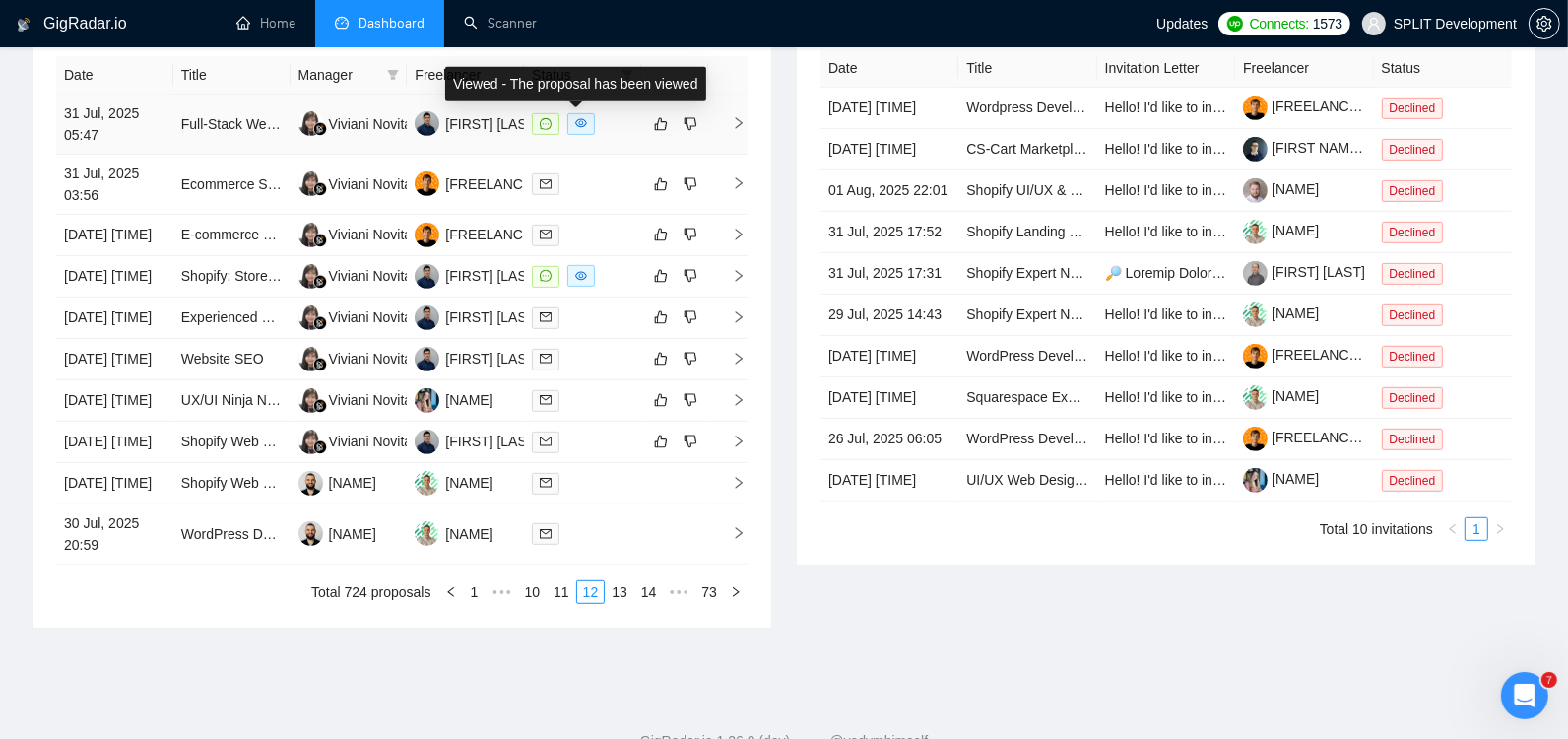 click 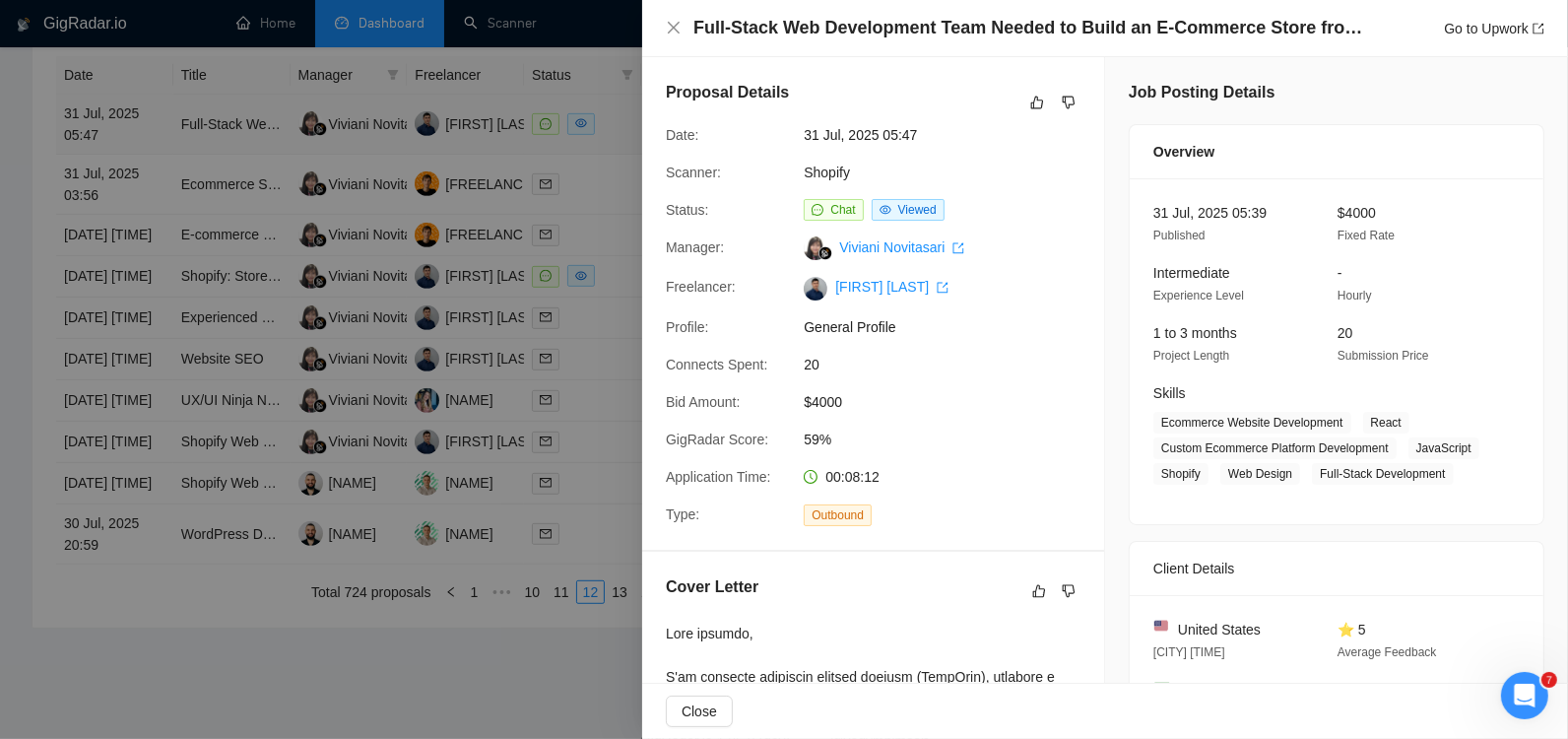 click at bounding box center [784, 370] 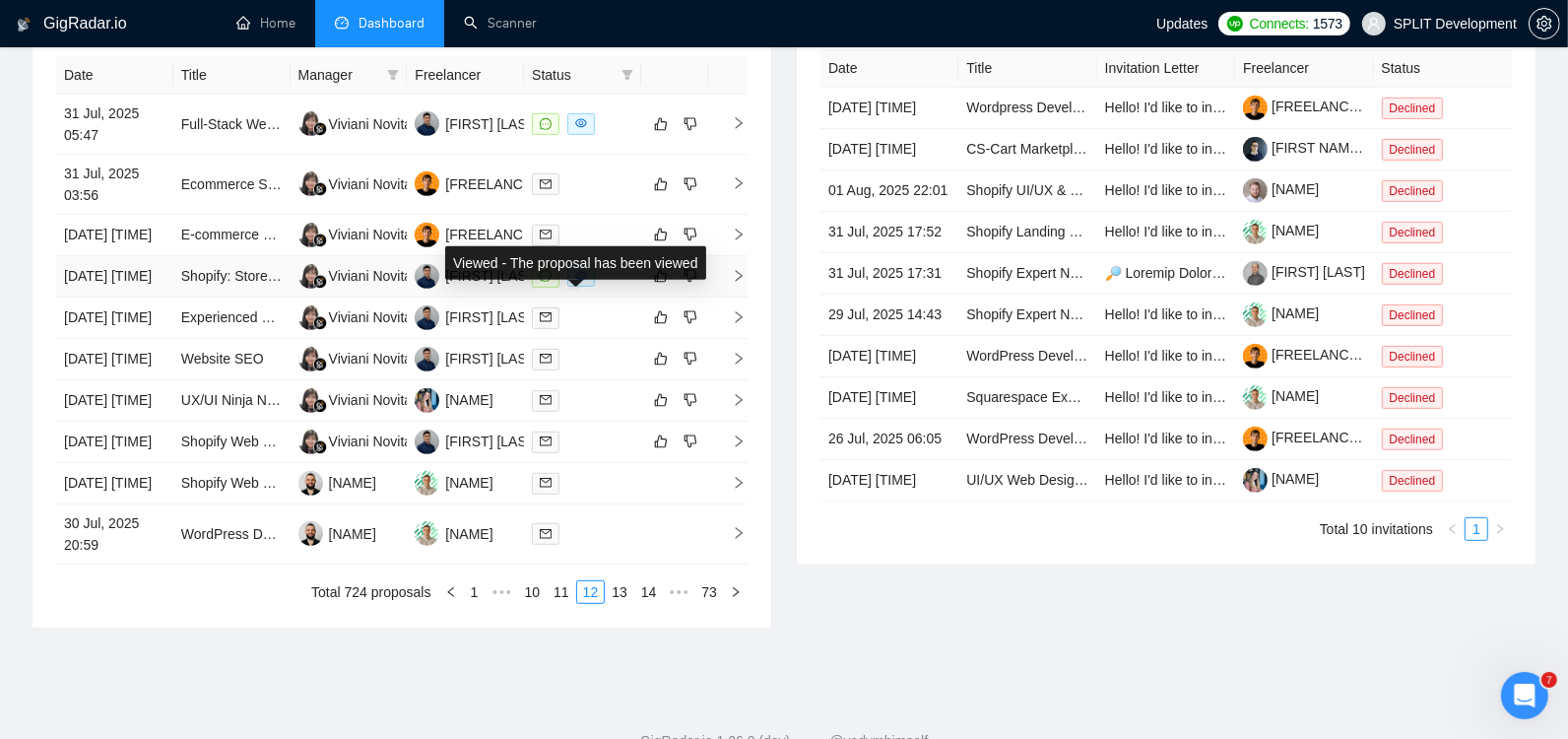 click 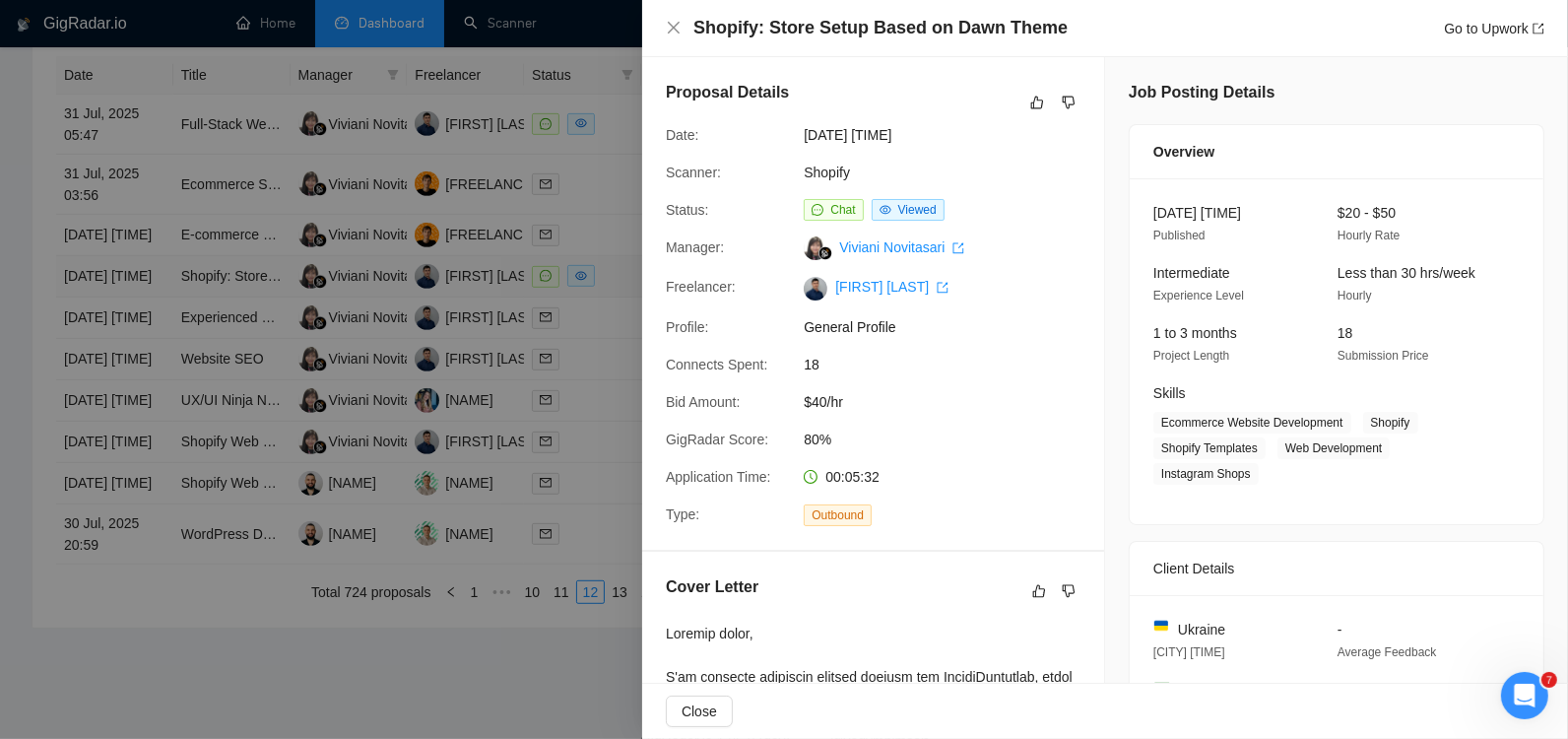 click at bounding box center [784, 370] 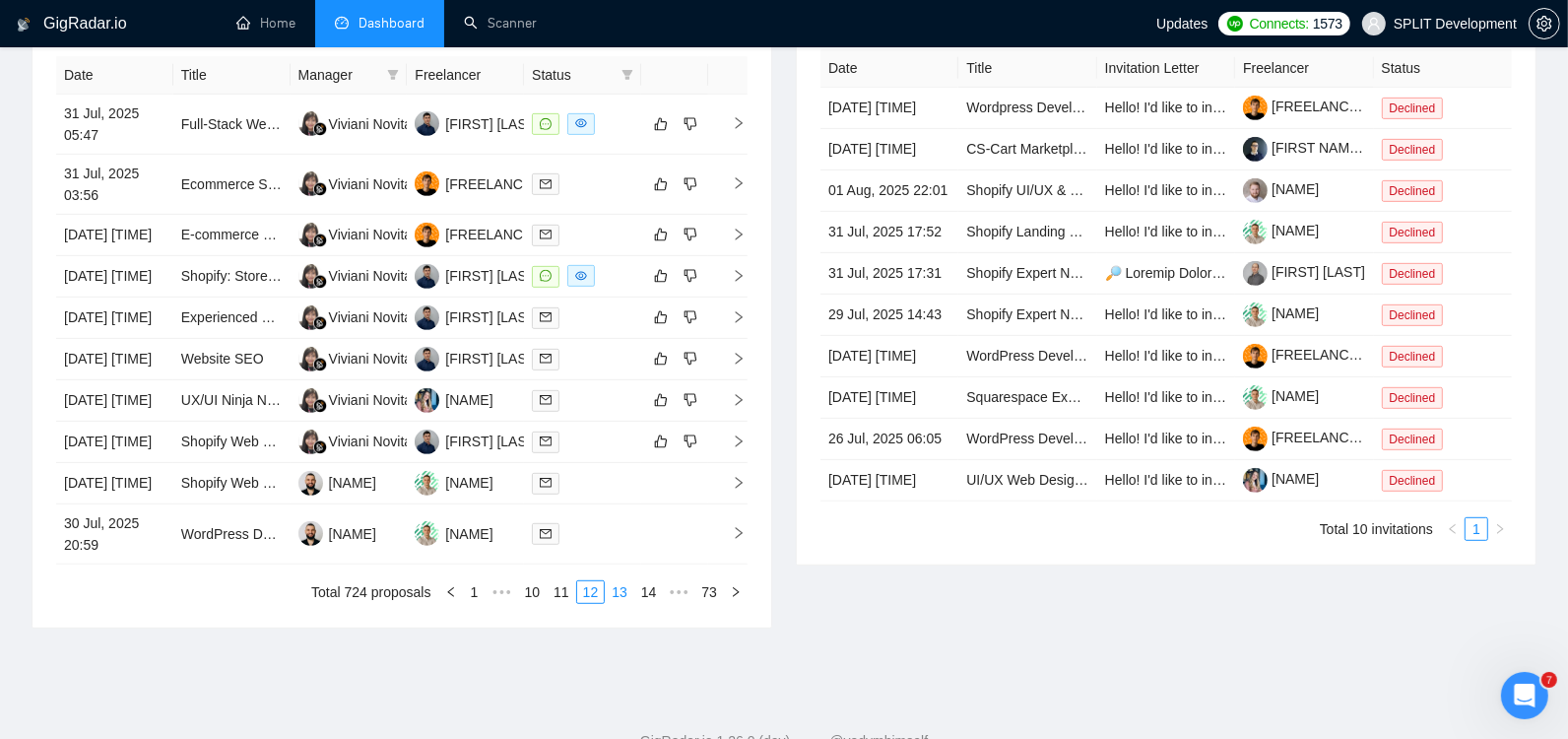 click on "13" at bounding box center (620, 592) 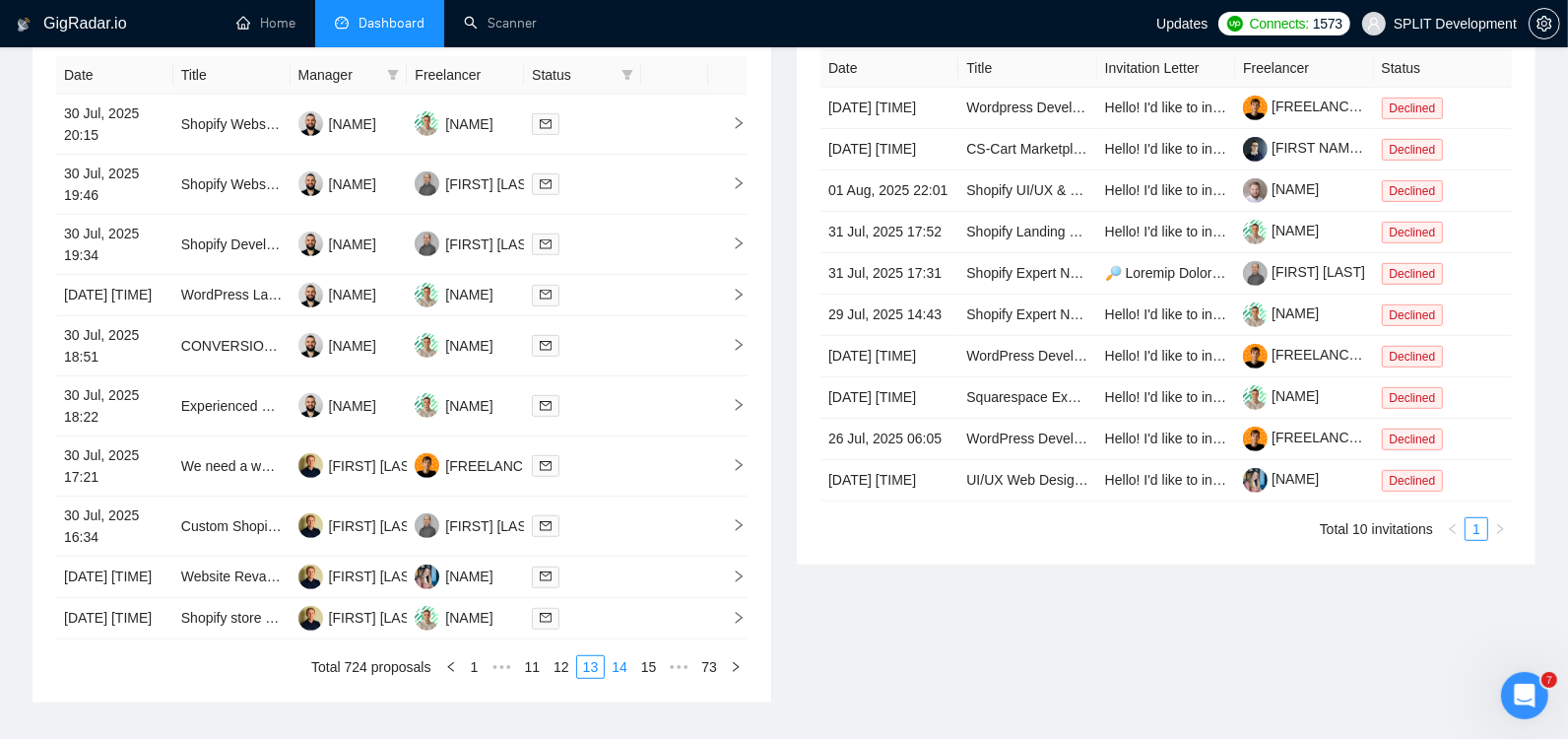 click on "14" at bounding box center (620, 667) 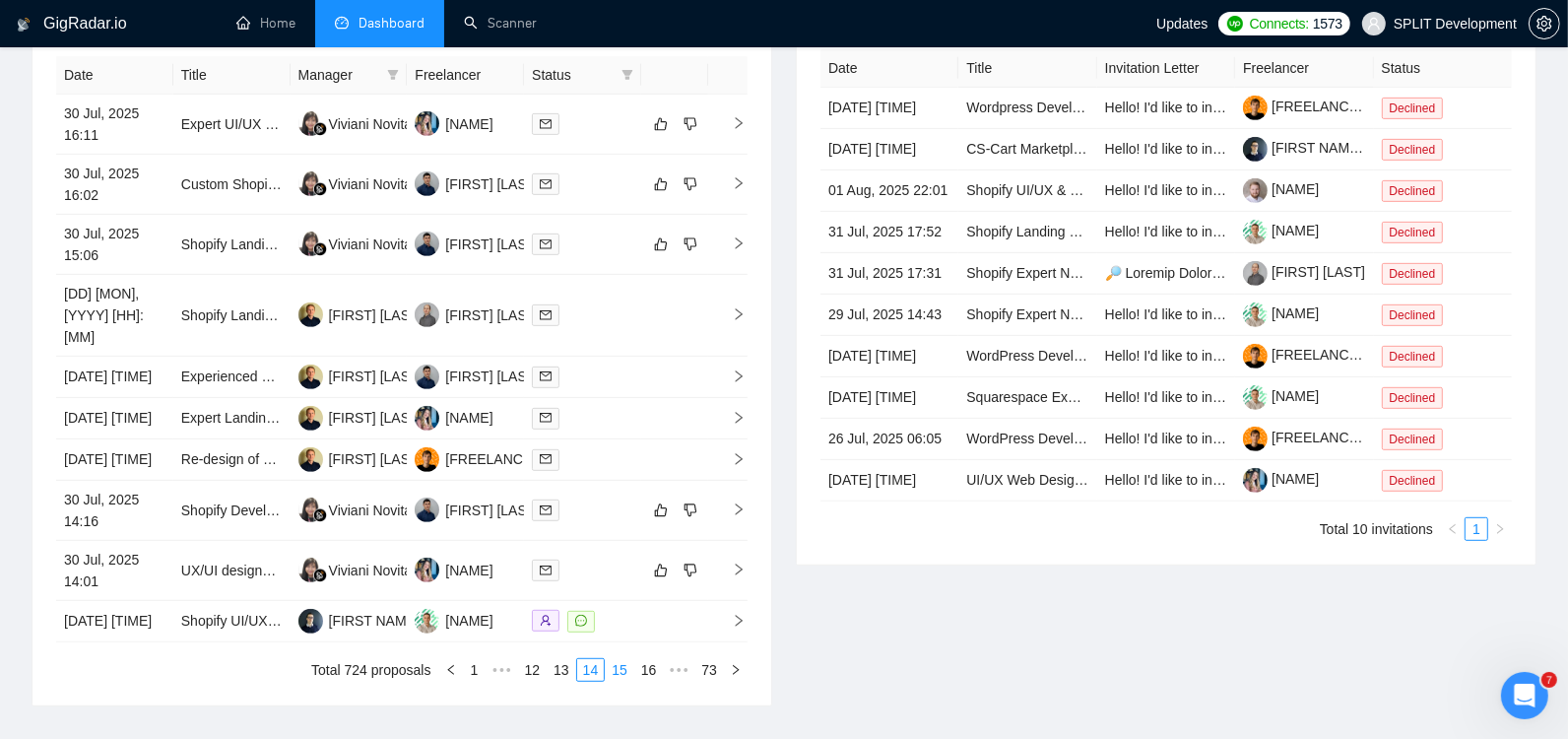 click on "15" at bounding box center (620, 670) 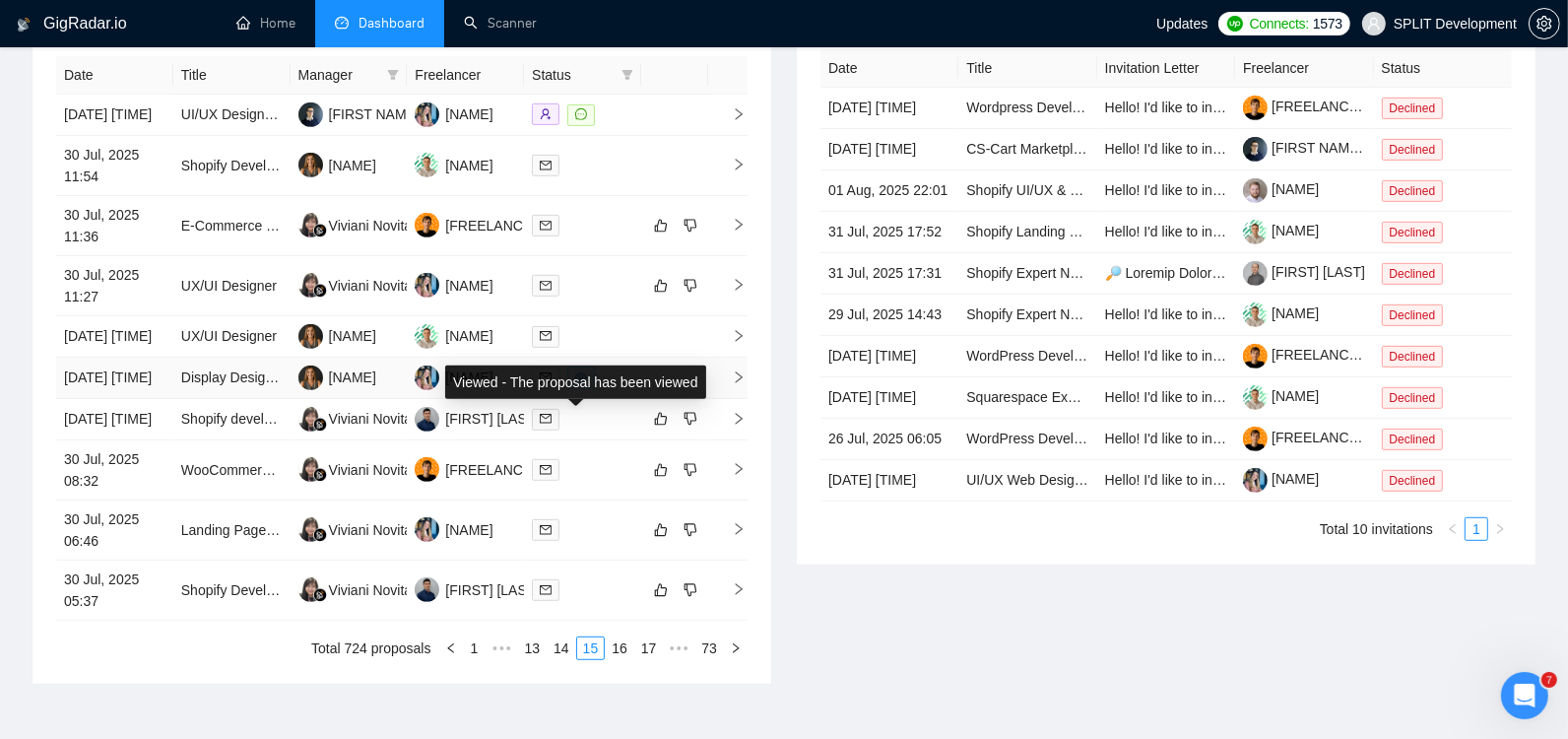 click 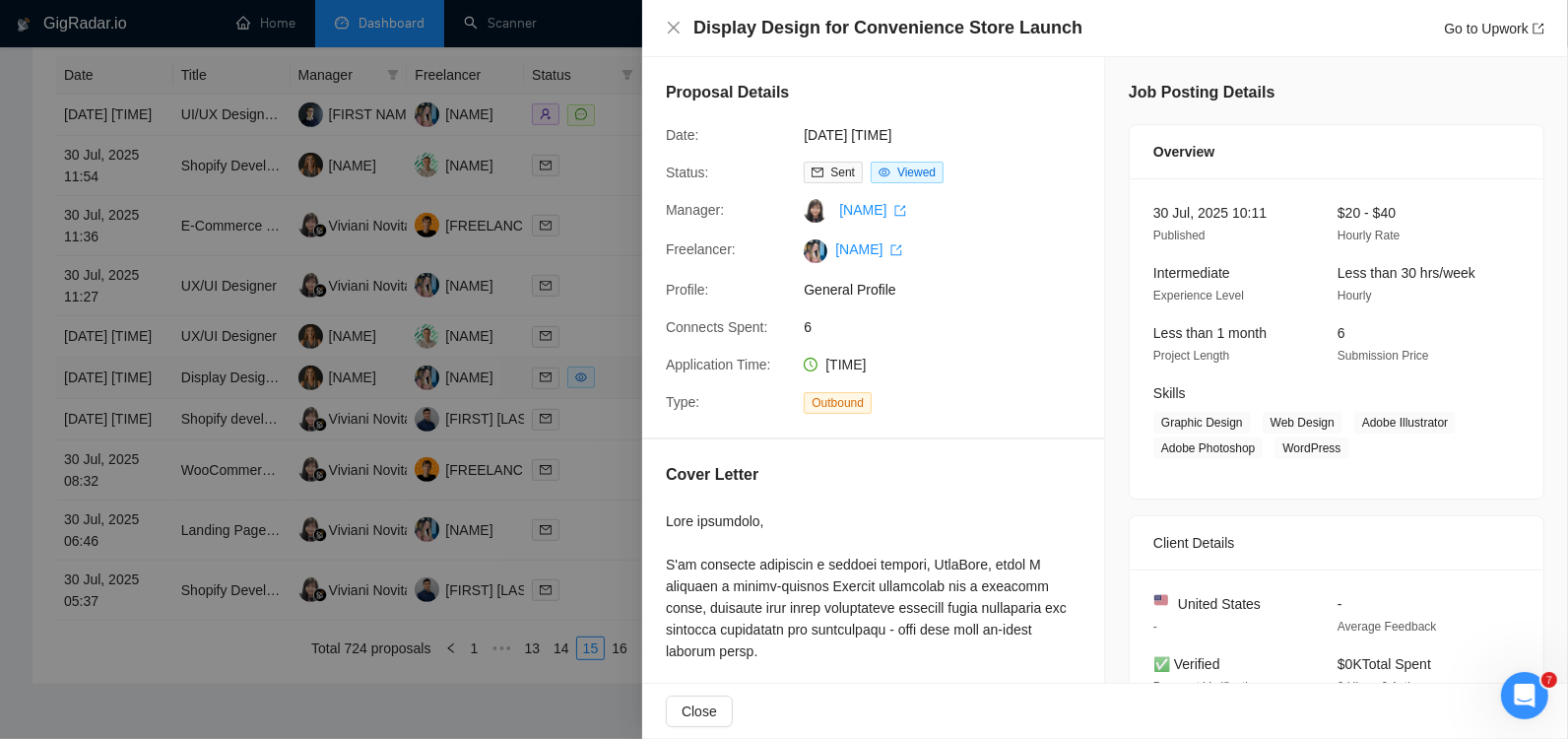 click at bounding box center (784, 370) 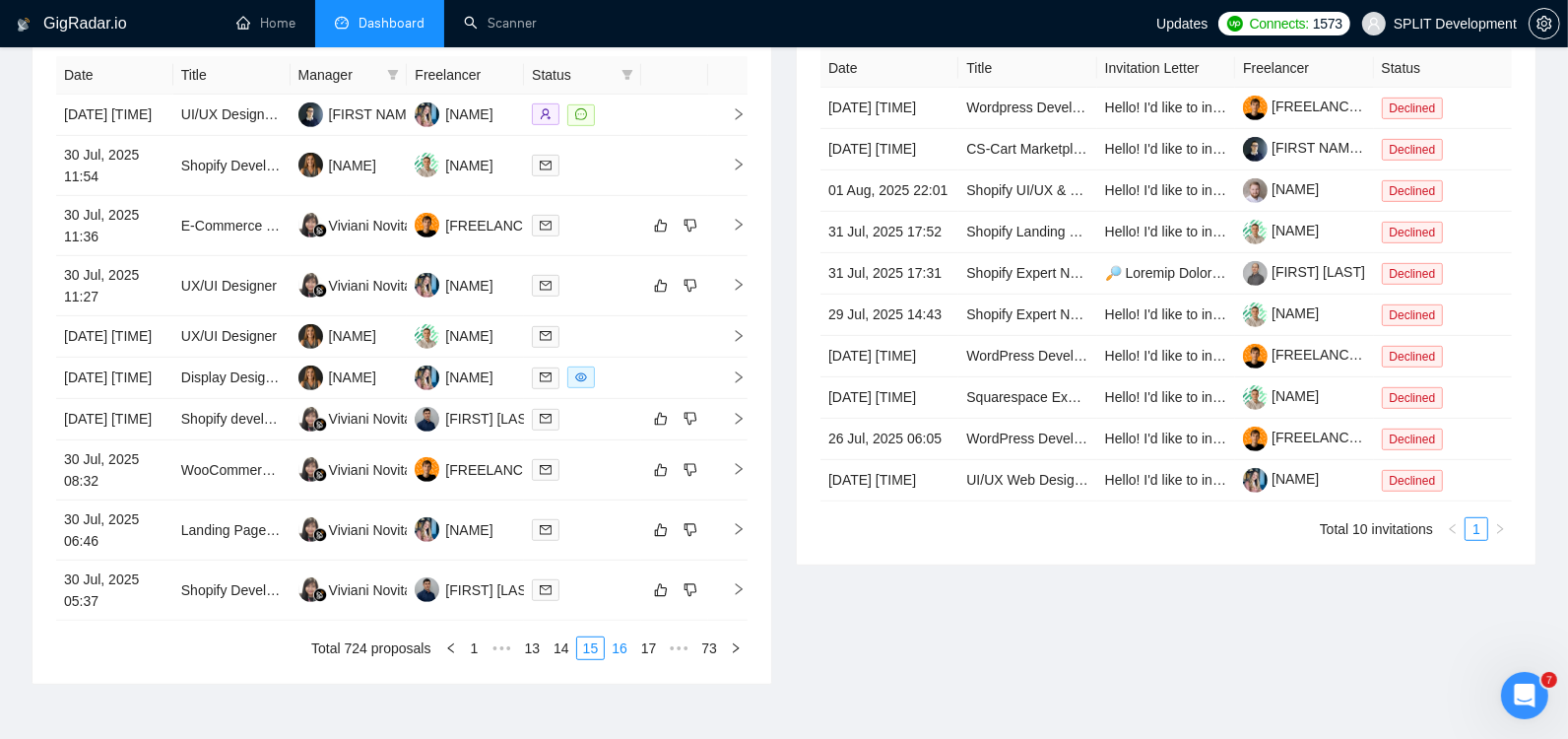 click on "16" at bounding box center [620, 648] 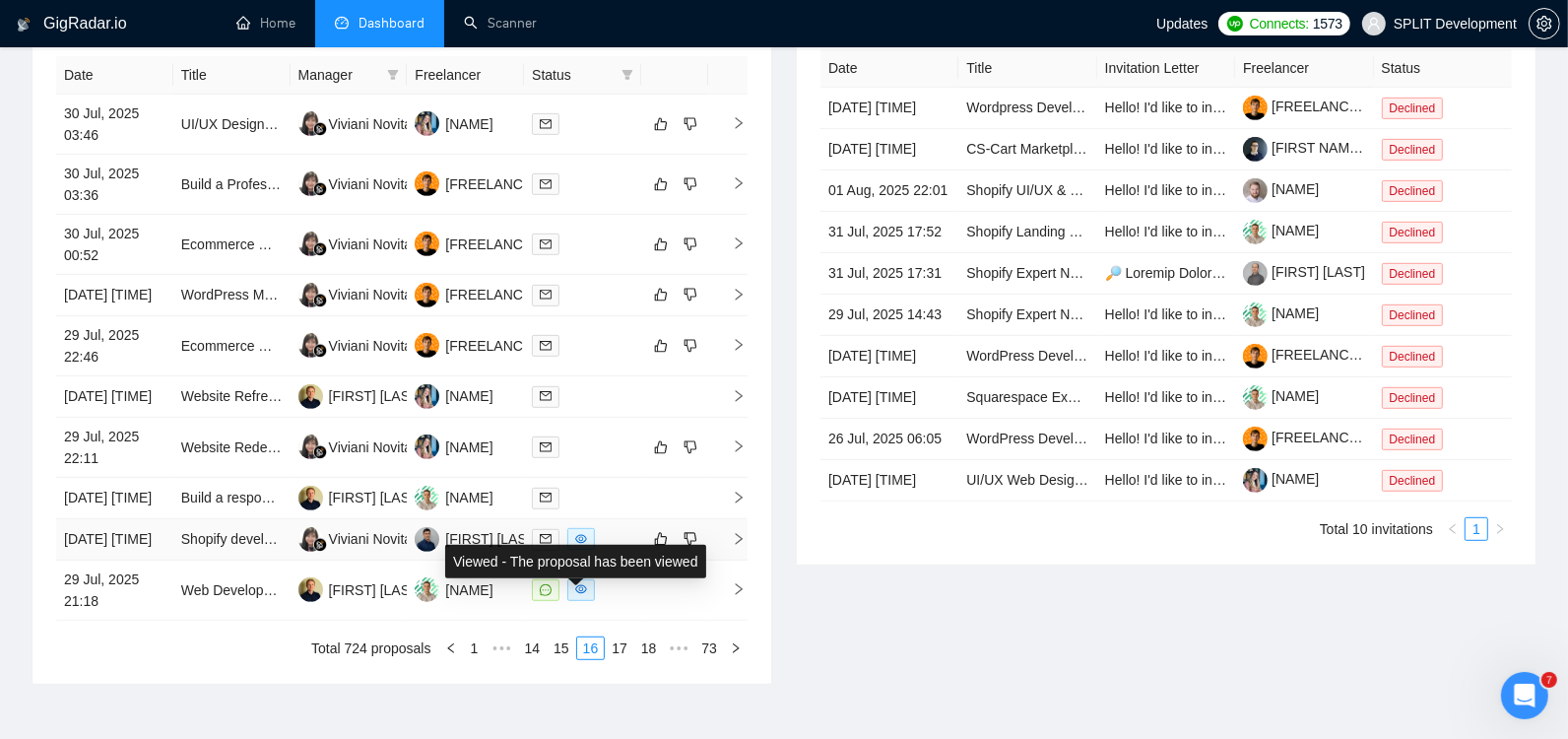 click 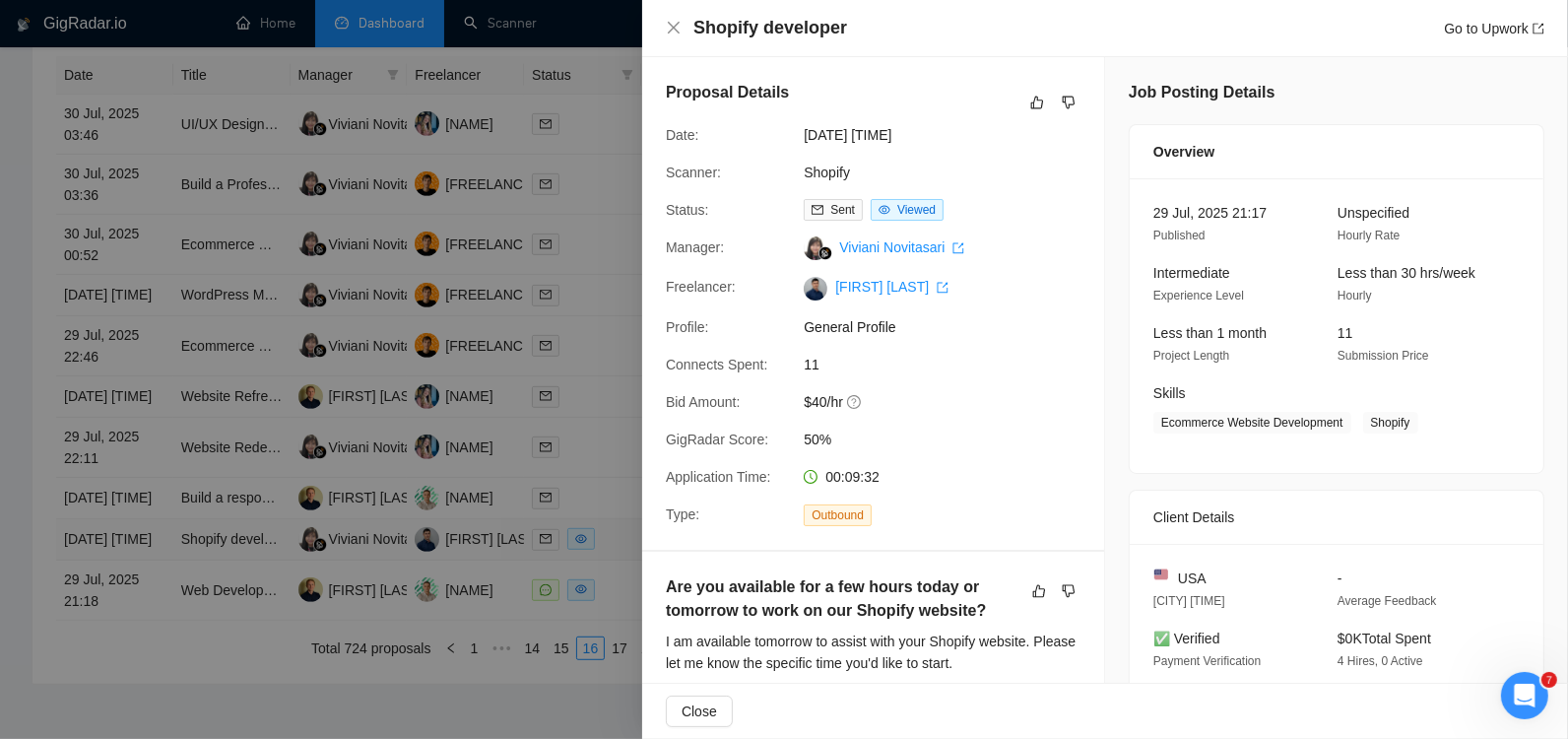 click at bounding box center [784, 370] 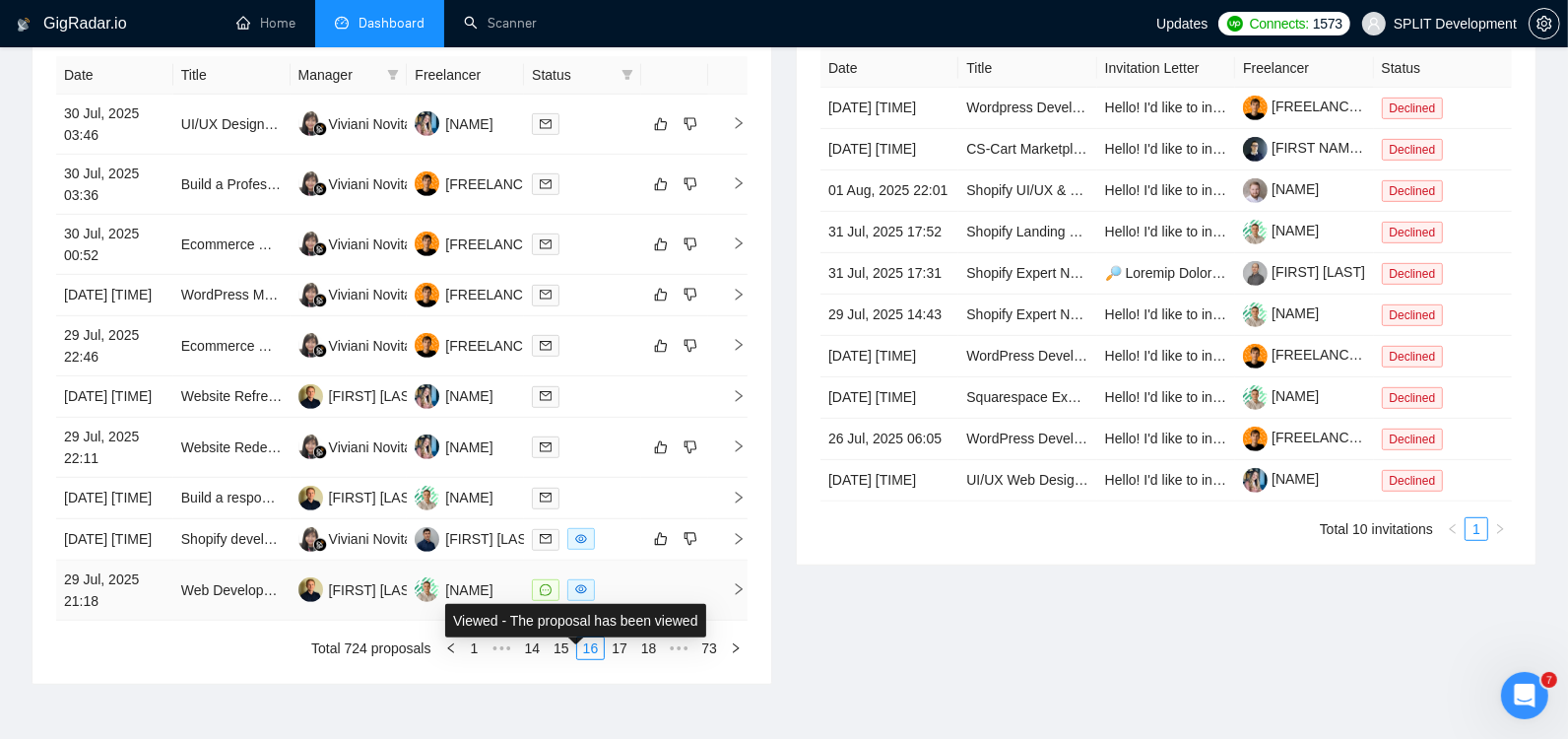 click 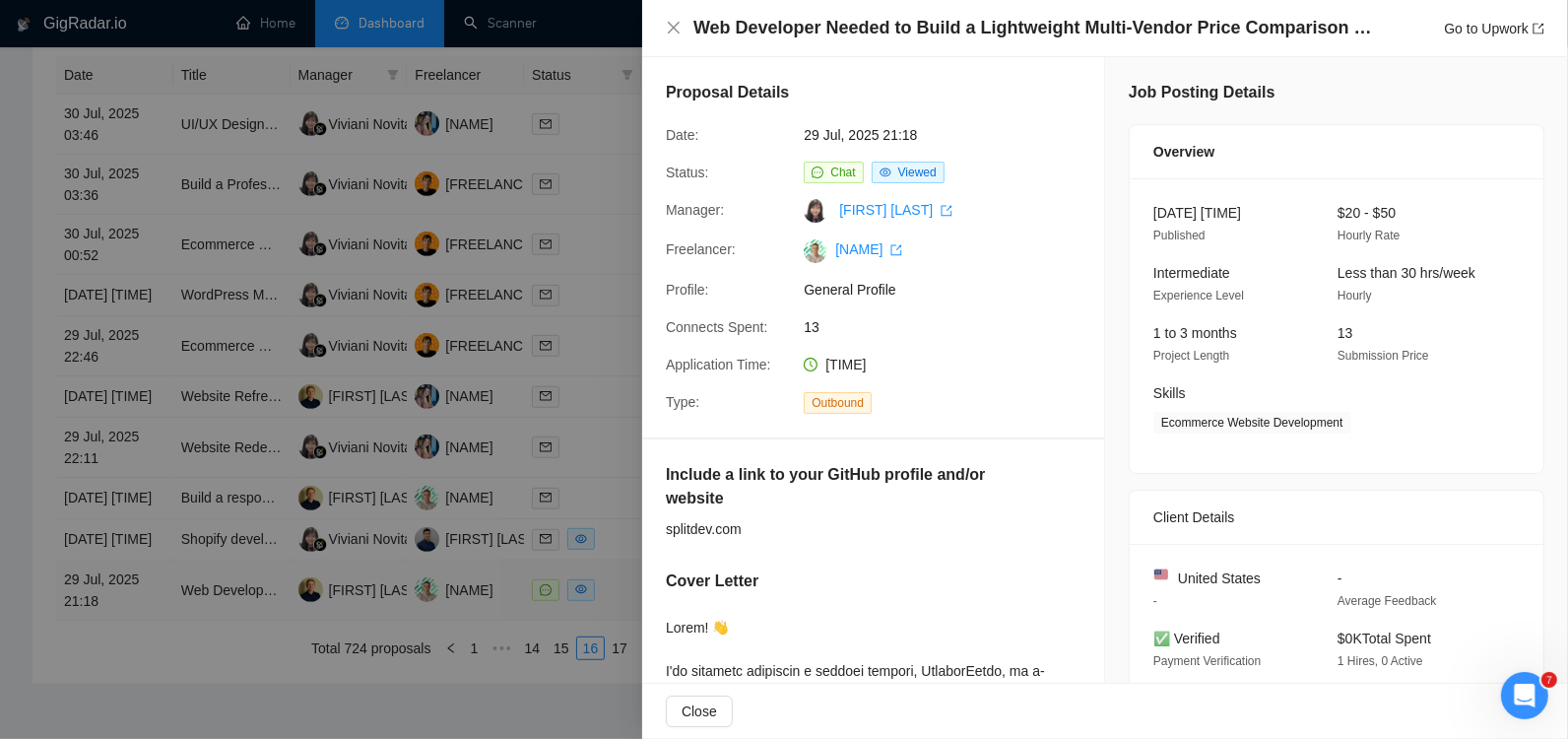 click at bounding box center [784, 370] 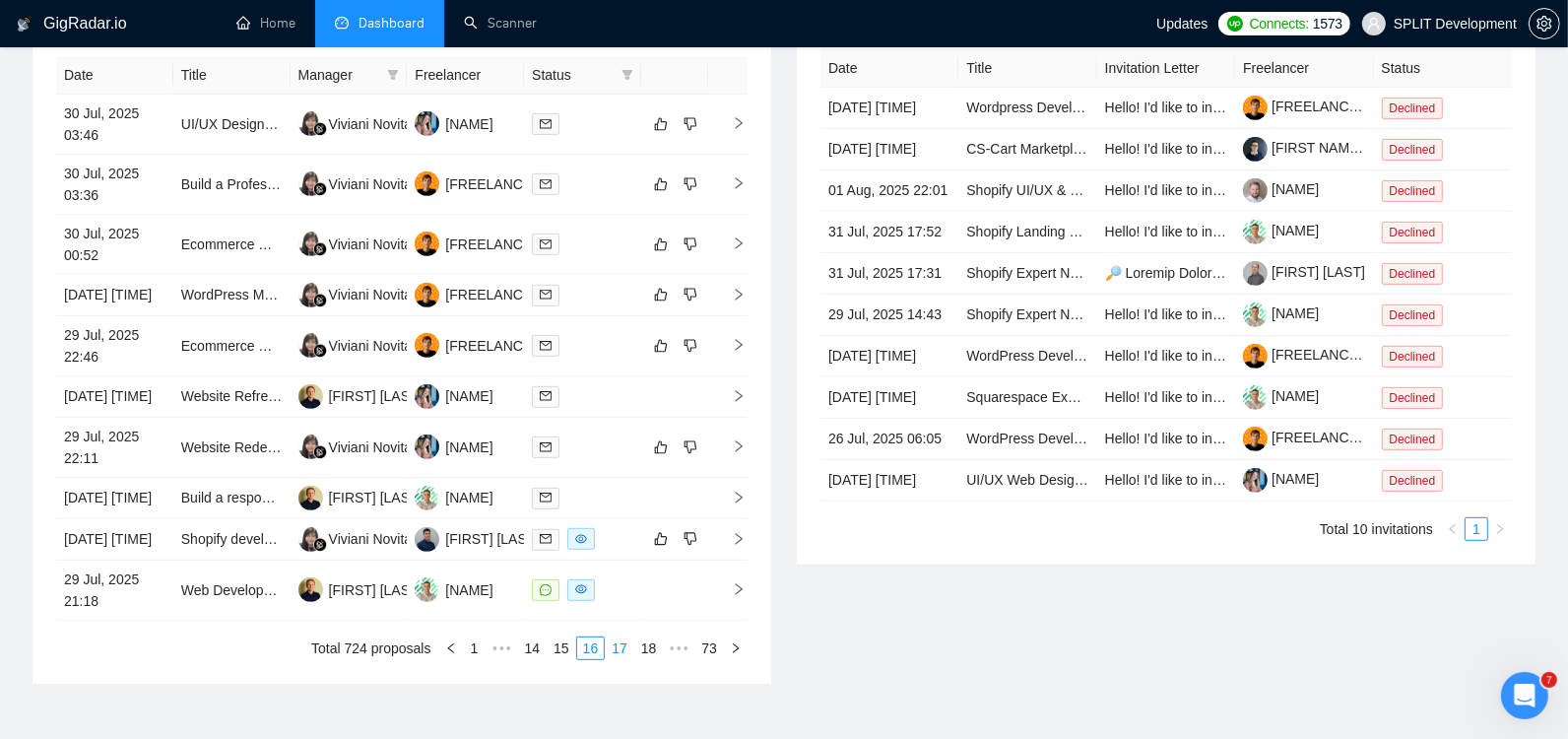 click on "17" at bounding box center (620, 648) 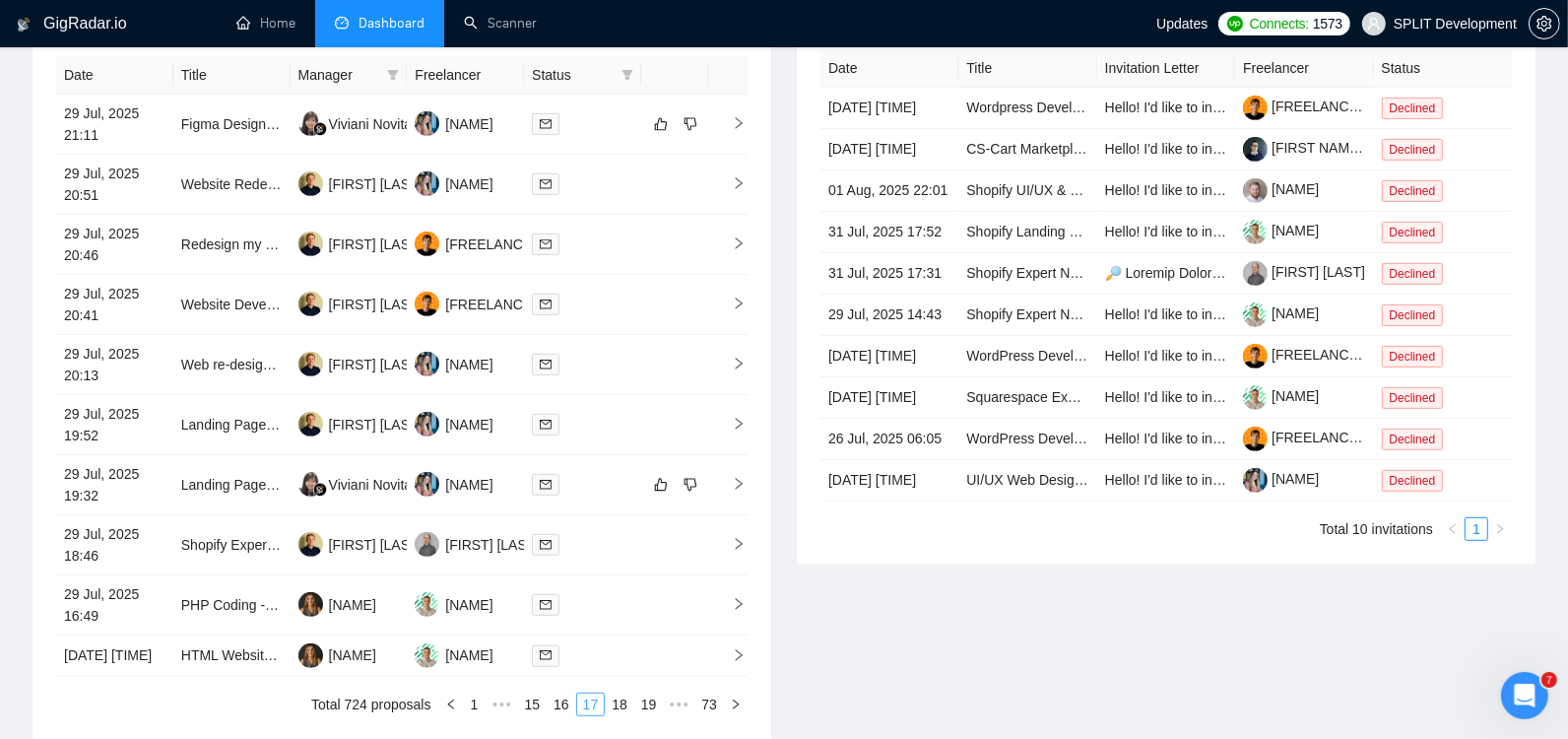 click on "18" at bounding box center [620, 705] 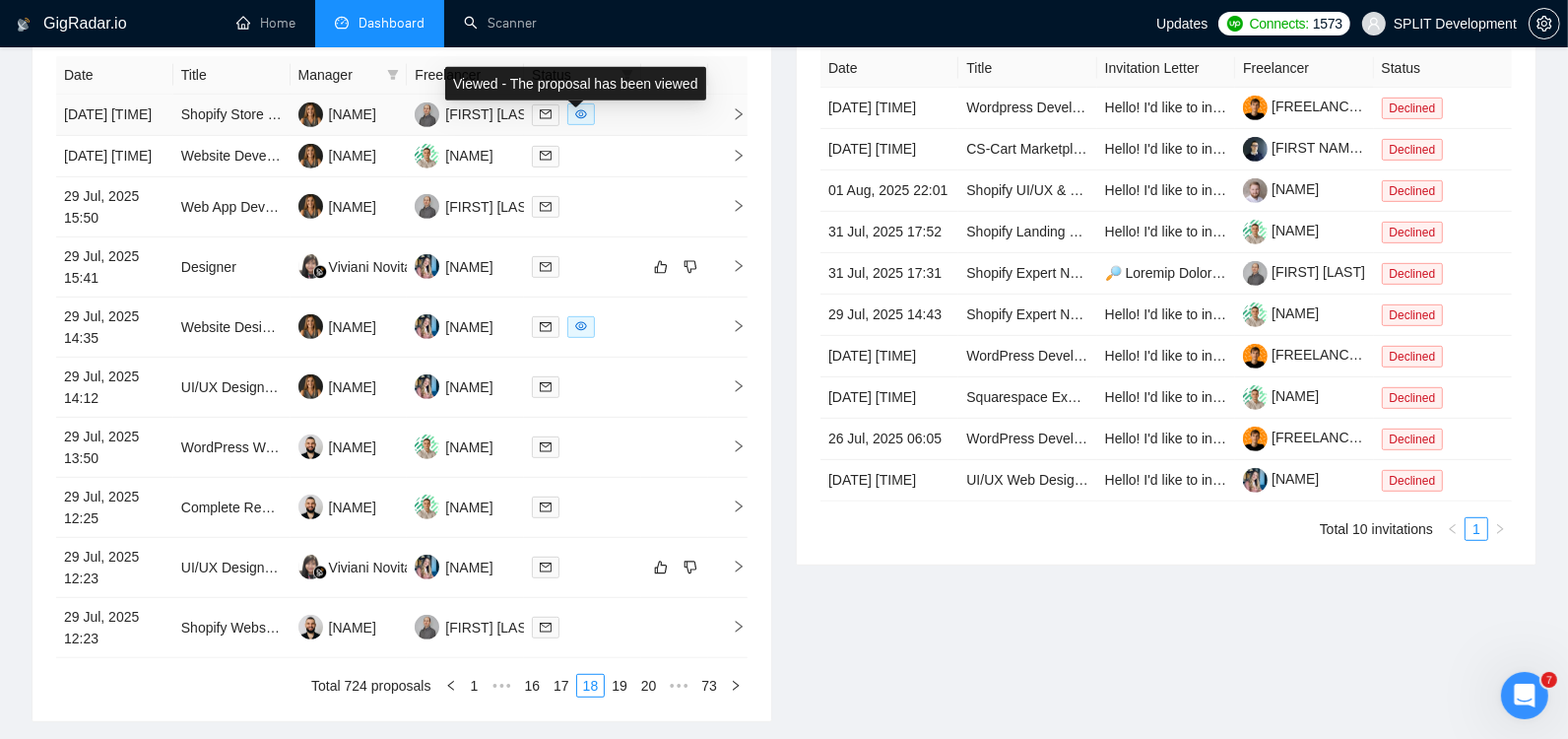 click 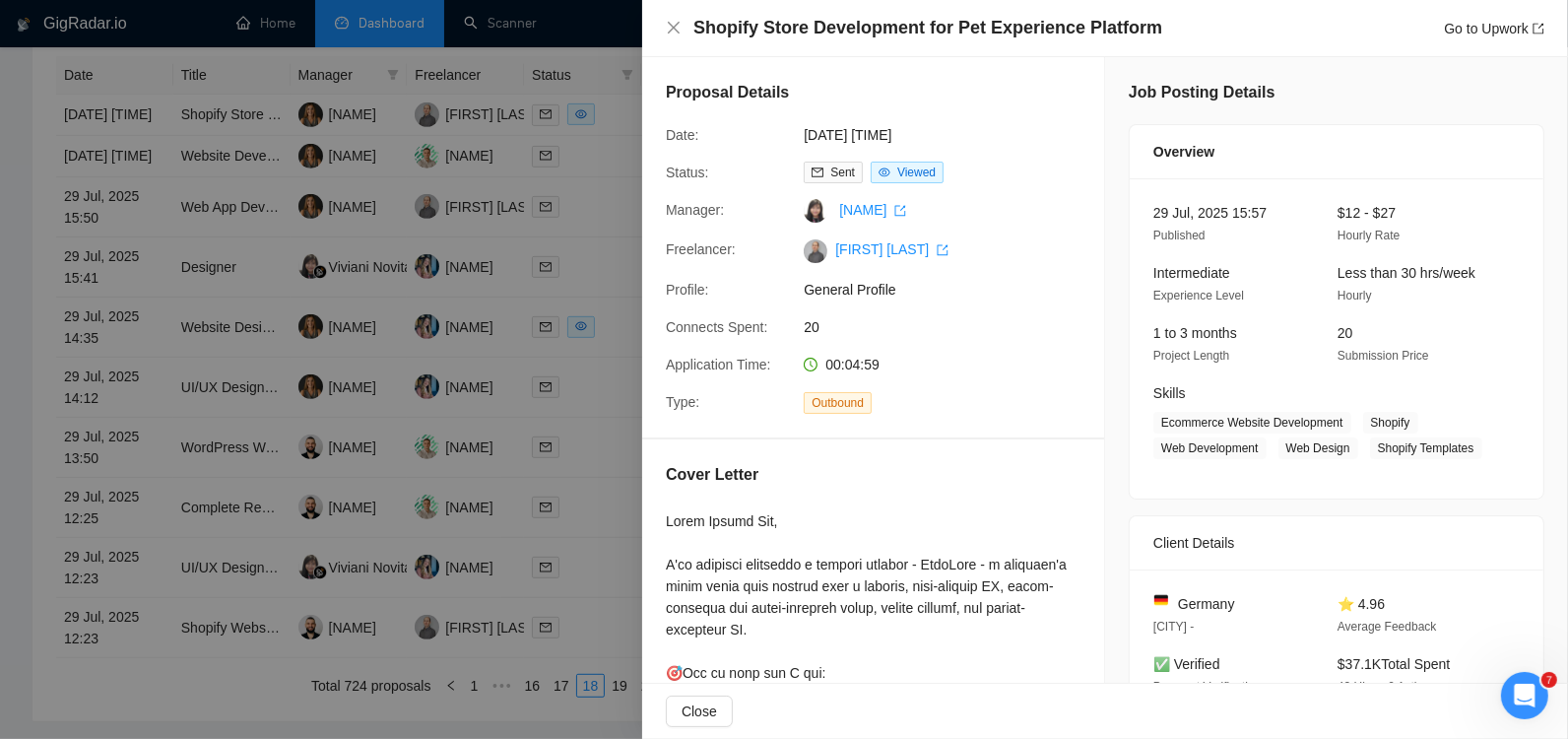 click at bounding box center (784, 370) 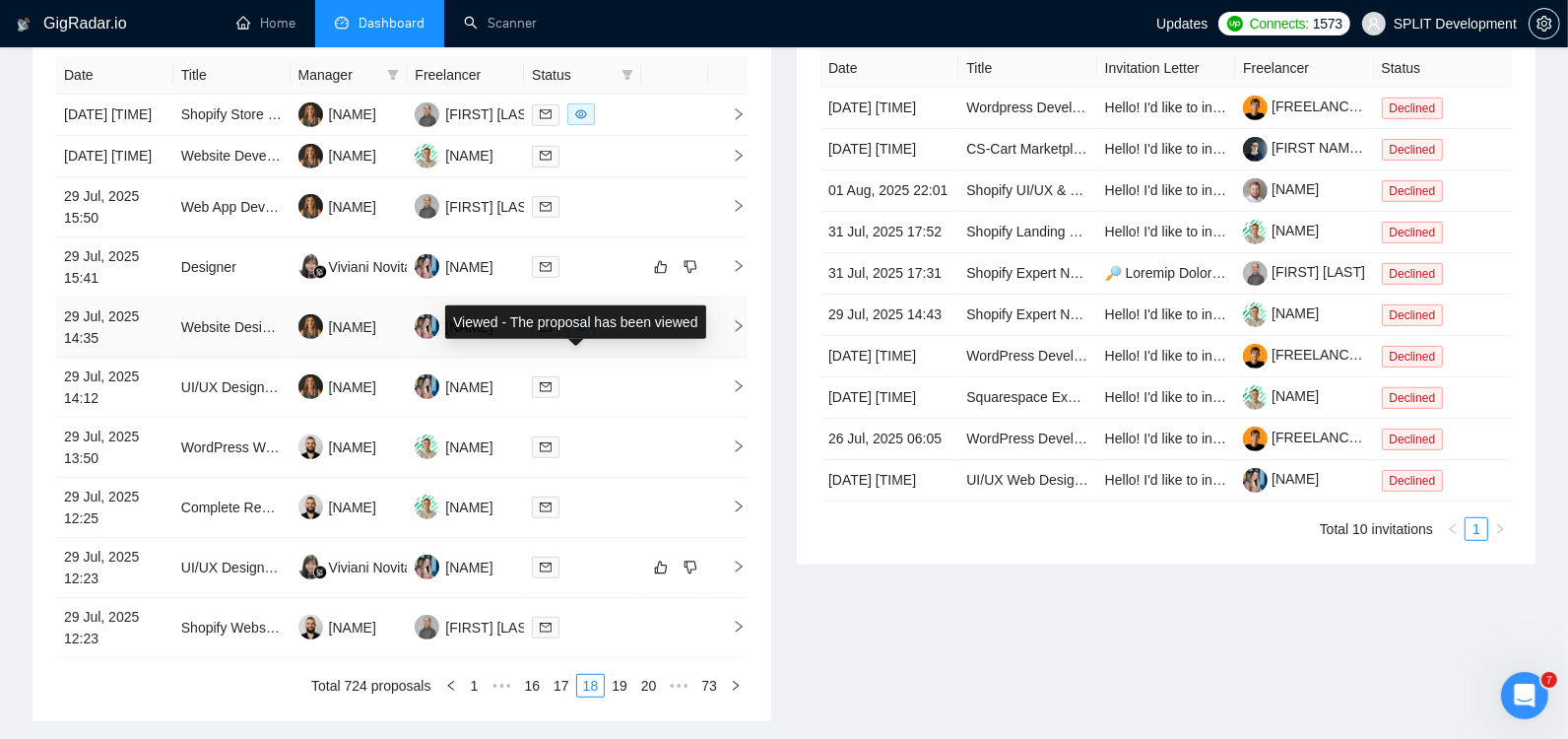 click 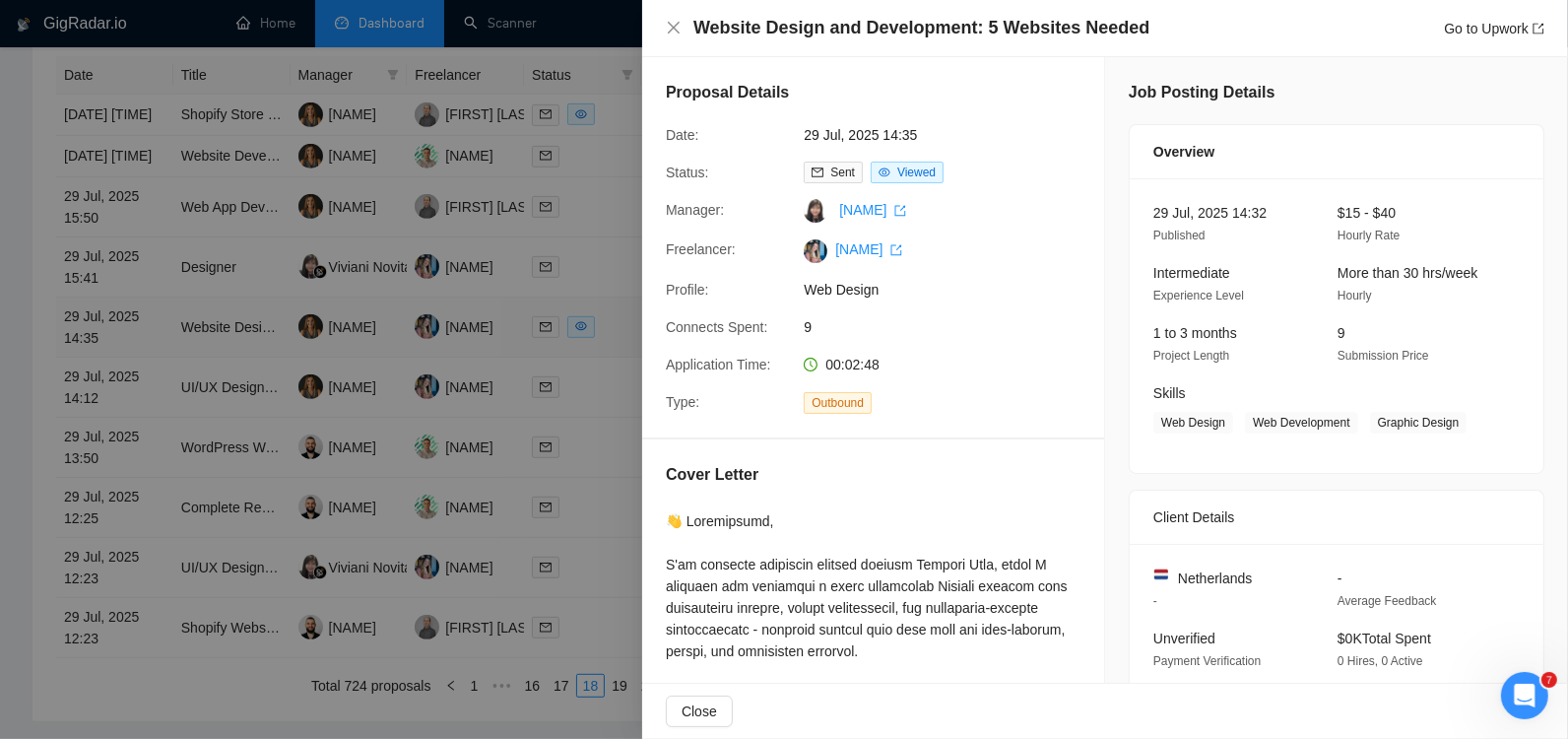click at bounding box center (784, 370) 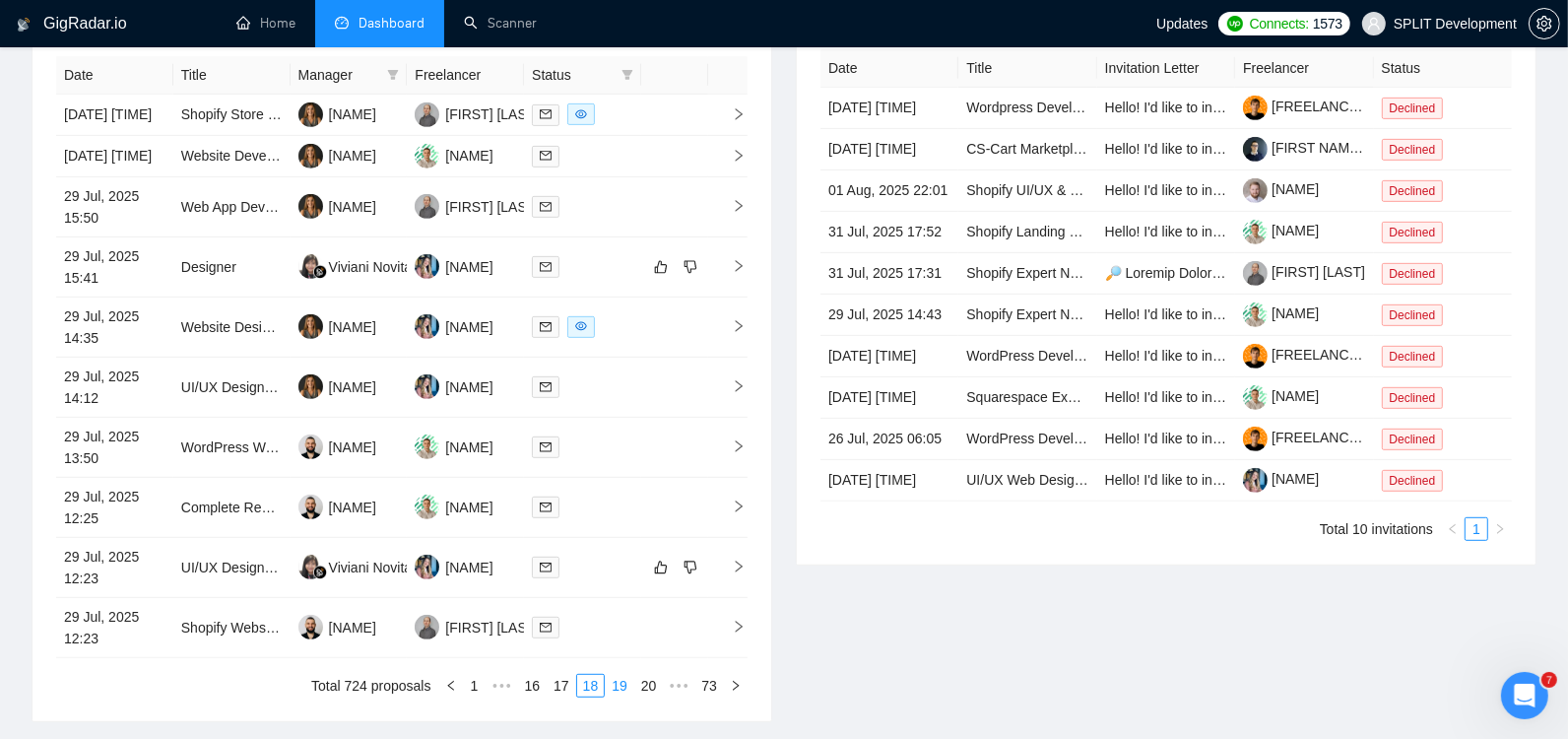 click on "19" at bounding box center [620, 686] 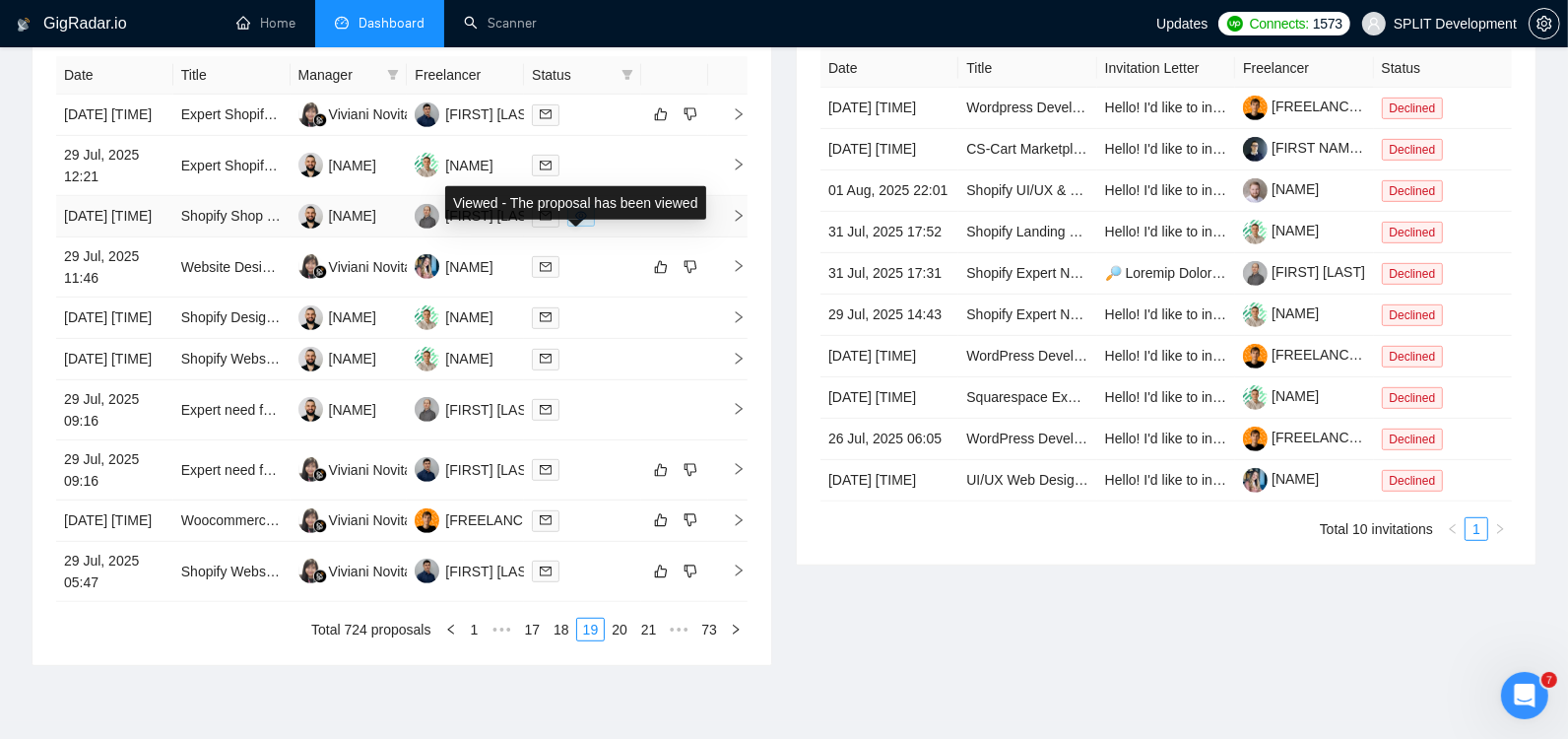 click 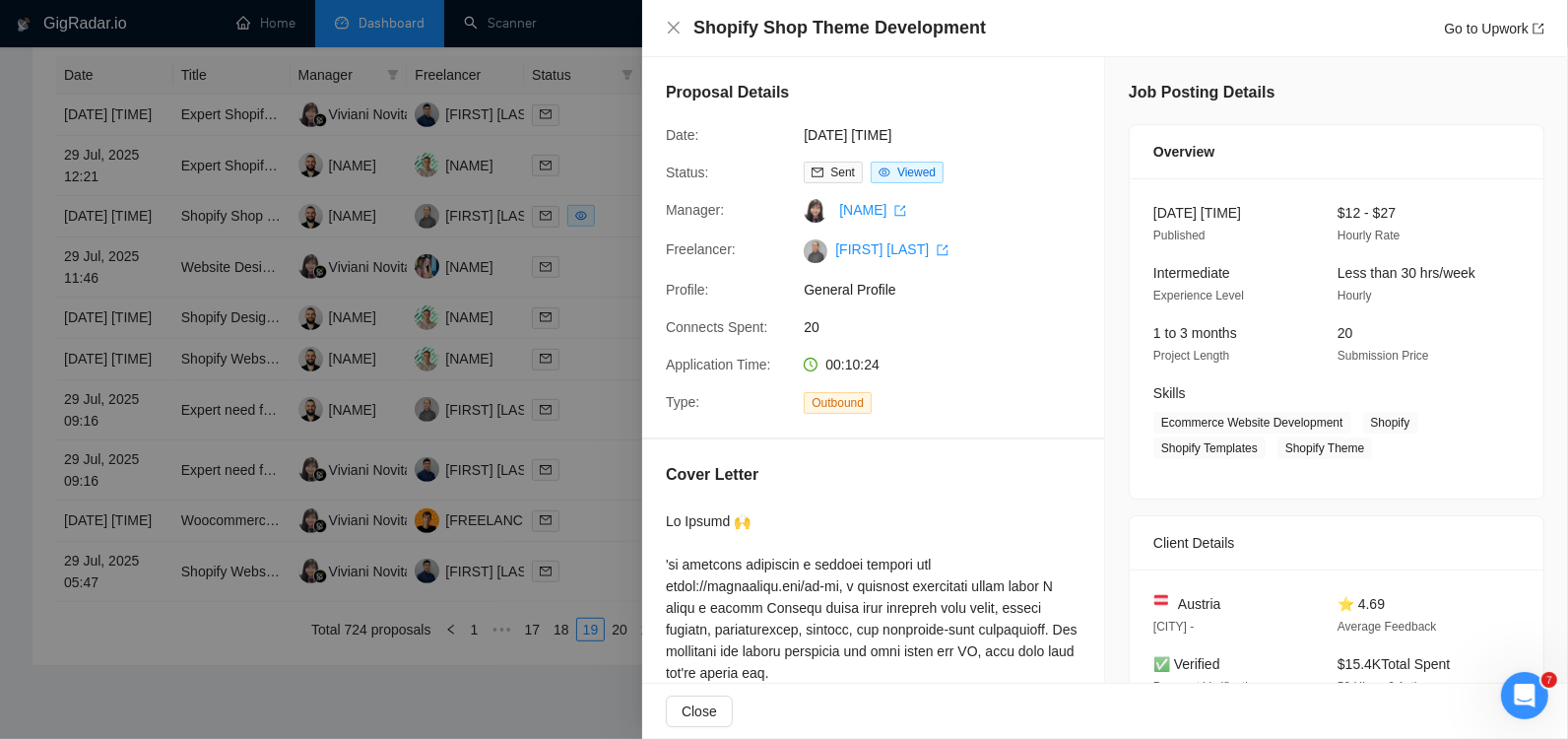 click at bounding box center (784, 370) 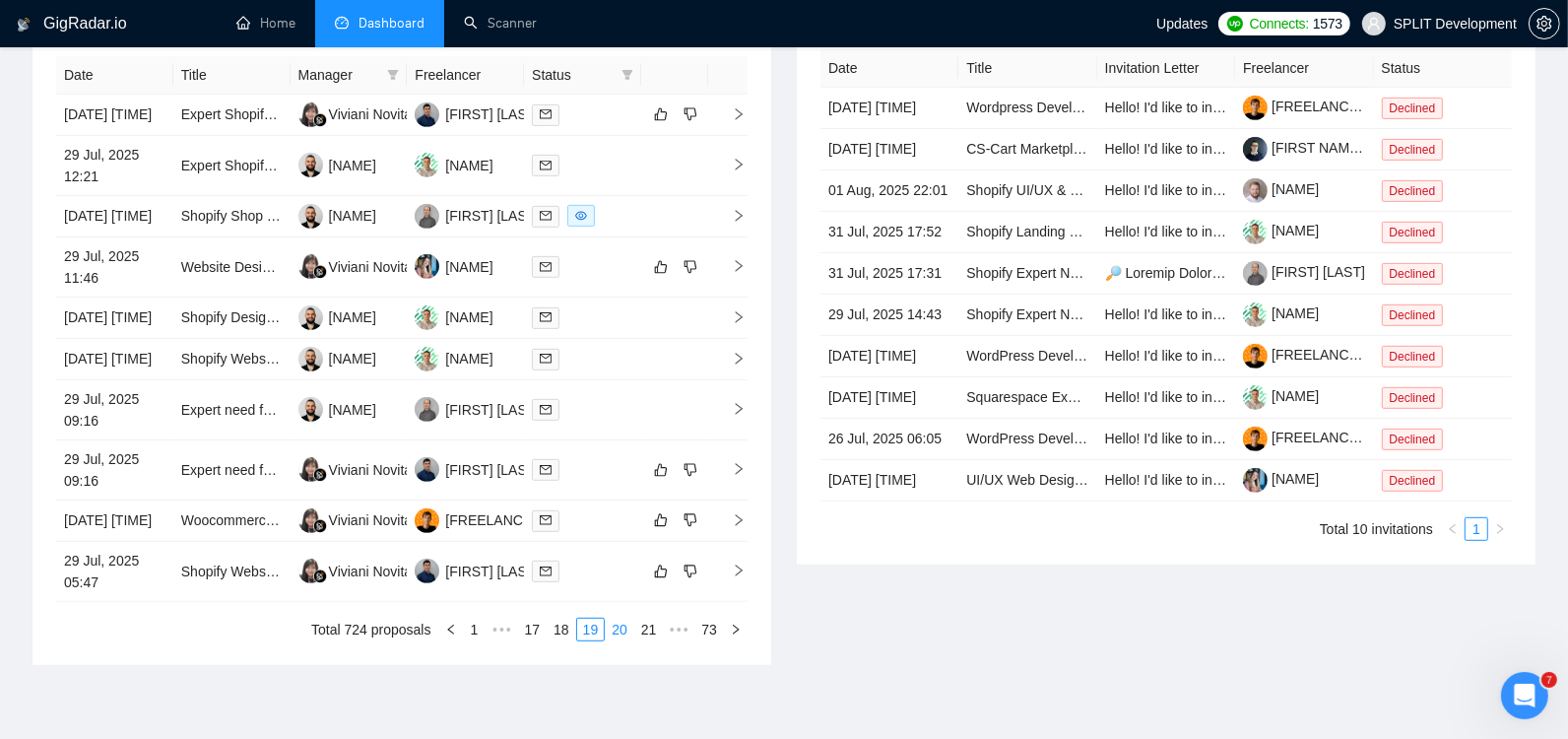 click on "20" at bounding box center [620, 630] 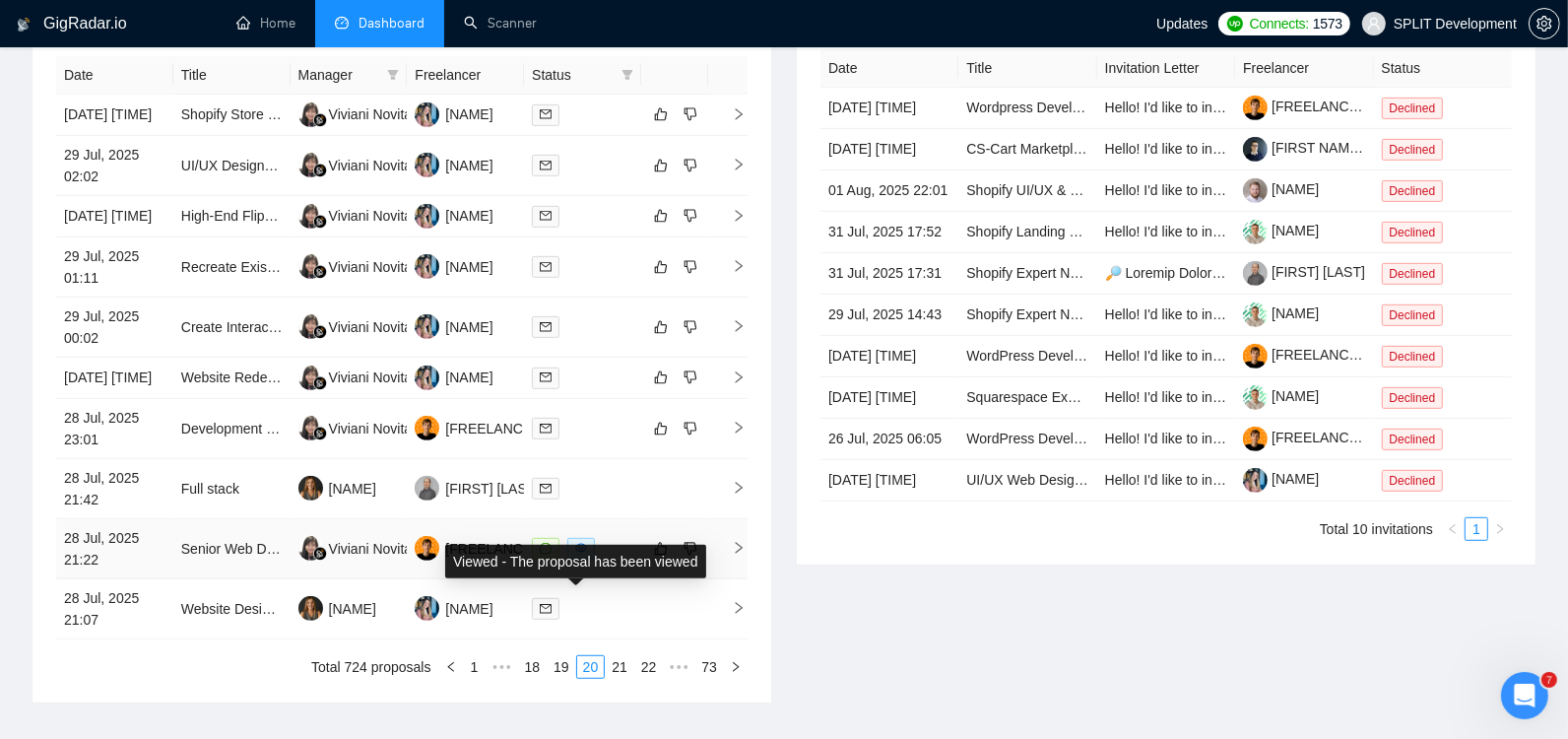 click 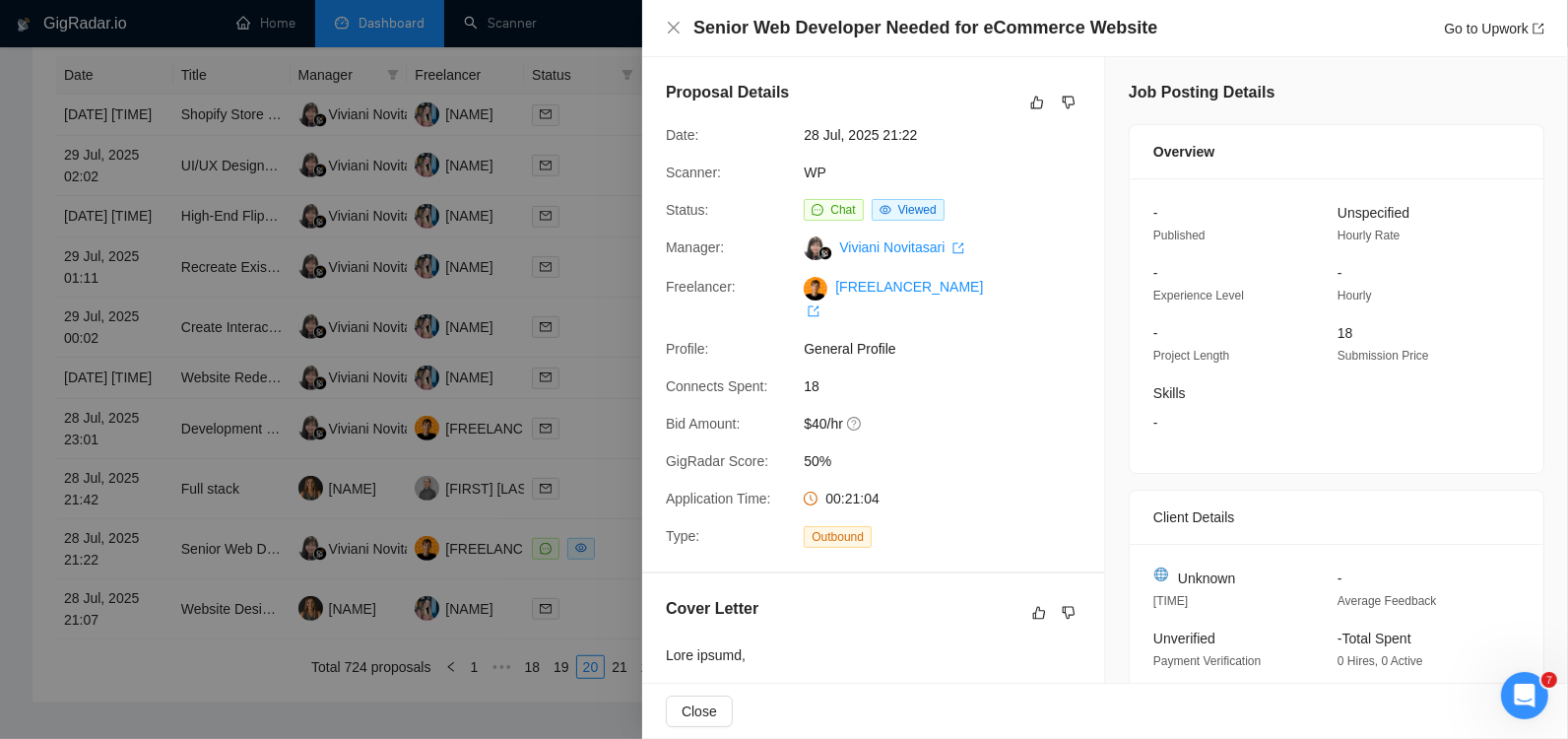 click at bounding box center [784, 370] 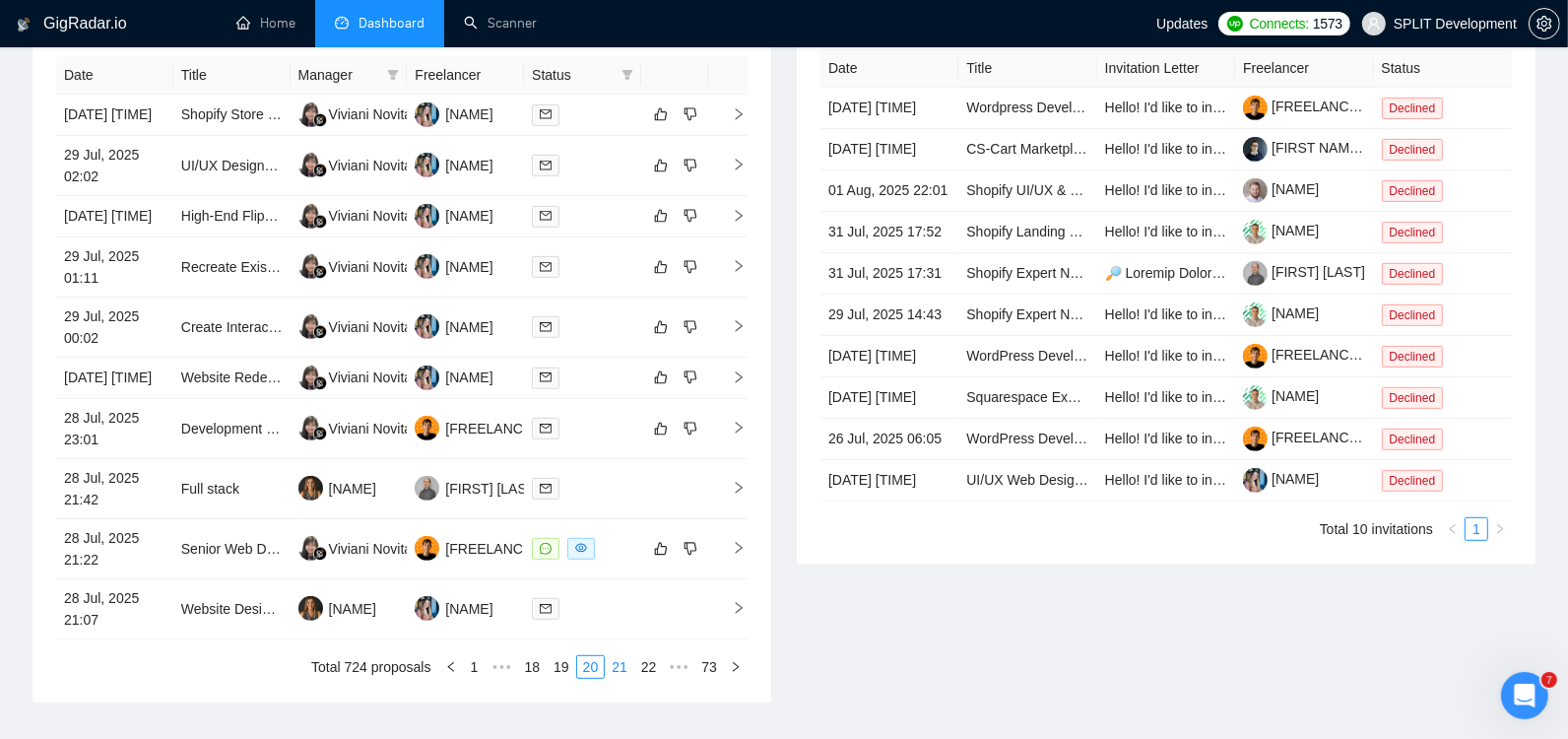 click on "21" at bounding box center (620, 667) 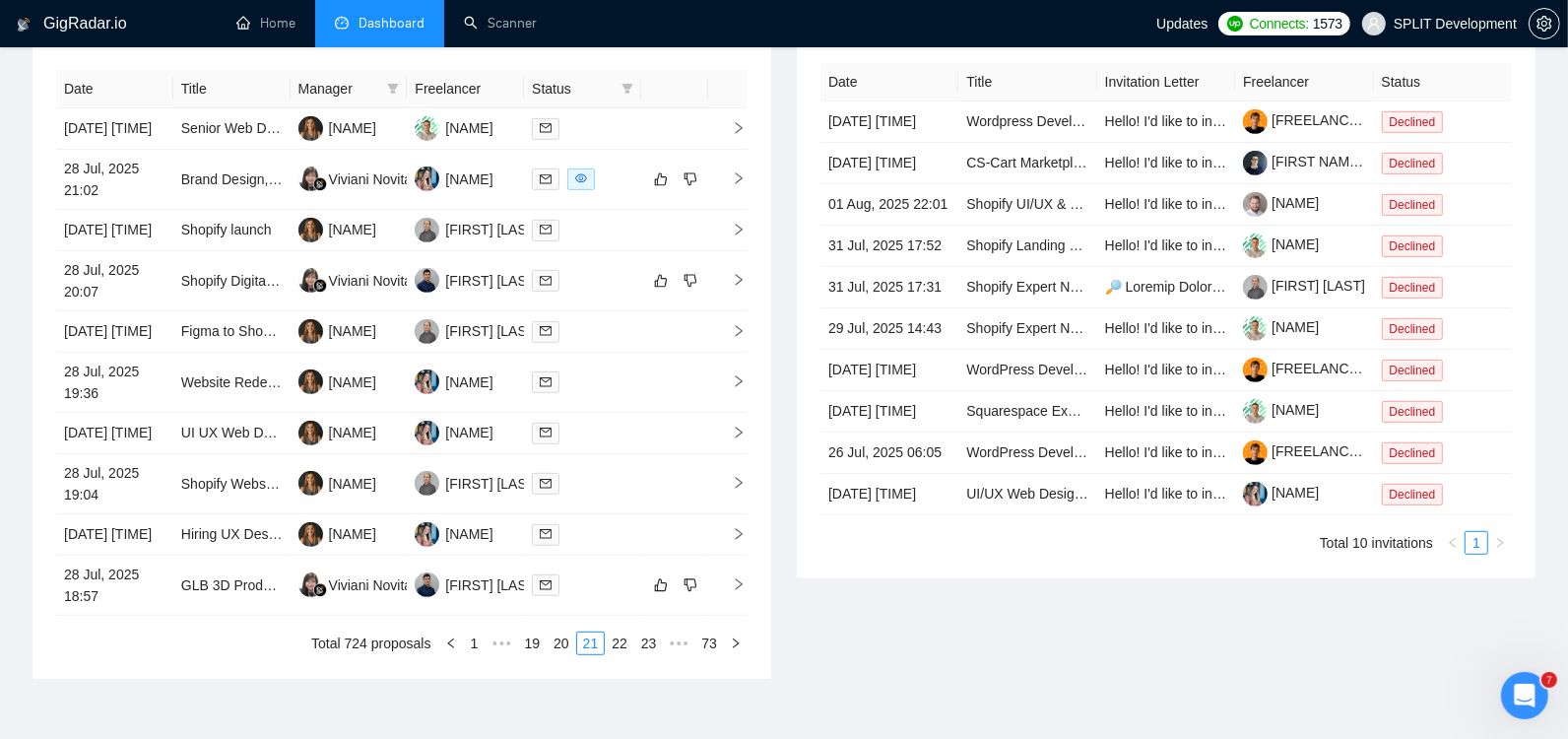 scroll, scrollTop: 823, scrollLeft: 0, axis: vertical 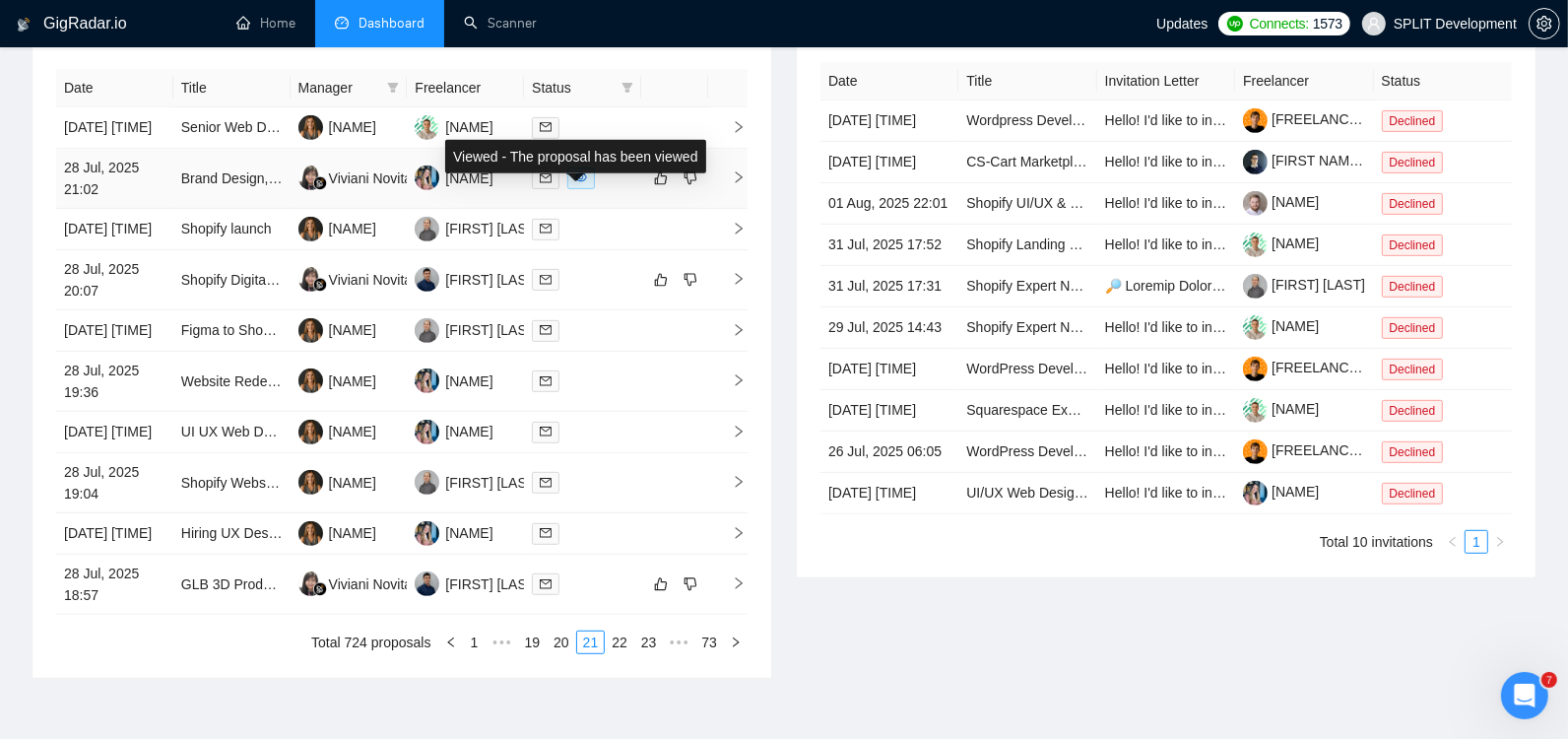 click 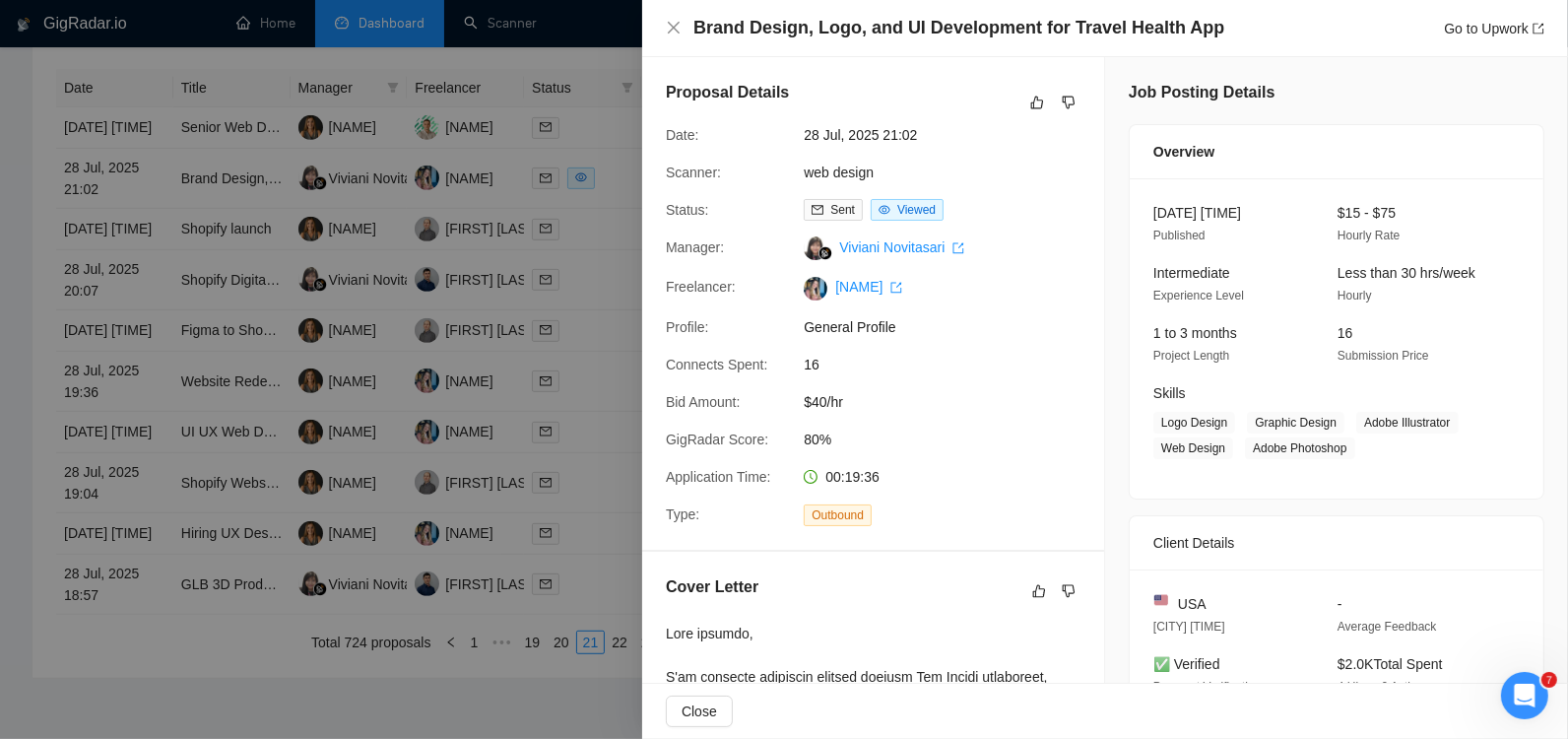 click at bounding box center (784, 370) 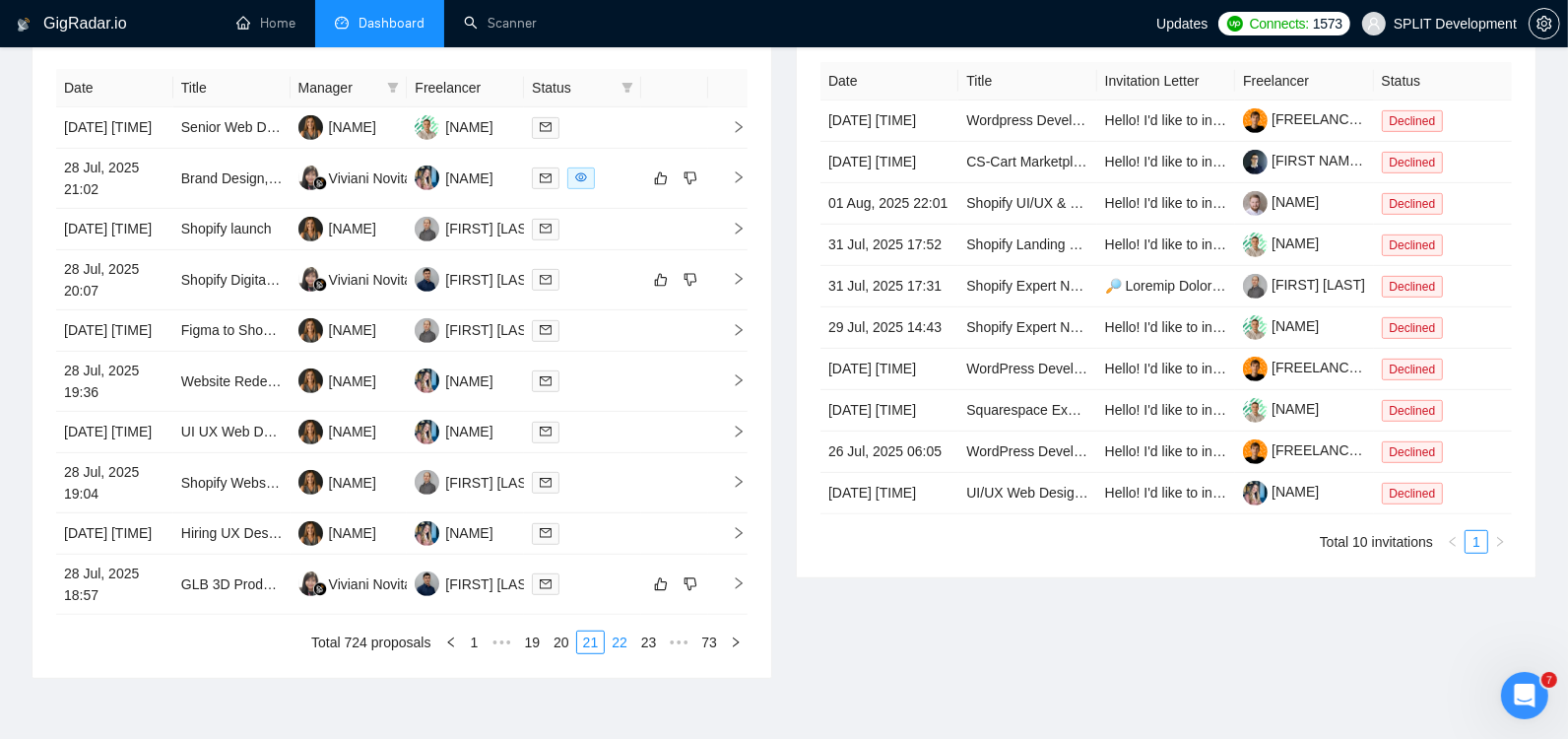 click on "22" at bounding box center [620, 642] 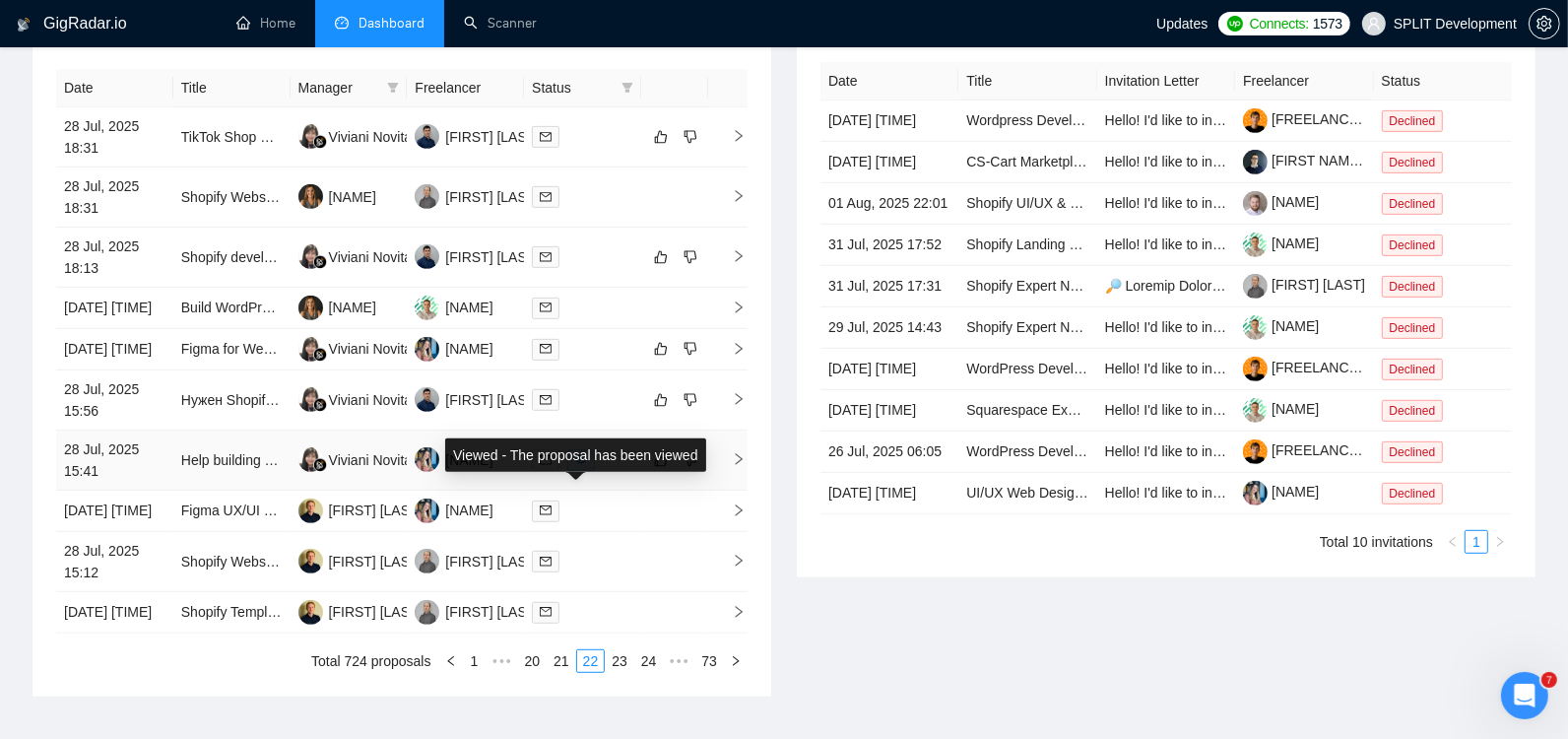 click 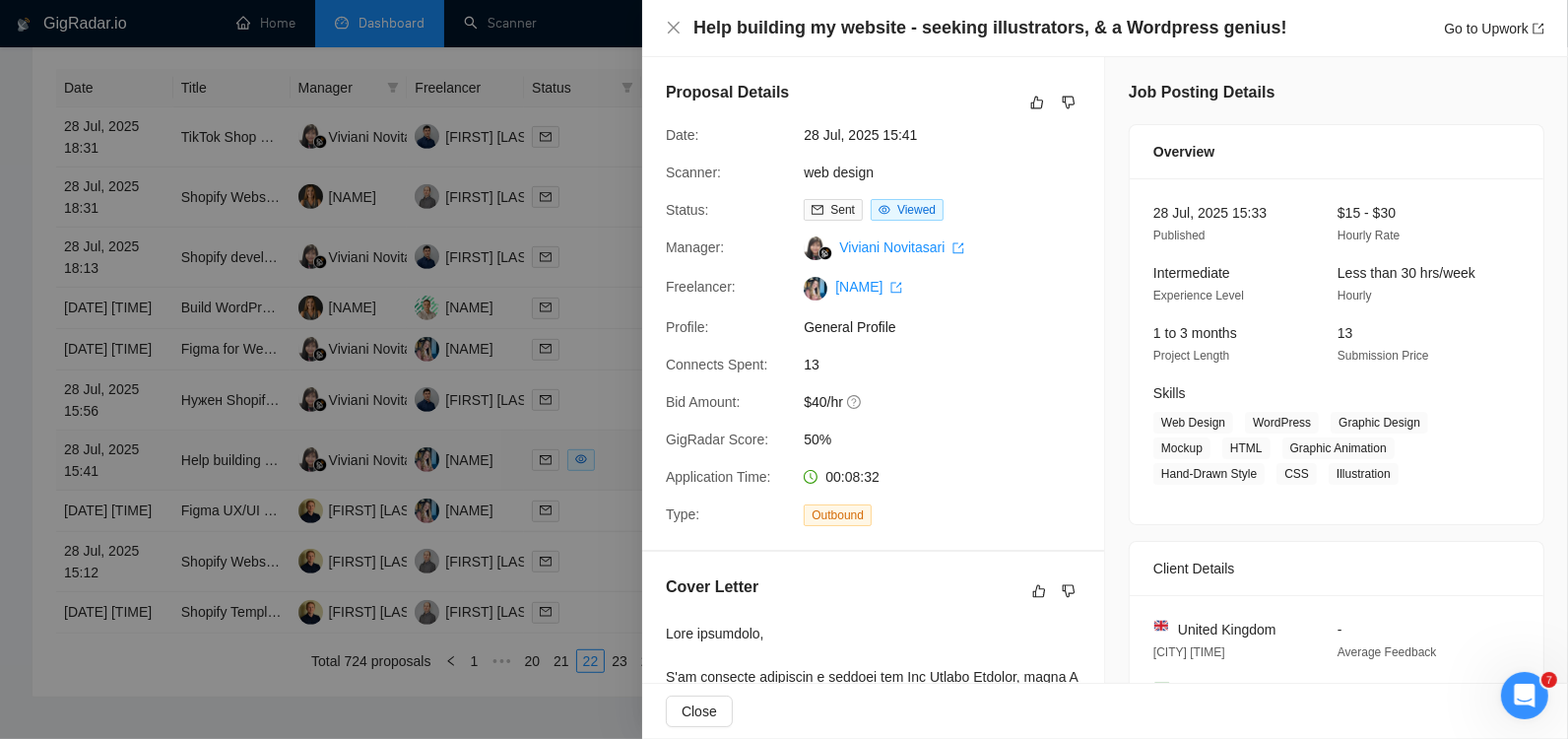 click at bounding box center [784, 370] 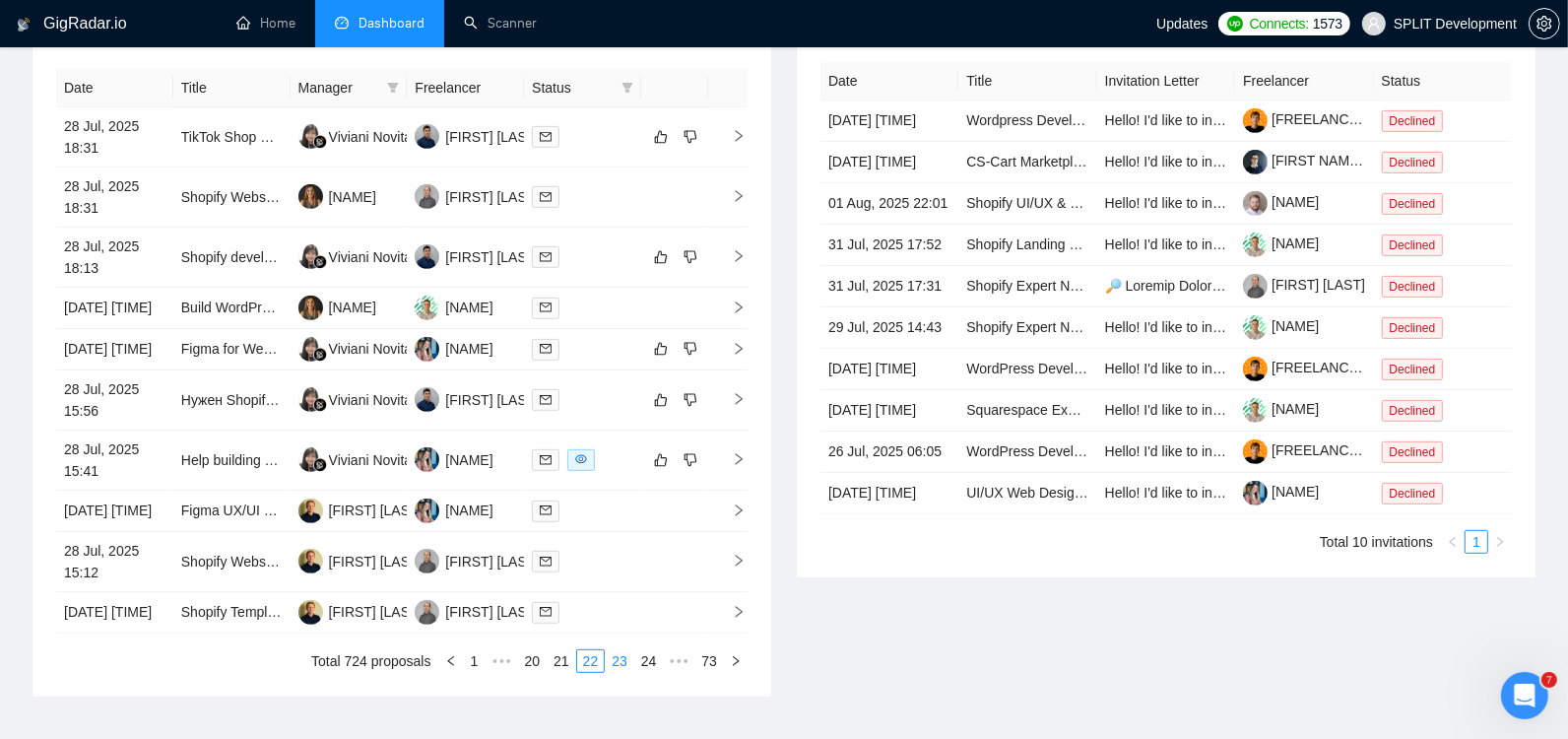 click on "23" at bounding box center (620, 661) 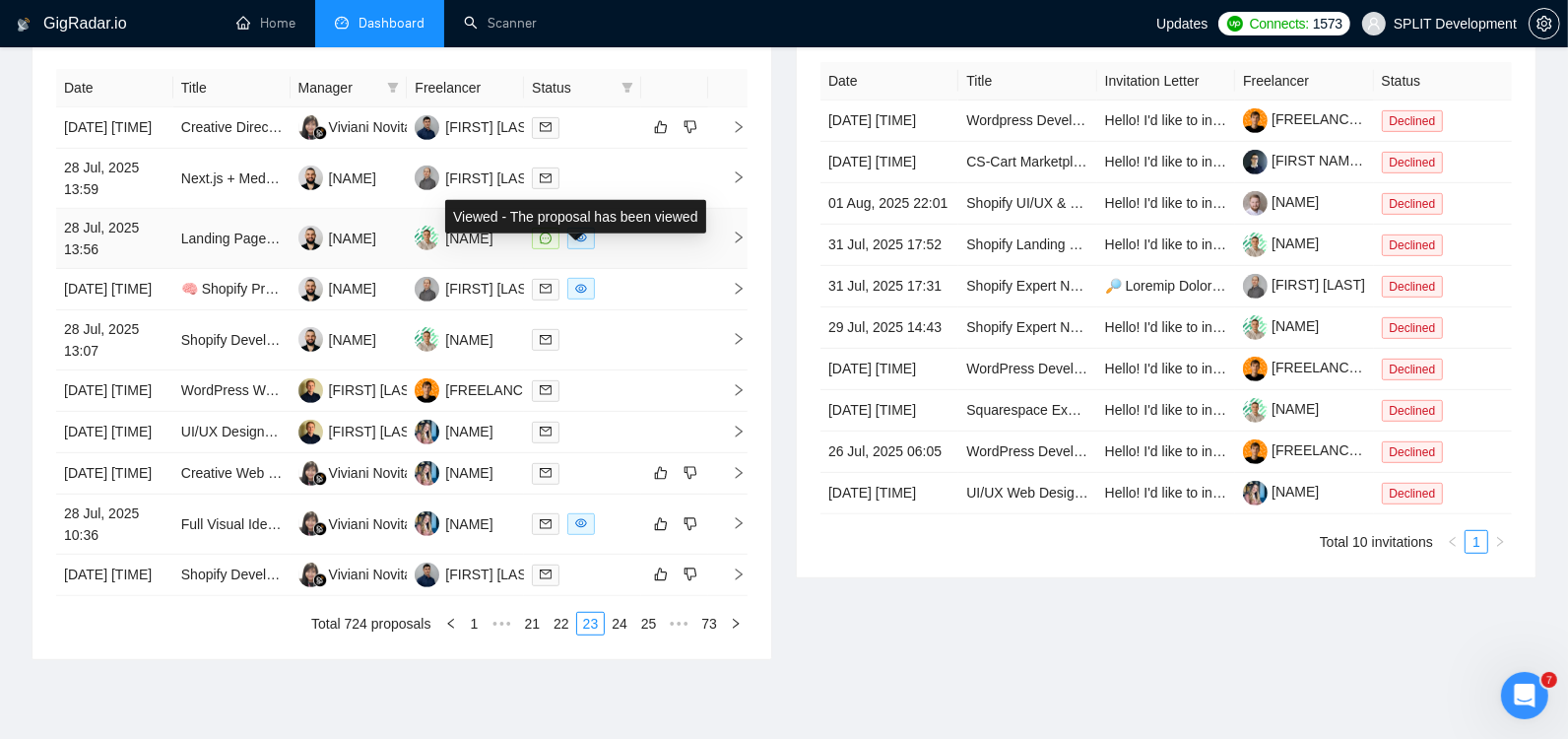 click 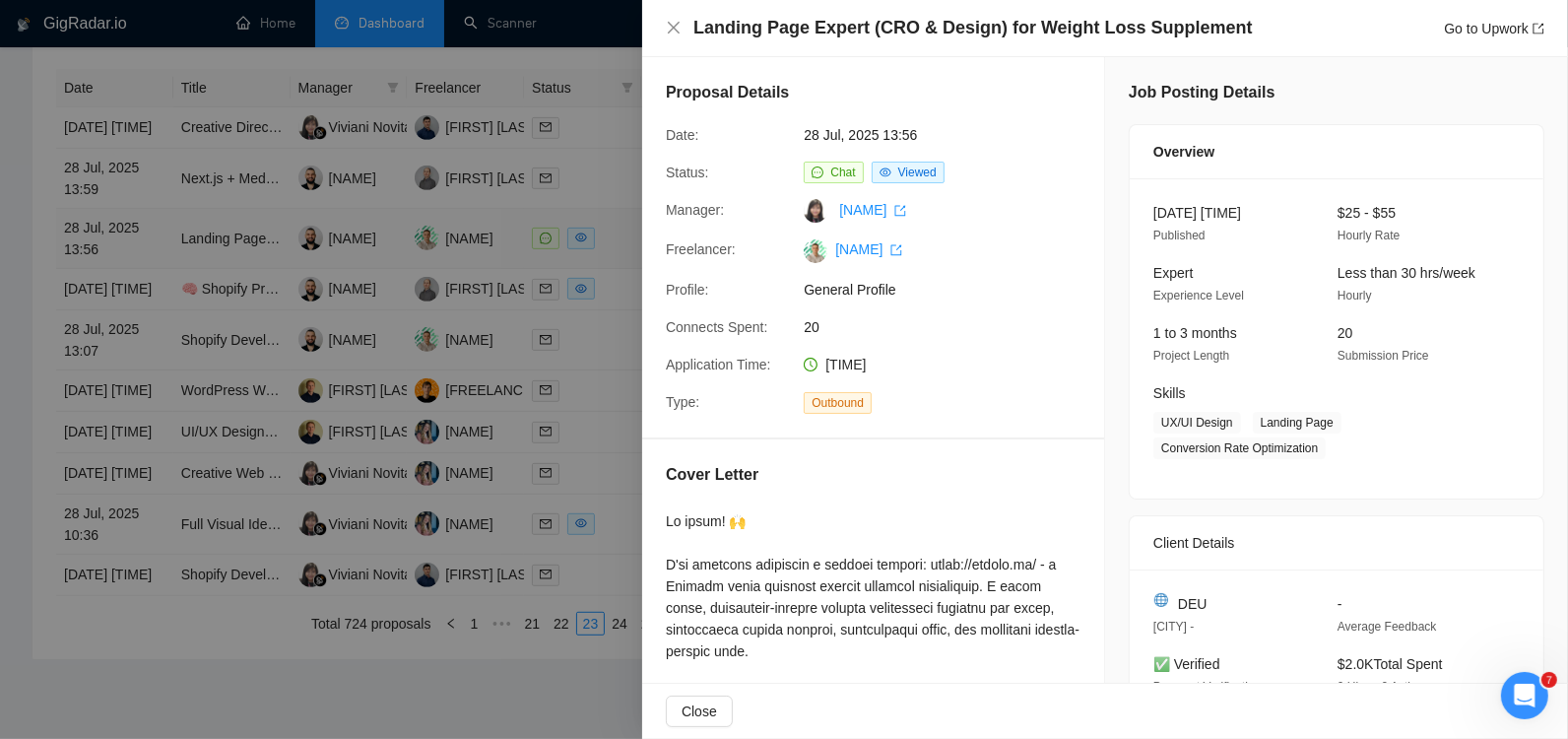 click at bounding box center [784, 370] 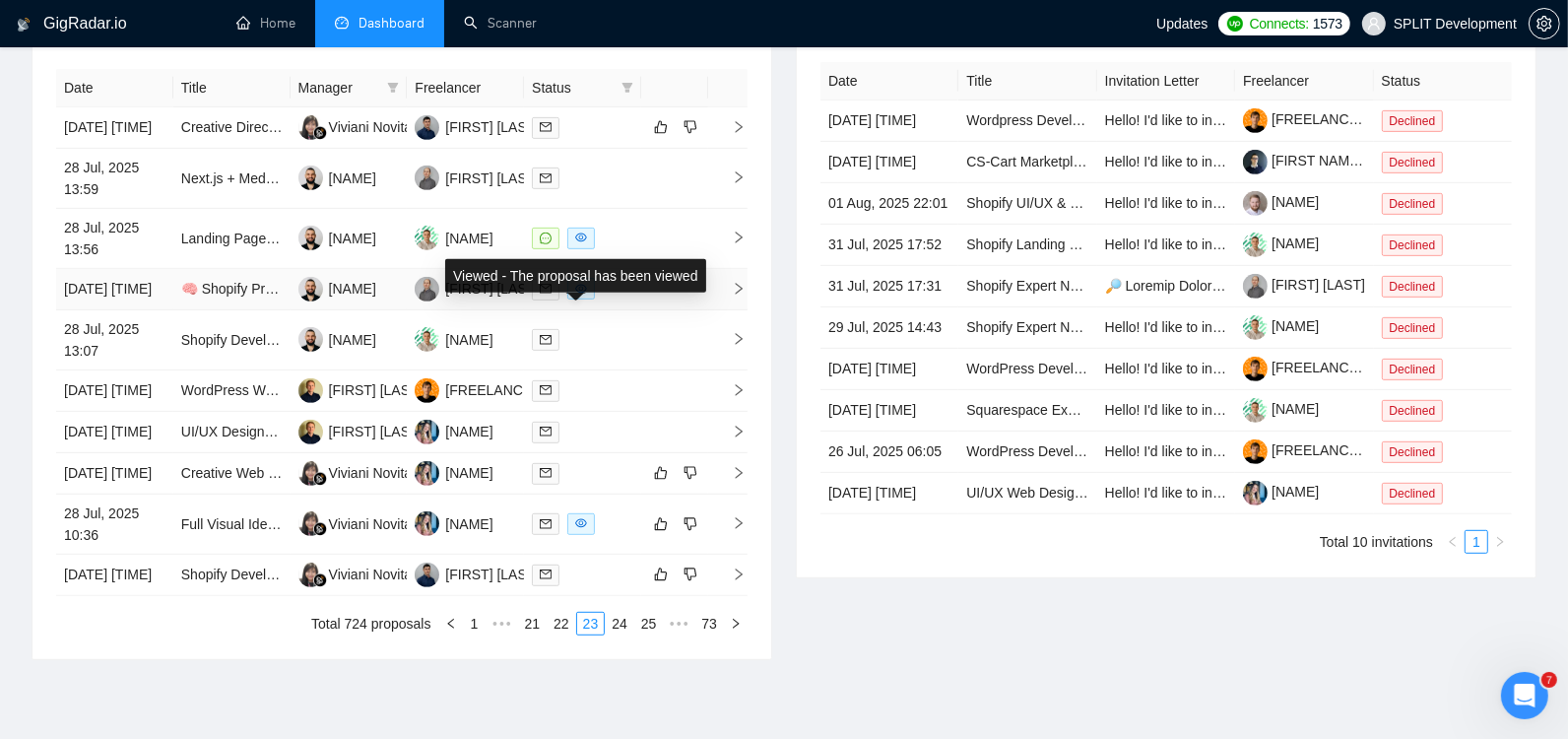click 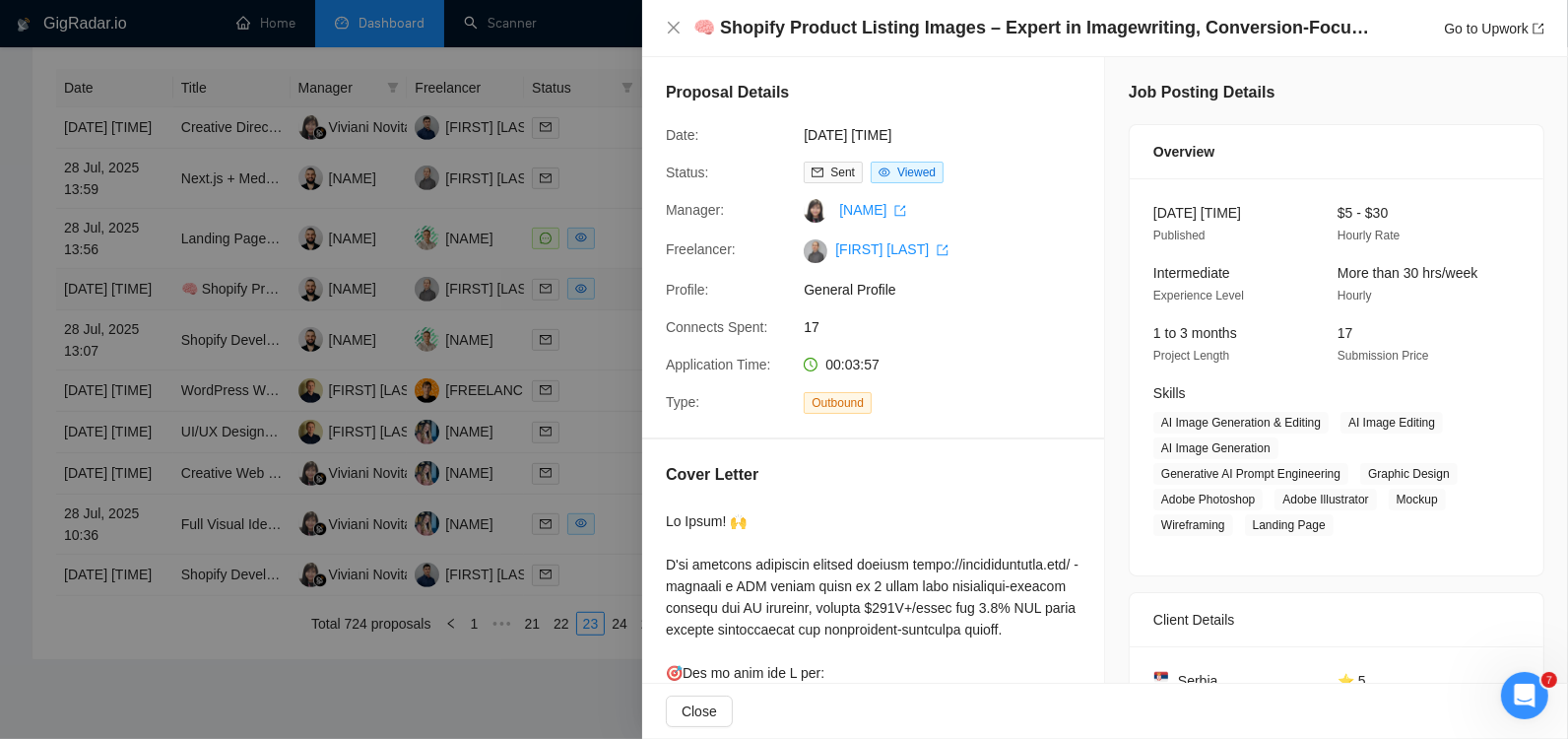 click at bounding box center (784, 370) 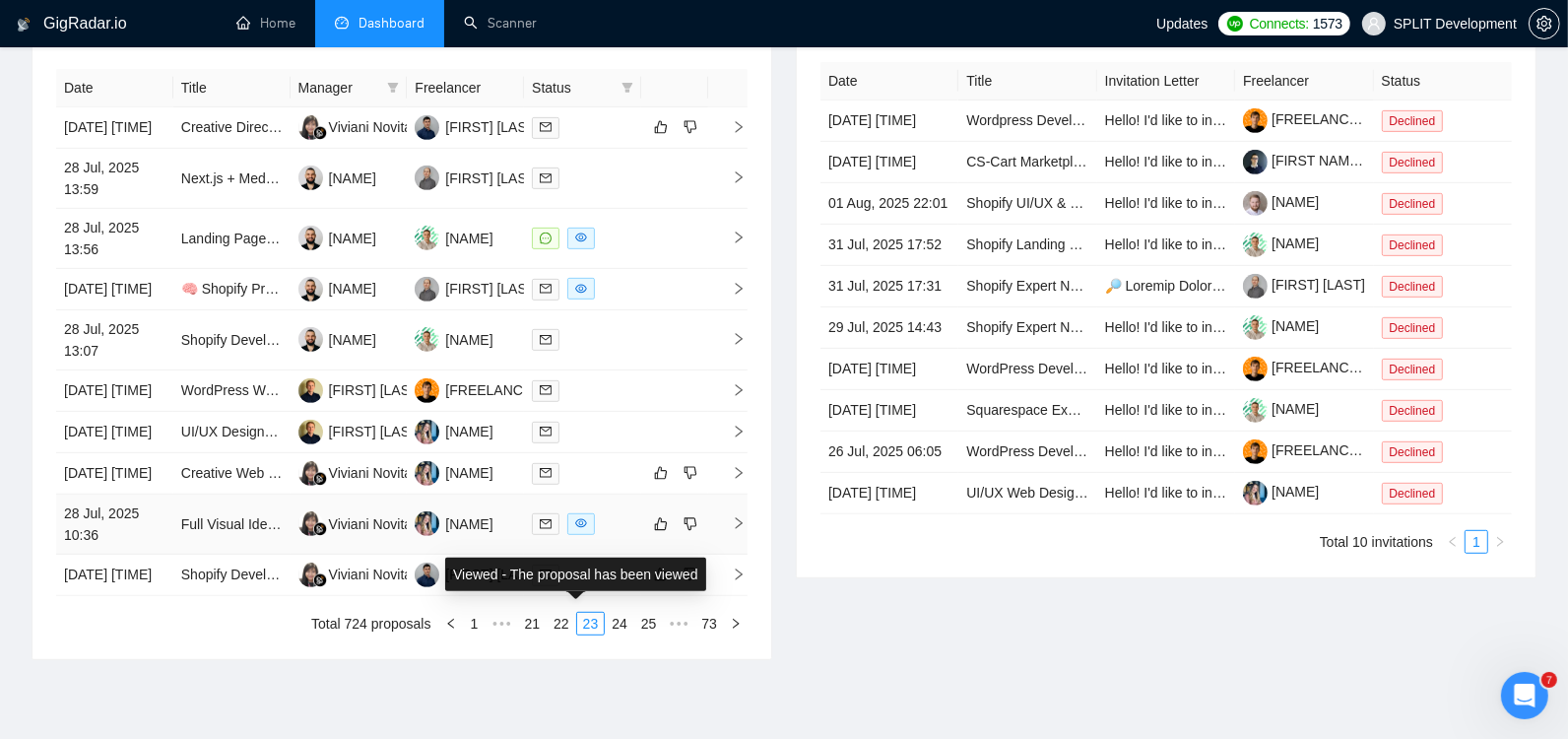 click 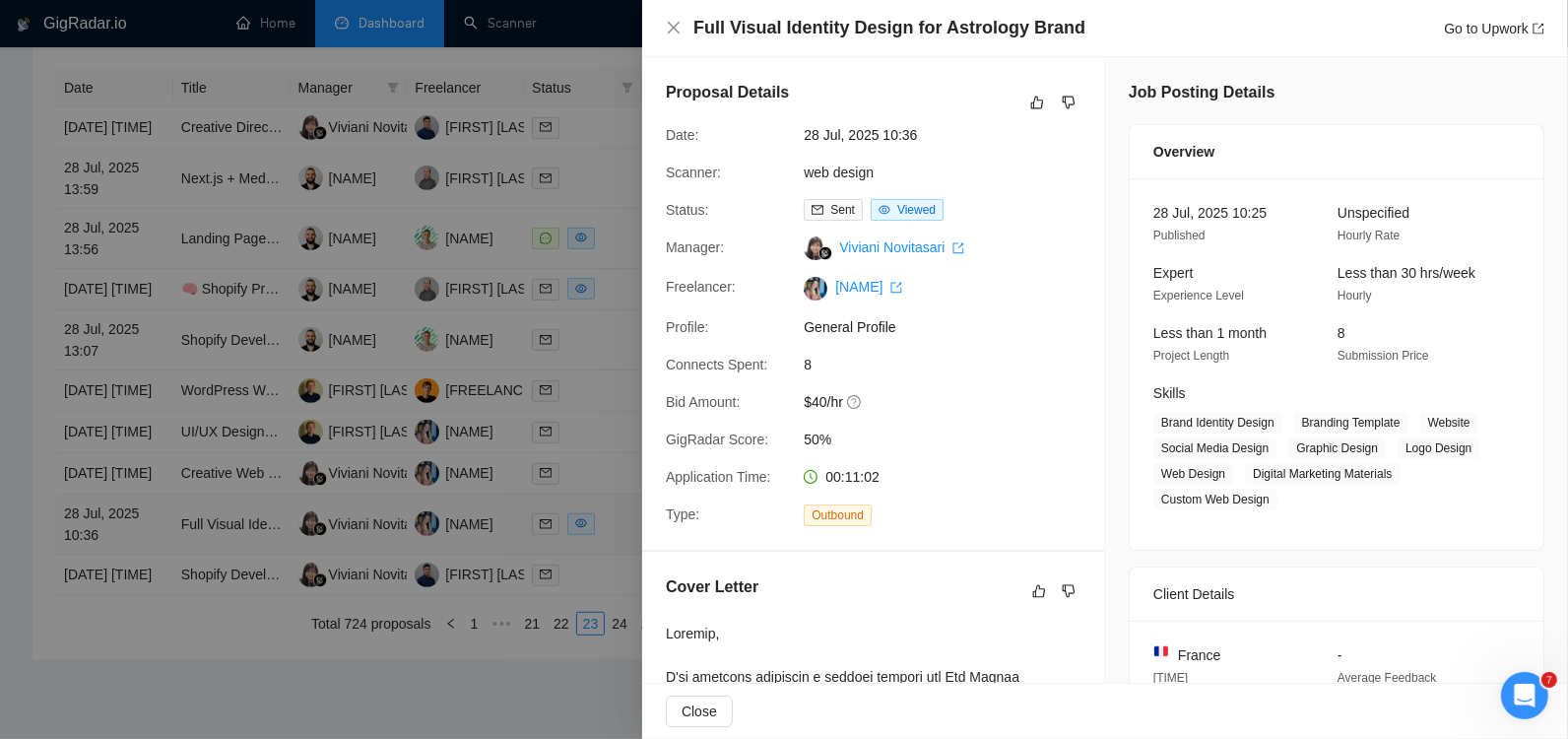 click at bounding box center (784, 370) 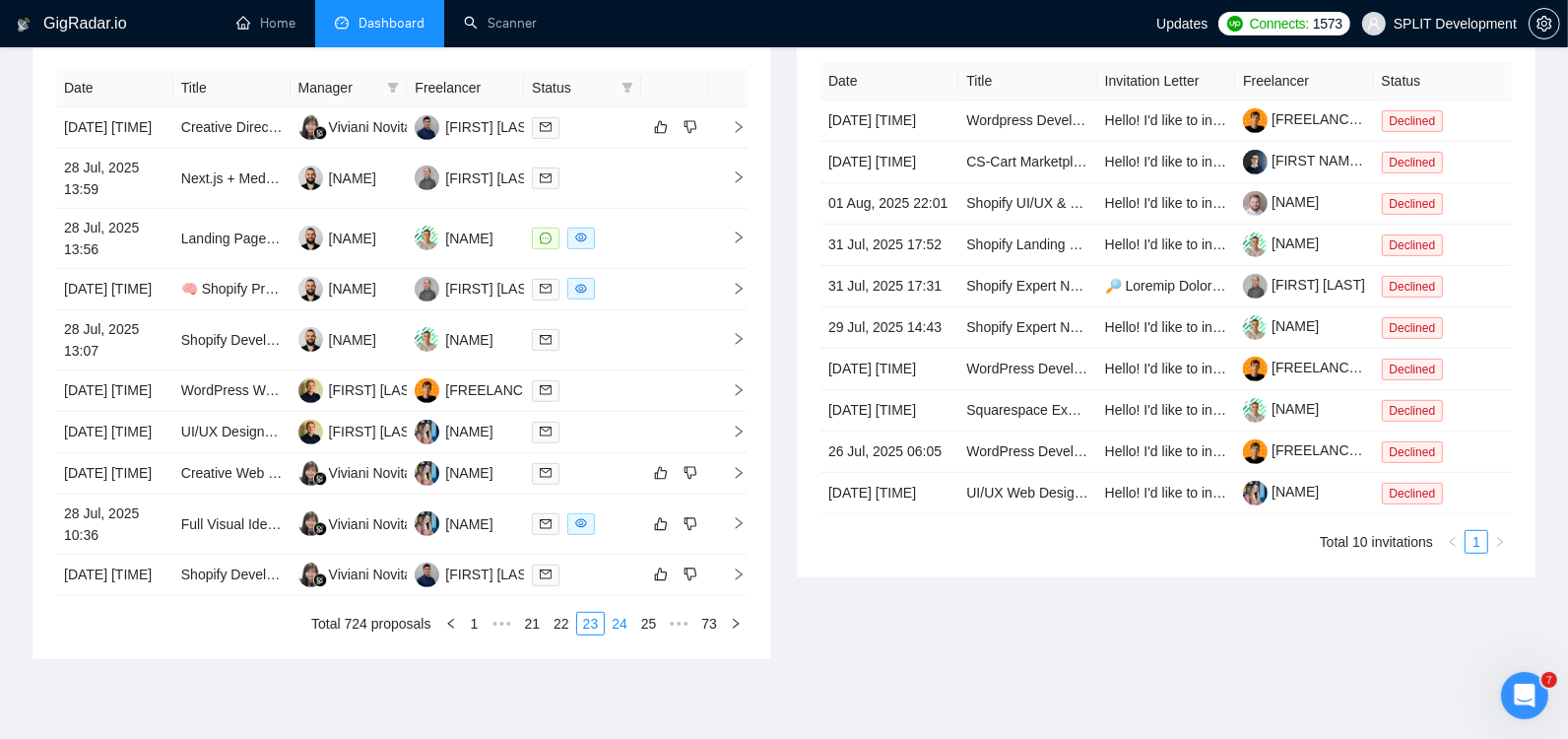 click on "24" at bounding box center [620, 624] 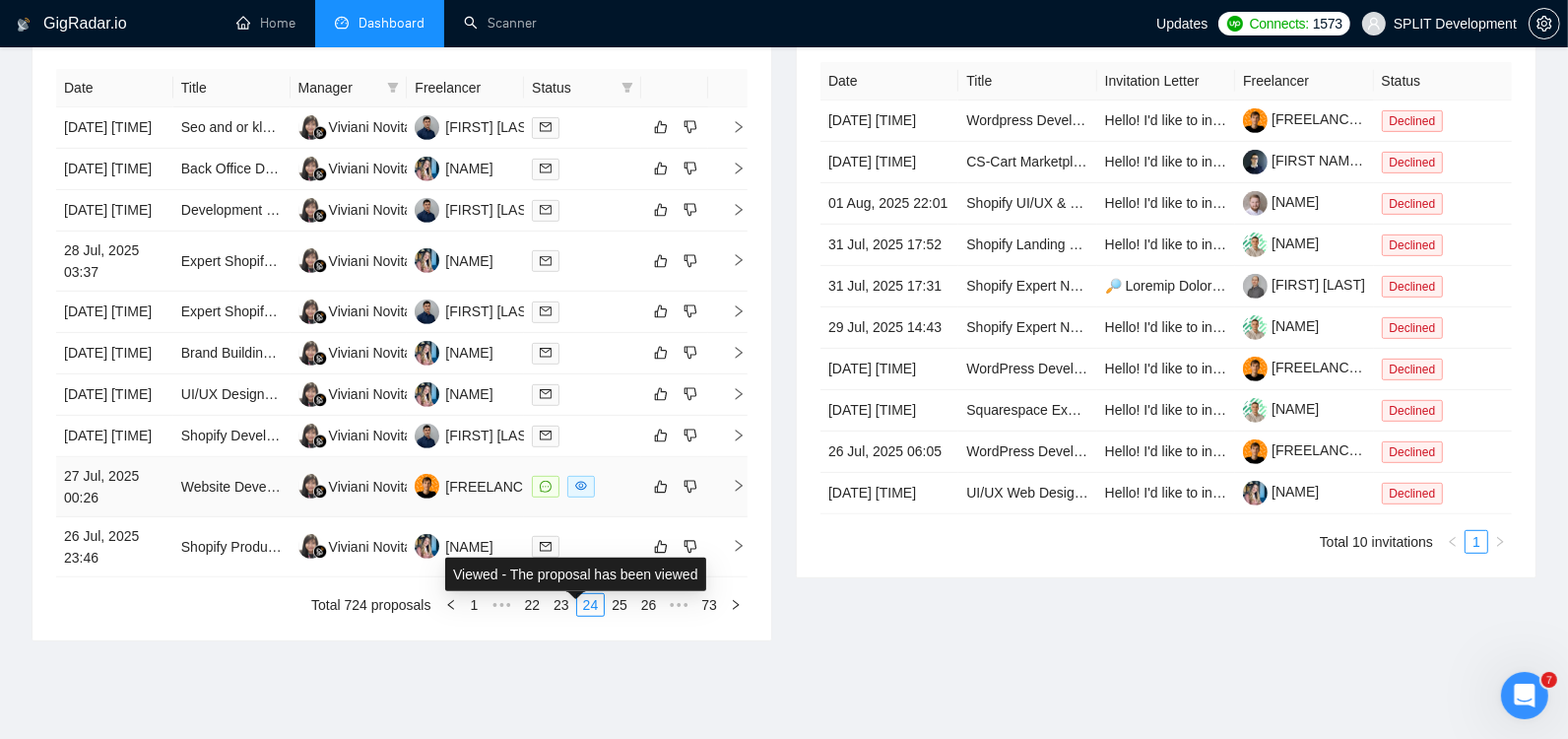 click 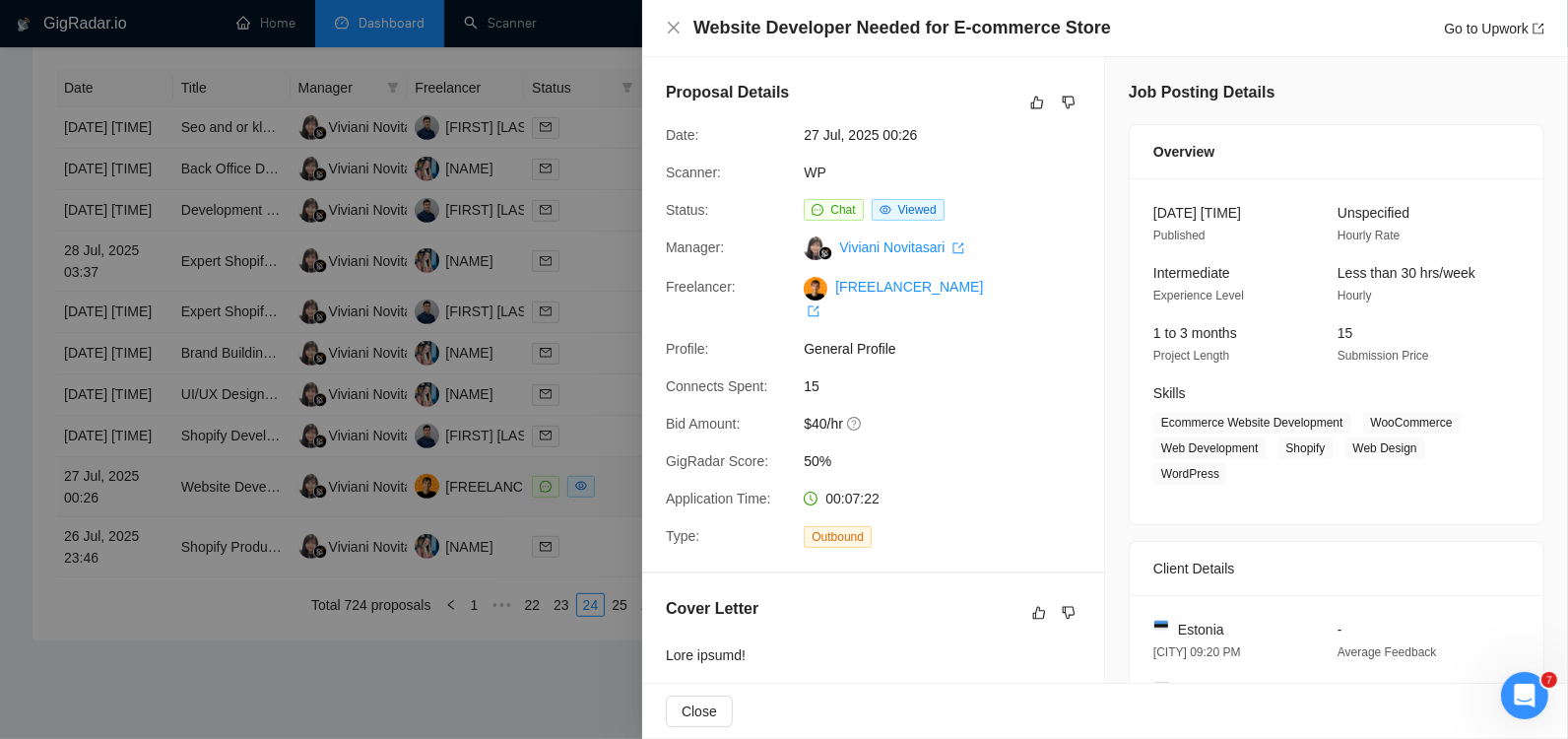 click at bounding box center [784, 370] 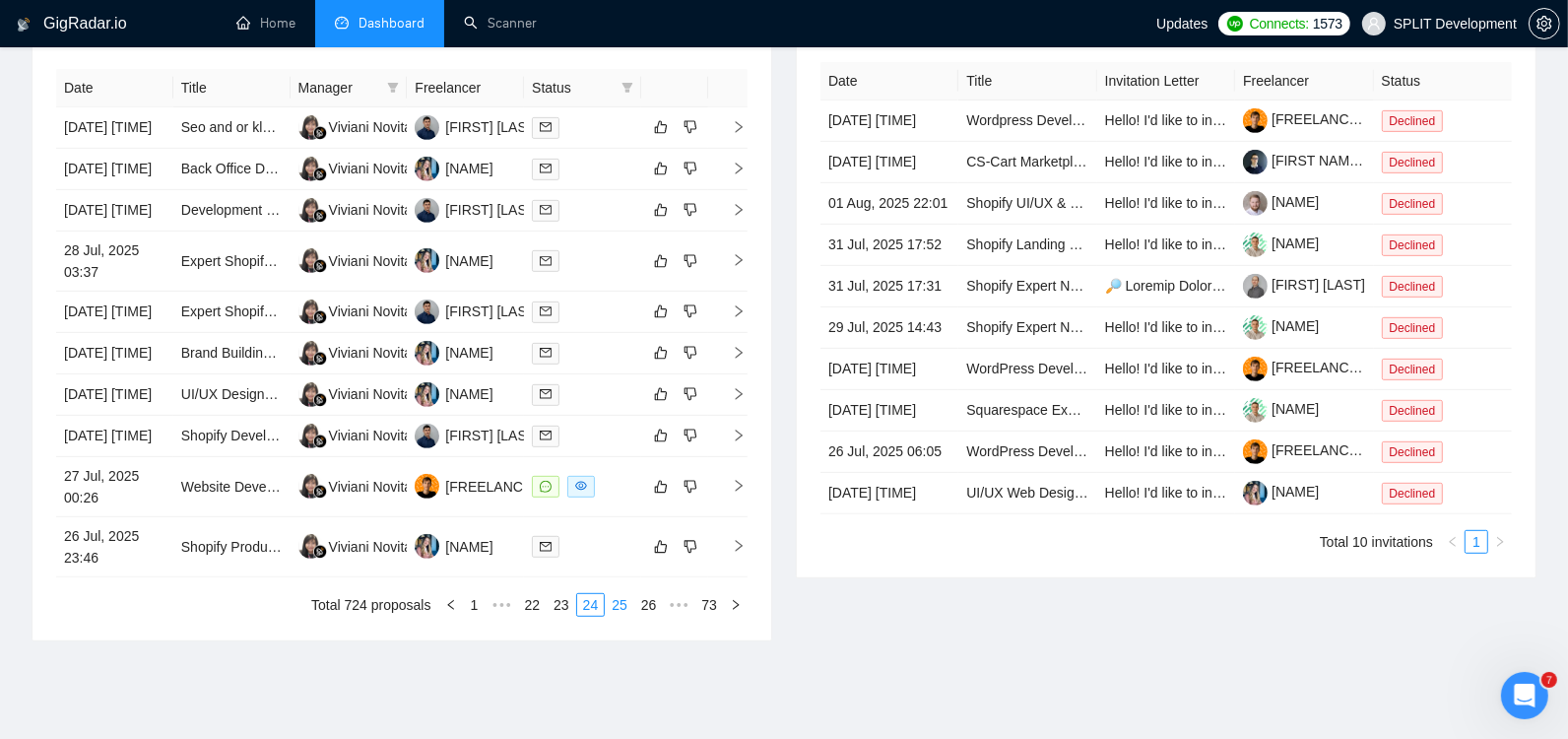 click on "25" at bounding box center (620, 605) 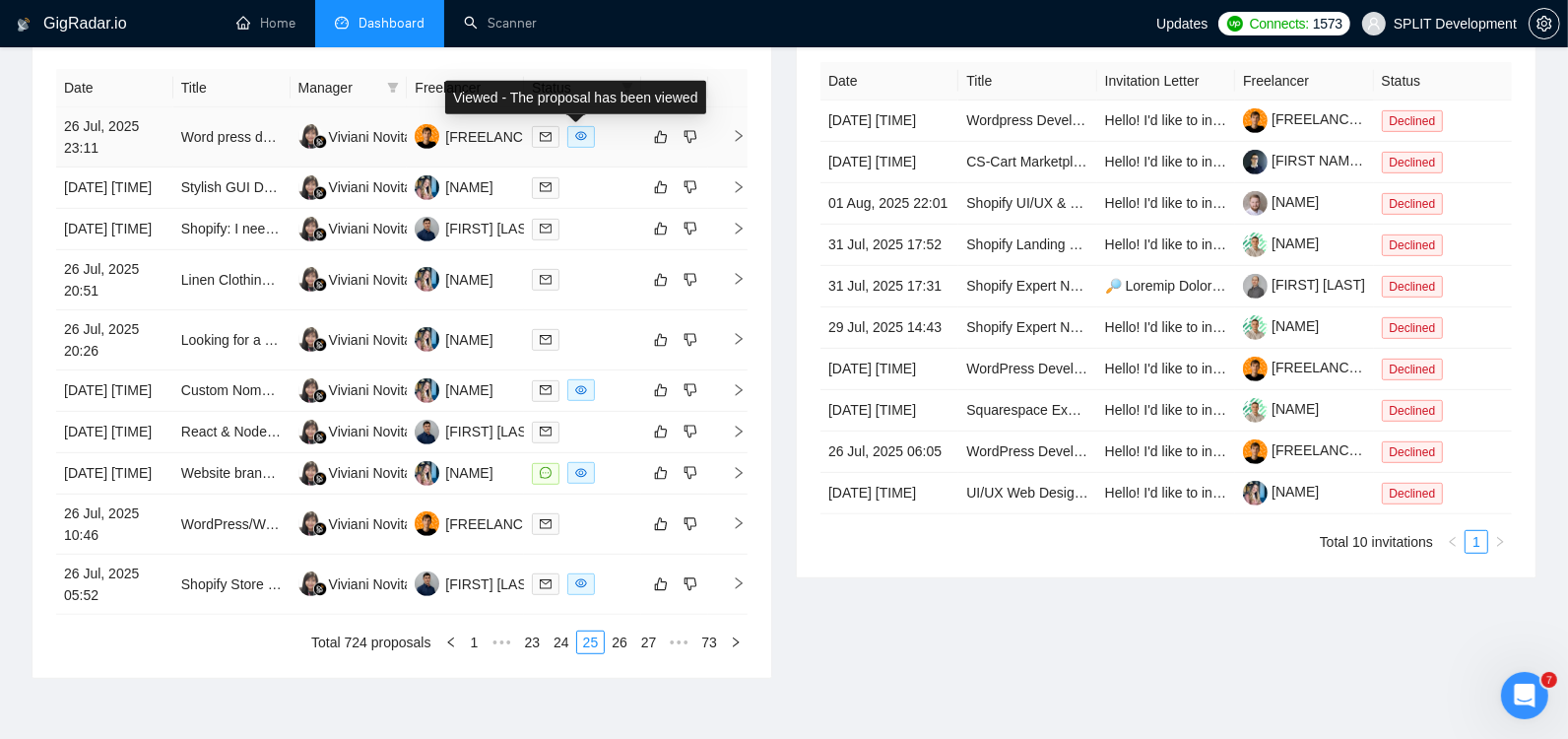 click 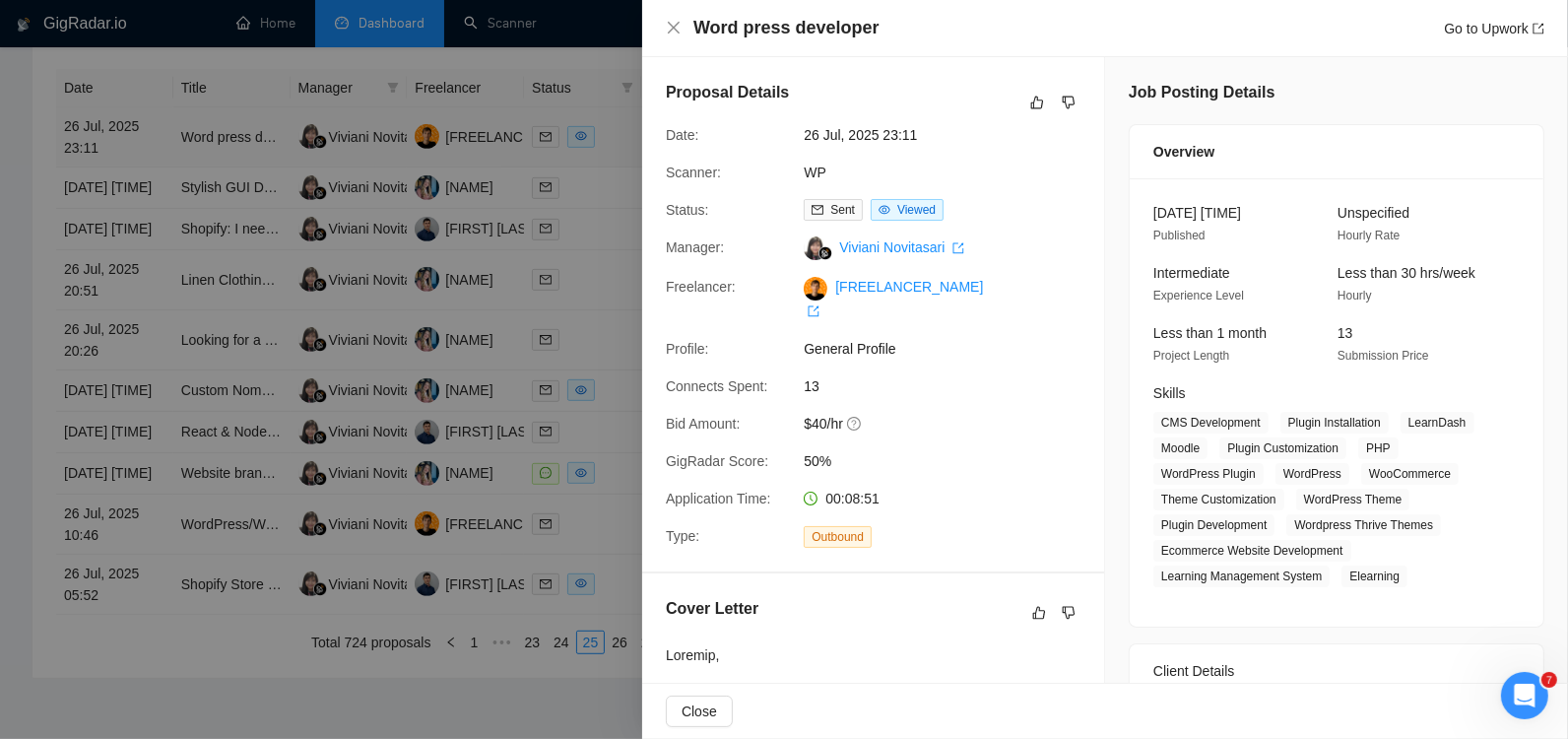 click at bounding box center [784, 370] 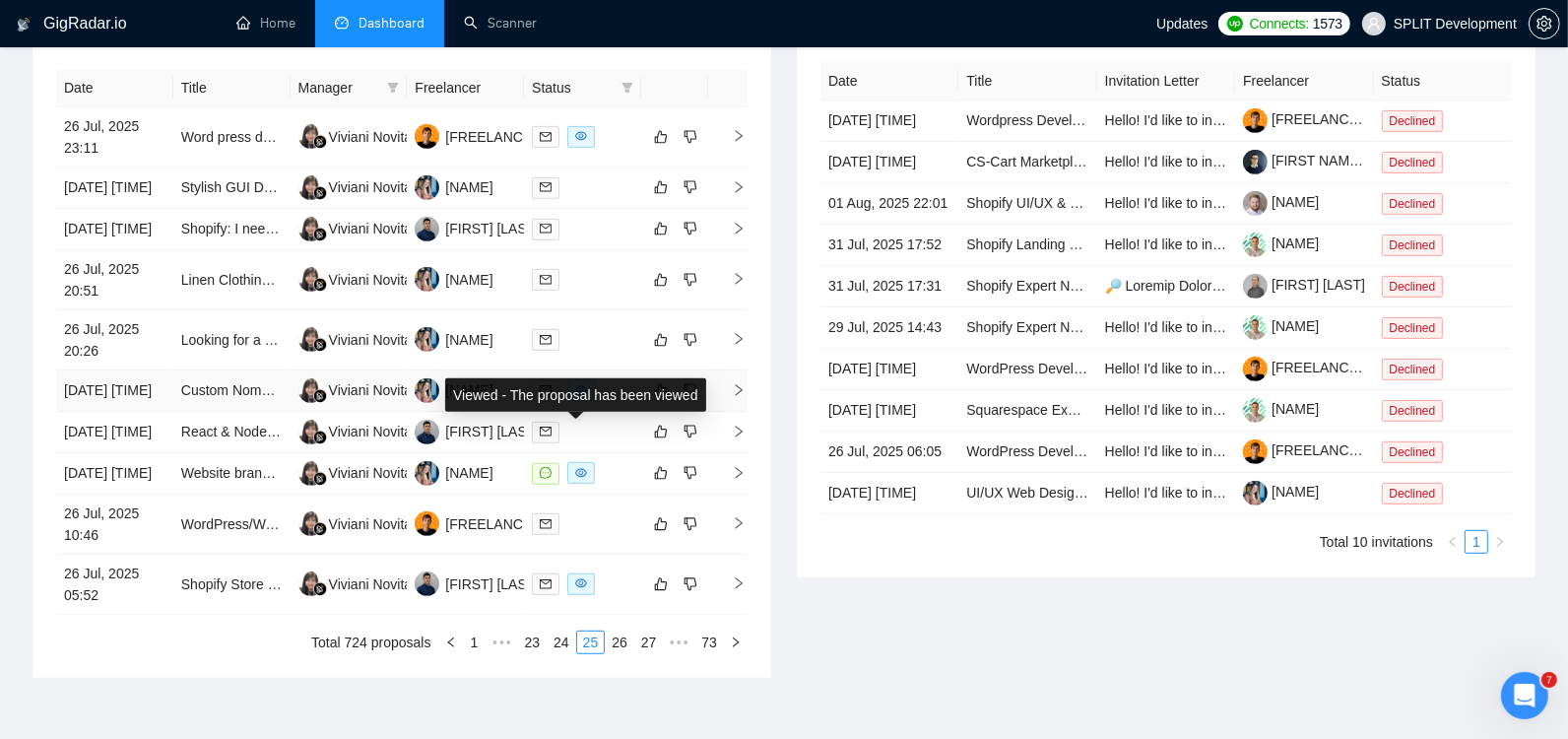 click 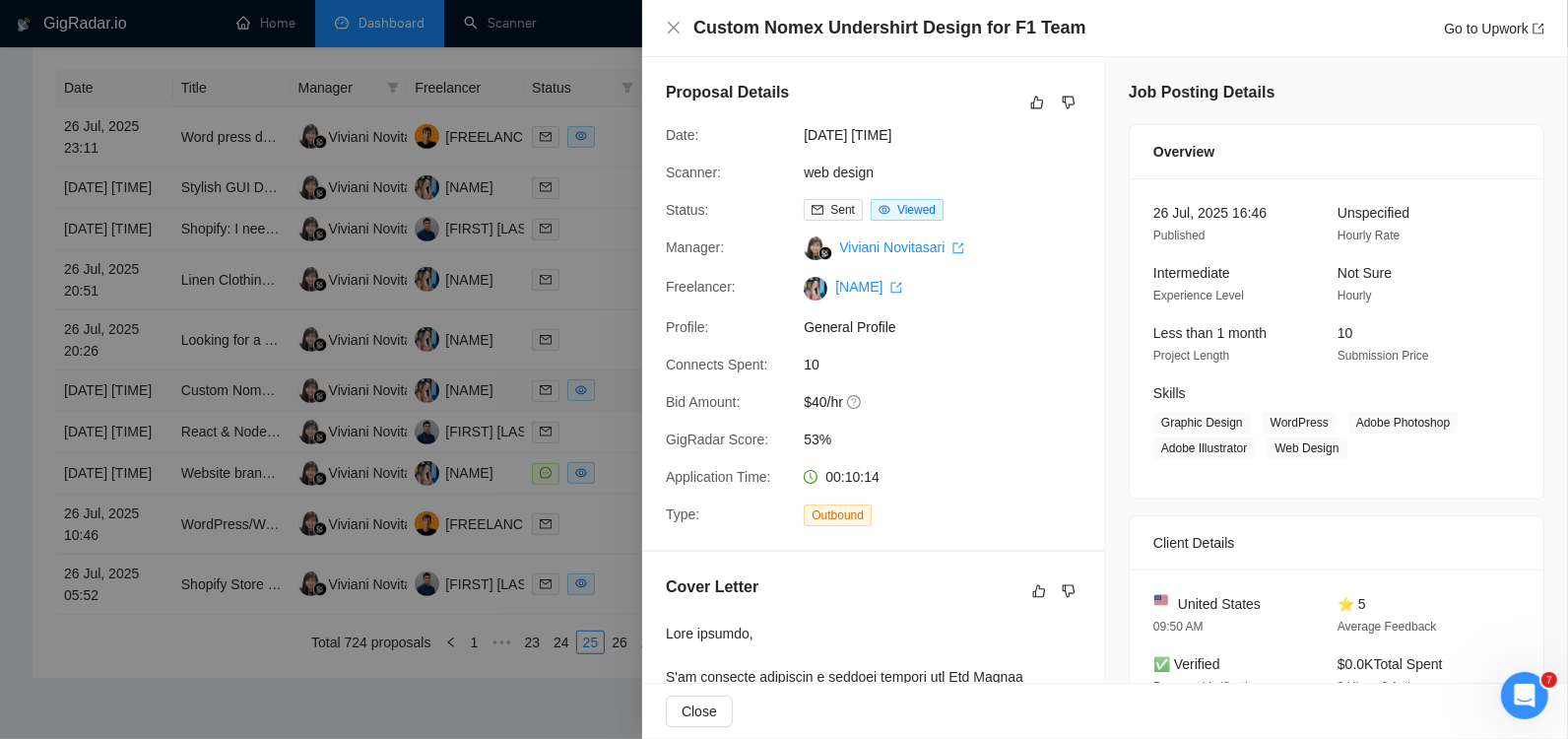 click at bounding box center (784, 370) 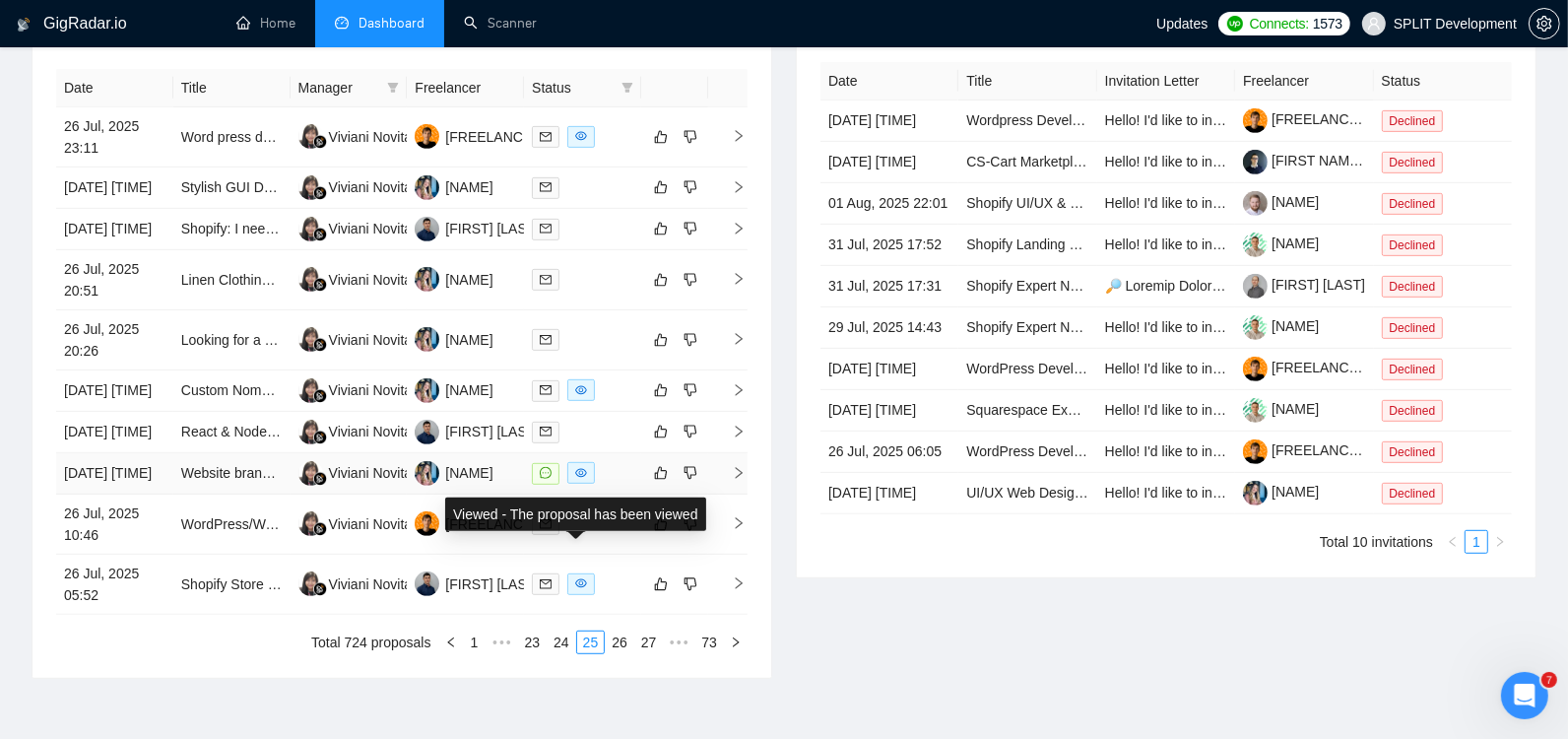 click 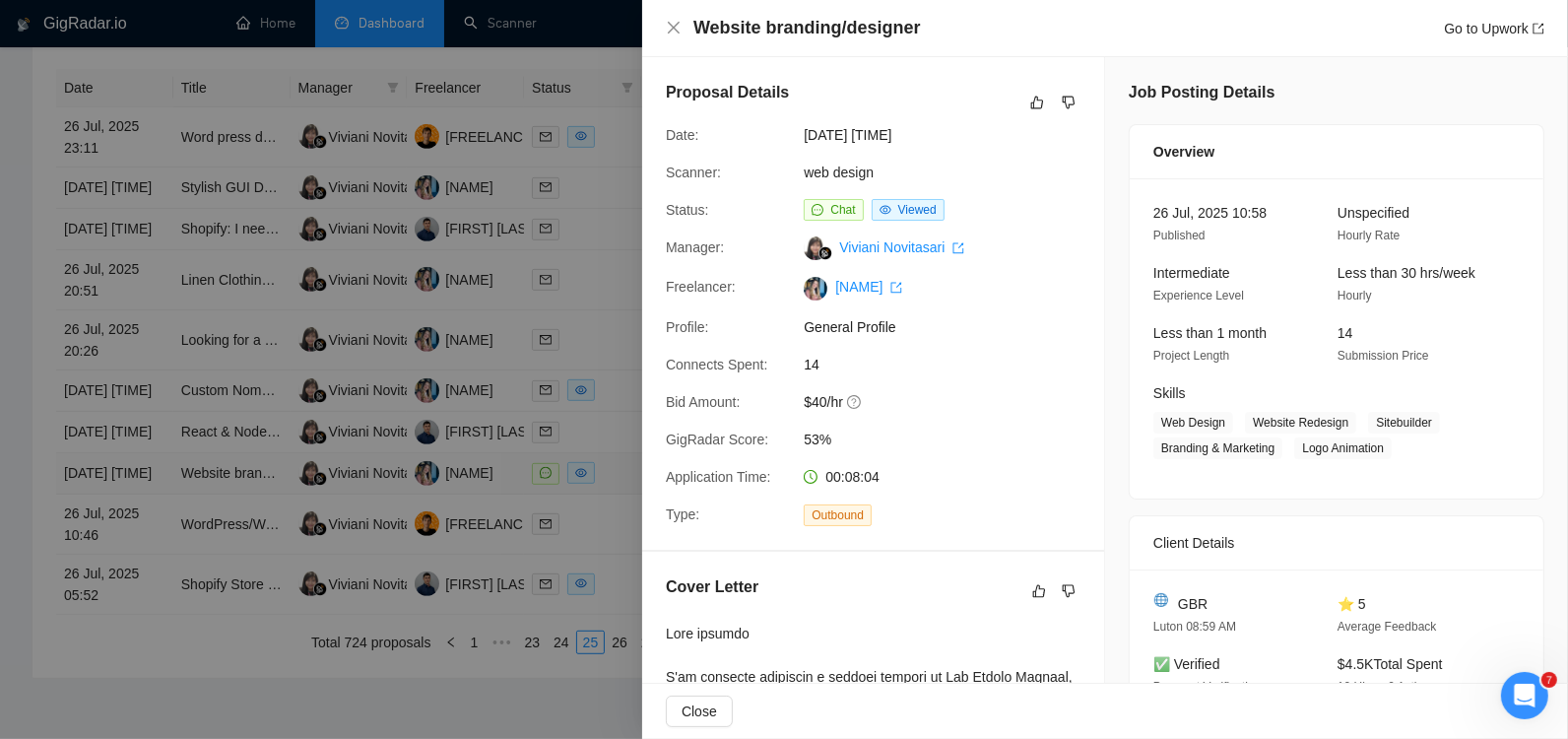 click at bounding box center [784, 370] 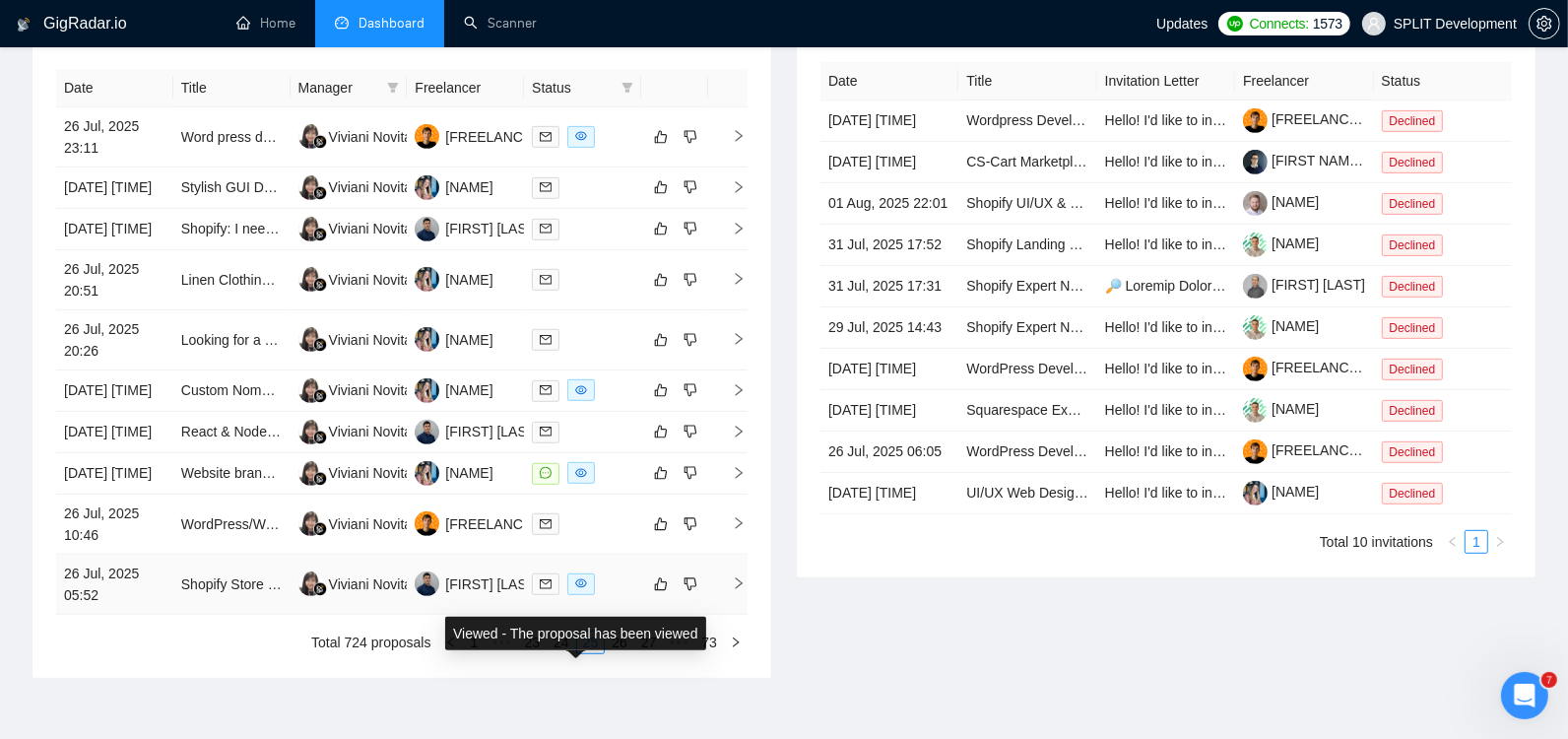 click 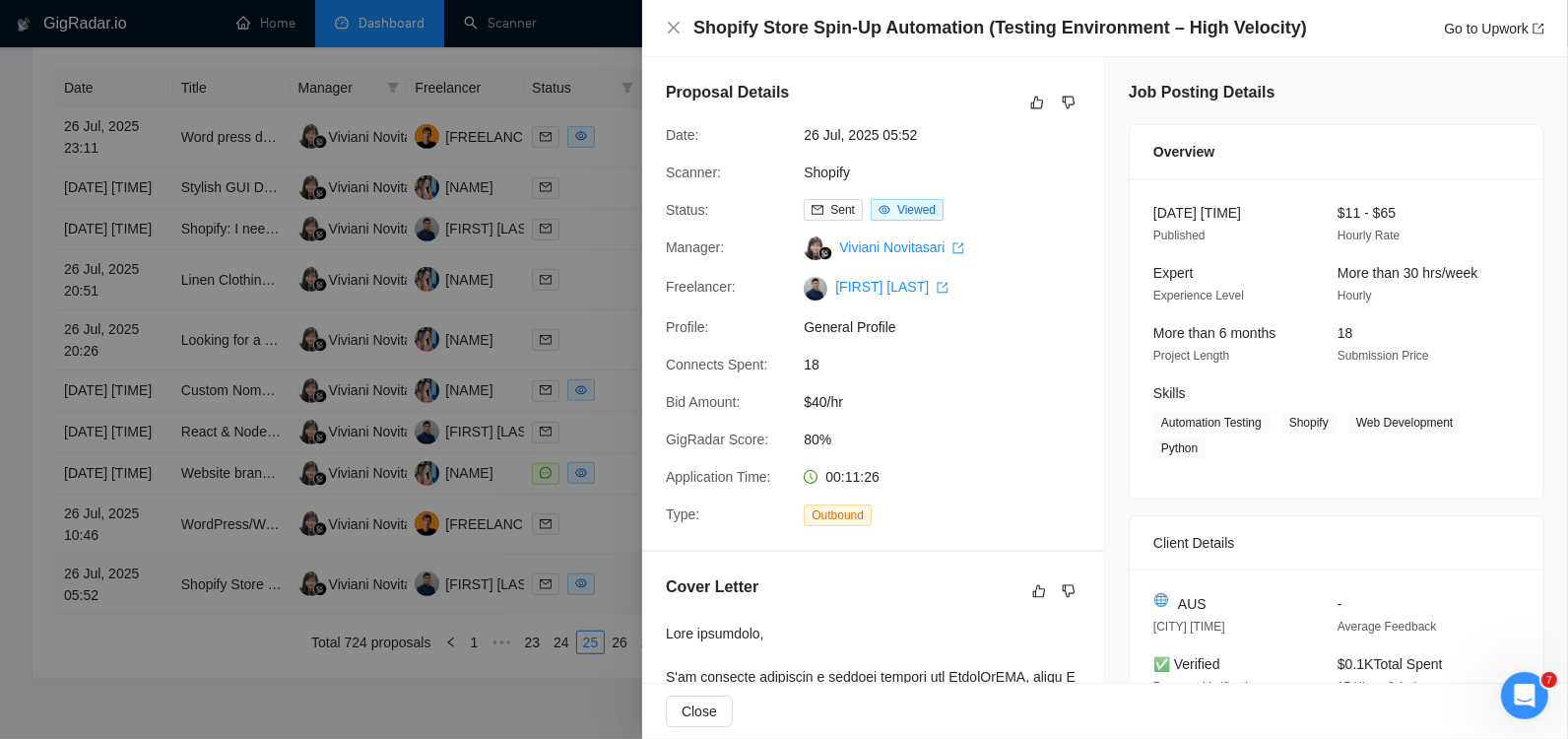 click at bounding box center [784, 370] 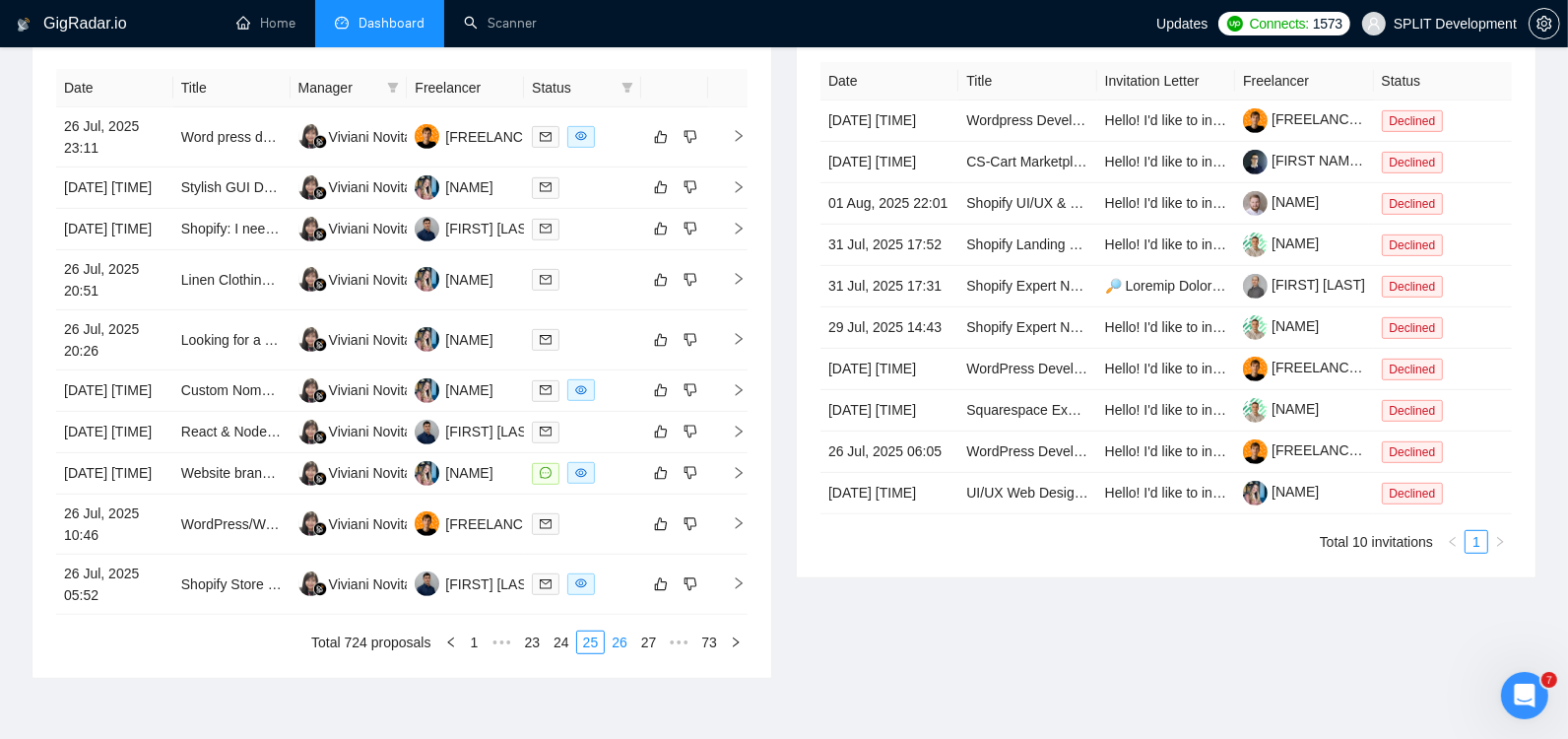 click on "26" at bounding box center [620, 642] 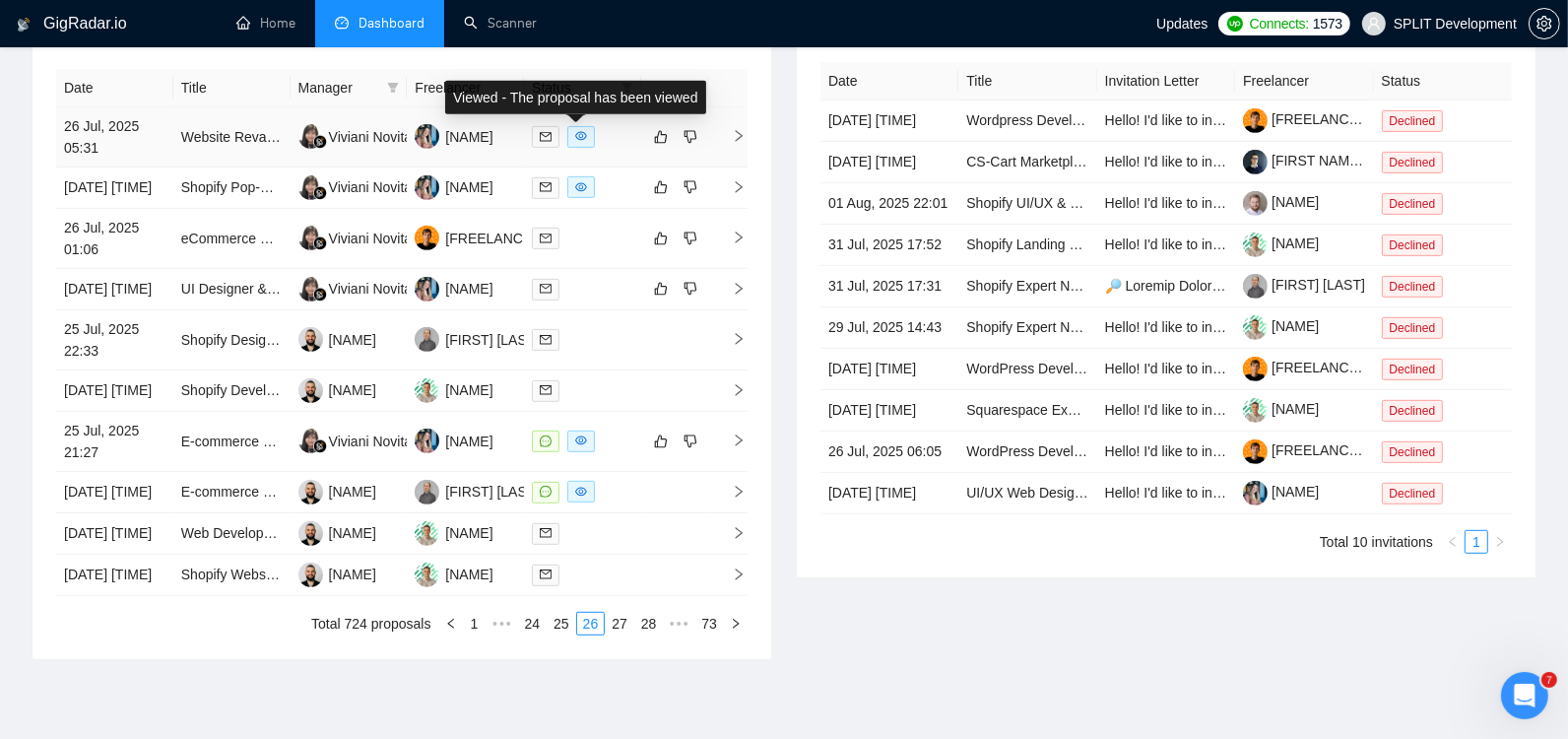 click 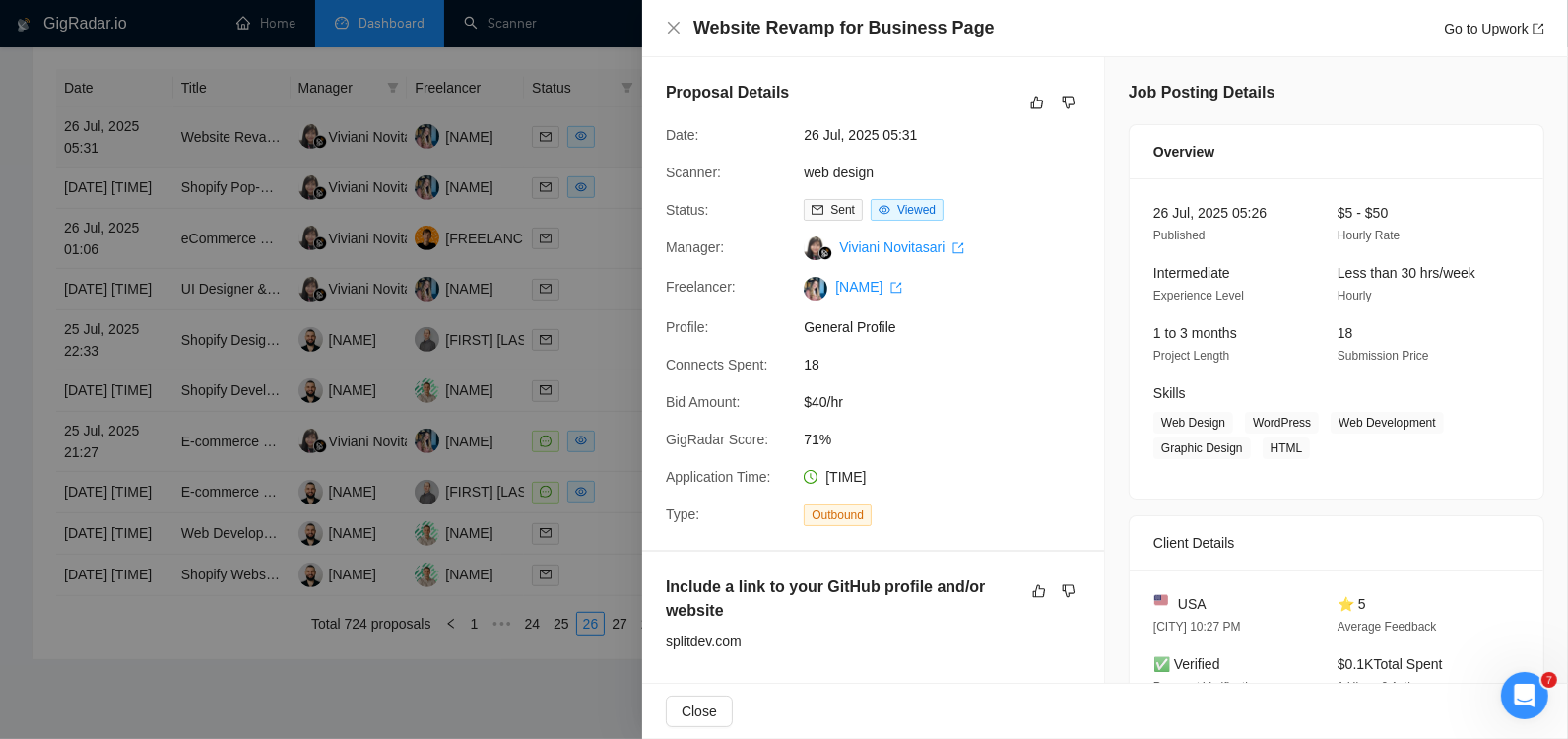click at bounding box center (784, 370) 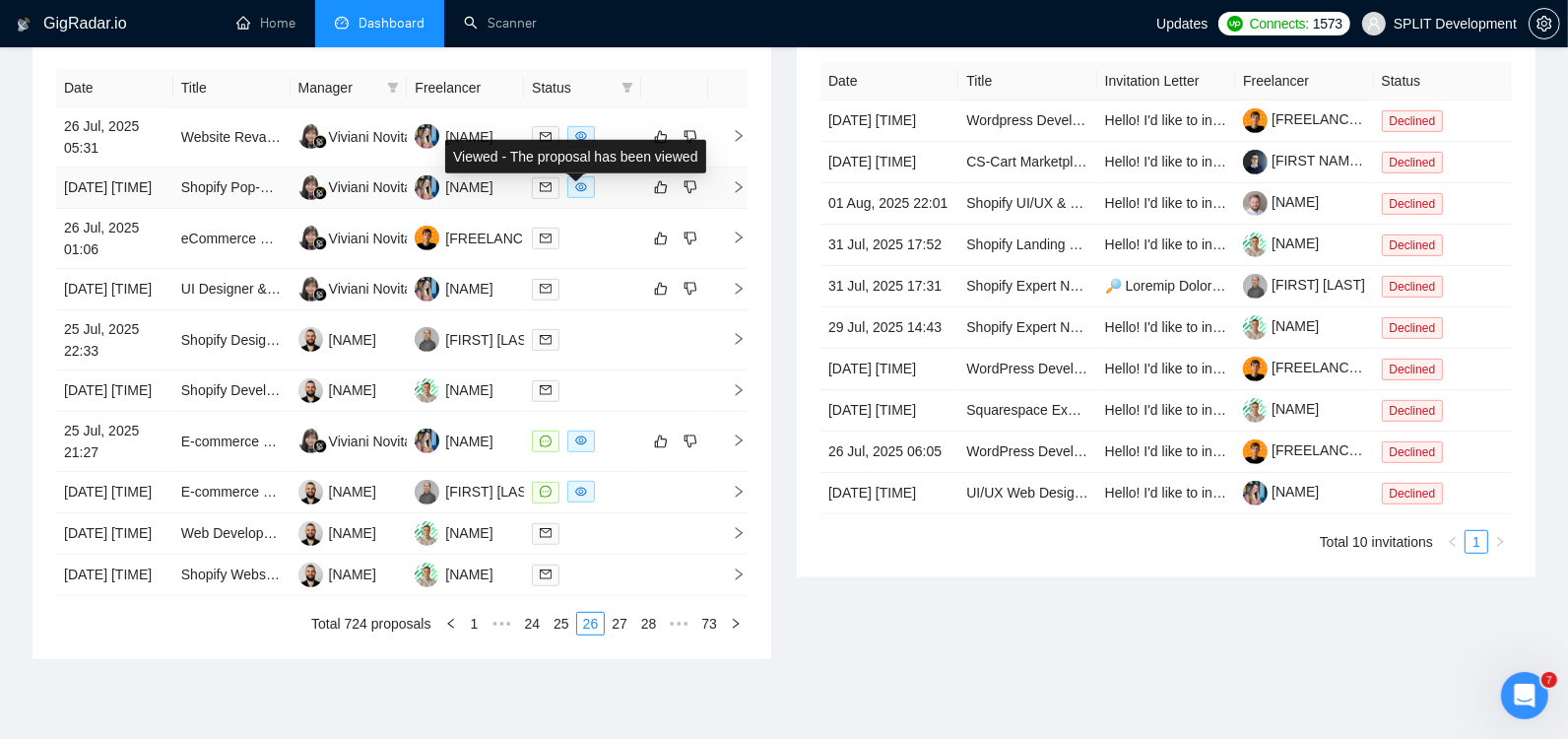 click 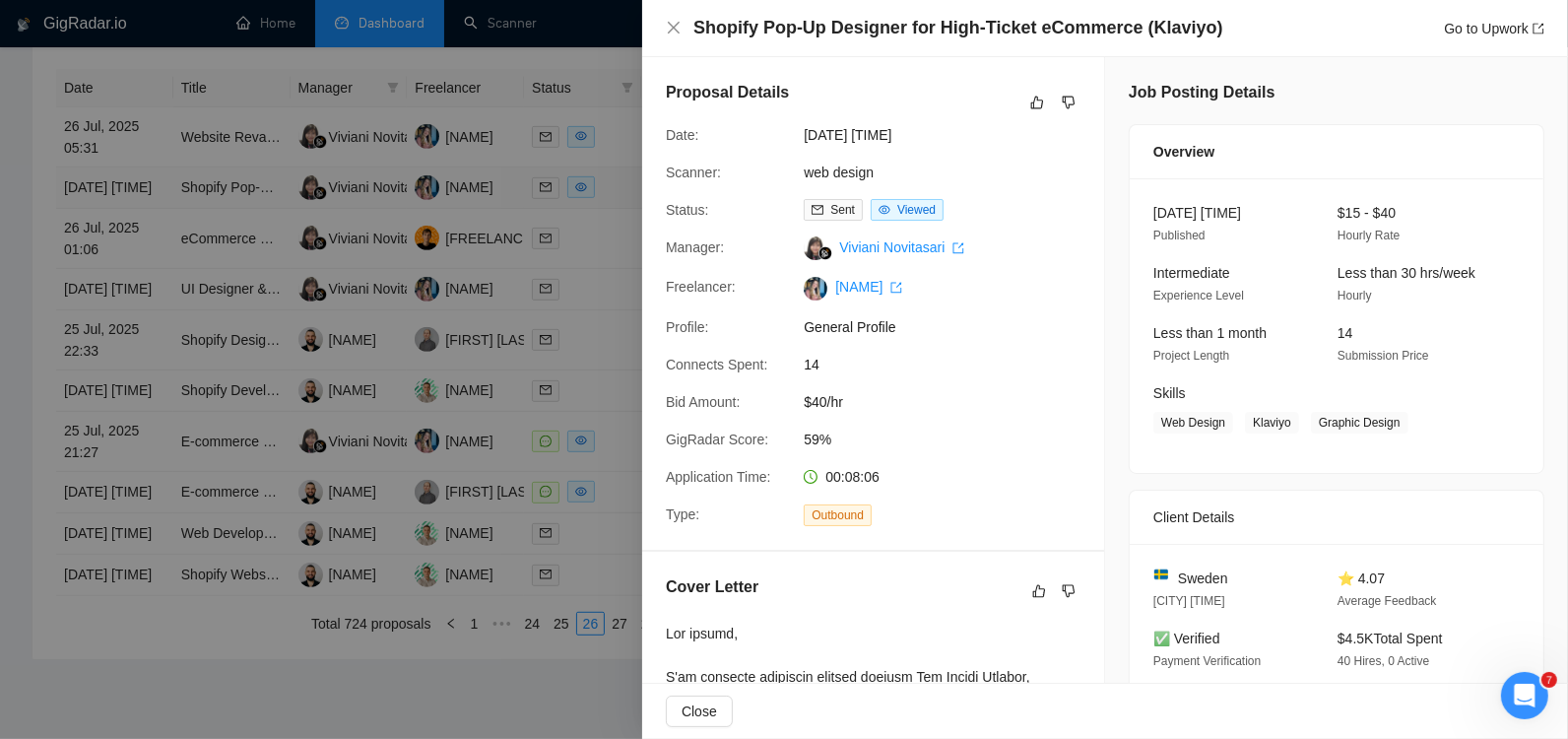 click at bounding box center [784, 370] 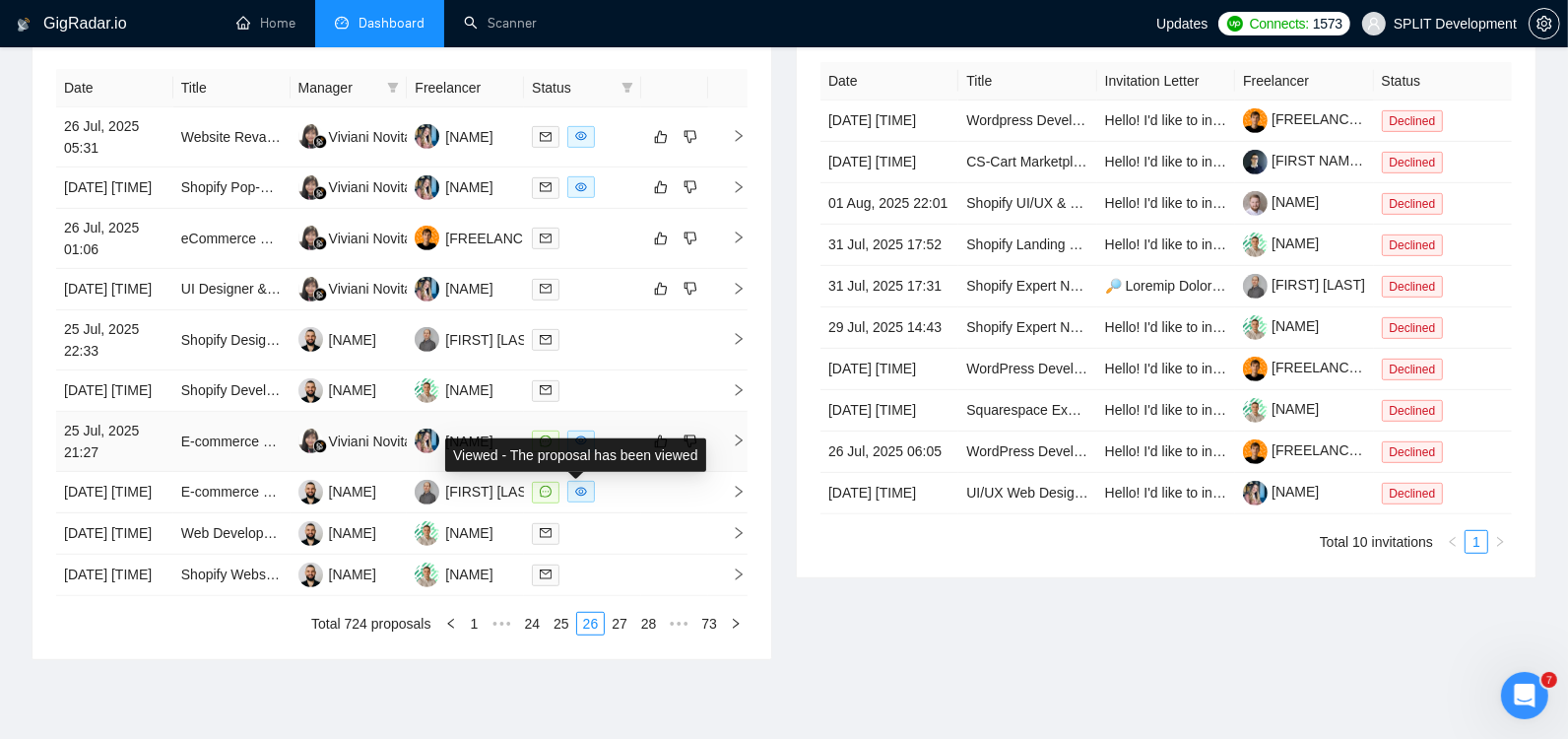 click 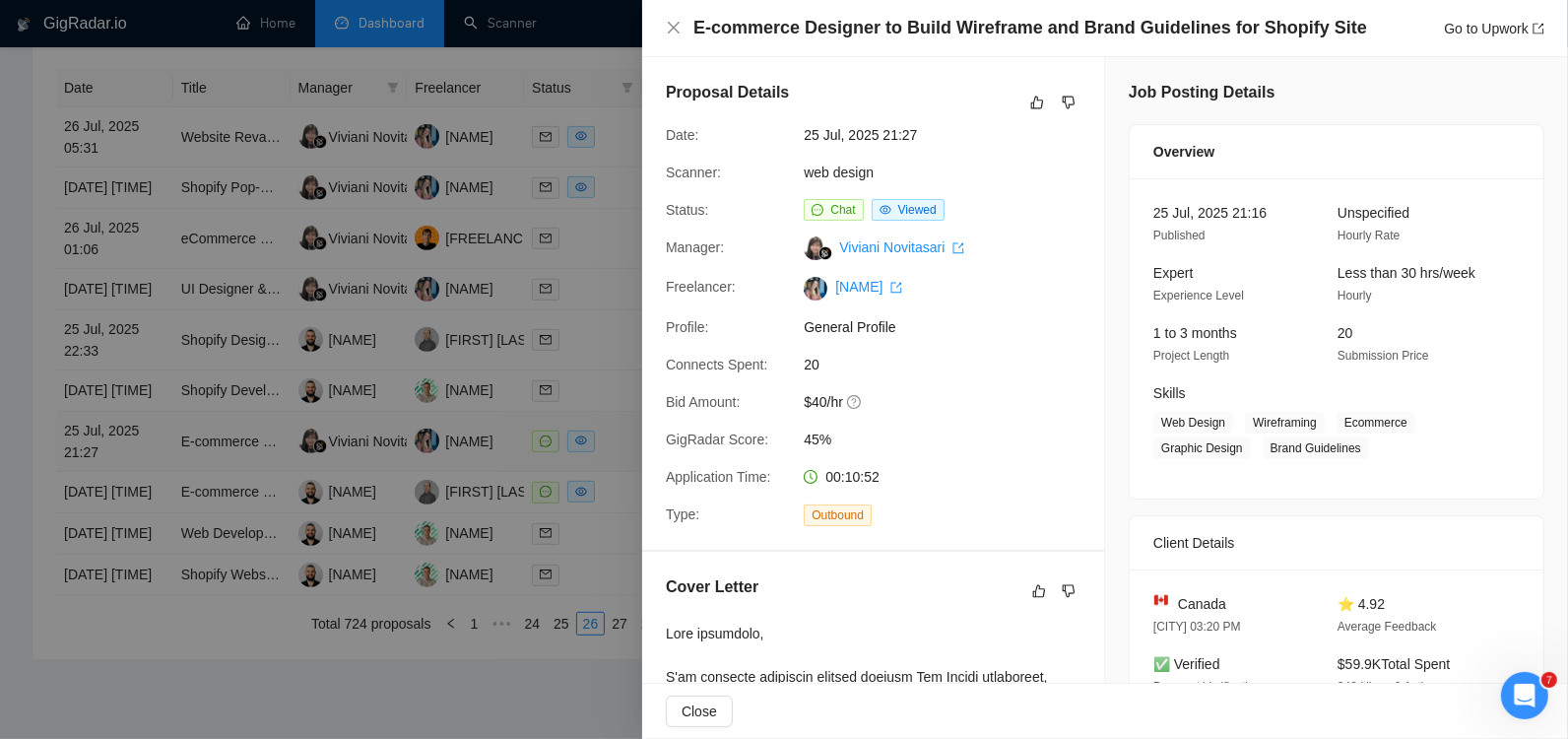 click at bounding box center (784, 370) 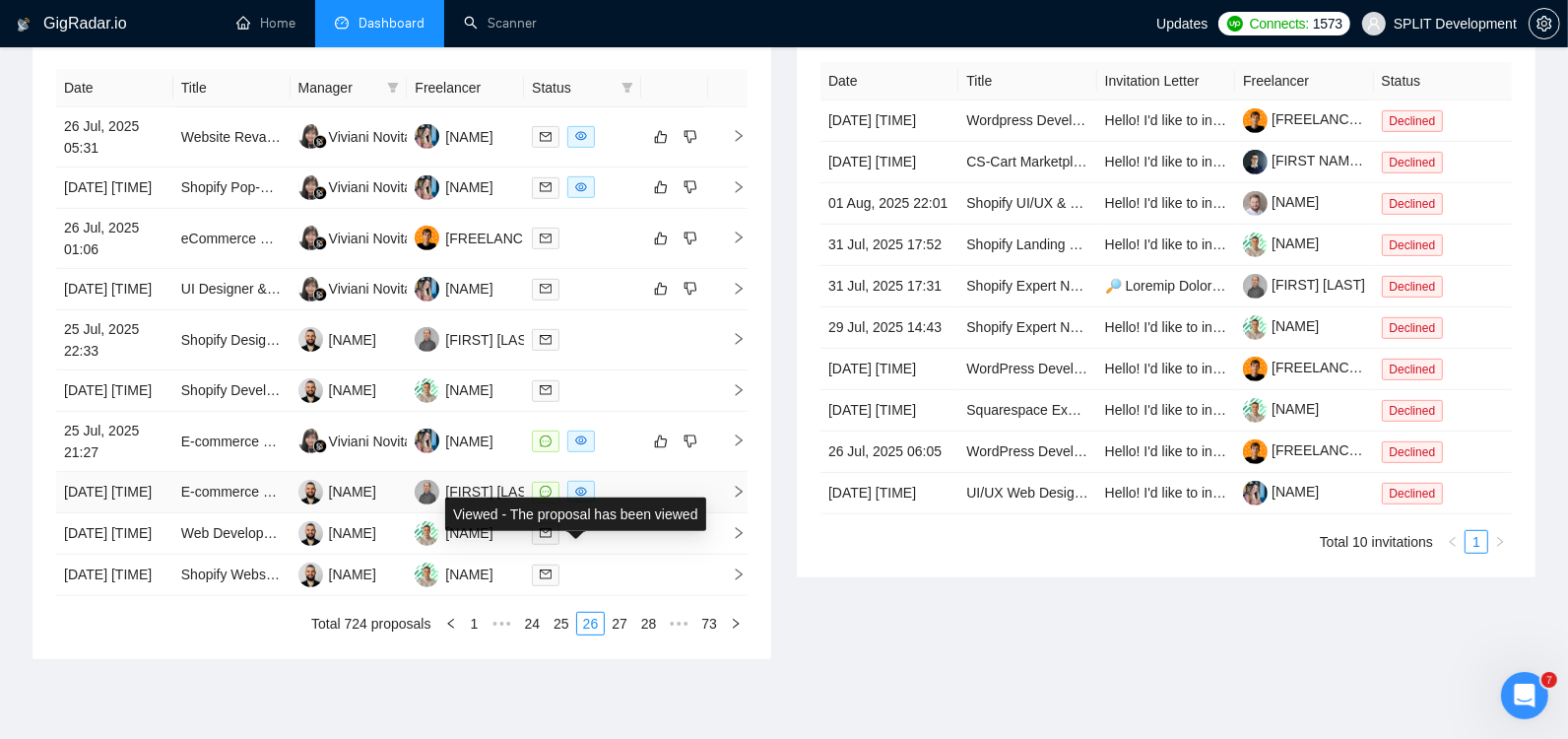 click 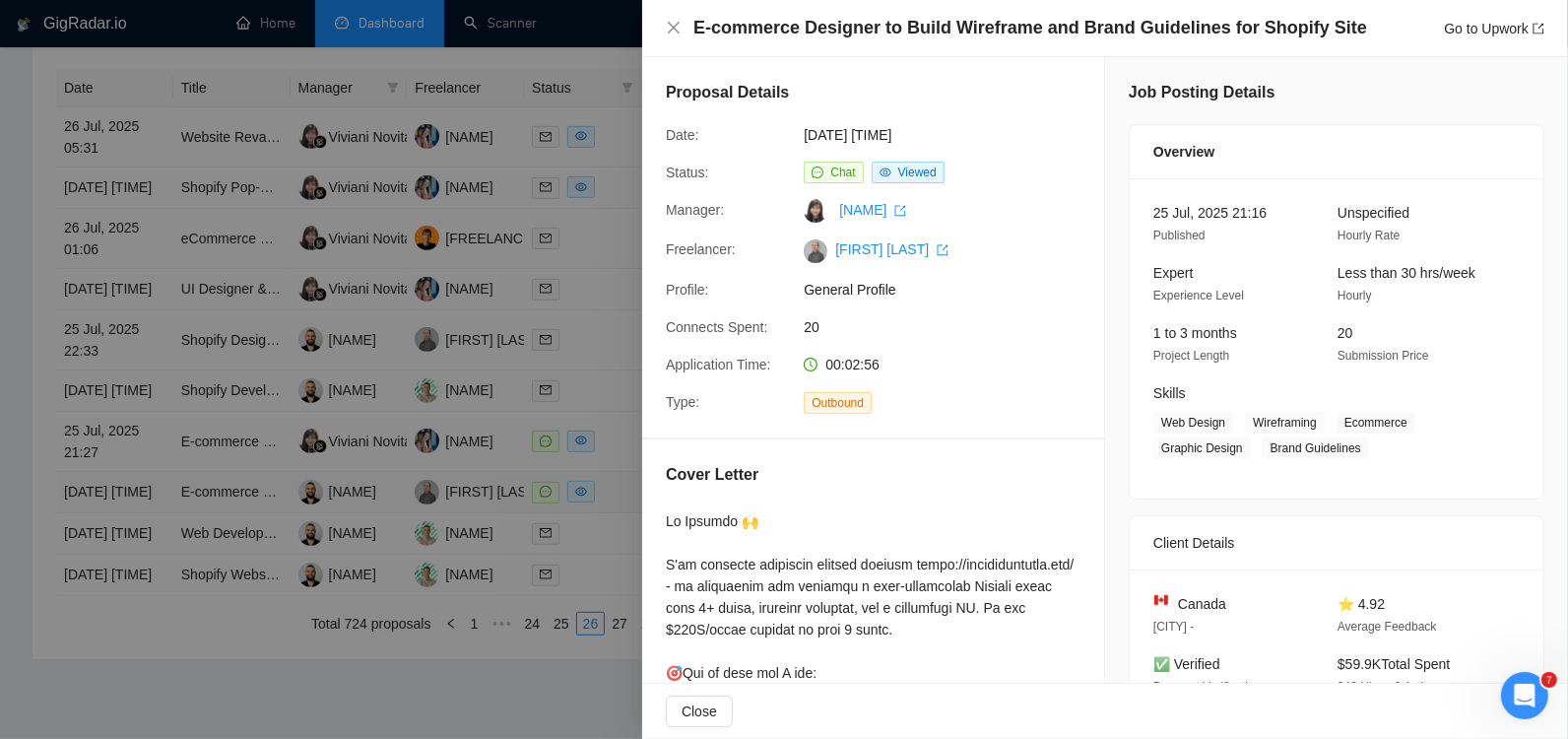 click at bounding box center [784, 370] 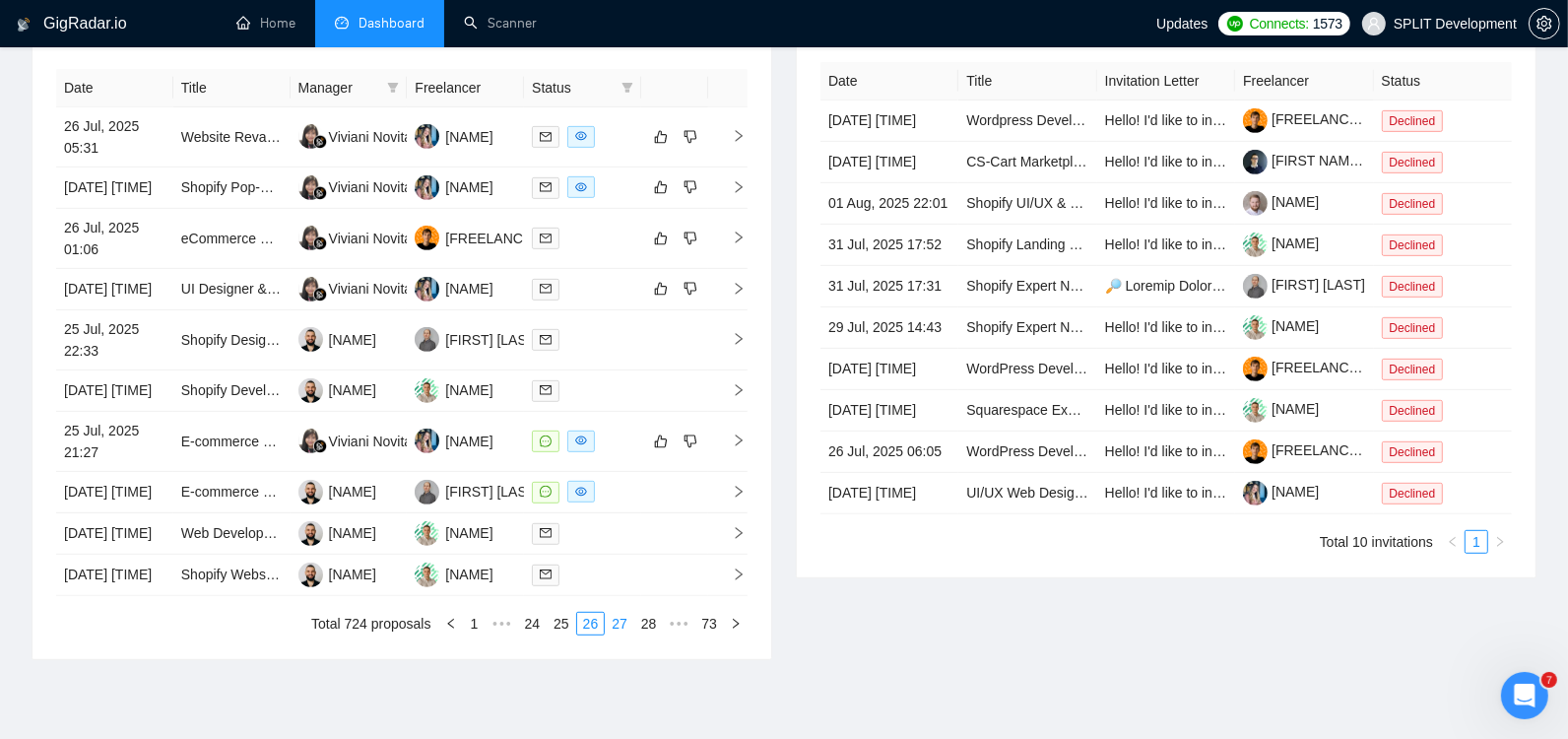 click on "27" at bounding box center [620, 624] 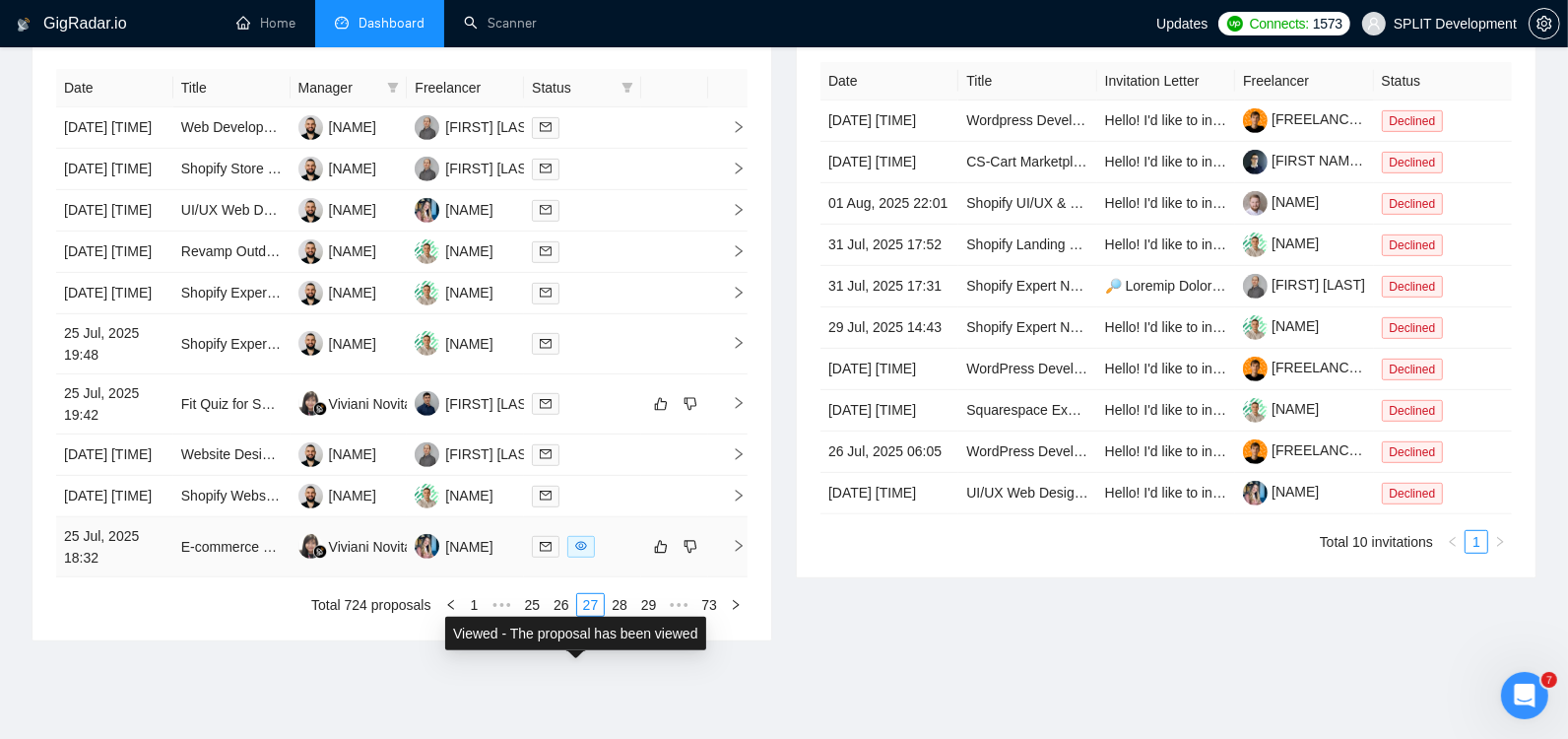 click 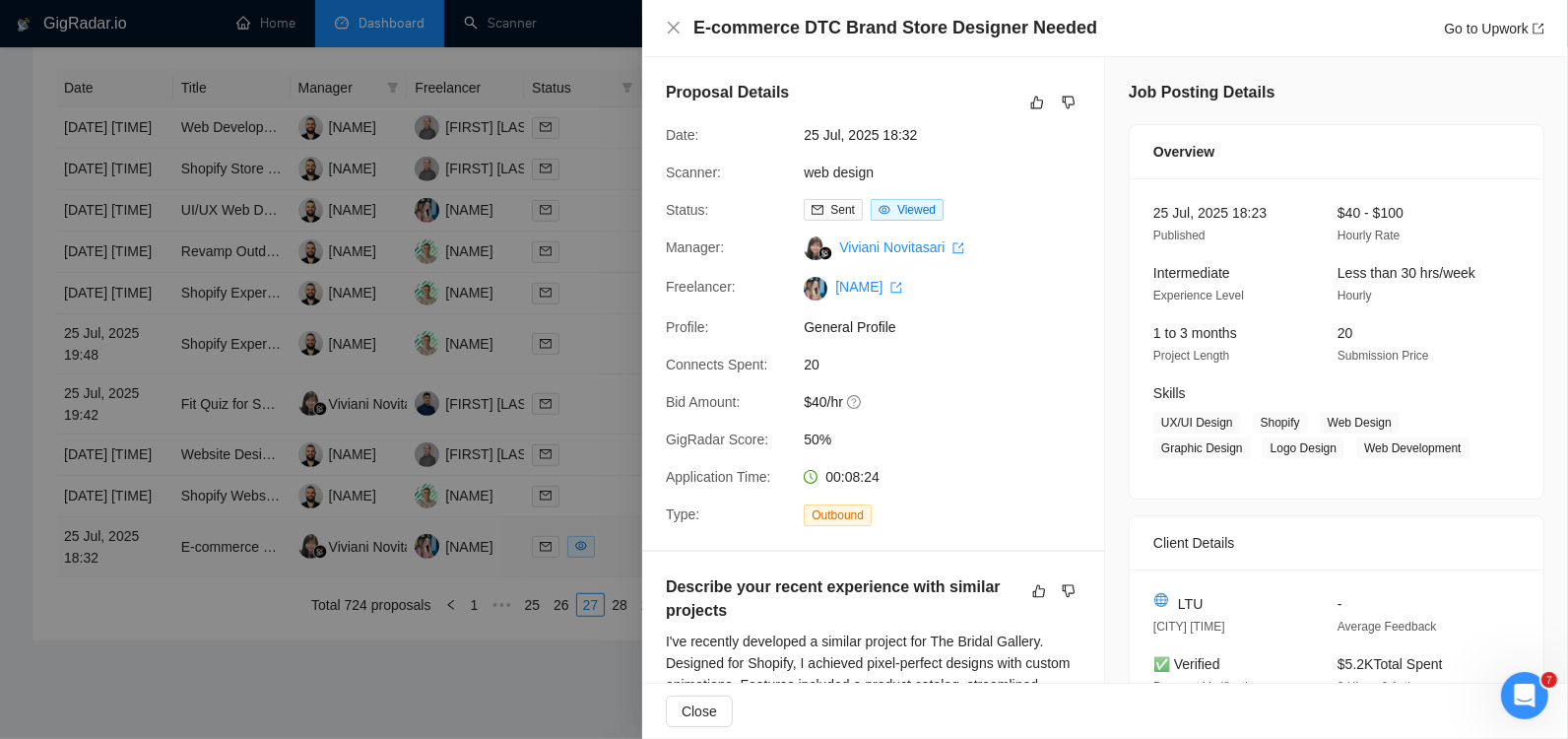 click at bounding box center [784, 370] 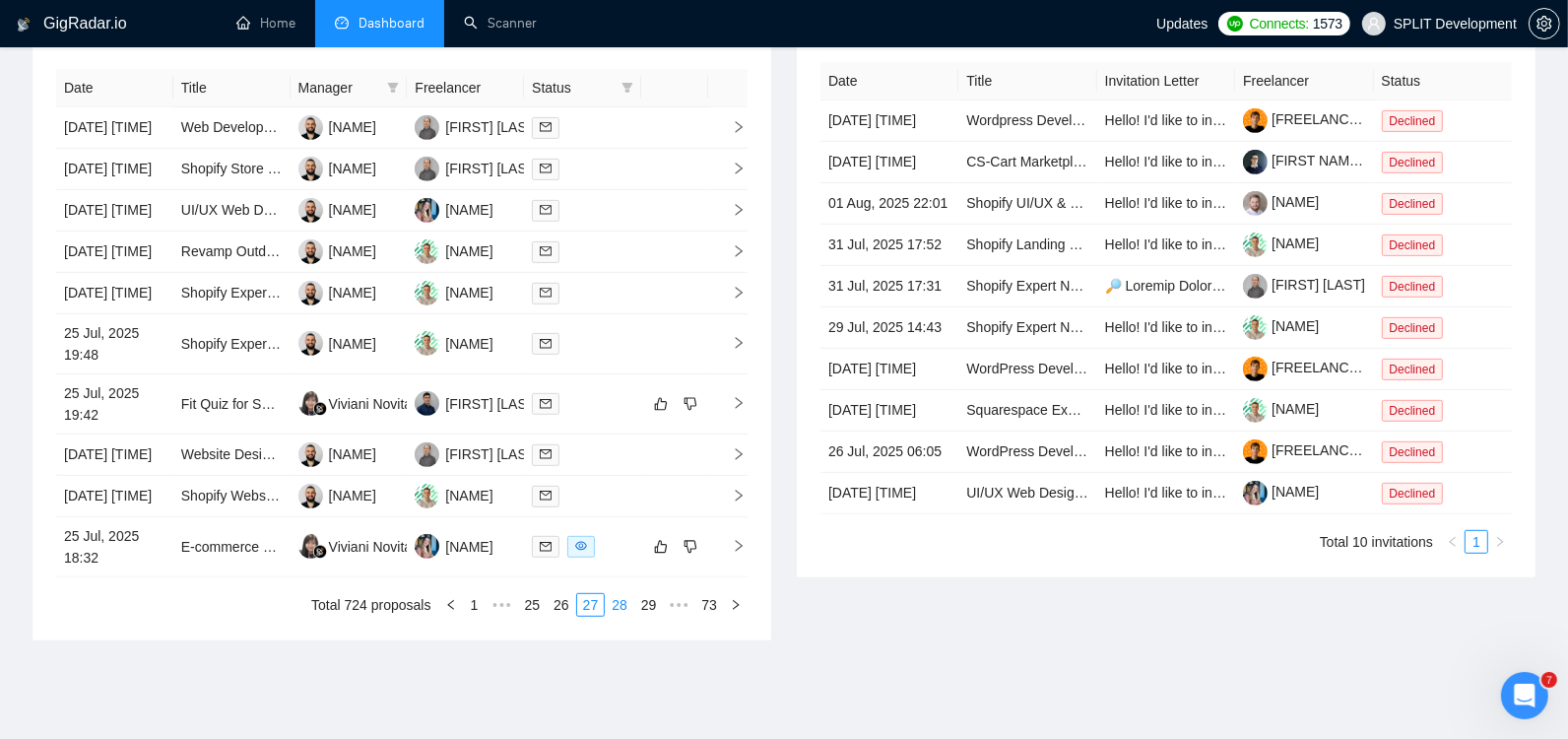 click on "28" at bounding box center (620, 605) 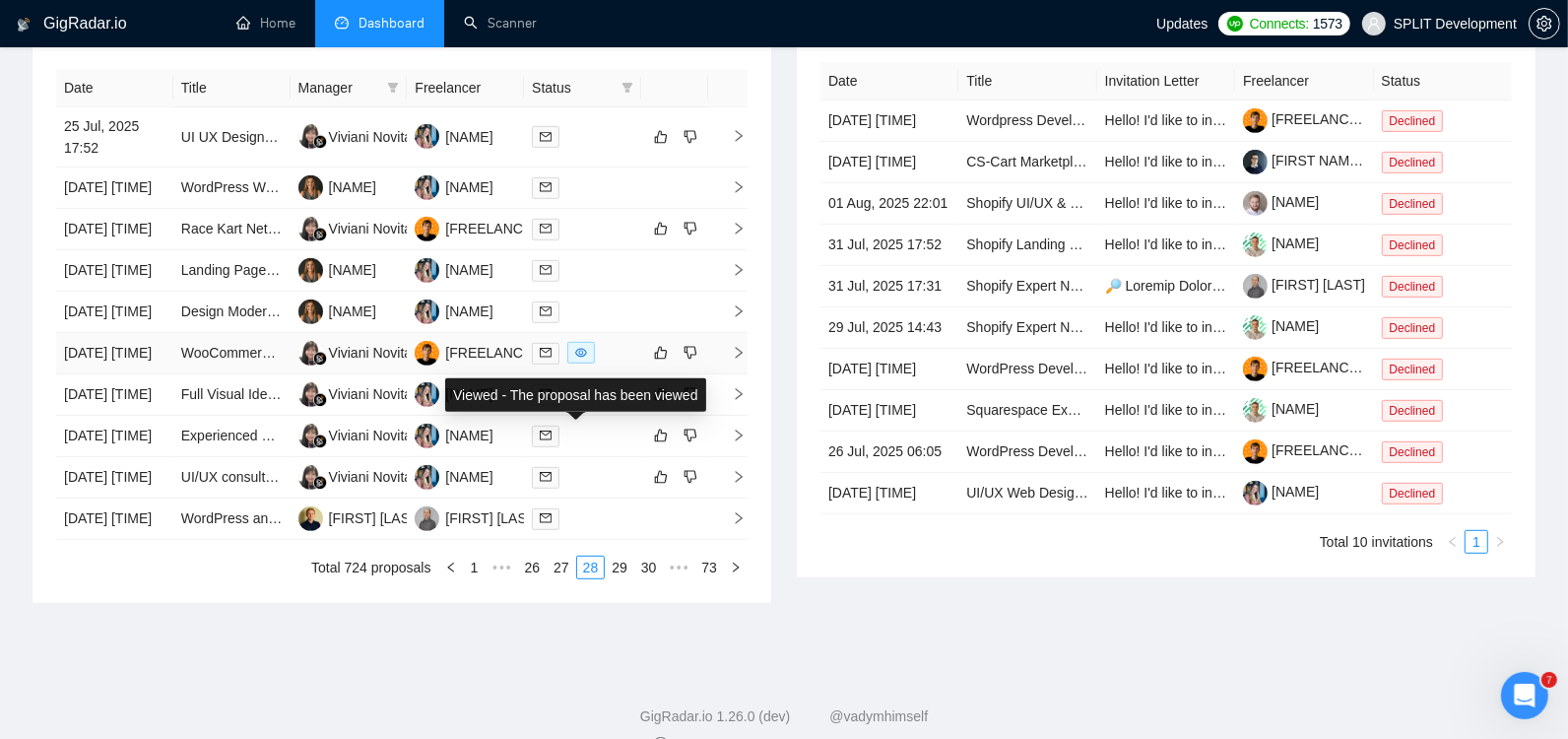 click 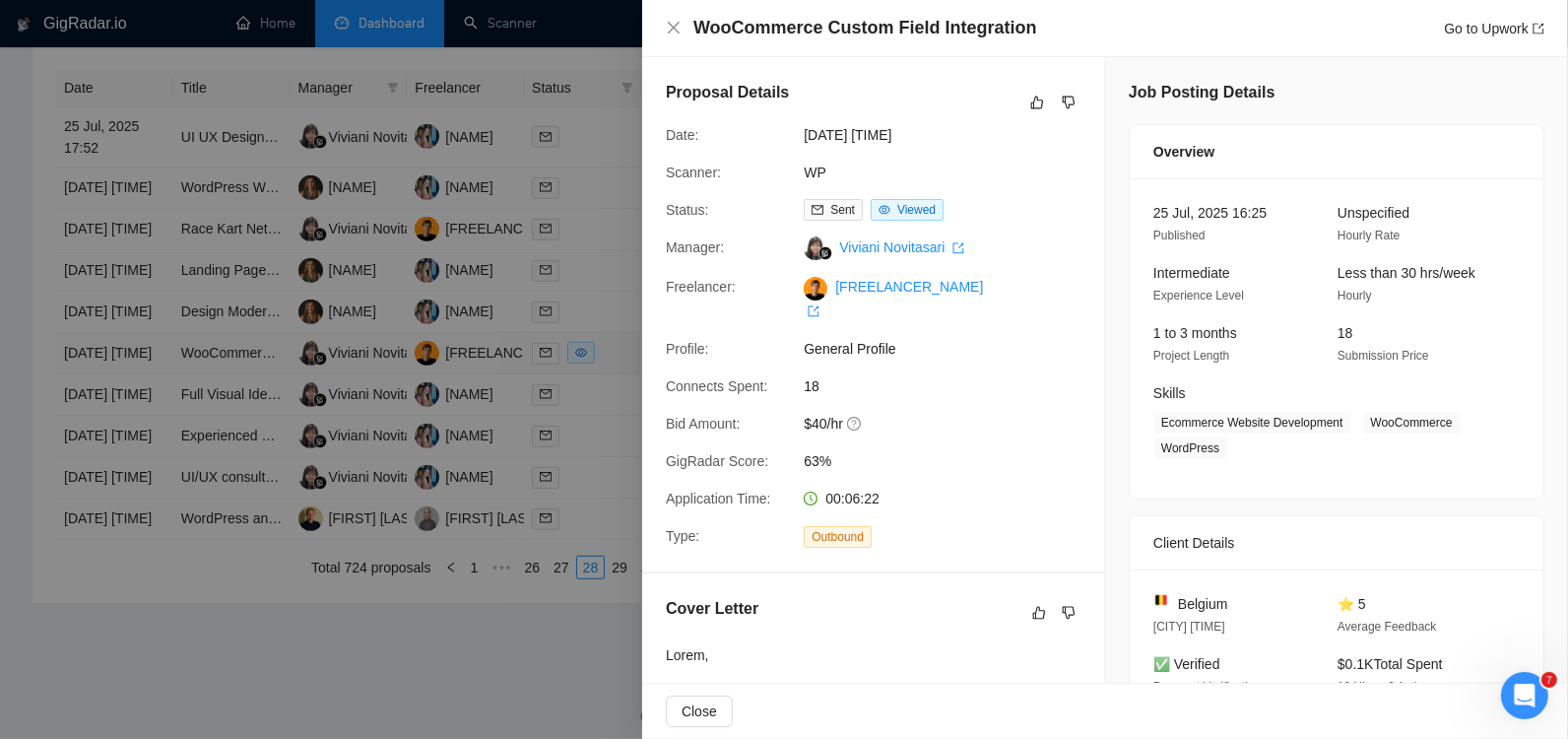 click at bounding box center (784, 370) 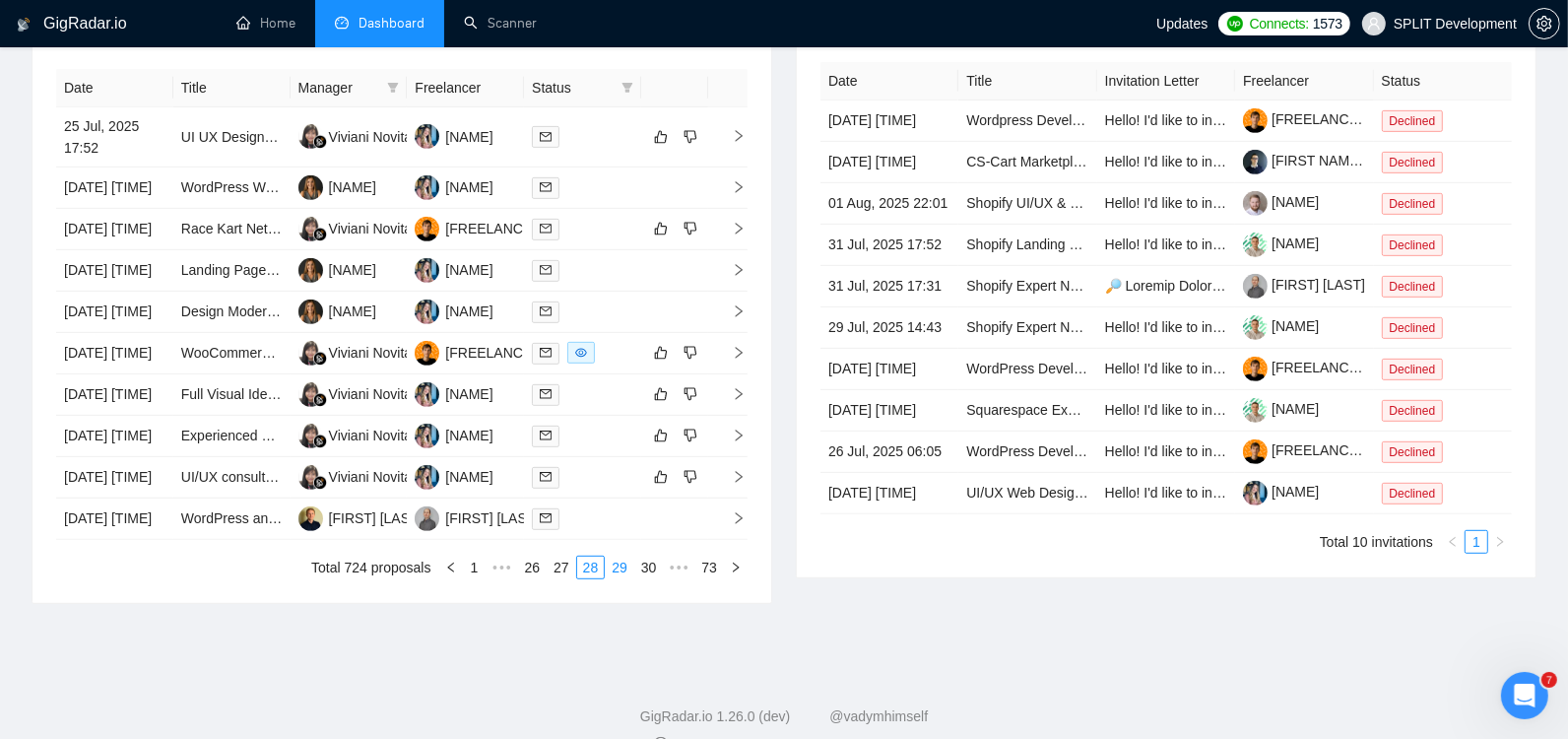 click on "29" at bounding box center (620, 568) 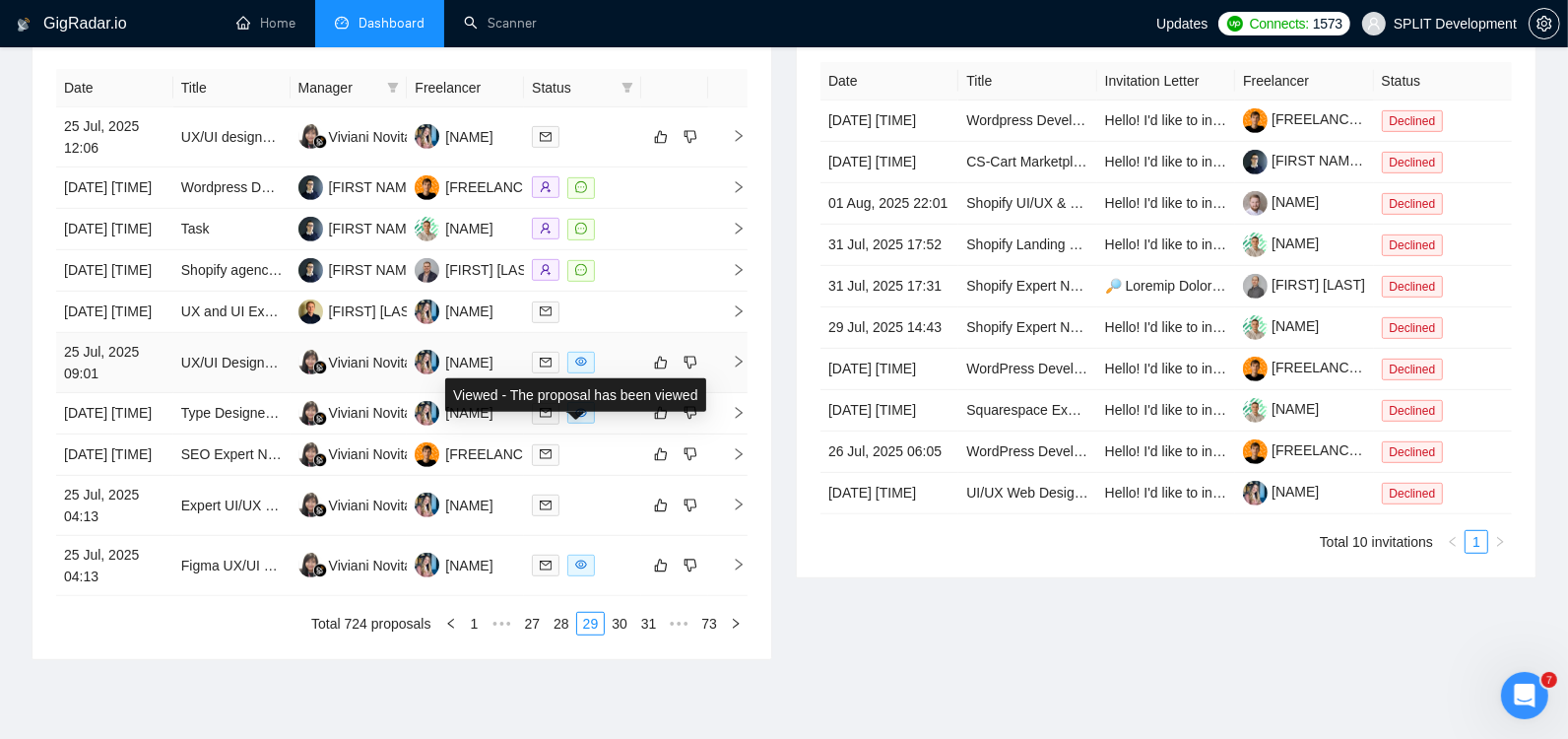 click 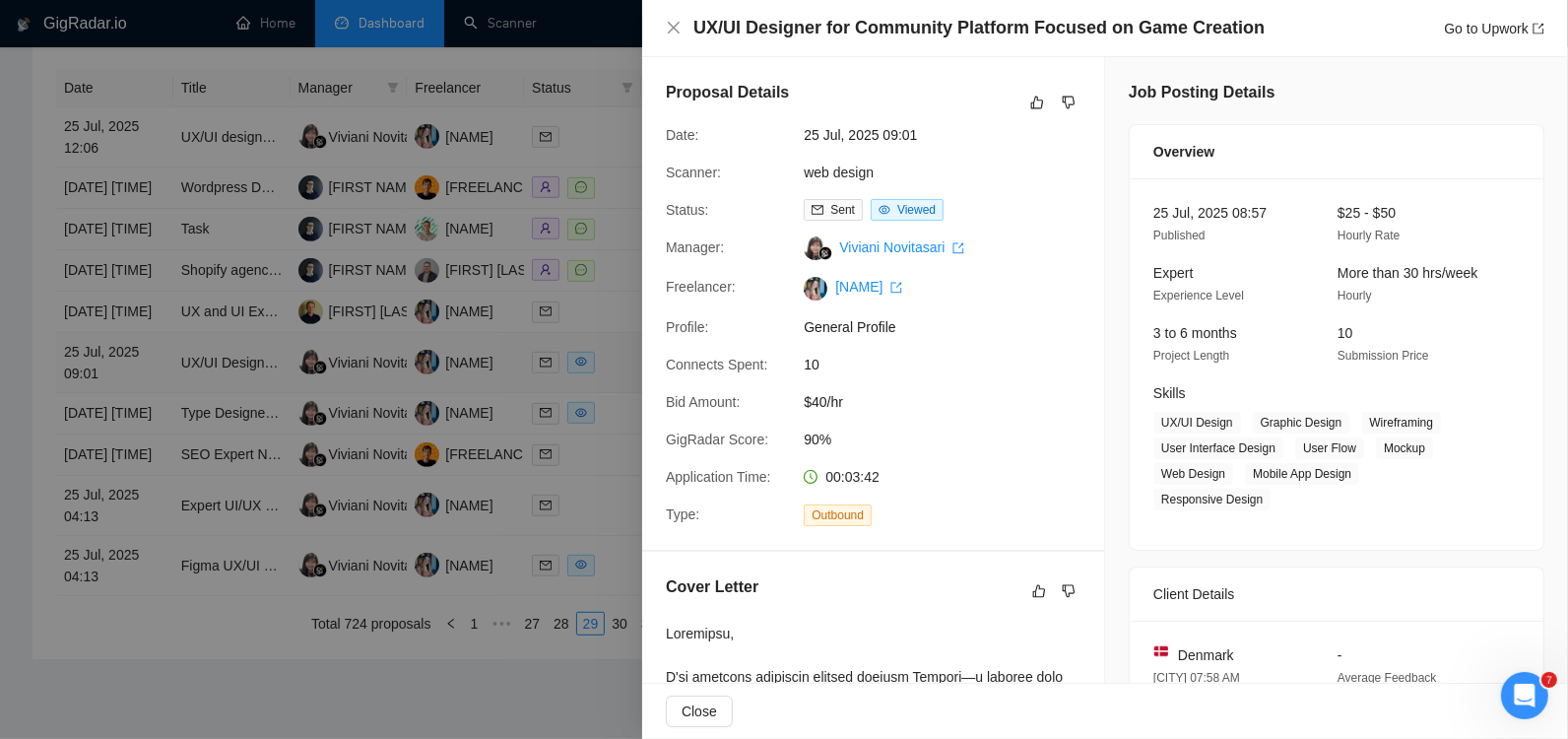 click at bounding box center [784, 370] 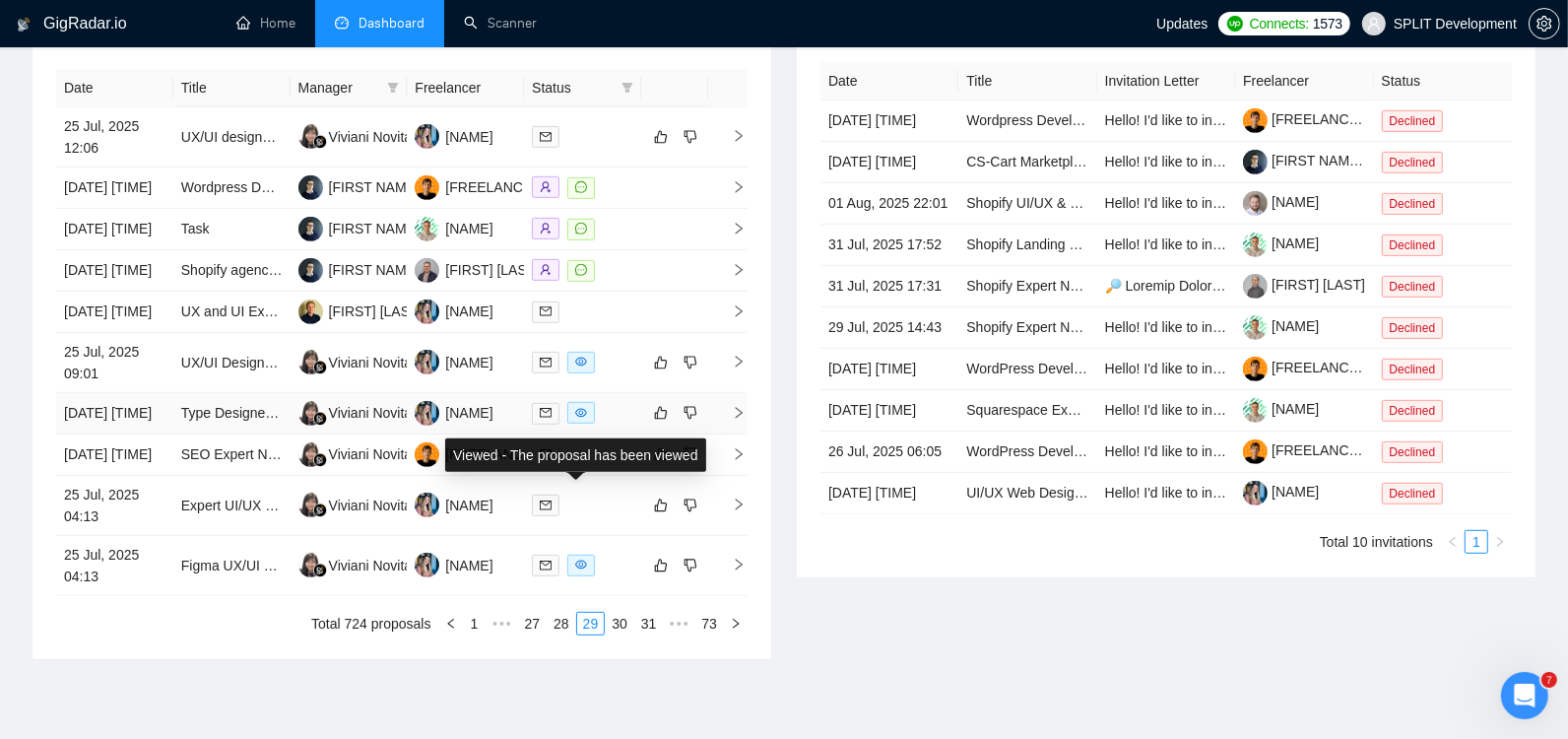 click 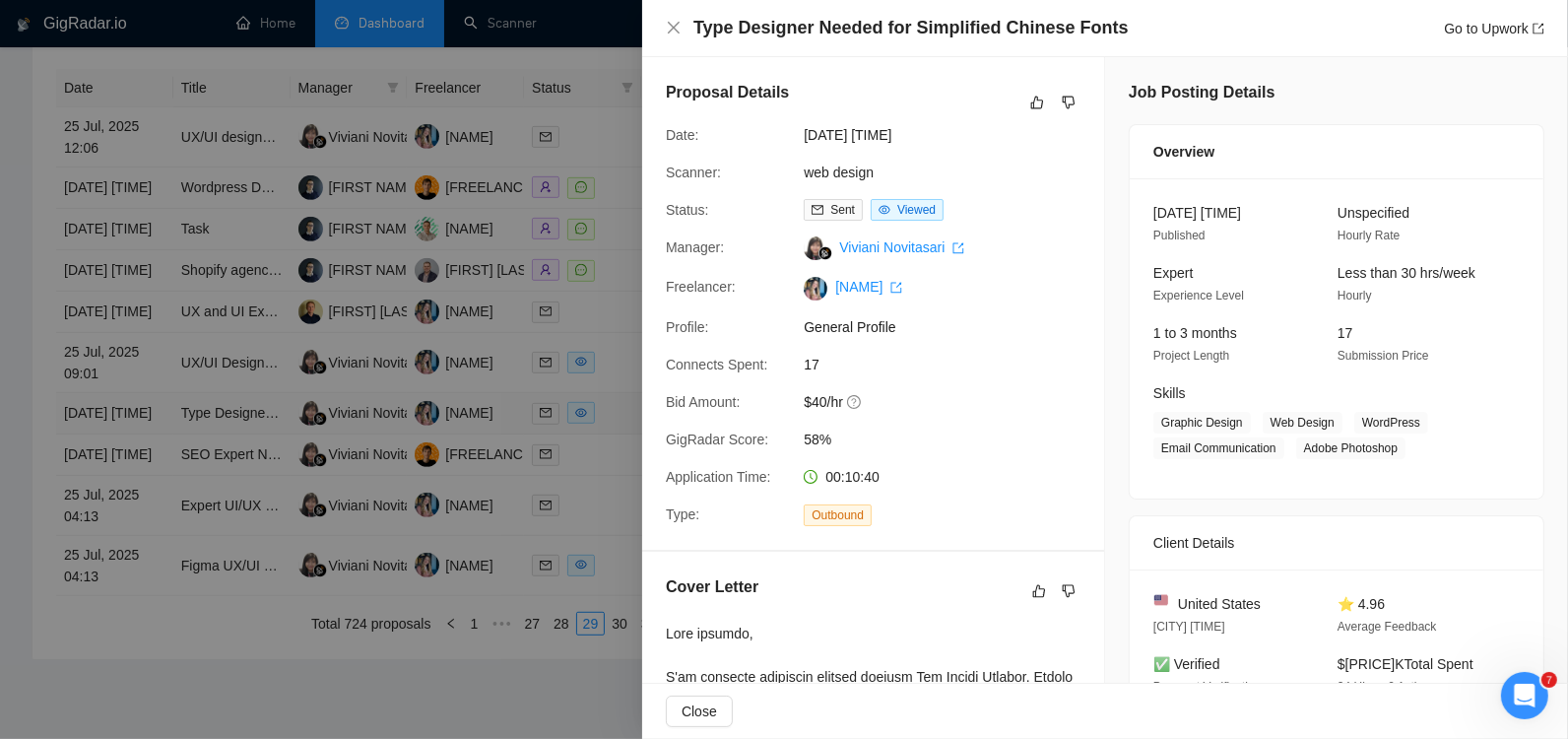 click at bounding box center [784, 370] 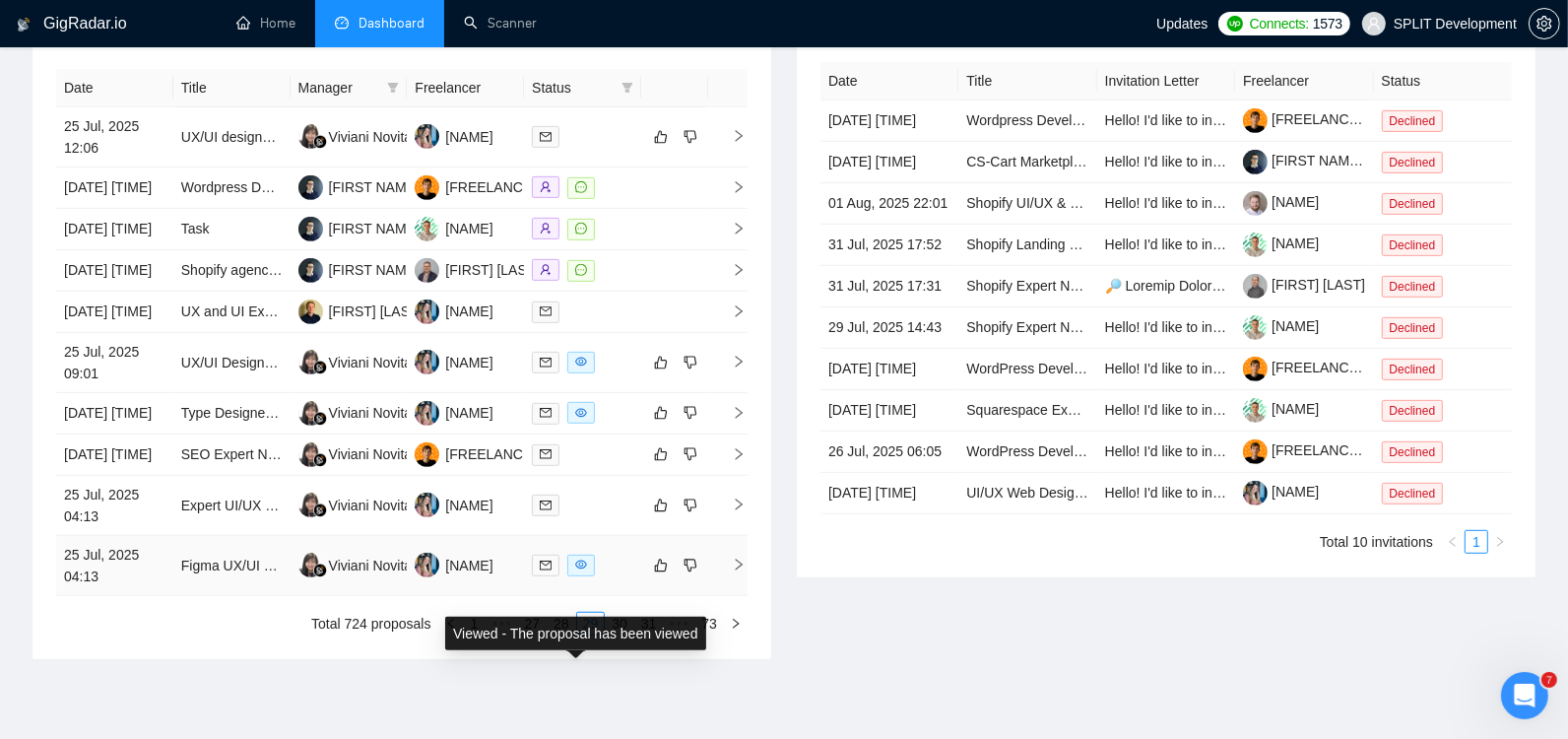 click 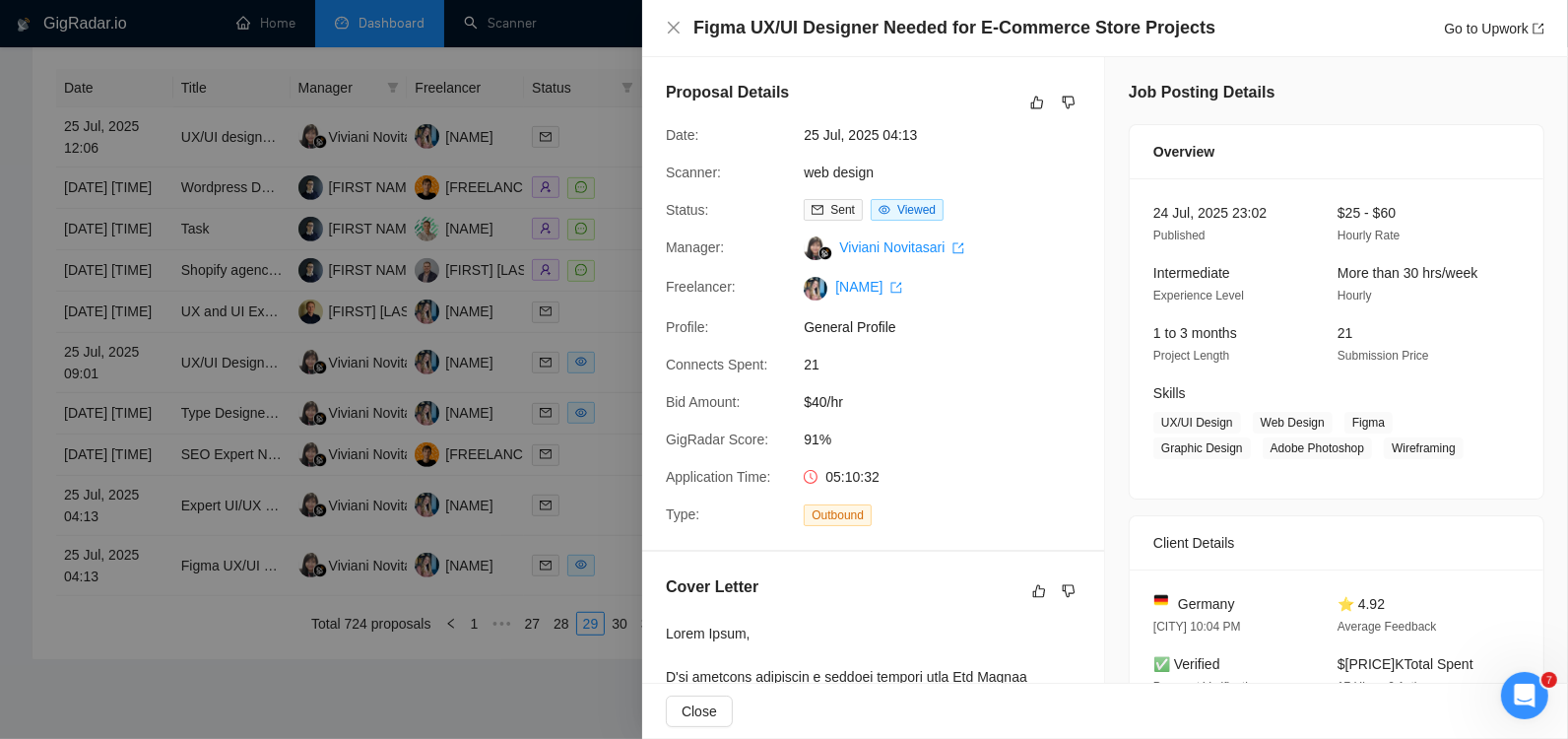 click at bounding box center [784, 370] 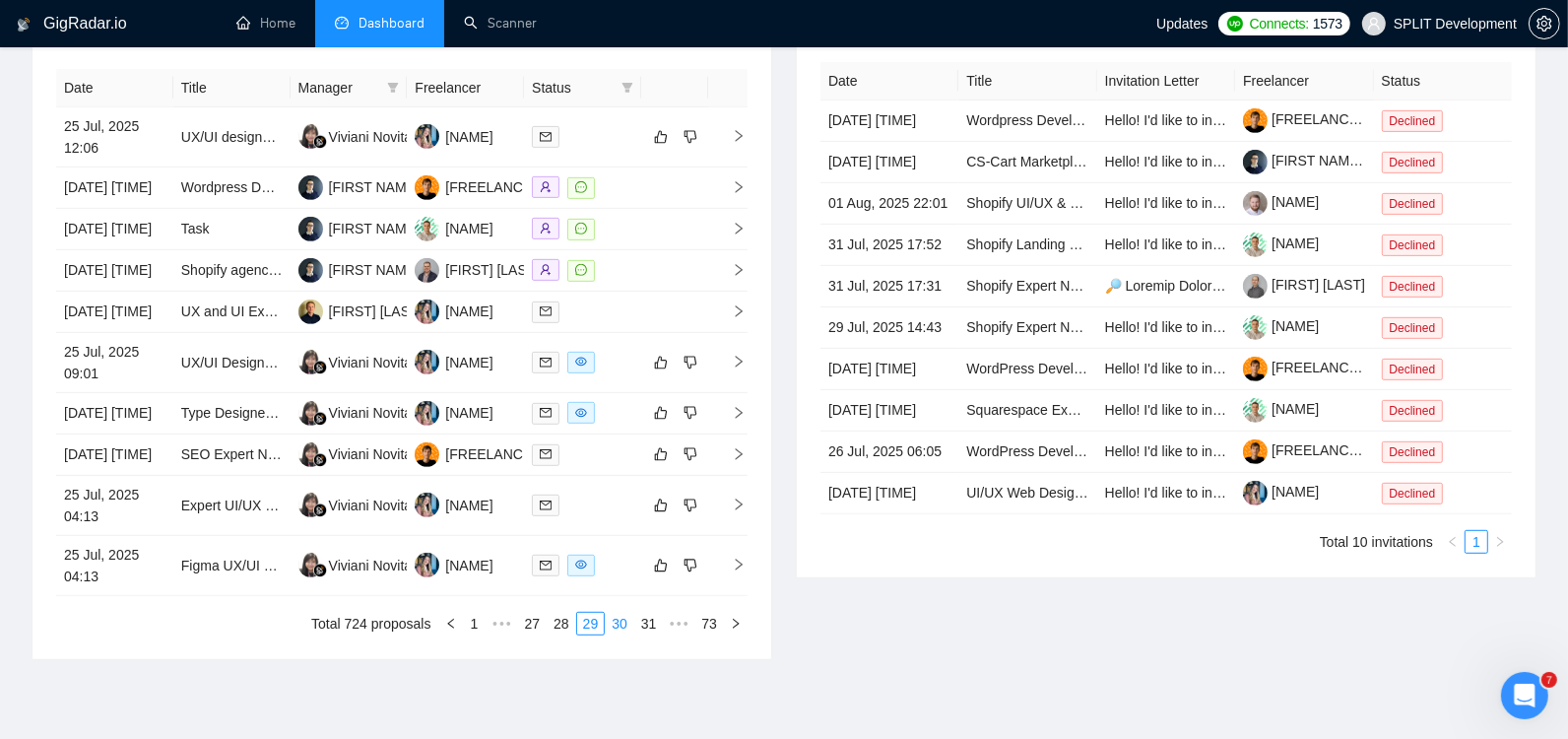 click on "30" at bounding box center (620, 624) 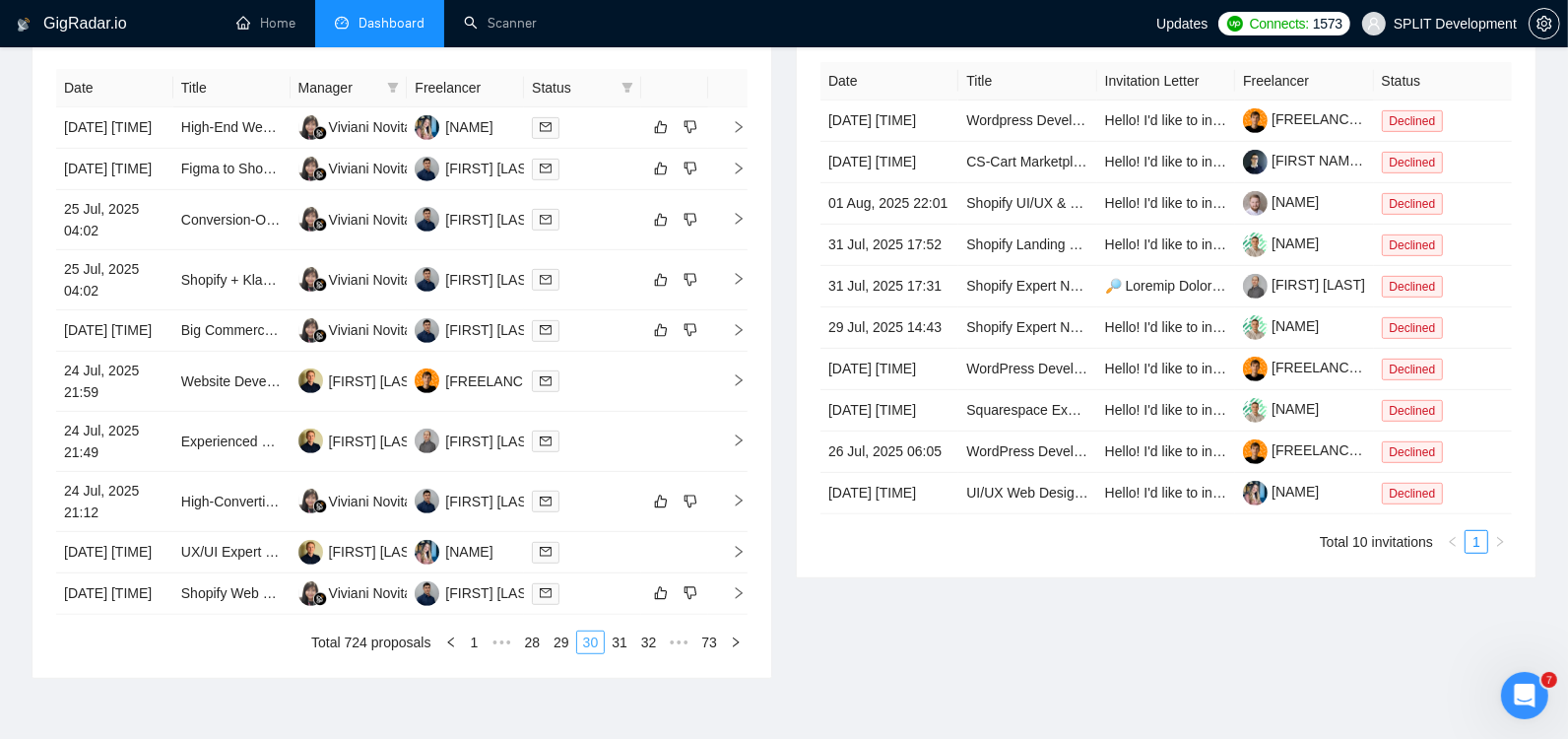 click on "31" at bounding box center (620, 642) 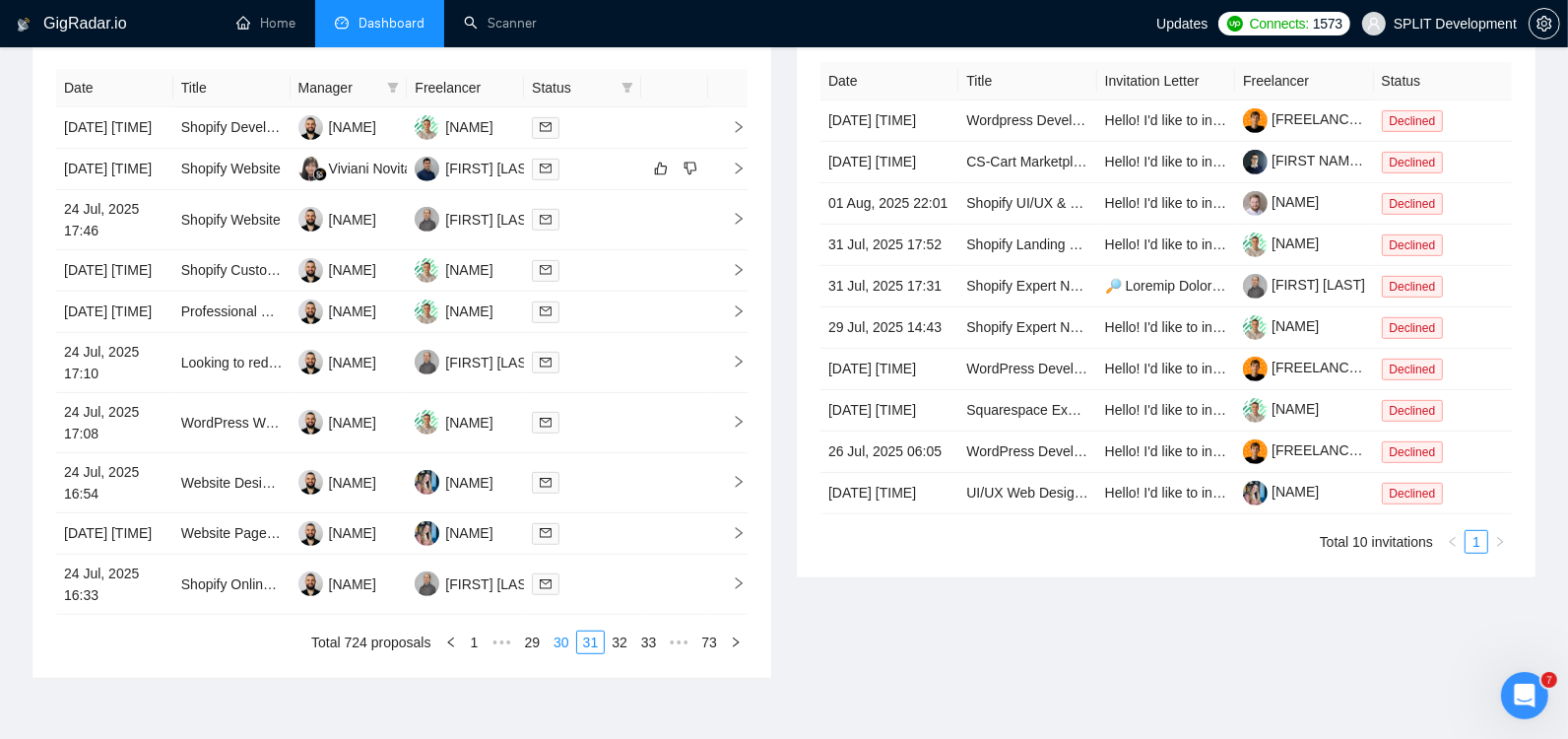 click on "32" at bounding box center (620, 642) 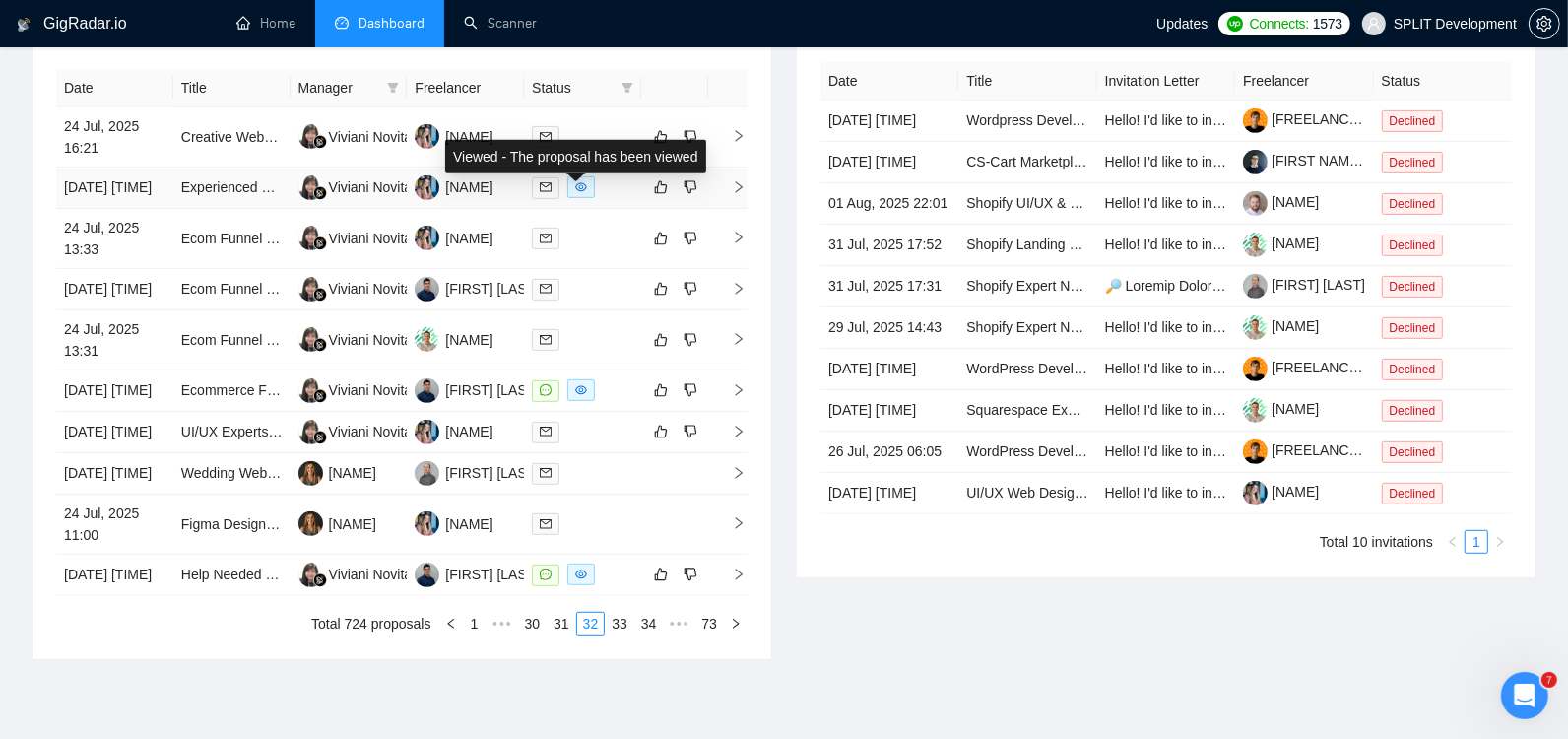 click 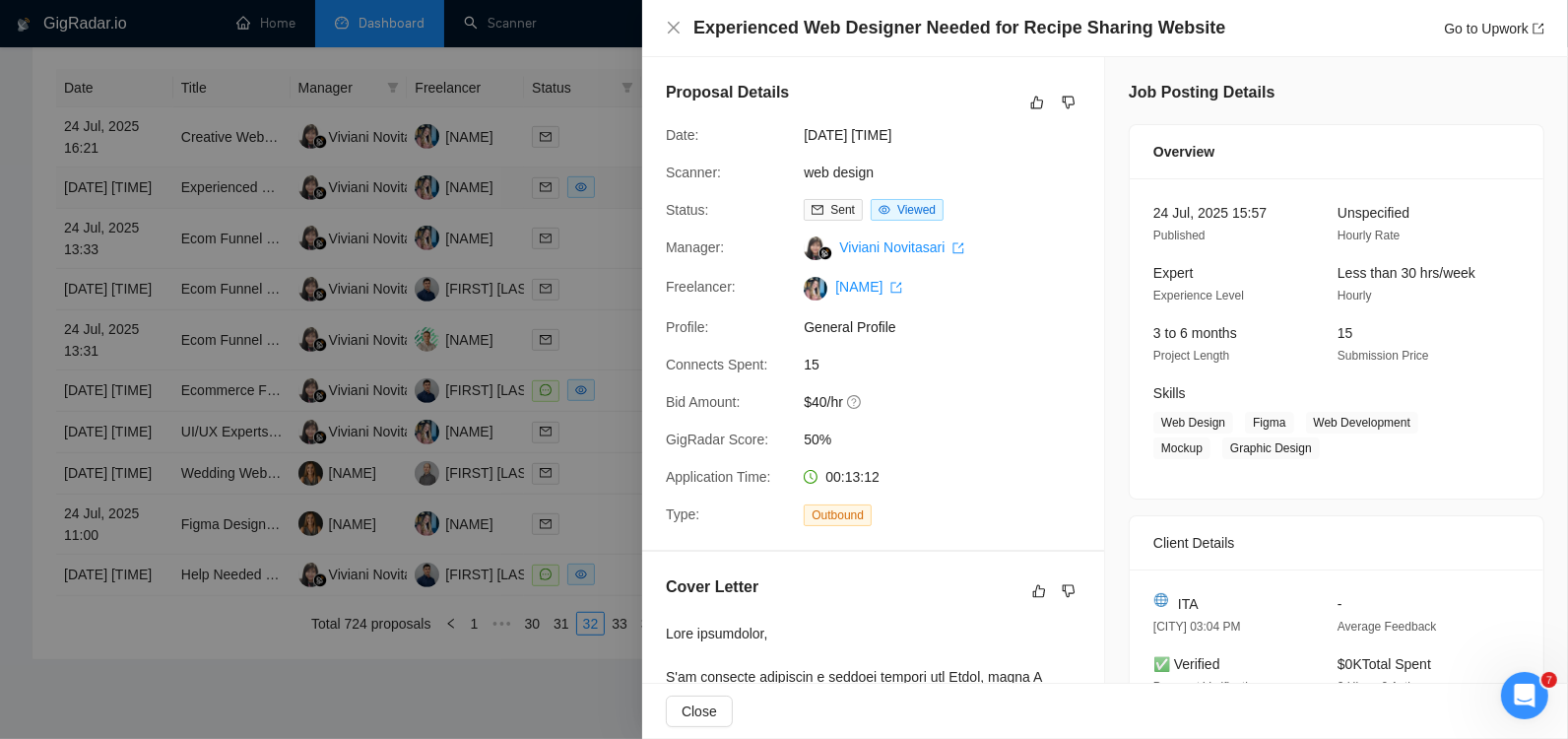 click at bounding box center [784, 370] 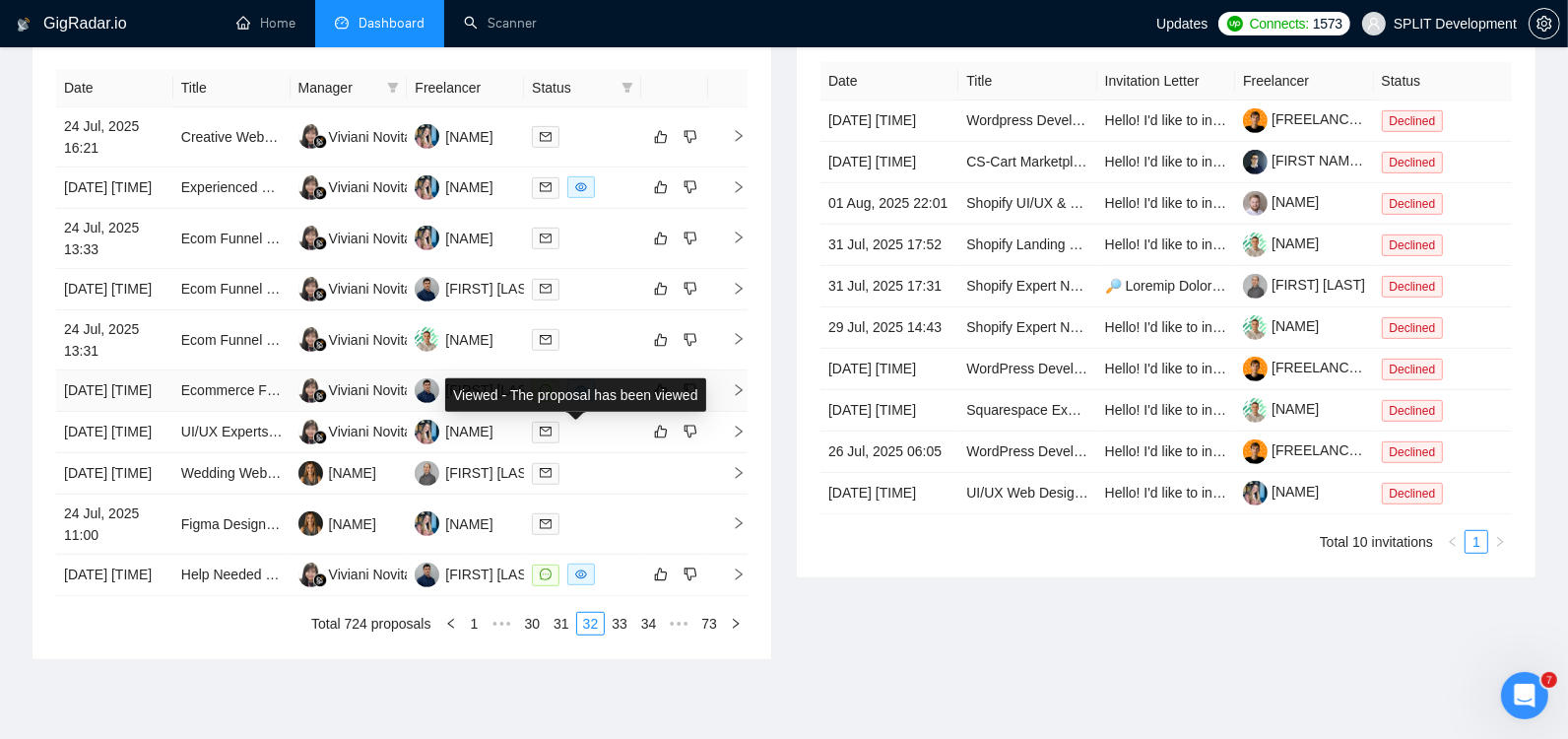 click 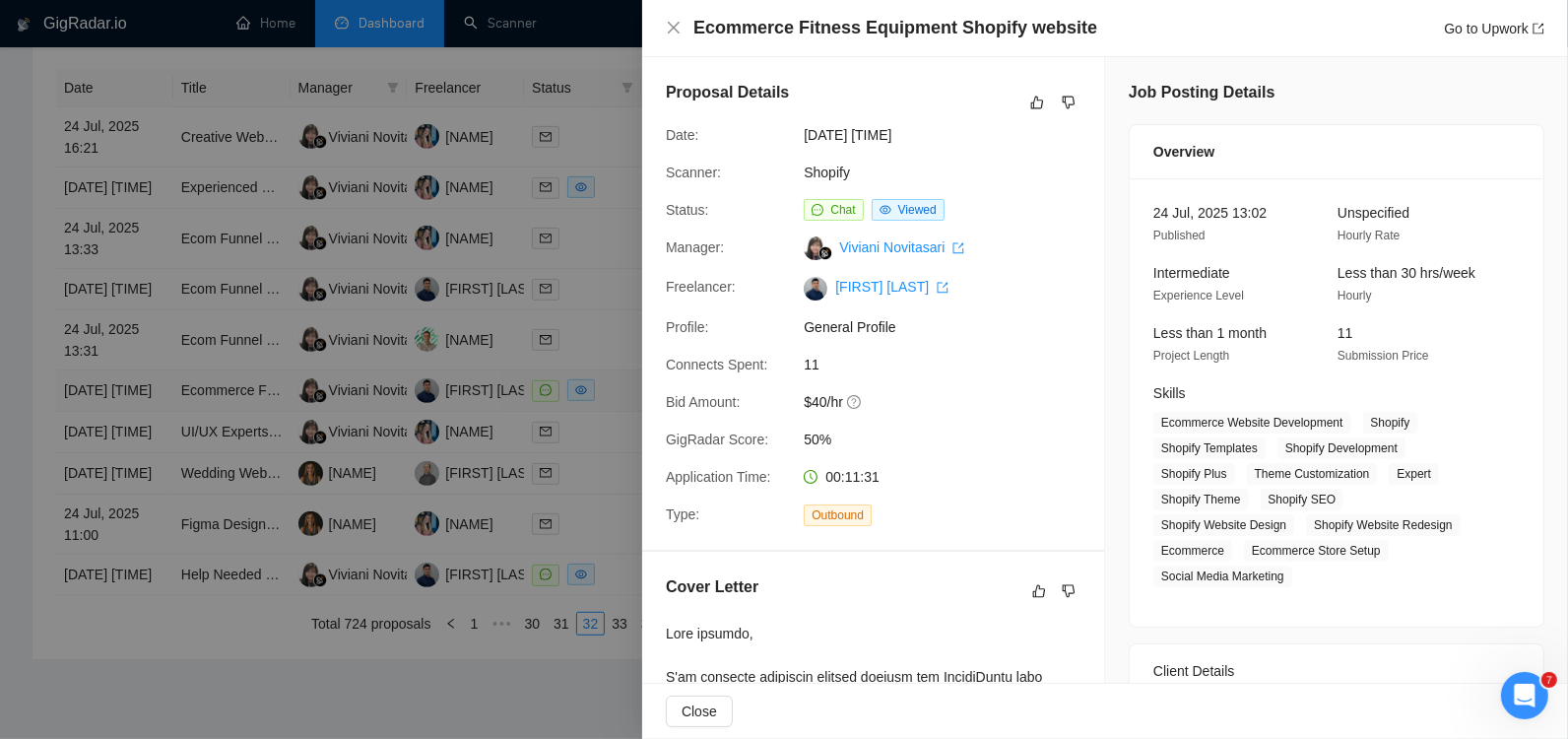 click at bounding box center (784, 370) 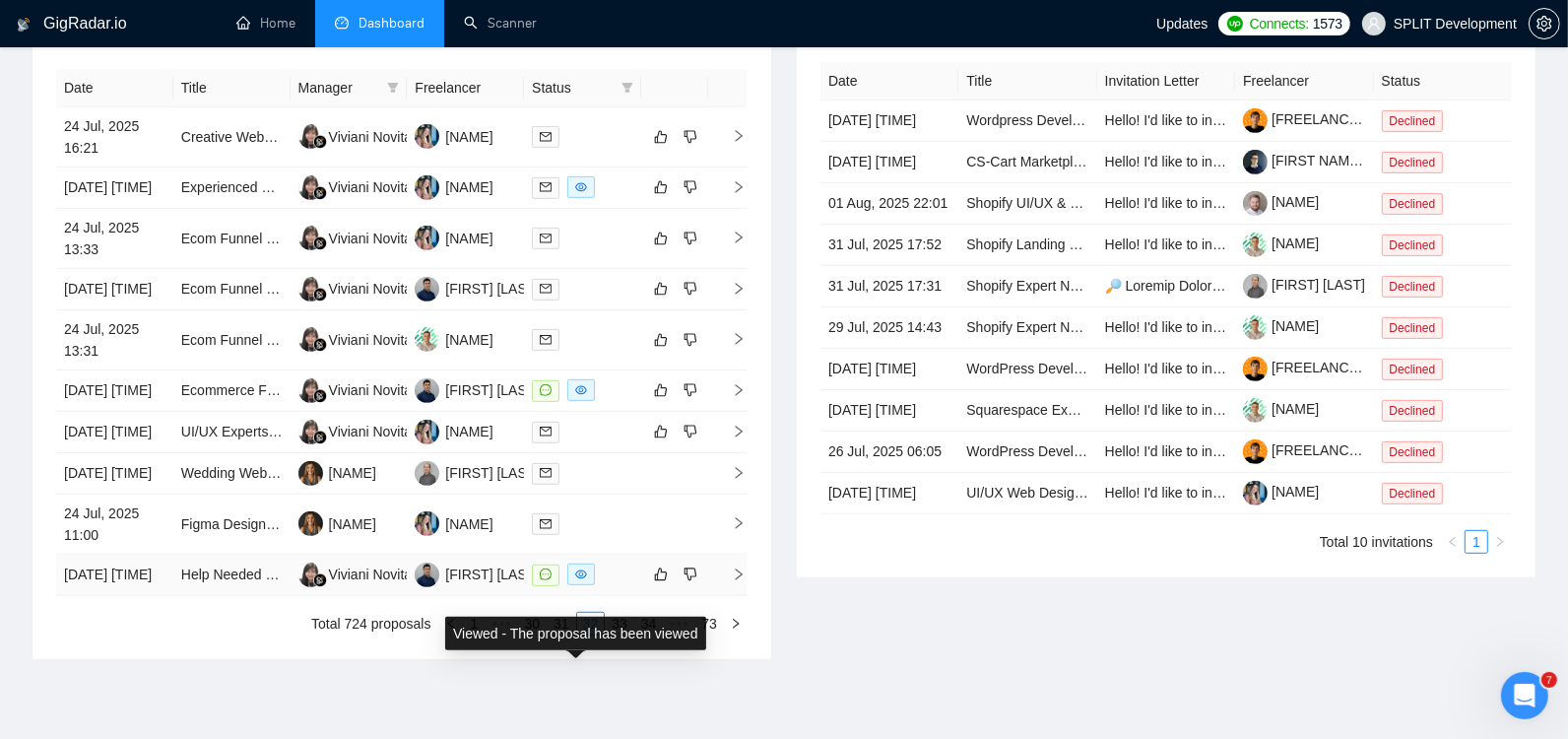 click 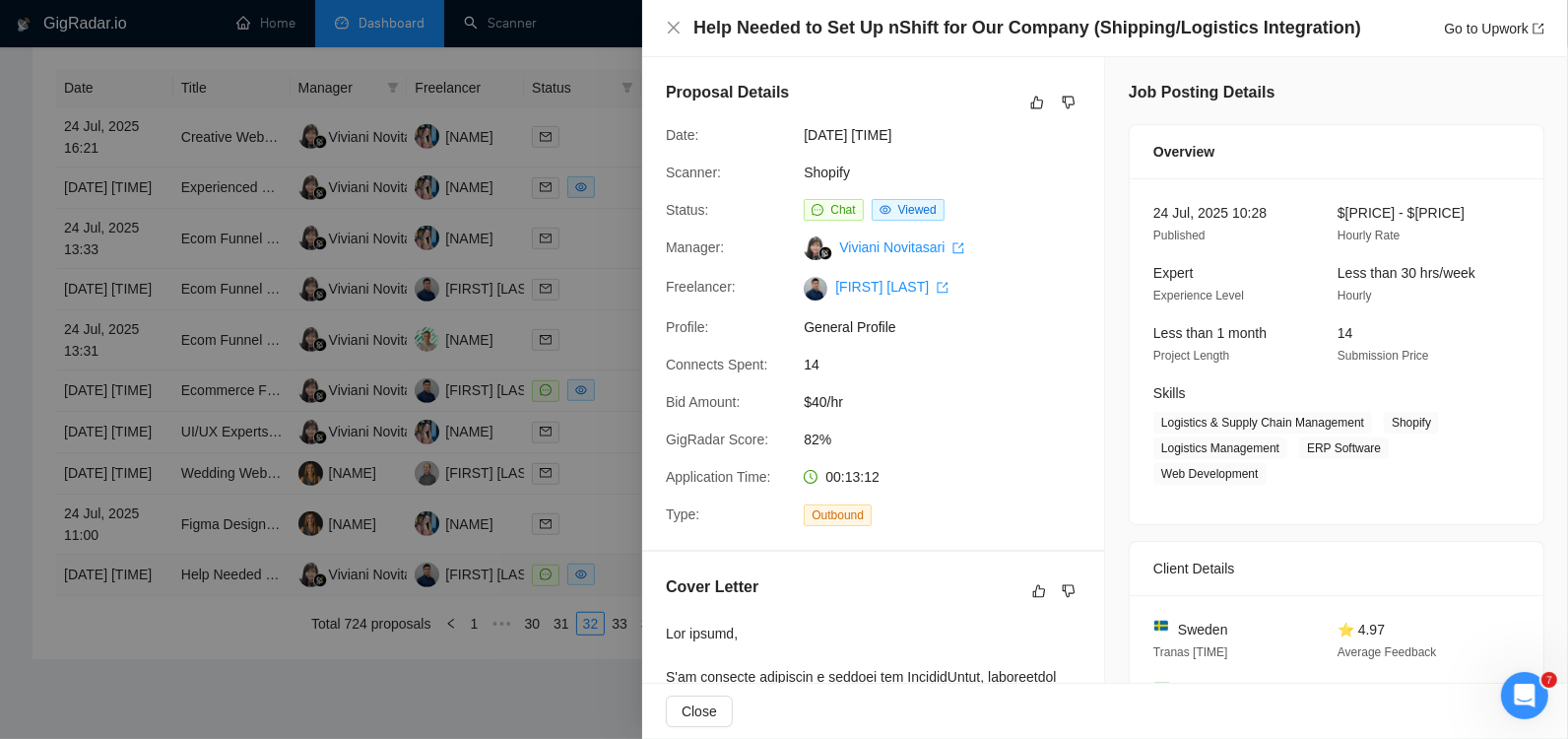click at bounding box center [784, 370] 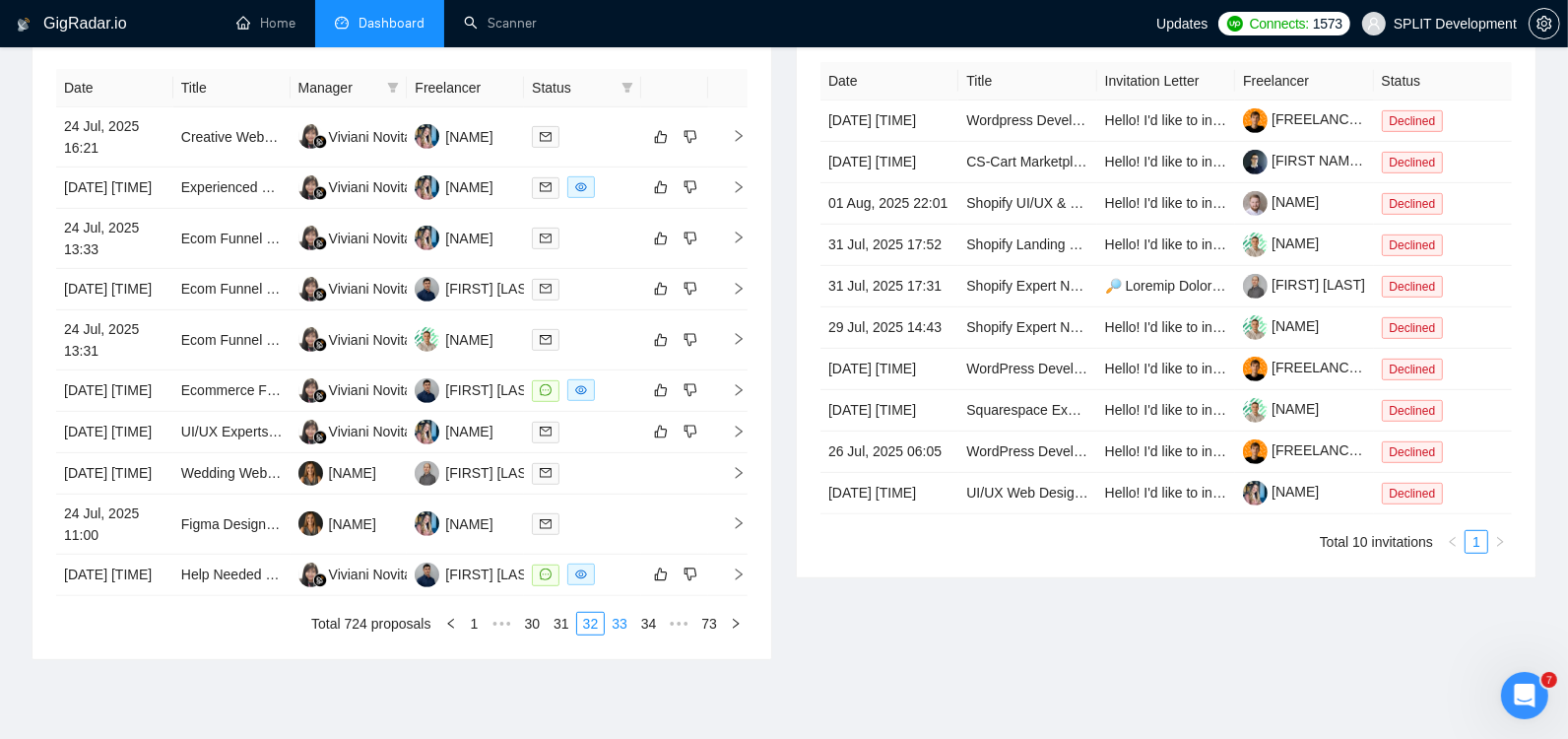 click on "33" at bounding box center [620, 624] 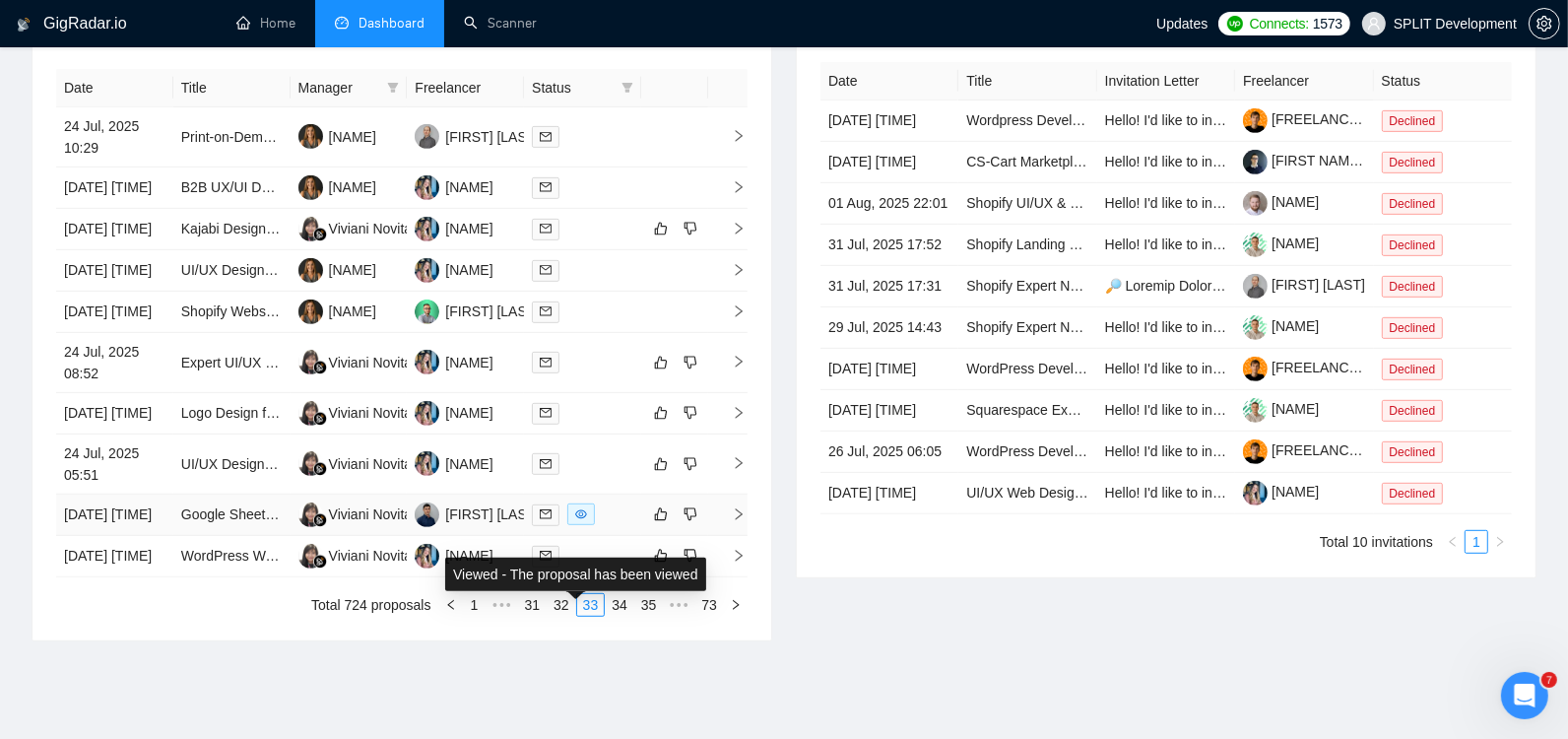 click 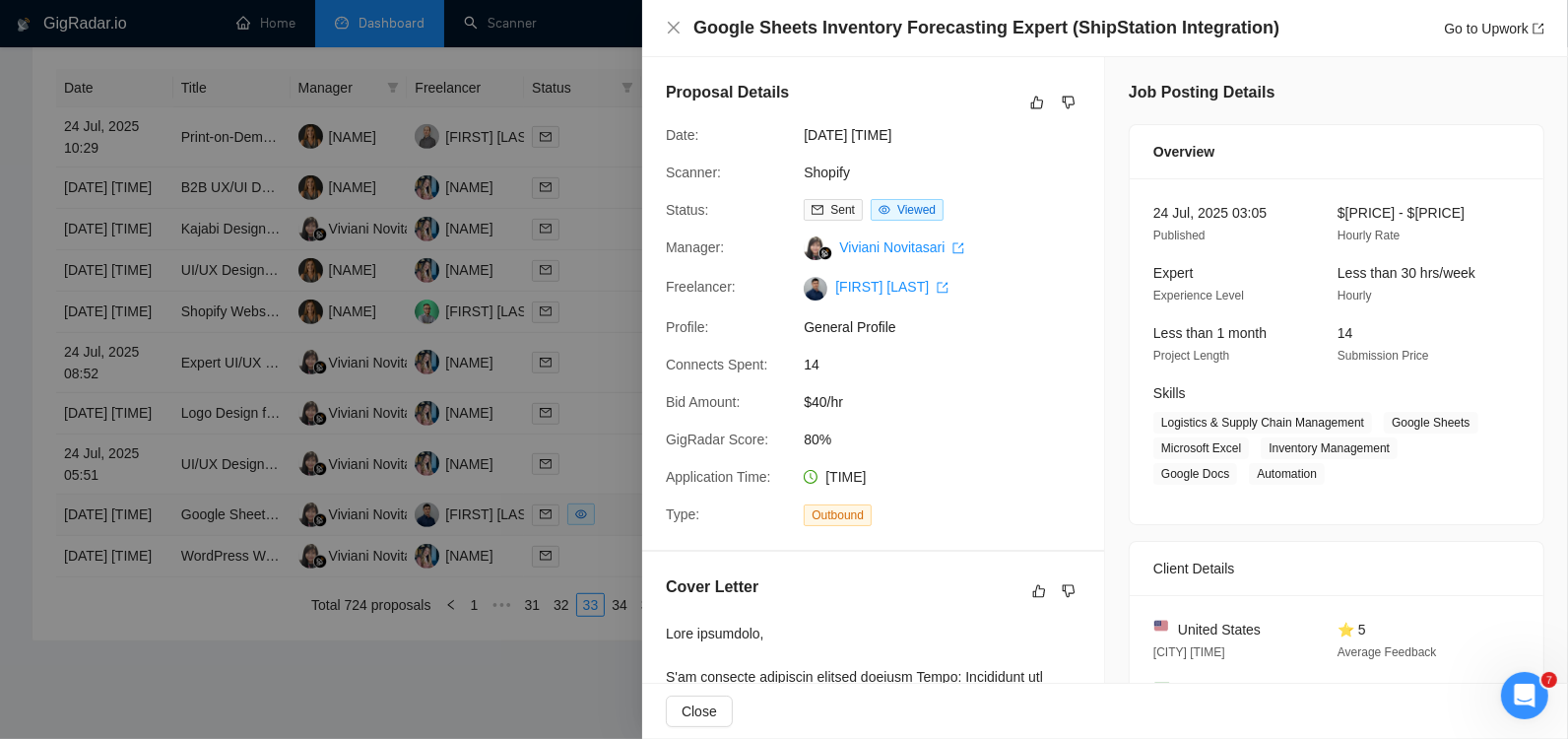 click at bounding box center (784, 370) 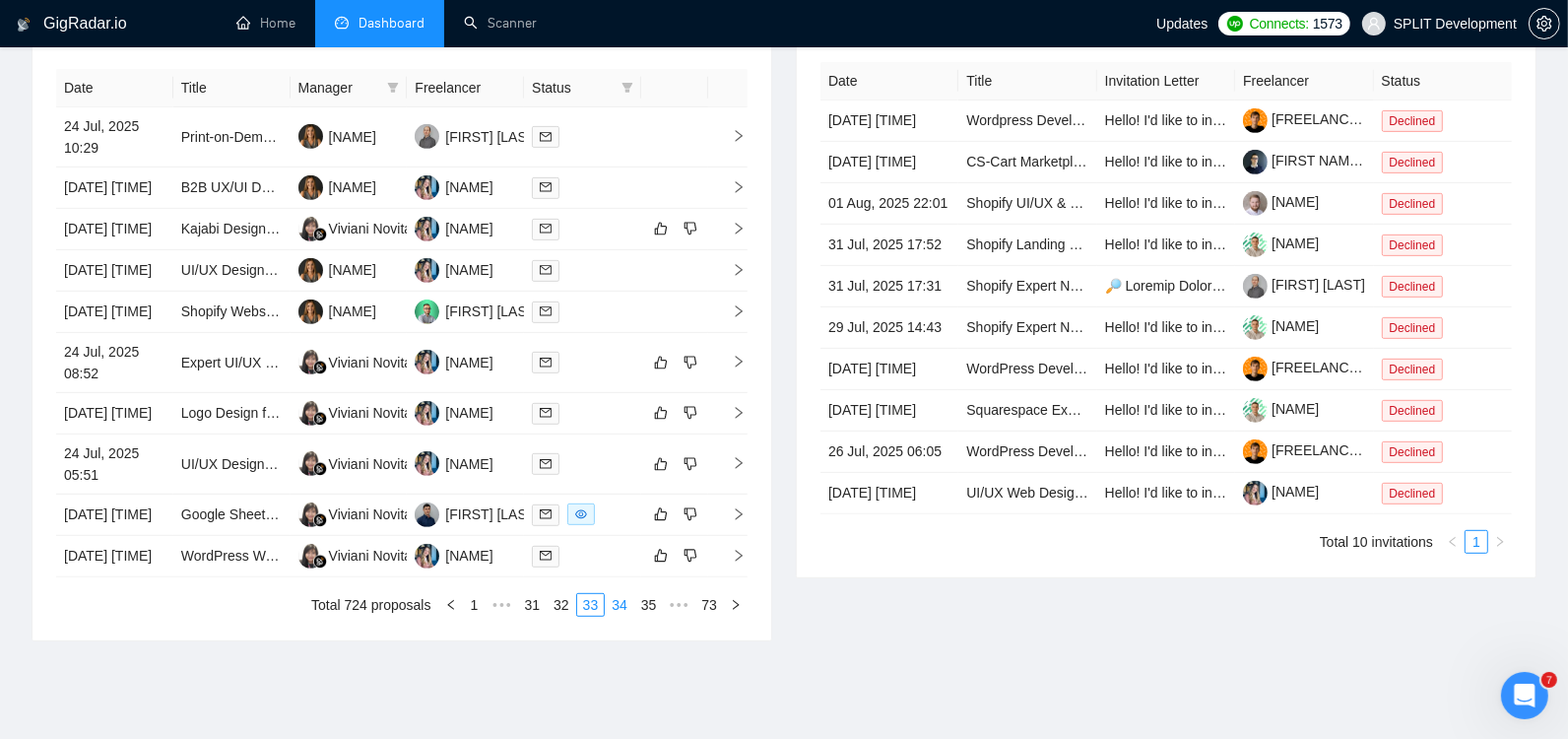 click on "34" at bounding box center (620, 605) 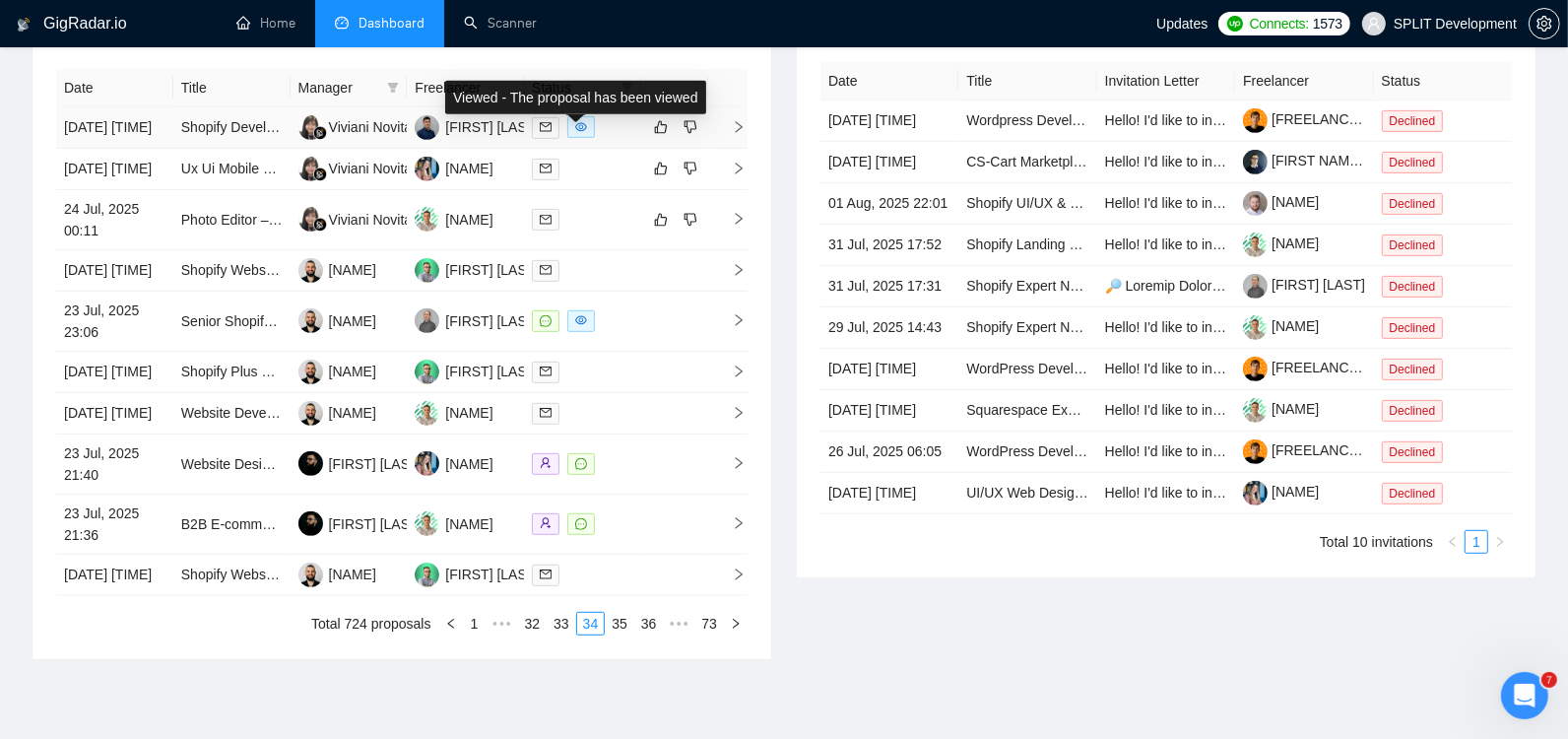 click 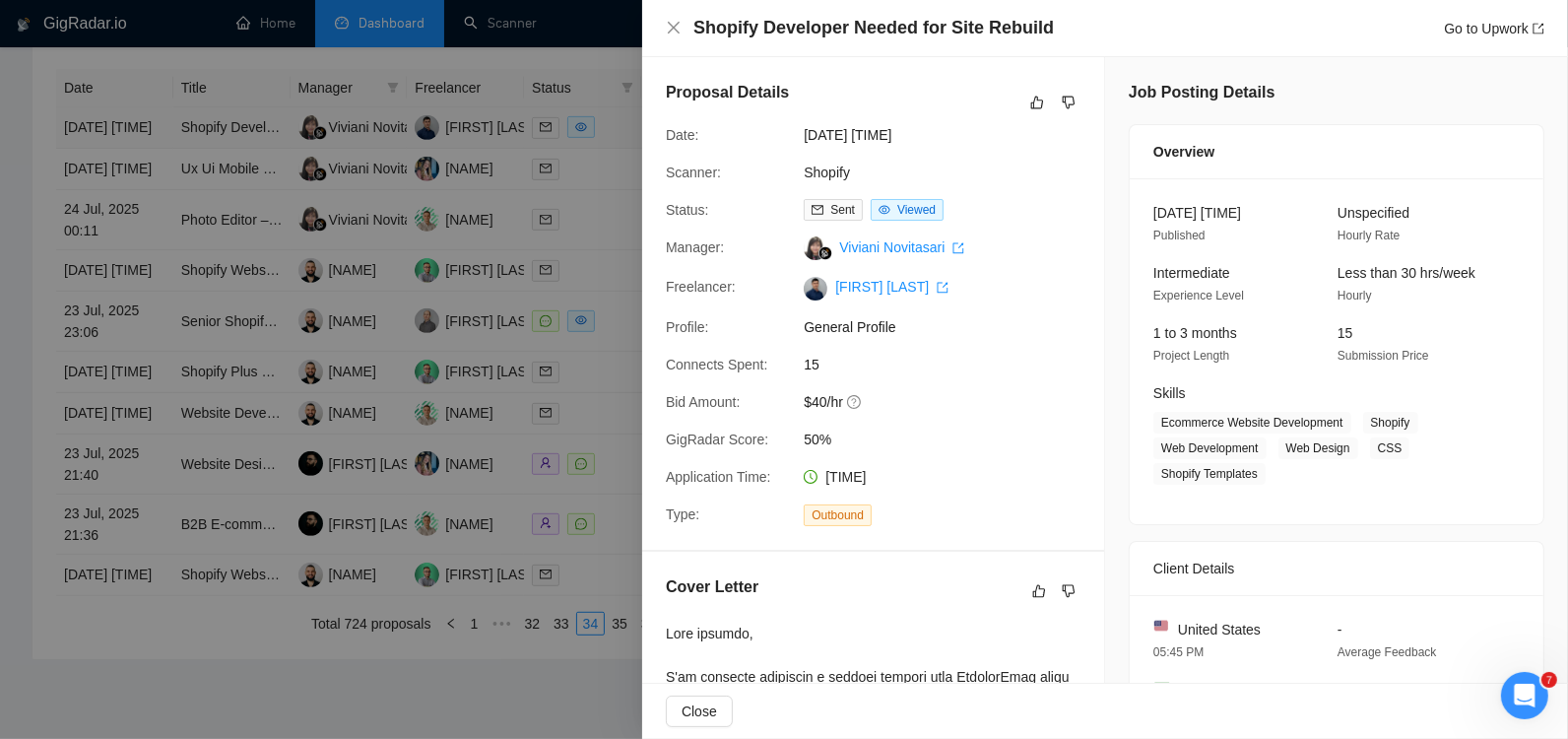 click at bounding box center (784, 370) 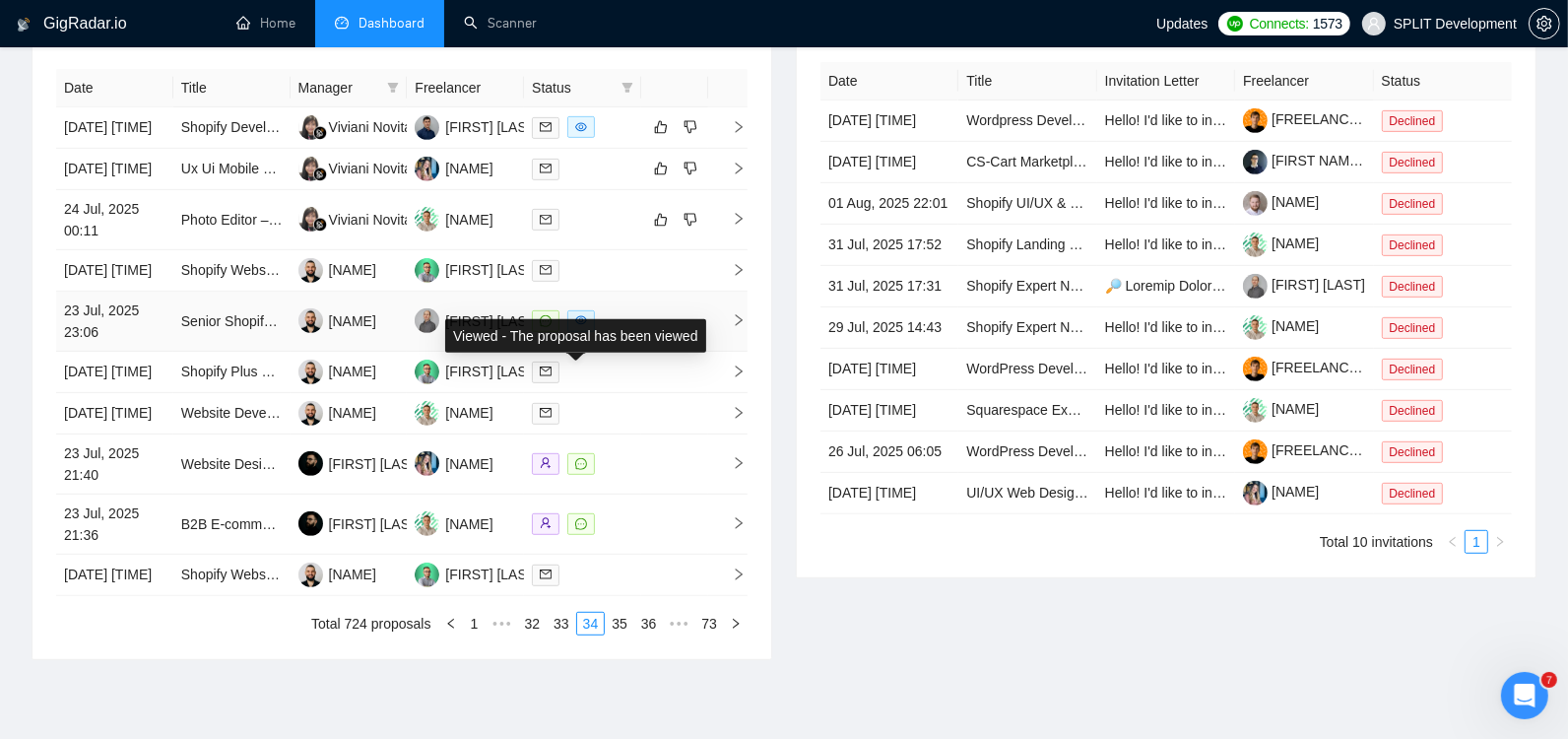 click 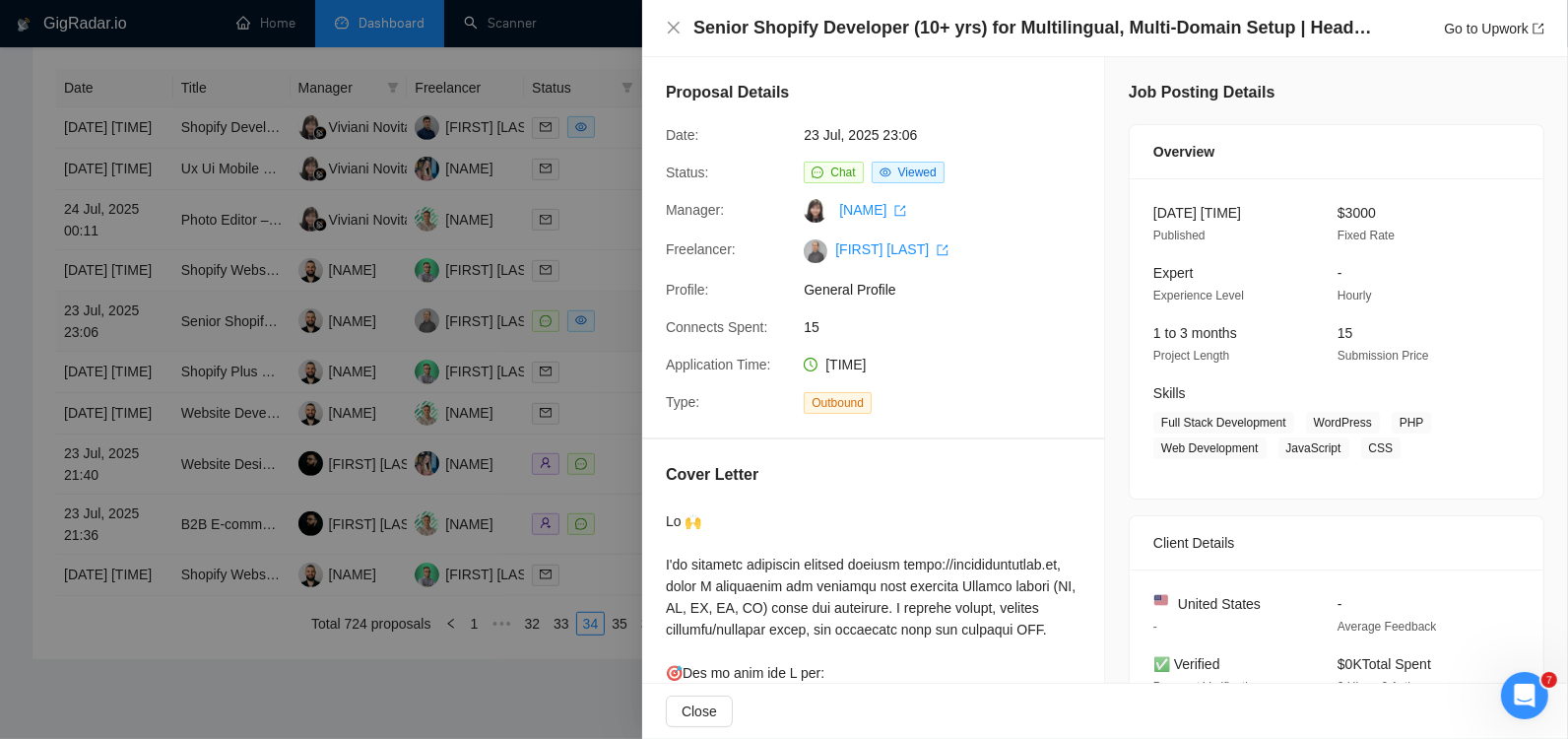 click at bounding box center (784, 370) 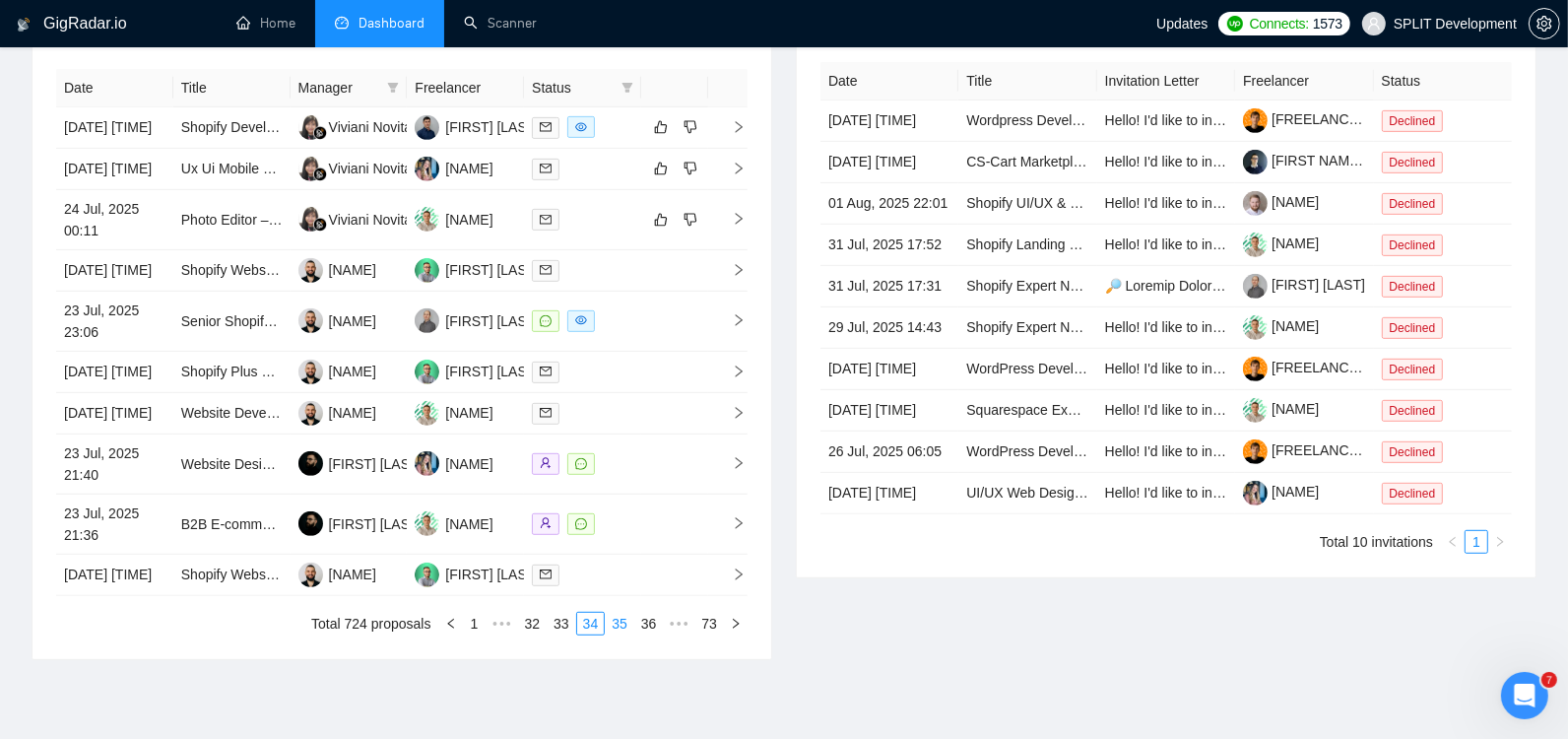 click on "35" at bounding box center (620, 624) 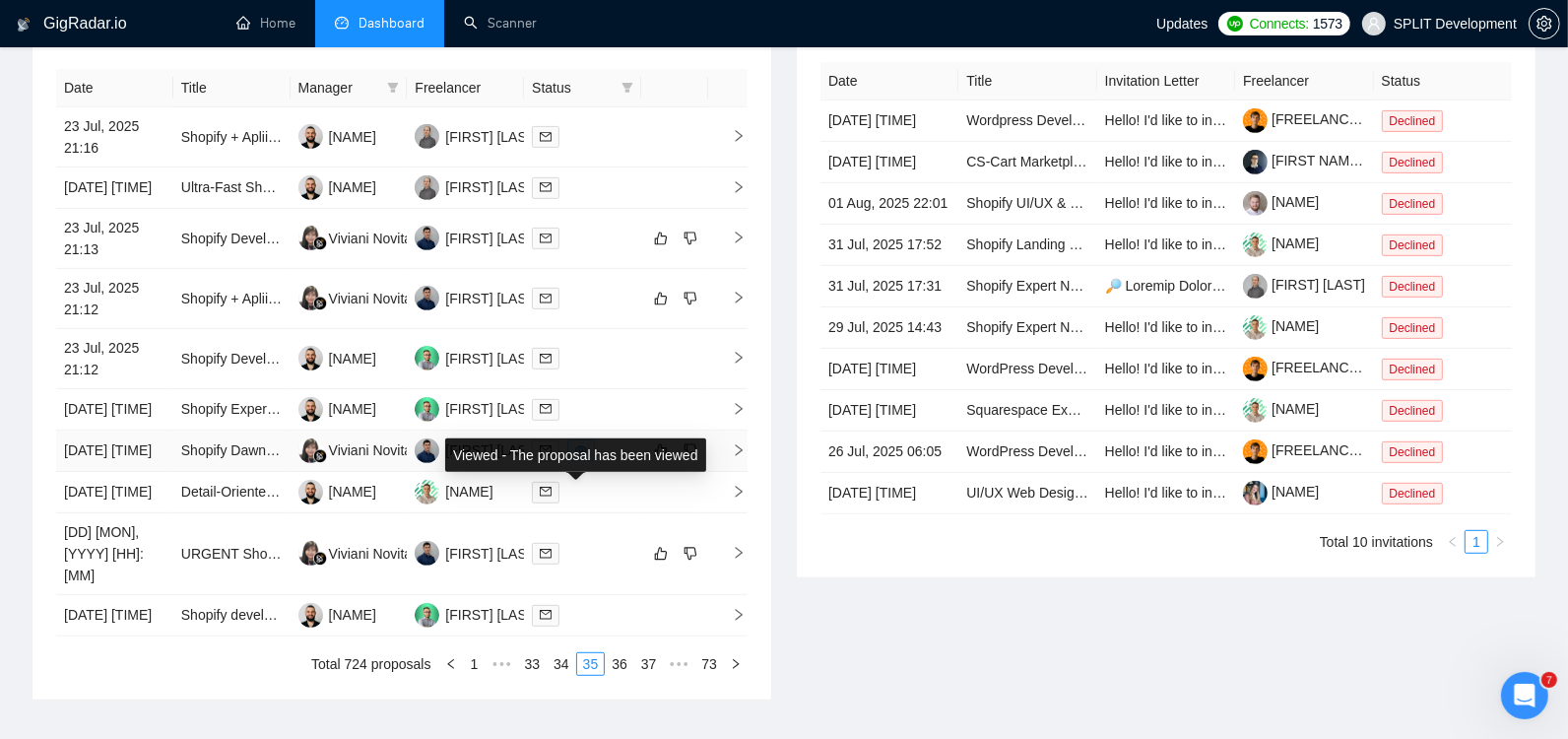 click 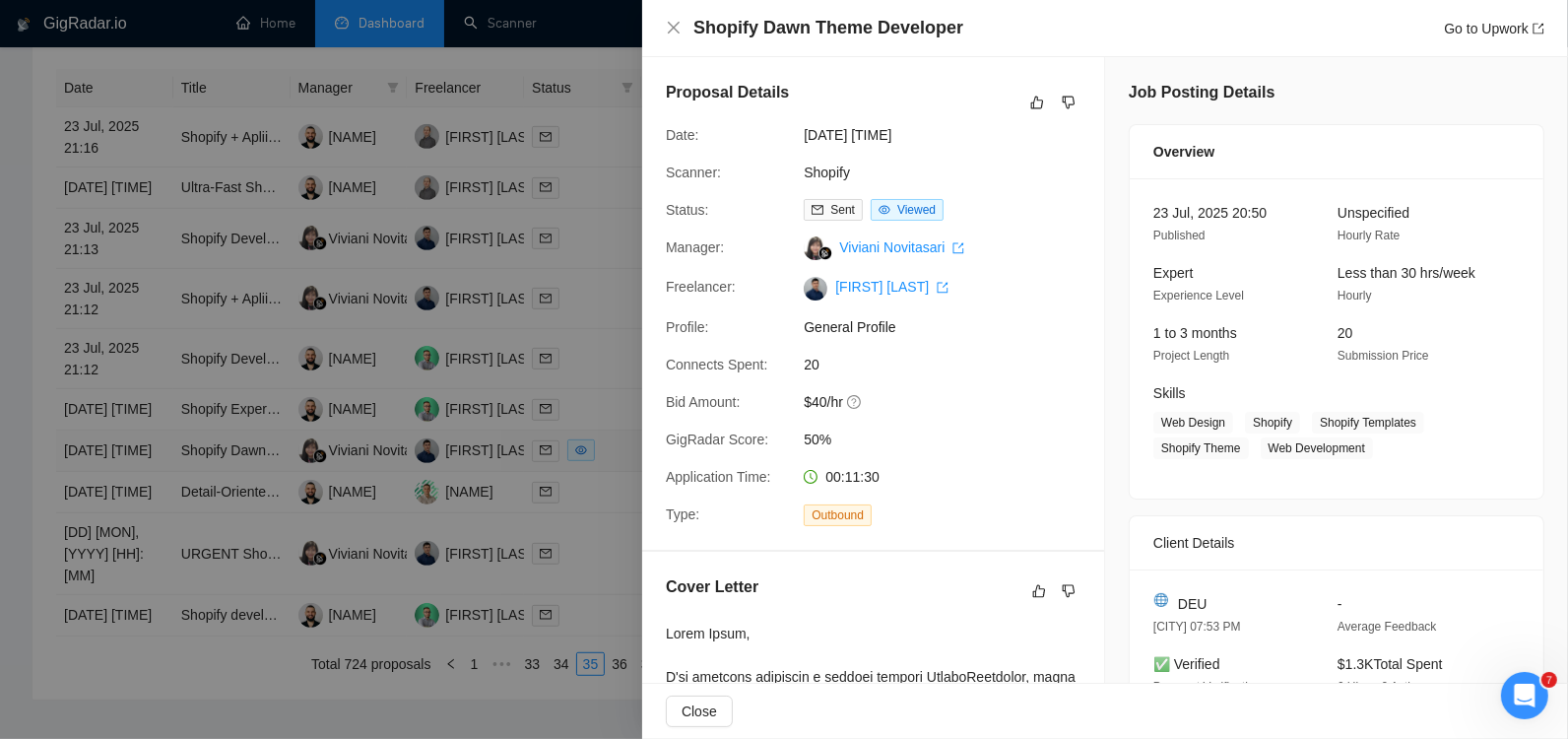 click at bounding box center [784, 370] 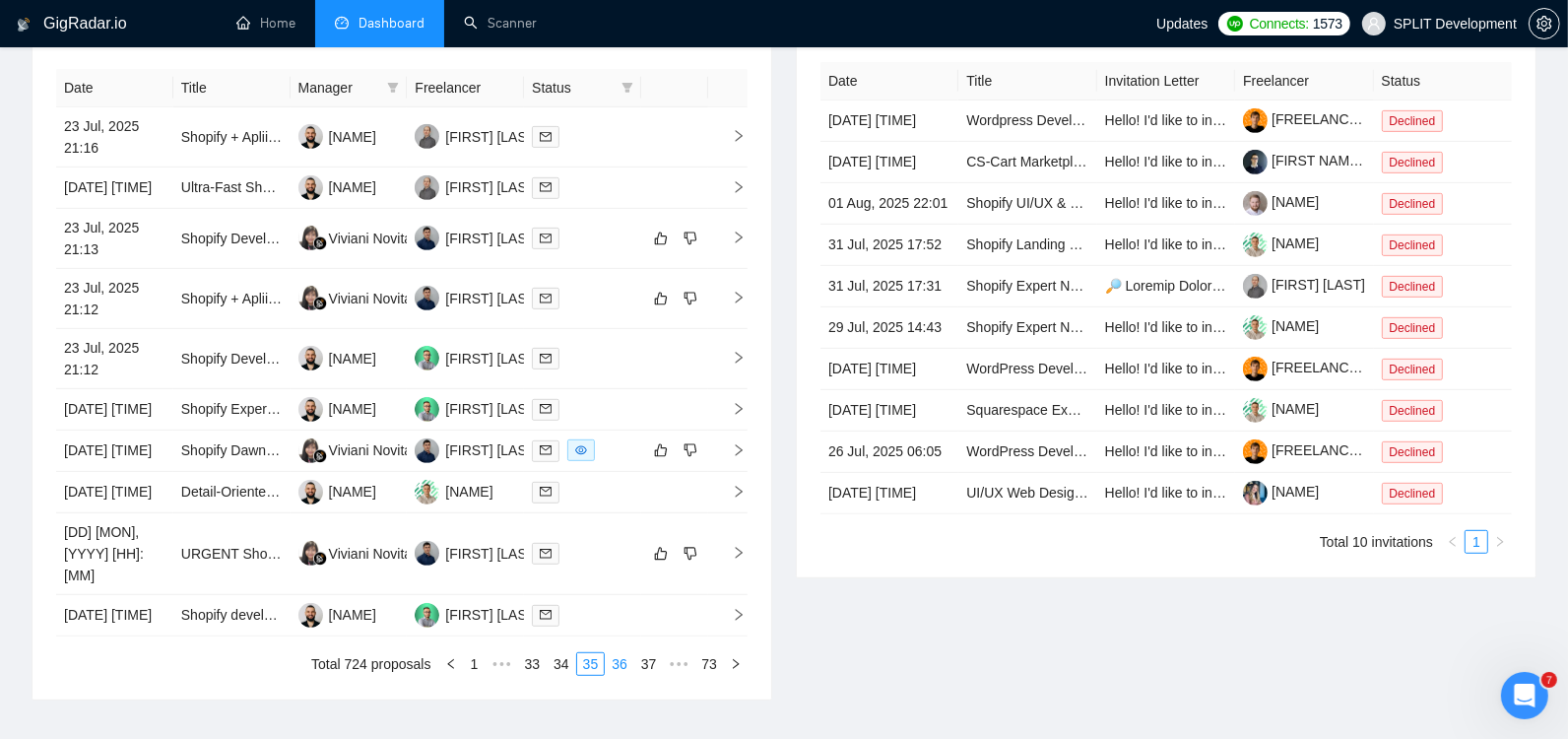 click on "36" at bounding box center [620, 664] 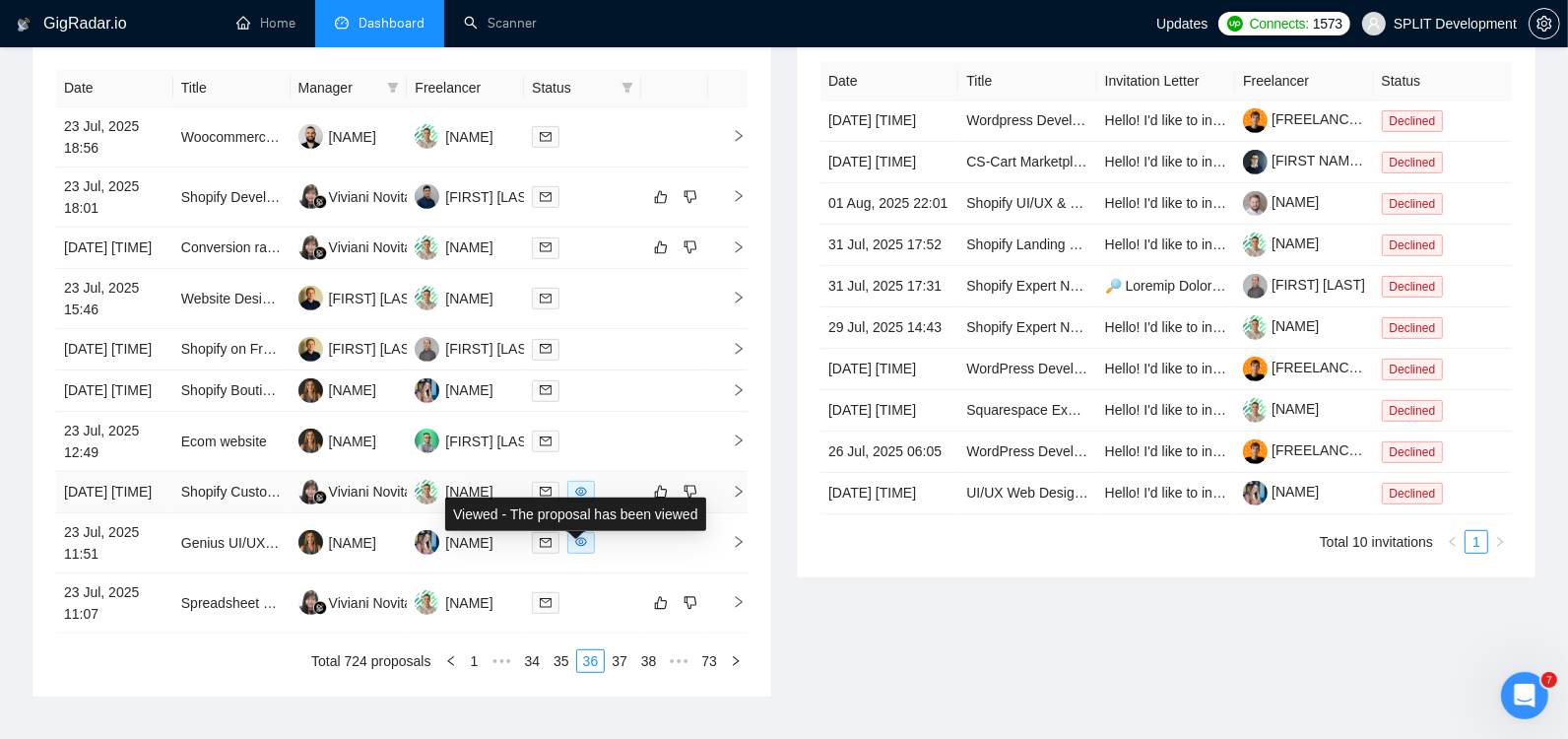 click 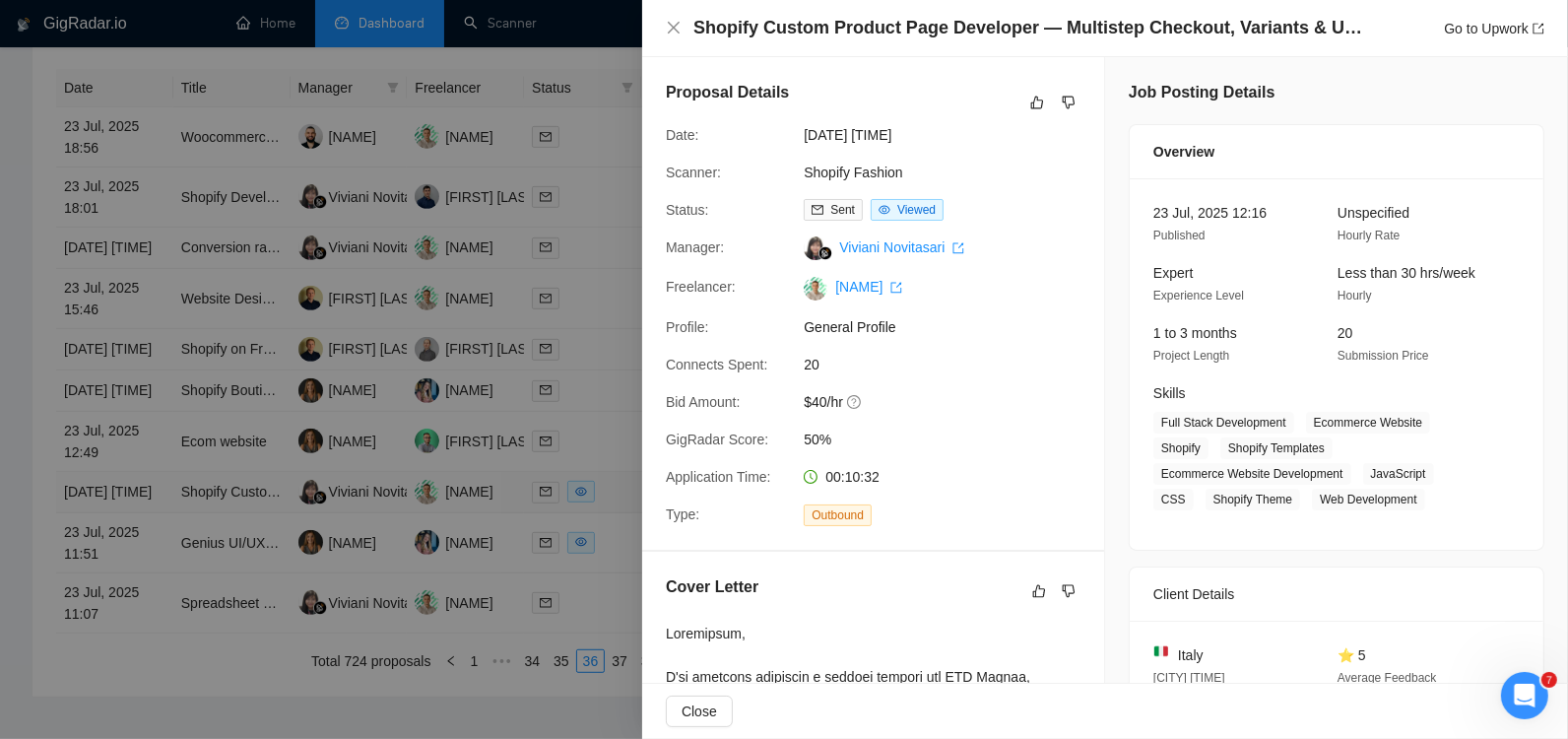 click at bounding box center [784, 370] 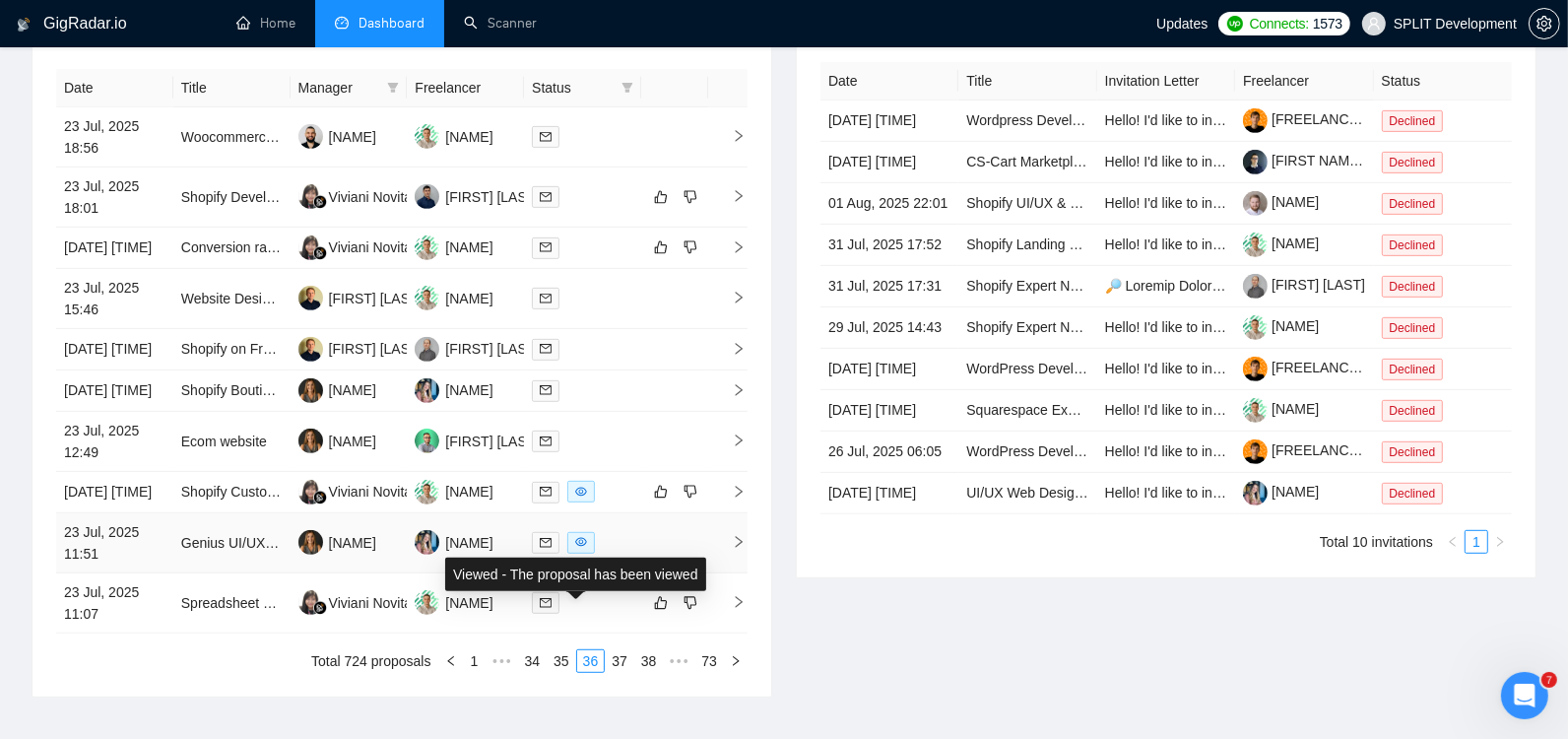 click 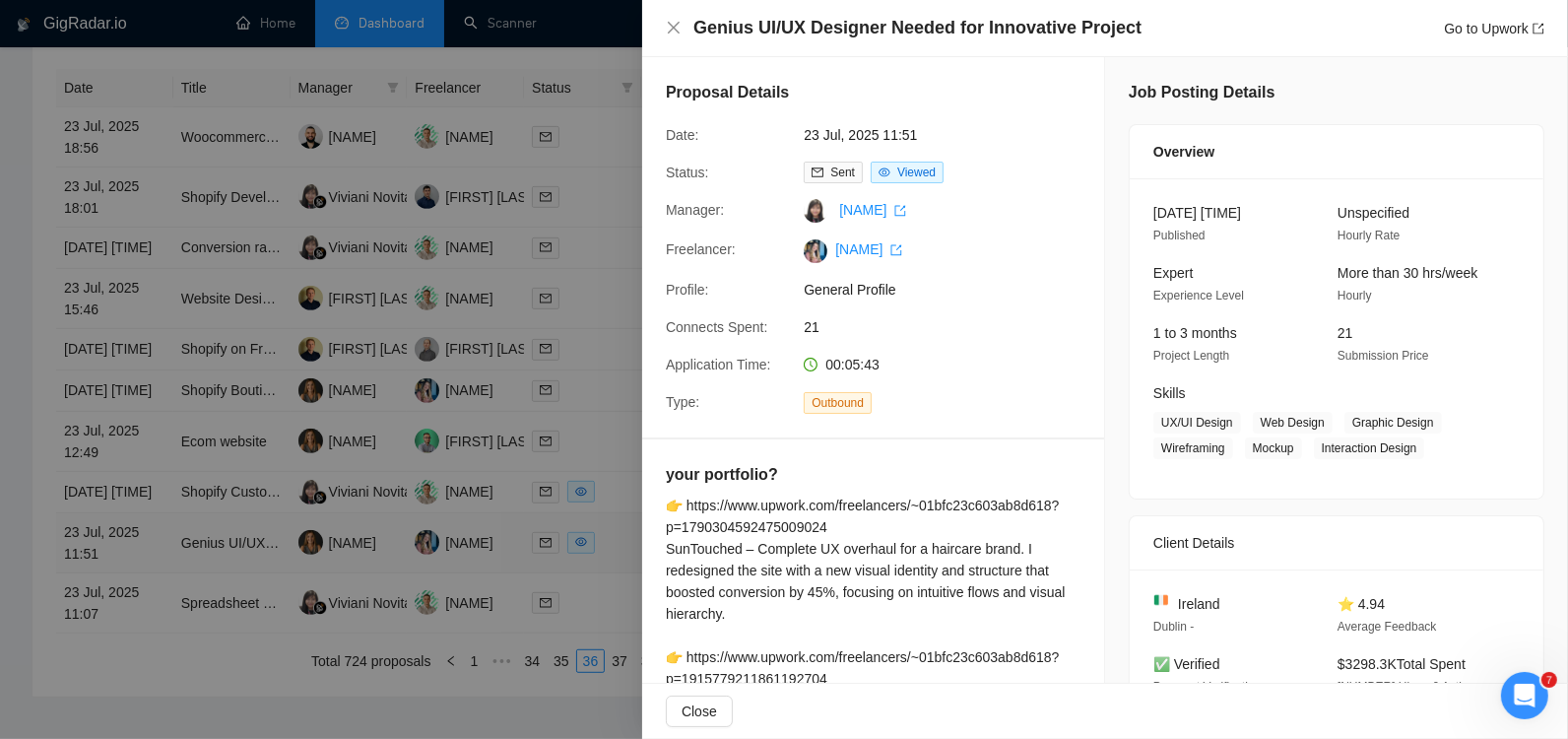 click at bounding box center (784, 370) 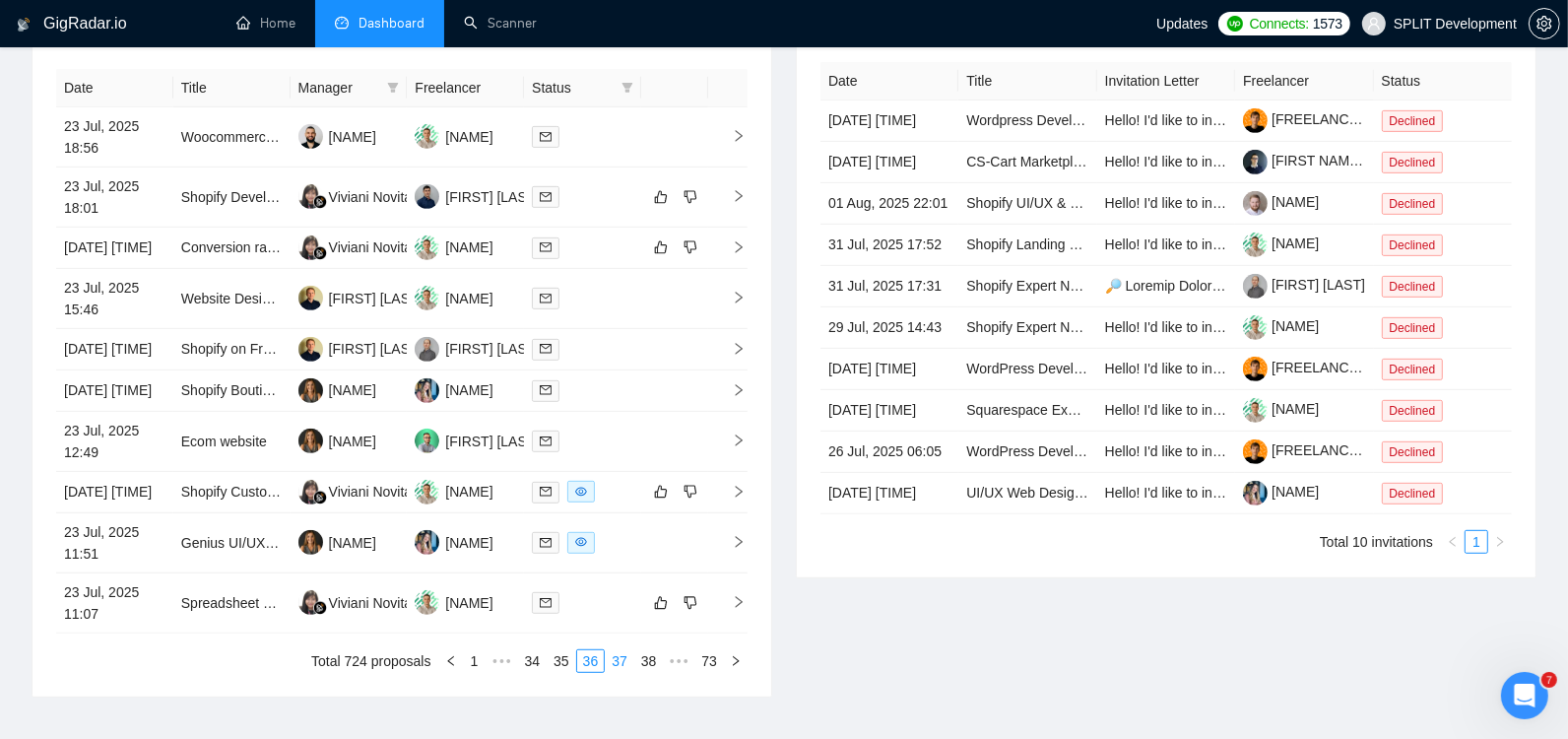 click on "37" at bounding box center (620, 661) 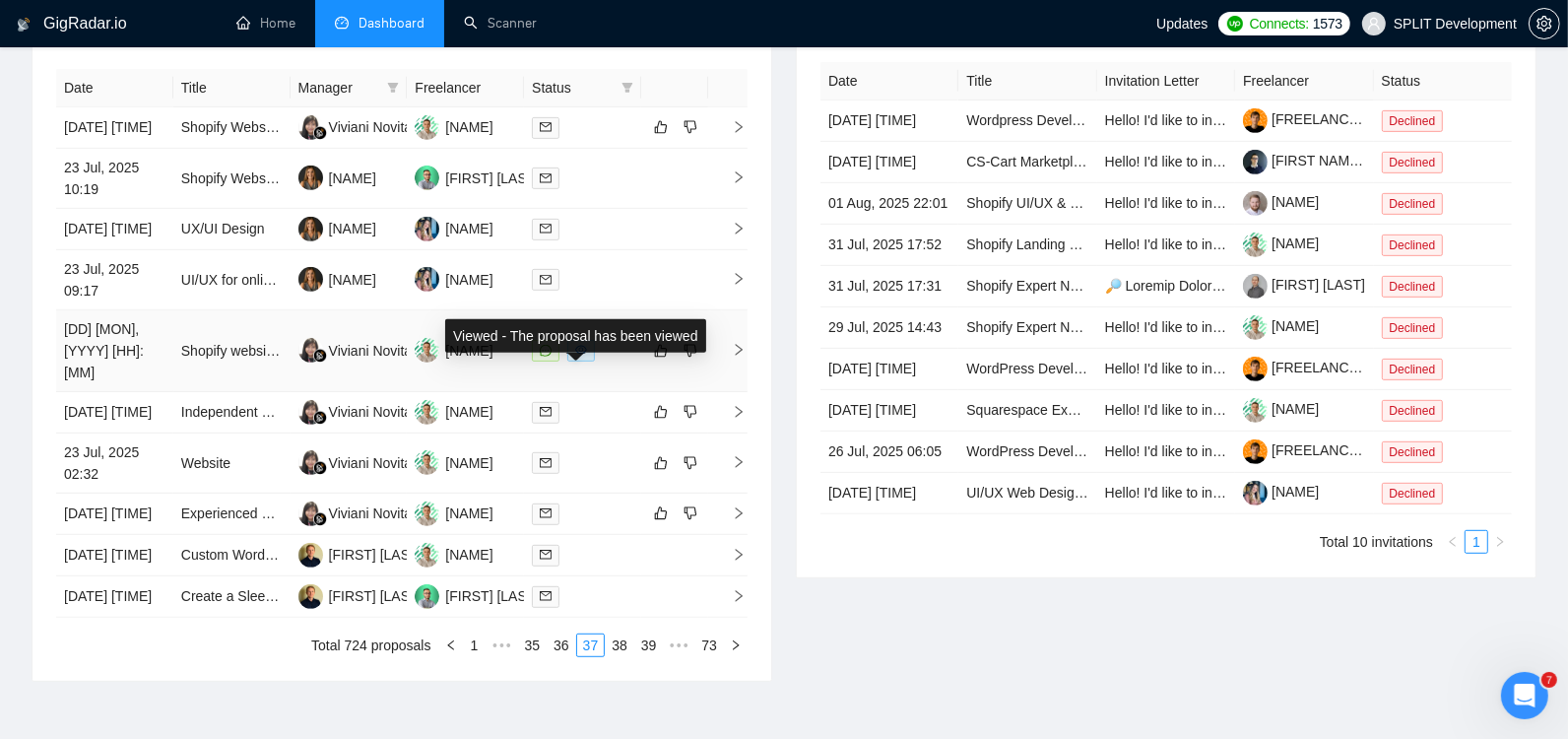 click 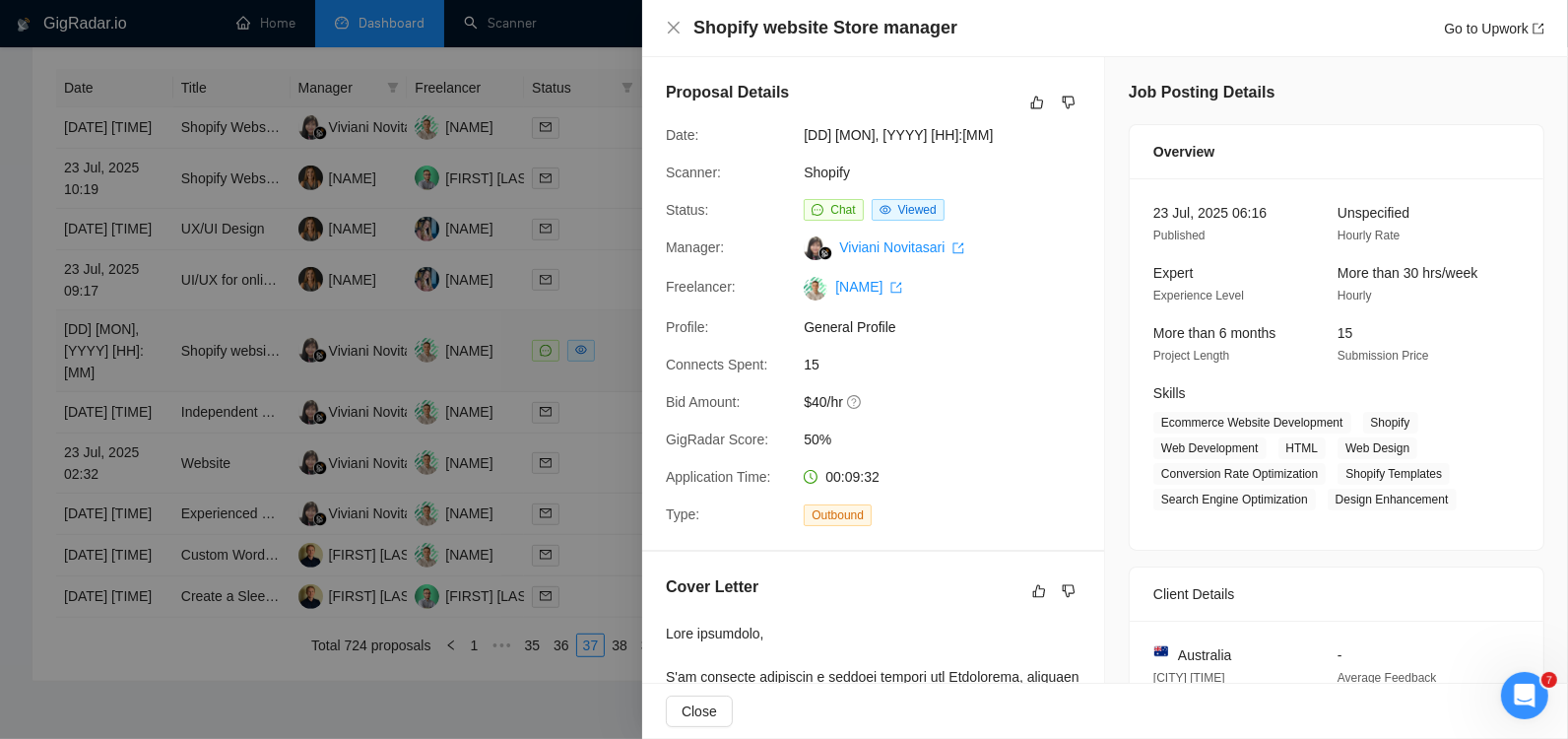 click at bounding box center (784, 370) 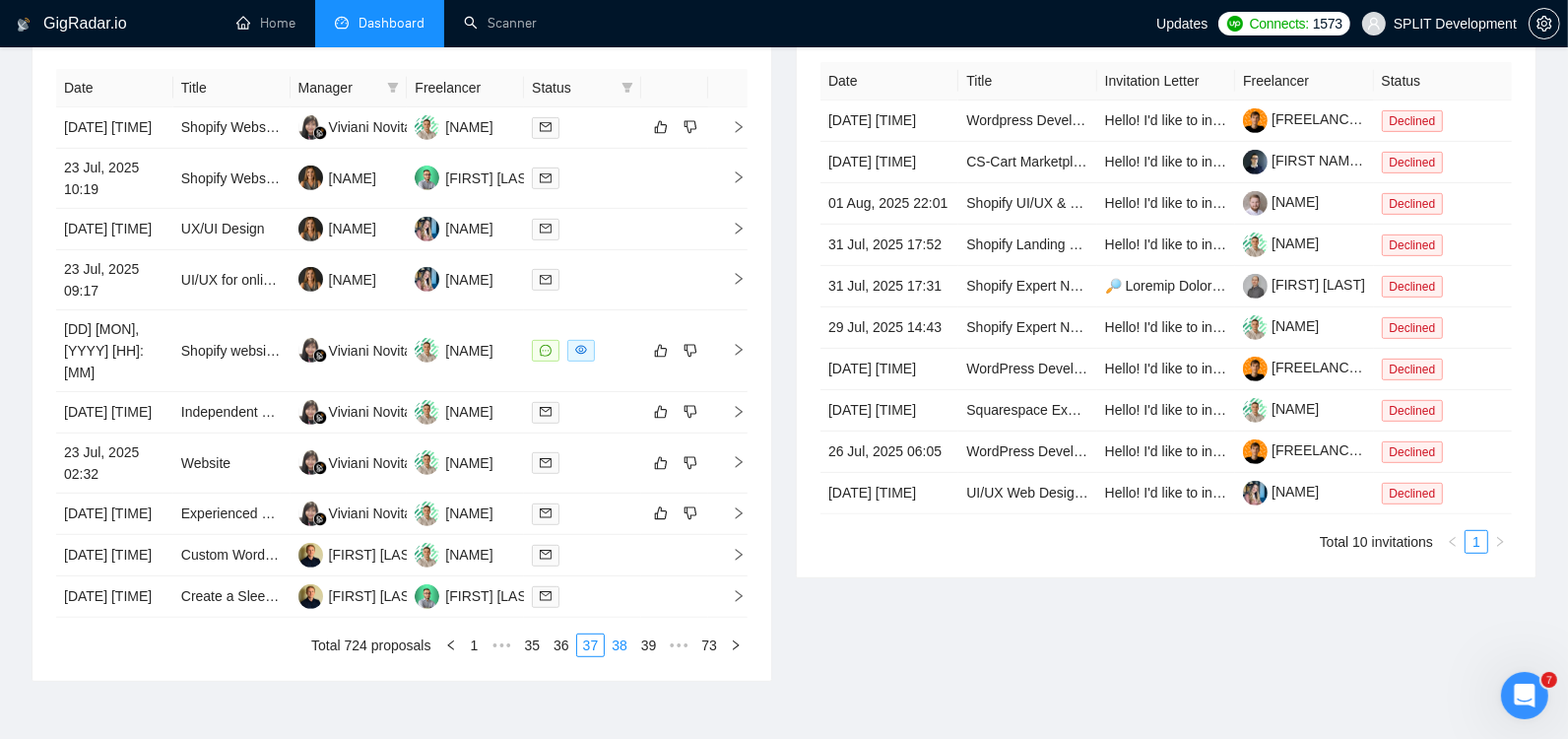 click on "38" at bounding box center (620, 645) 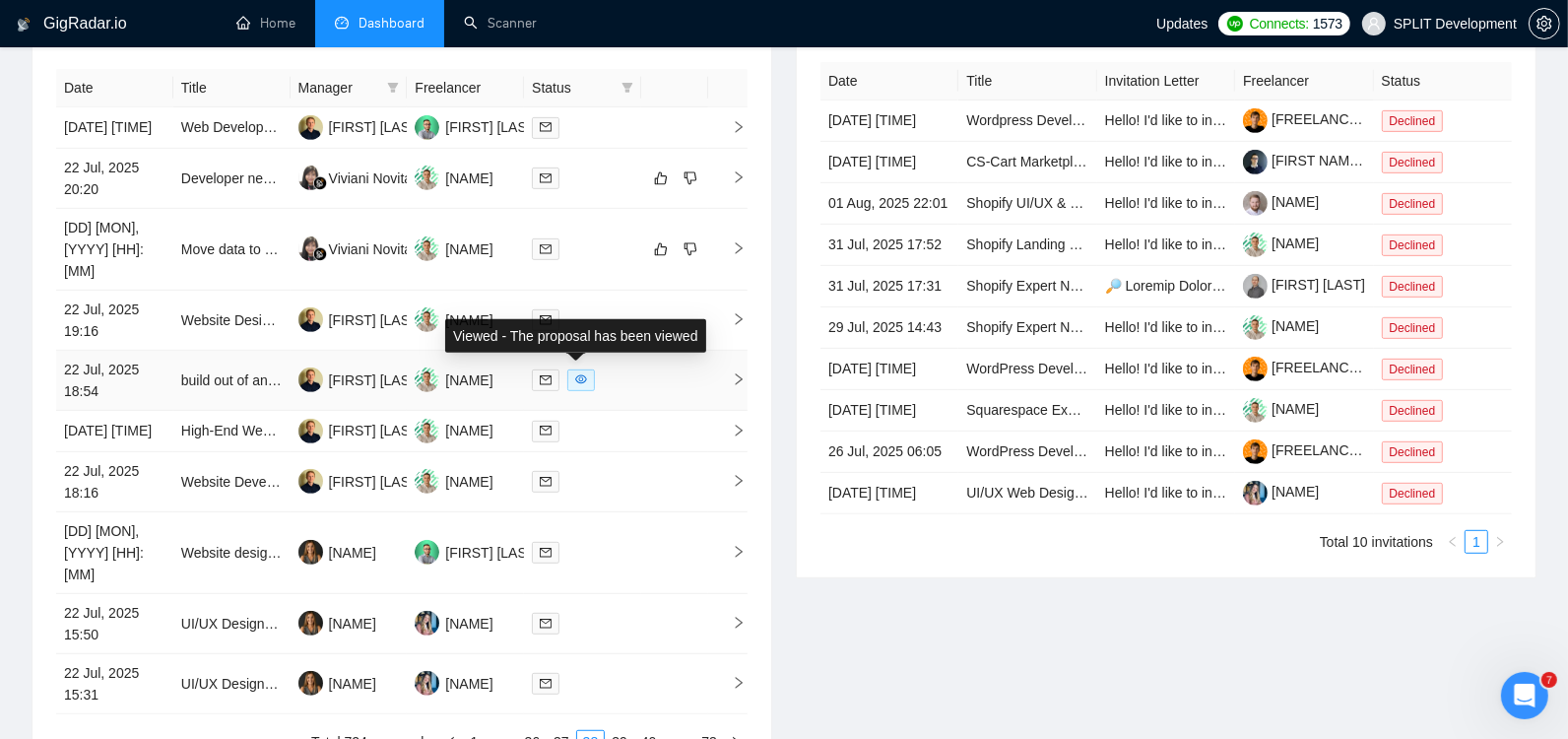 click 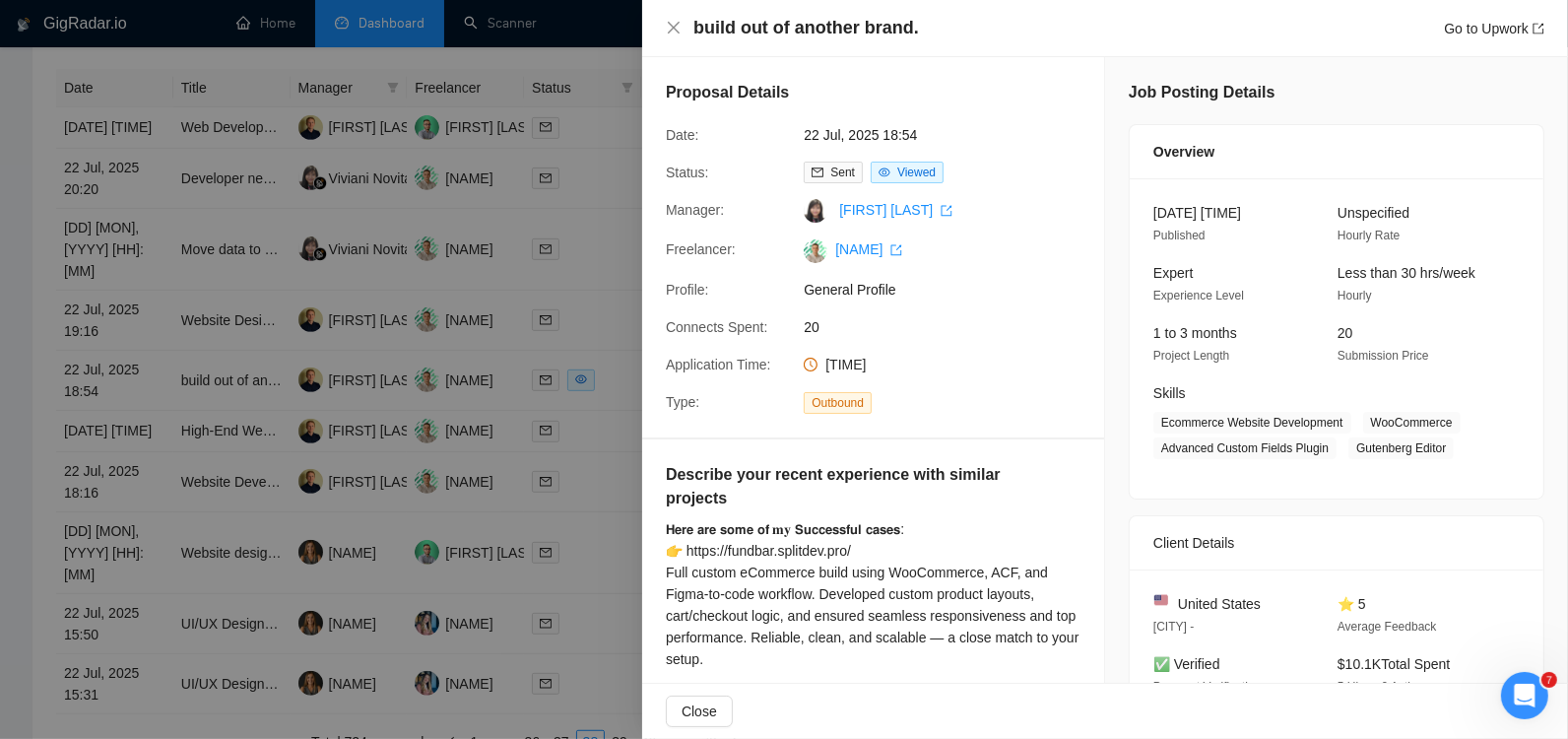 click at bounding box center [784, 370] 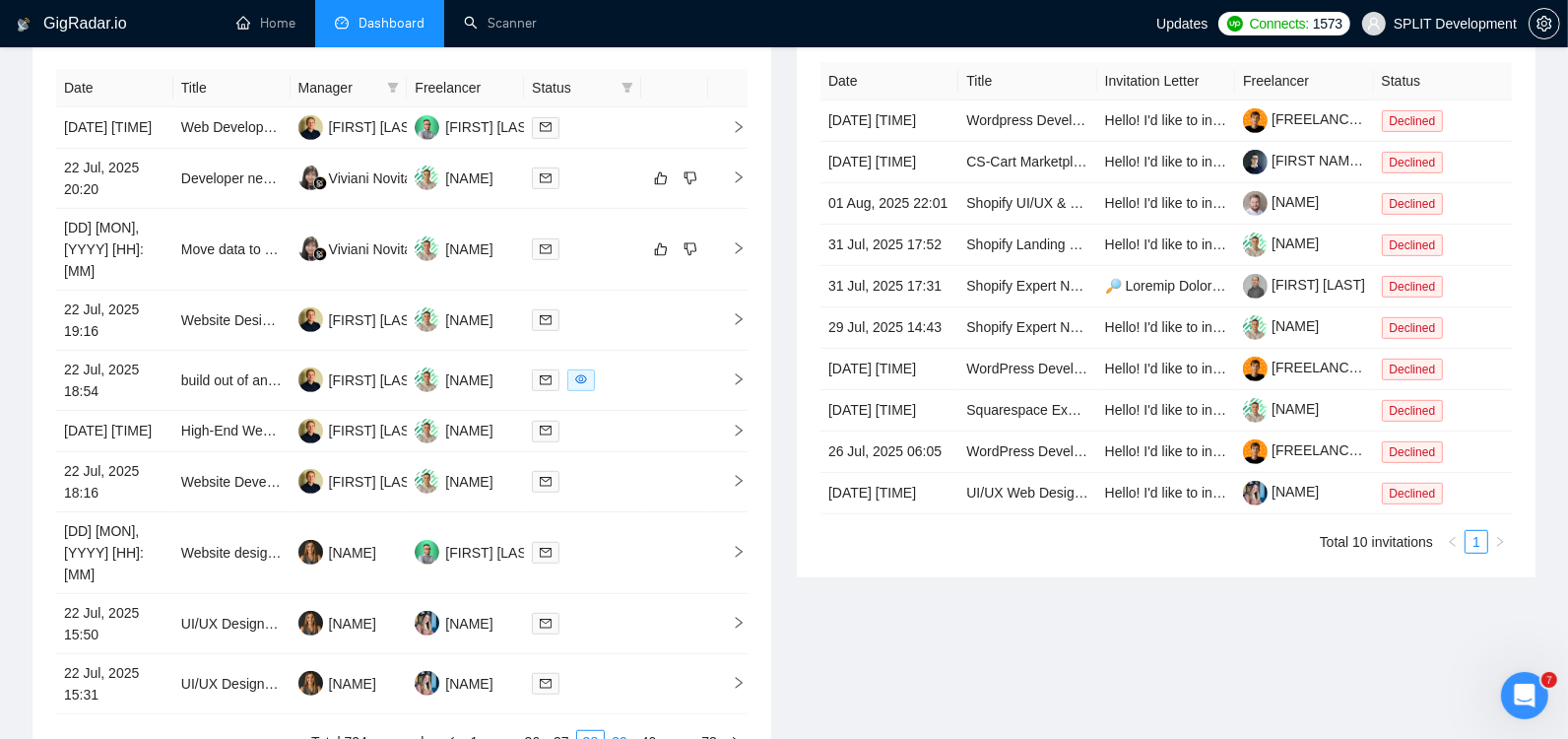 click on "39" at bounding box center (620, 742) 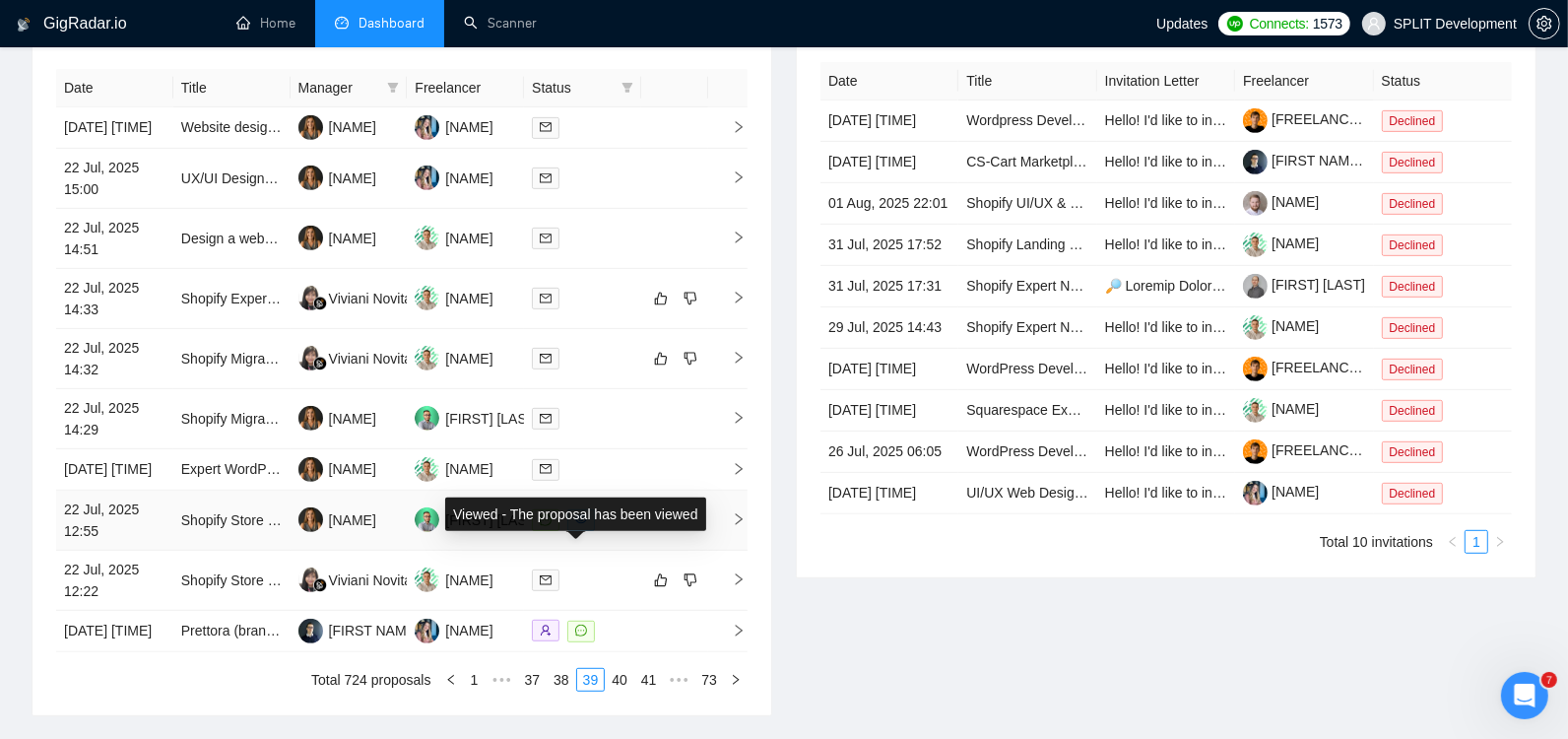 click 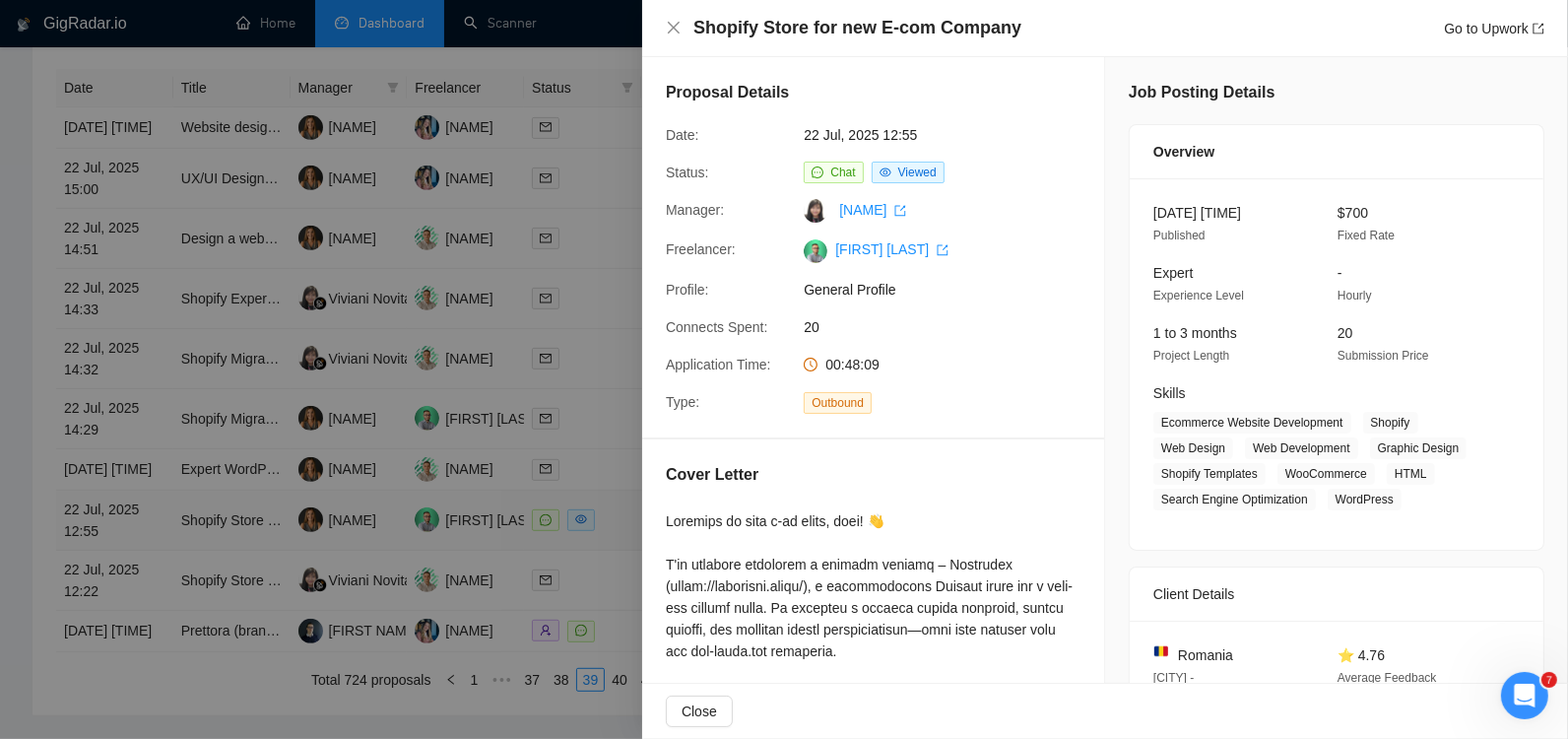 click at bounding box center (784, 370) 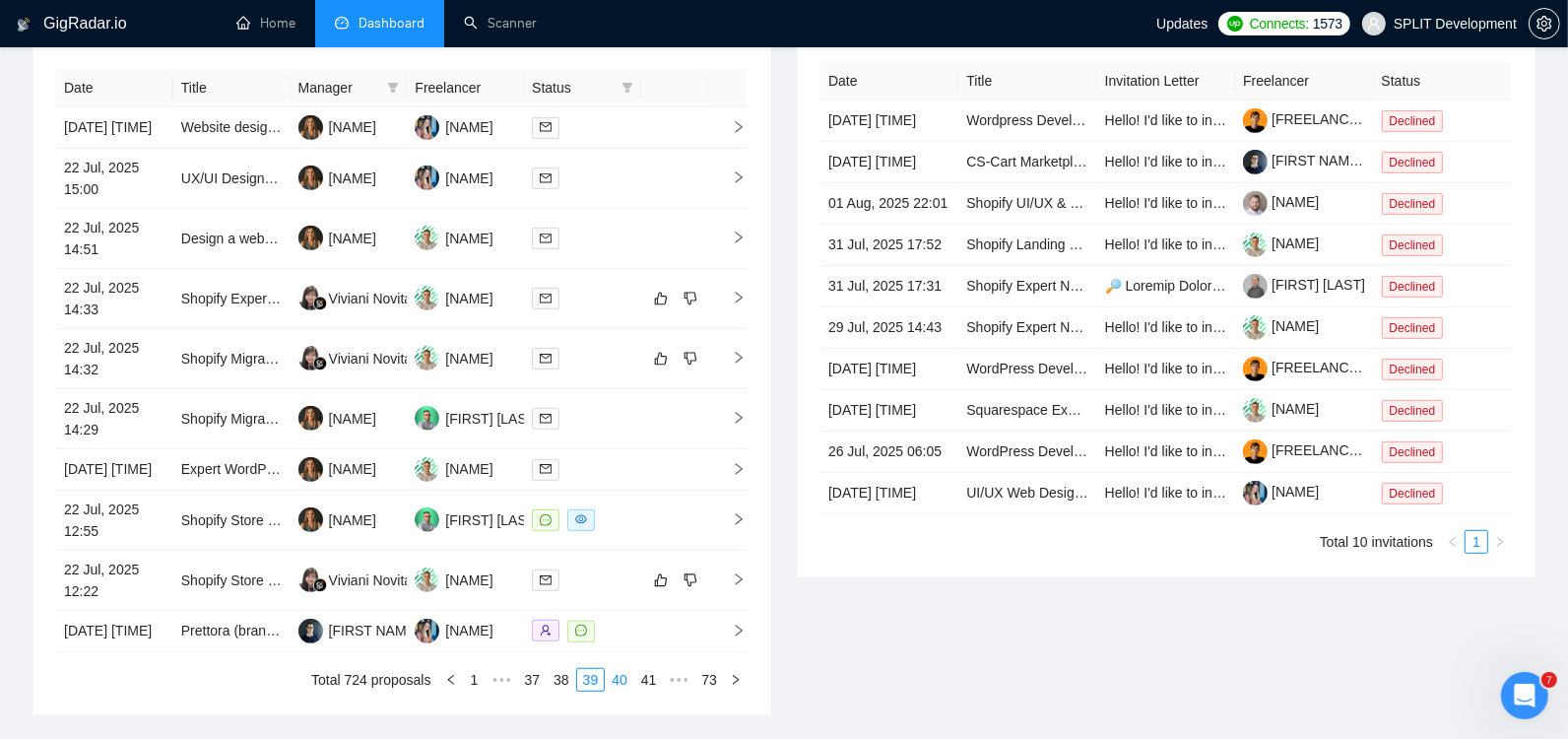 click on "40" at bounding box center (620, 680) 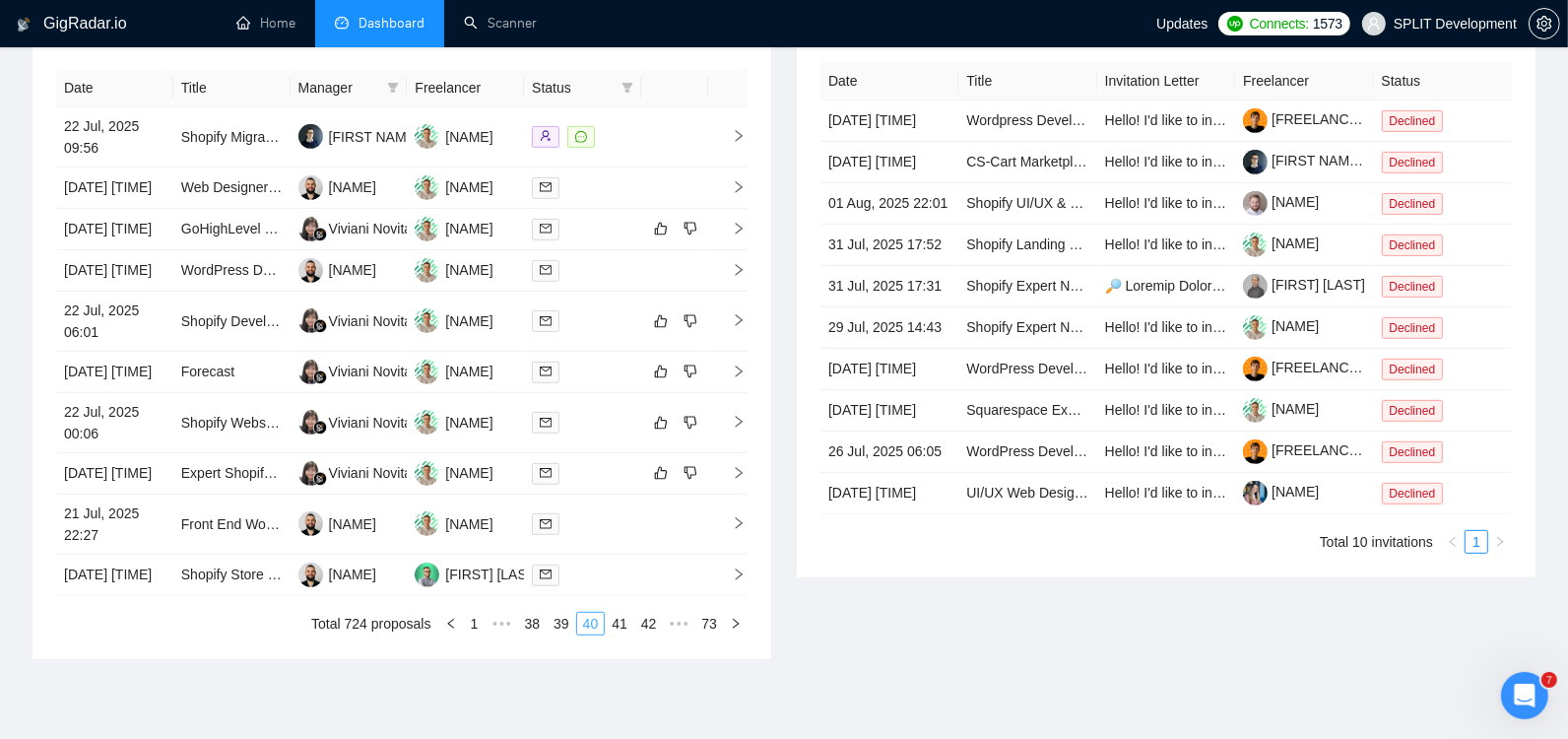 click on "41" at bounding box center (620, 624) 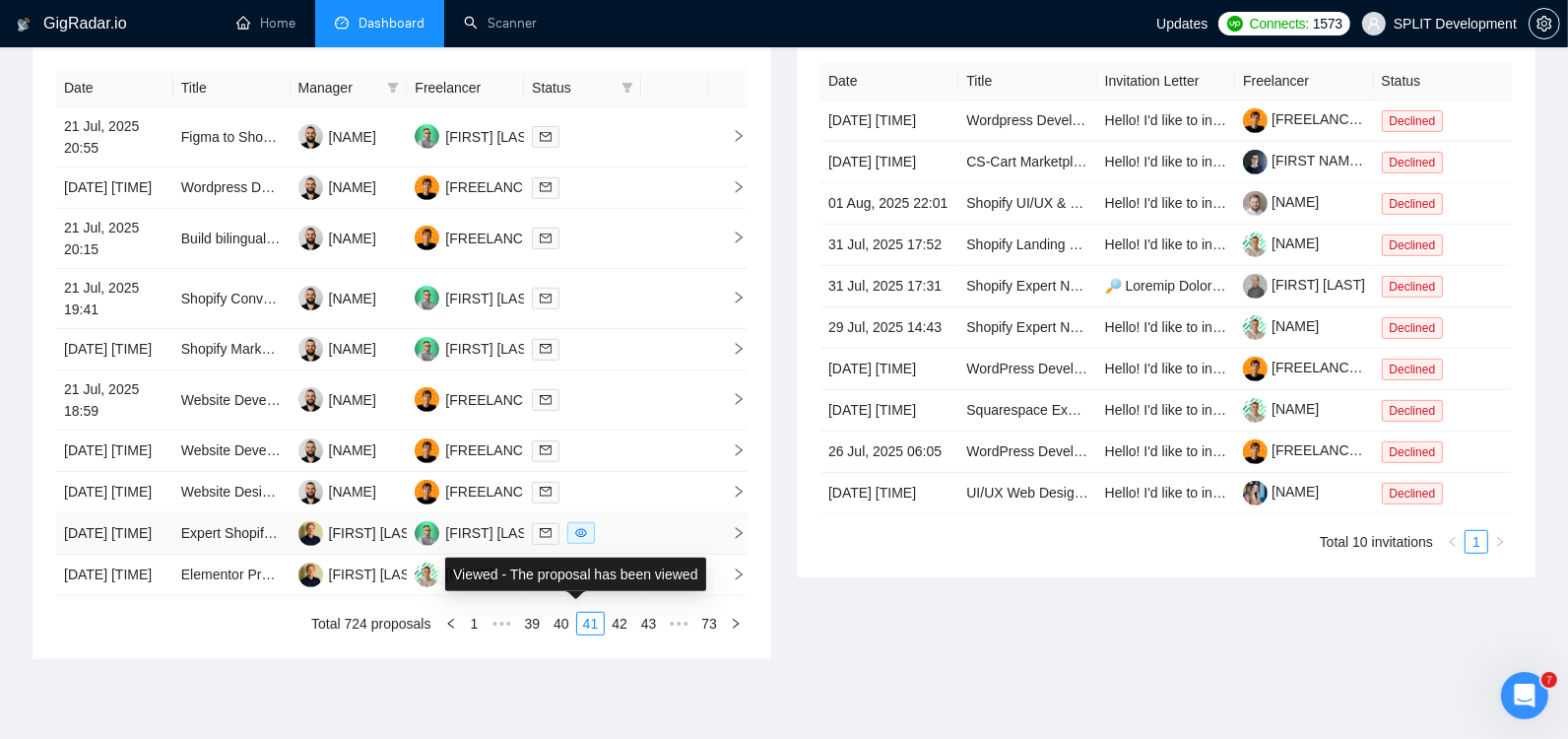 click 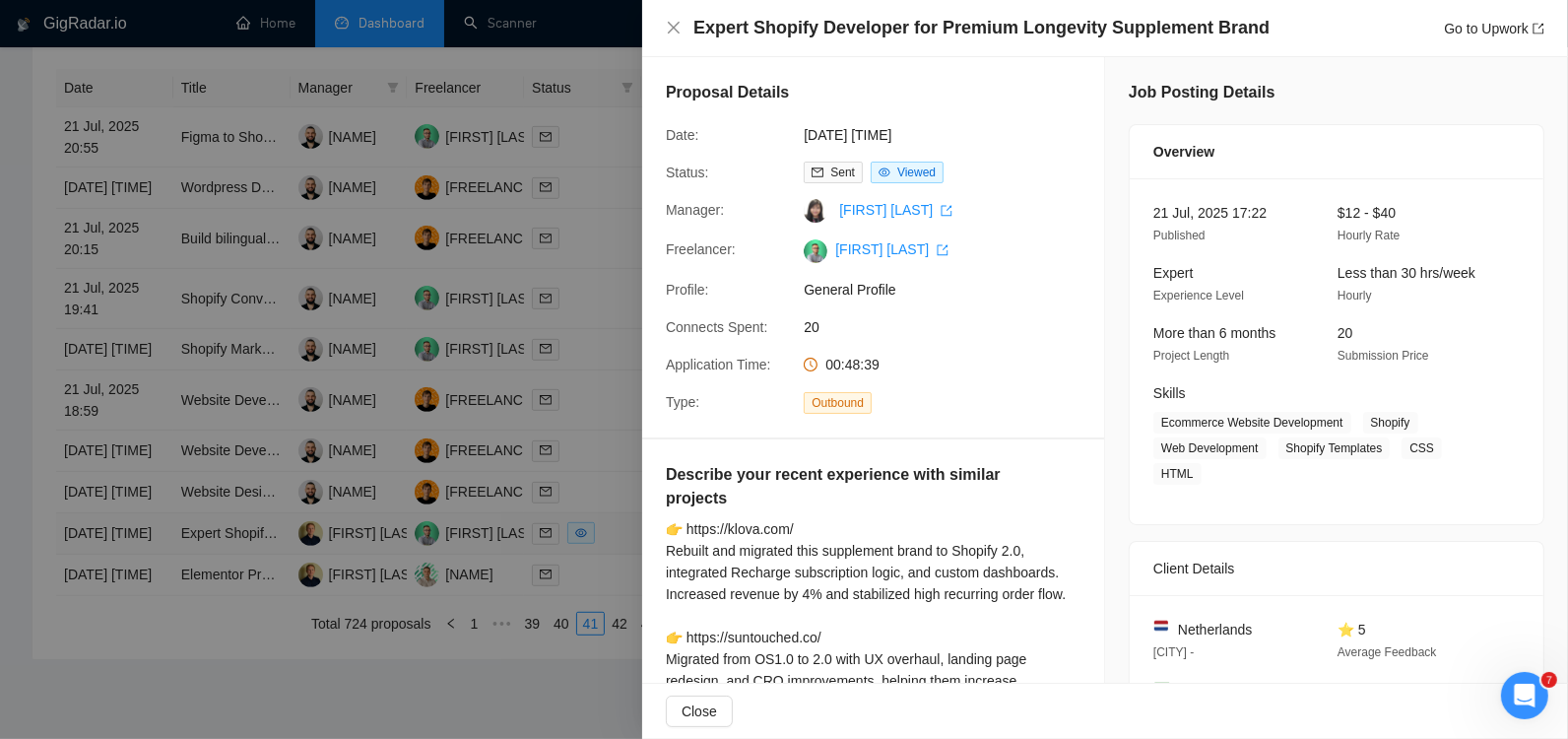 click at bounding box center [784, 370] 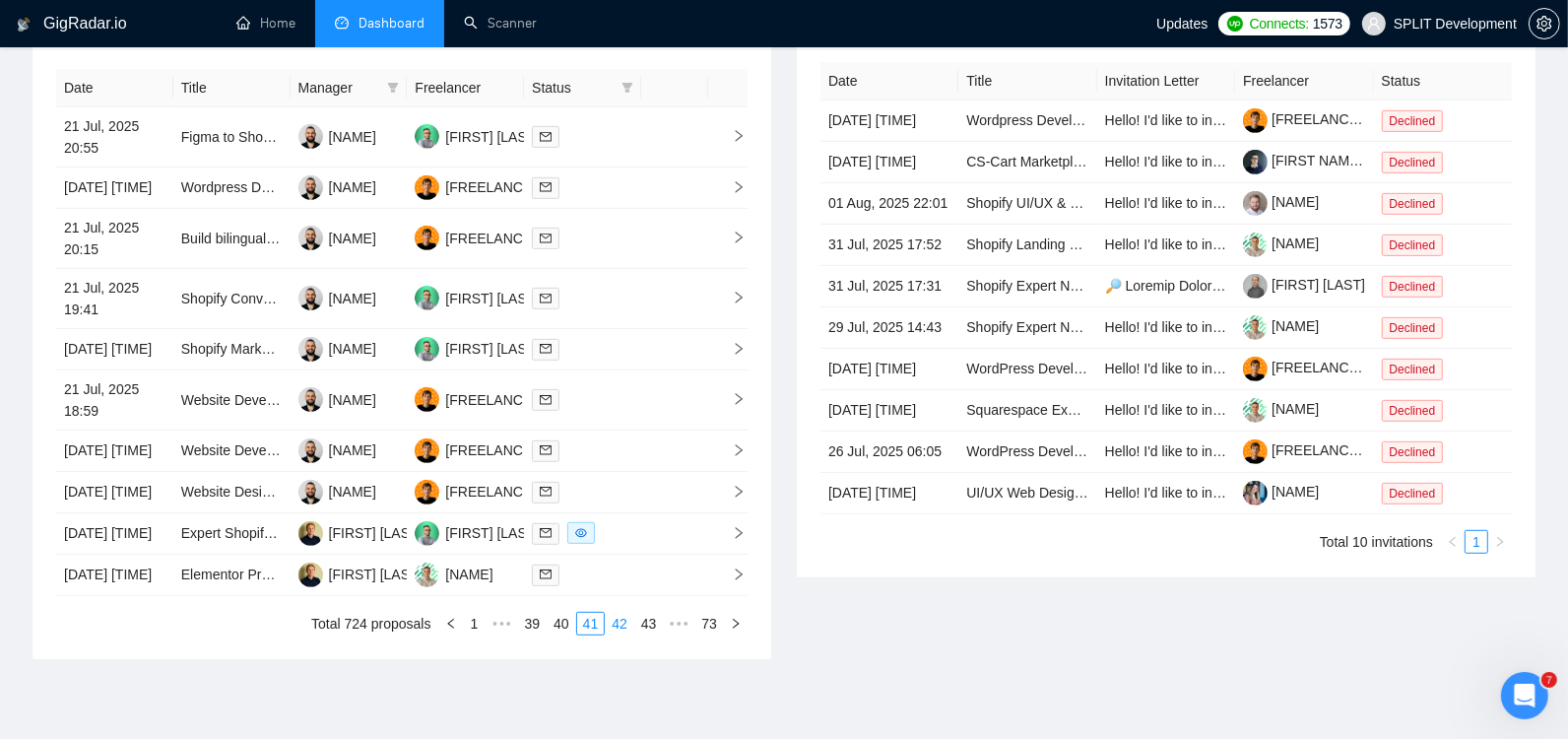 click on "42" at bounding box center [620, 624] 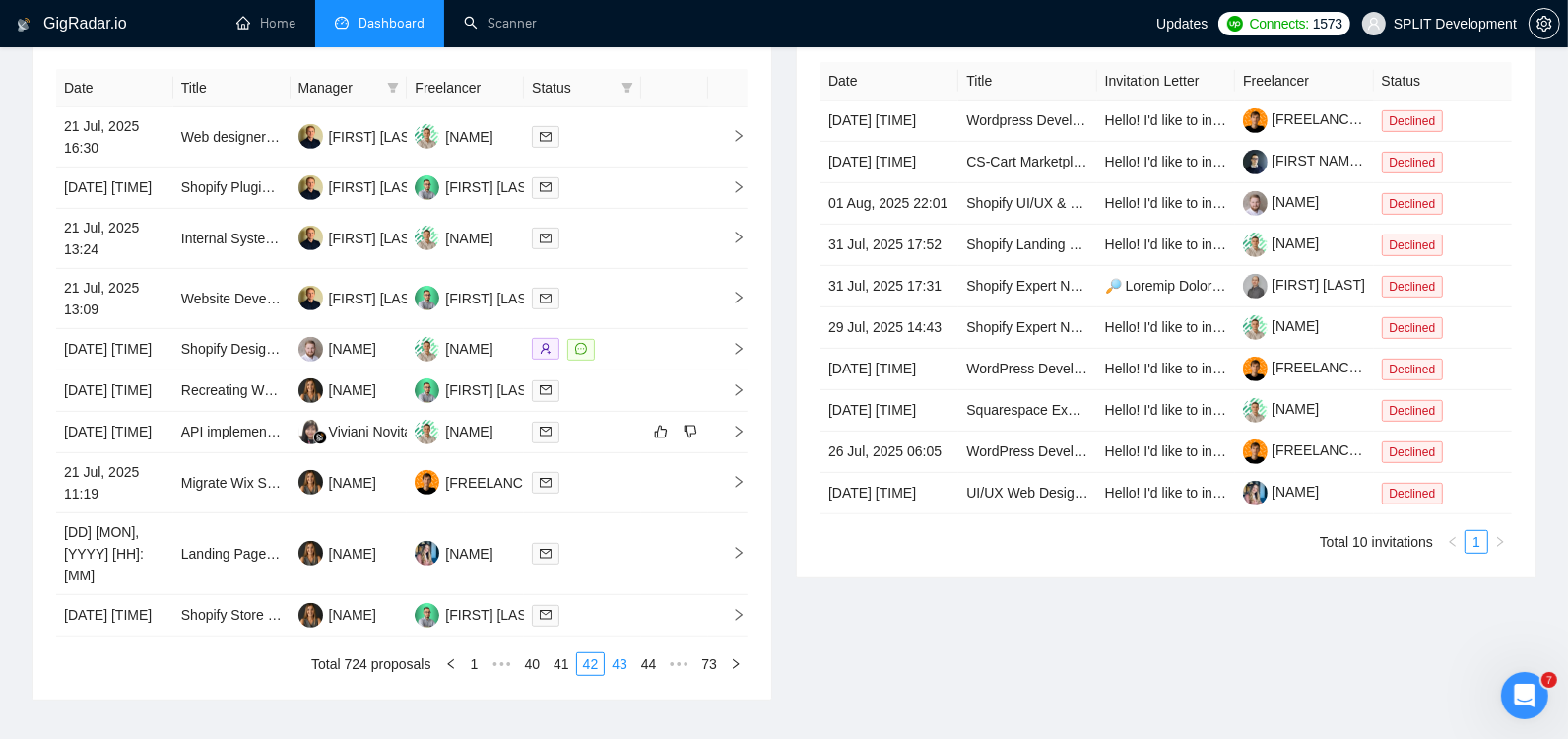 click on "43" at bounding box center (620, 664) 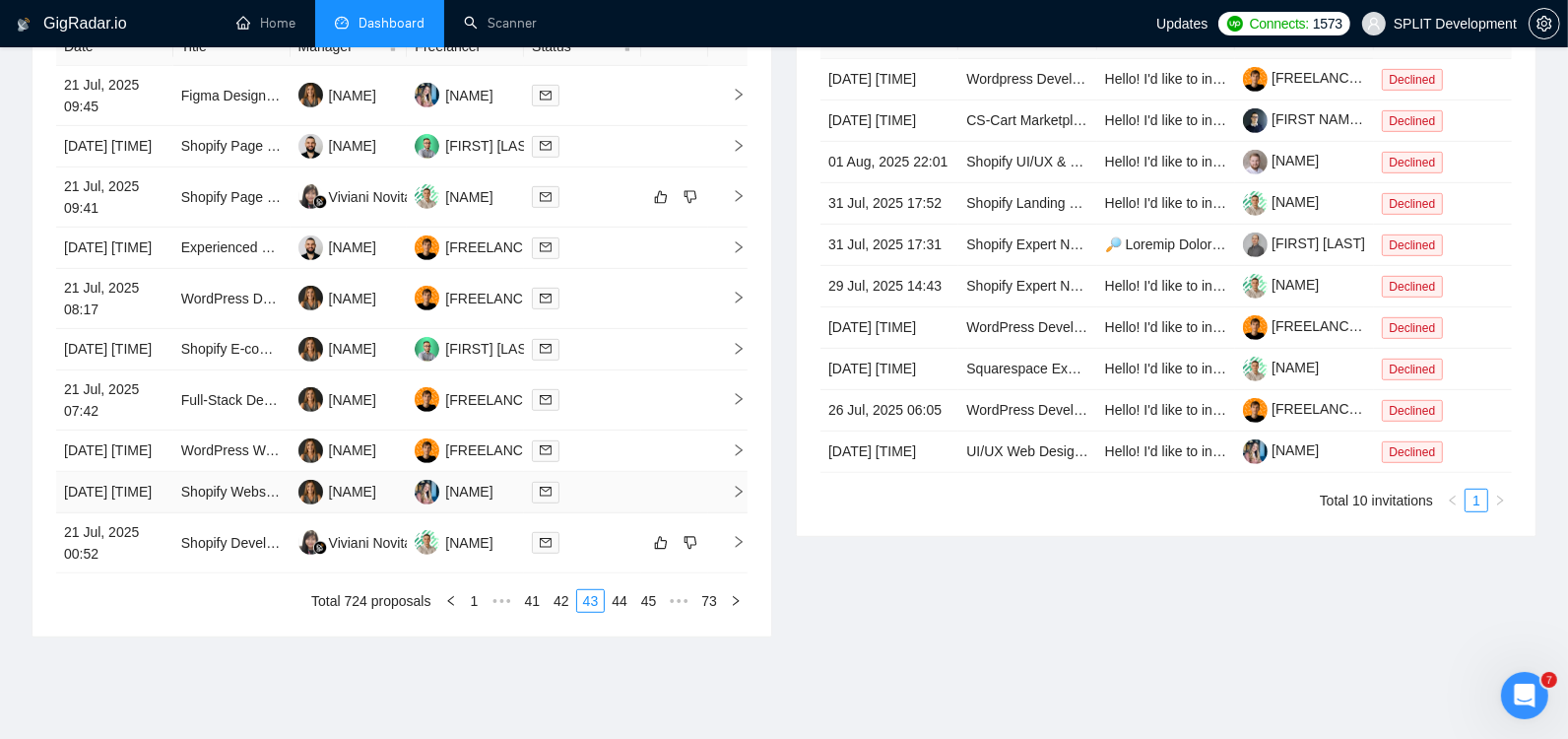 scroll, scrollTop: 865, scrollLeft: 0, axis: vertical 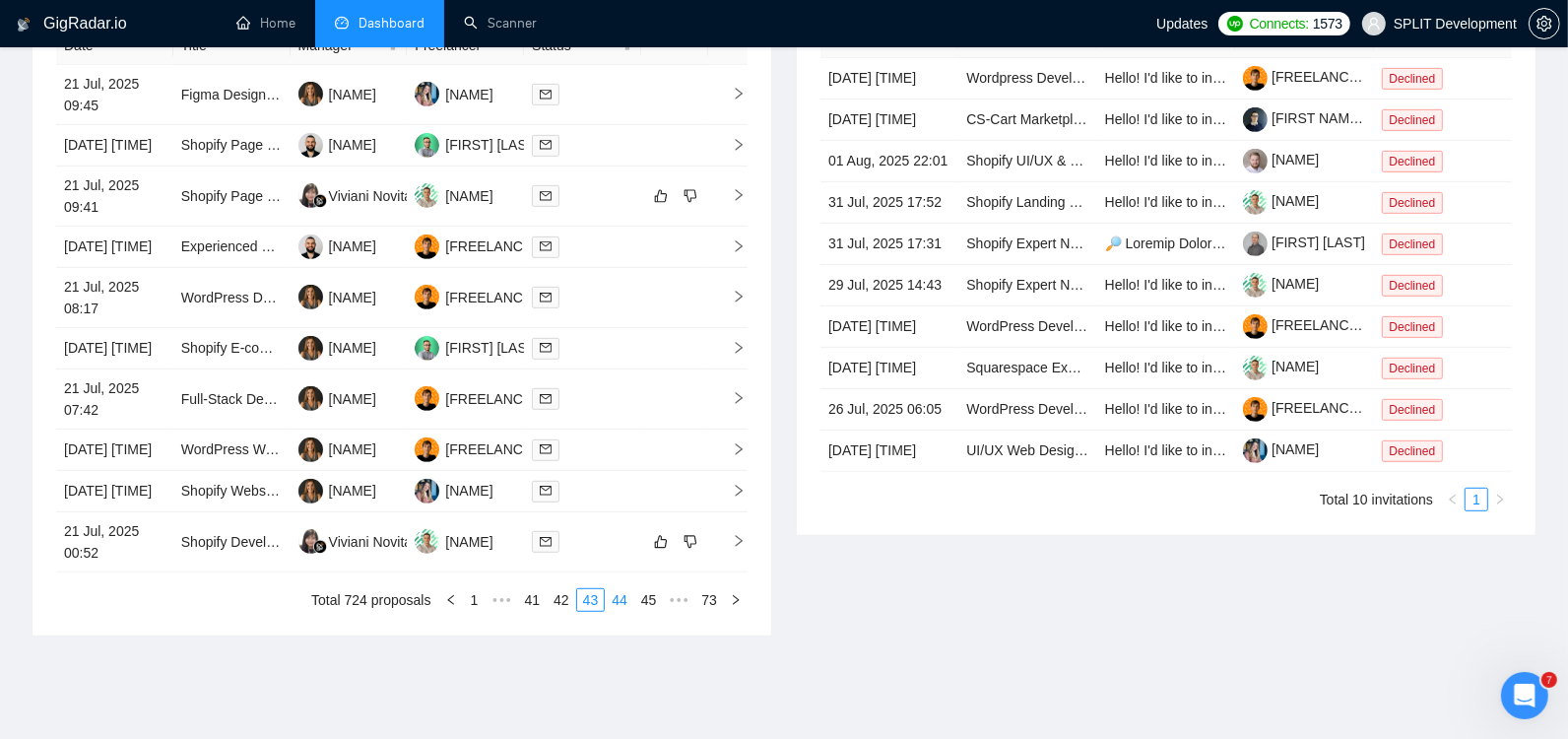 click on "44" at bounding box center [620, 600] 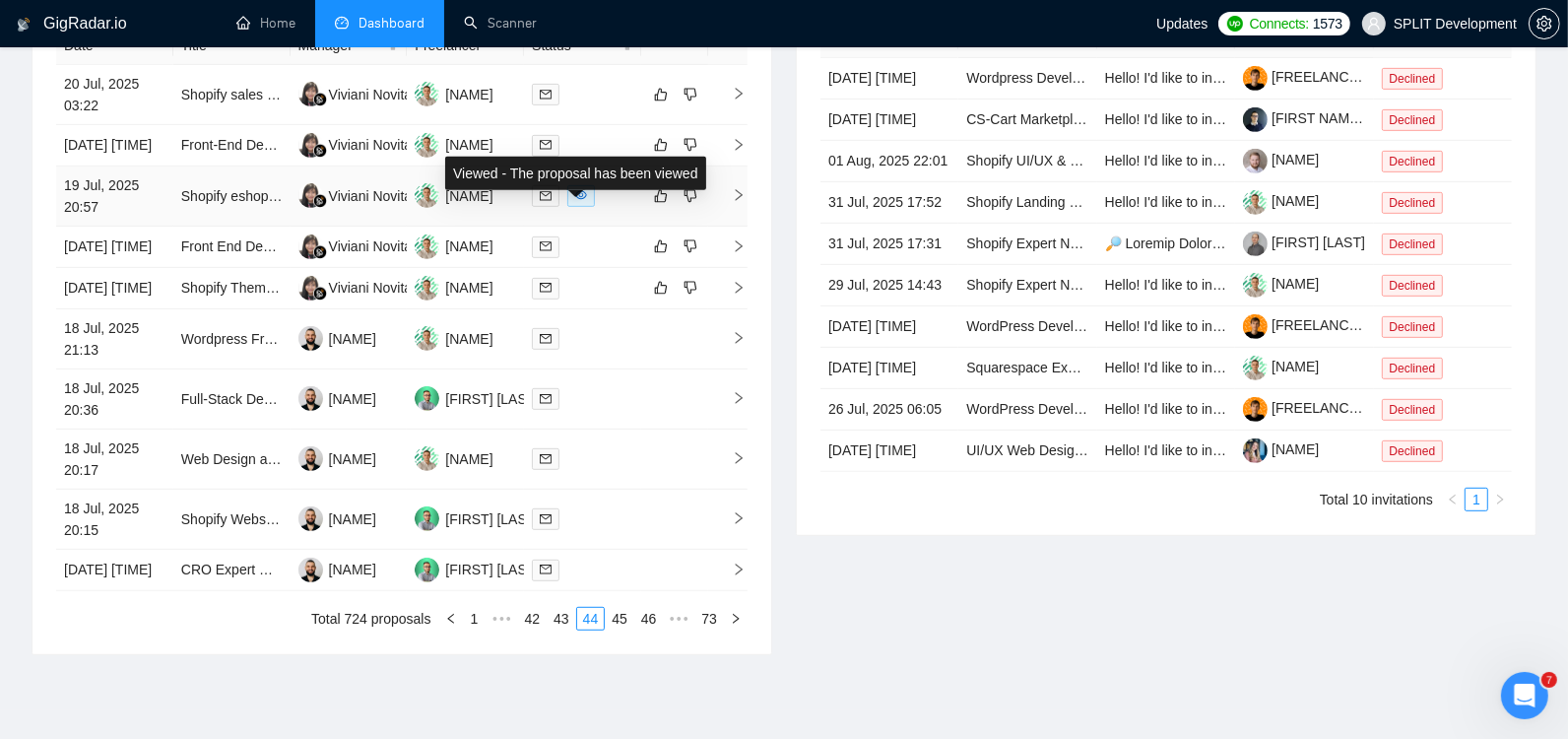 click 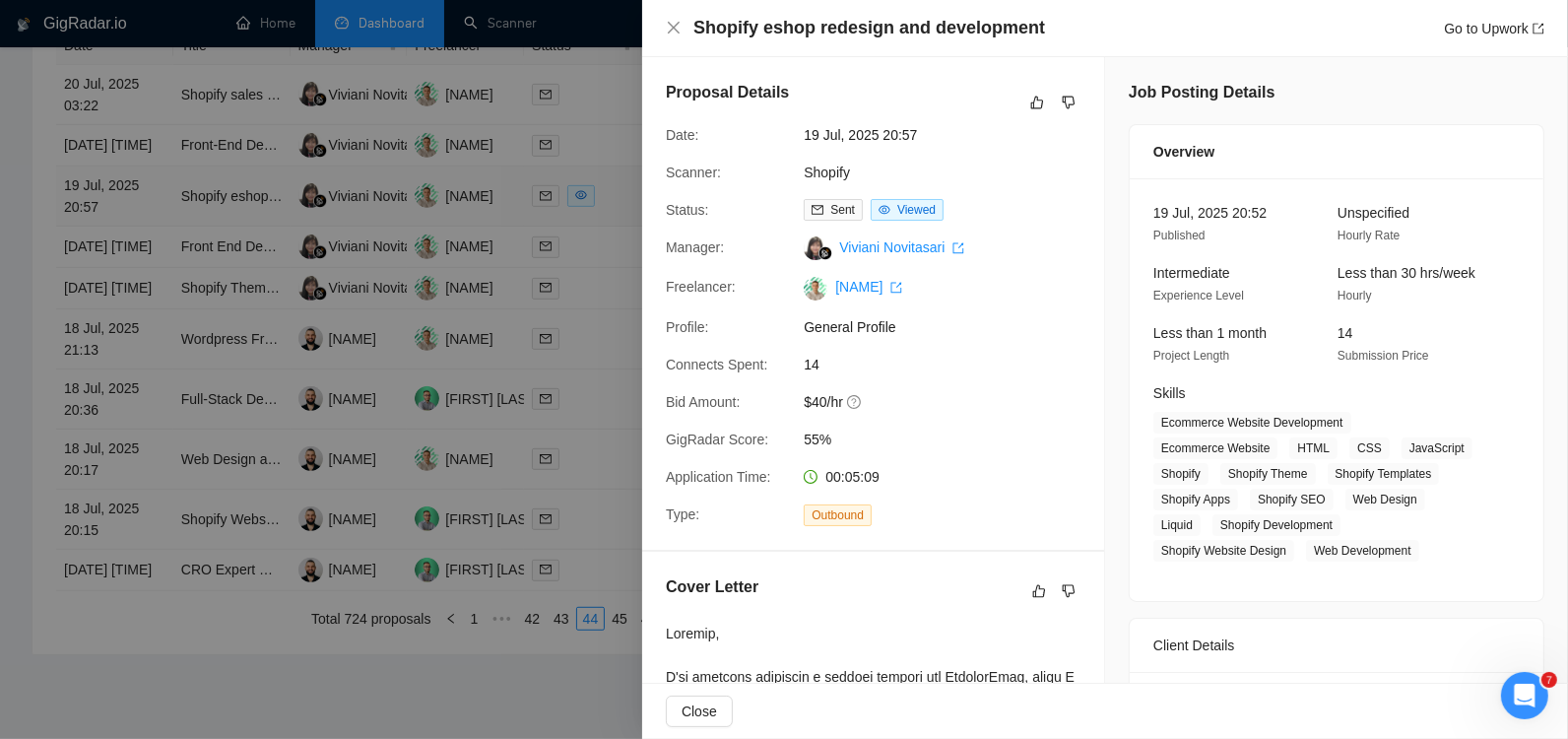 click at bounding box center (784, 370) 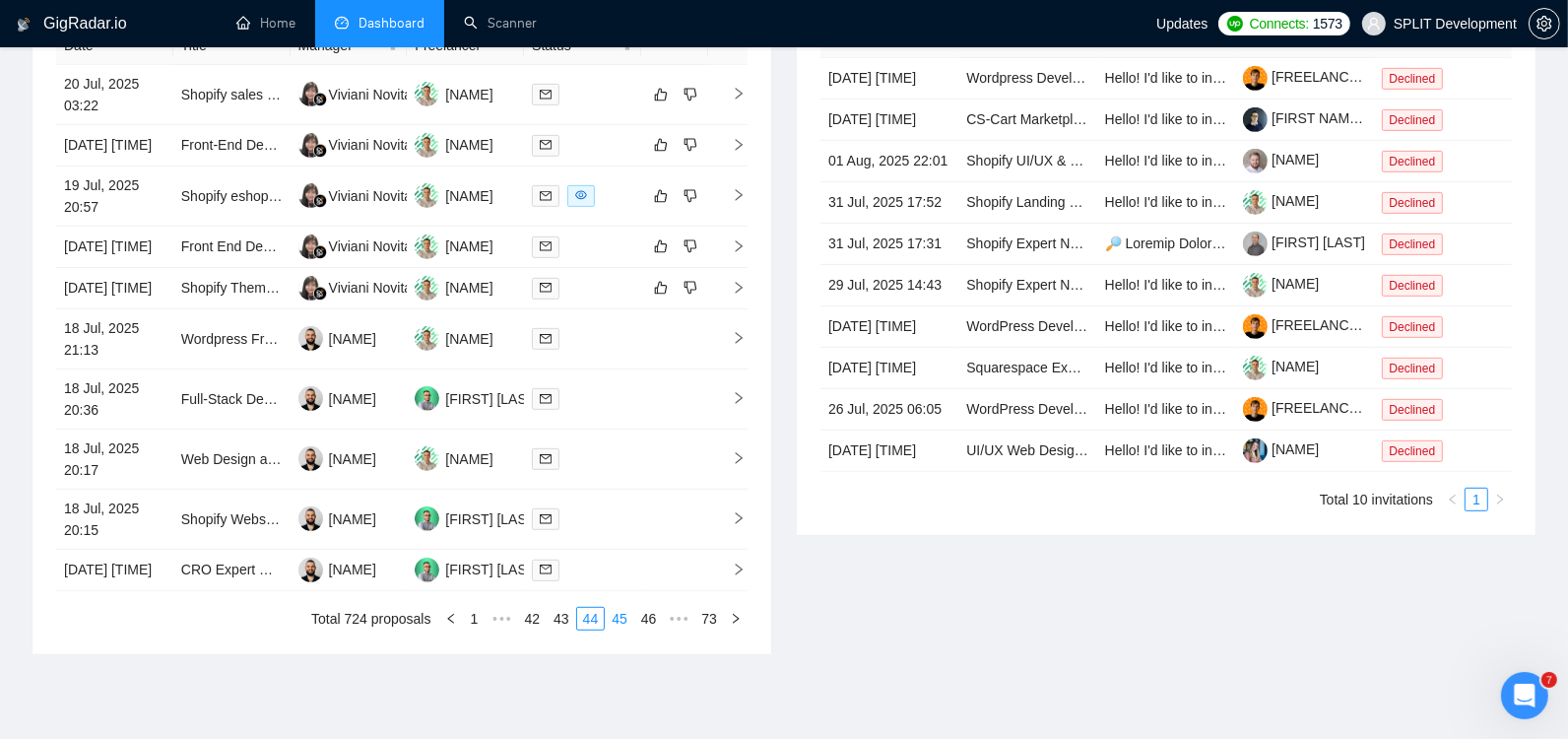 click on "45" at bounding box center (620, 619) 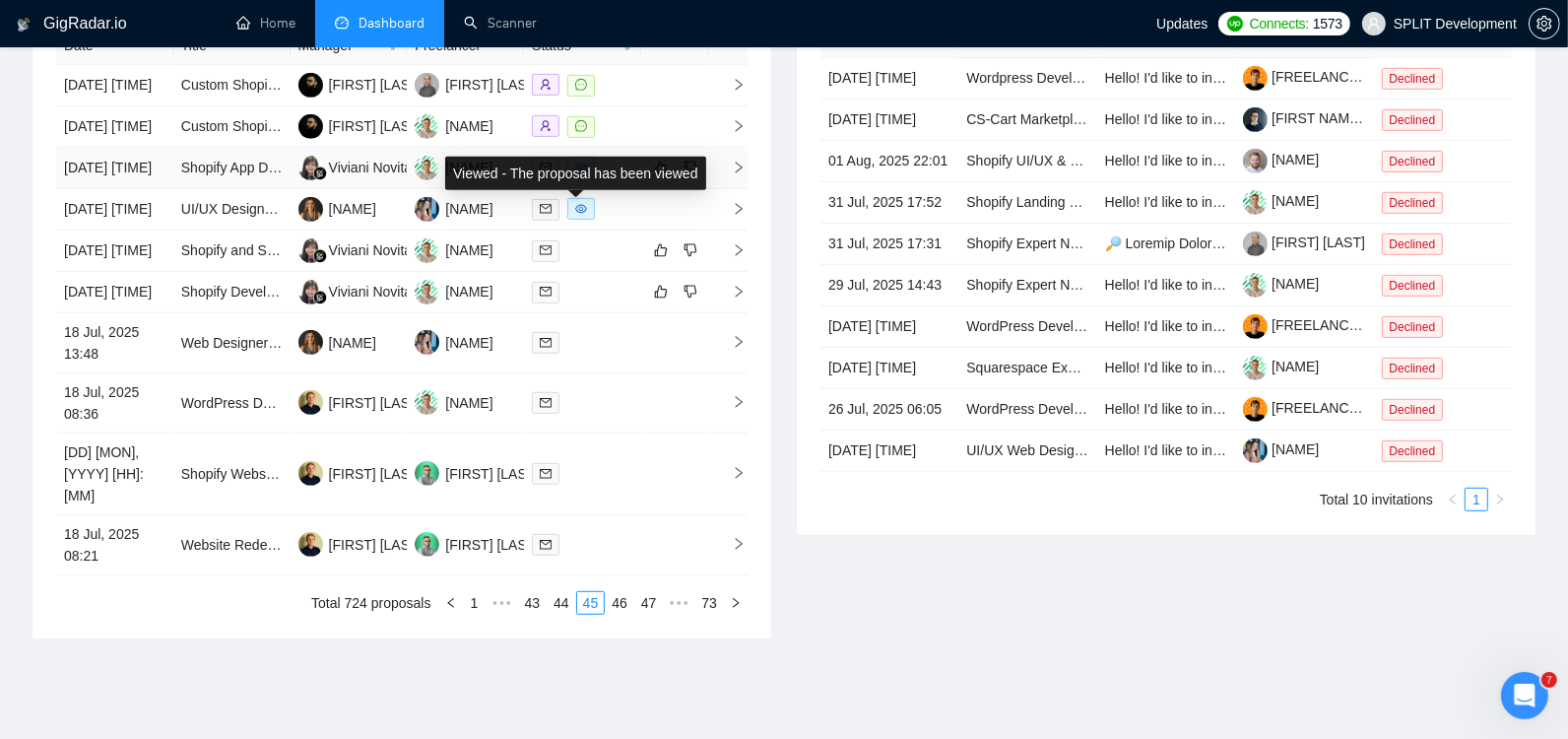 click 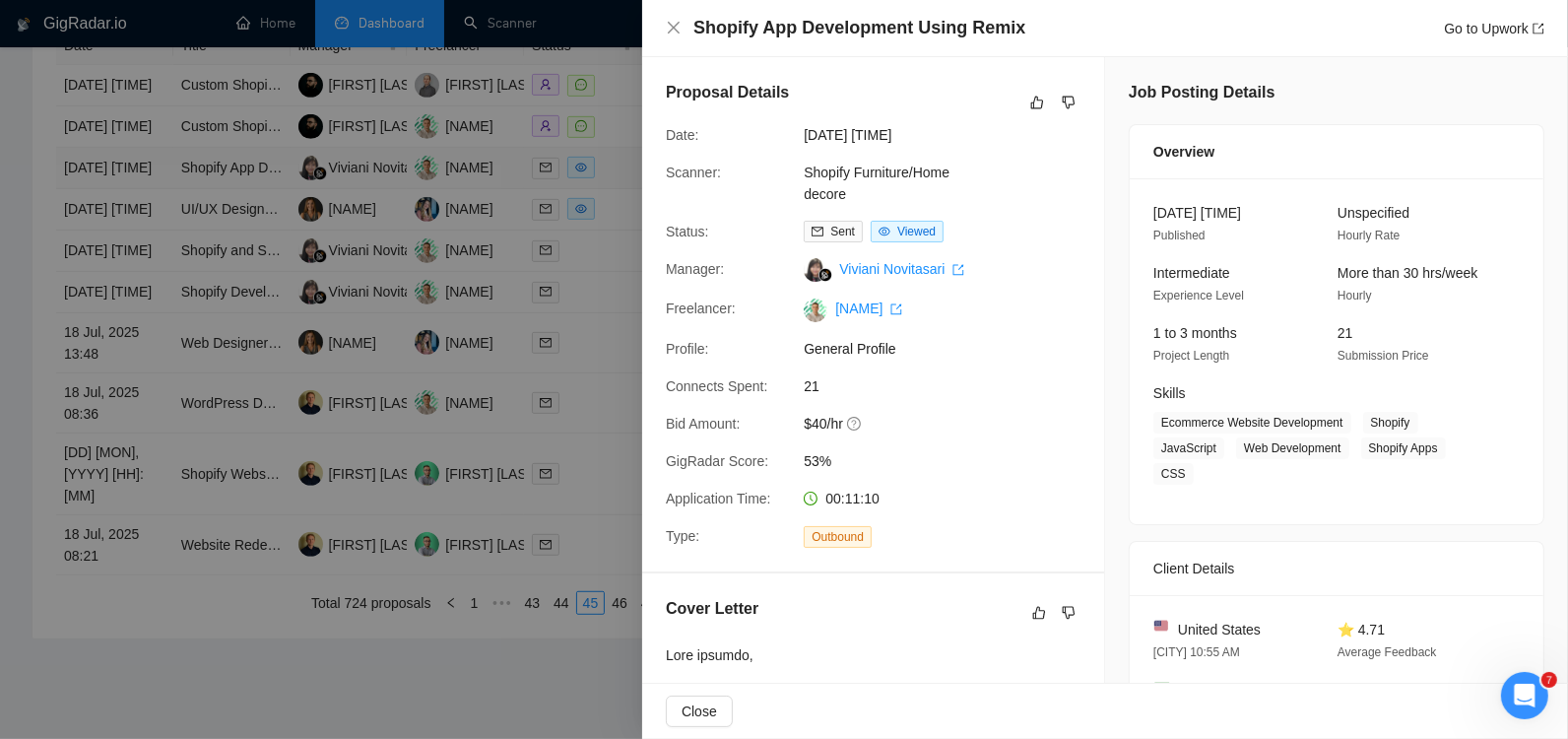 click at bounding box center (784, 370) 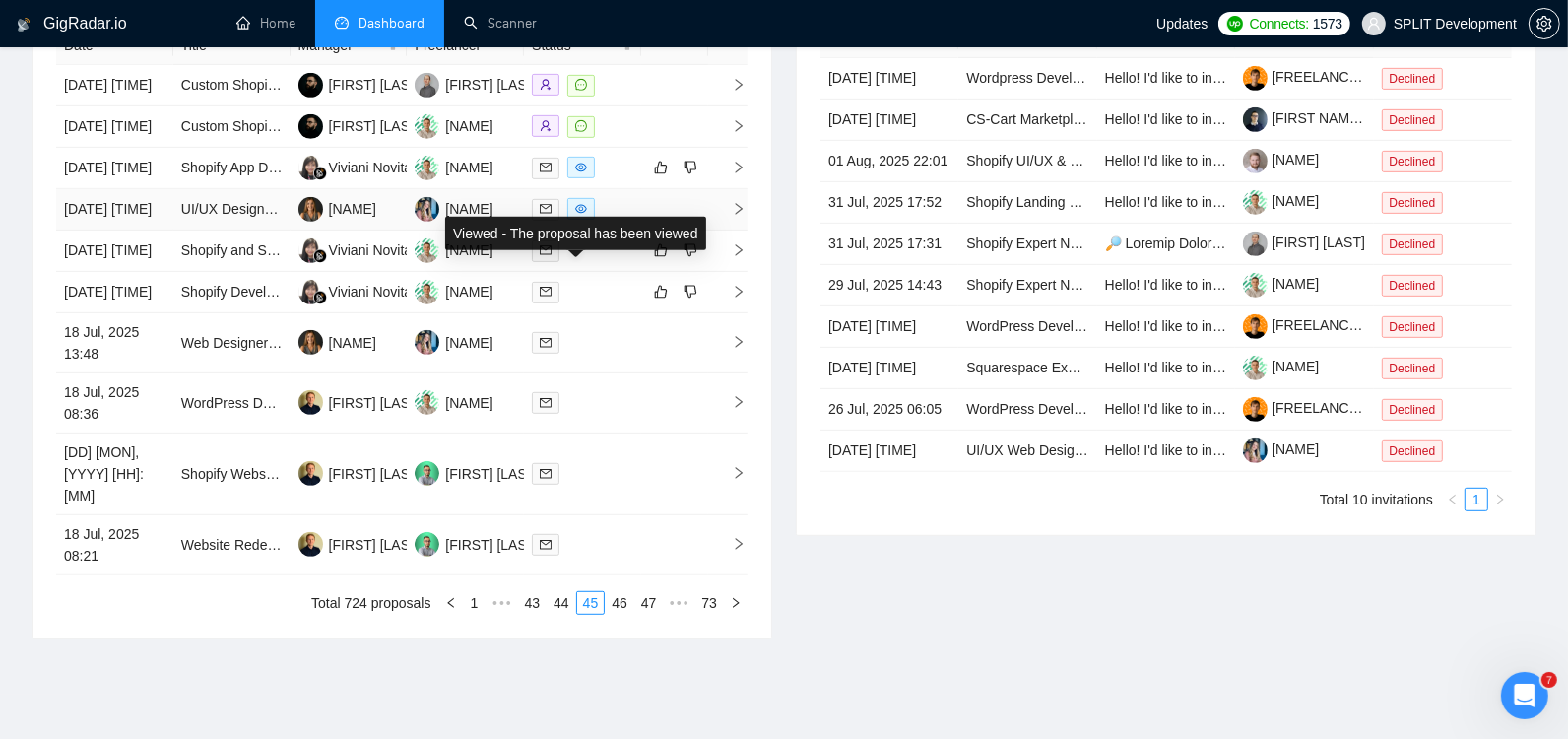 click 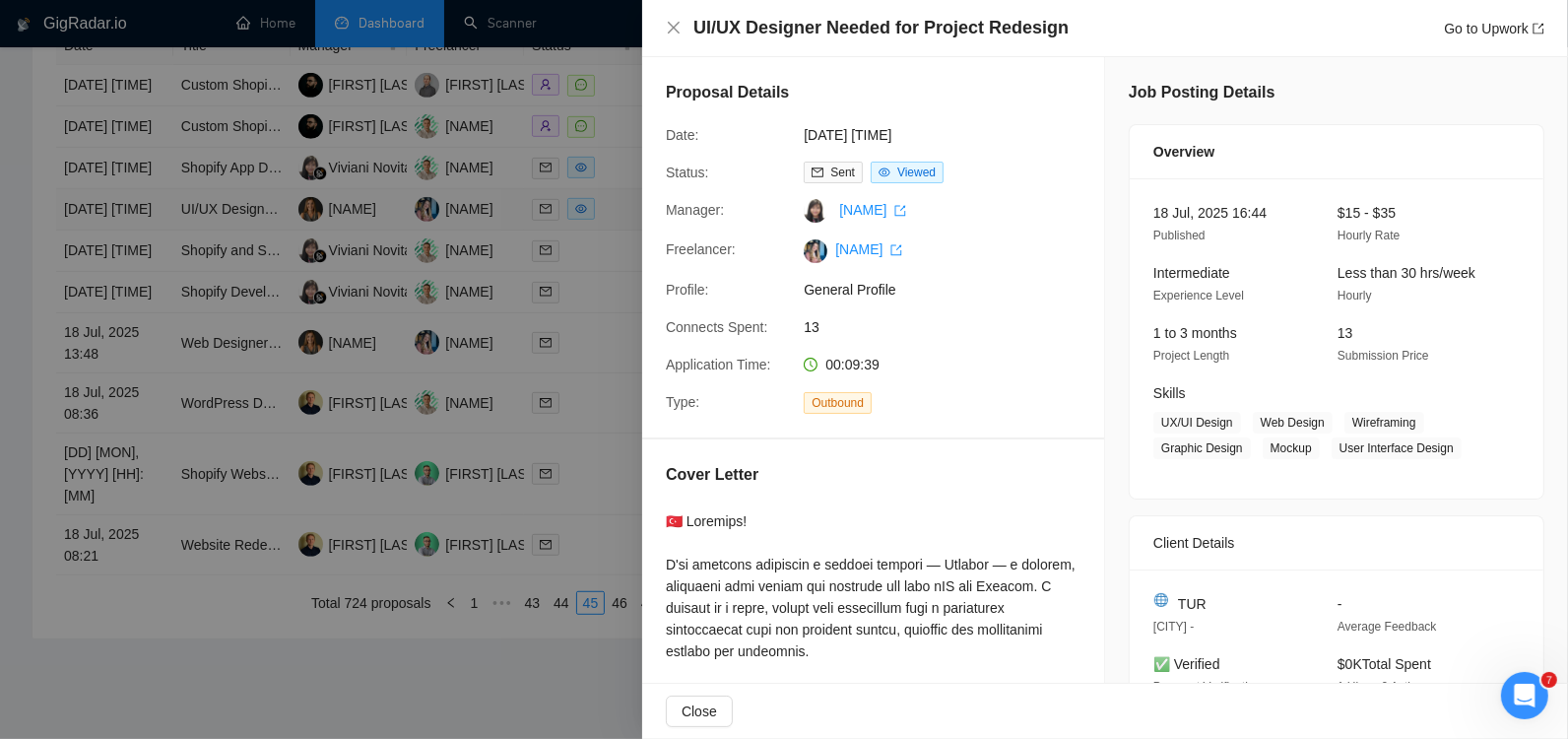 click at bounding box center (784, 370) 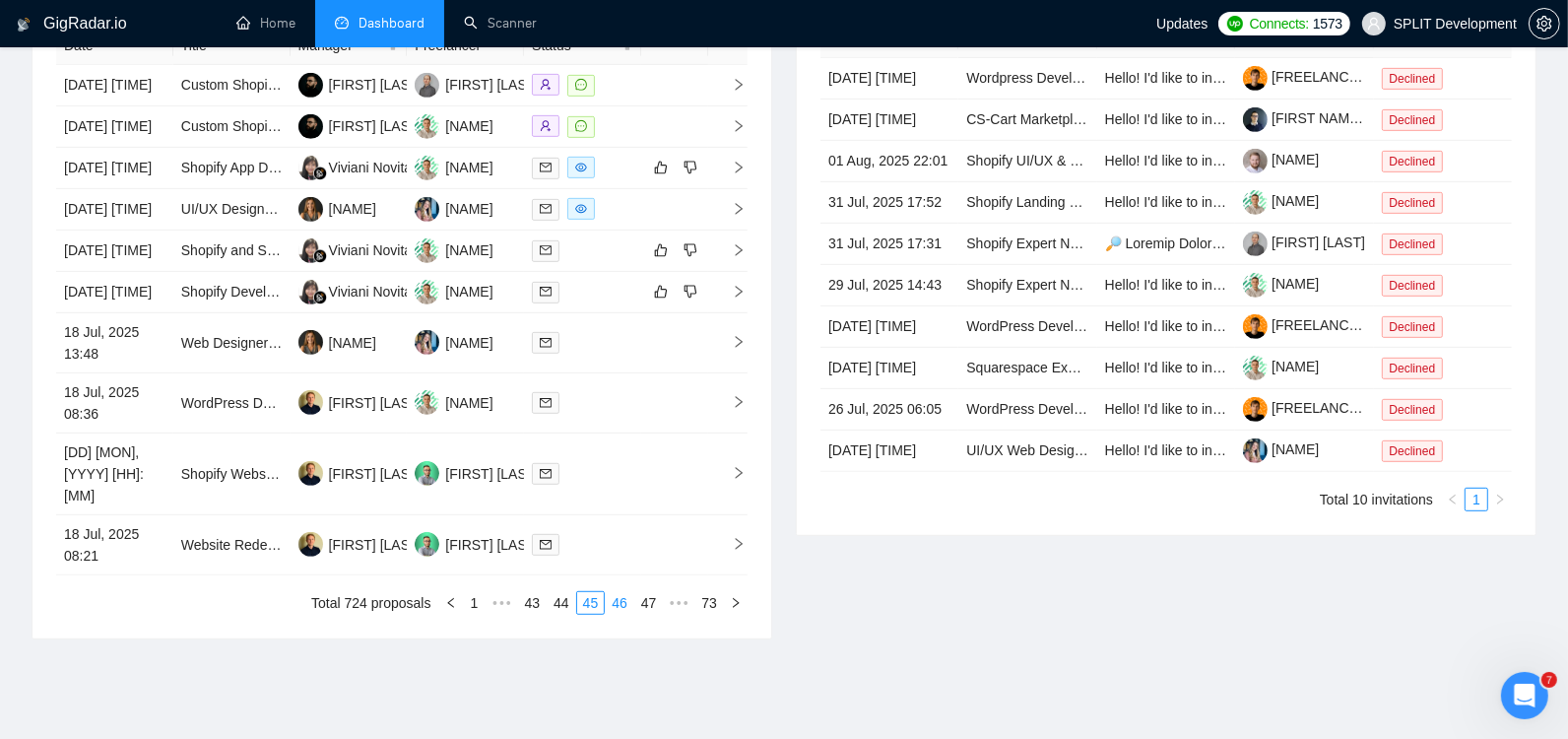 click on "46" at bounding box center [620, 603] 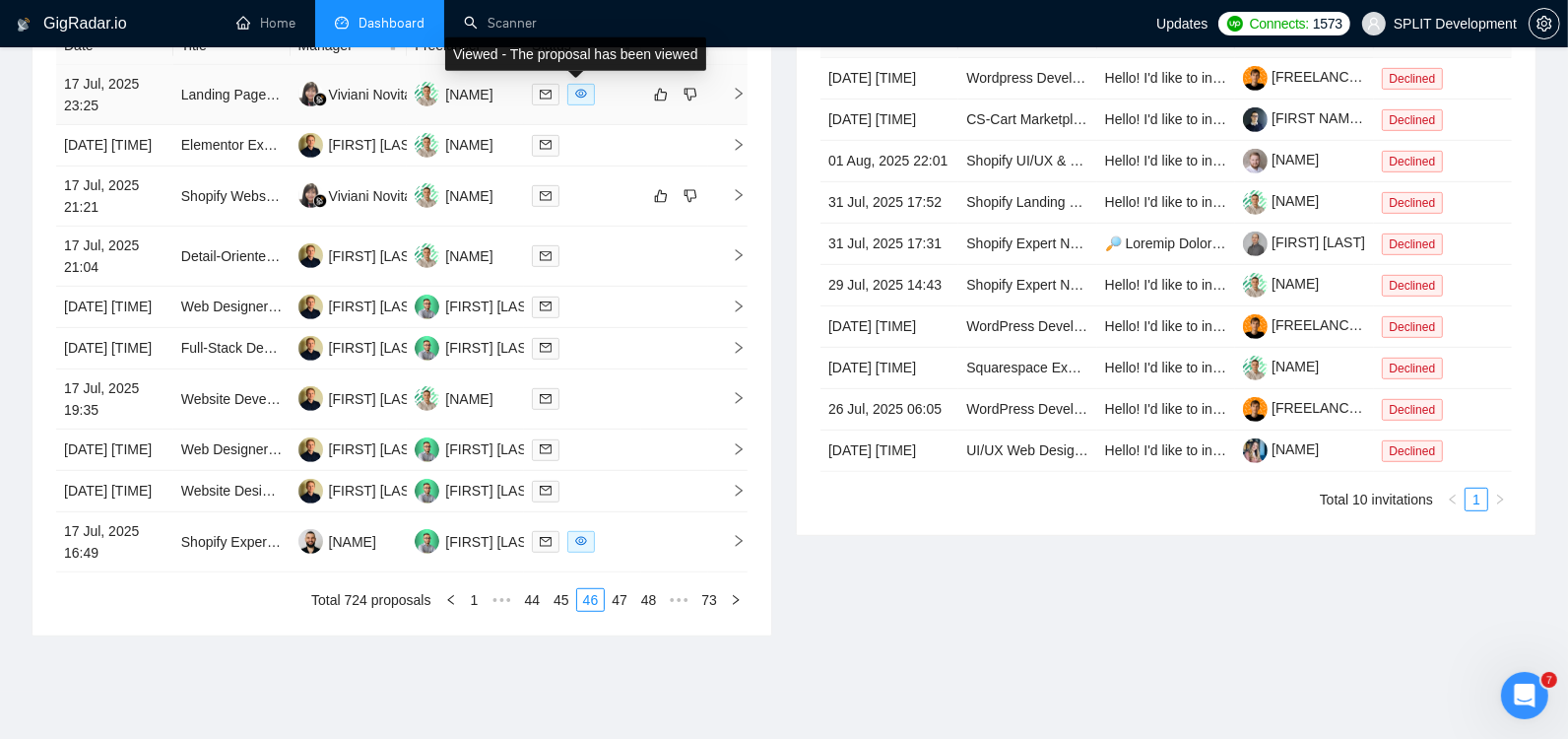 click 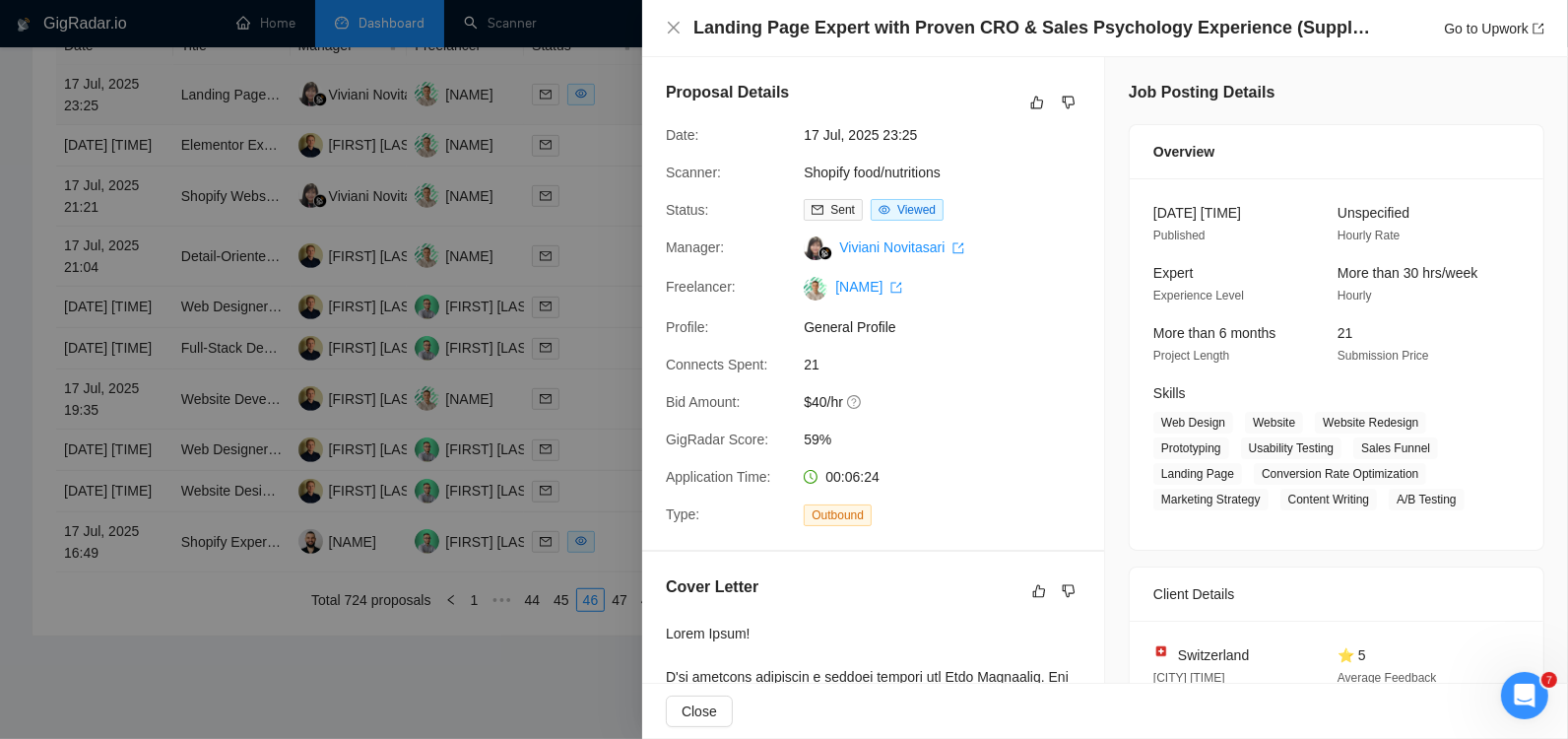 click at bounding box center (784, 370) 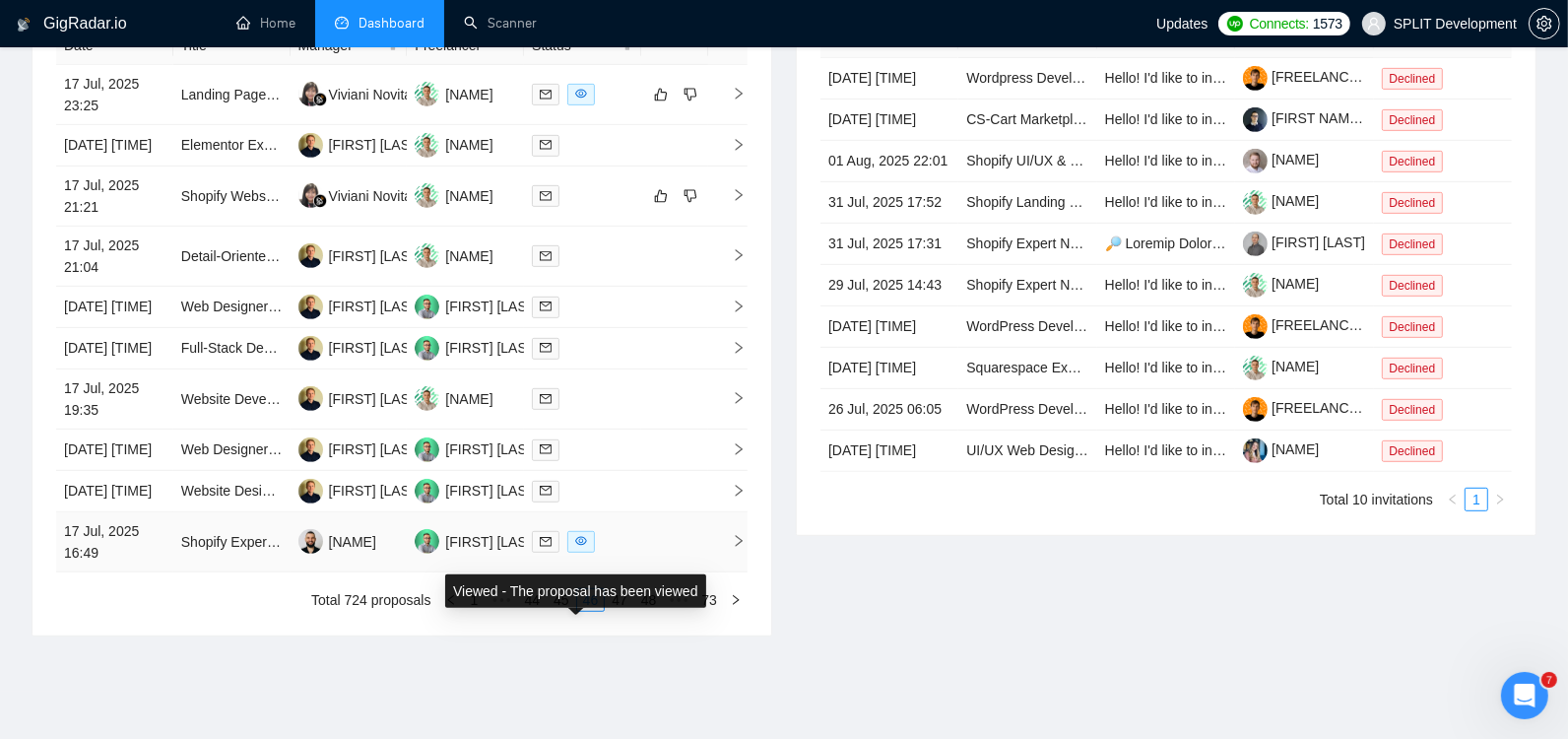 click 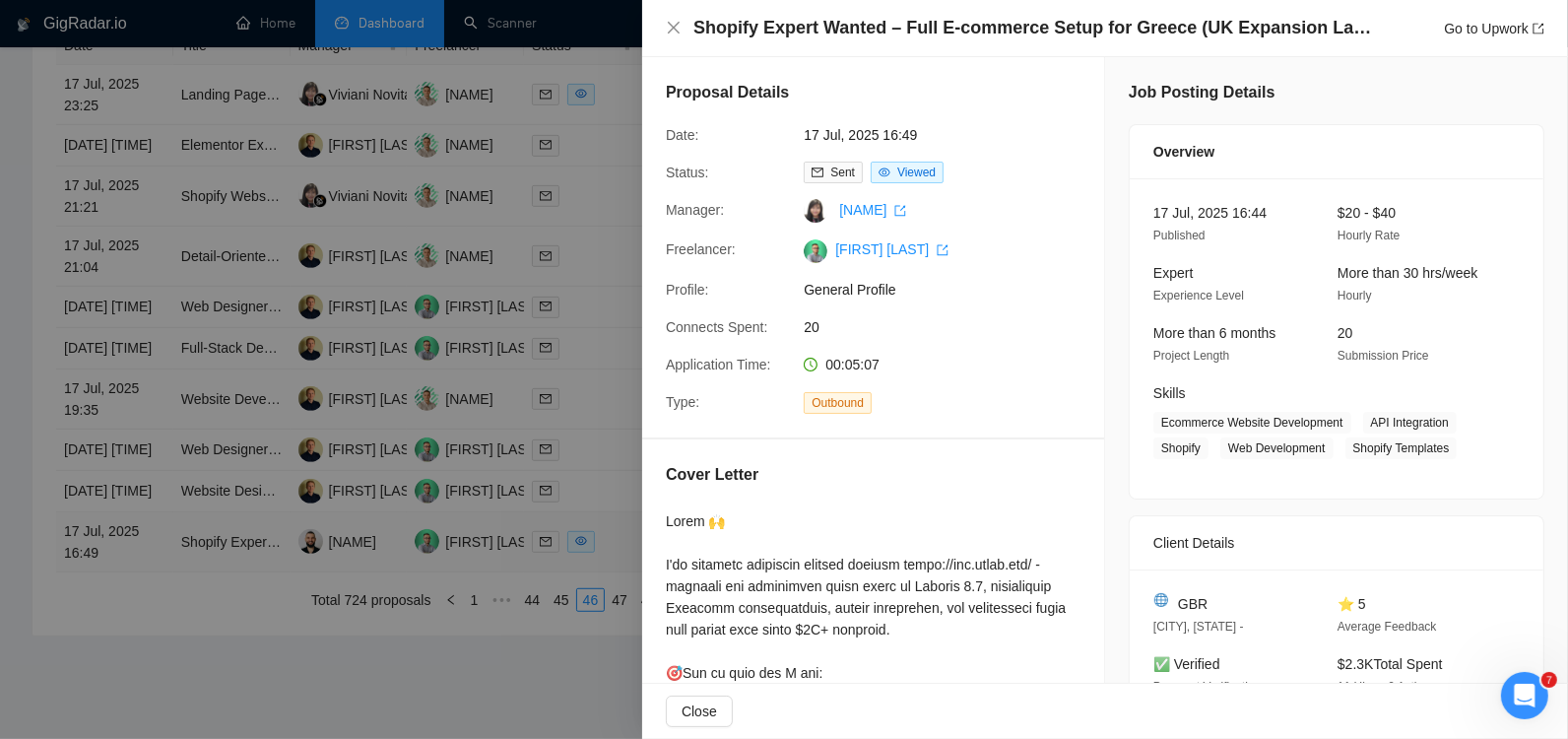 click at bounding box center (784, 370) 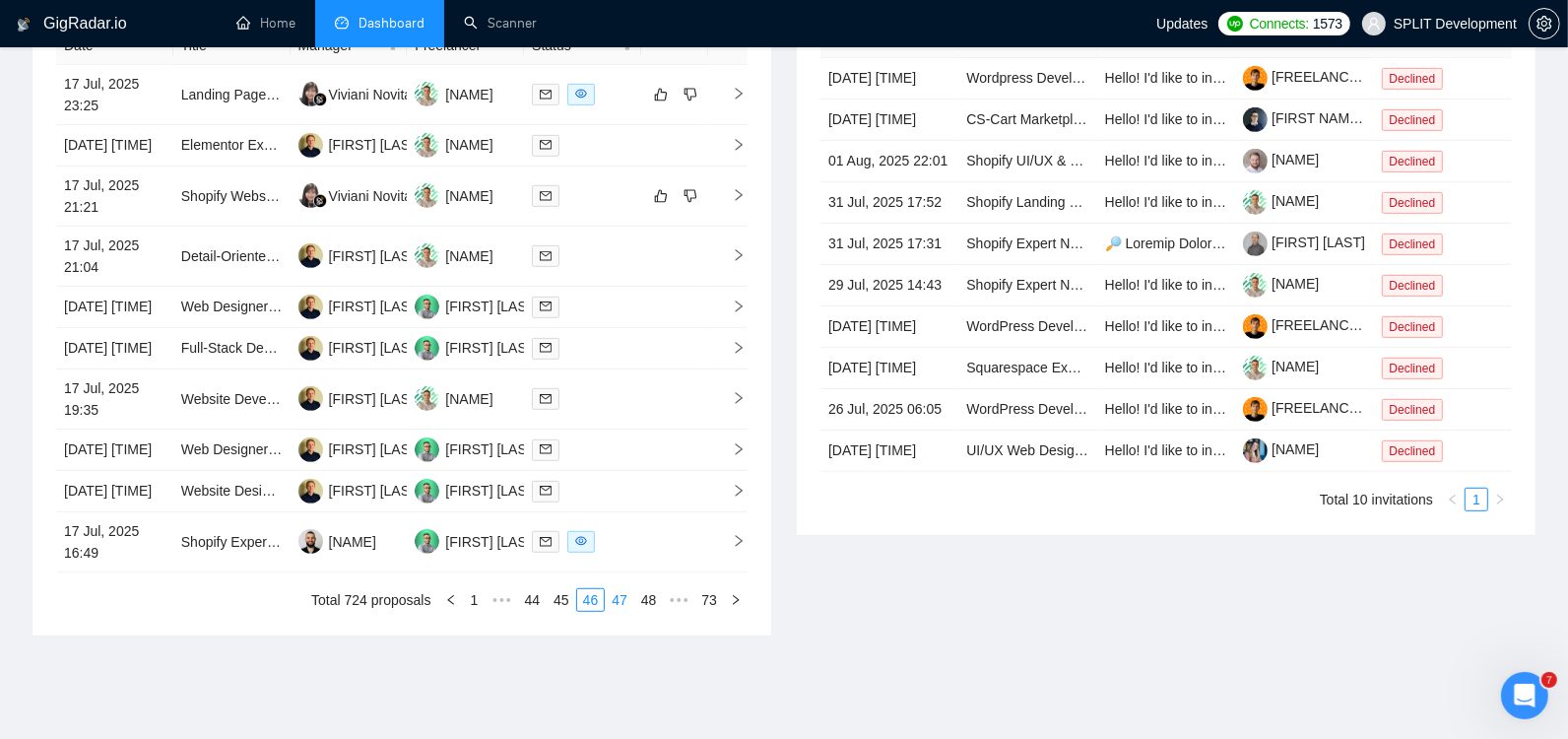 click on "47" at bounding box center (620, 600) 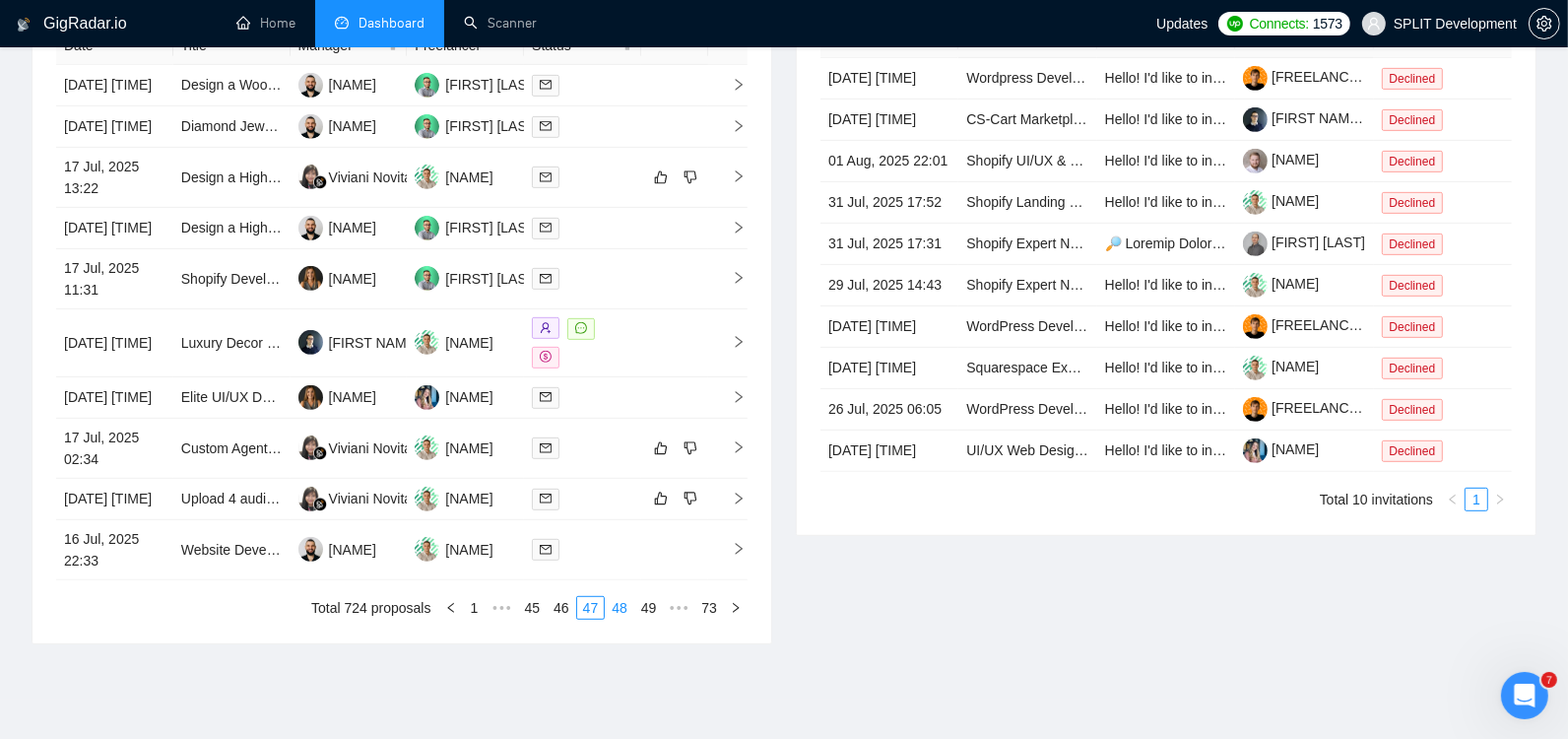 click on "48" at bounding box center (620, 608) 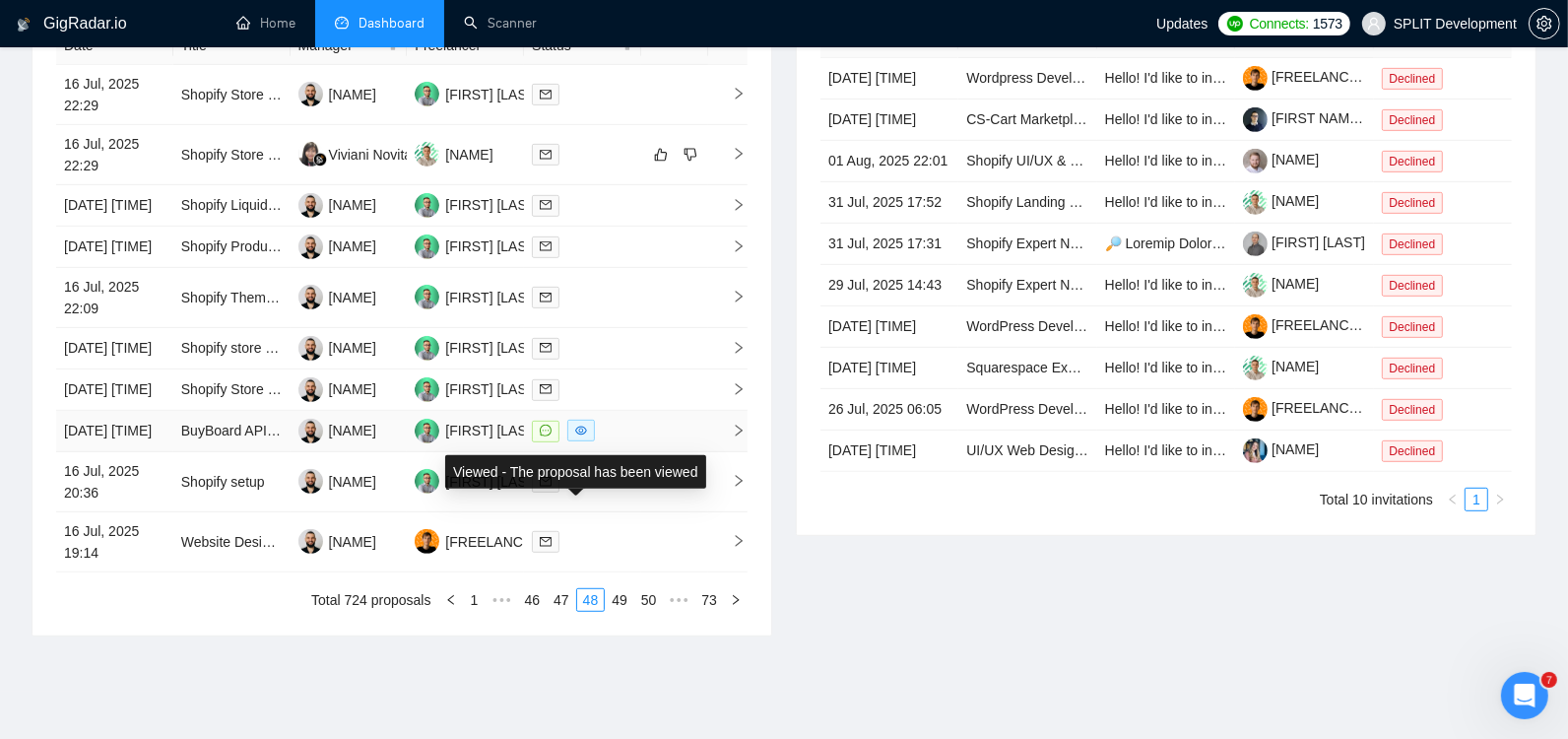 click 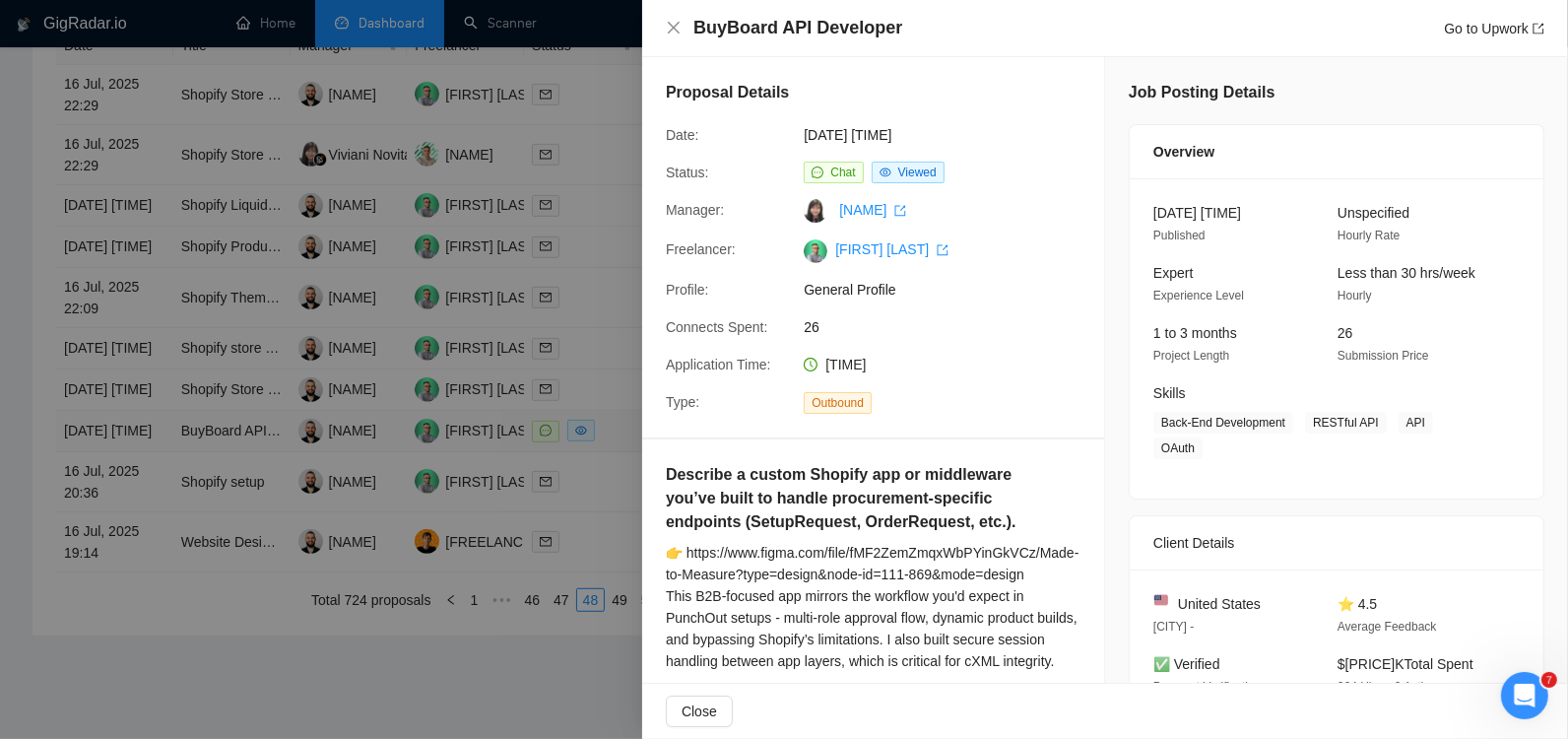 click at bounding box center (784, 370) 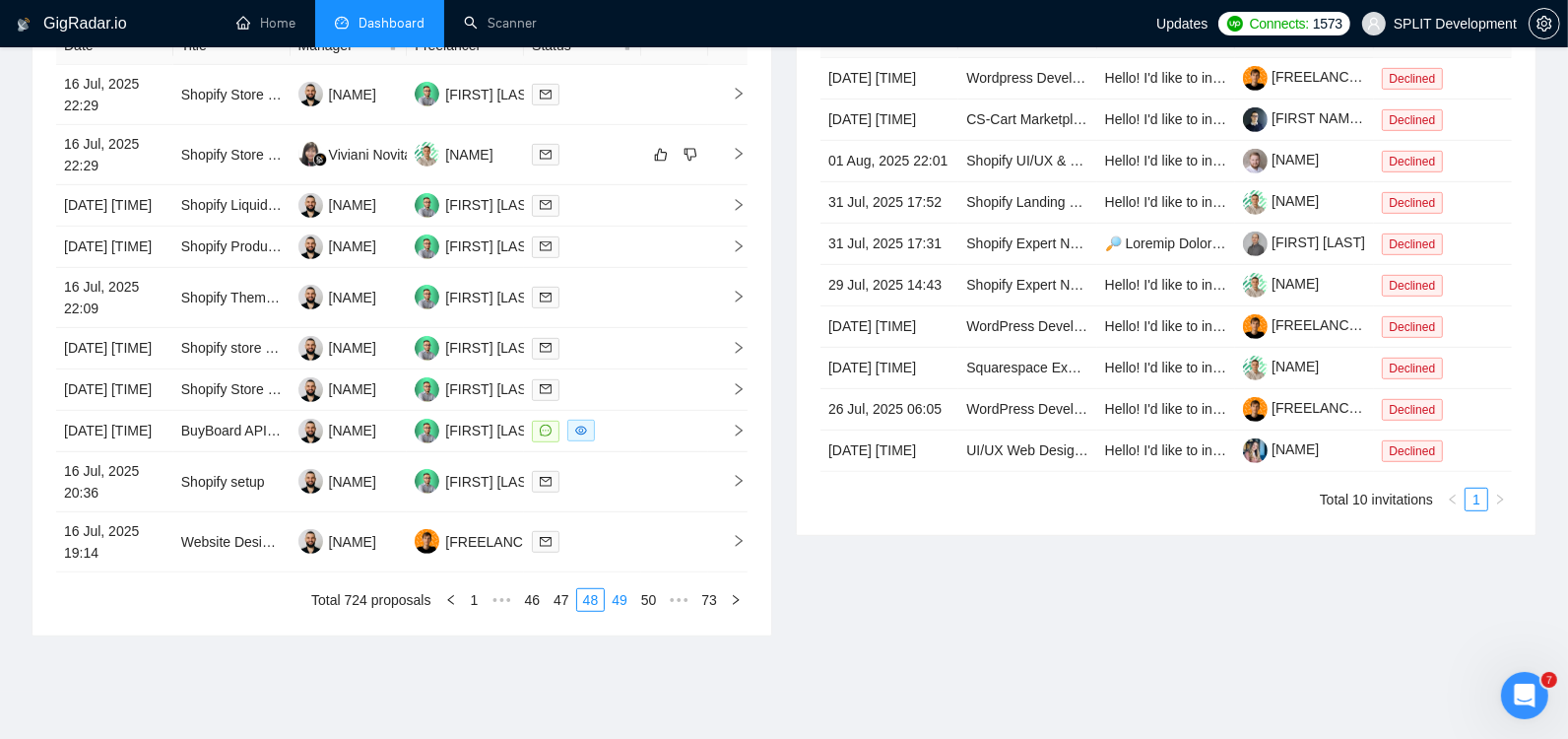 click on "49" at bounding box center [620, 600] 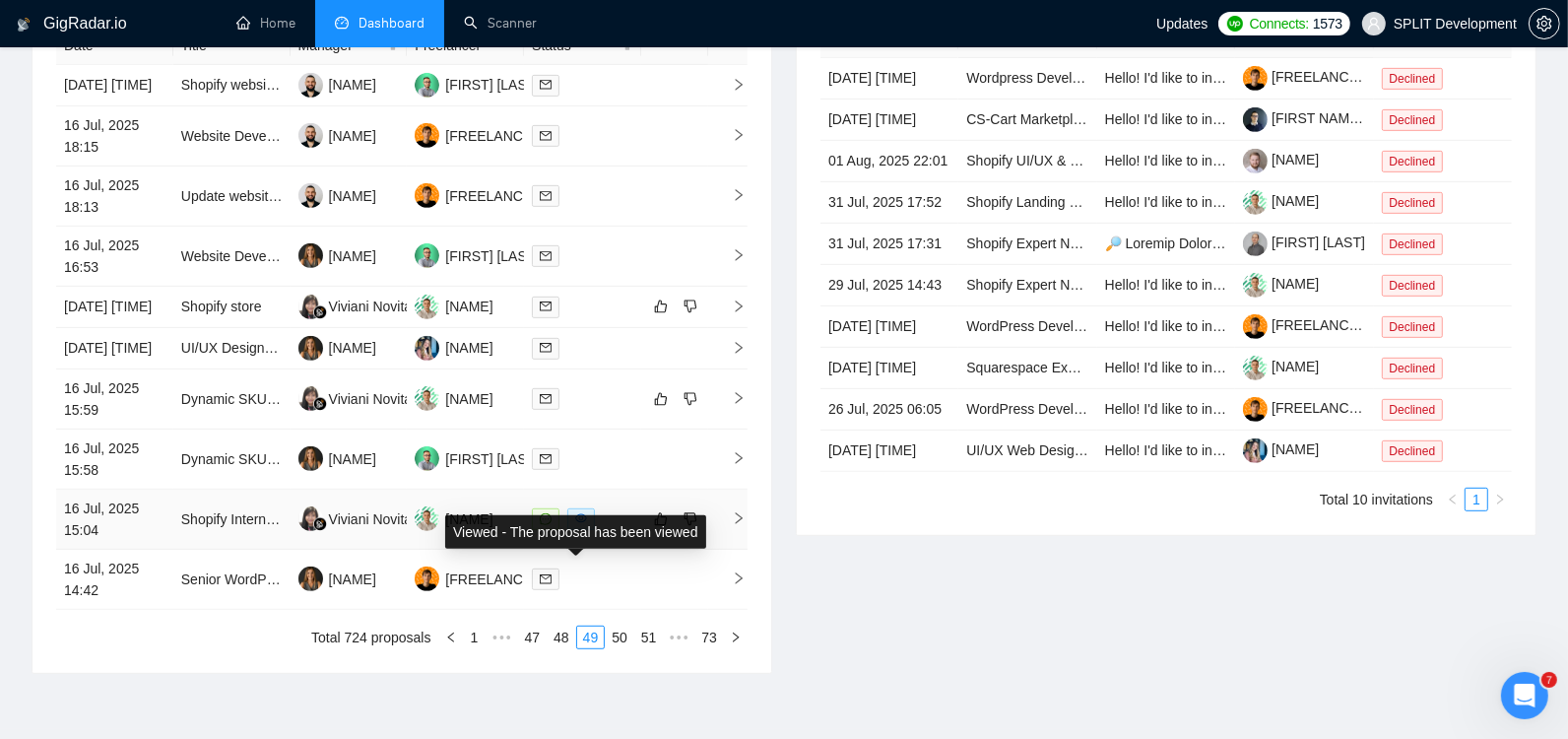 click 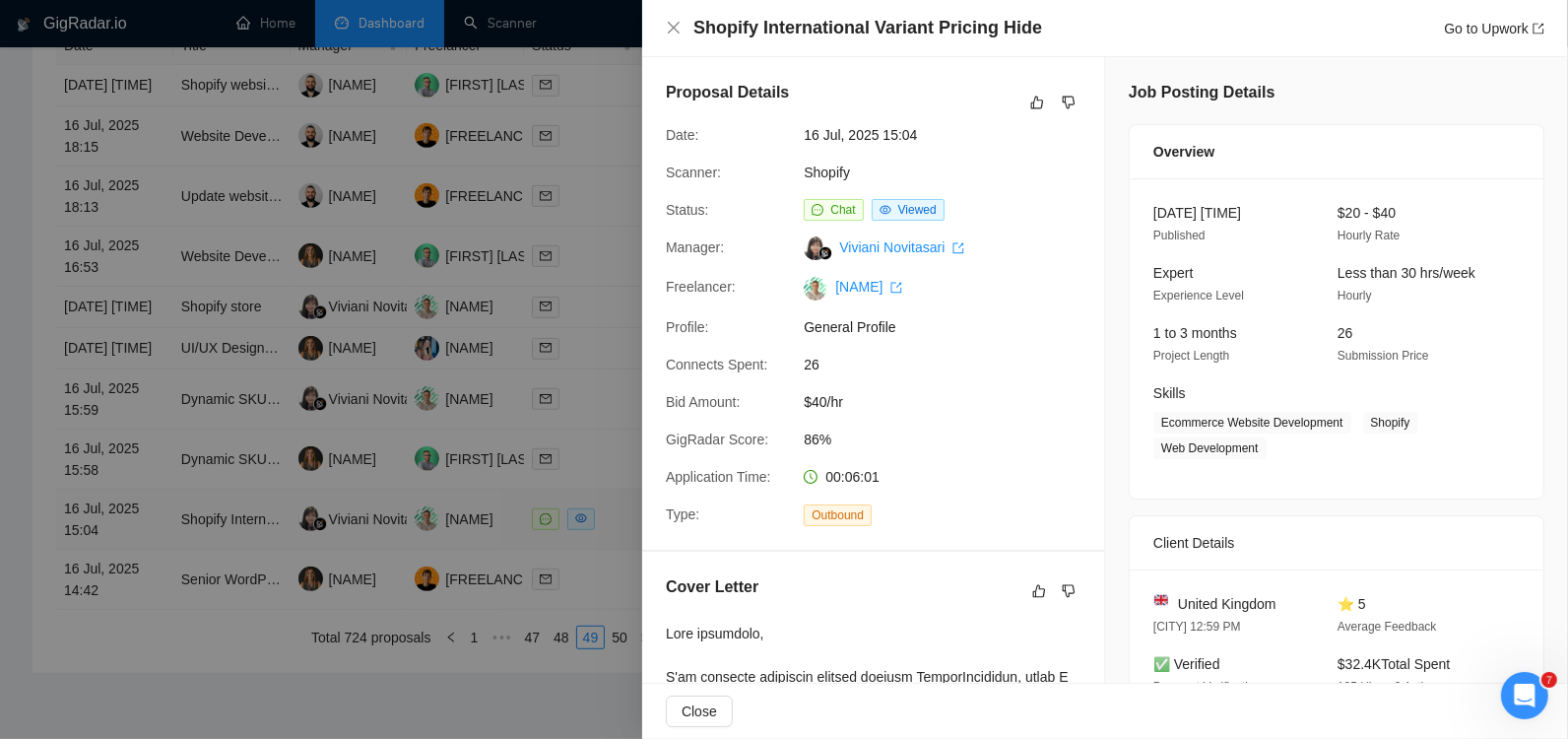 click at bounding box center (784, 370) 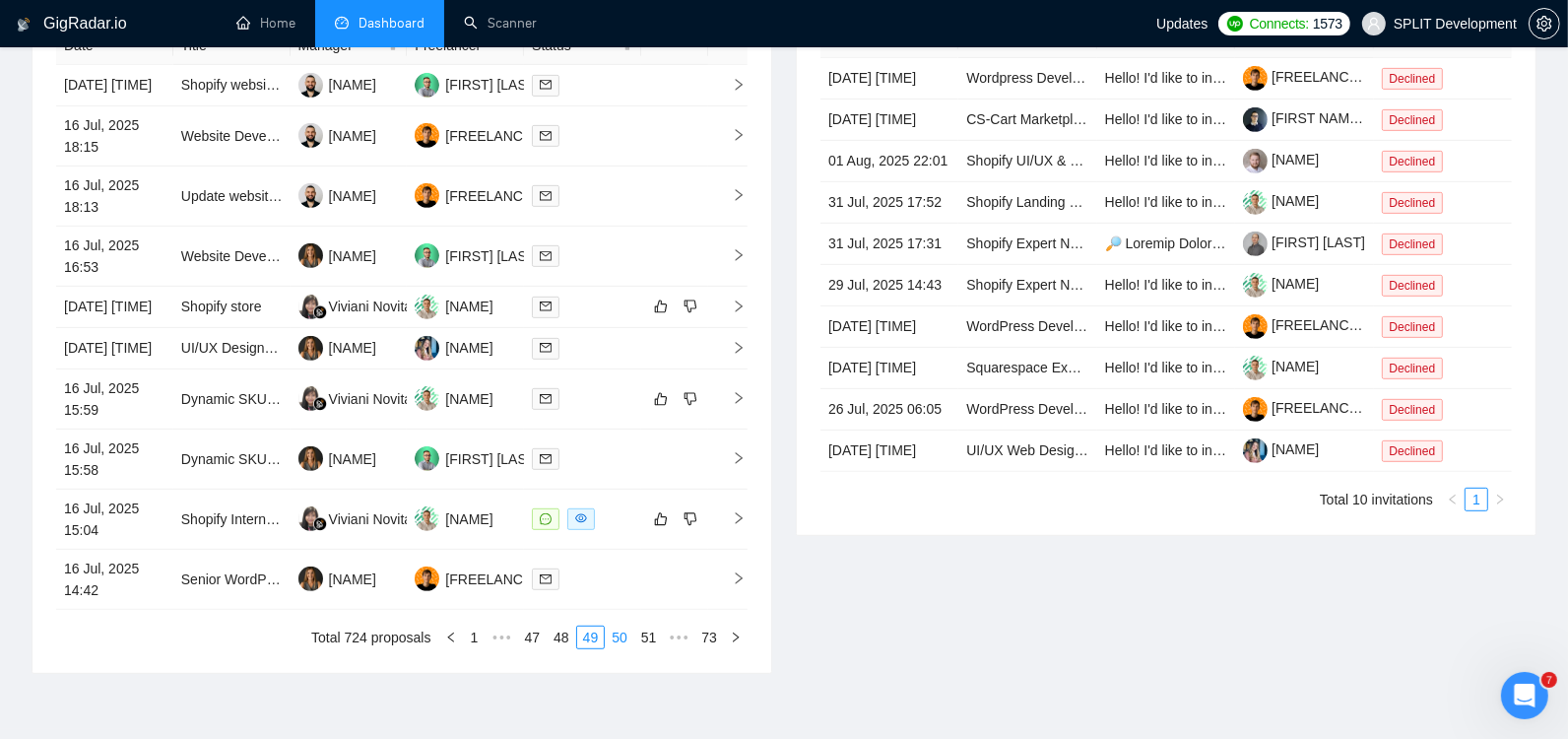 click on "50" at bounding box center [620, 638] 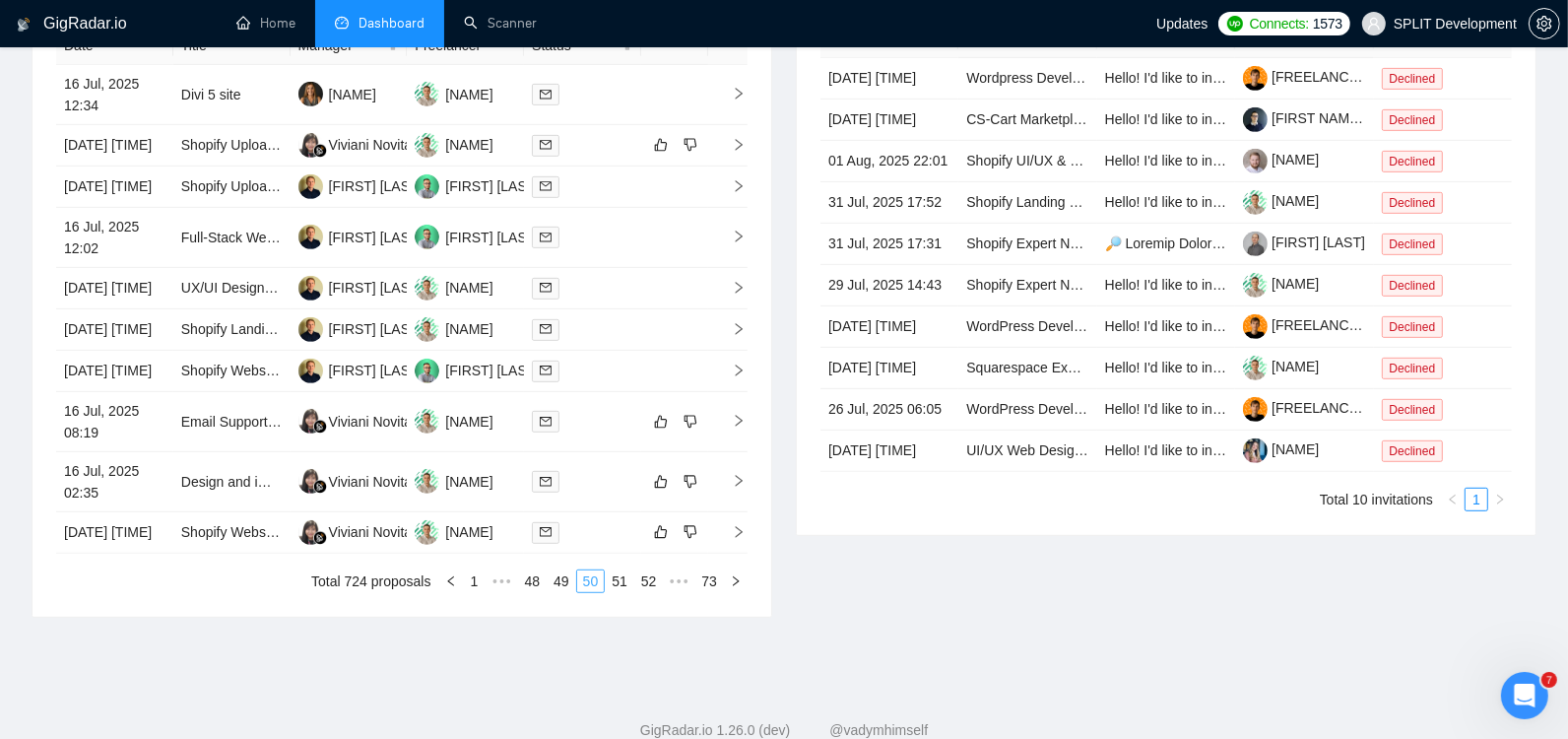 click on "51" at bounding box center [620, 581] 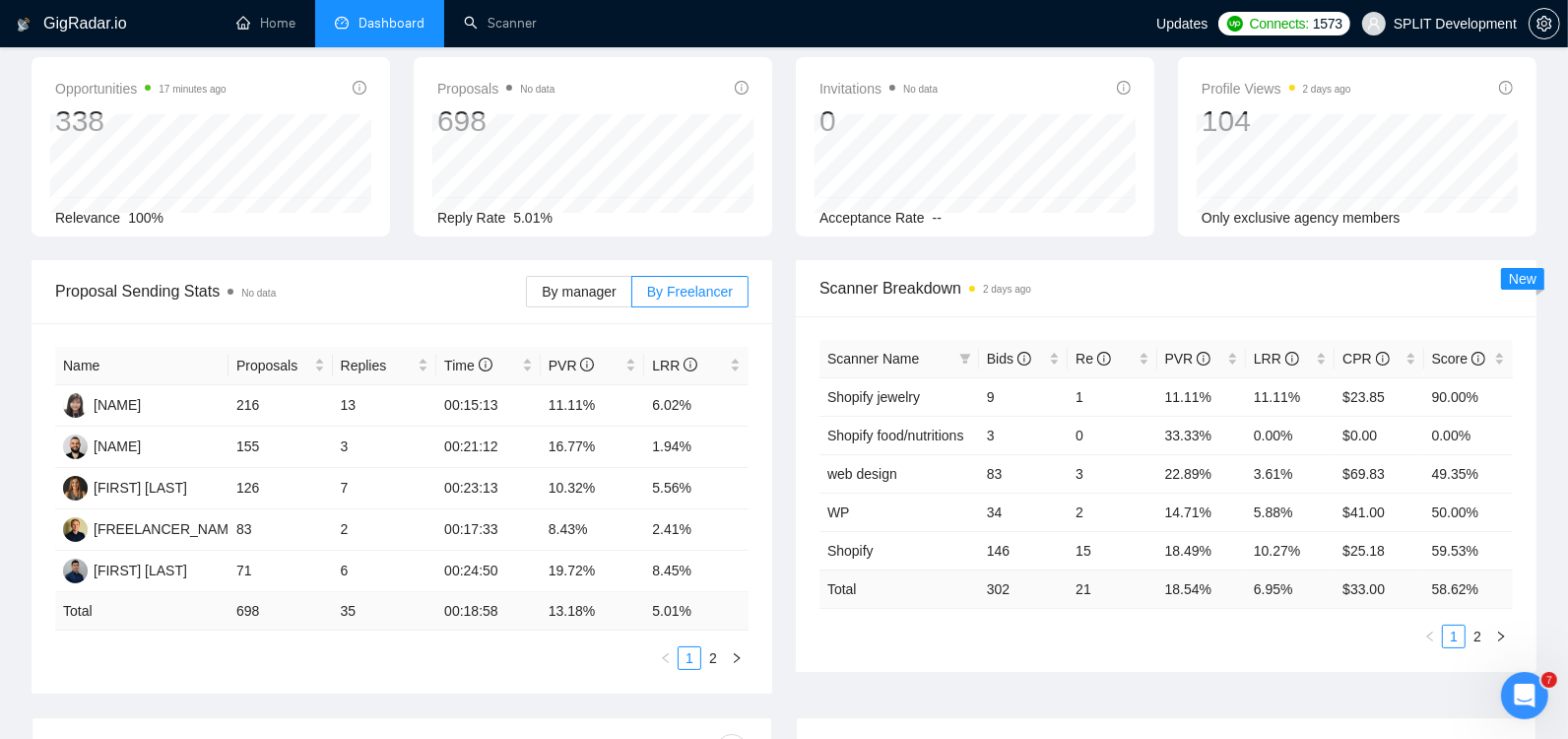 scroll, scrollTop: 0, scrollLeft: 0, axis: both 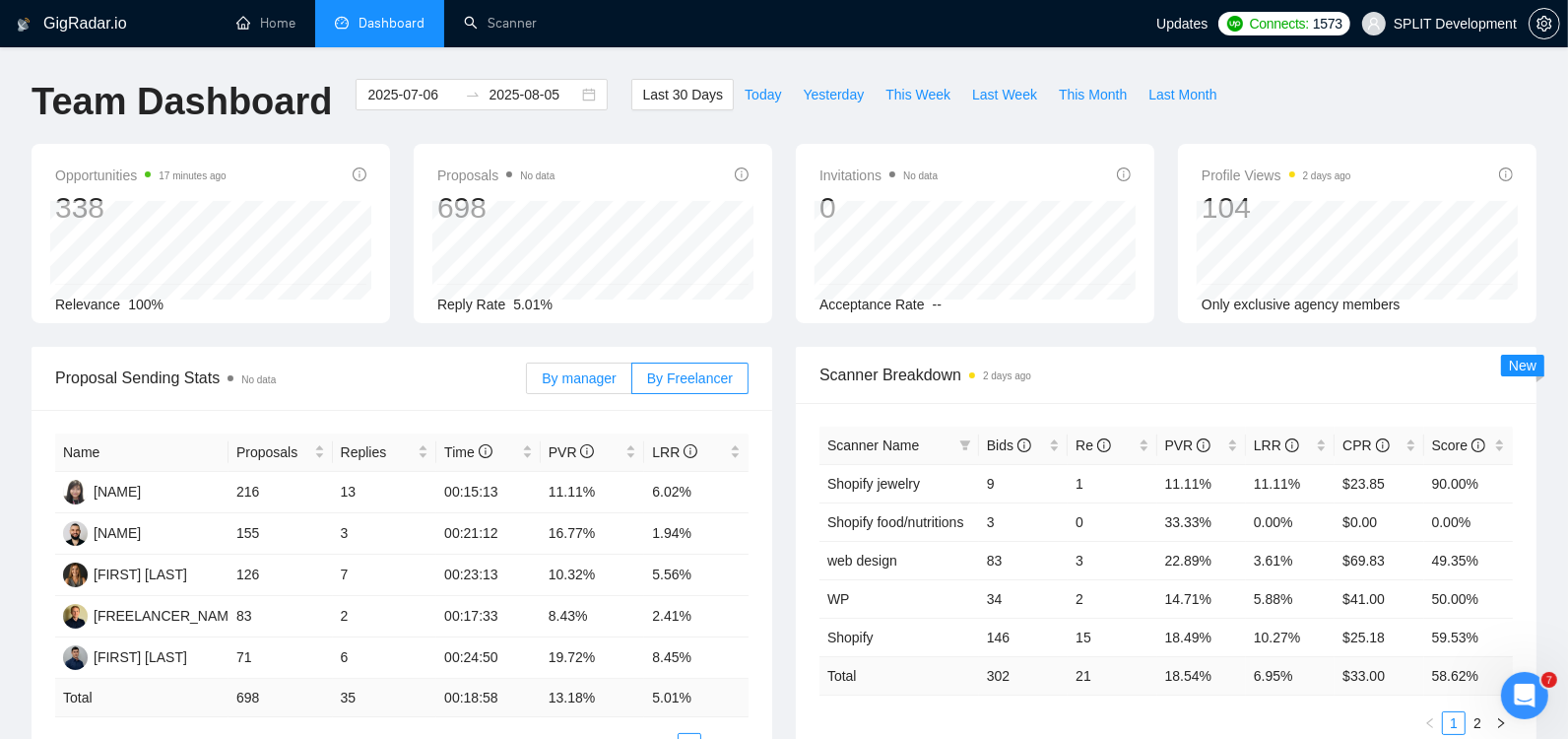 click on "By manager" at bounding box center [578, 378] 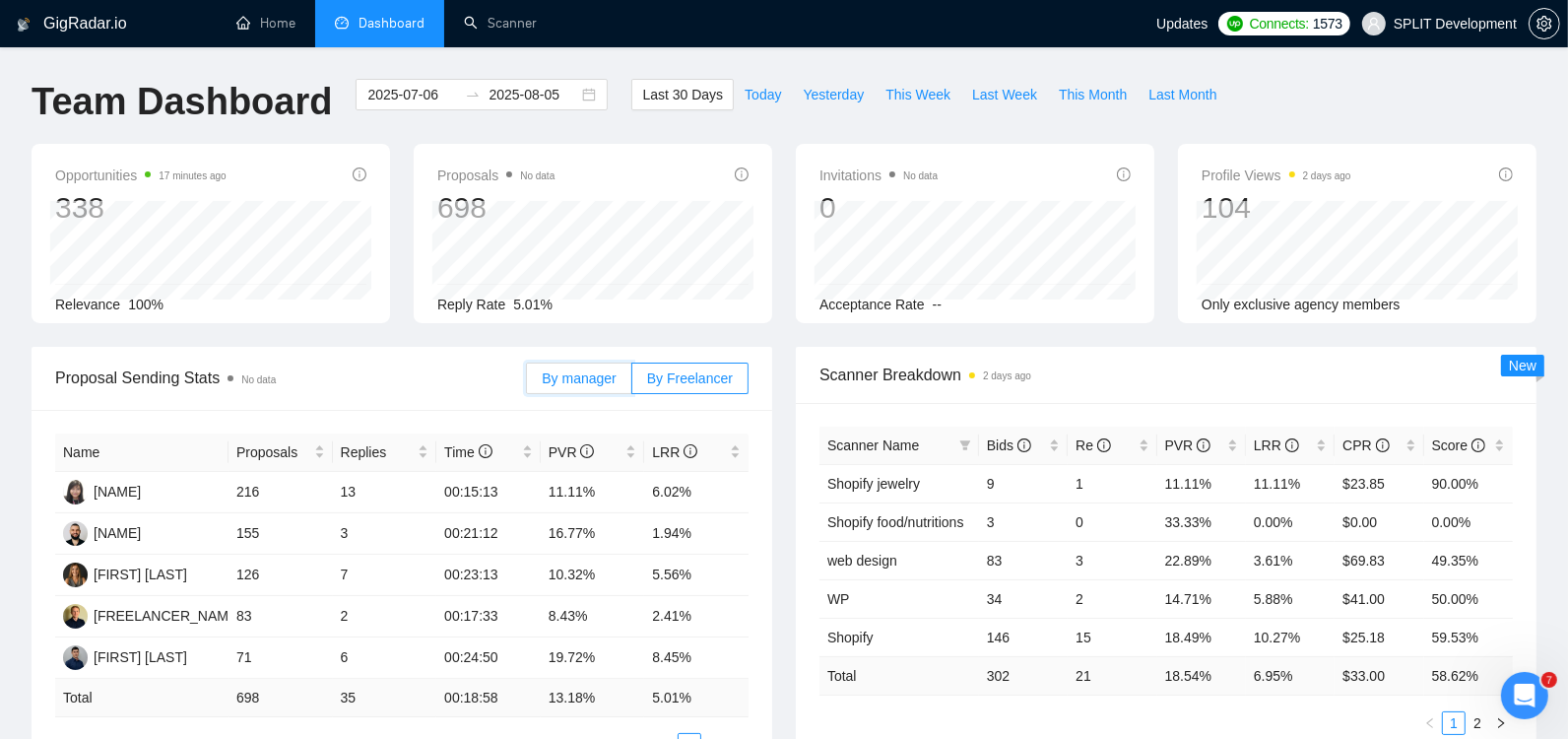 click on "By manager" at bounding box center (527, 383) 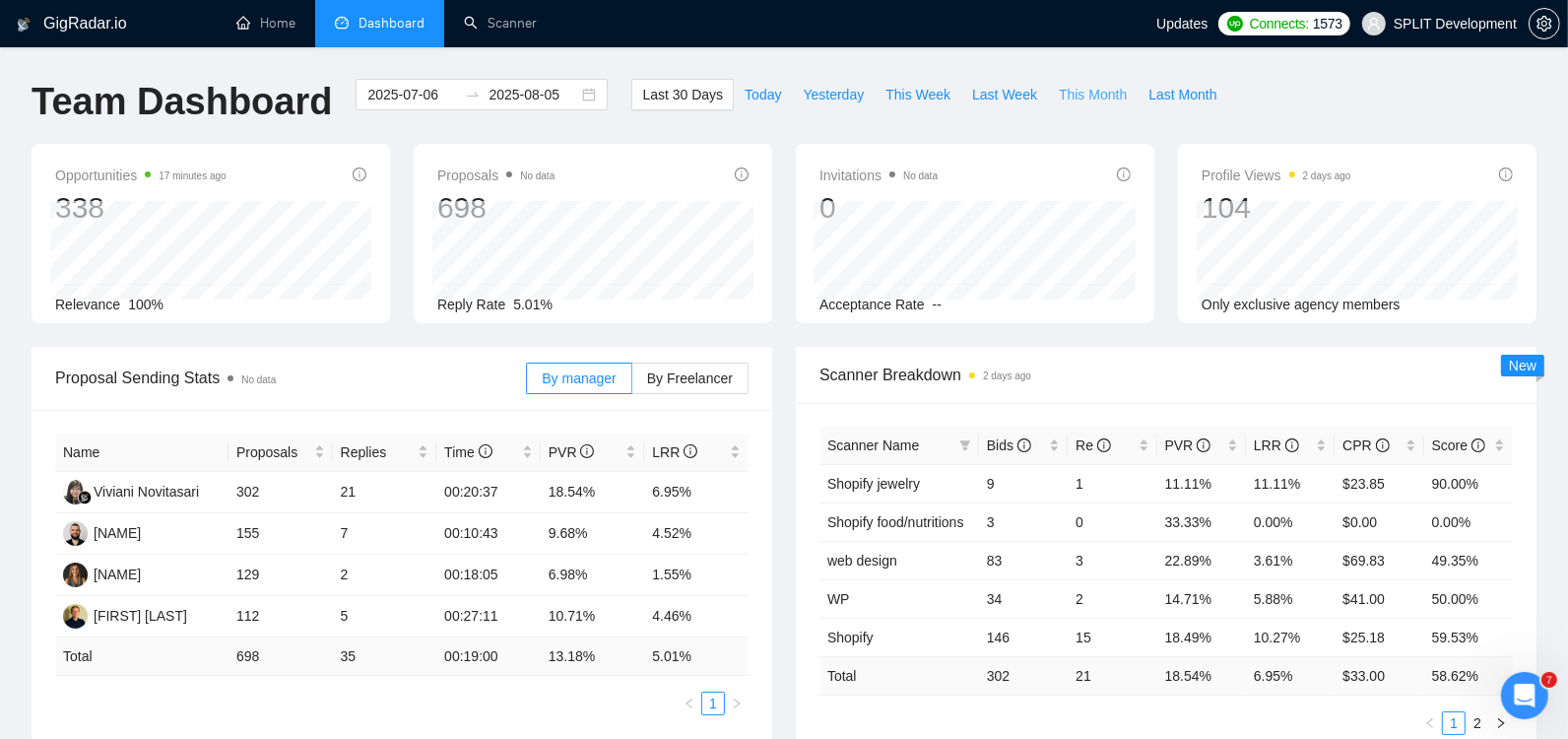 click on "This Month" at bounding box center [1092, 95] 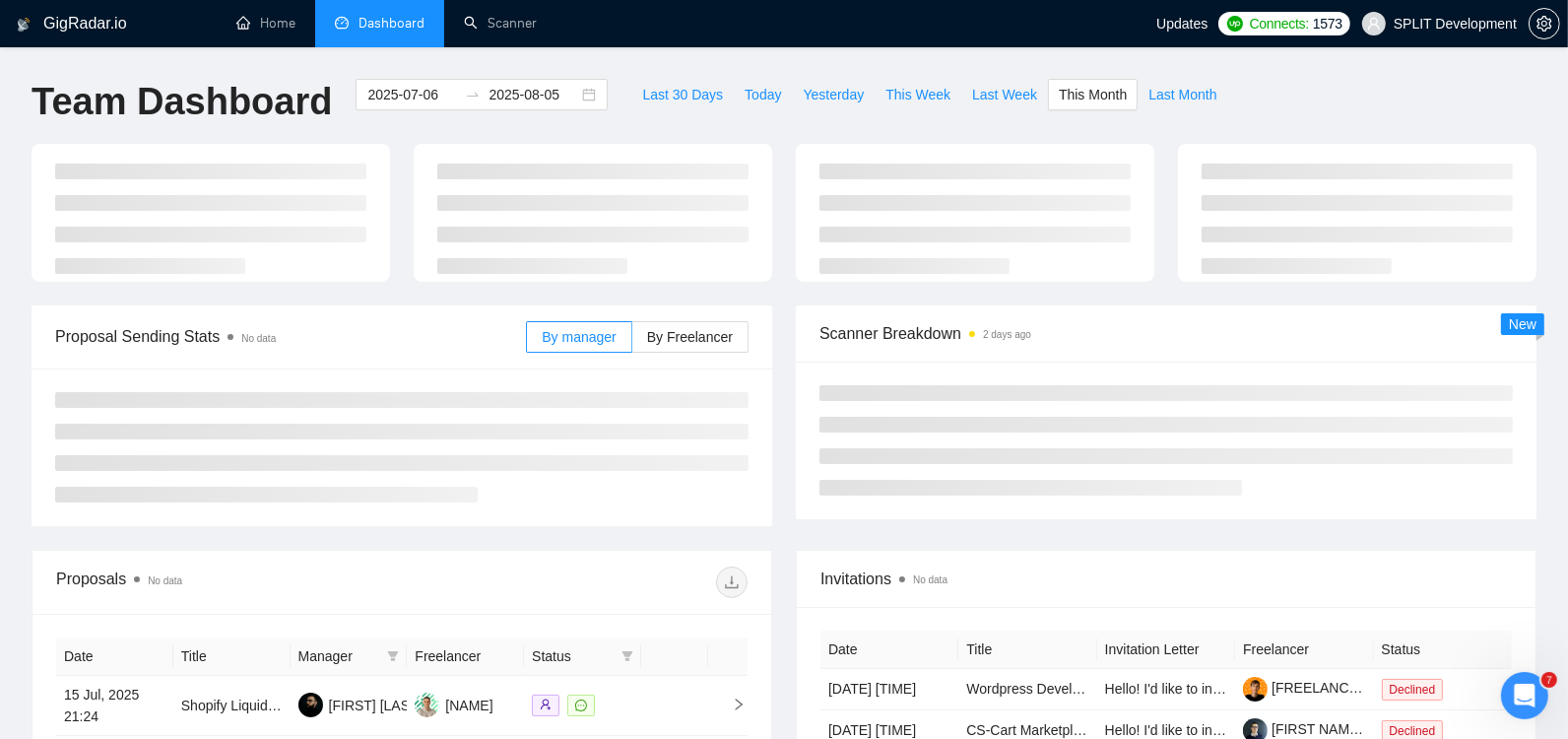 type on "2025-08-01" 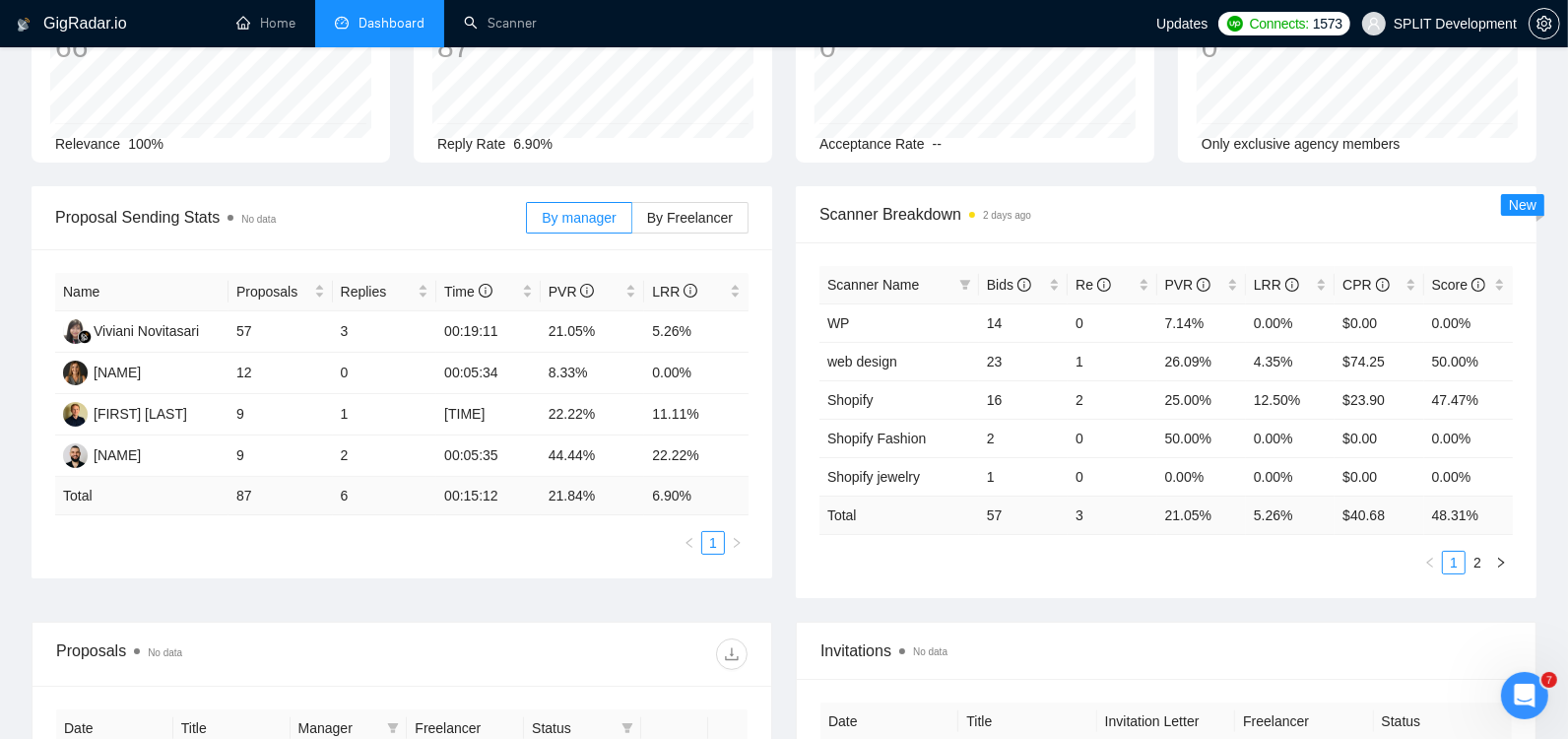 scroll, scrollTop: 168, scrollLeft: 0, axis: vertical 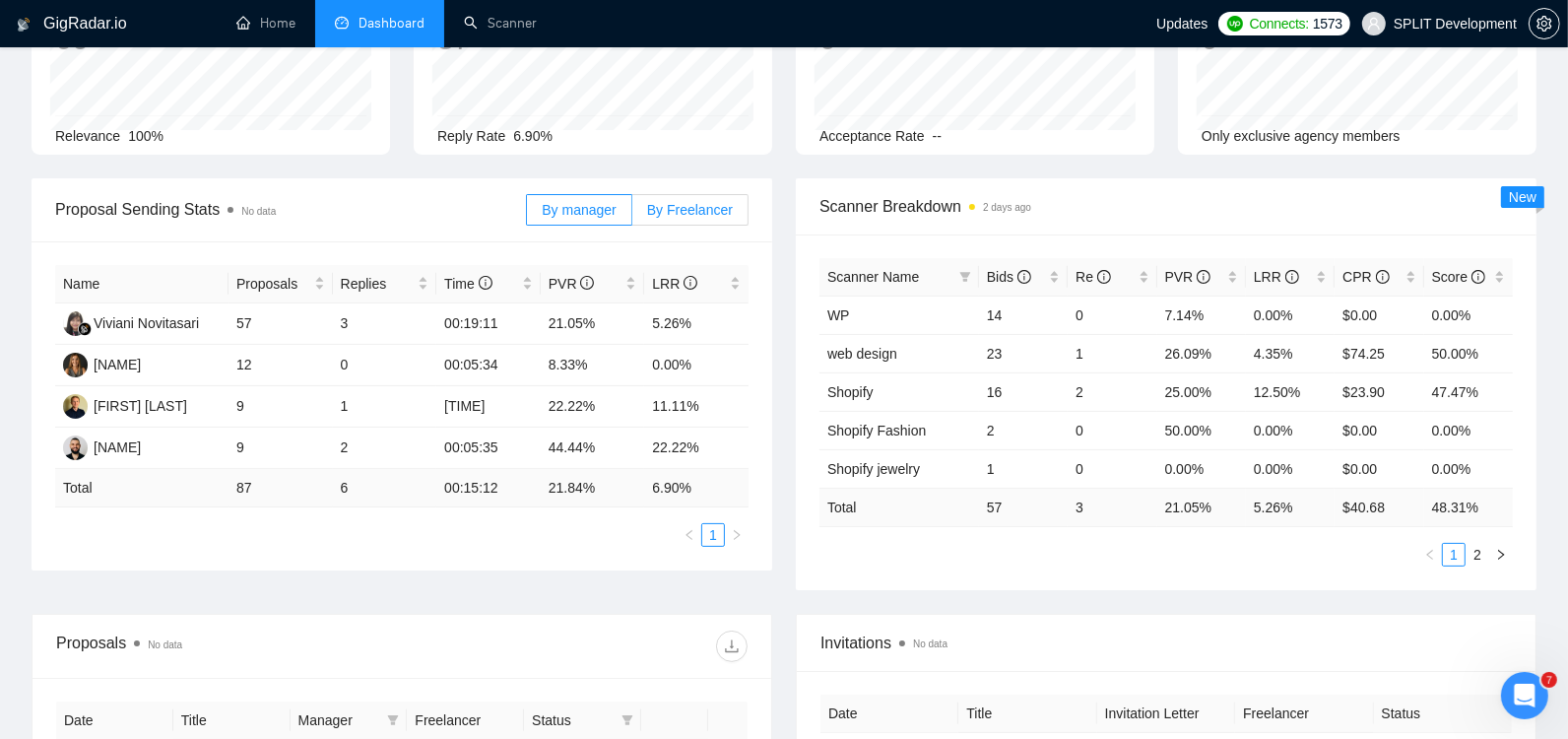 click on "By Freelancer" at bounding box center [689, 210] 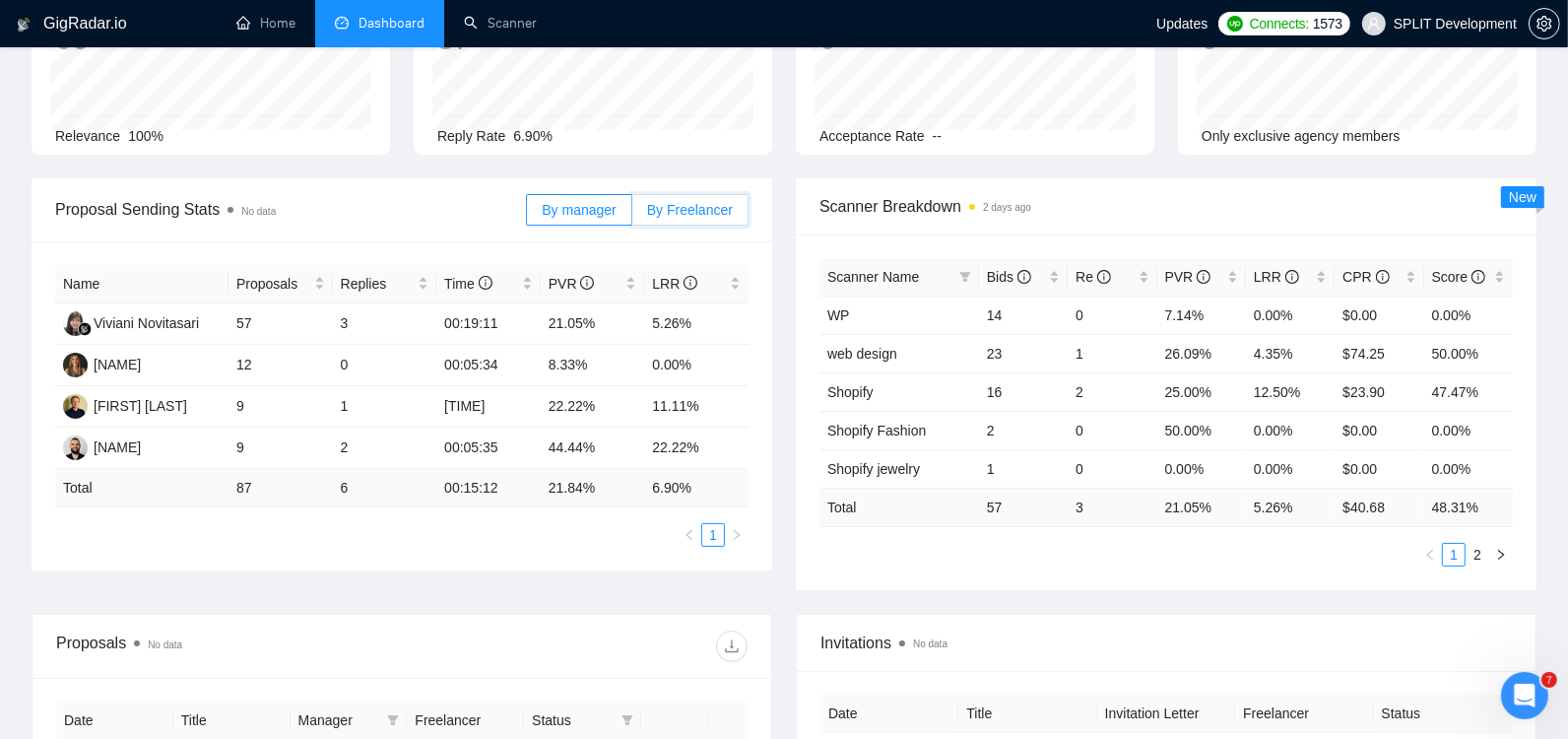 click on "By Freelancer" at bounding box center (632, 215) 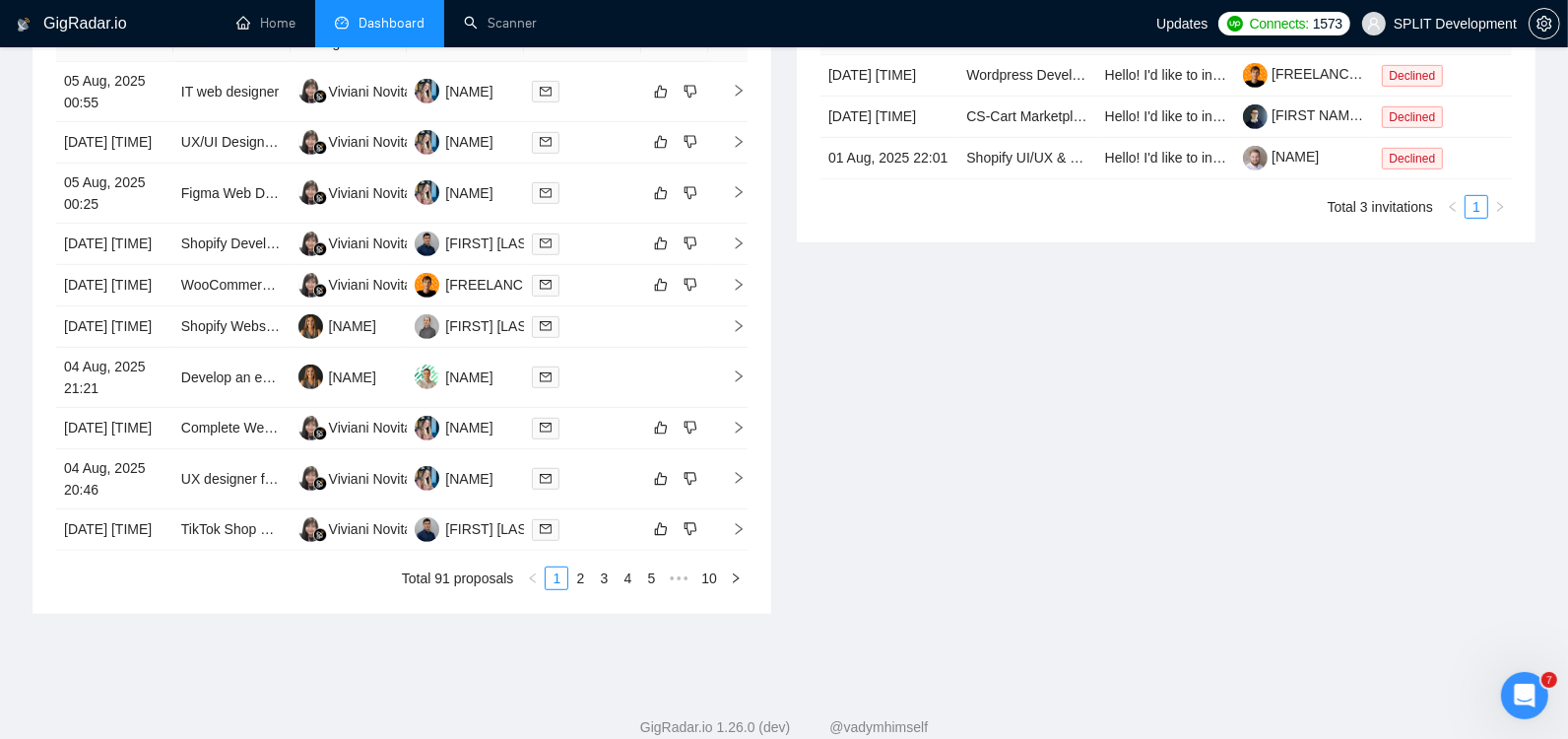 scroll, scrollTop: 872, scrollLeft: 0, axis: vertical 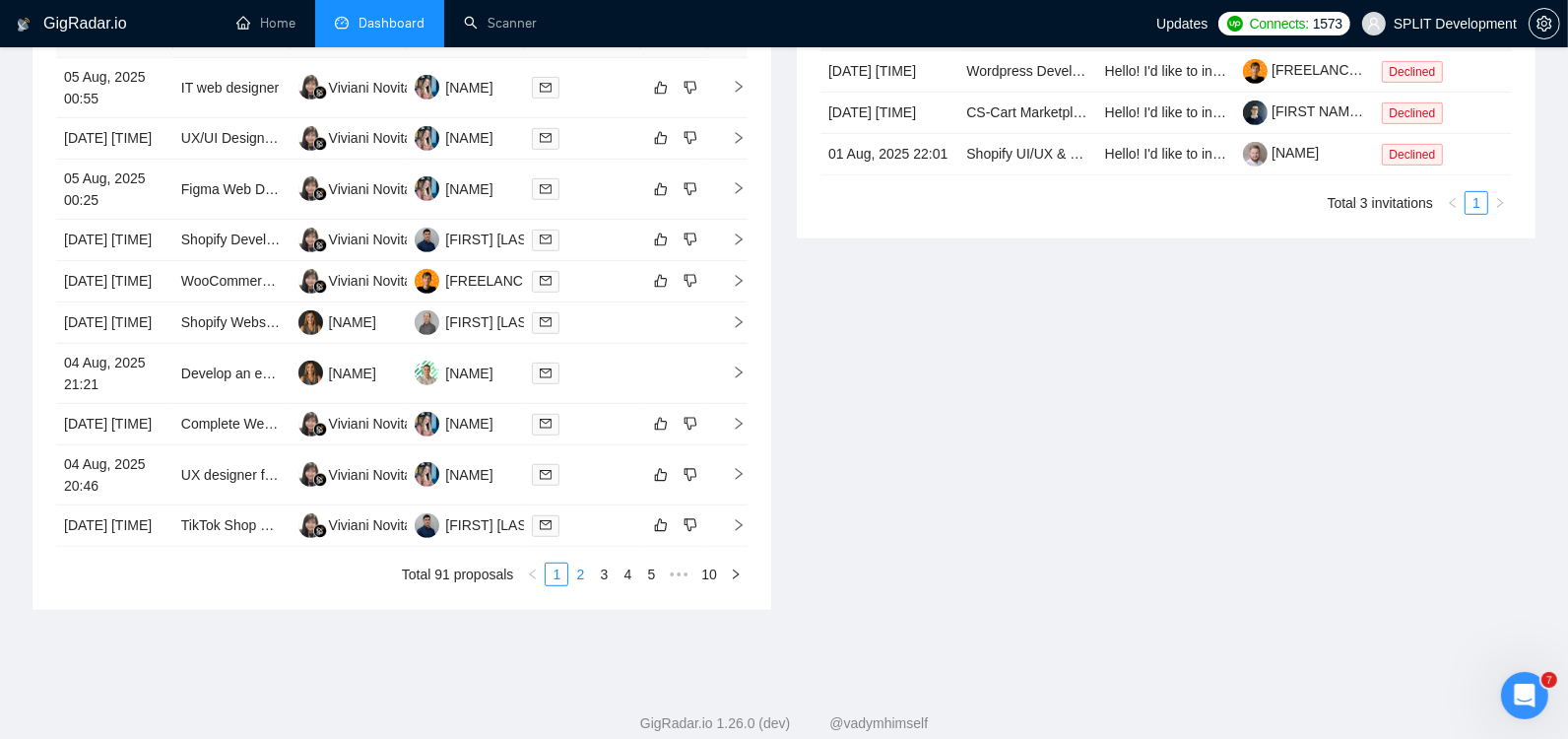 click on "2" at bounding box center [580, 574] 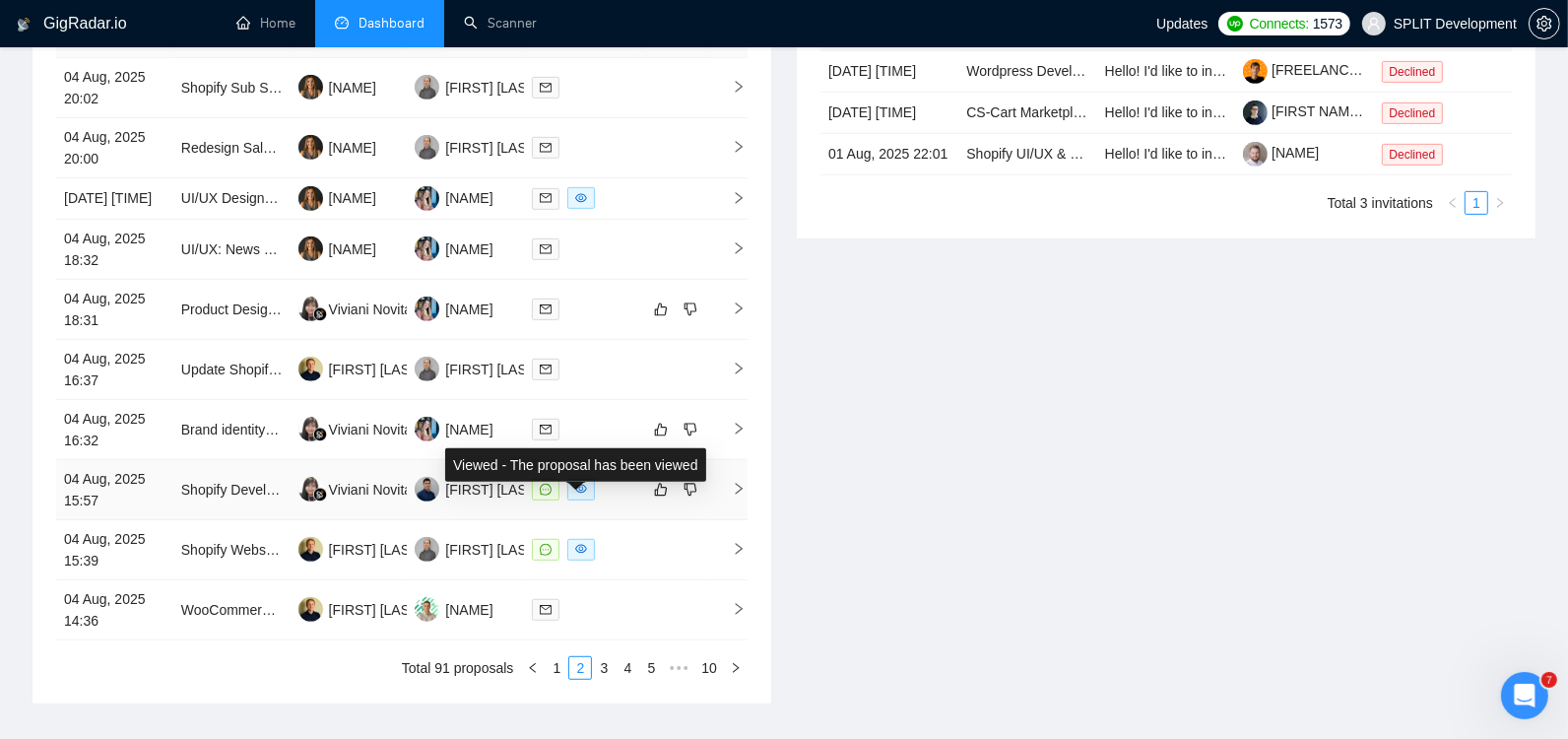 click at bounding box center (581, 490) 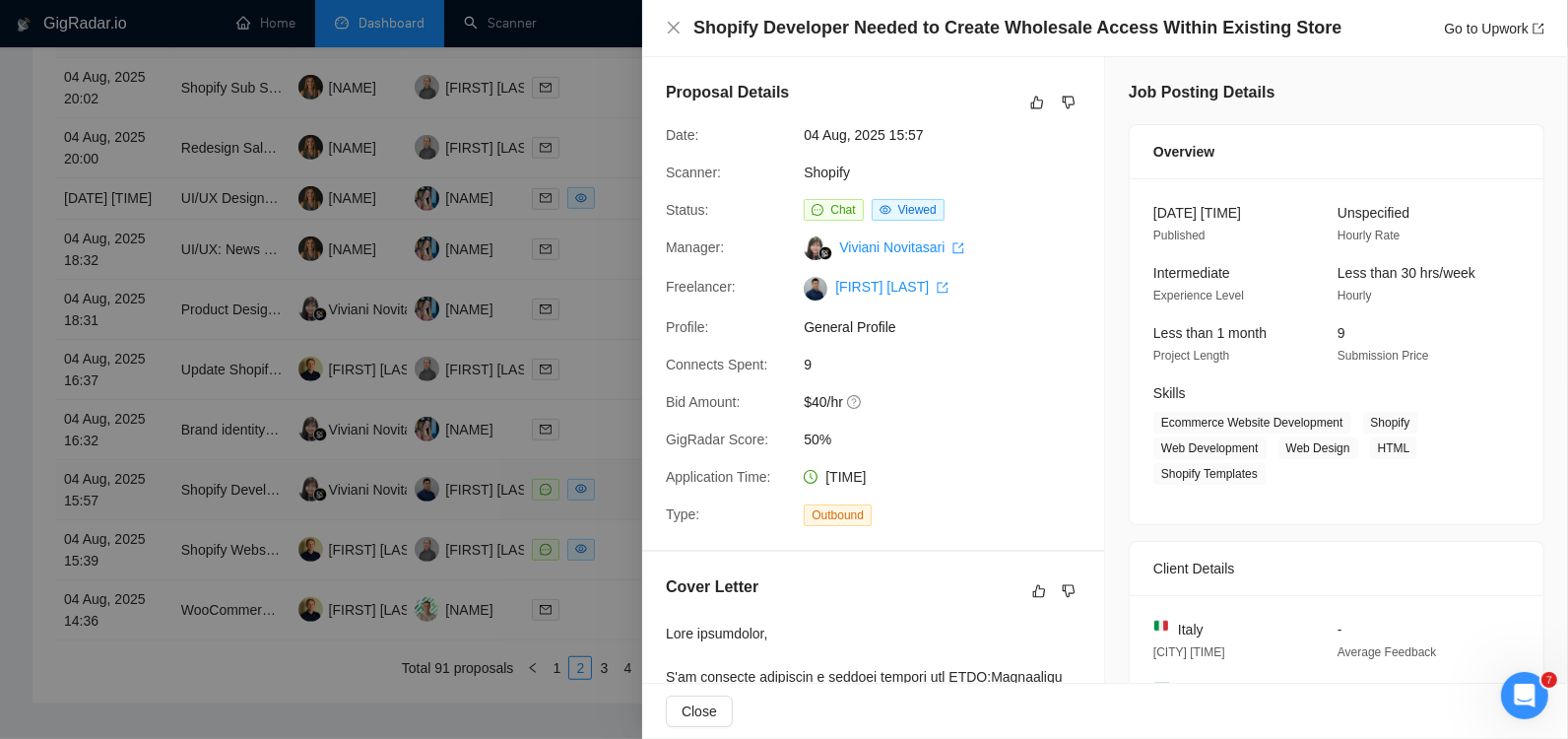 click at bounding box center [784, 370] 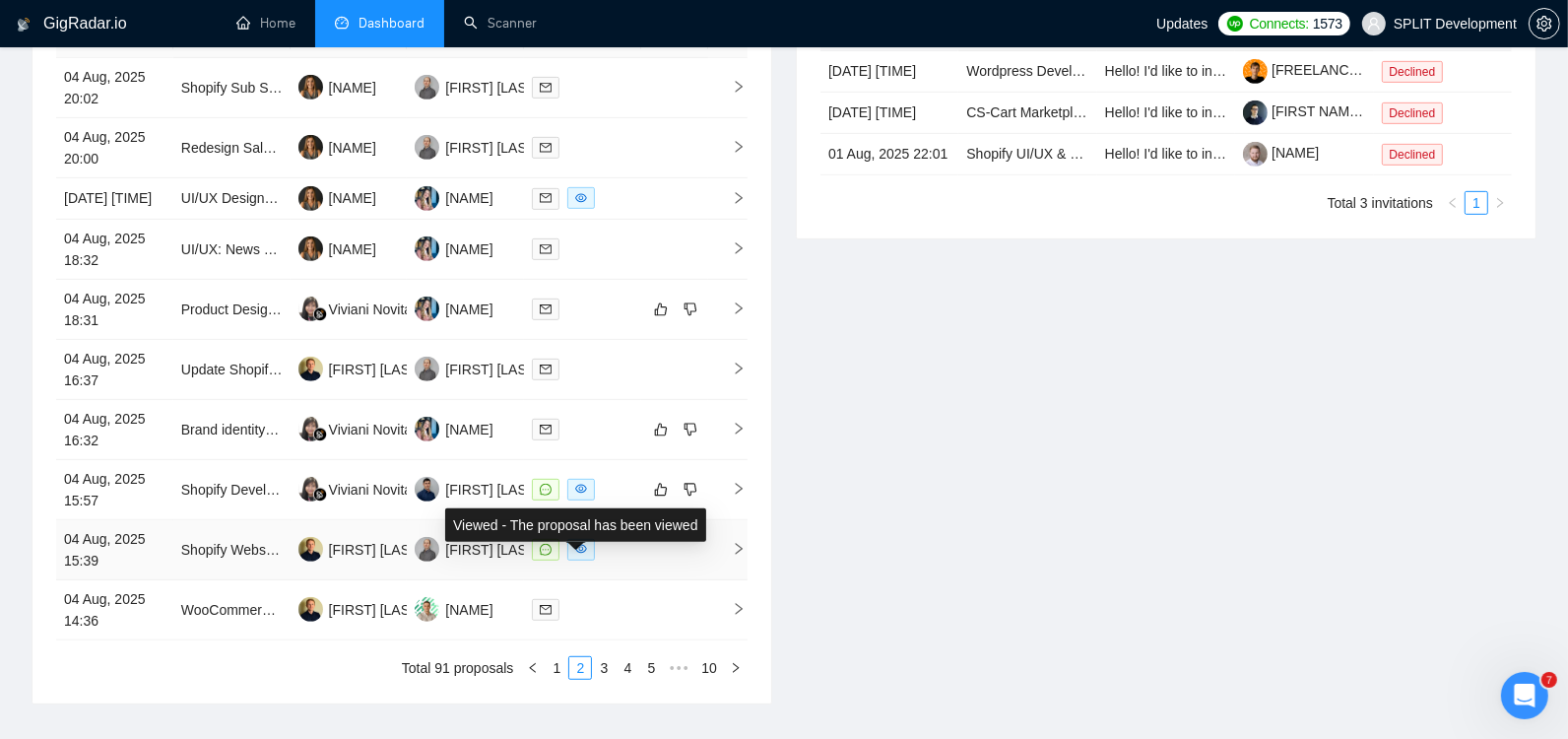 click 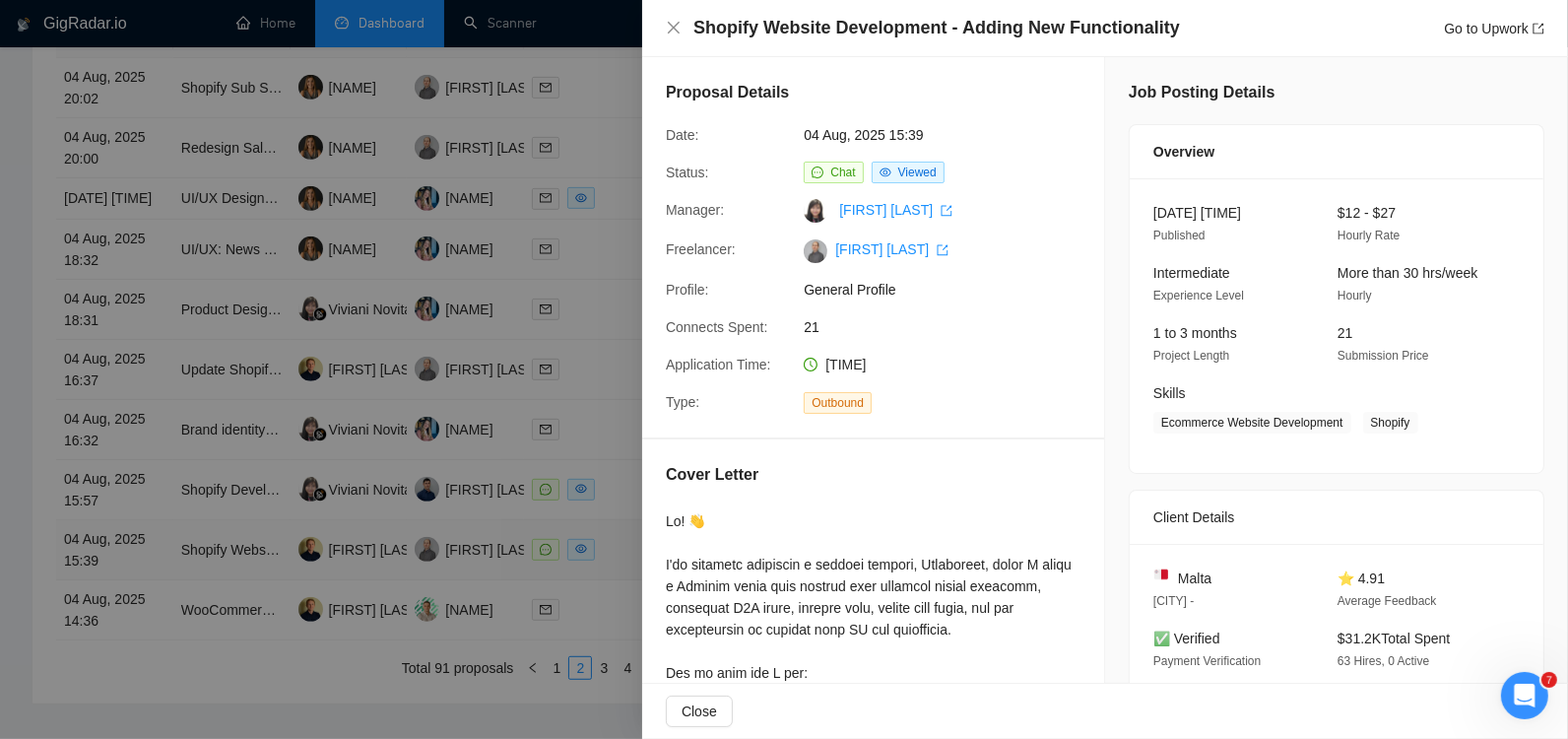 click at bounding box center [784, 370] 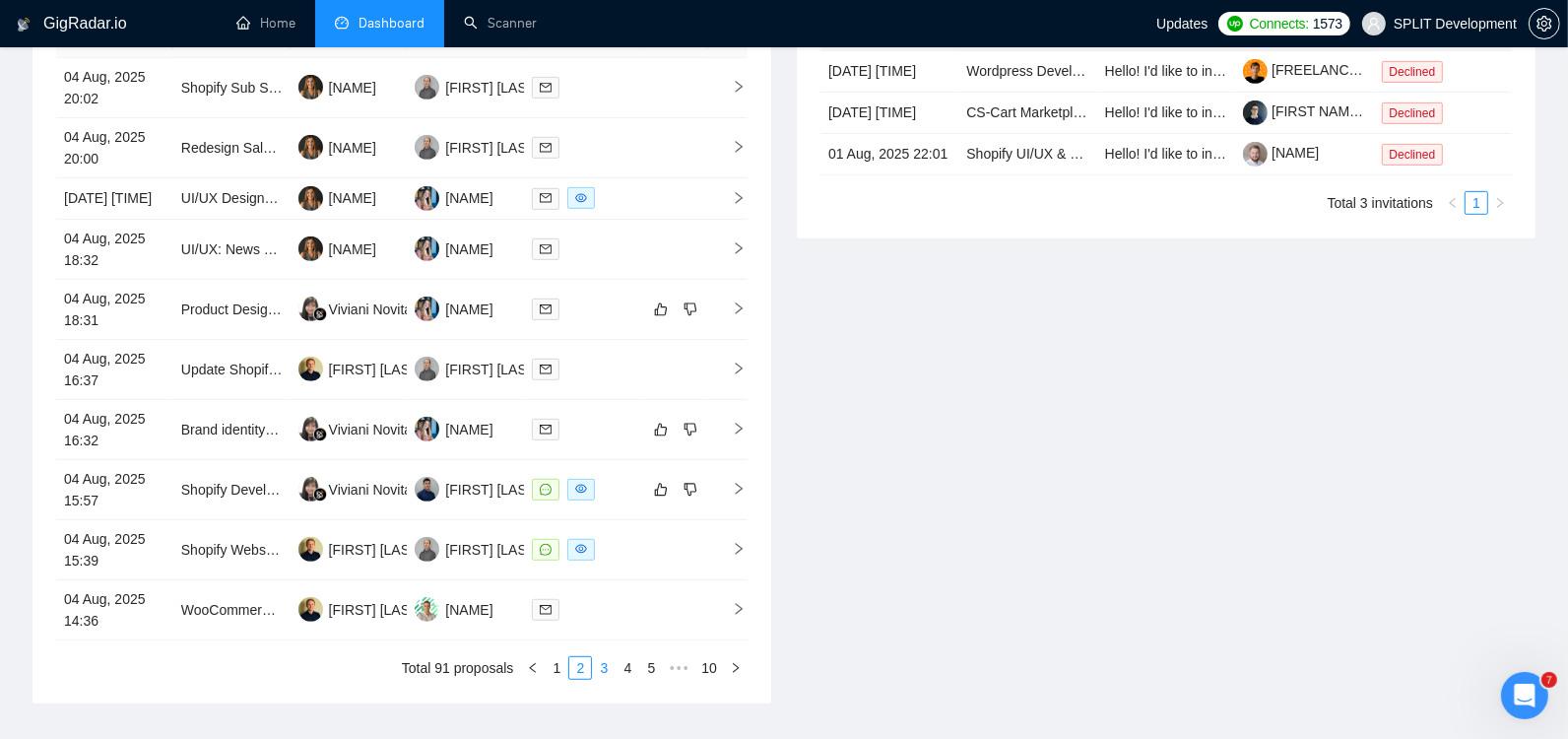 click on "3" at bounding box center [604, 668] 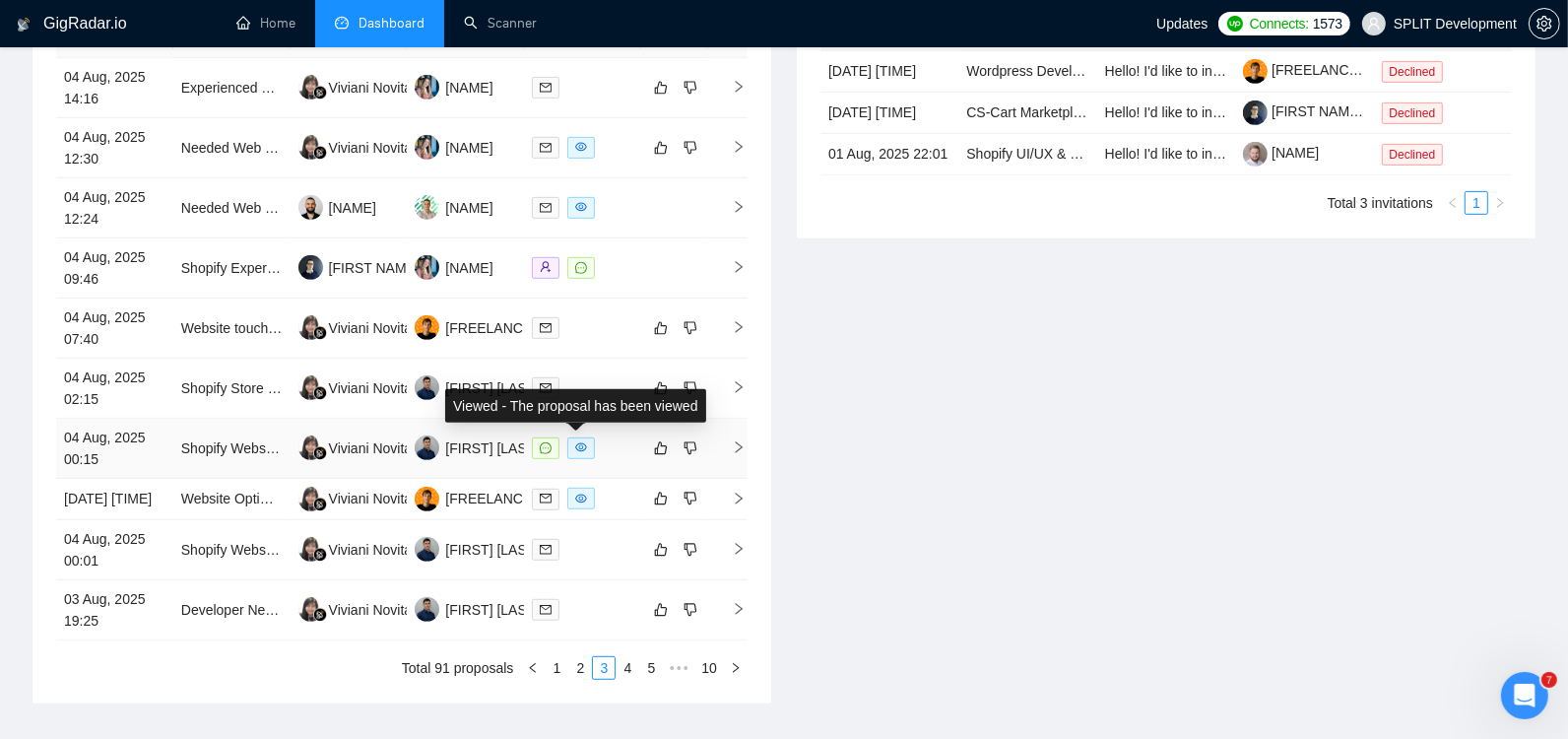 click 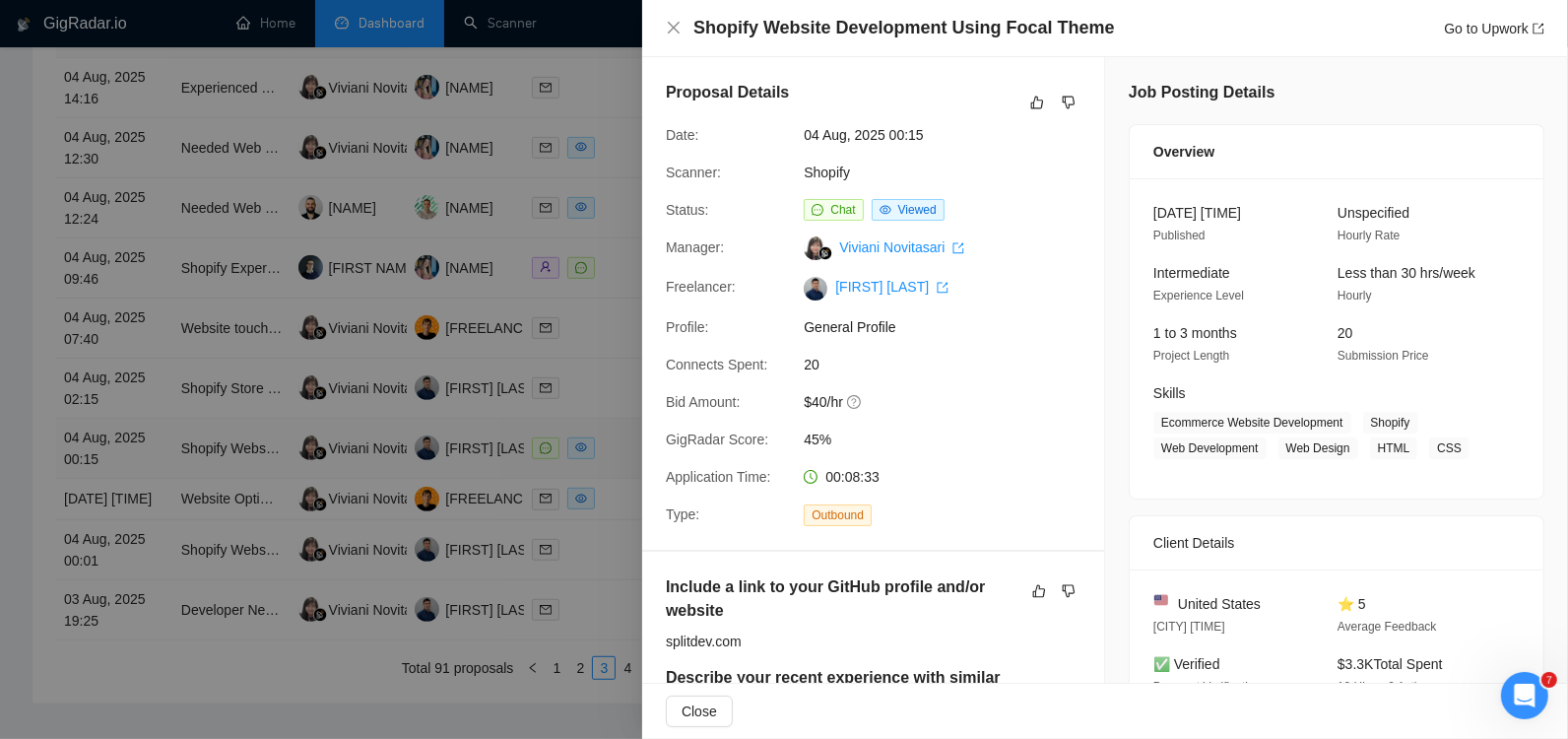 click at bounding box center [784, 370] 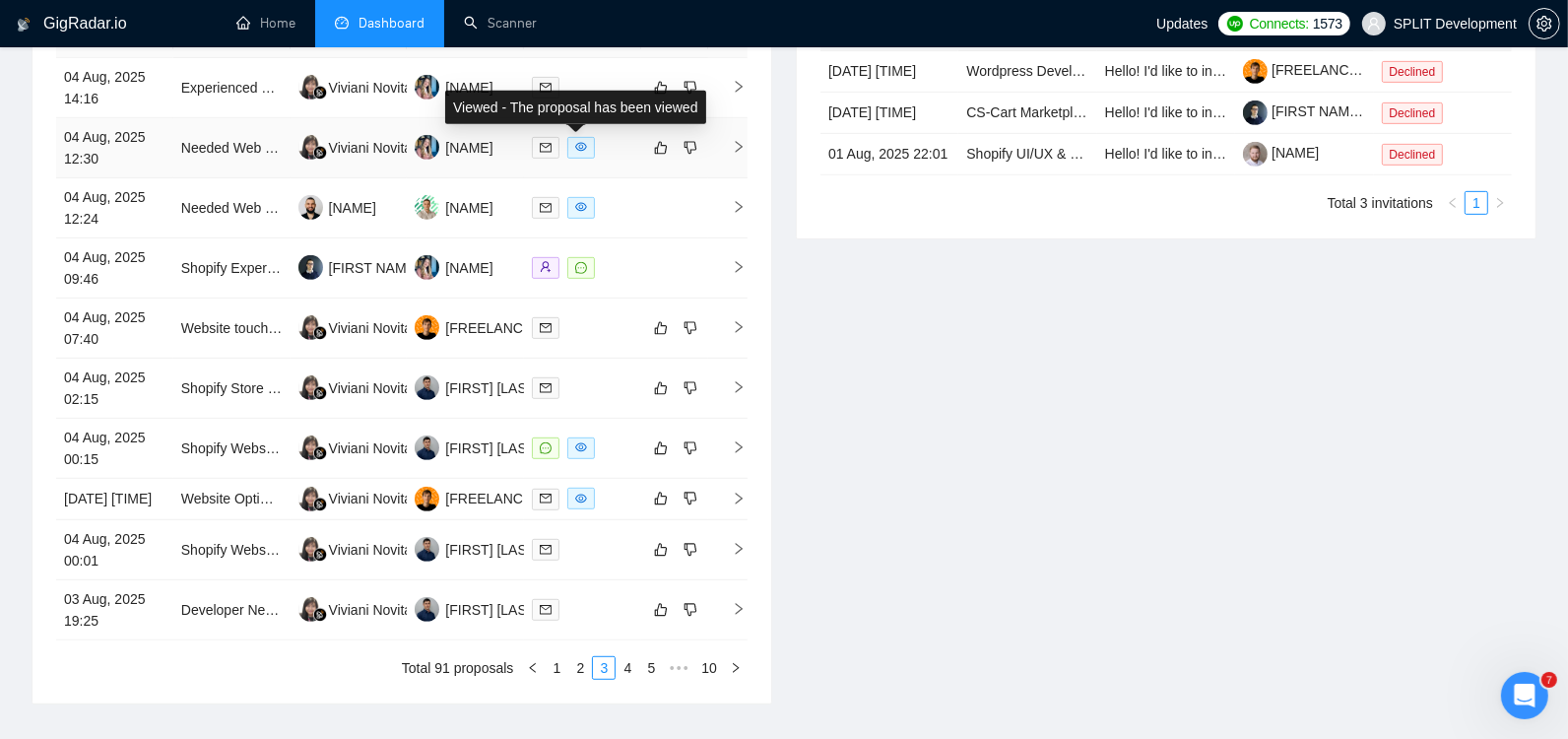 click 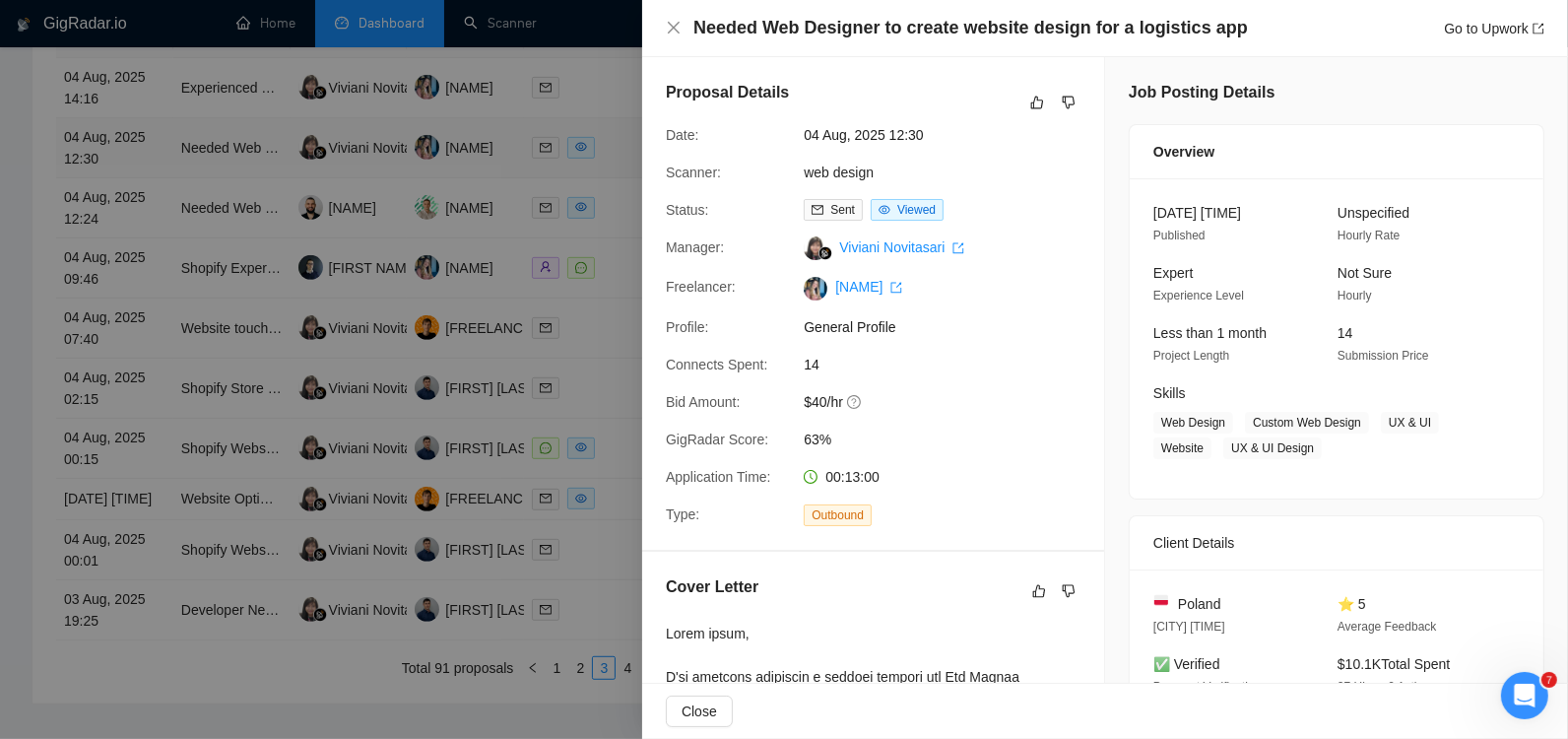 click at bounding box center [784, 370] 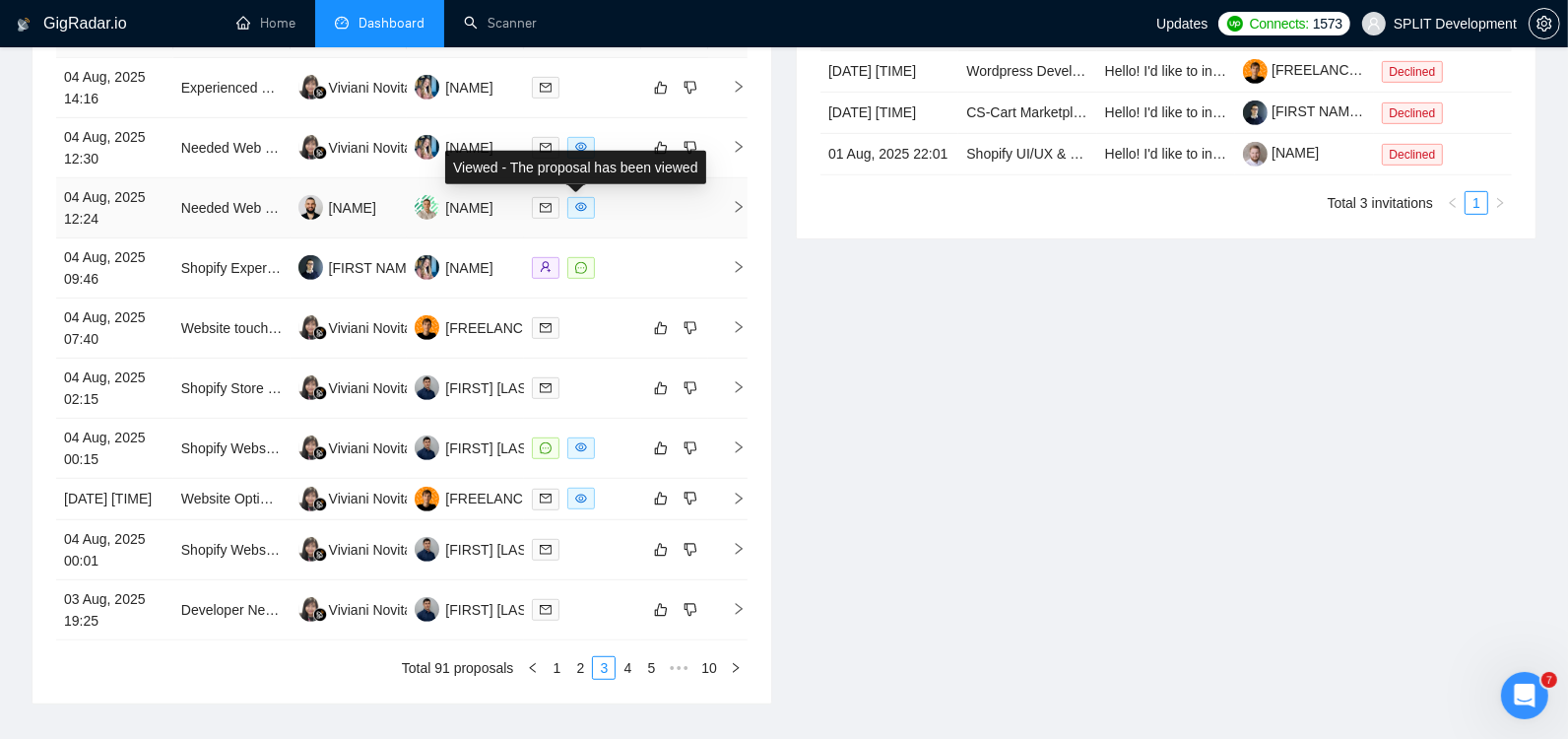 click 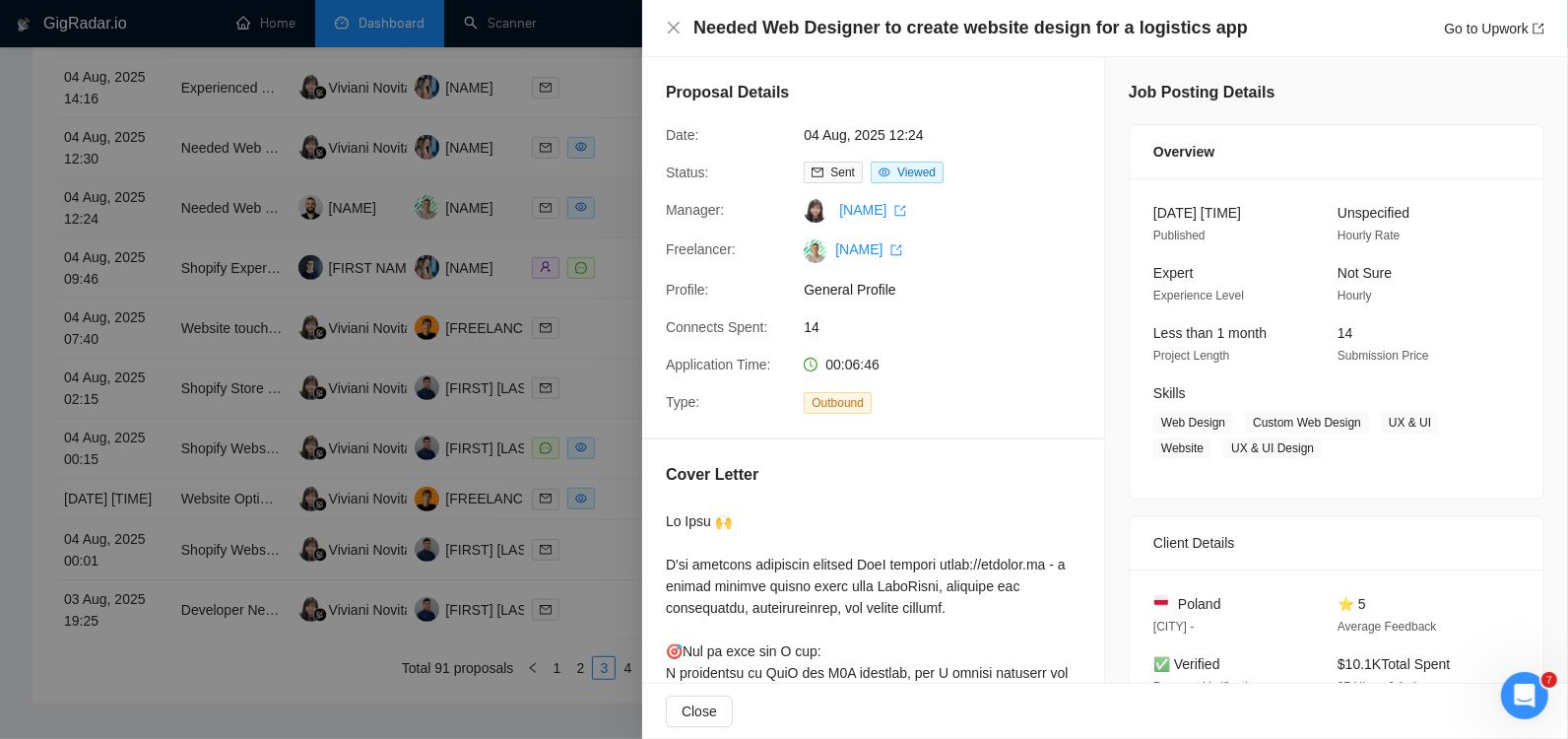 click at bounding box center [784, 370] 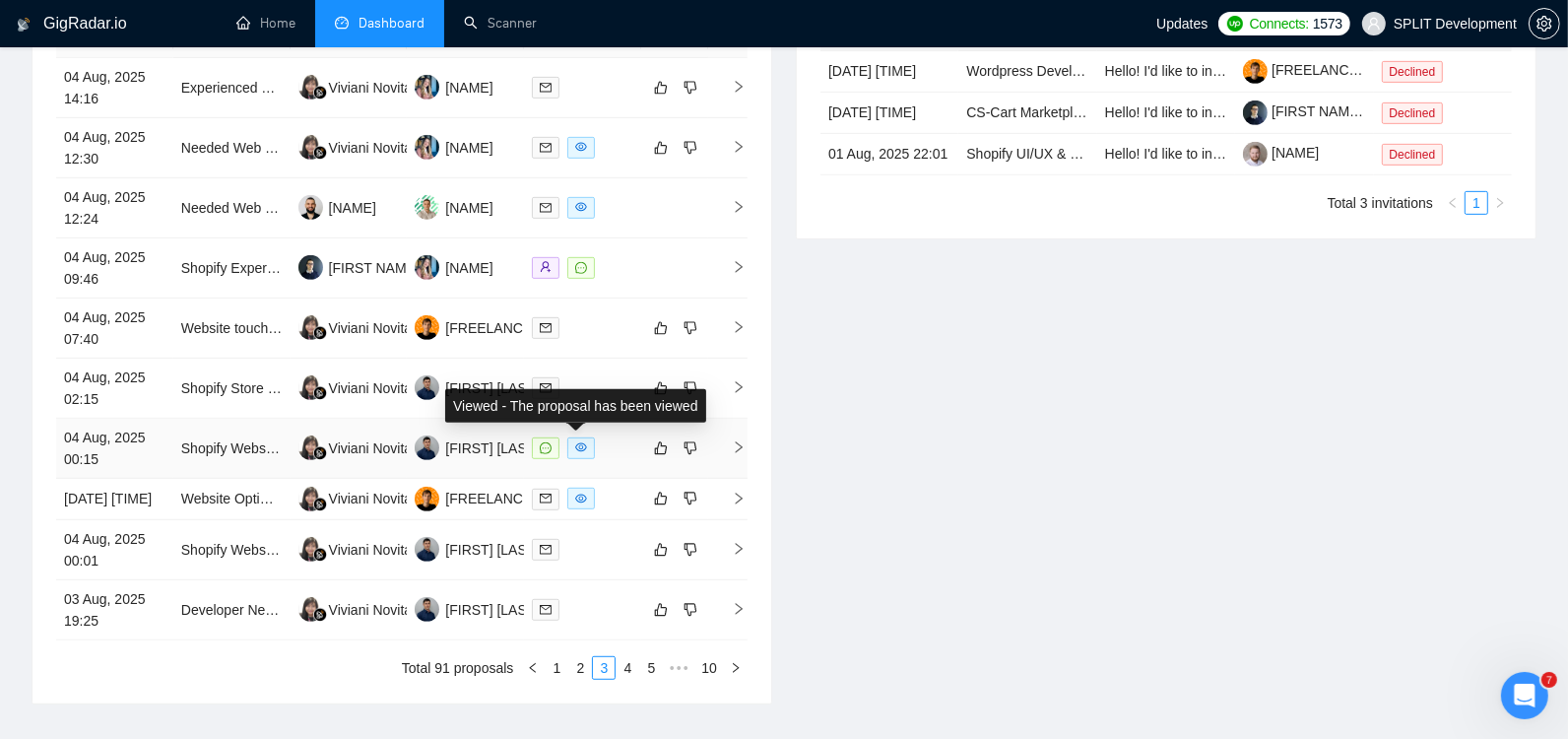 click 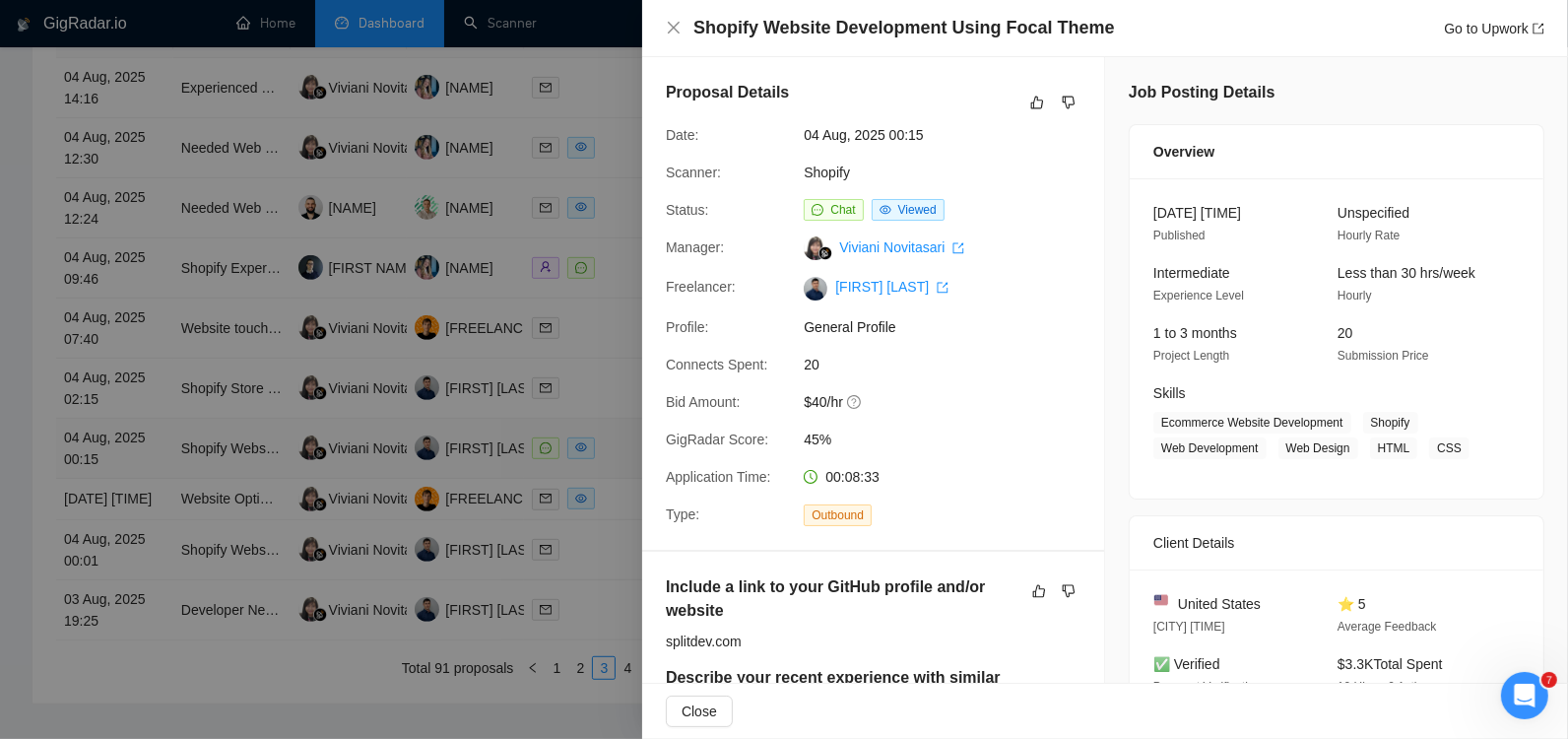 click at bounding box center [784, 370] 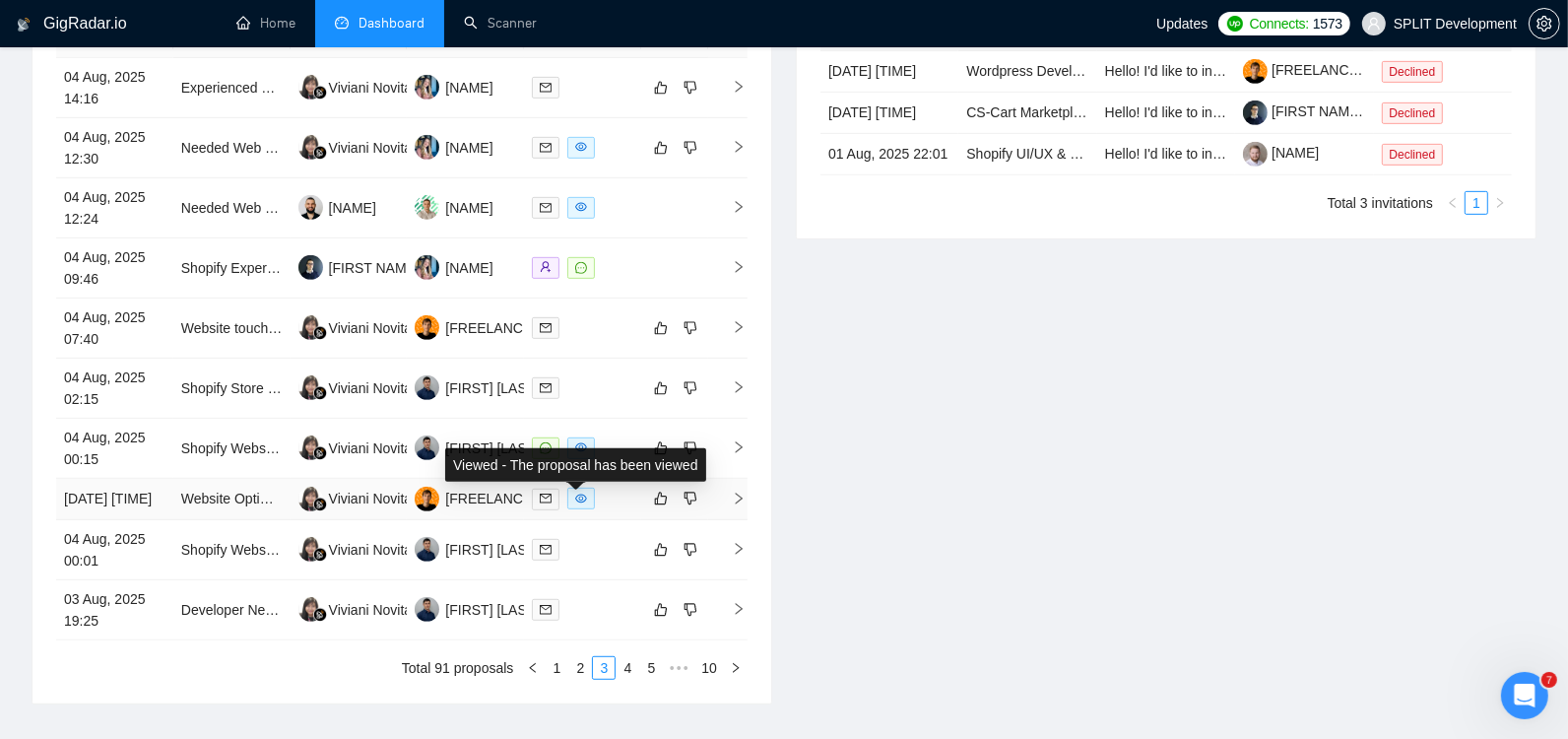 click 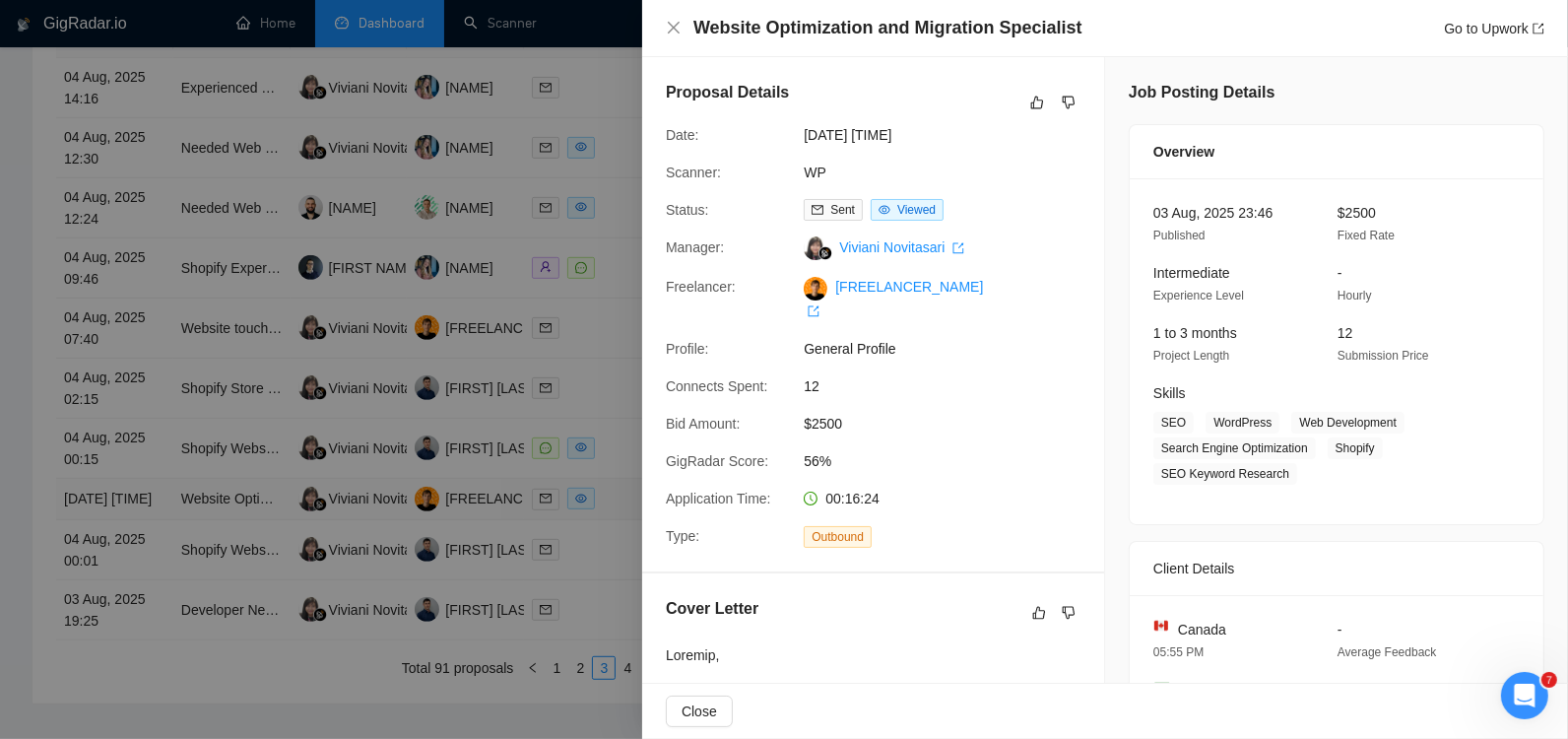 click at bounding box center [784, 370] 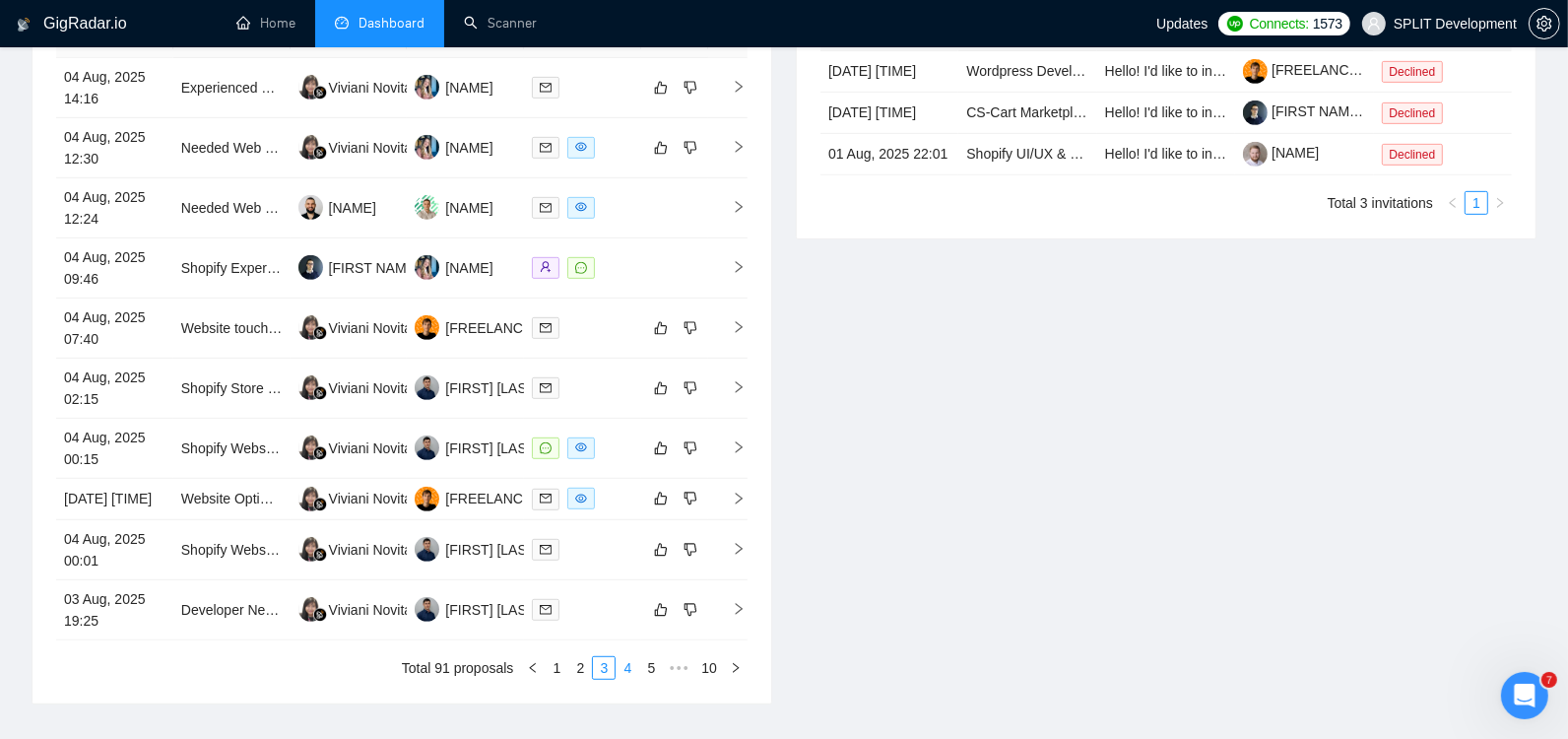 click on "4" at bounding box center (627, 668) 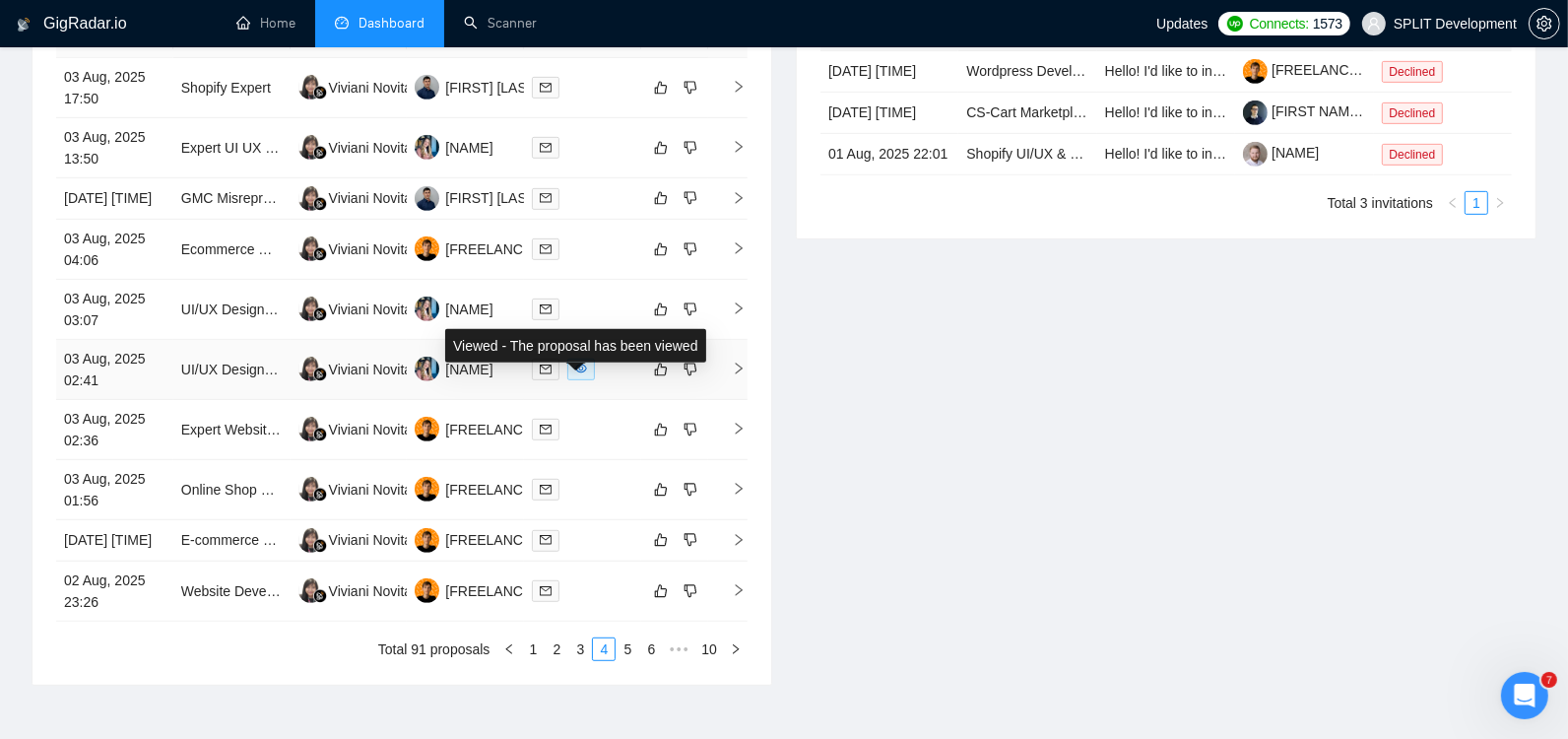click 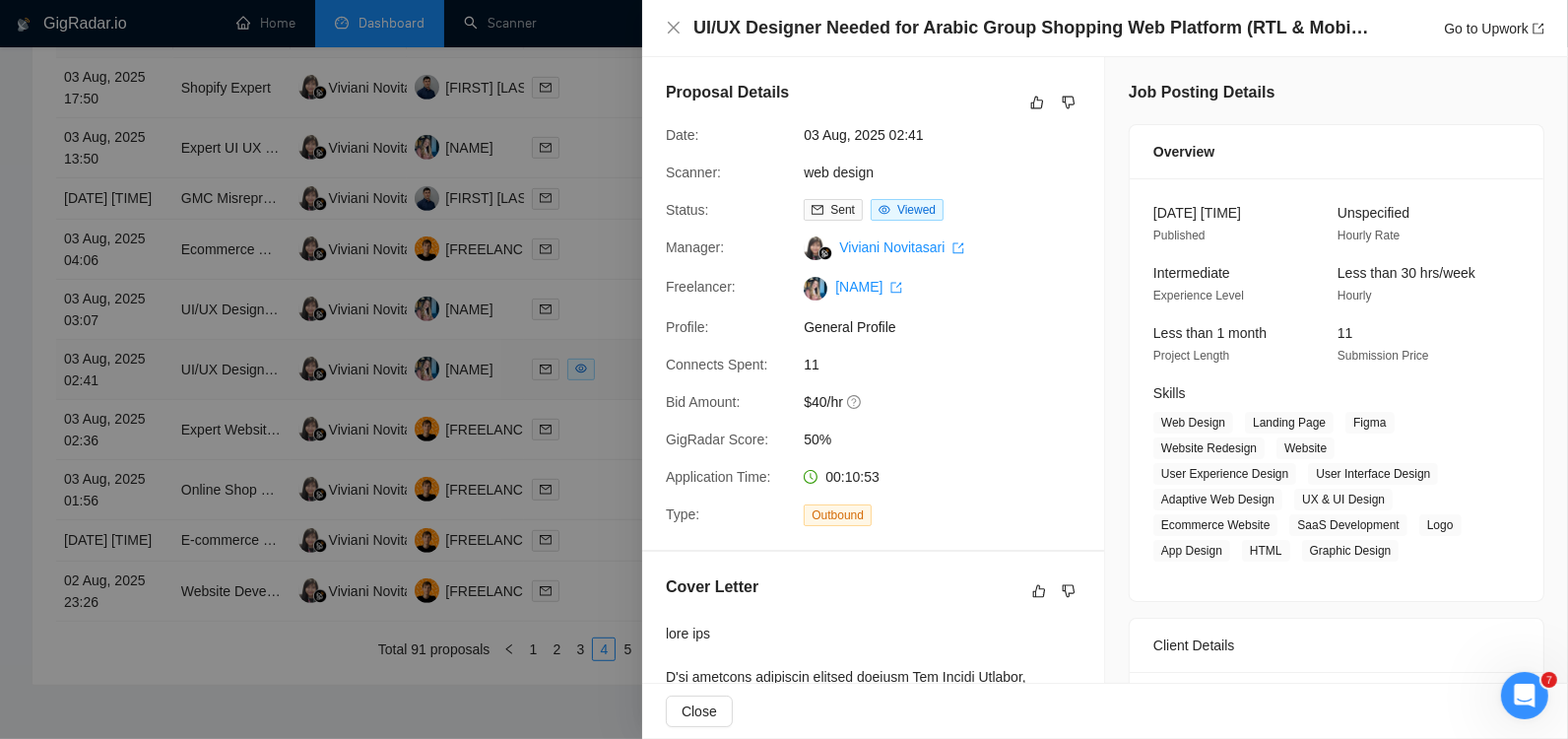 click at bounding box center (784, 370) 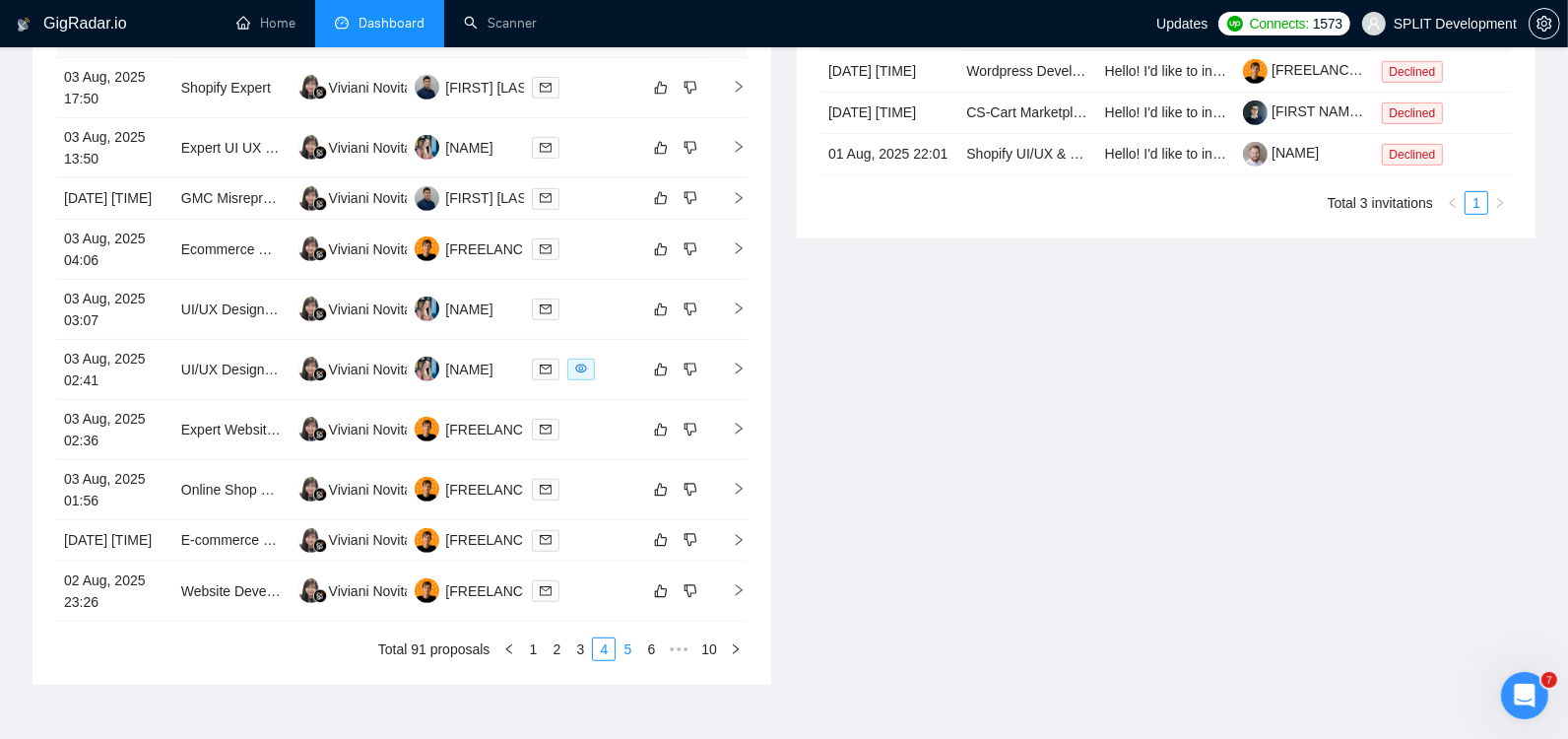 click on "5" at bounding box center (627, 649) 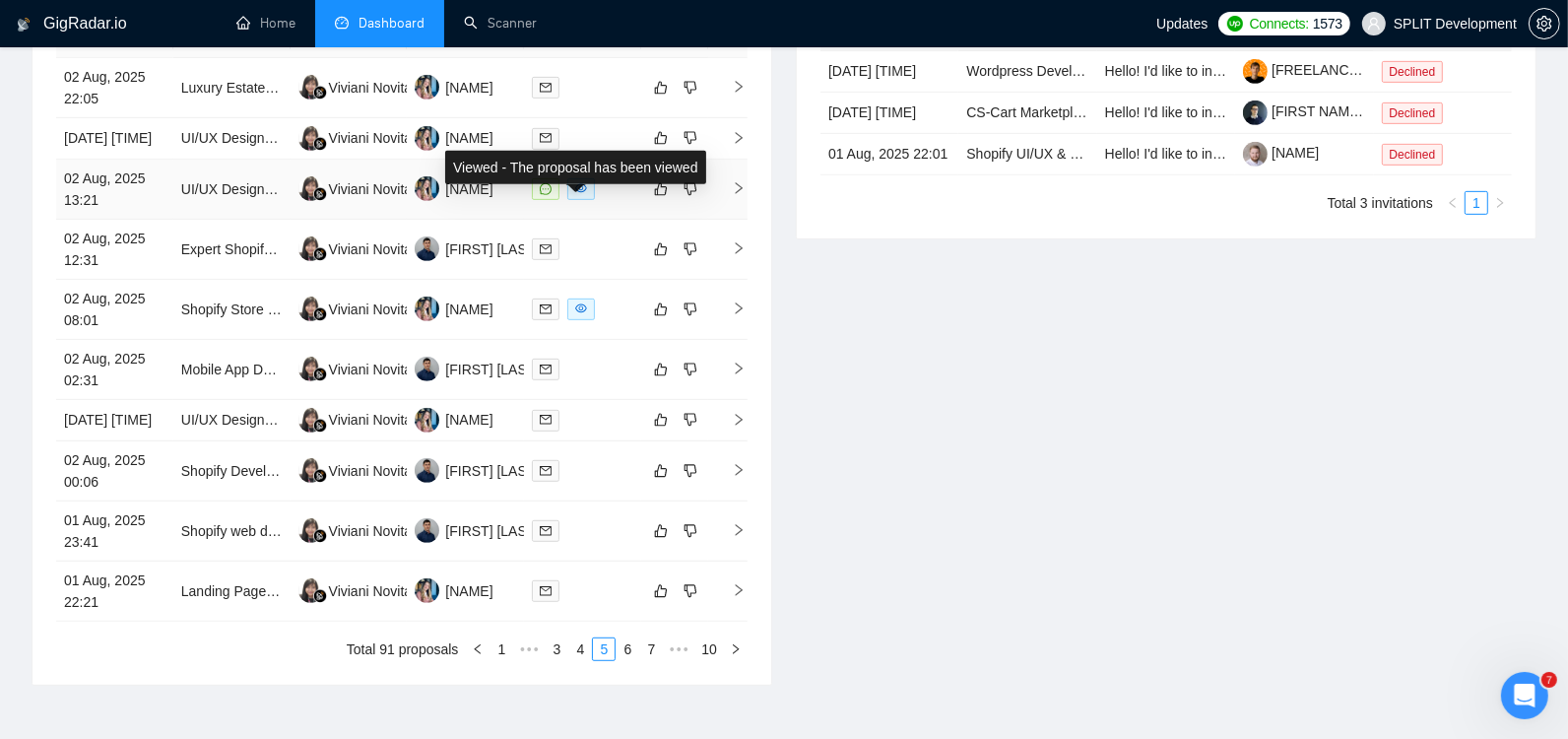 click 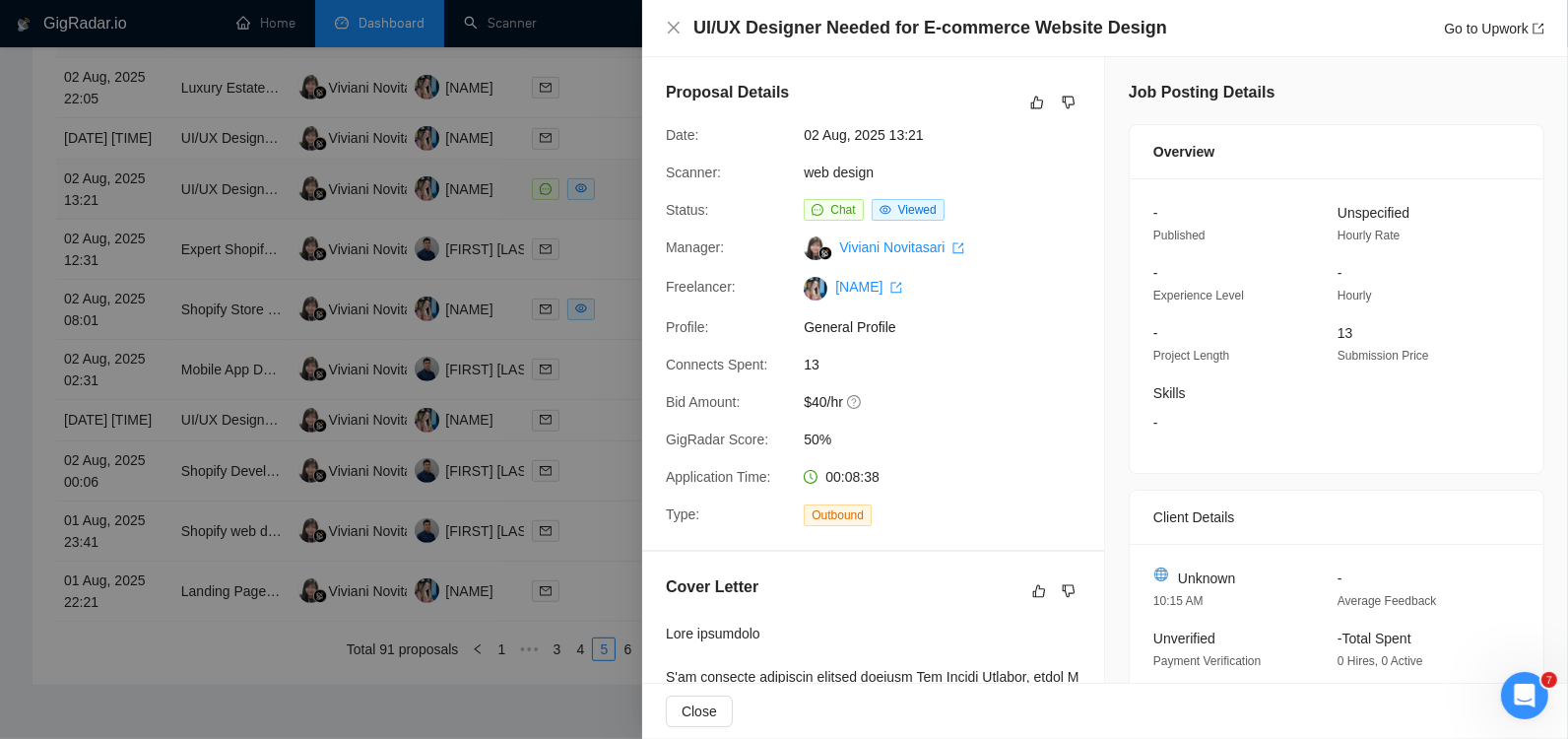 click at bounding box center [784, 370] 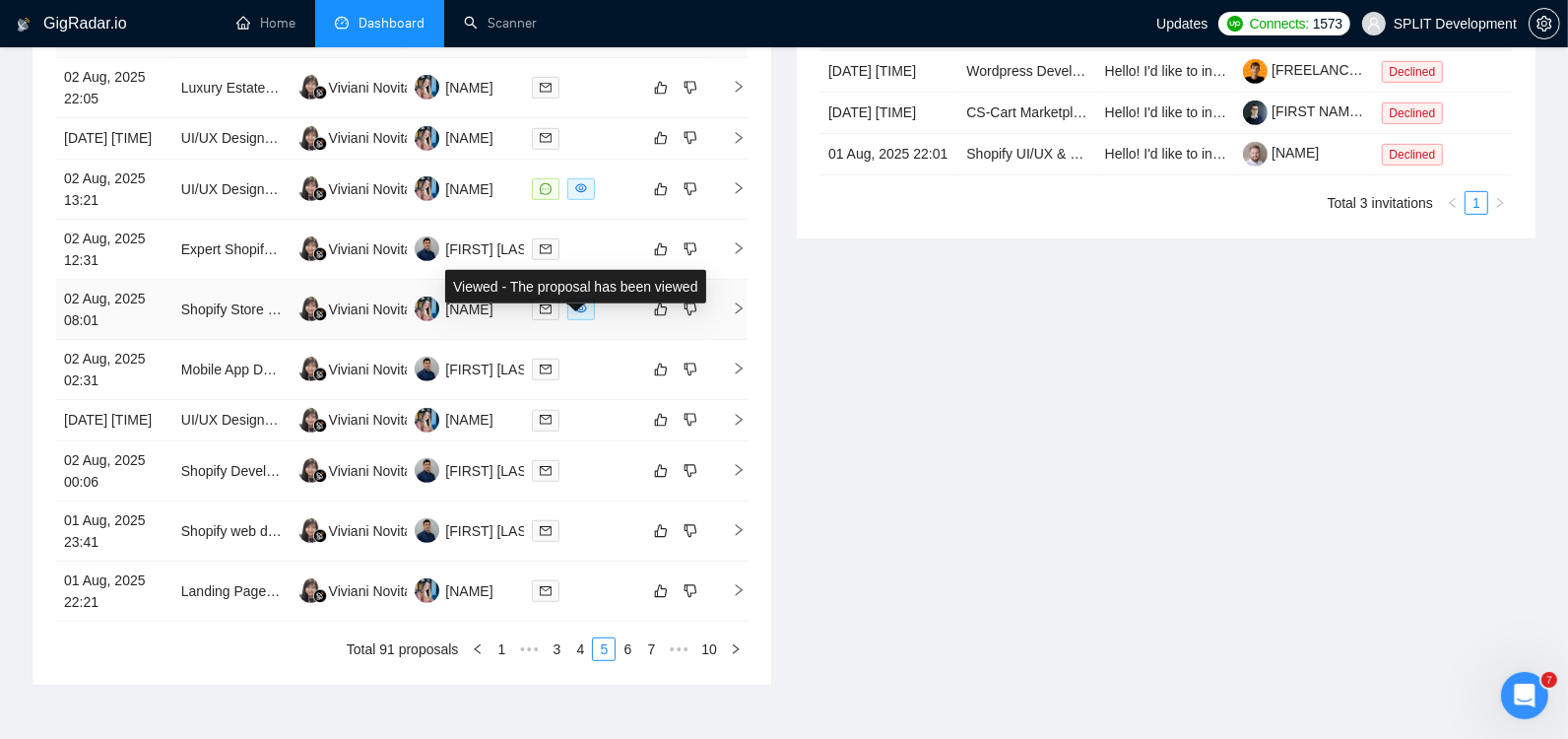 click 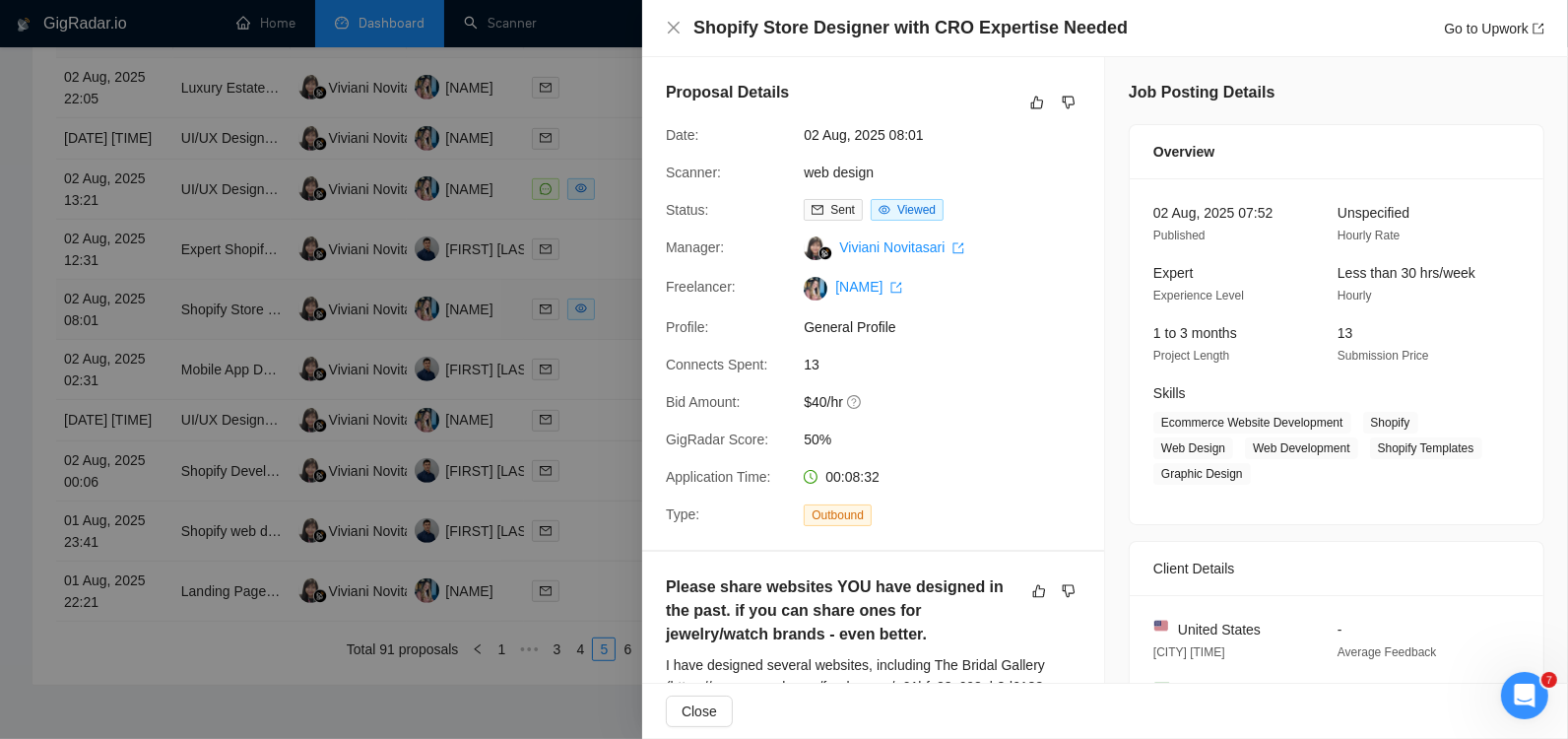 click at bounding box center (784, 370) 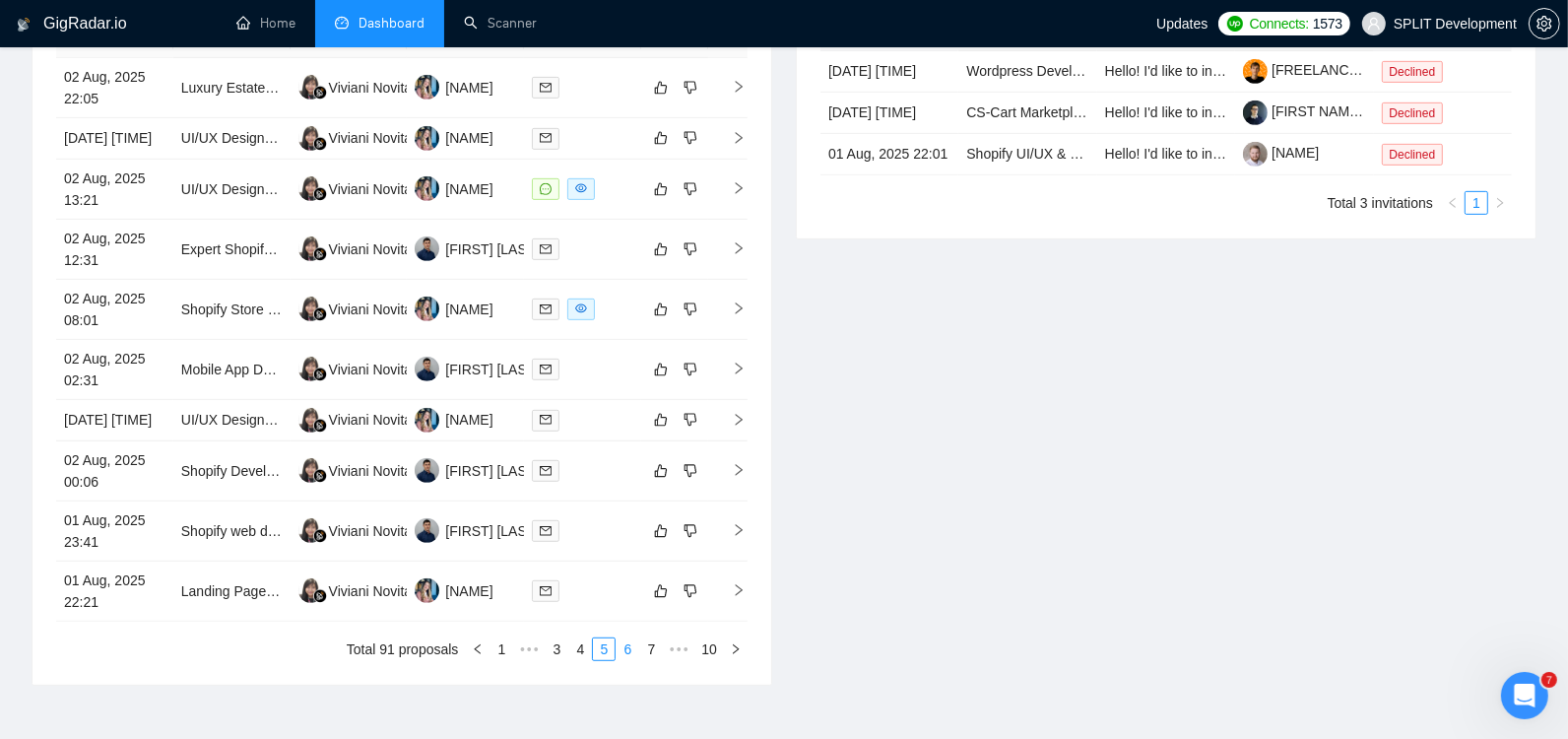 click on "6" at bounding box center [627, 649] 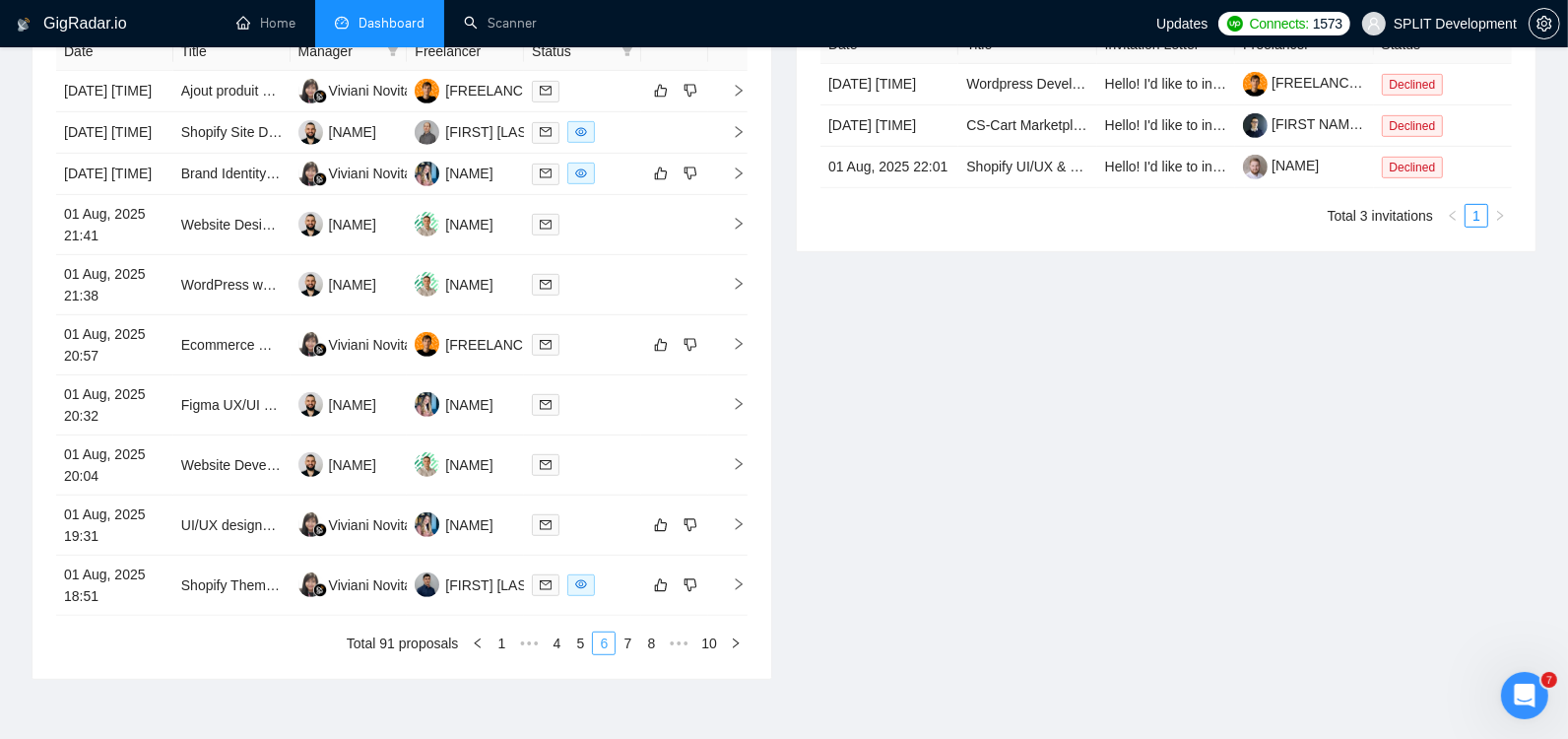 scroll, scrollTop: 865, scrollLeft: 0, axis: vertical 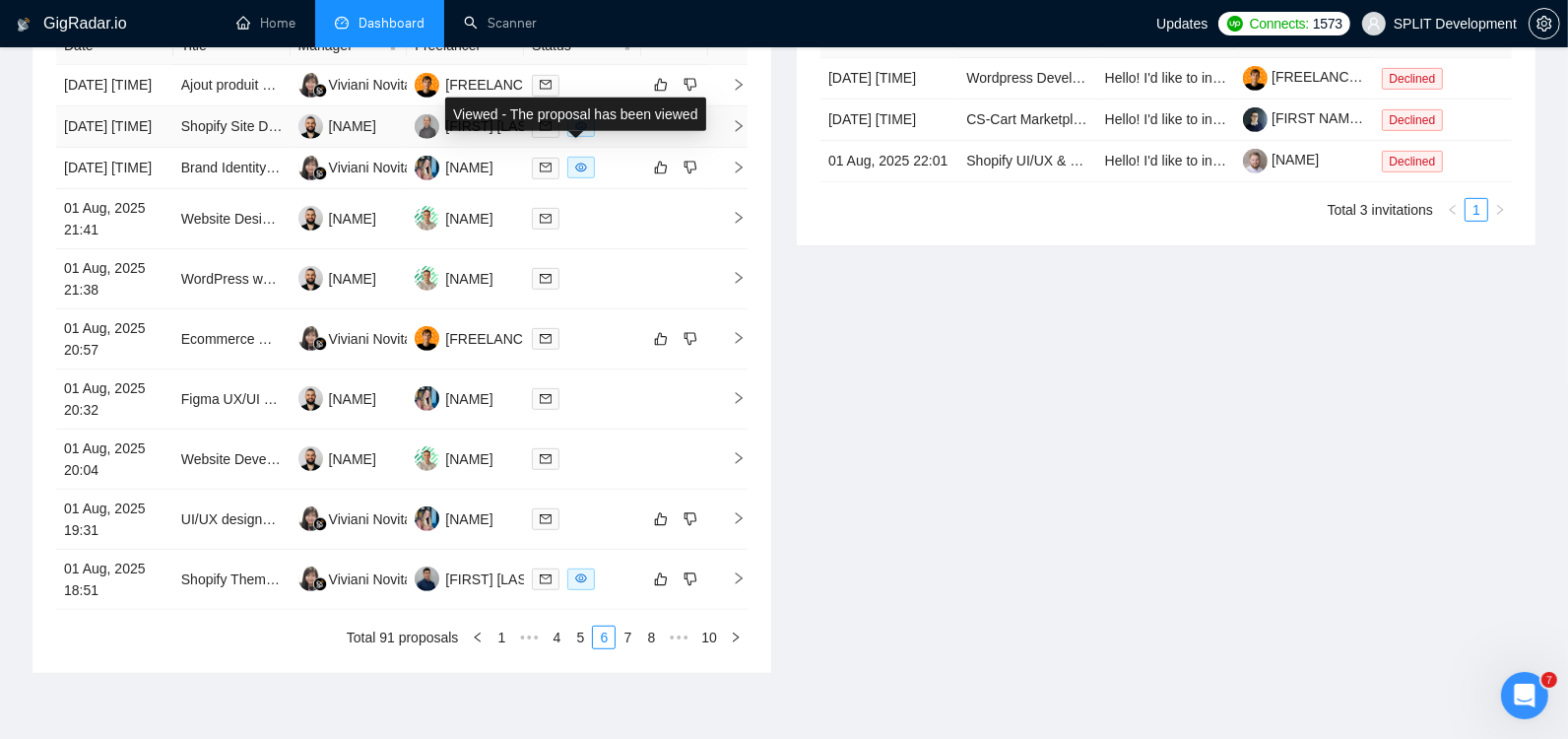click 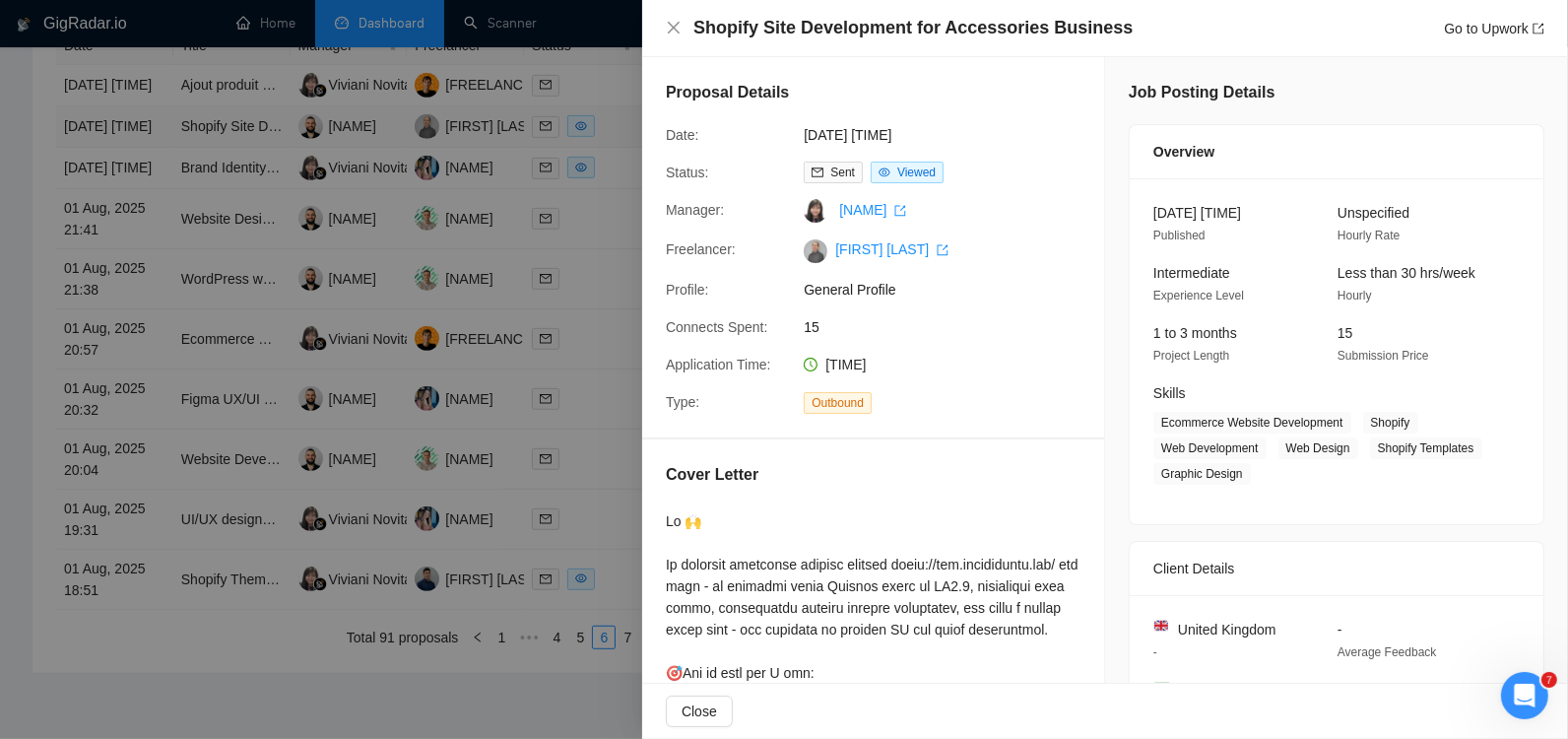 click at bounding box center [784, 370] 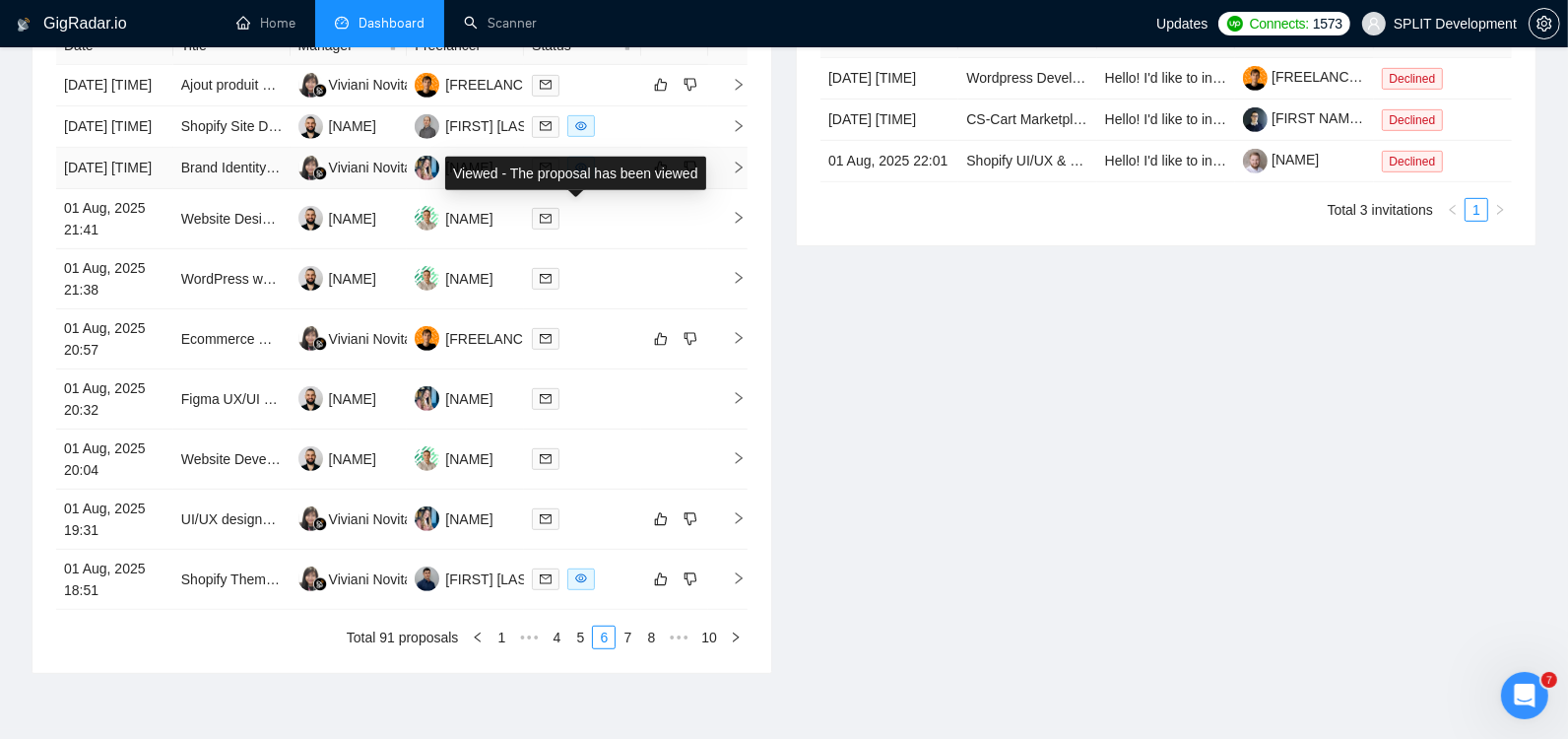 click 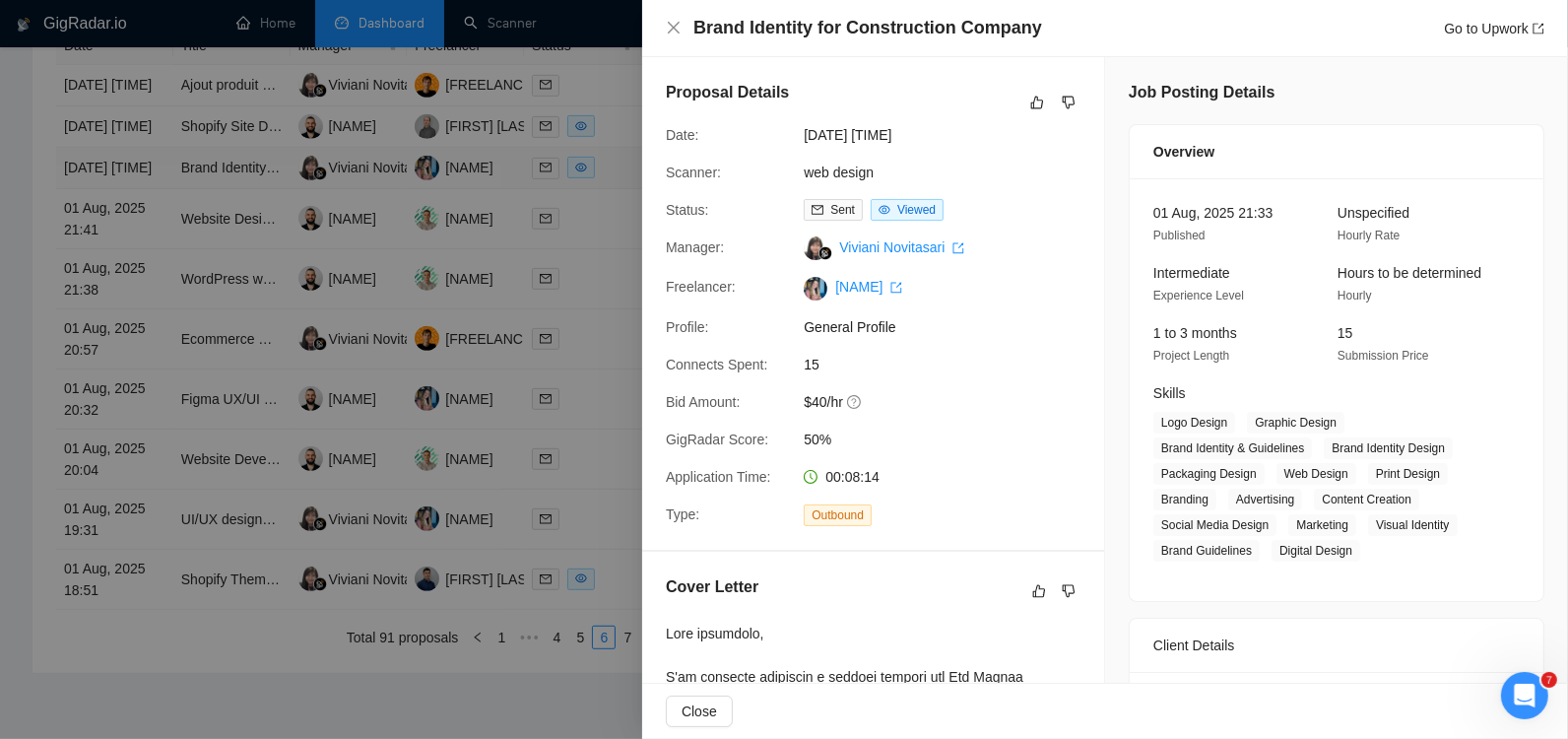 click at bounding box center [784, 370] 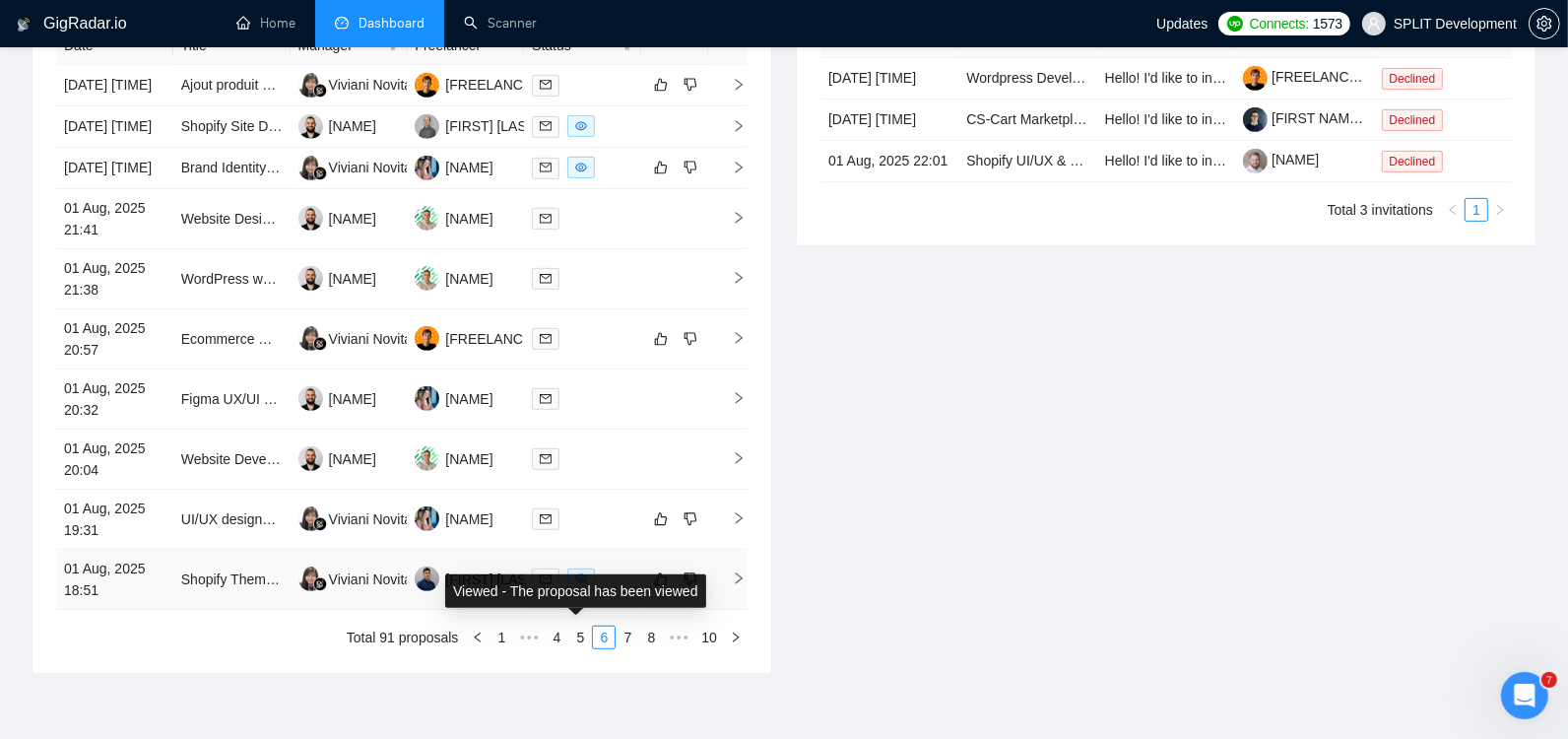 click 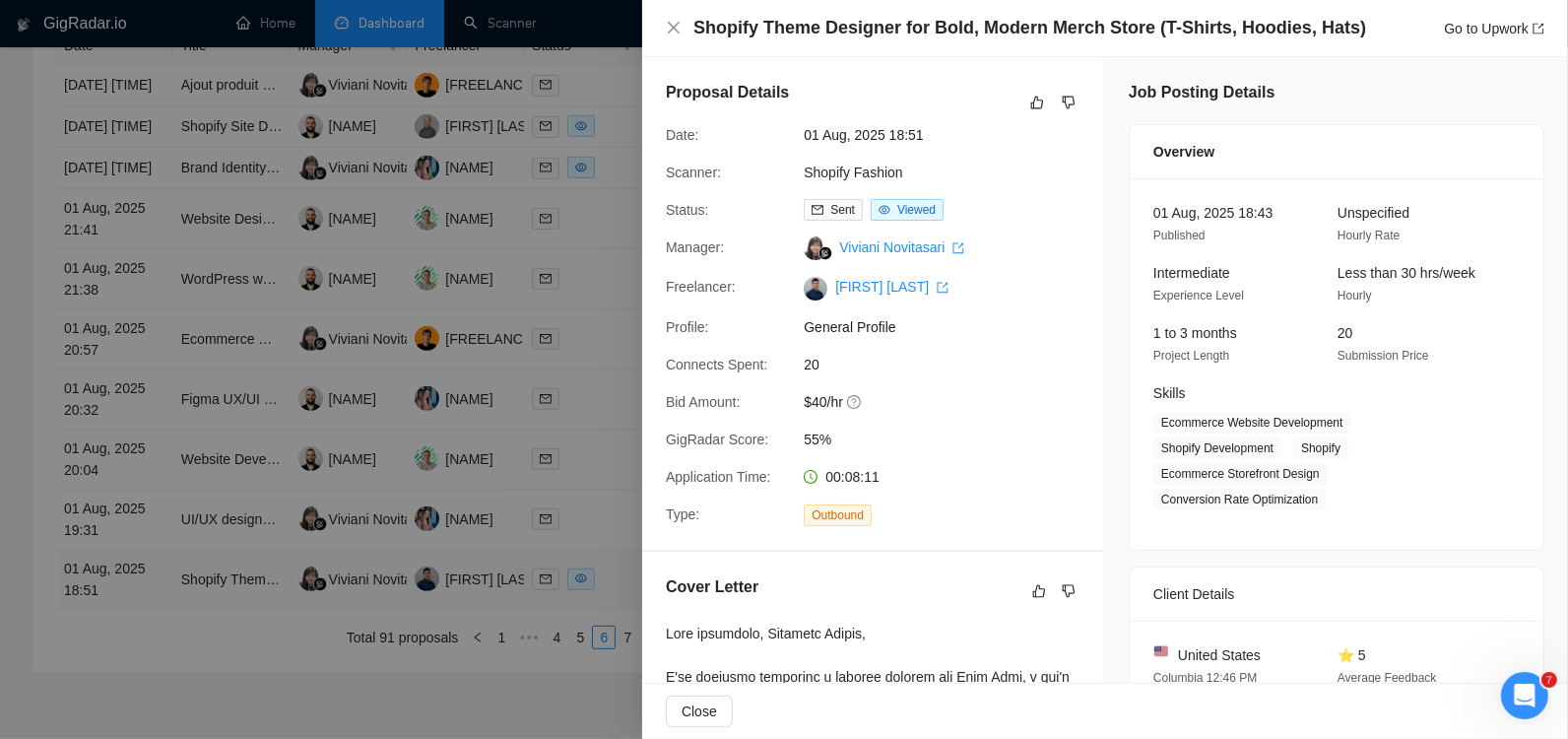 click at bounding box center [784, 370] 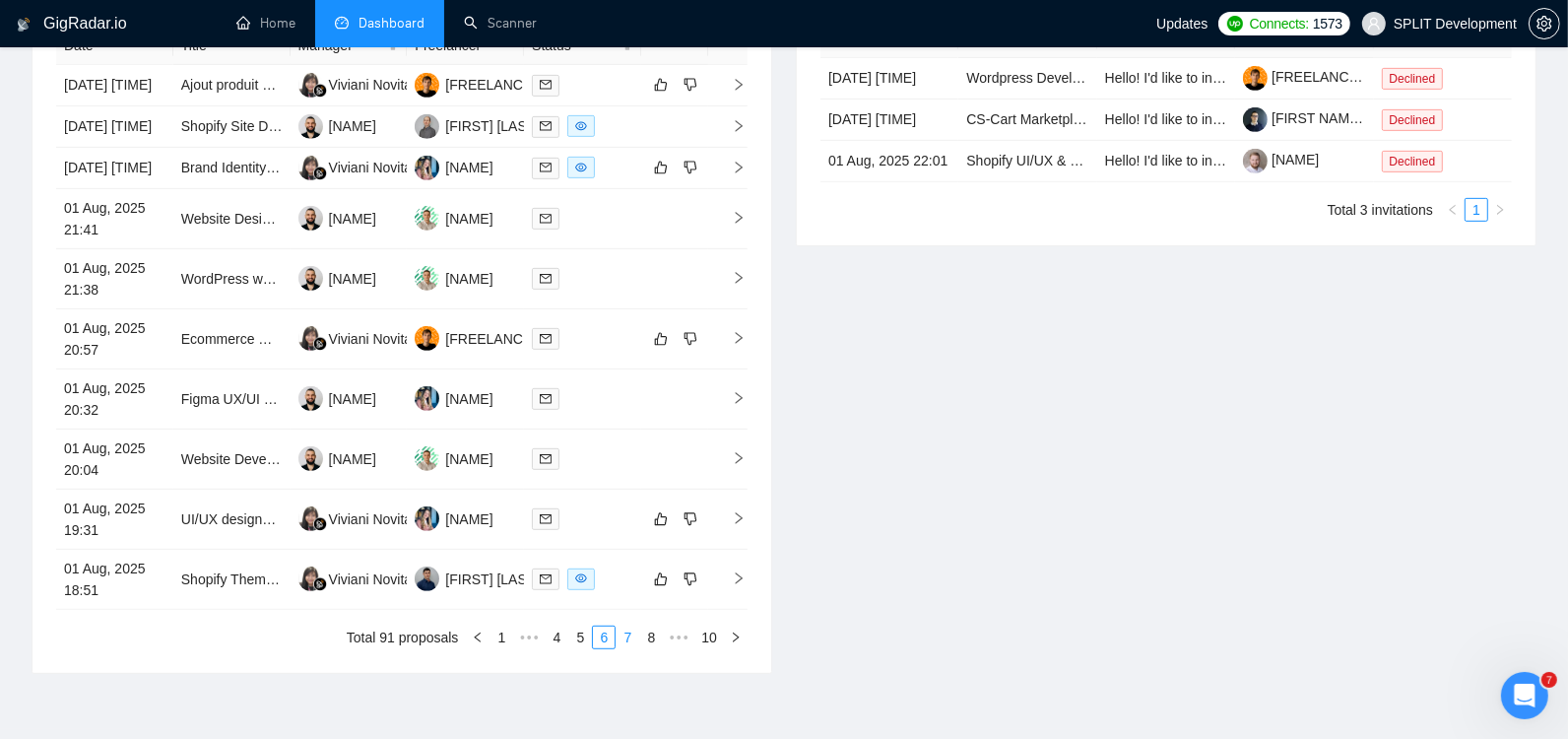click on "7" at bounding box center [627, 638] 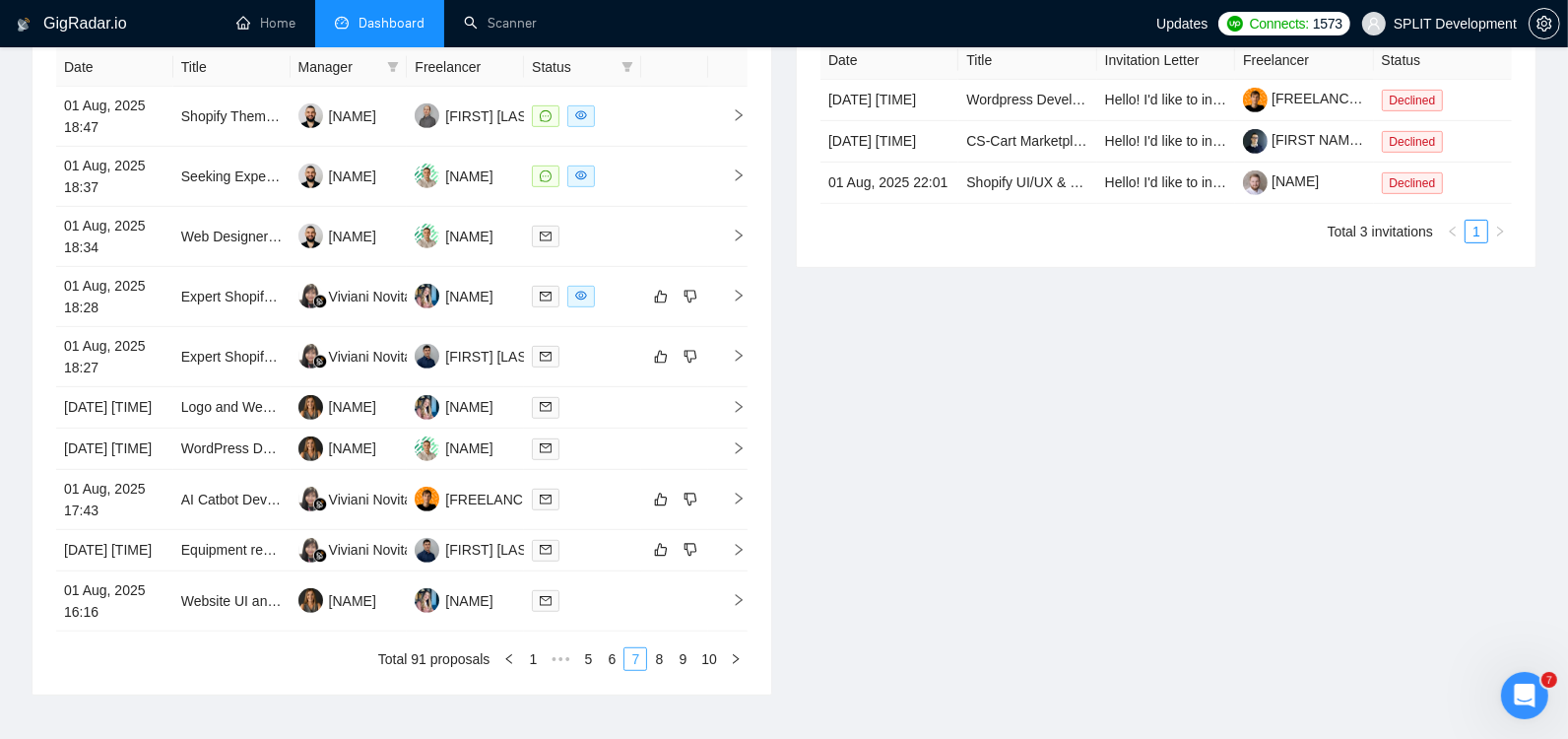 scroll, scrollTop: 839, scrollLeft: 0, axis: vertical 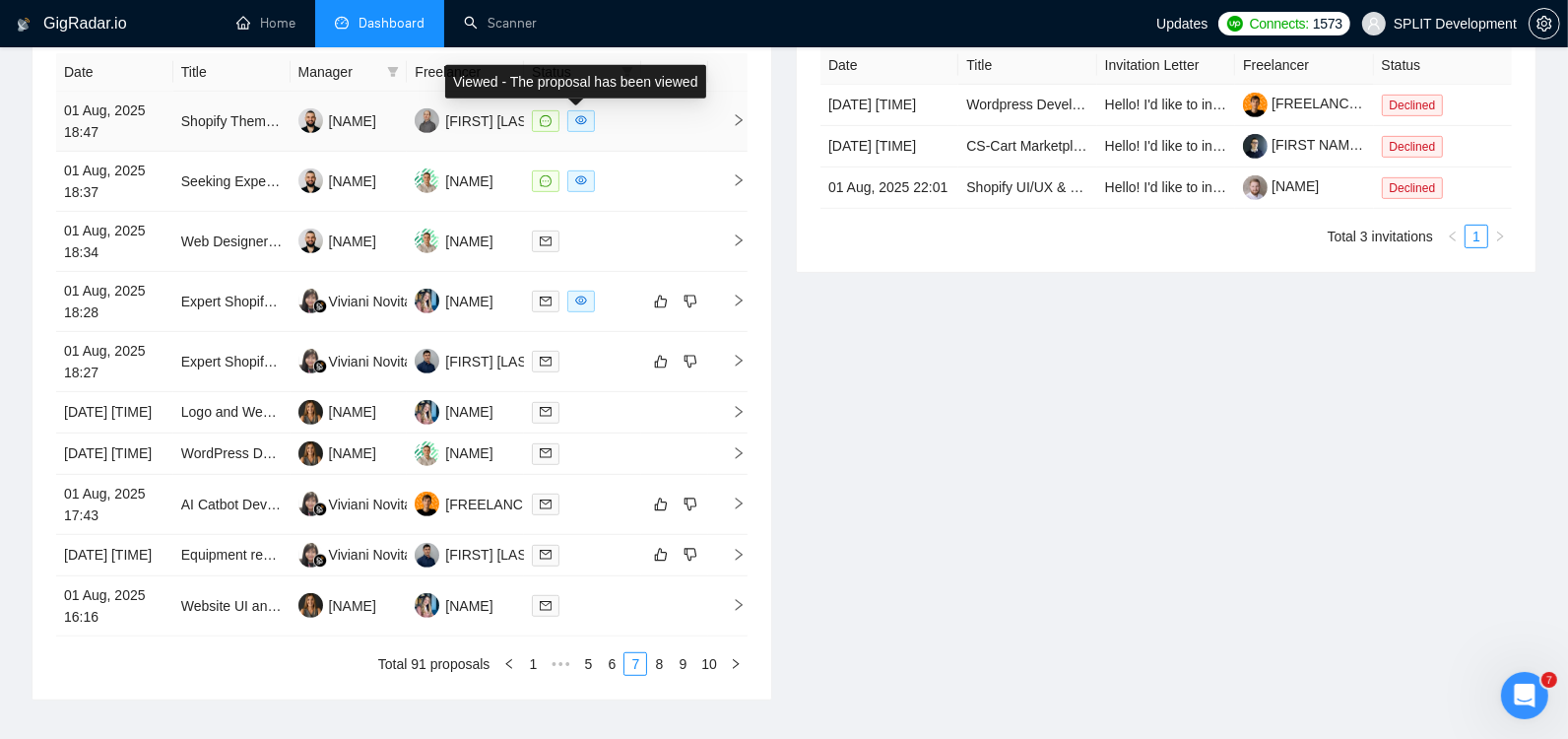 click 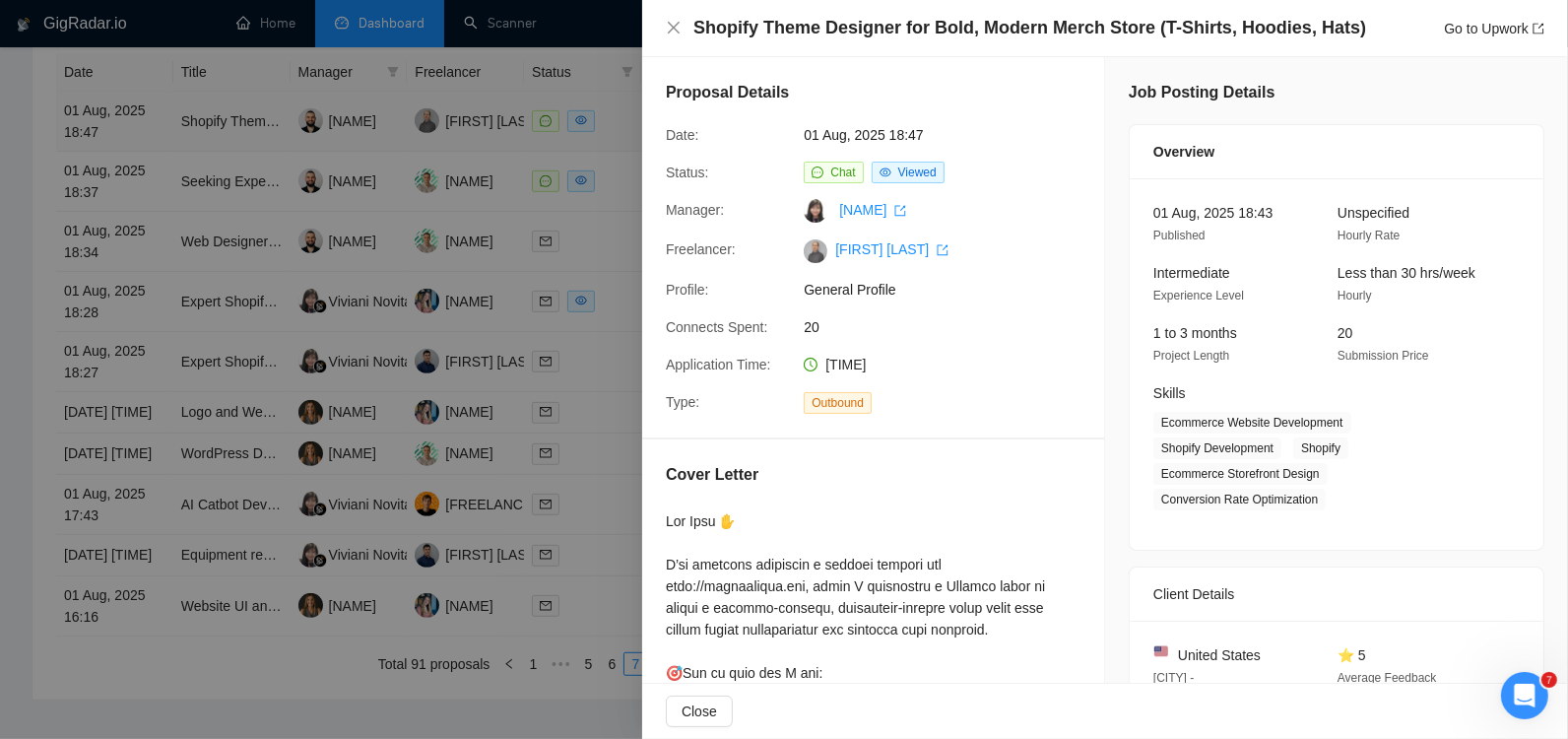 click at bounding box center (784, 370) 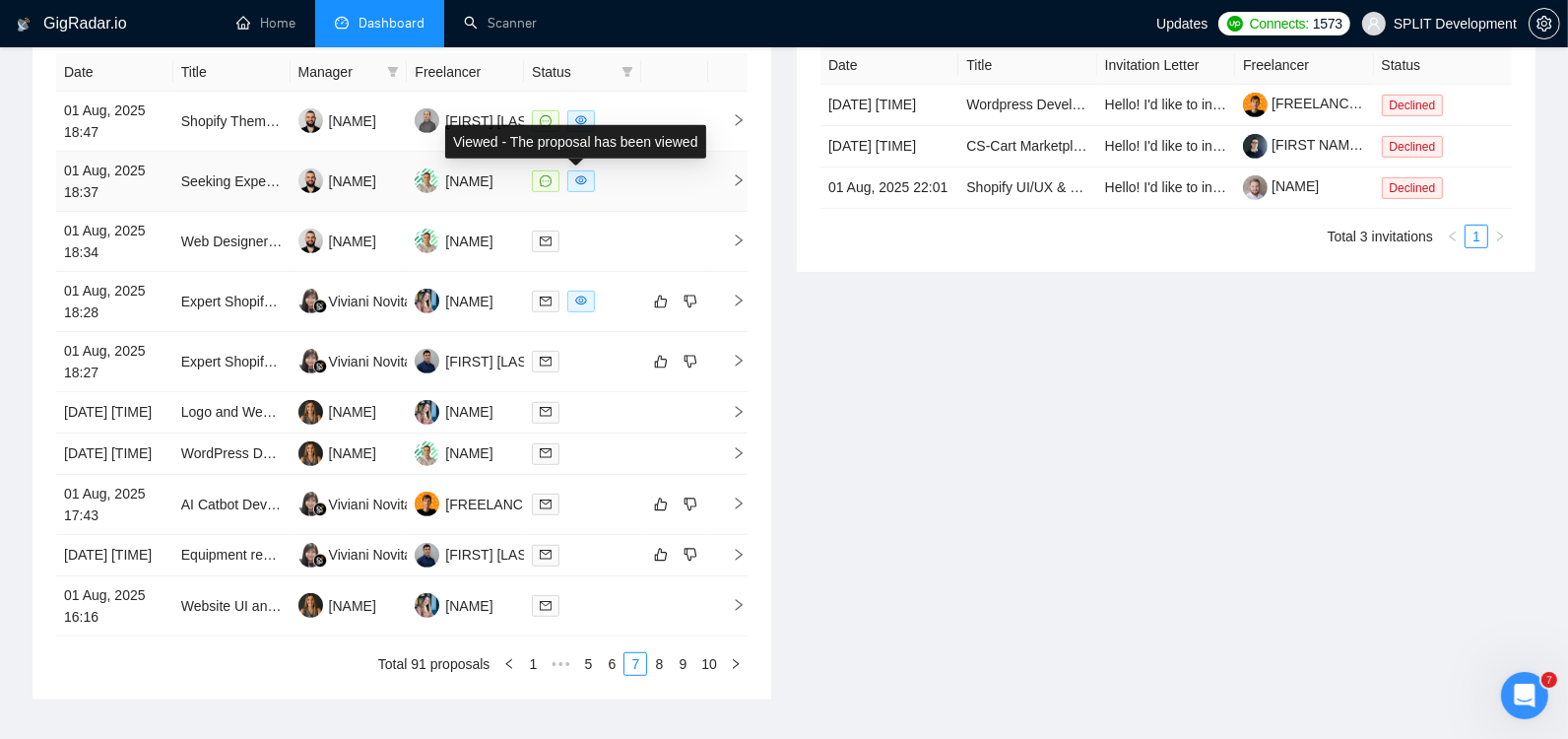 click 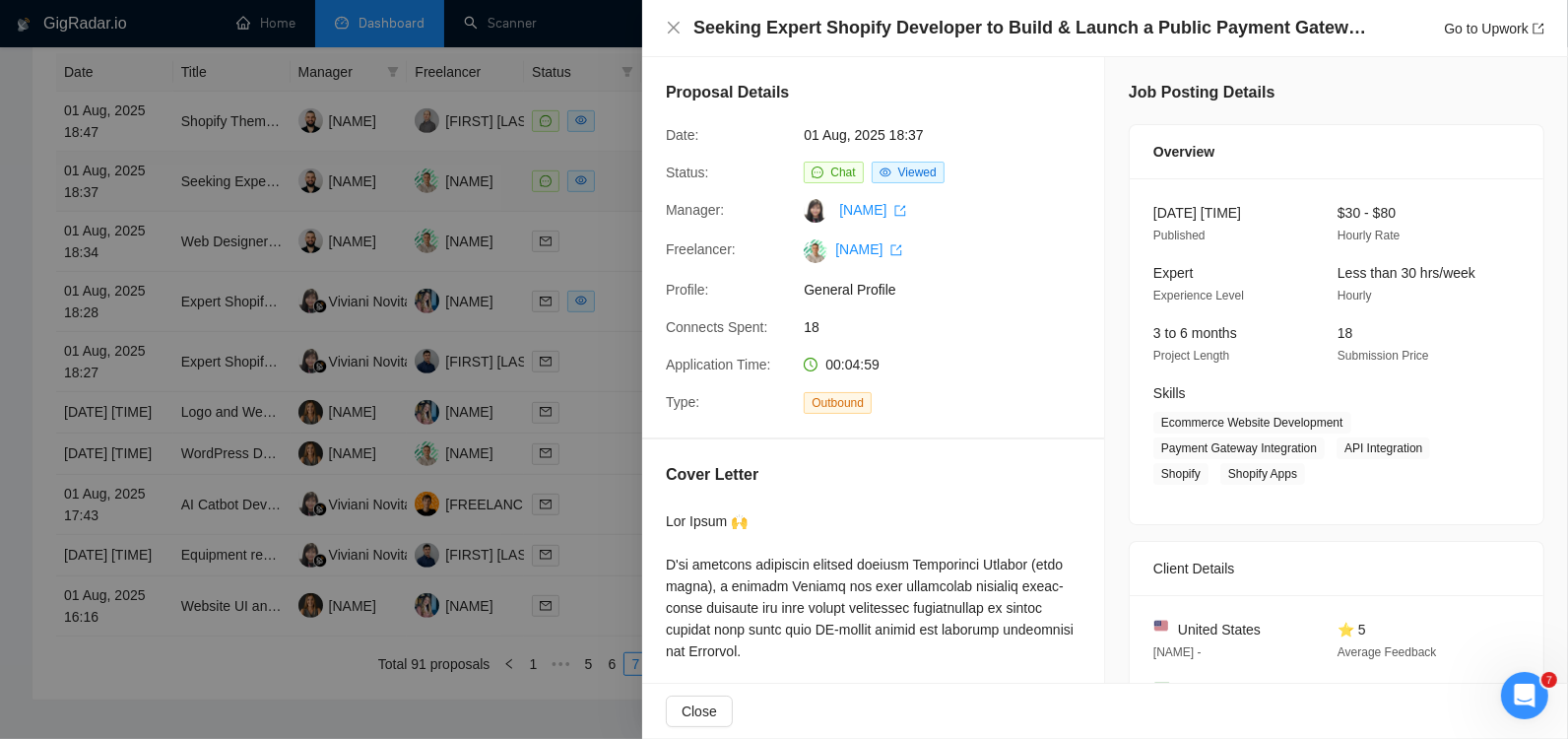 click at bounding box center (784, 370) 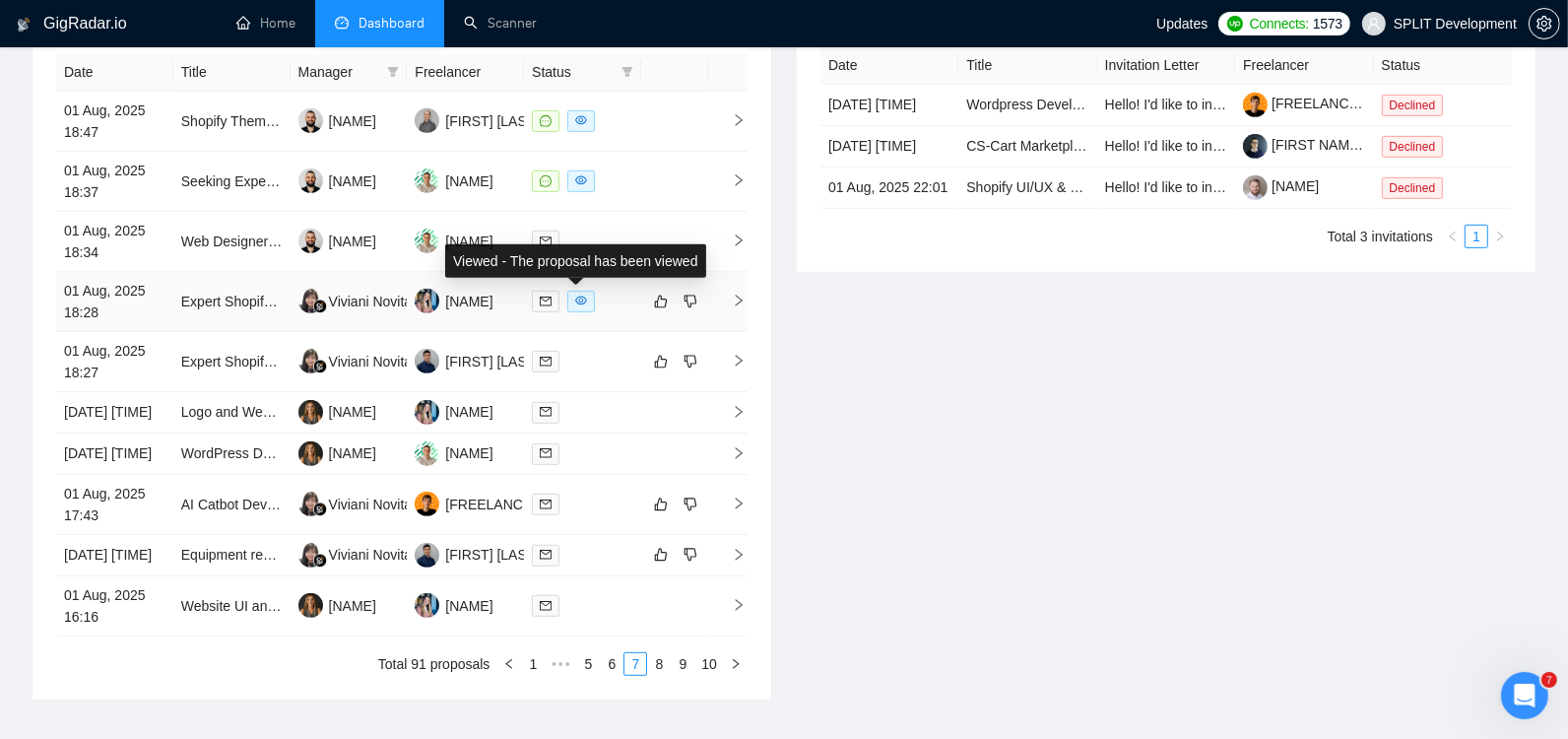 click 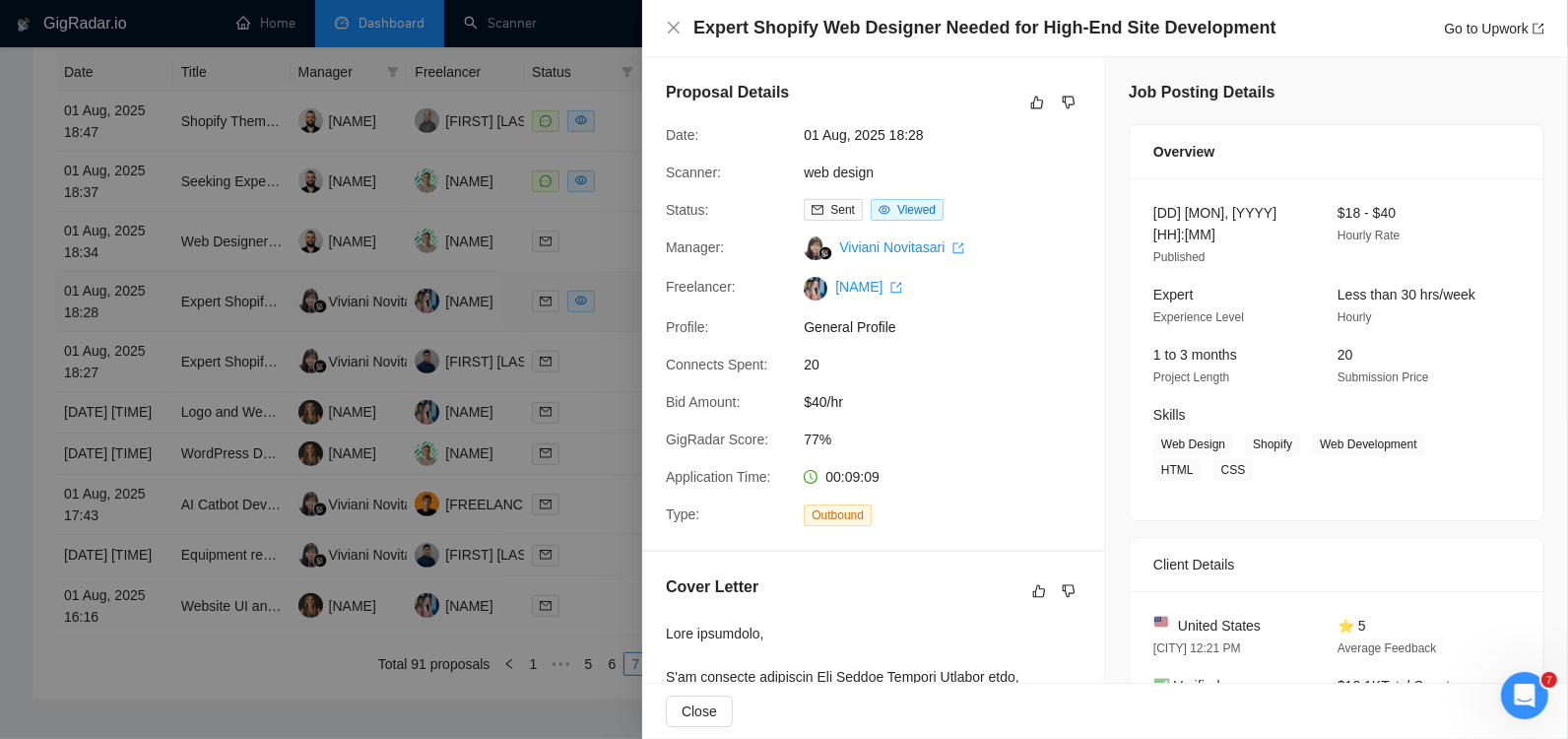click at bounding box center [784, 370] 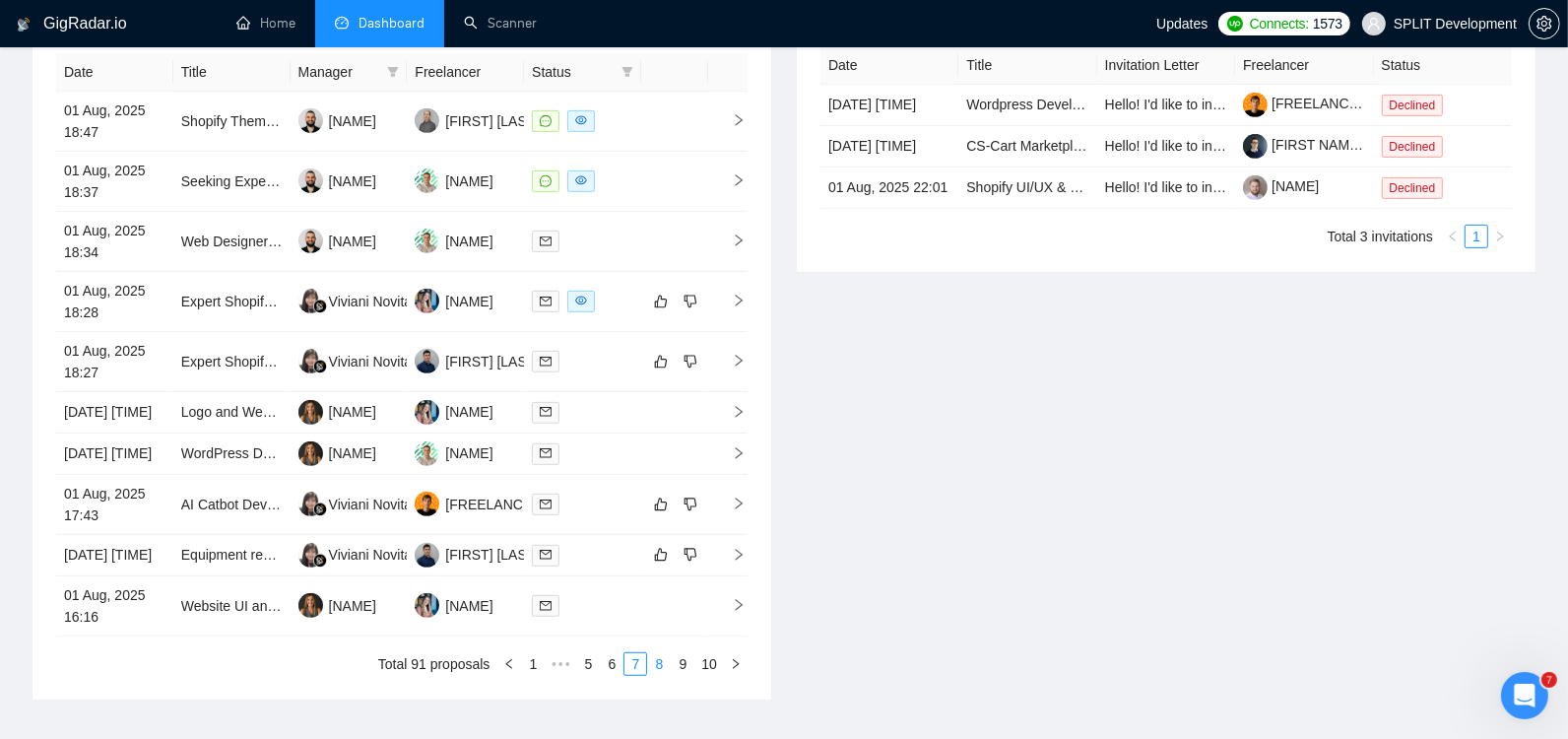 click on "8" at bounding box center (659, 664) 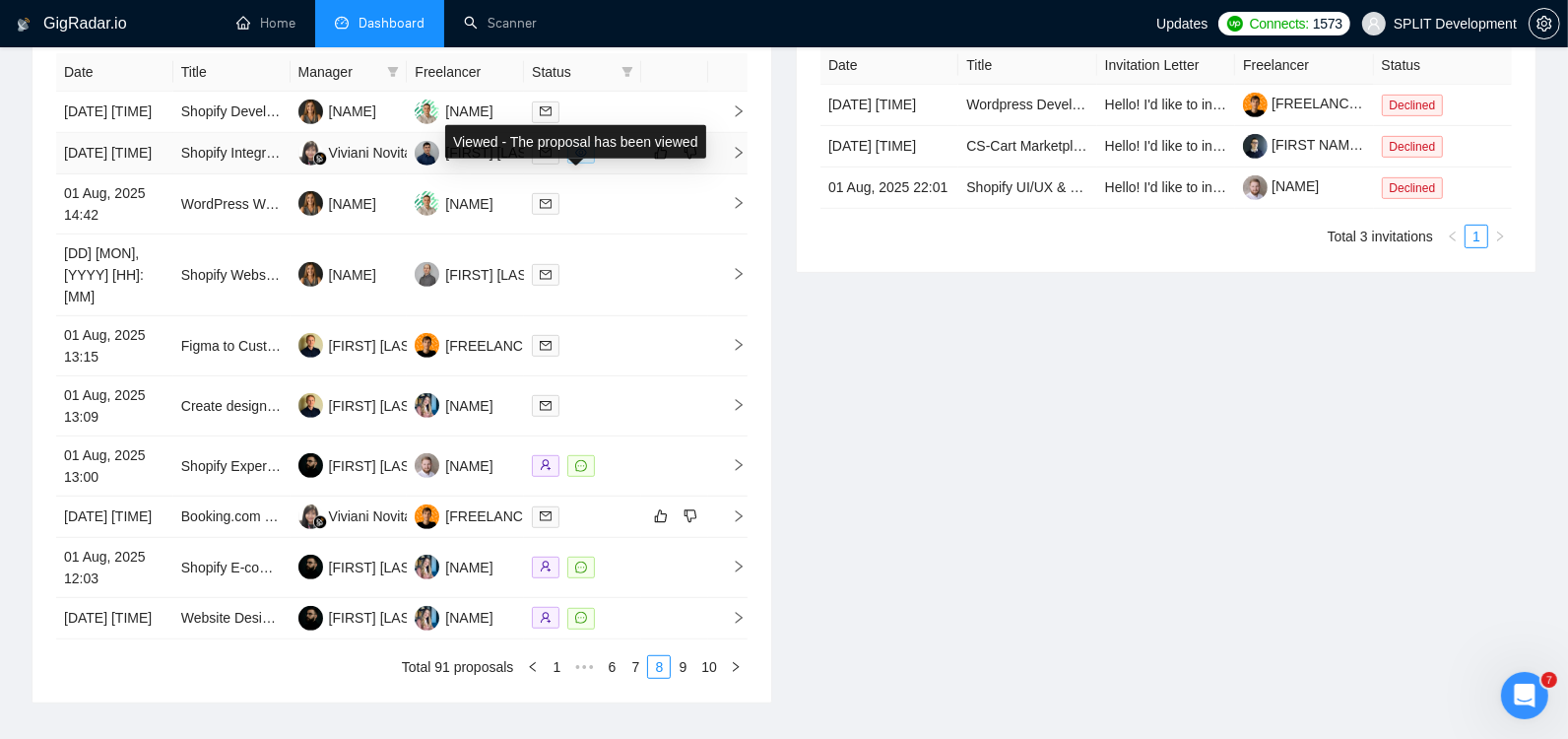 click 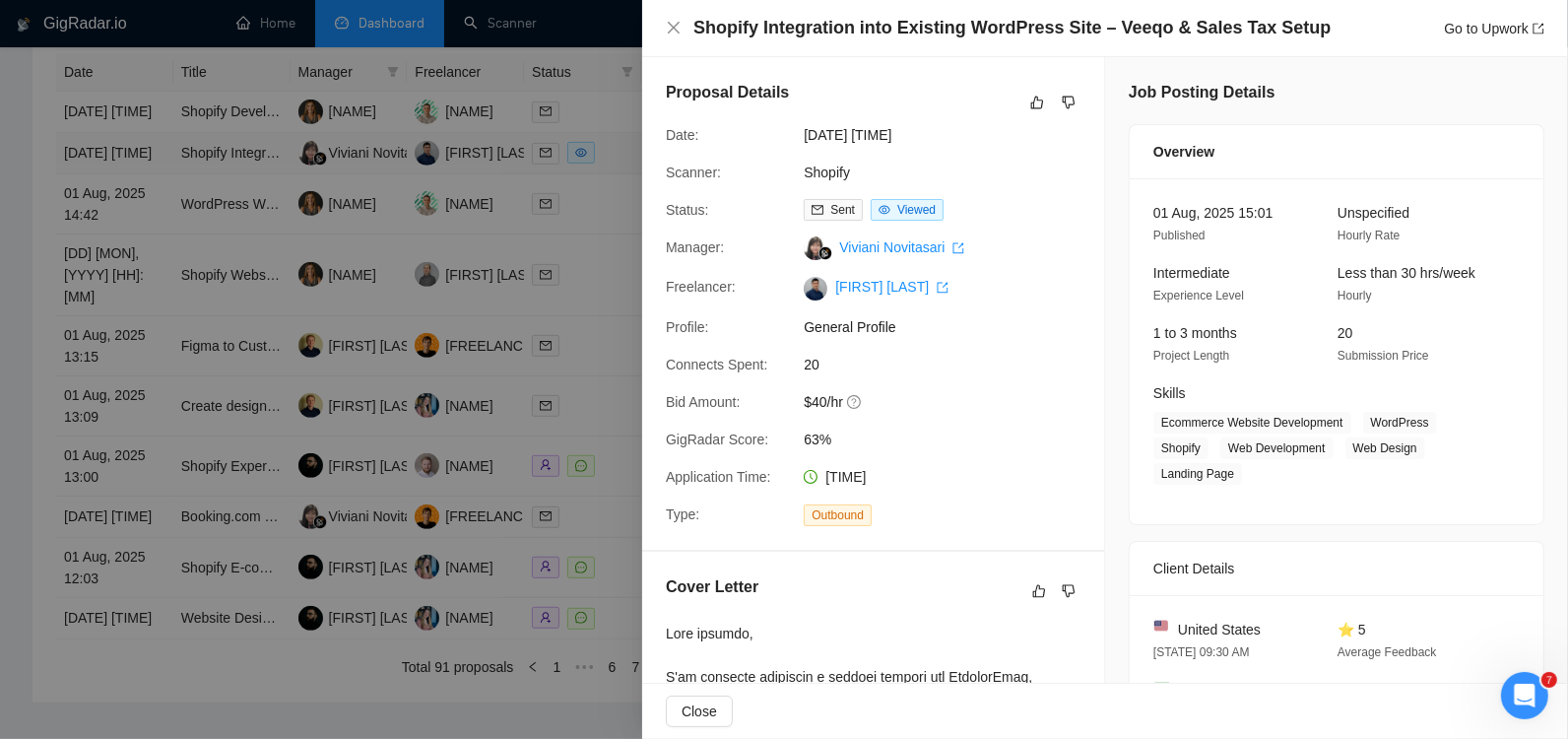 click at bounding box center [784, 370] 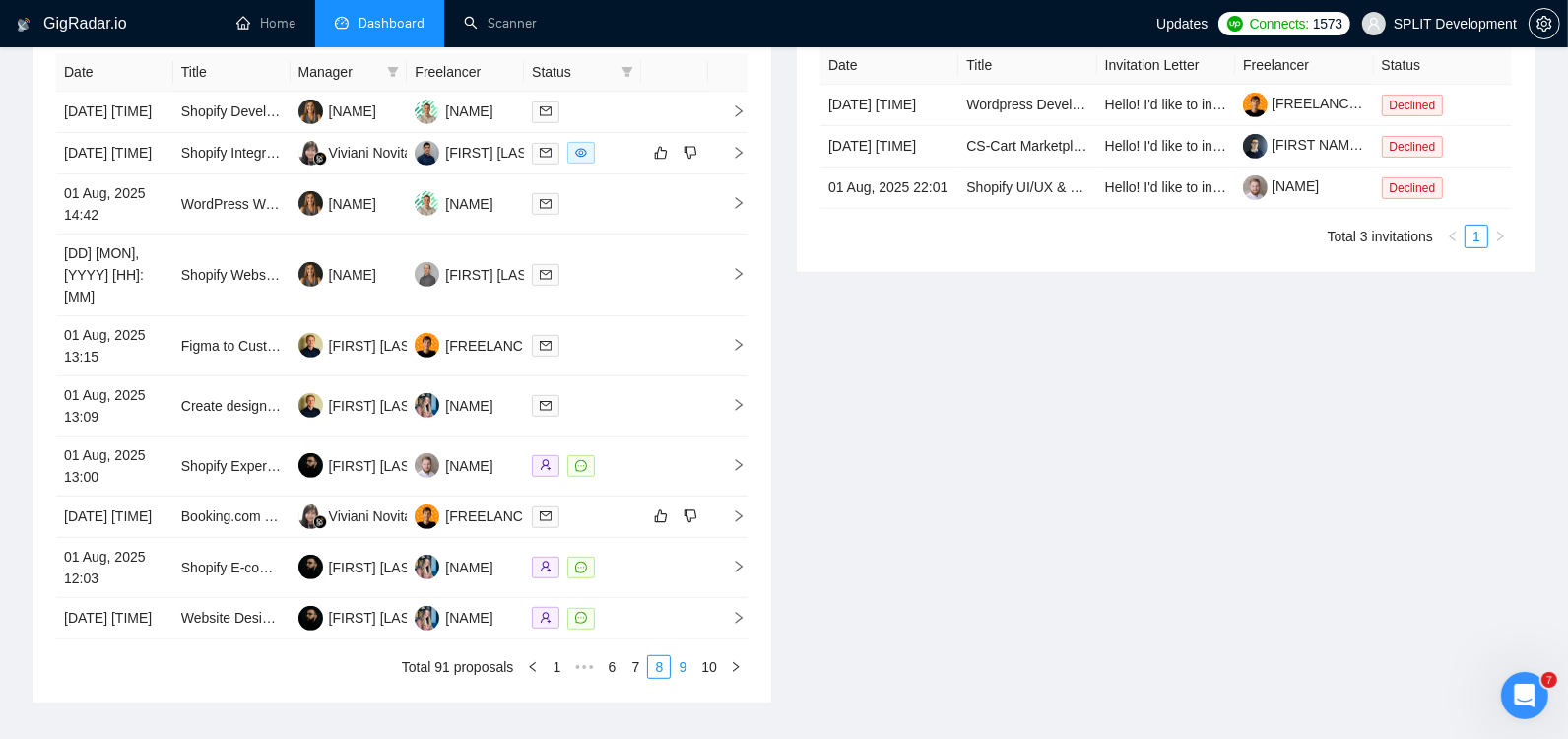 click on "9" at bounding box center (683, 667) 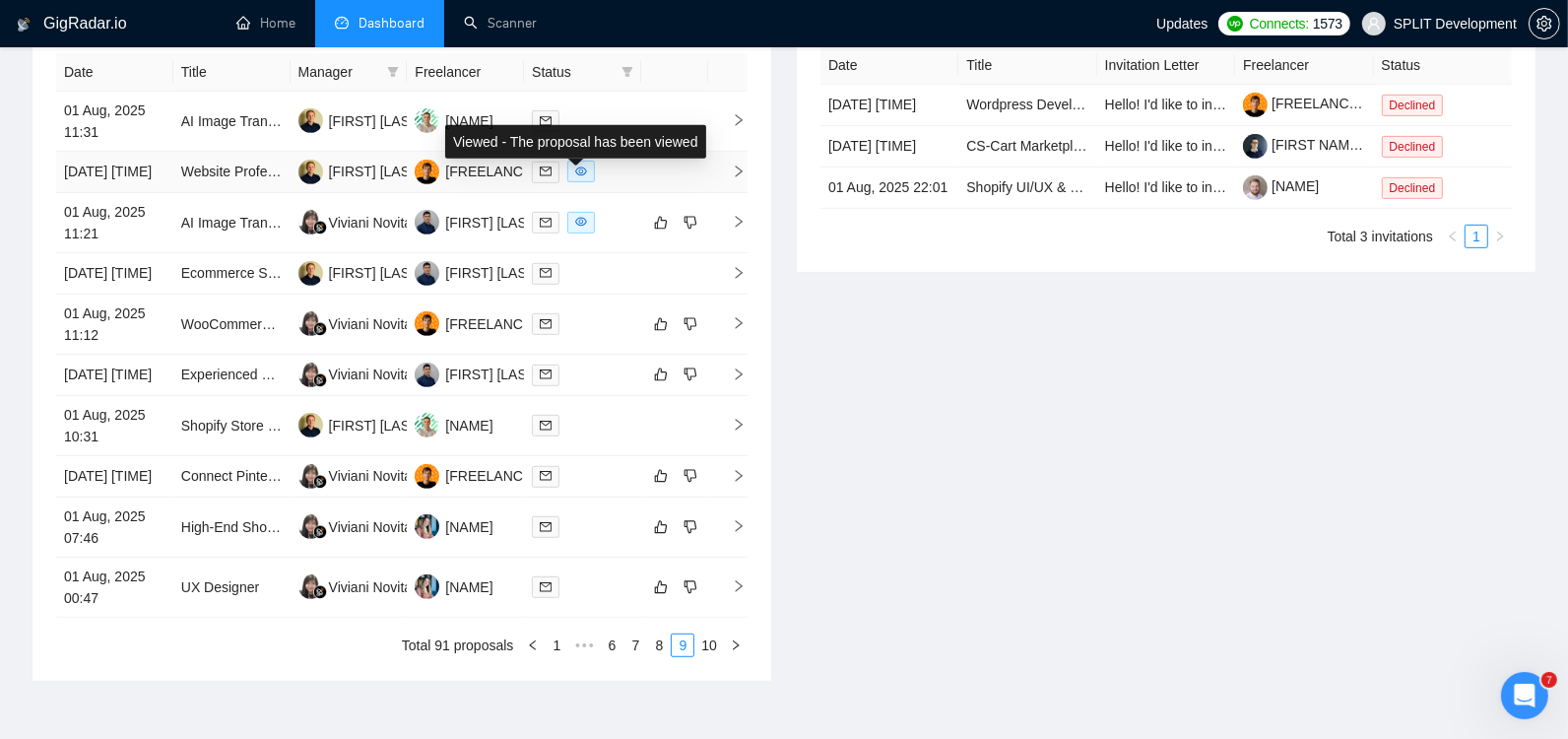 click 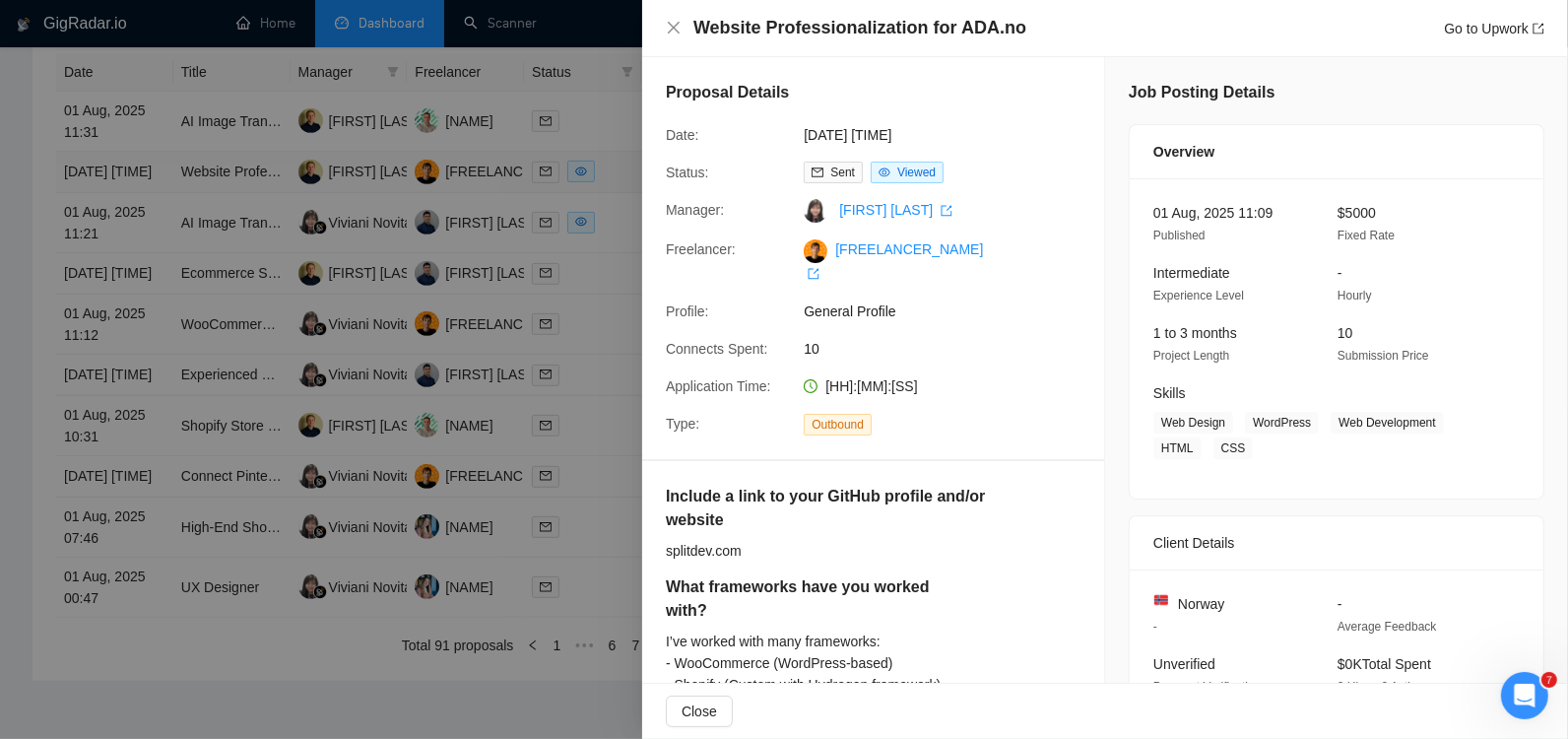 click at bounding box center [784, 370] 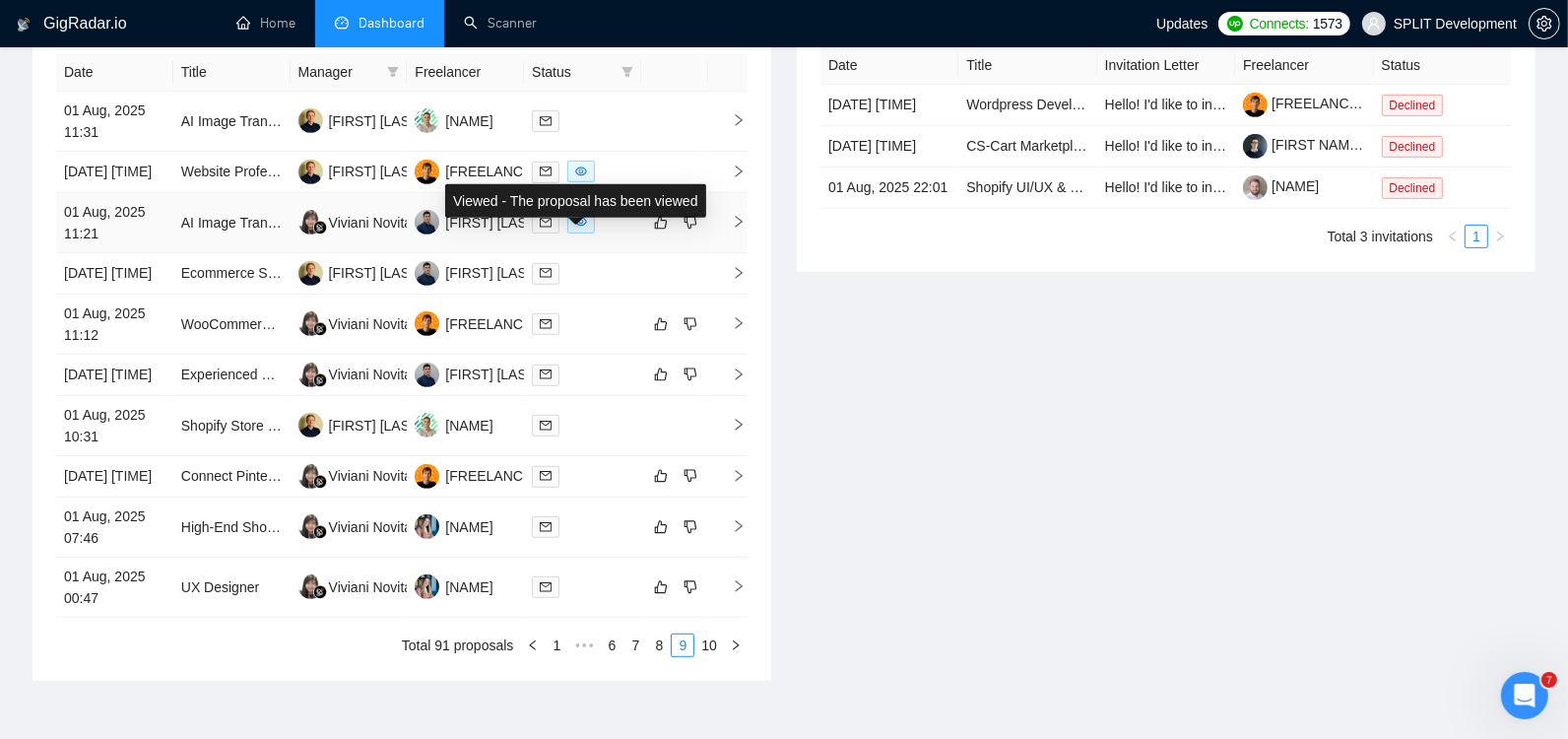 click 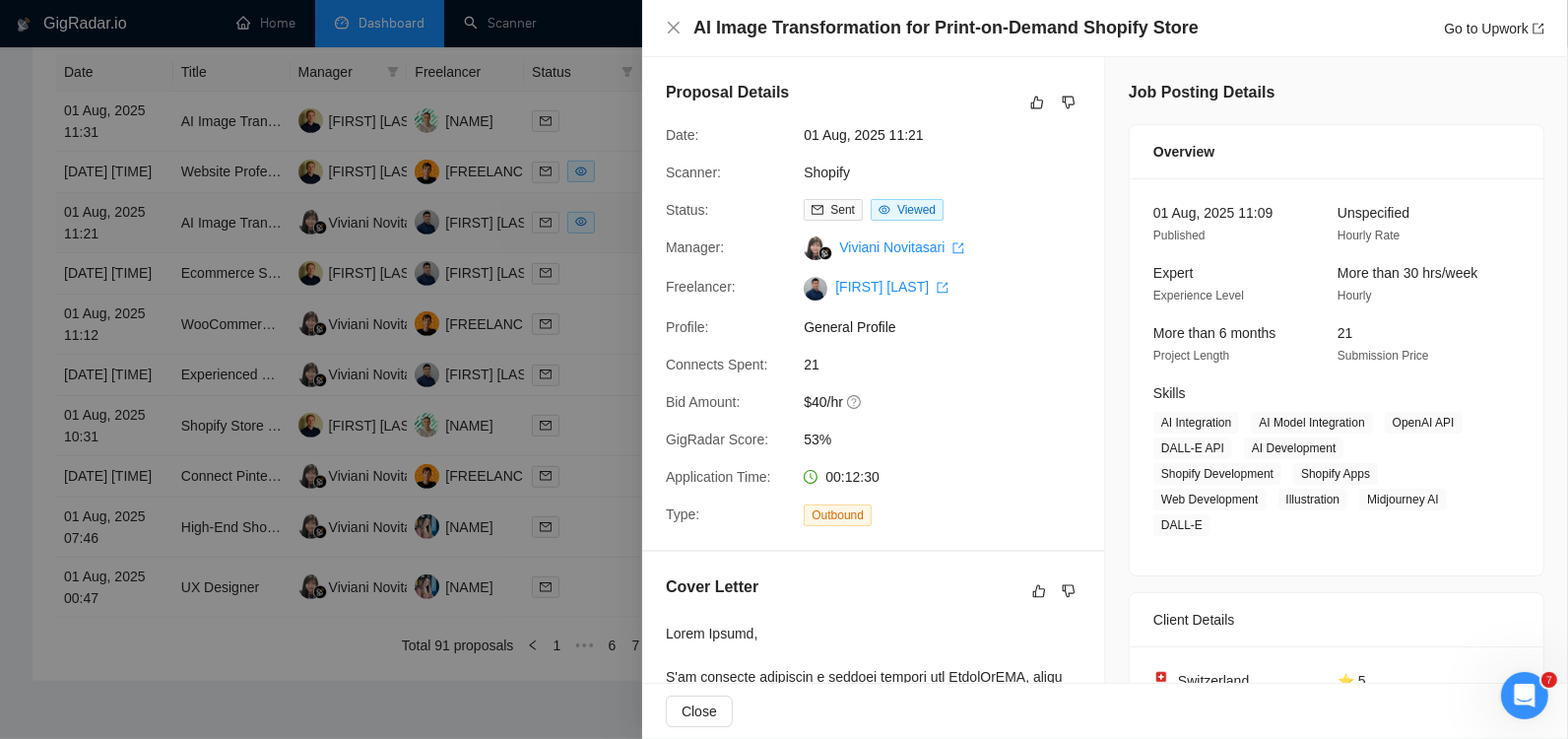 click at bounding box center [784, 370] 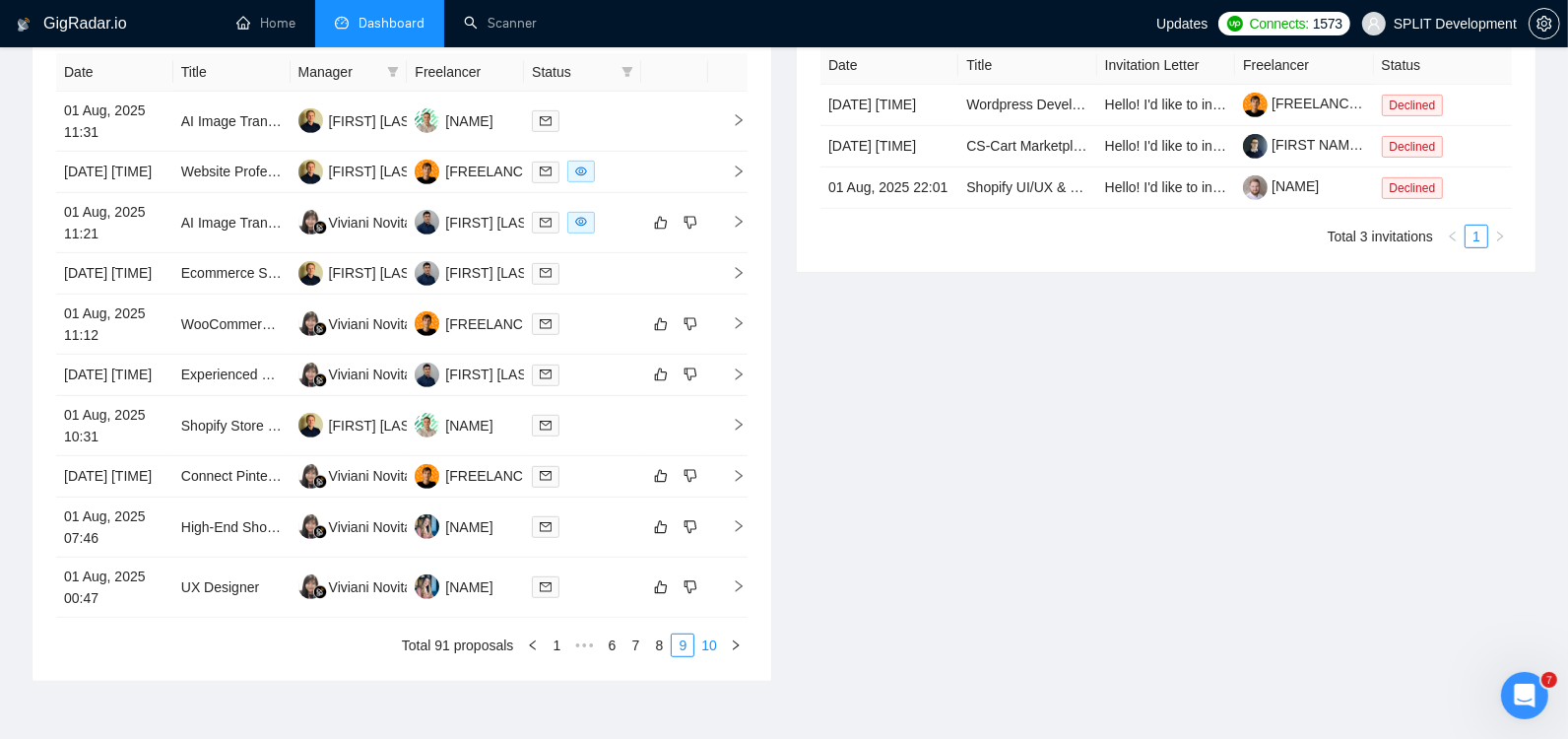 click on "10" at bounding box center [709, 645] 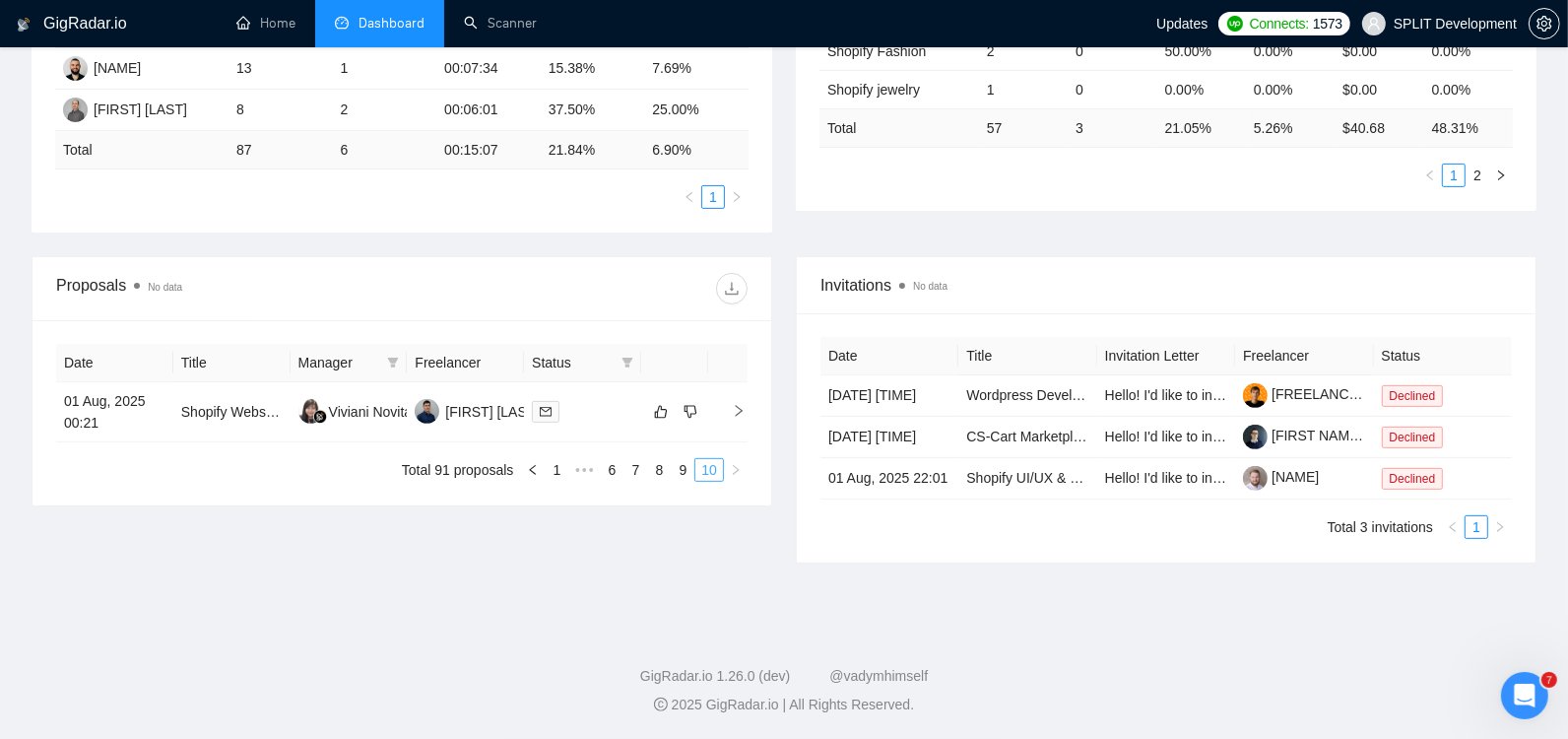 scroll, scrollTop: 596, scrollLeft: 0, axis: vertical 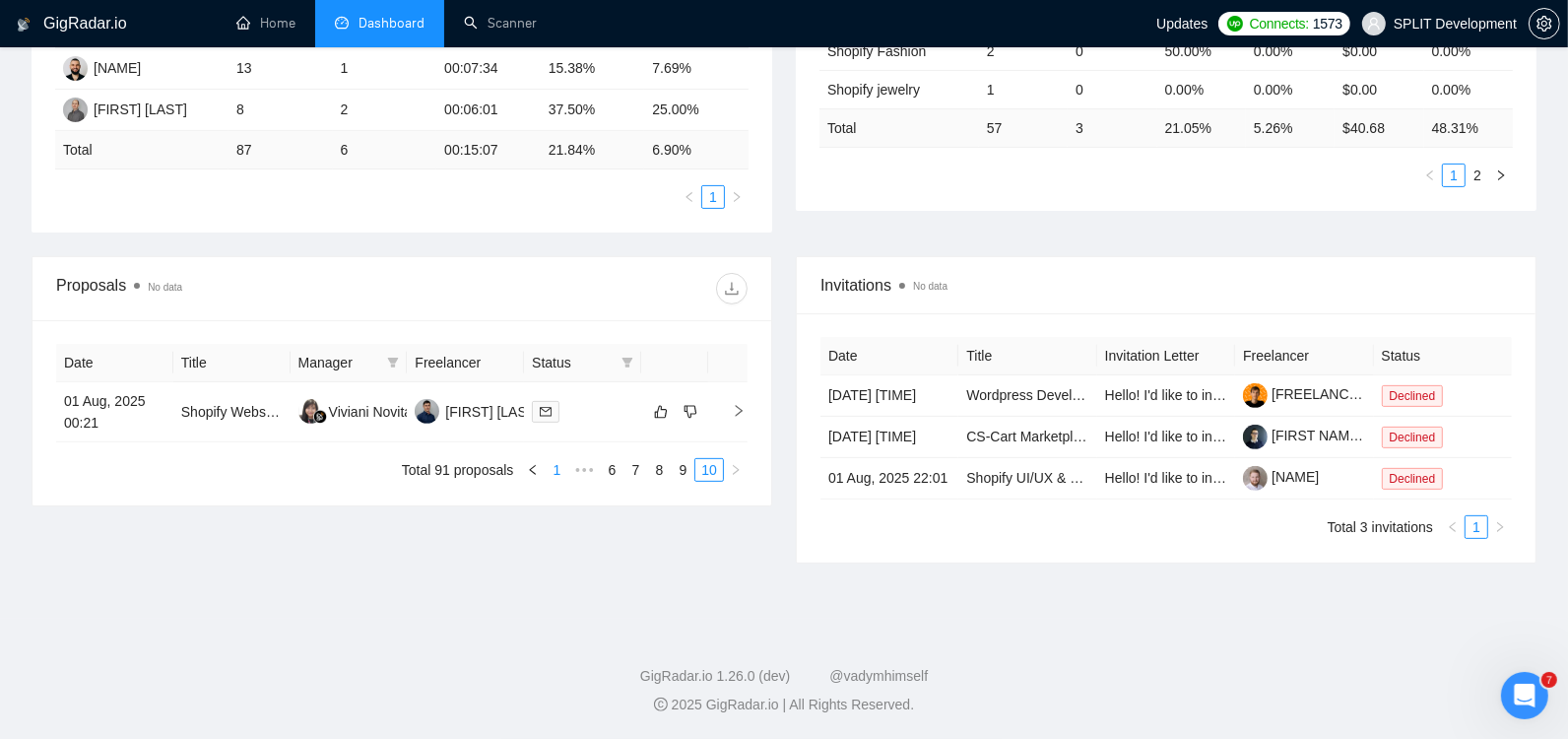 click on "1" at bounding box center (556, 470) 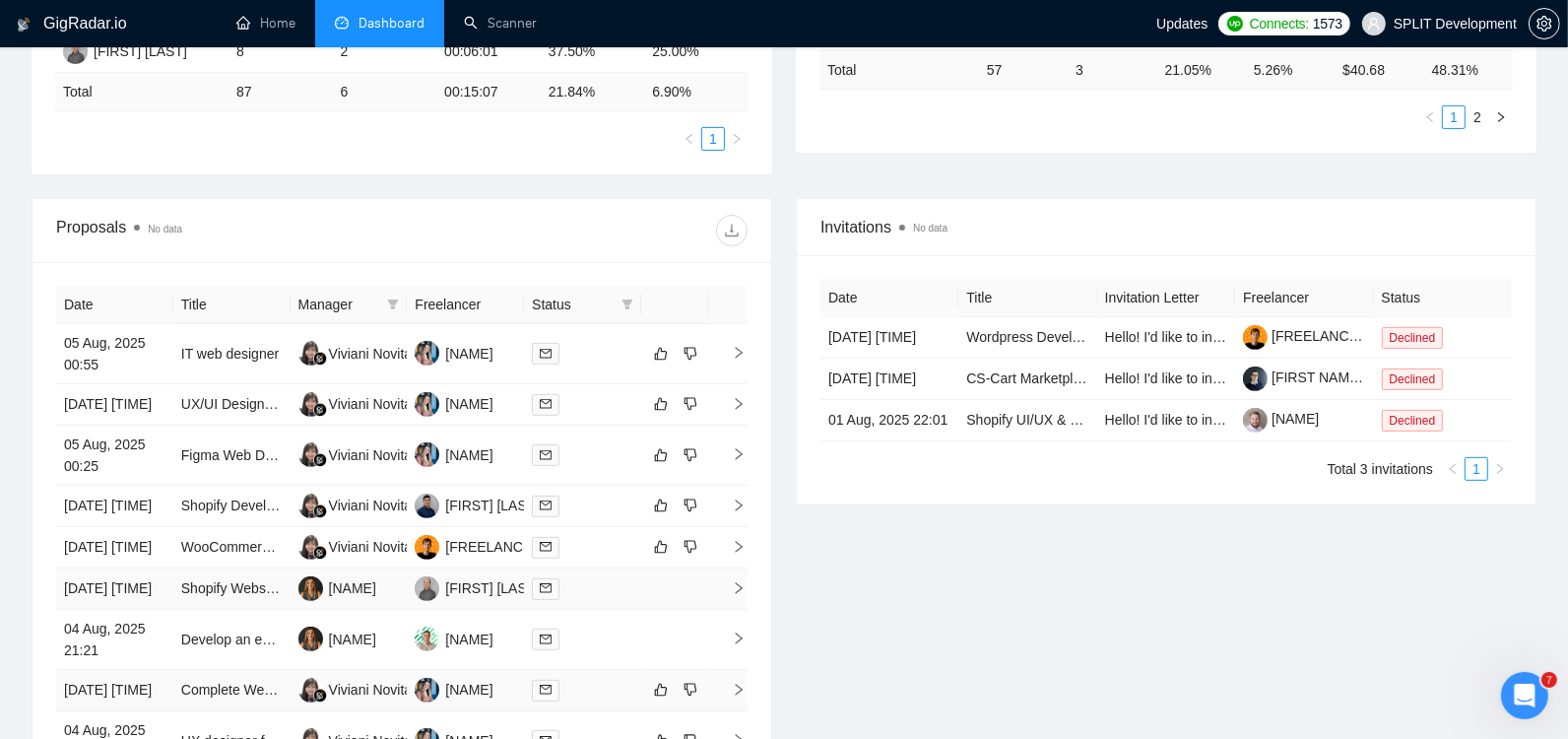 scroll, scrollTop: 605, scrollLeft: 0, axis: vertical 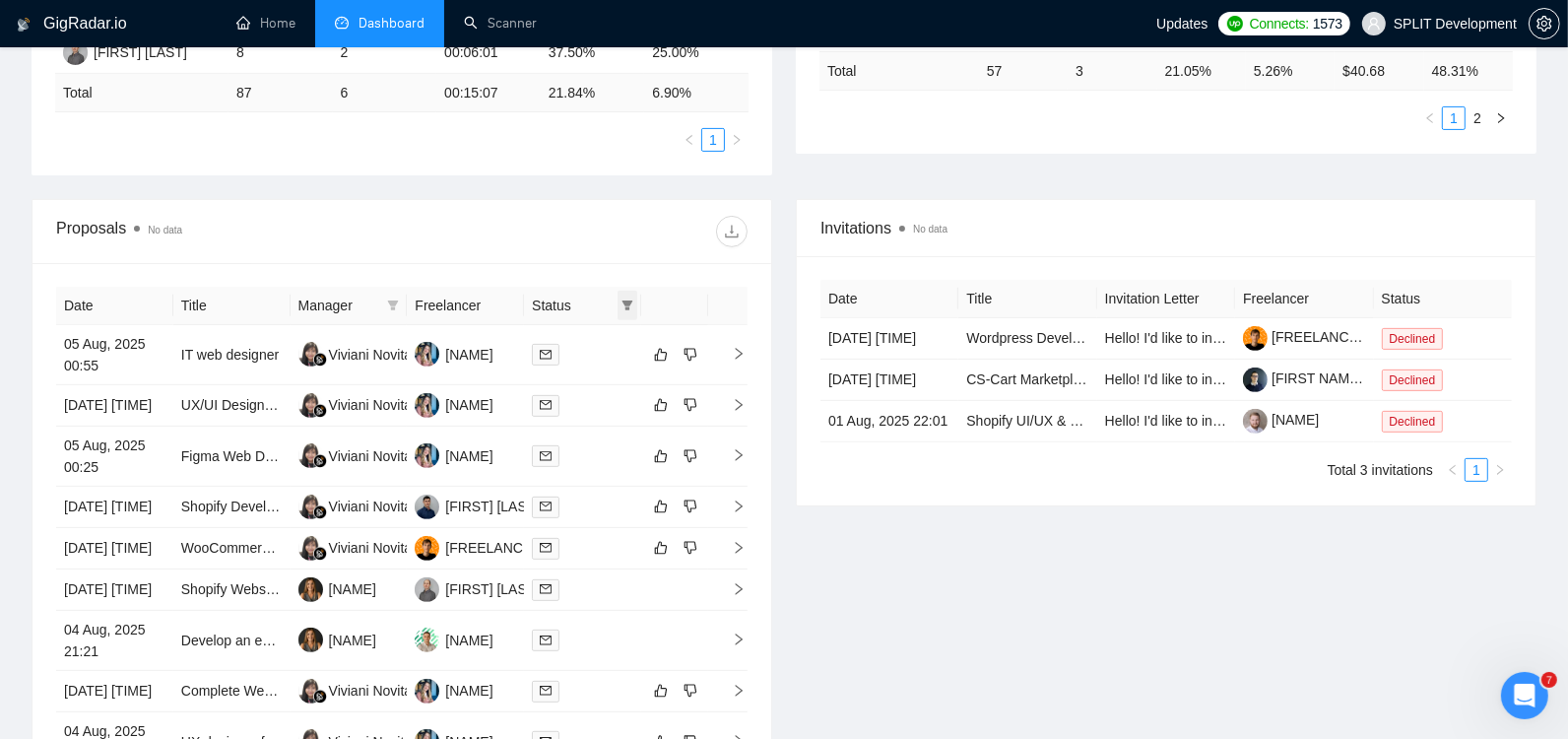 click 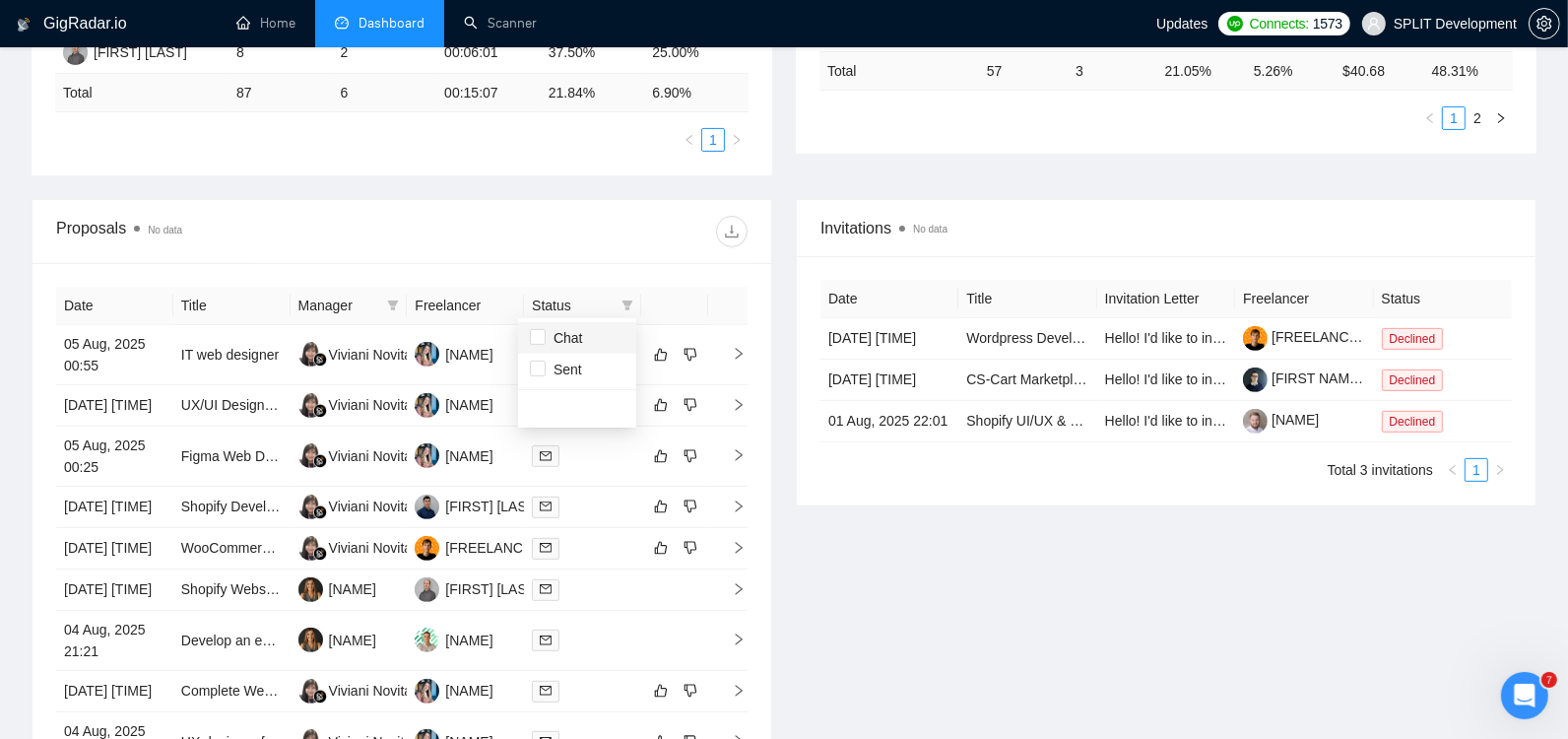 click on "Chat" at bounding box center (564, 338) 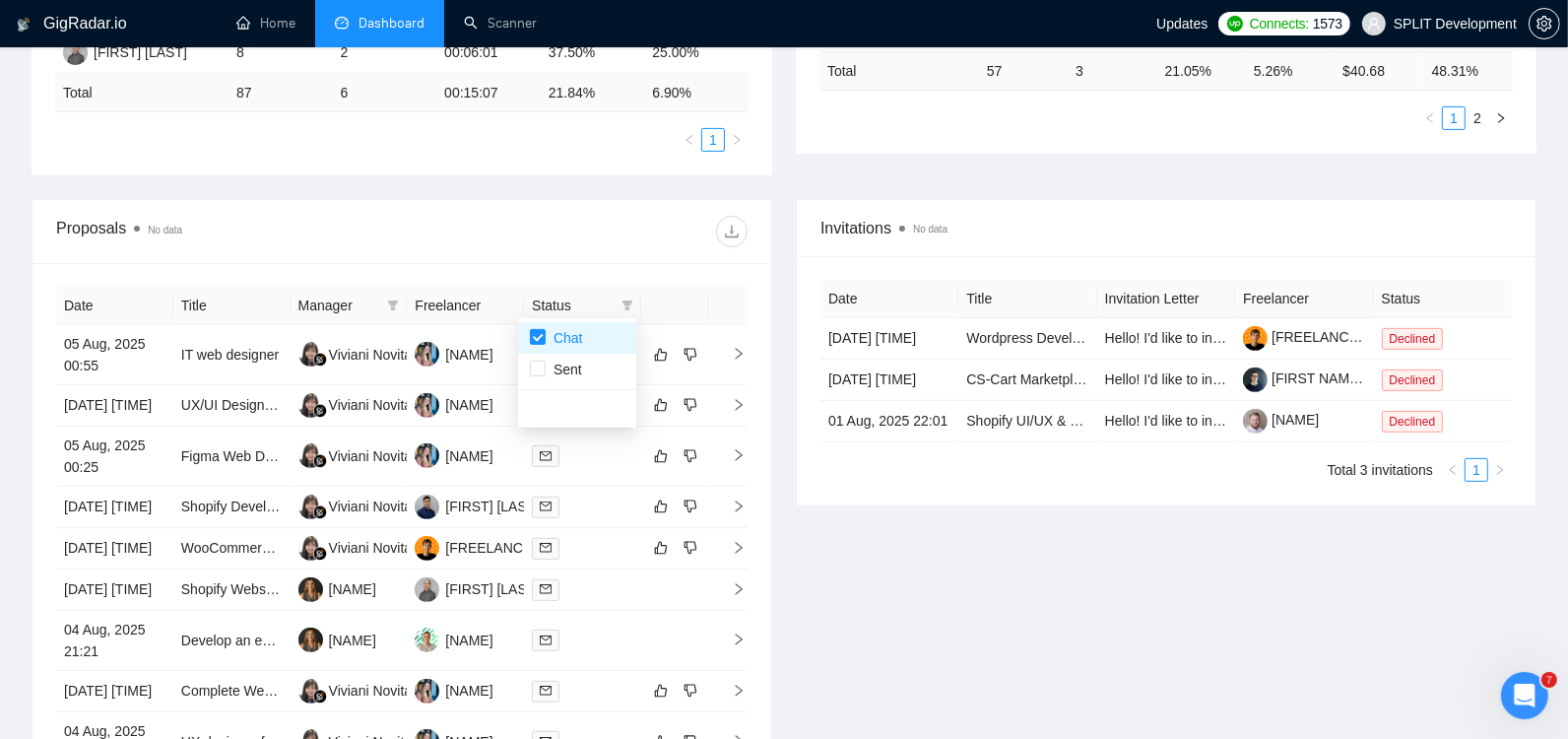 click on "Date Title Manager Freelancer Status               [DATE] [TIME] IT web designer [NAME] [NAME] [DATE] [TIME] UX/UI Designer for mobile app design [NAME] [NAME] [DATE] [TIME] Figma Web Designer Needed for Medical Sleep Company ( Today ) [NAME] [NAME] [DATE] [TIME] Shopify Developer [NAME] [NAME] [DATE] [TIME] WooCommerce Site Development Similar to Swappie.com [NAME] [NAME] [DATE] [TIME] Shopify Website Development for Dog Treat Business [NAME] [NAME] [DATE] [TIME] Develop an easy website according to Figma designs [NAME] [NAME] [DATE] [TIME] Complete Website Design Needed [NAME] [NAME] [DATE] [TIME] UX designer for Adult Brand [NAME] [NAME] [DATE] [TIME] TikTok Shop Expert Needed for E-commerce Strategy [NAME] [NAME] Total 91 proposals 1 2 3 4 5 ••• 10" at bounding box center [402, 570] 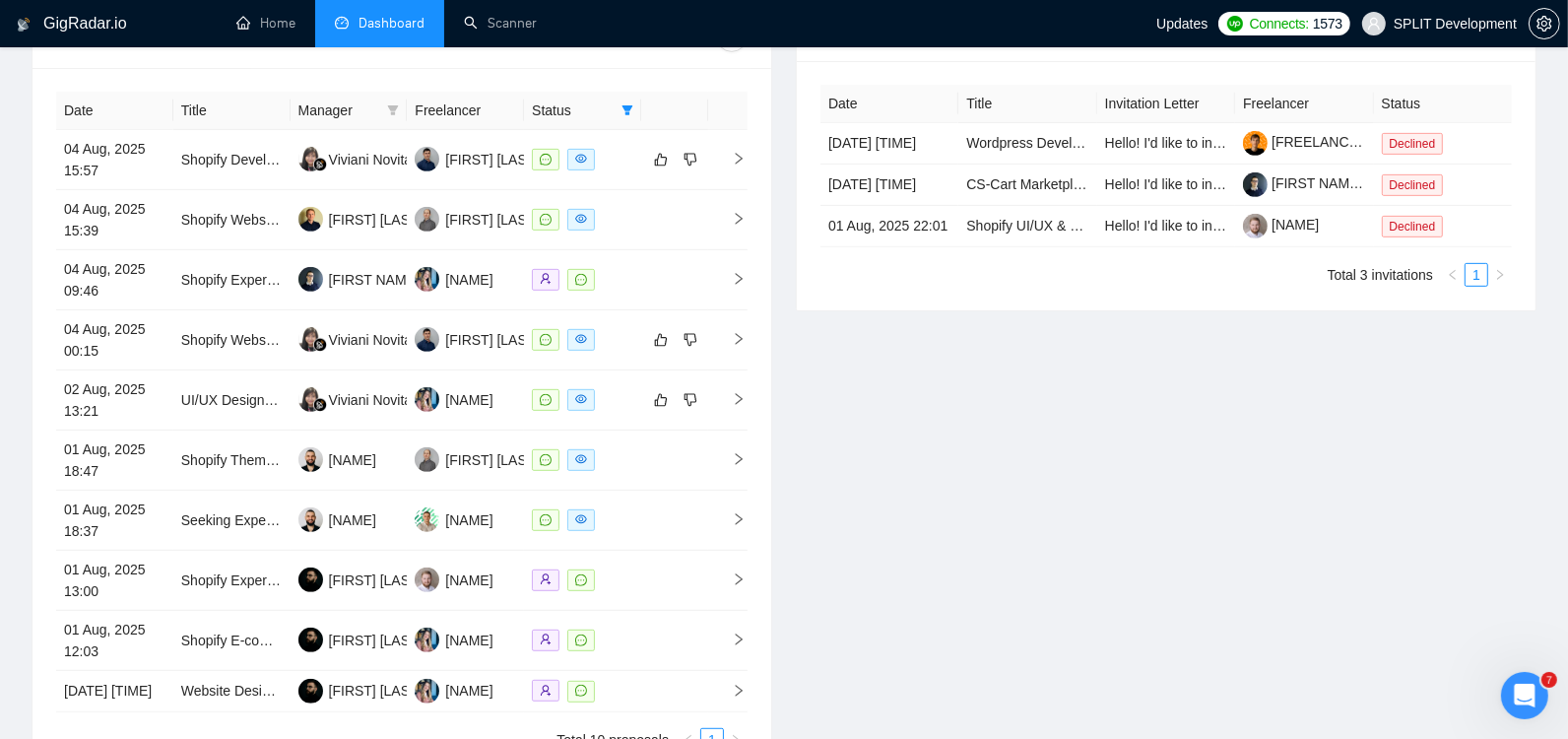 scroll, scrollTop: 792, scrollLeft: 0, axis: vertical 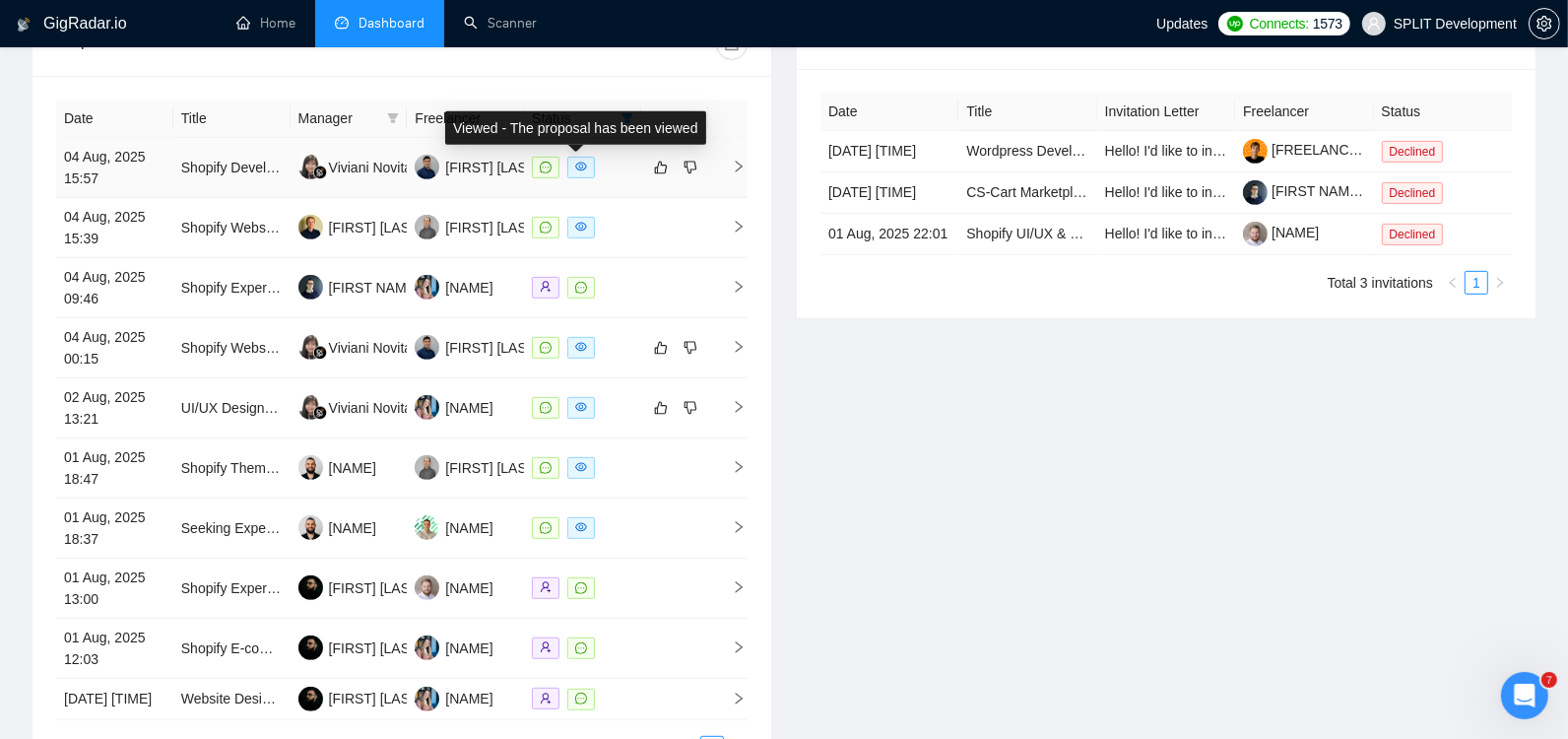 click 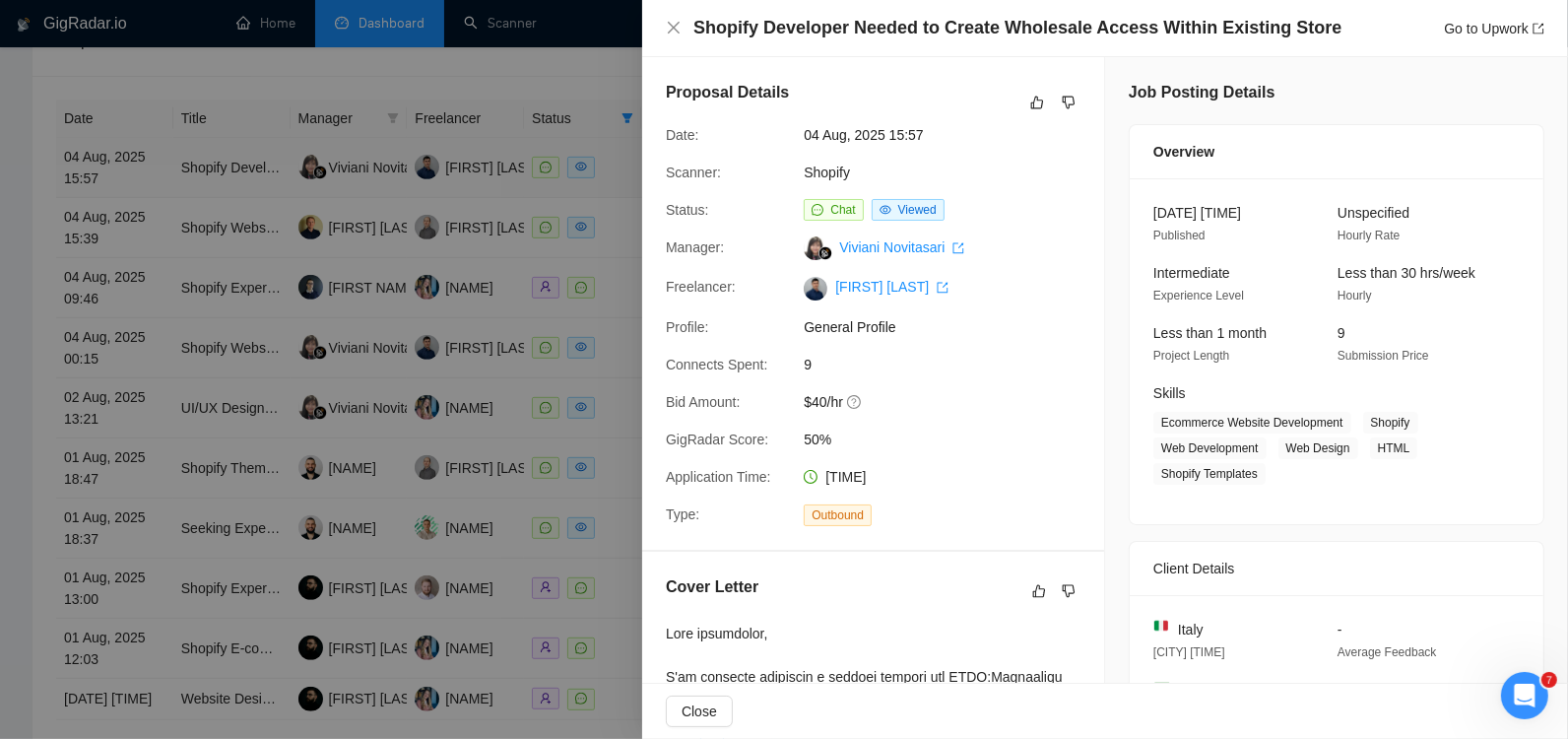 click at bounding box center (784, 370) 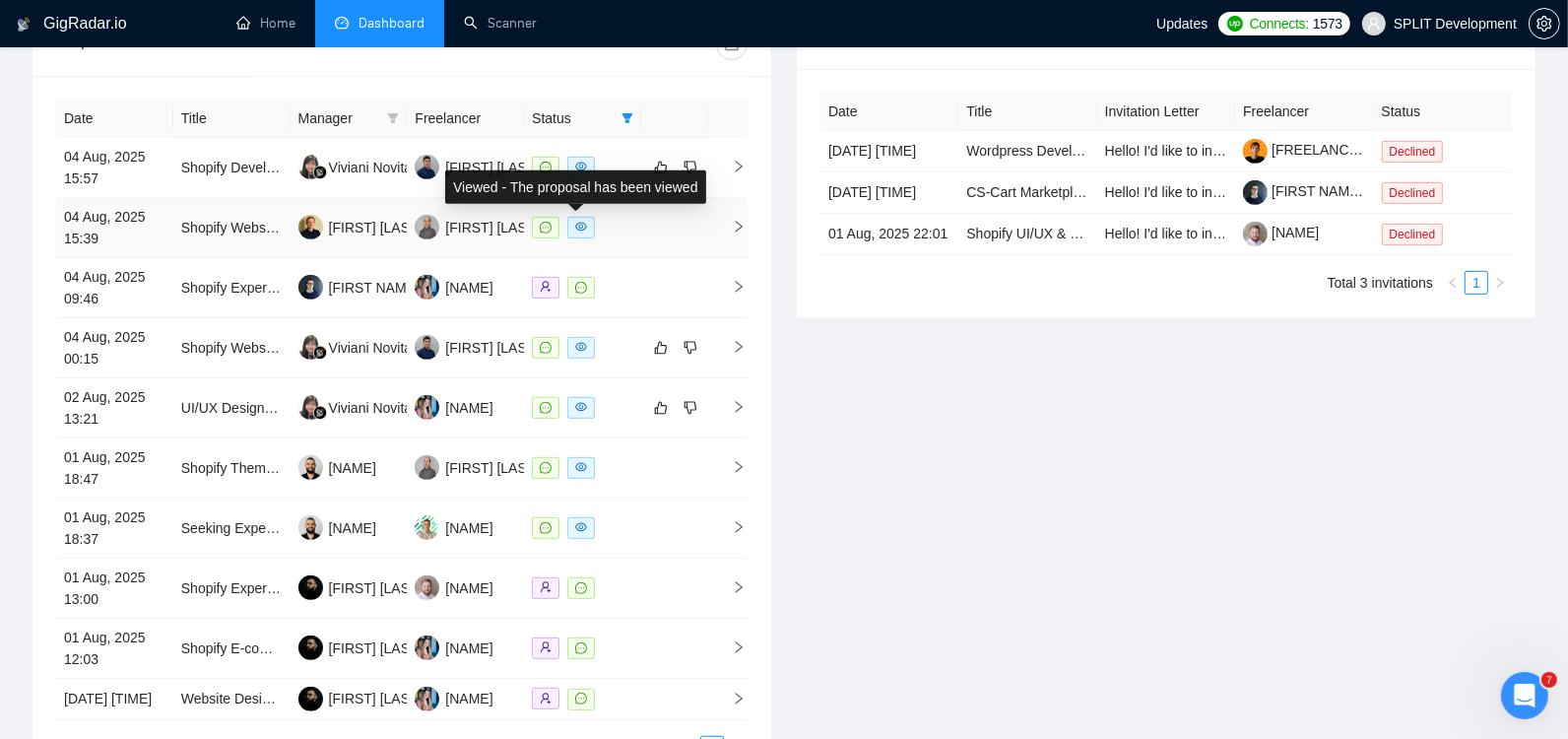 click 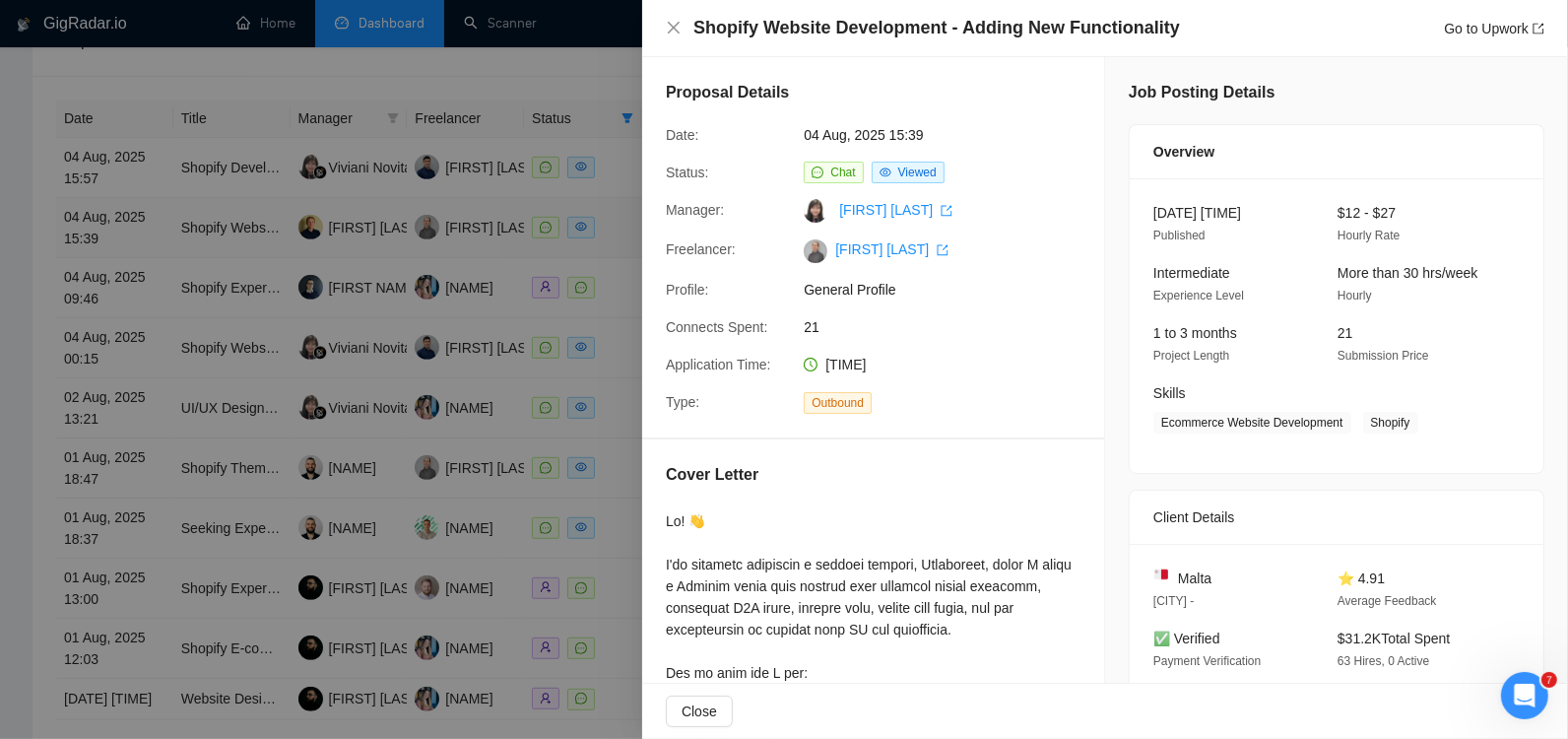 click at bounding box center (784, 370) 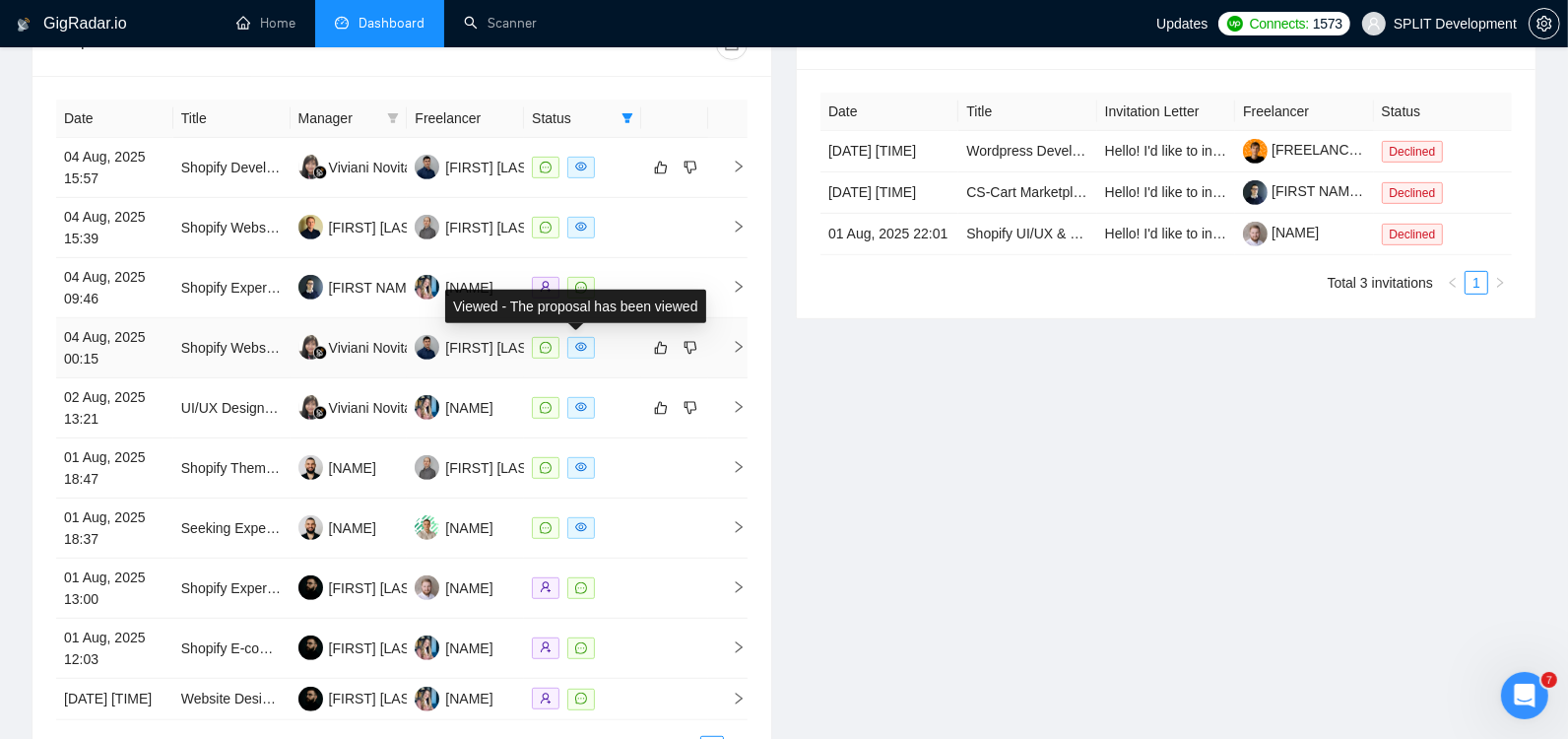 click 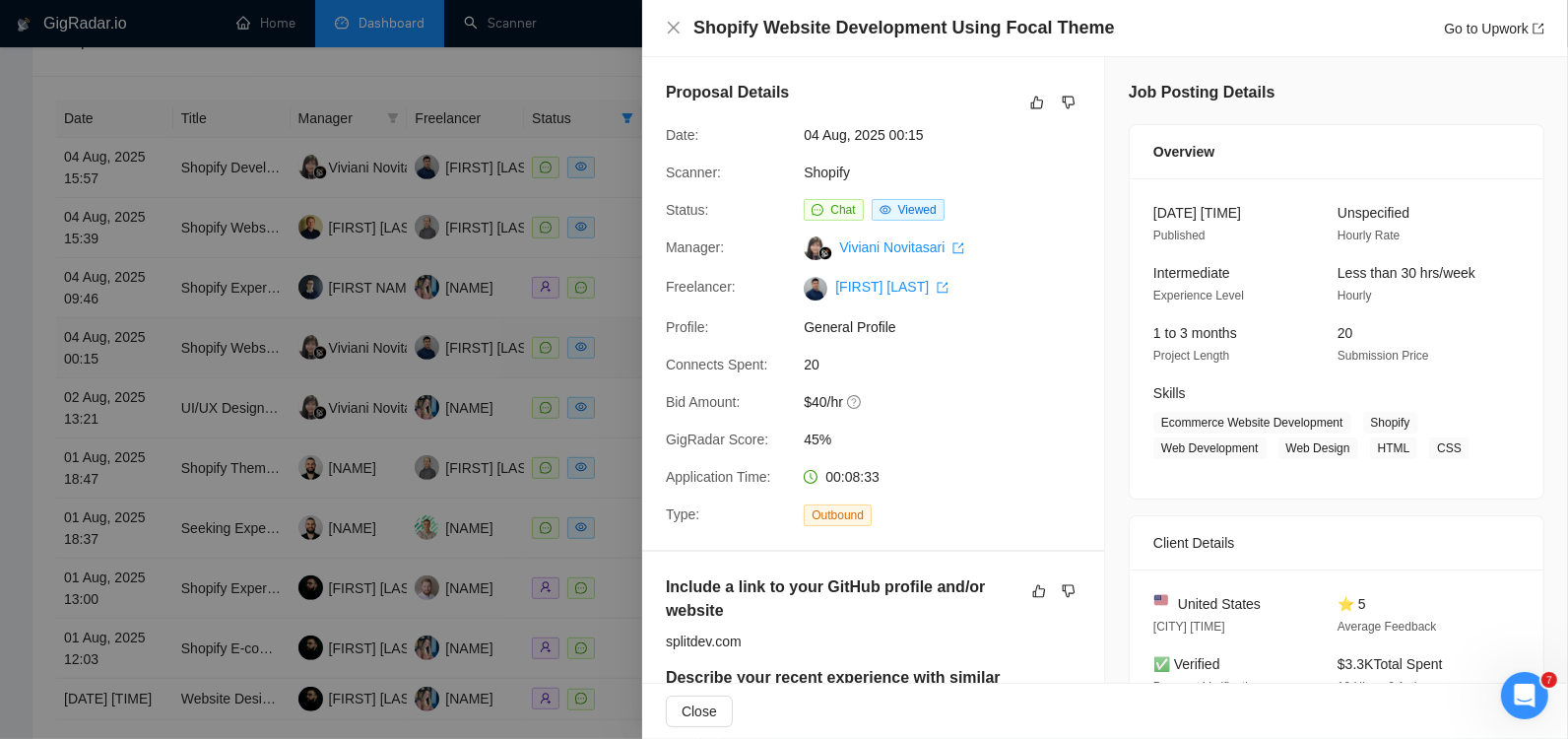 click at bounding box center [784, 370] 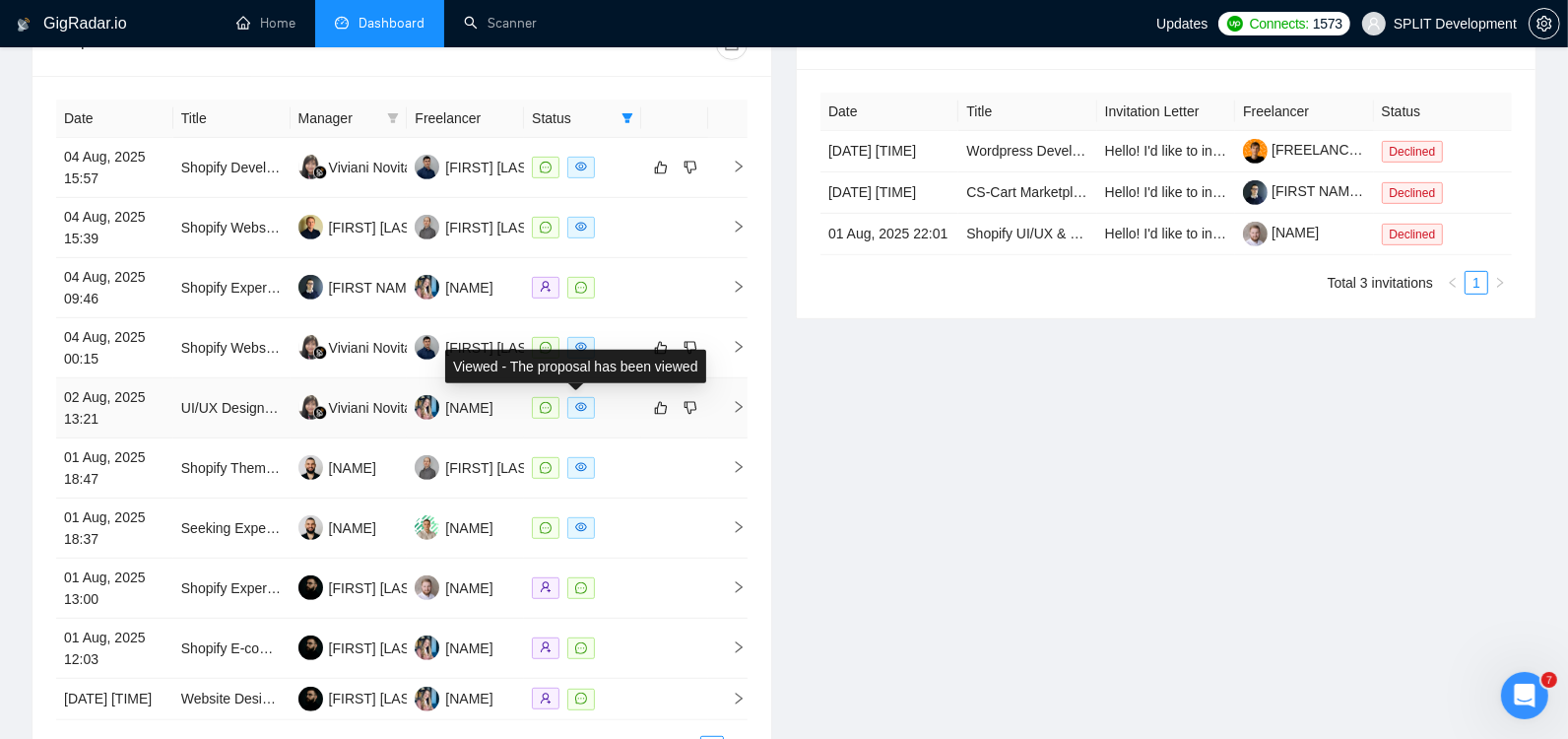 click 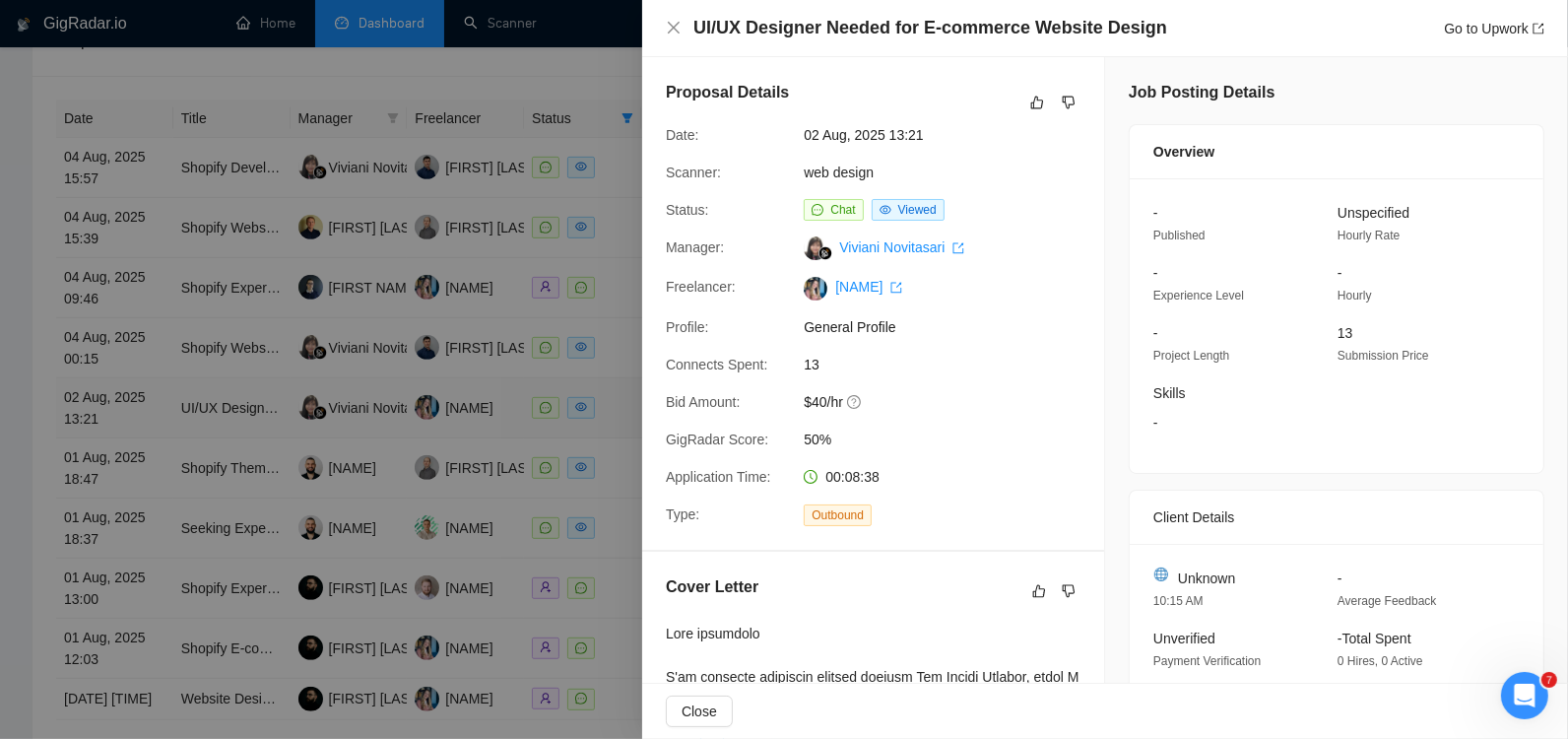 click at bounding box center [784, 370] 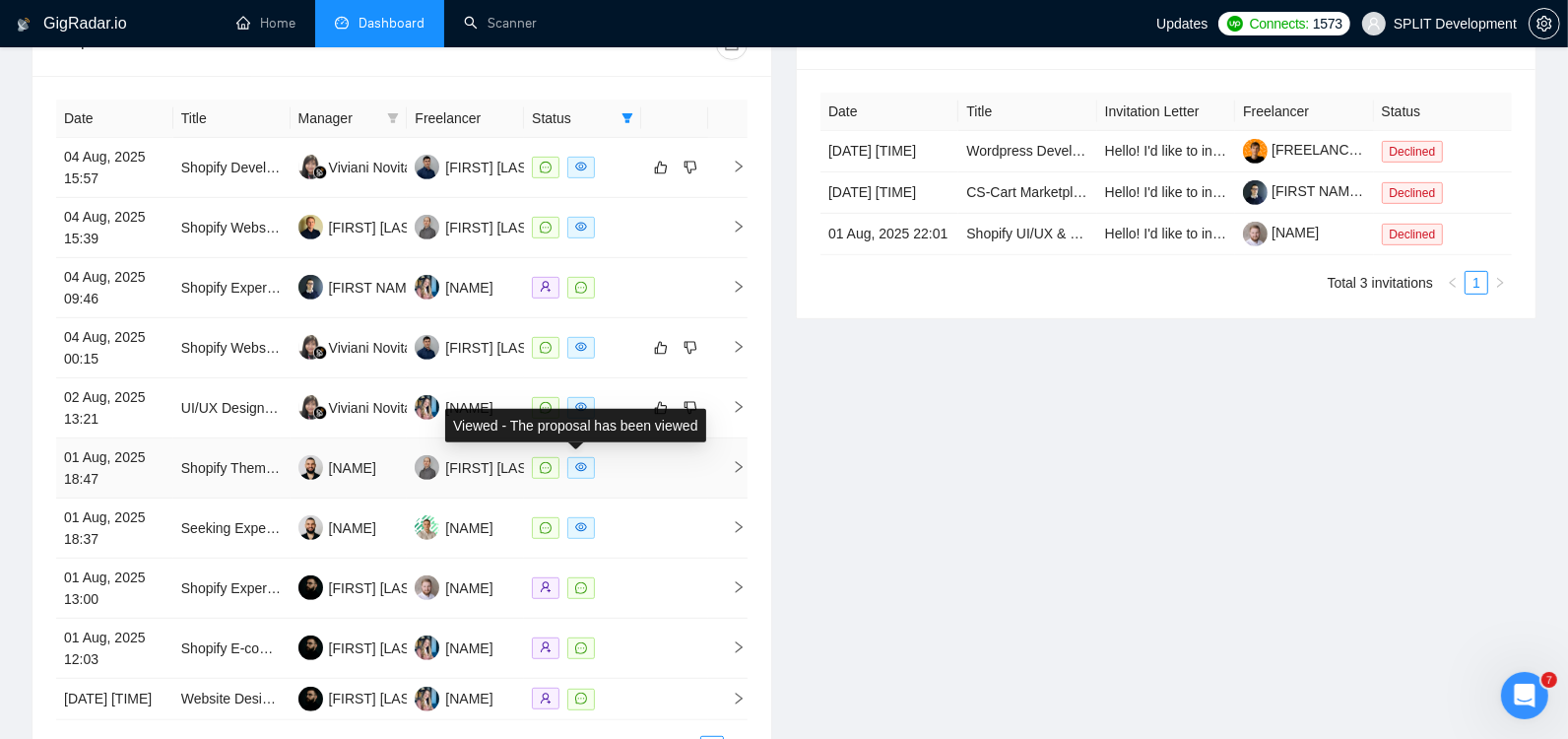 click 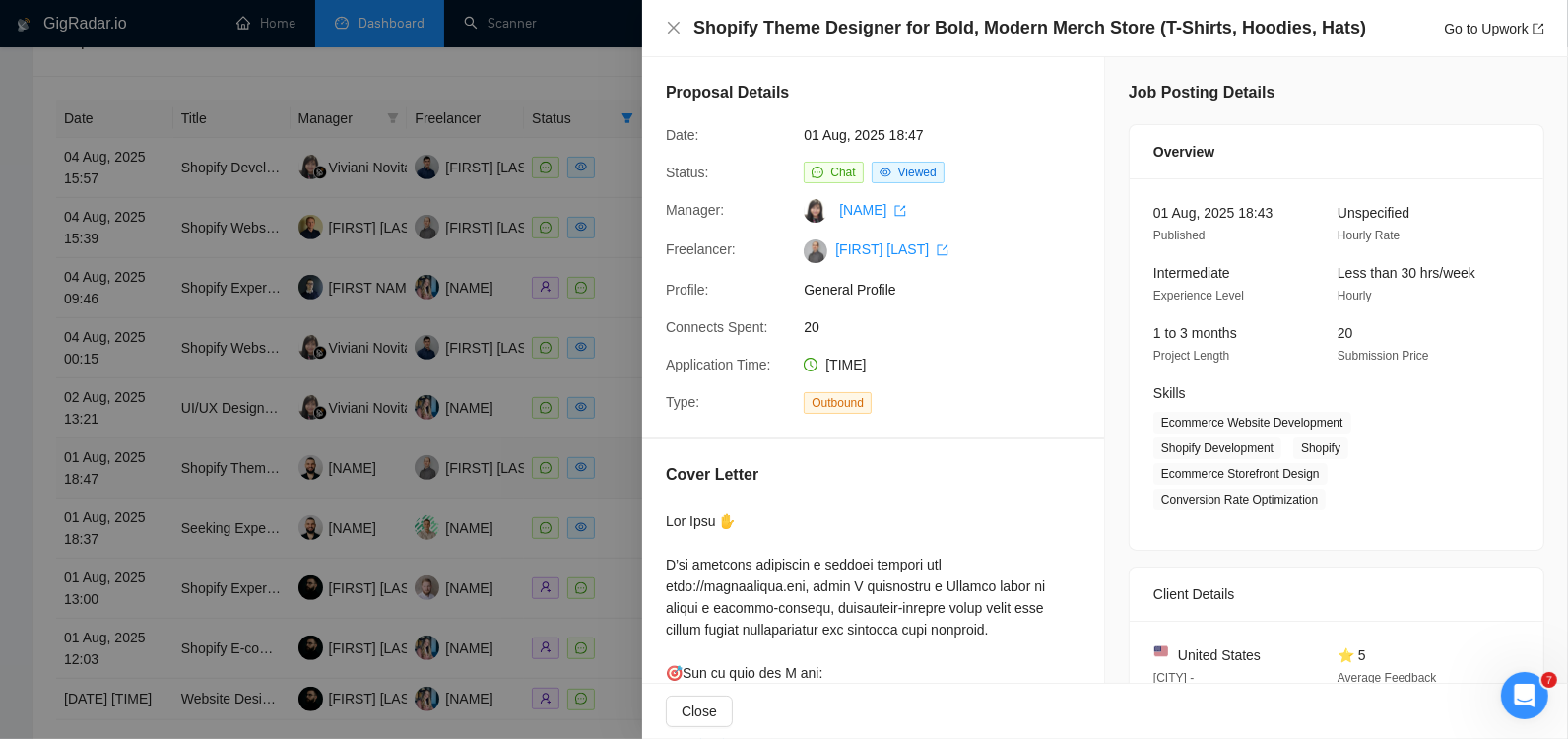 click at bounding box center [784, 370] 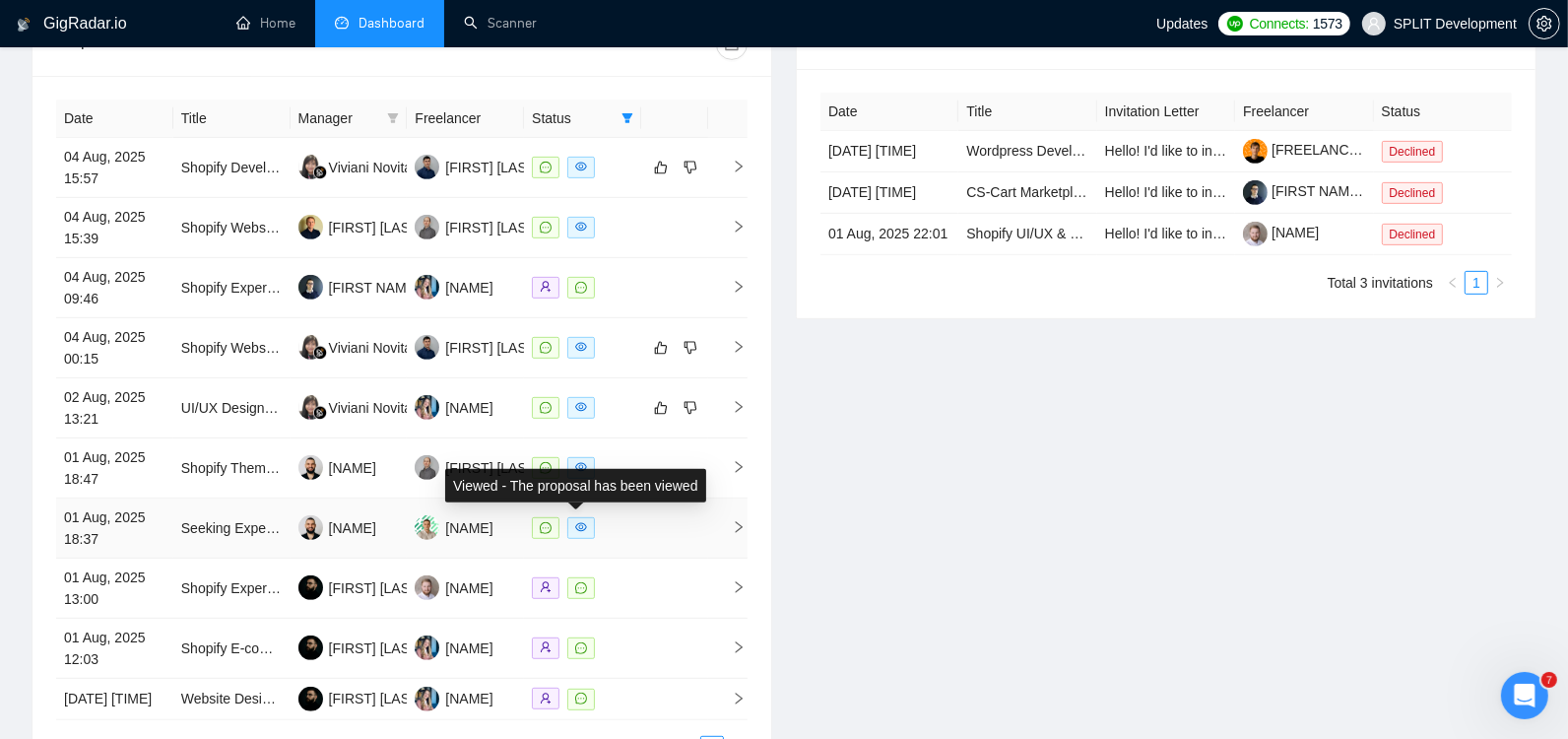 click 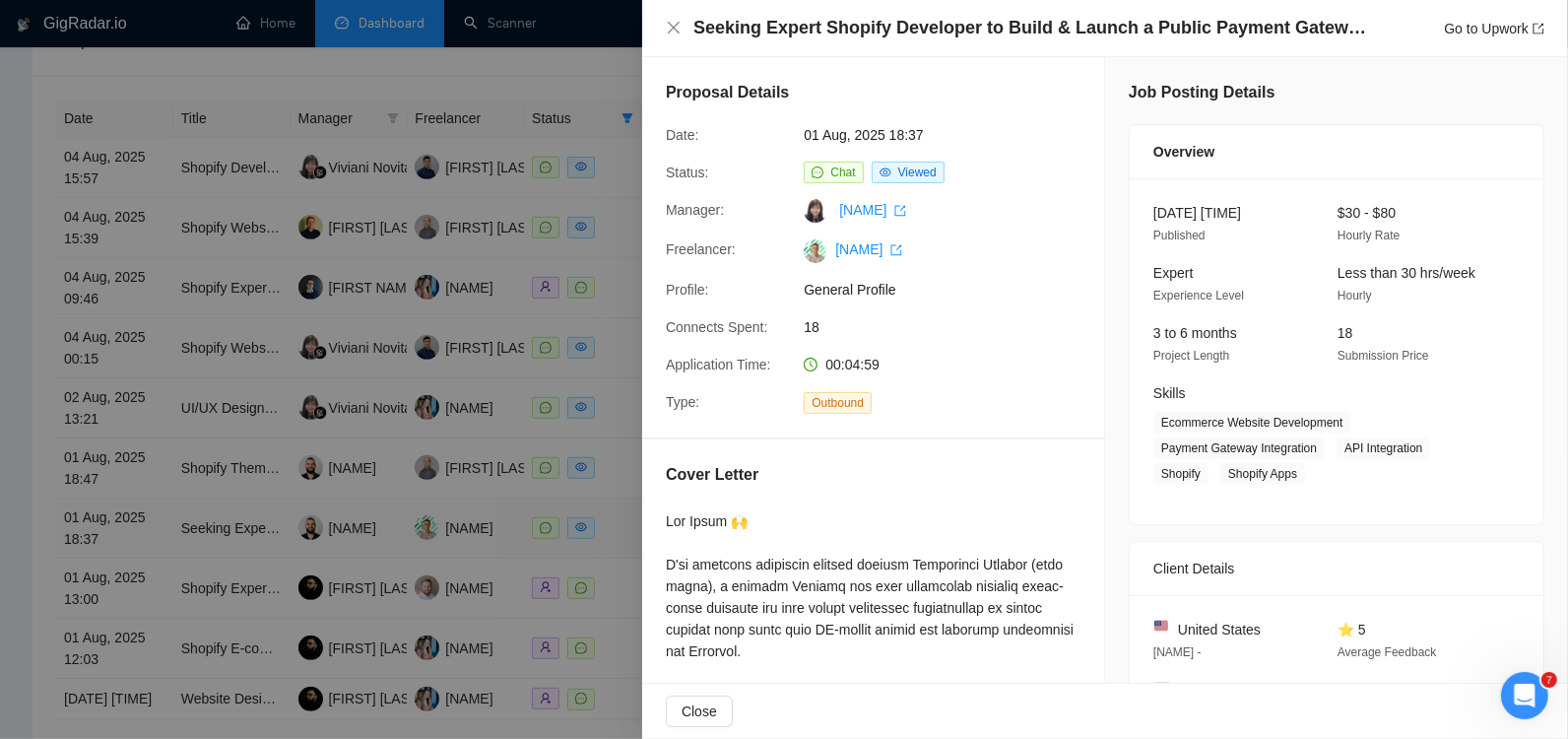 click at bounding box center (784, 370) 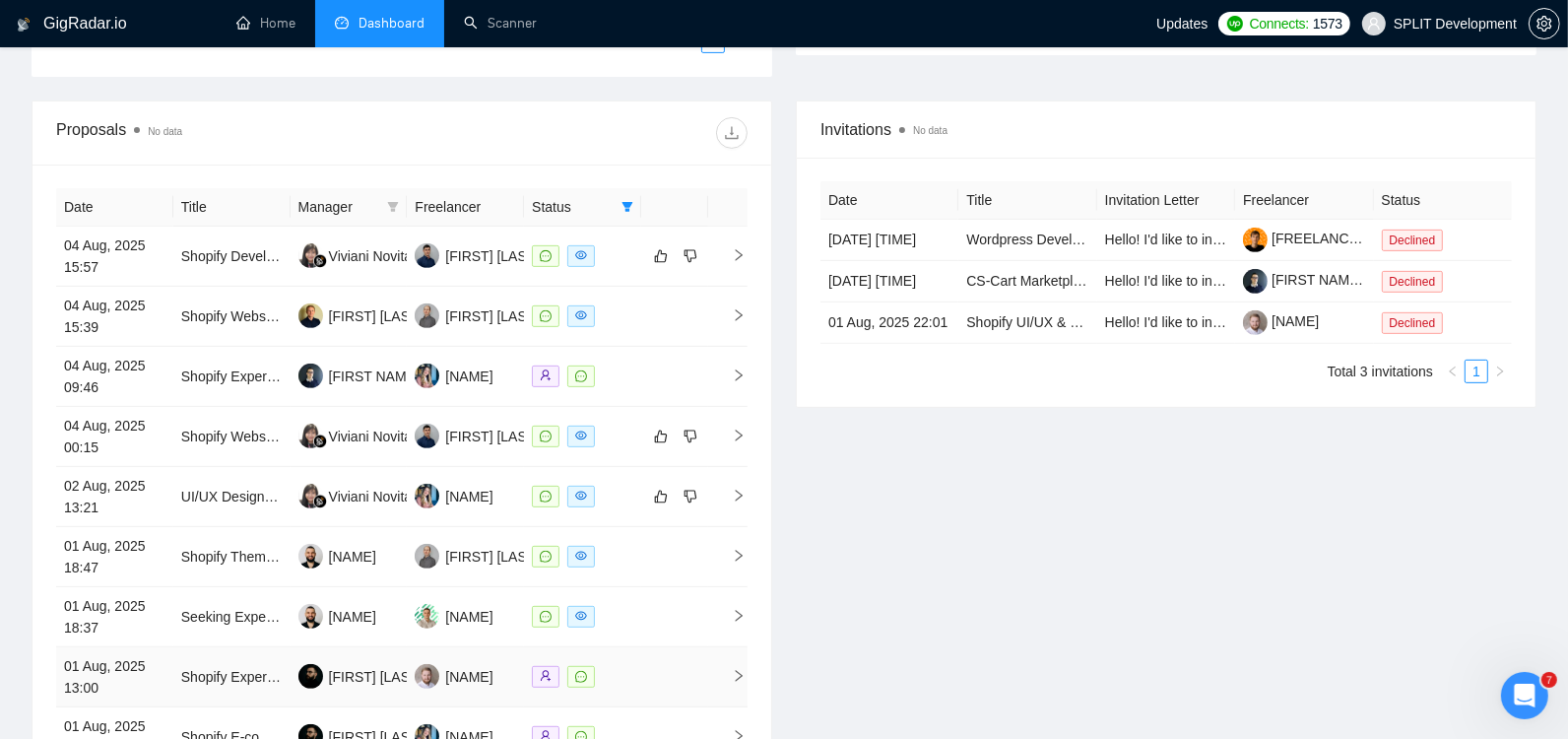 scroll, scrollTop: 703, scrollLeft: 0, axis: vertical 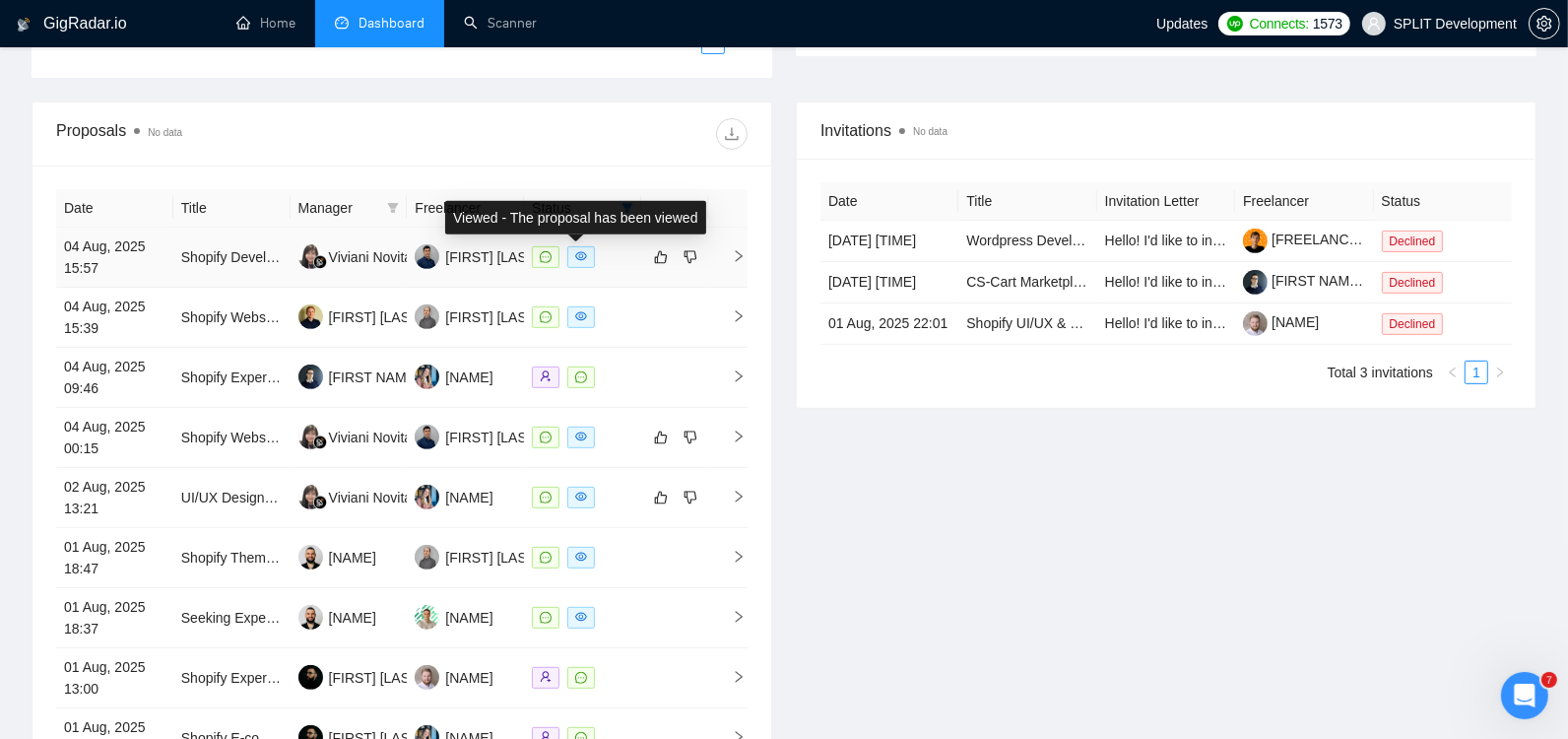 click 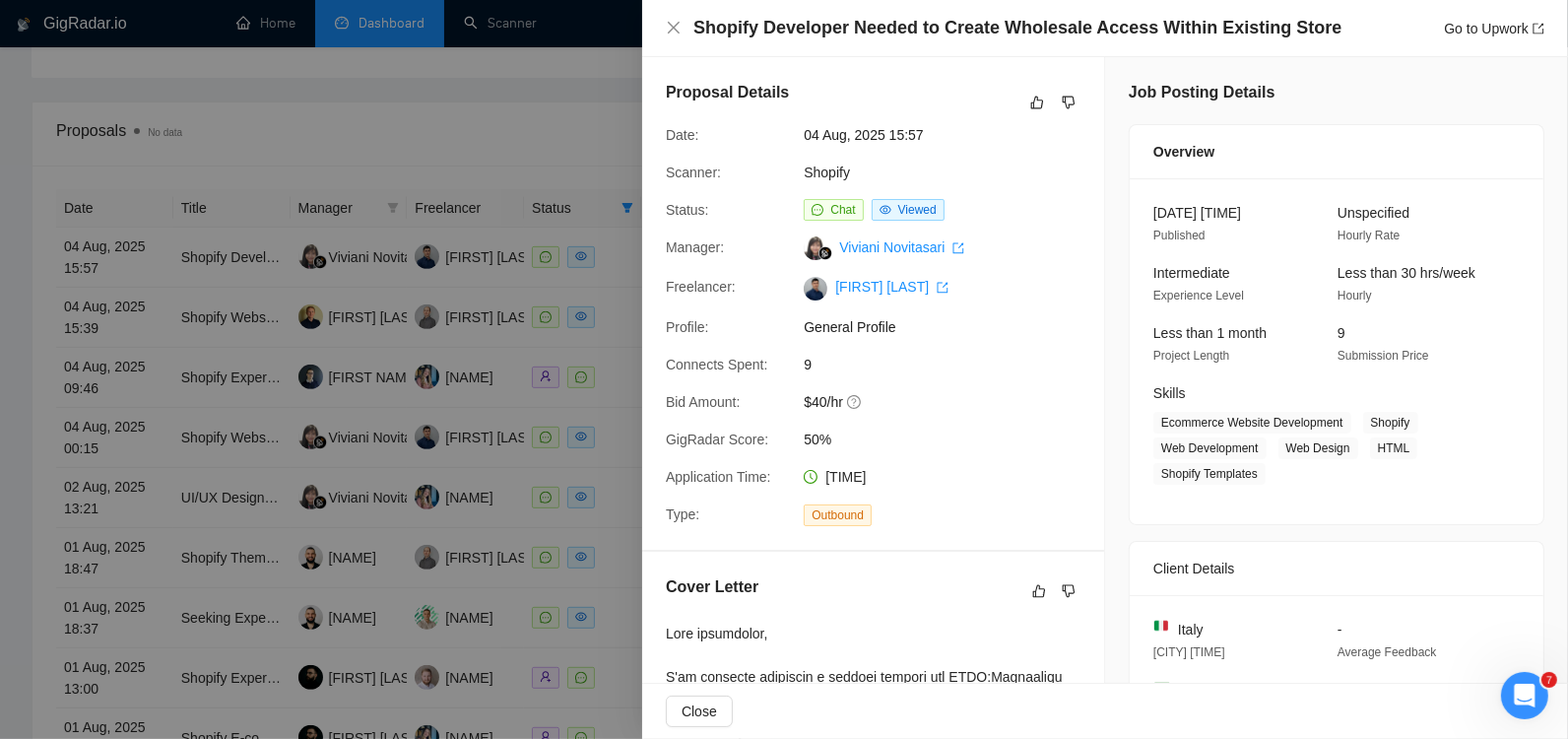 click at bounding box center (784, 370) 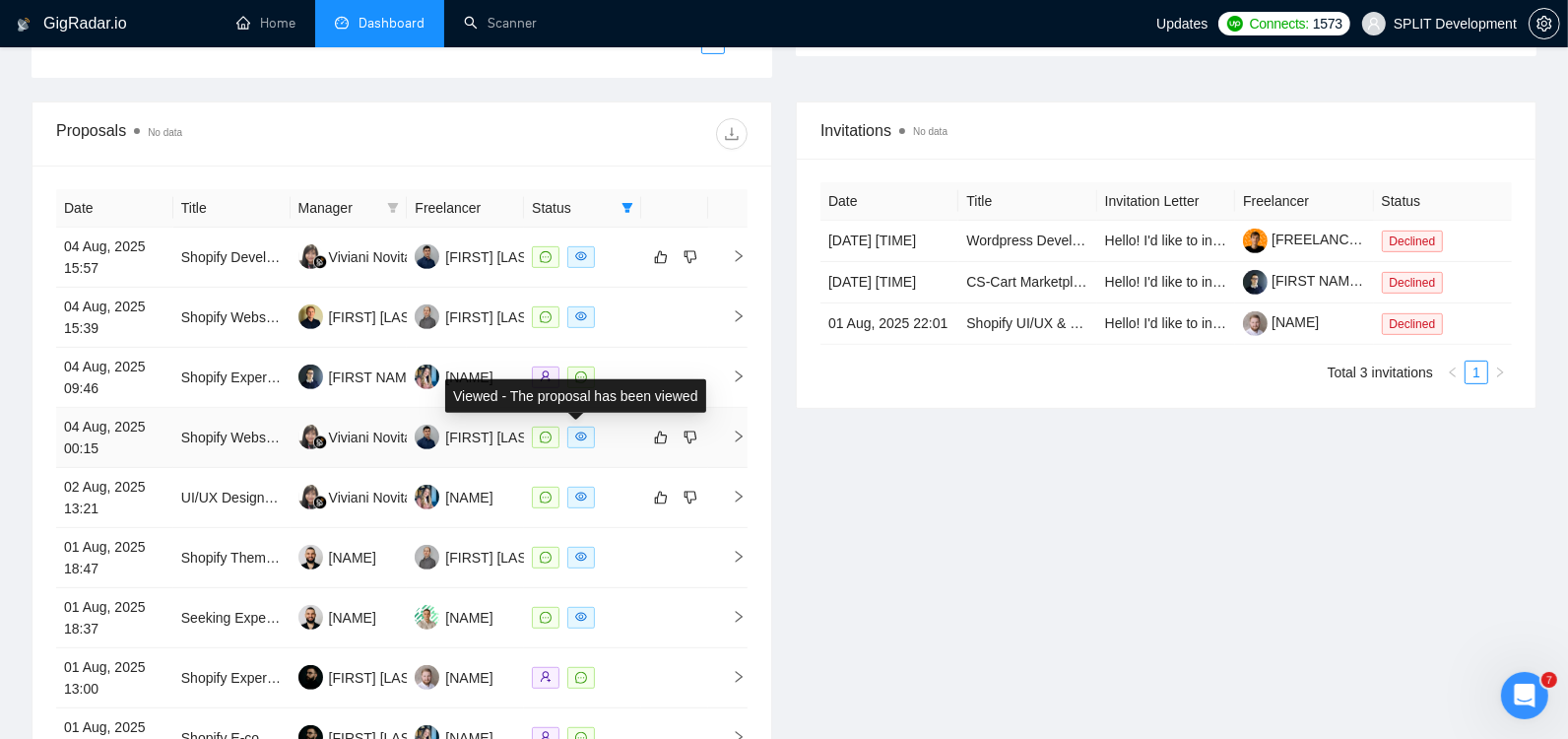 click 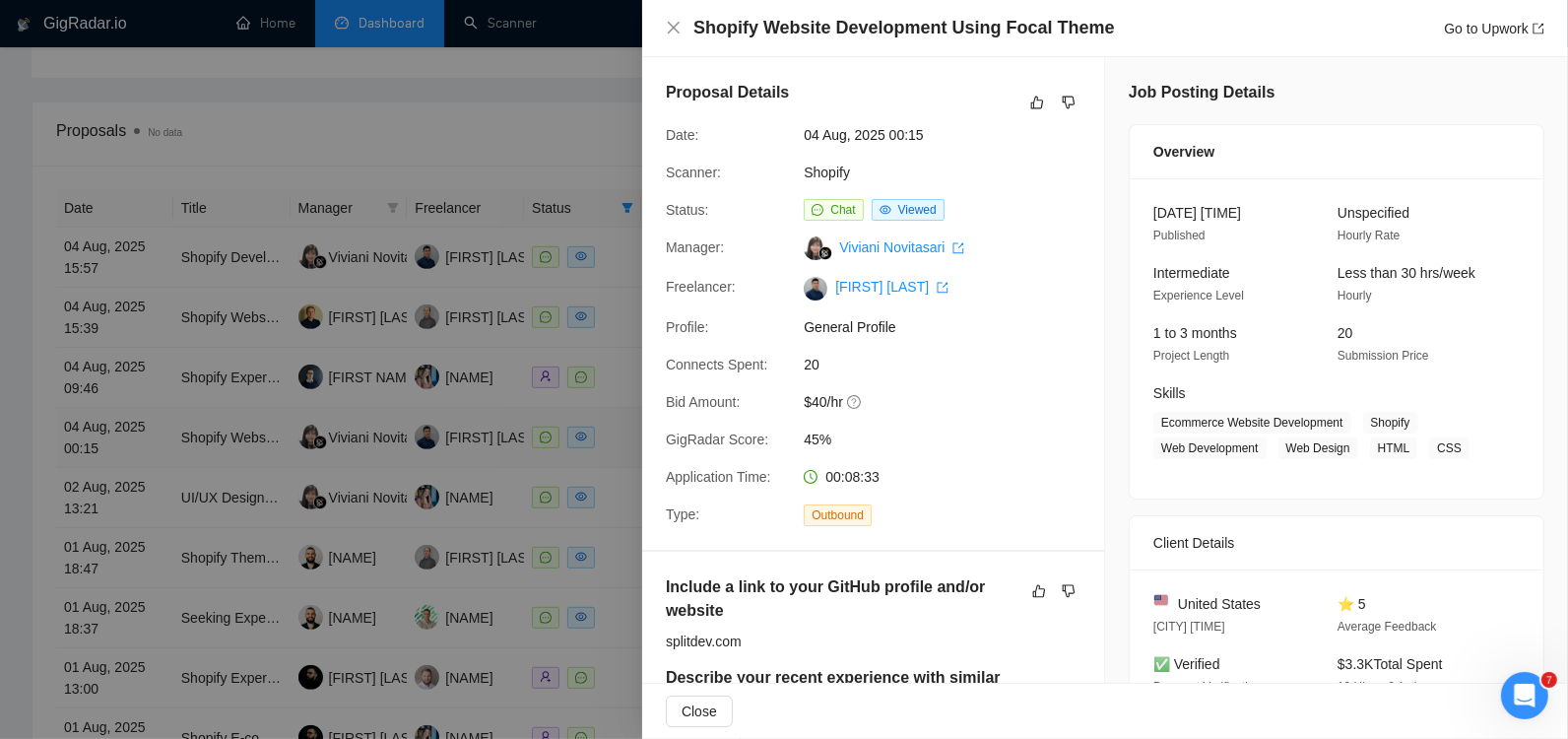 click at bounding box center (784, 370) 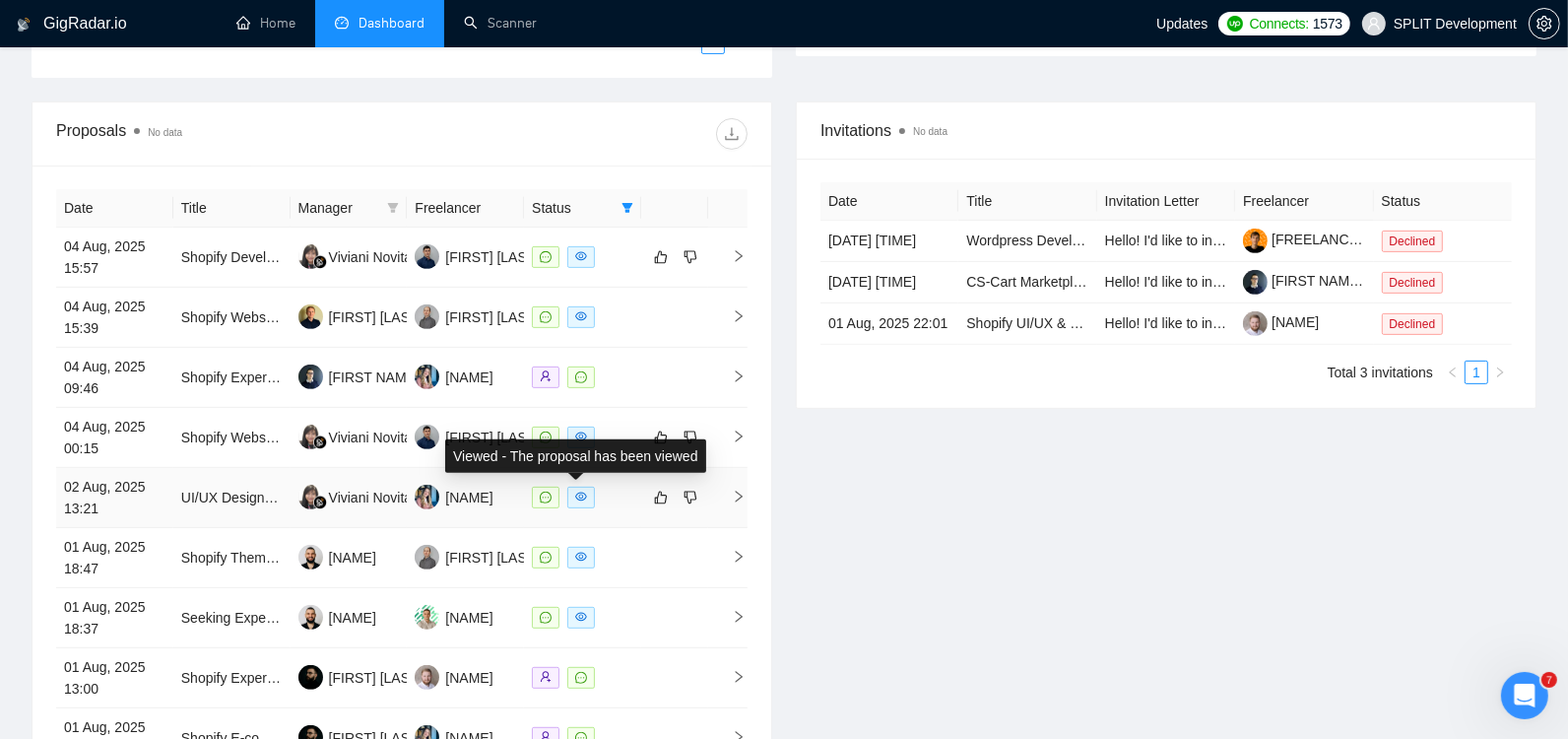 click 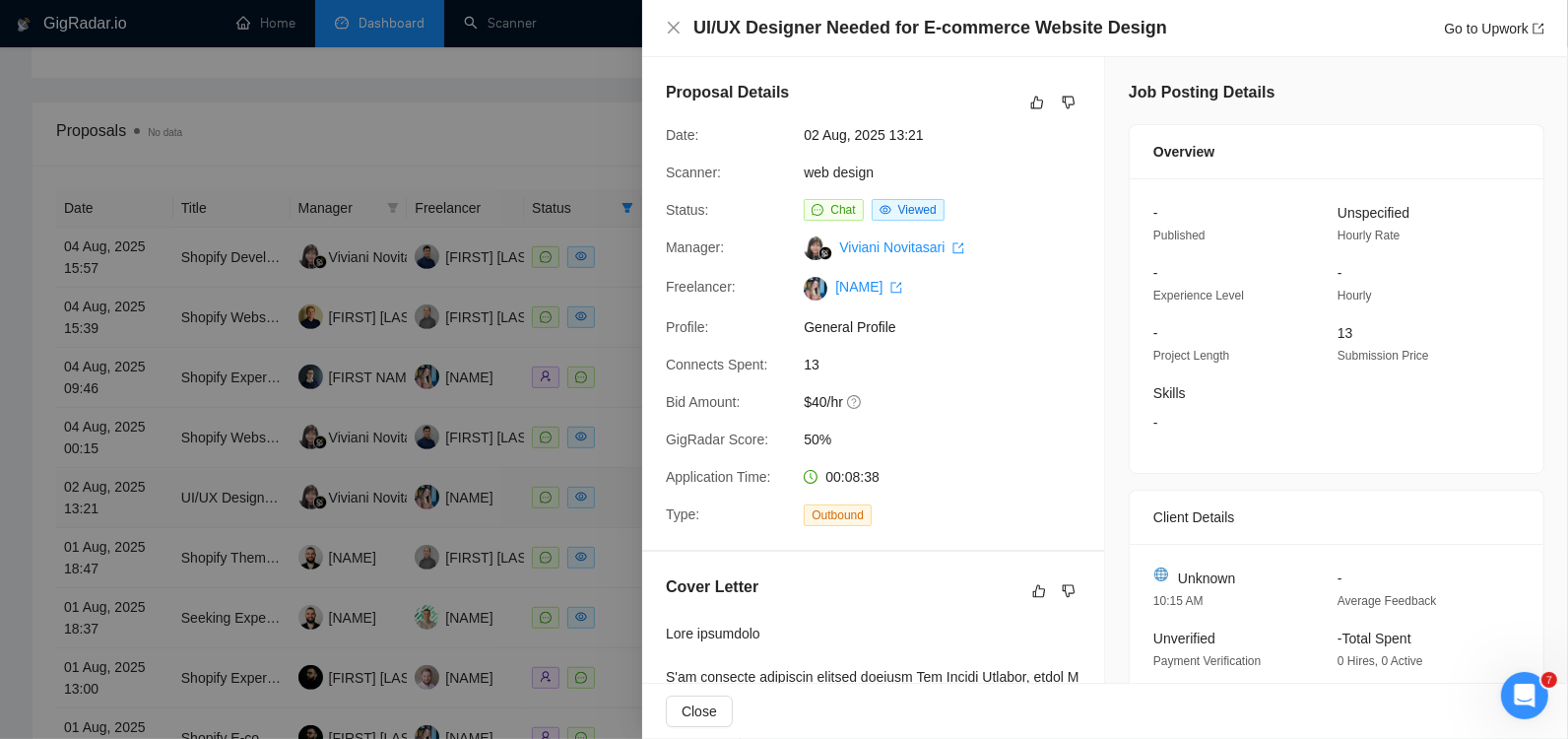 click at bounding box center (784, 370) 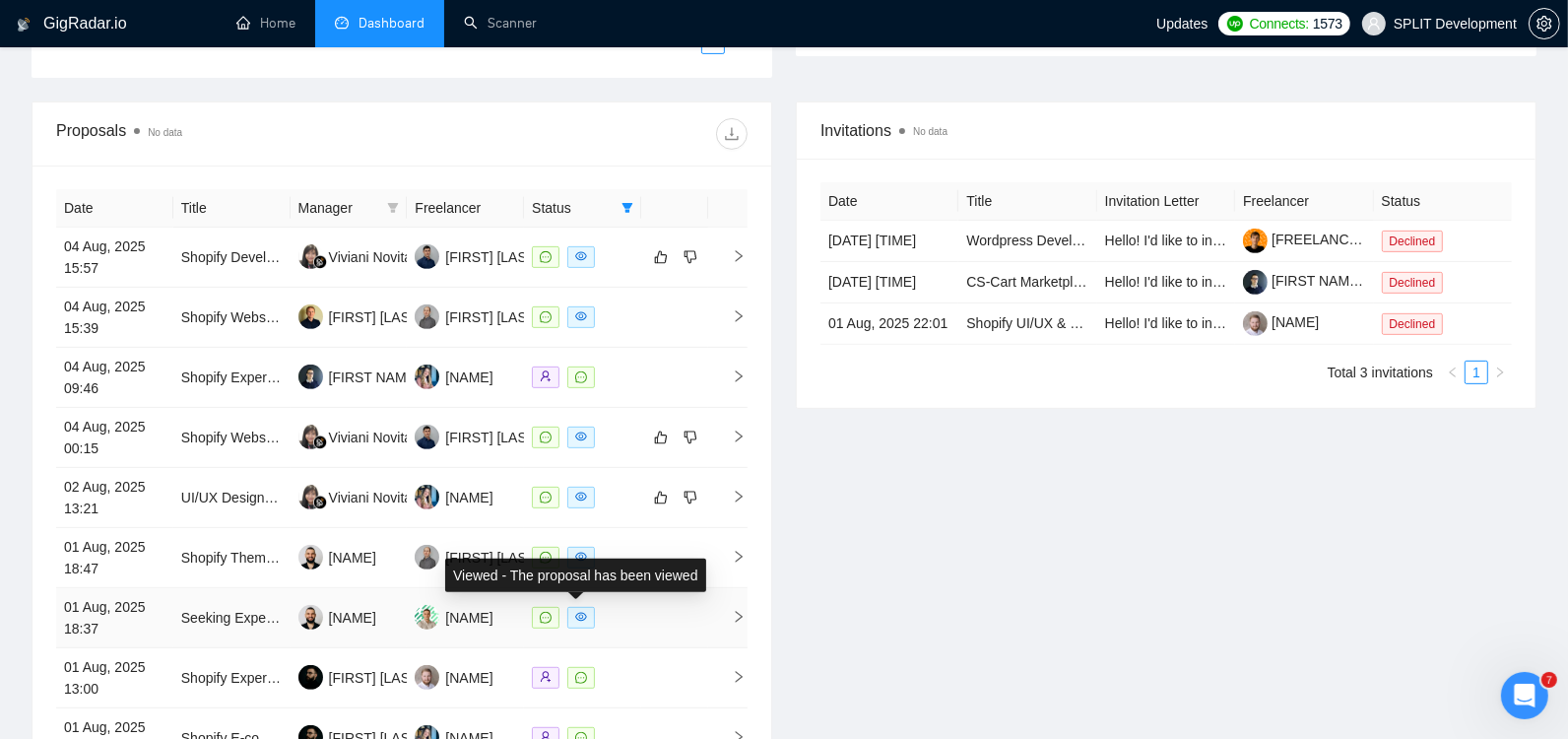 click 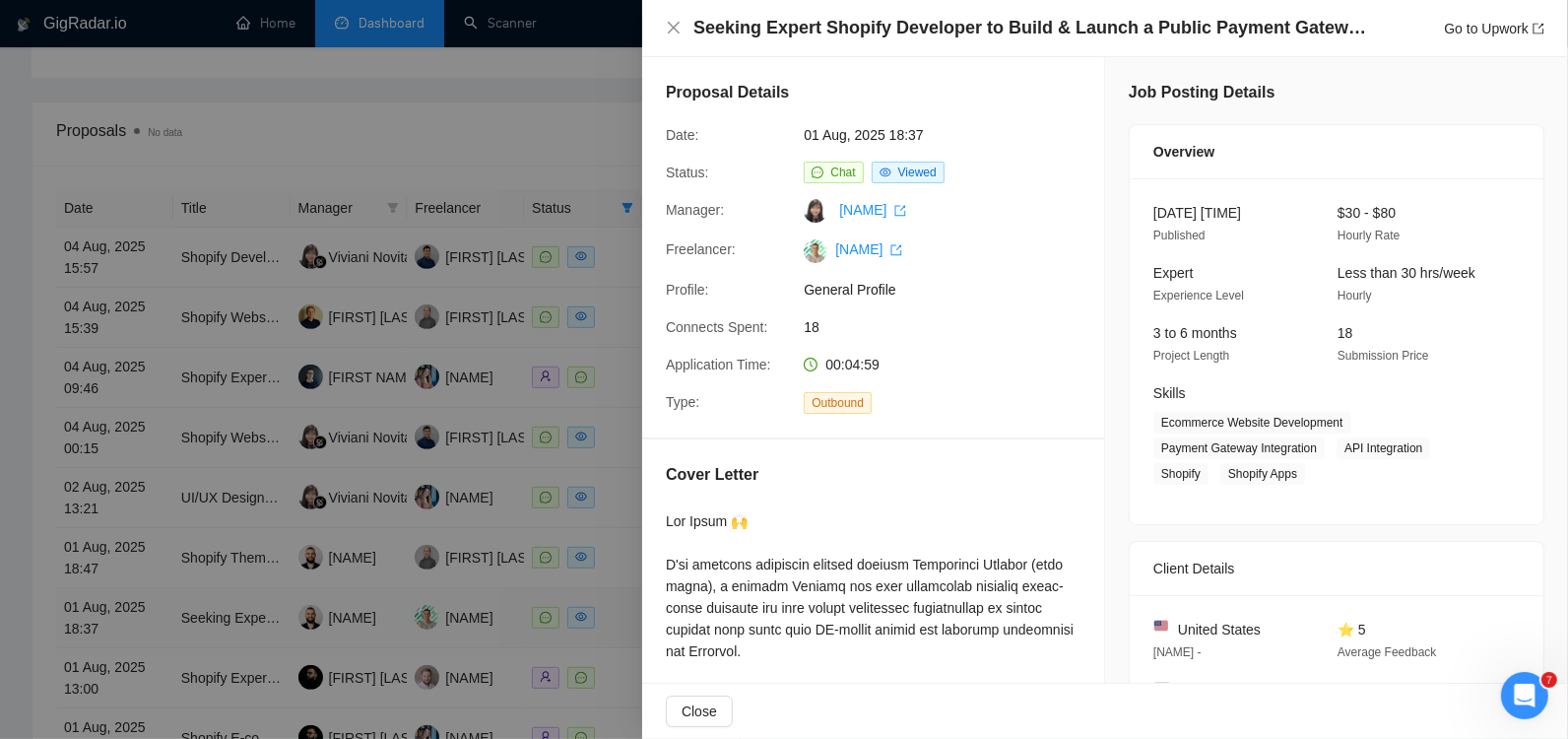 click at bounding box center [784, 370] 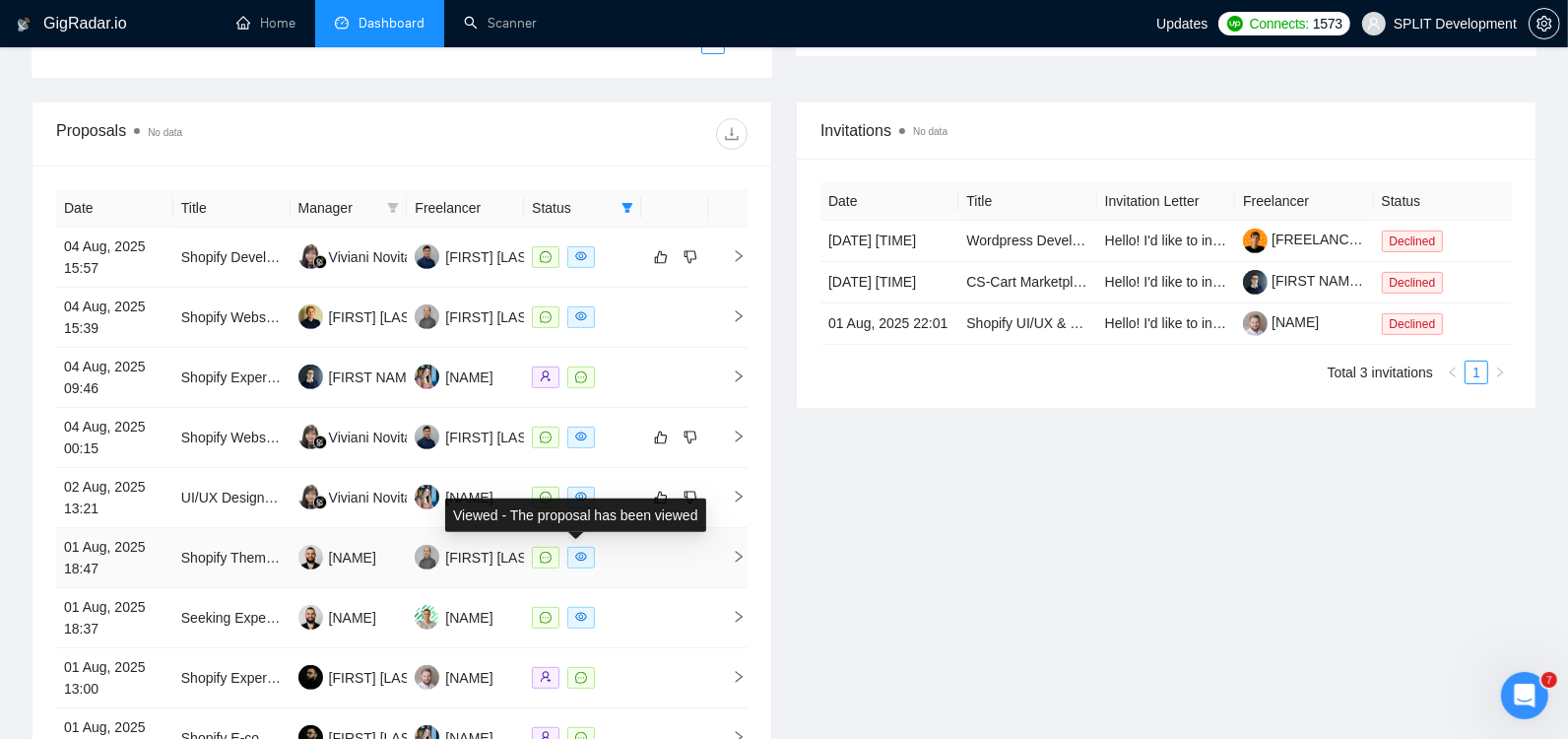 click 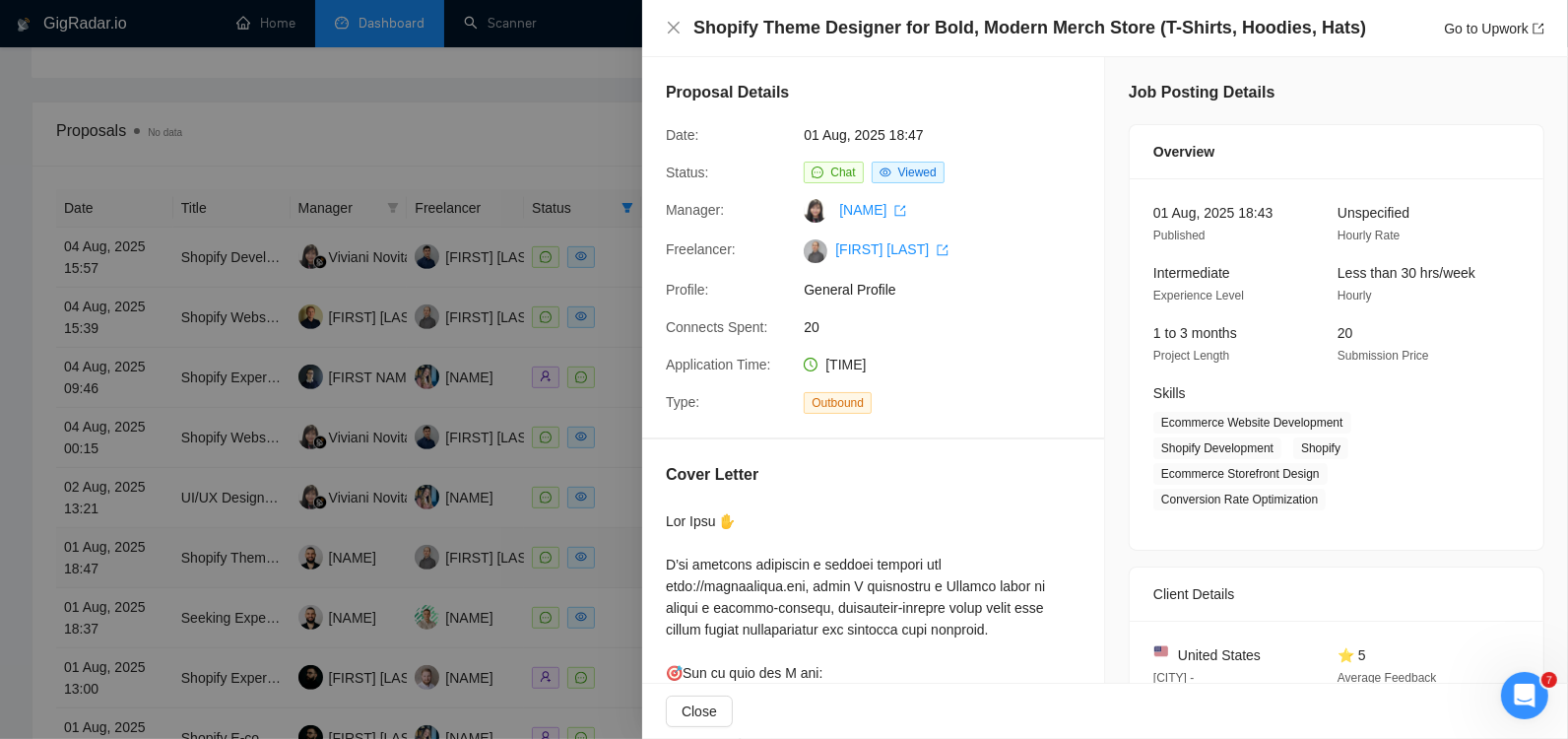 click at bounding box center (784, 370) 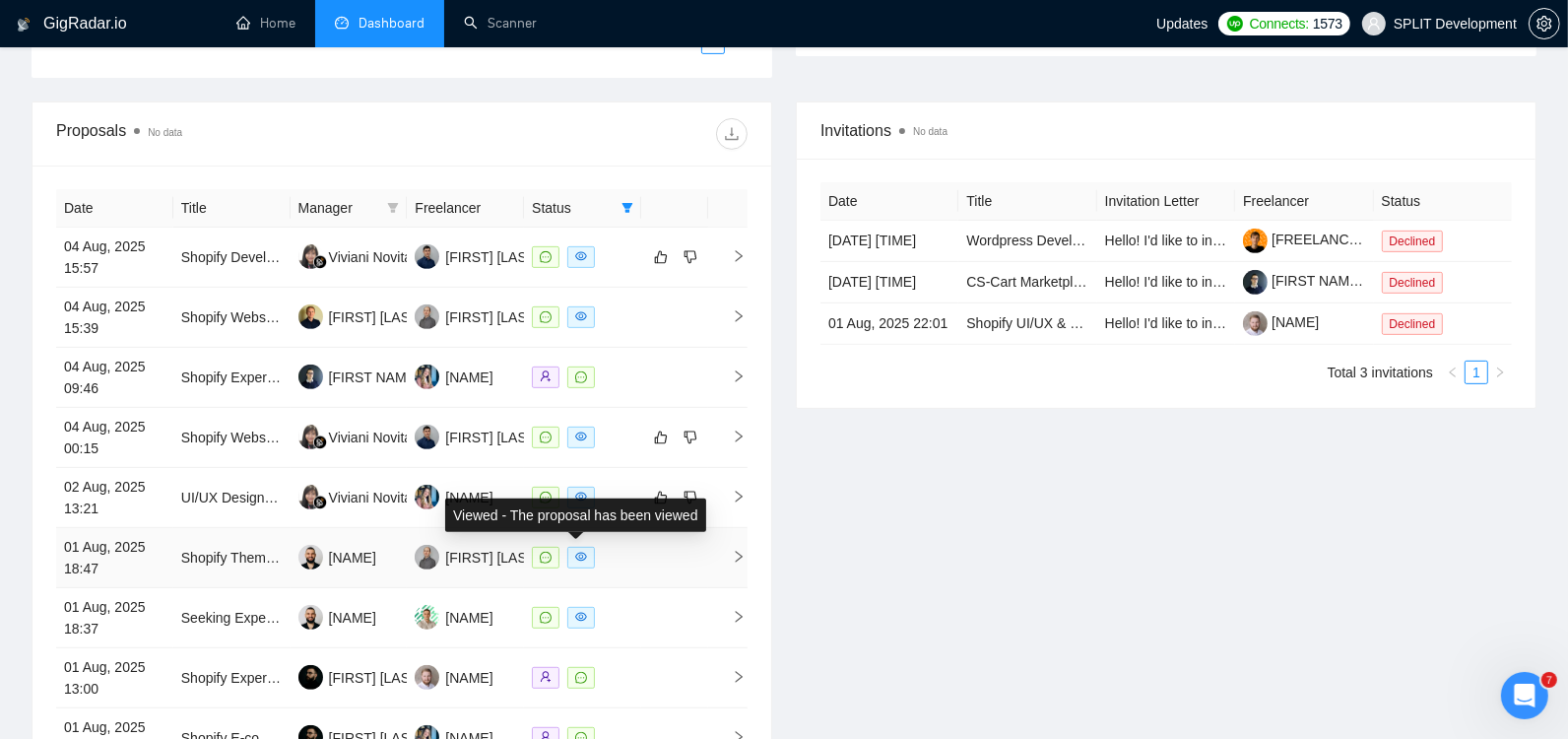 click 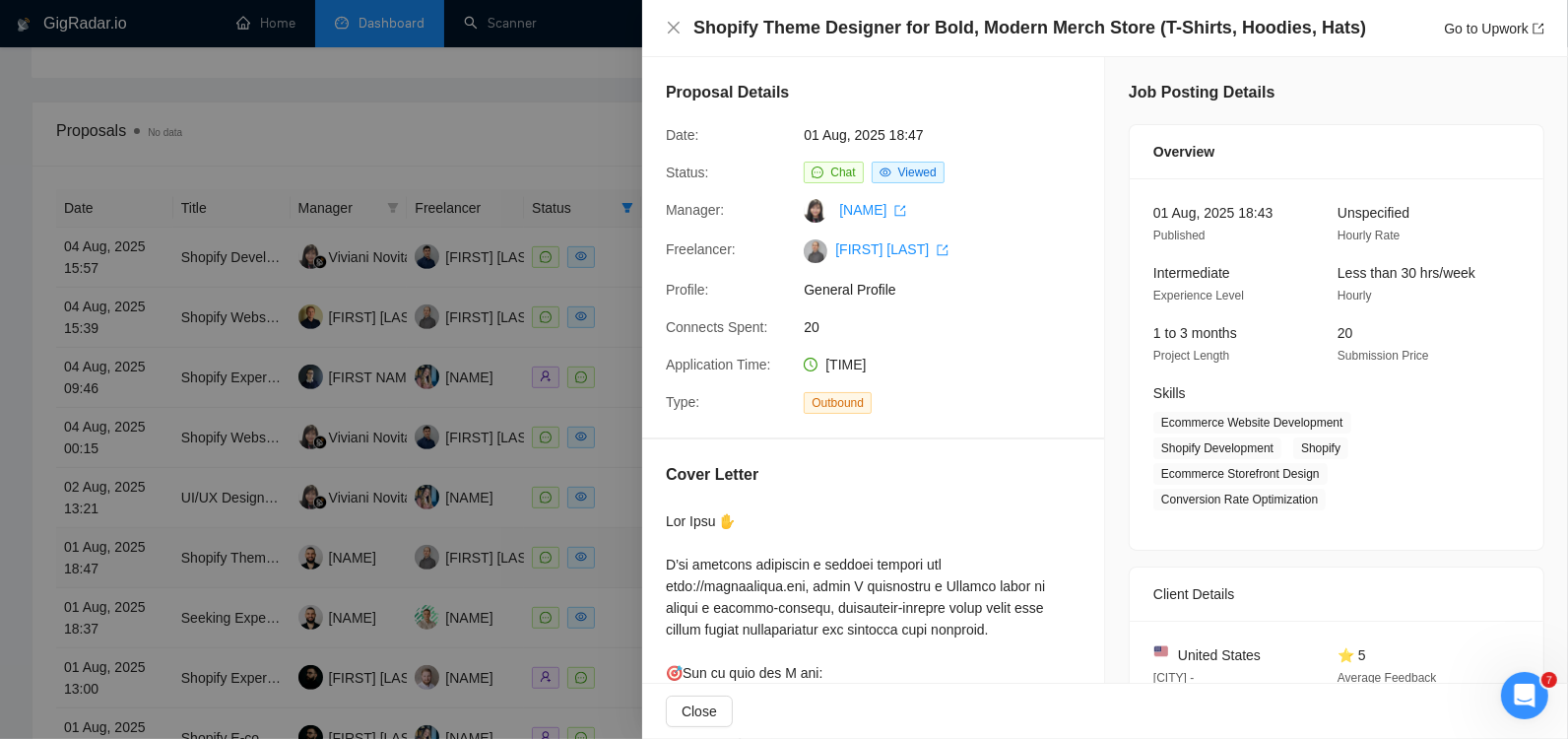 click at bounding box center [784, 370] 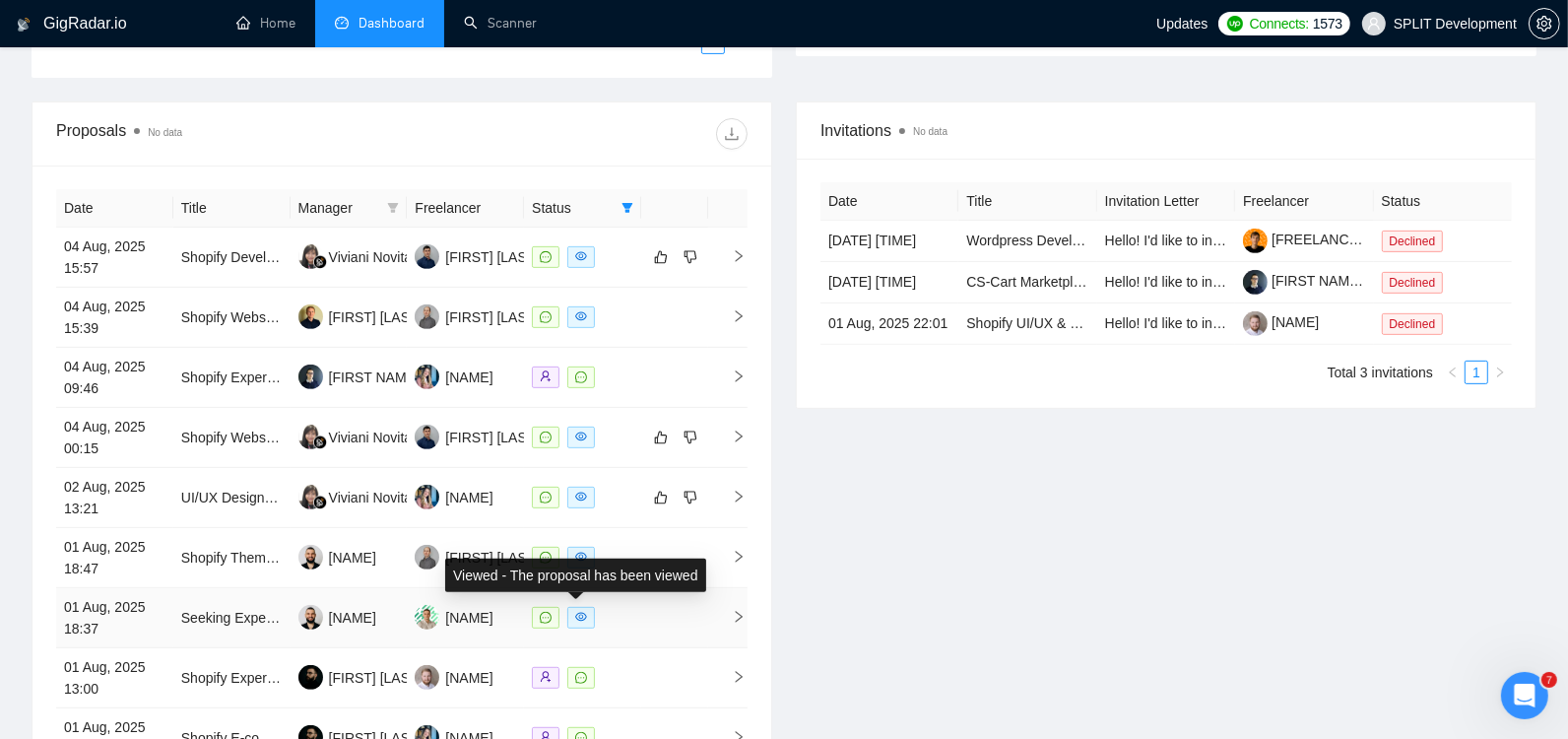 click 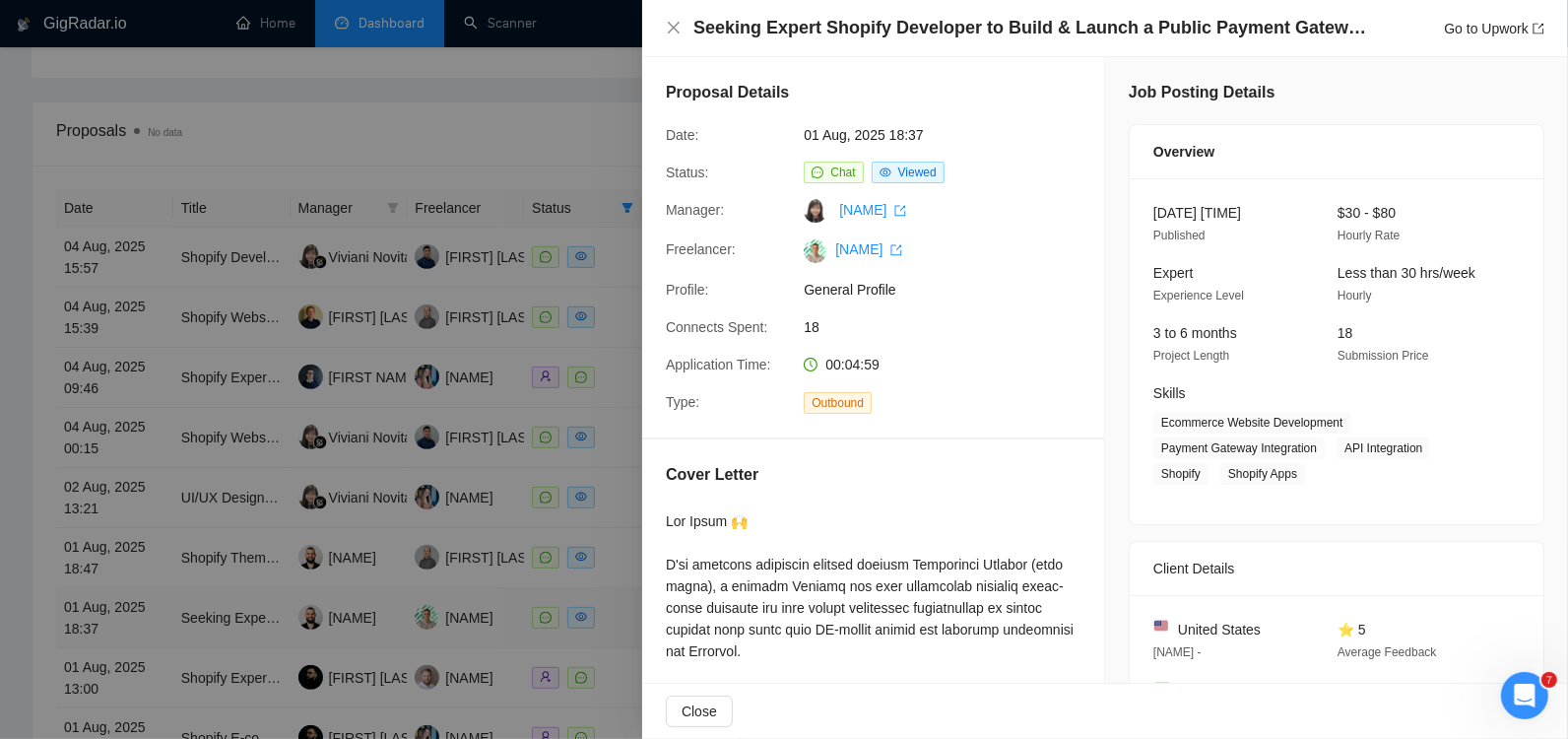 click at bounding box center [784, 370] 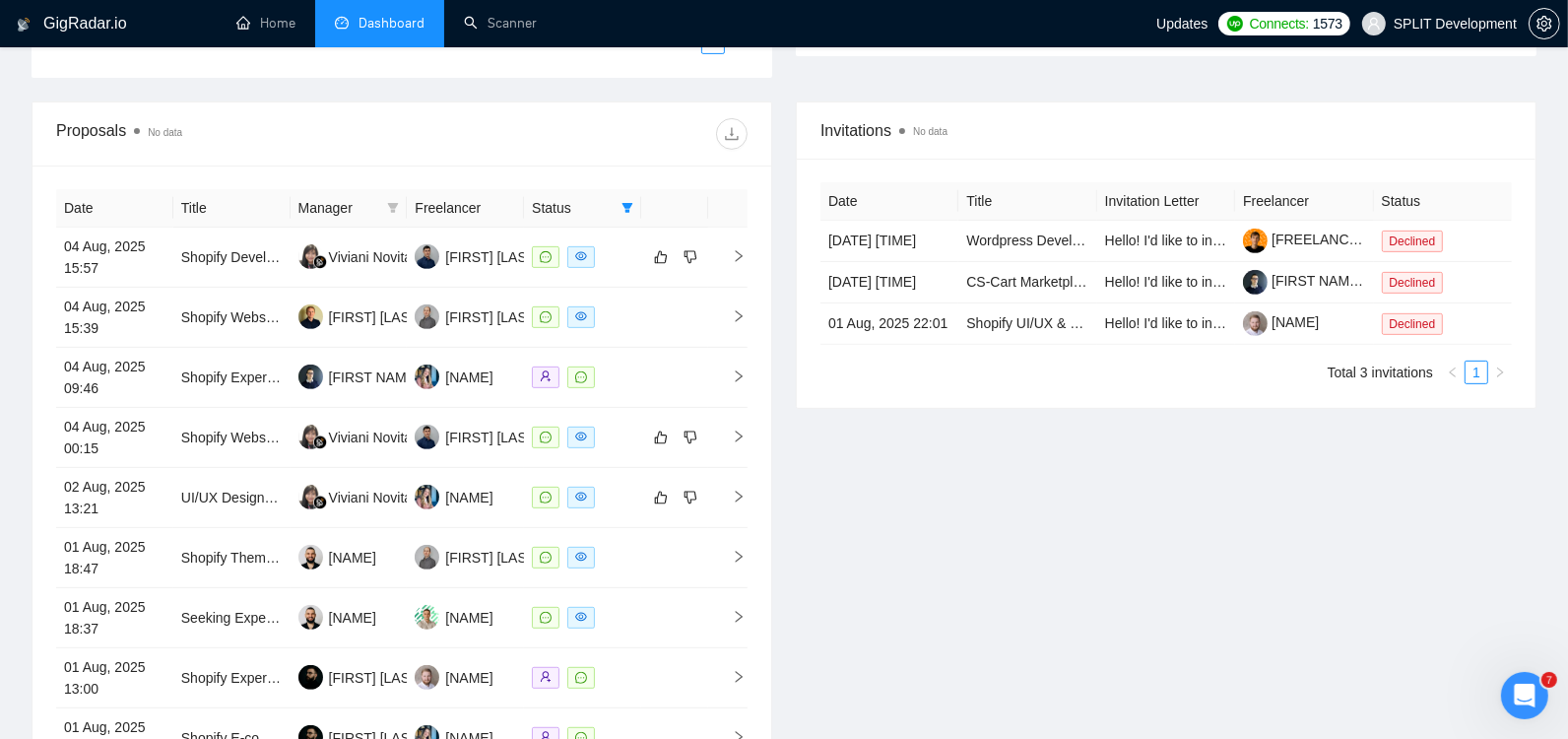 click on "Freelancer" at bounding box center [465, 208] 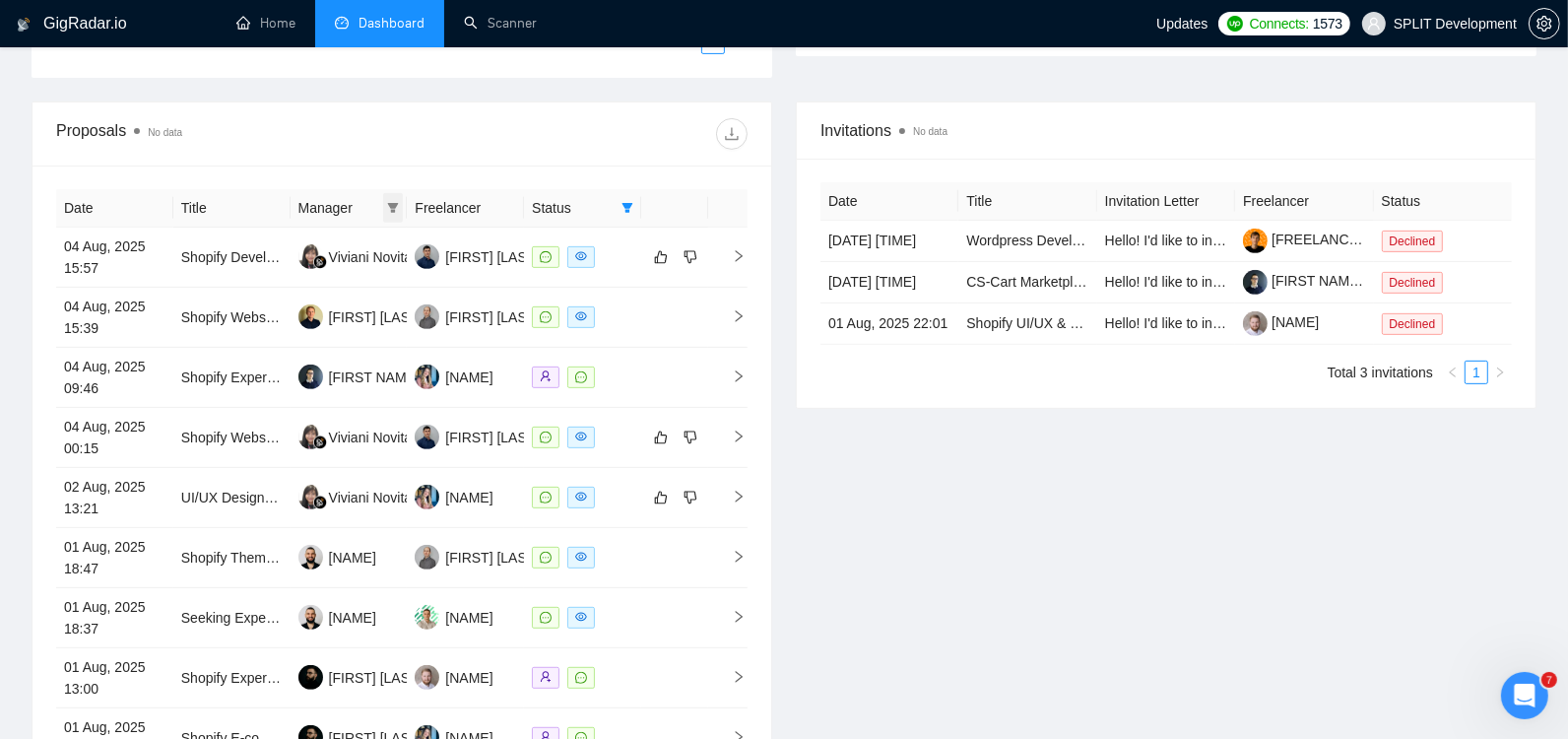 click 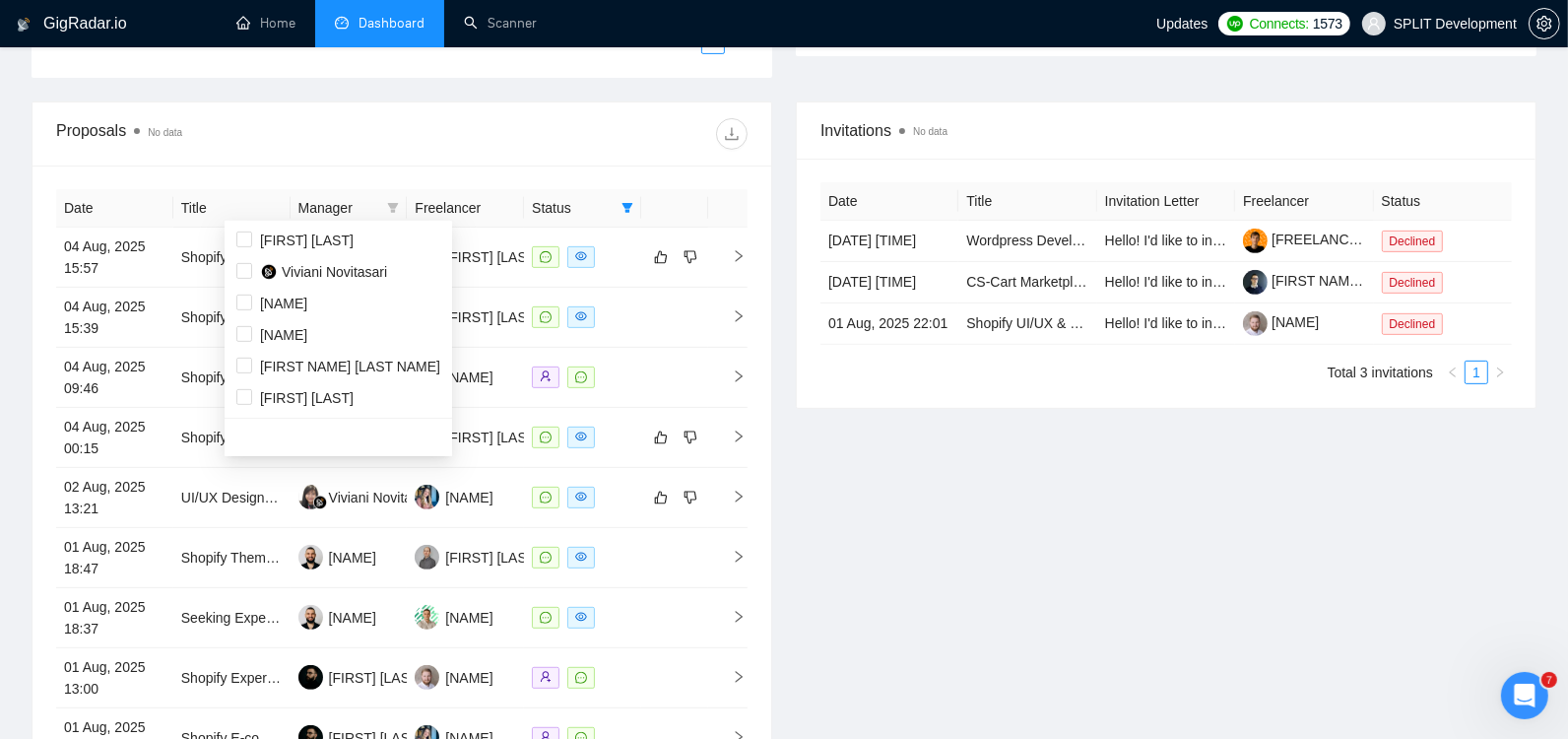 click at bounding box center [574, 134] 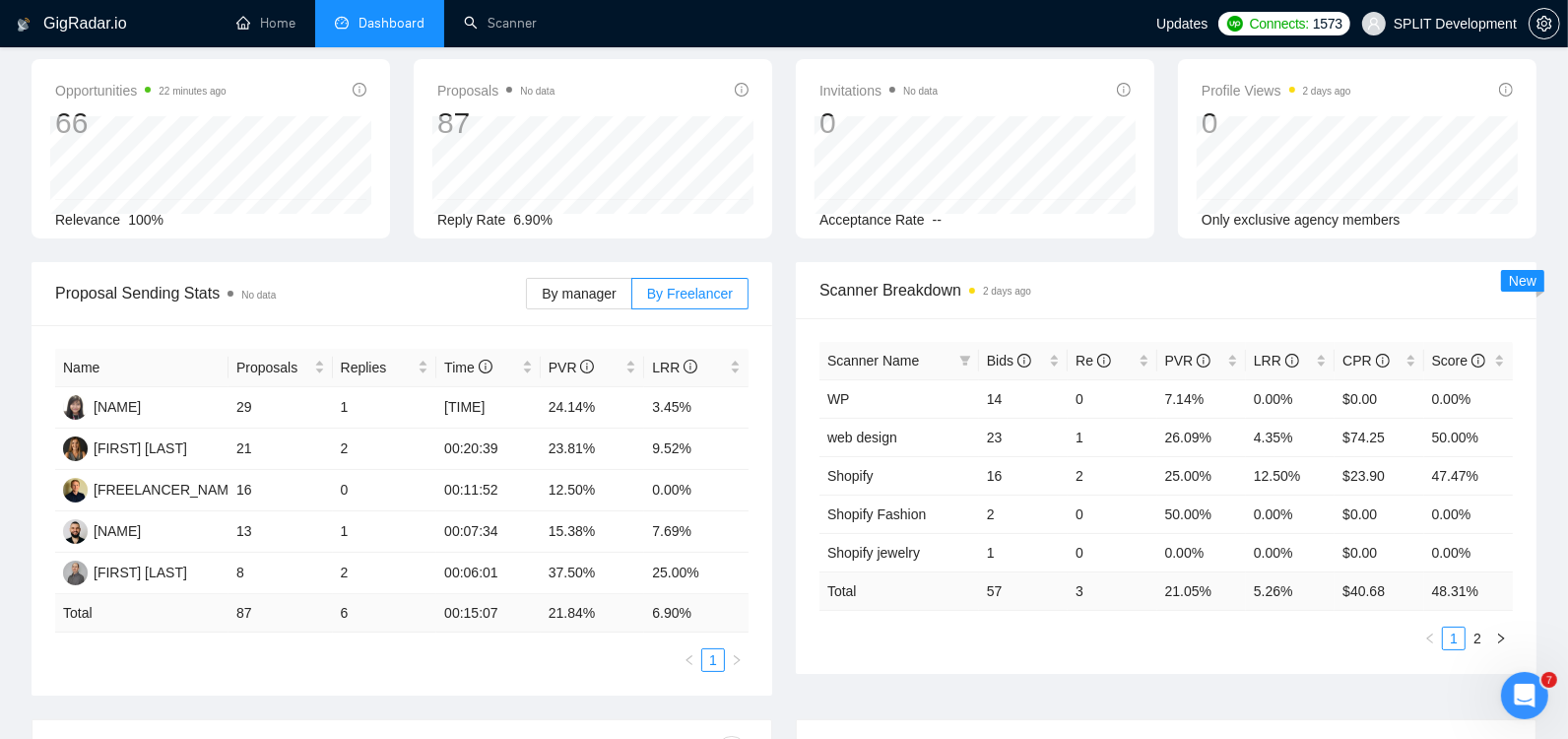 scroll, scrollTop: 0, scrollLeft: 0, axis: both 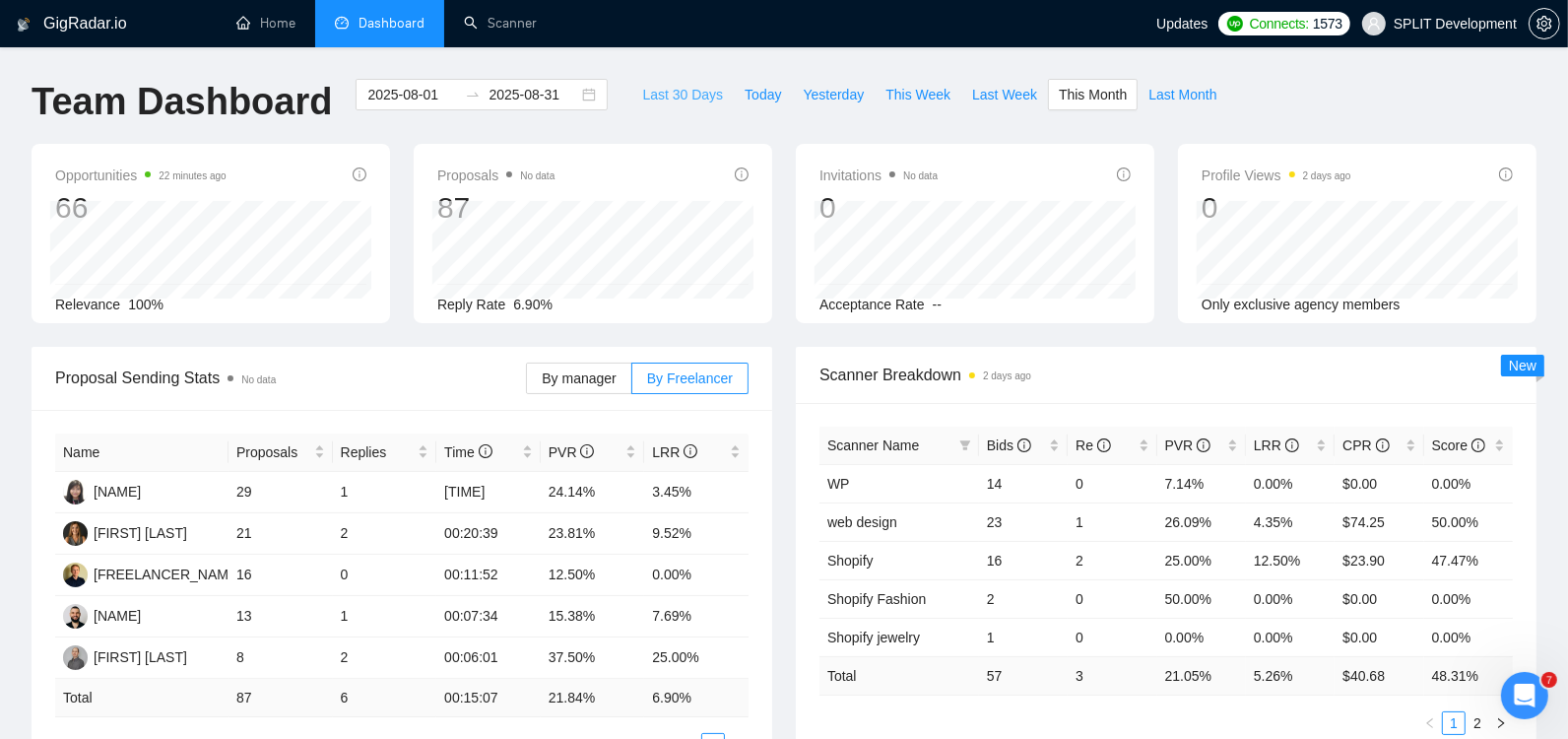 click on "Last 30 Days" at bounding box center [683, 95] 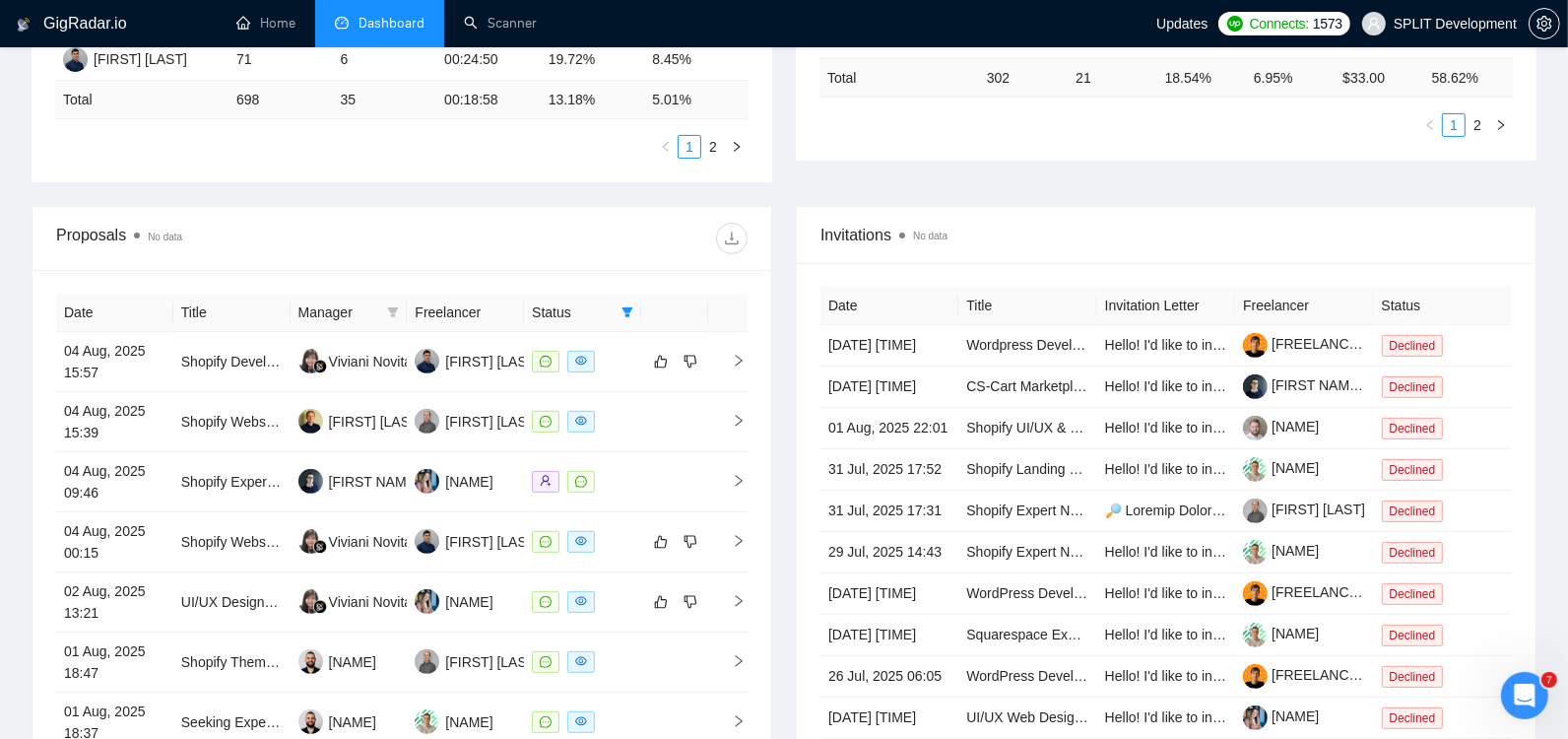 scroll, scrollTop: 599, scrollLeft: 0, axis: vertical 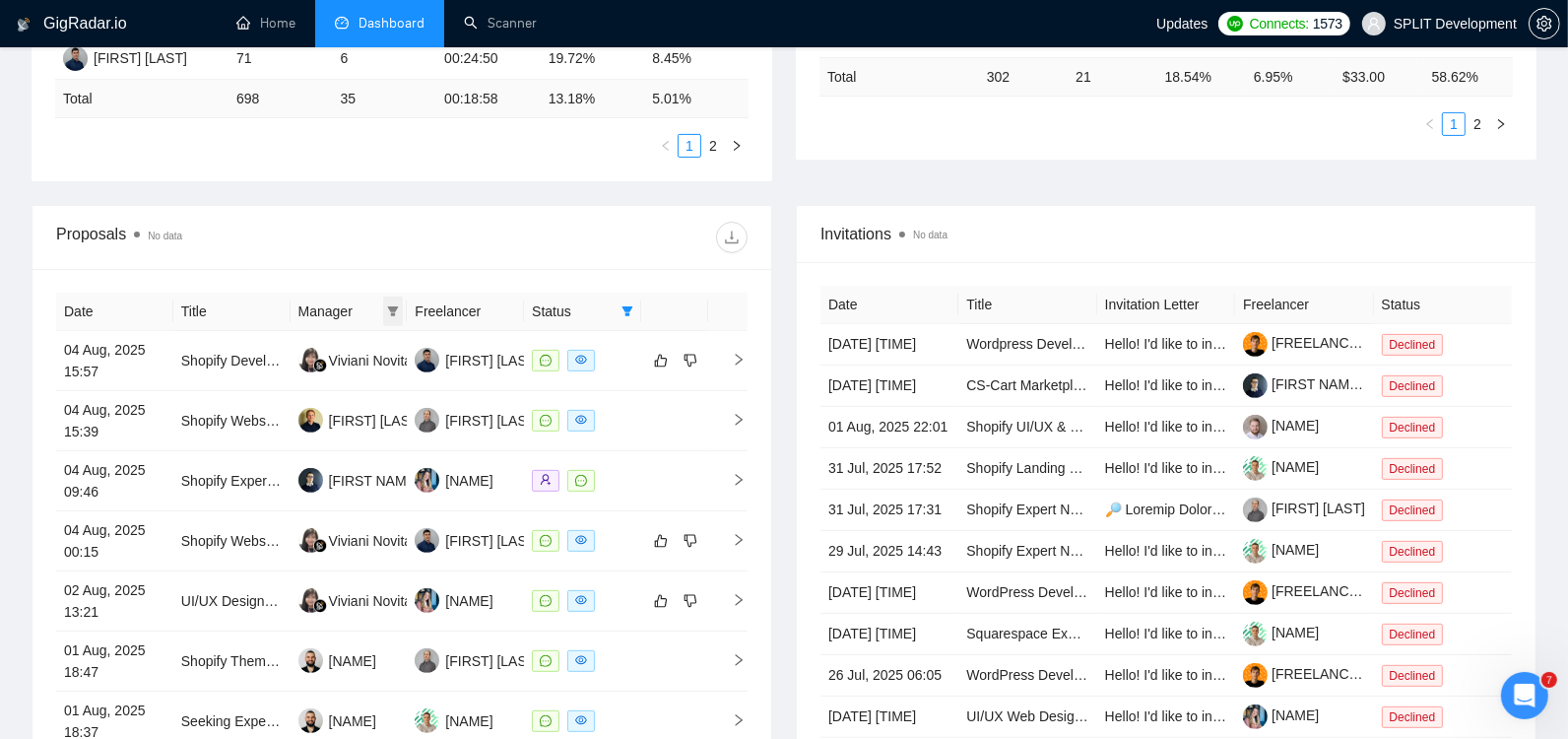 click 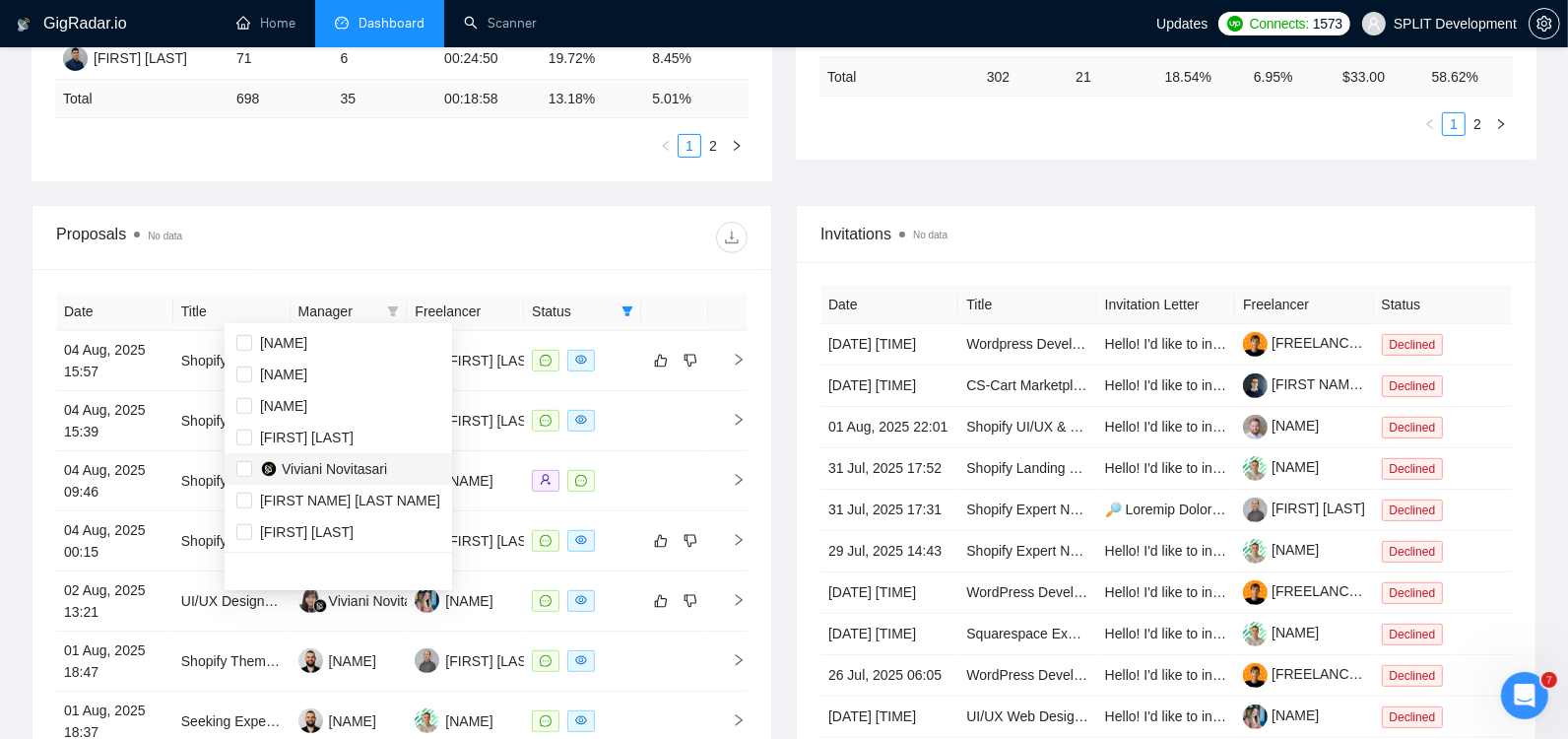click on "Viviani Novitasari" at bounding box center [334, 469] 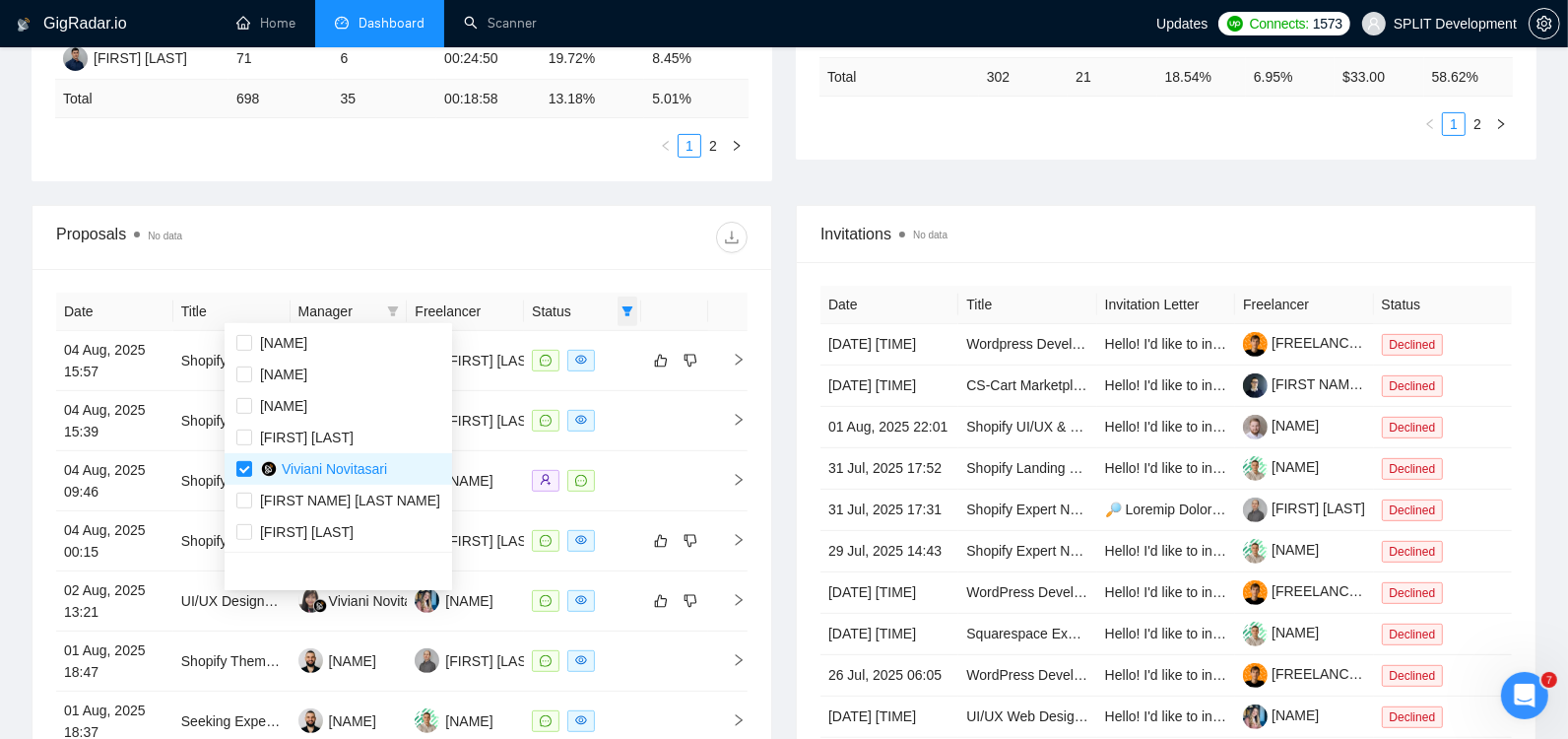 click 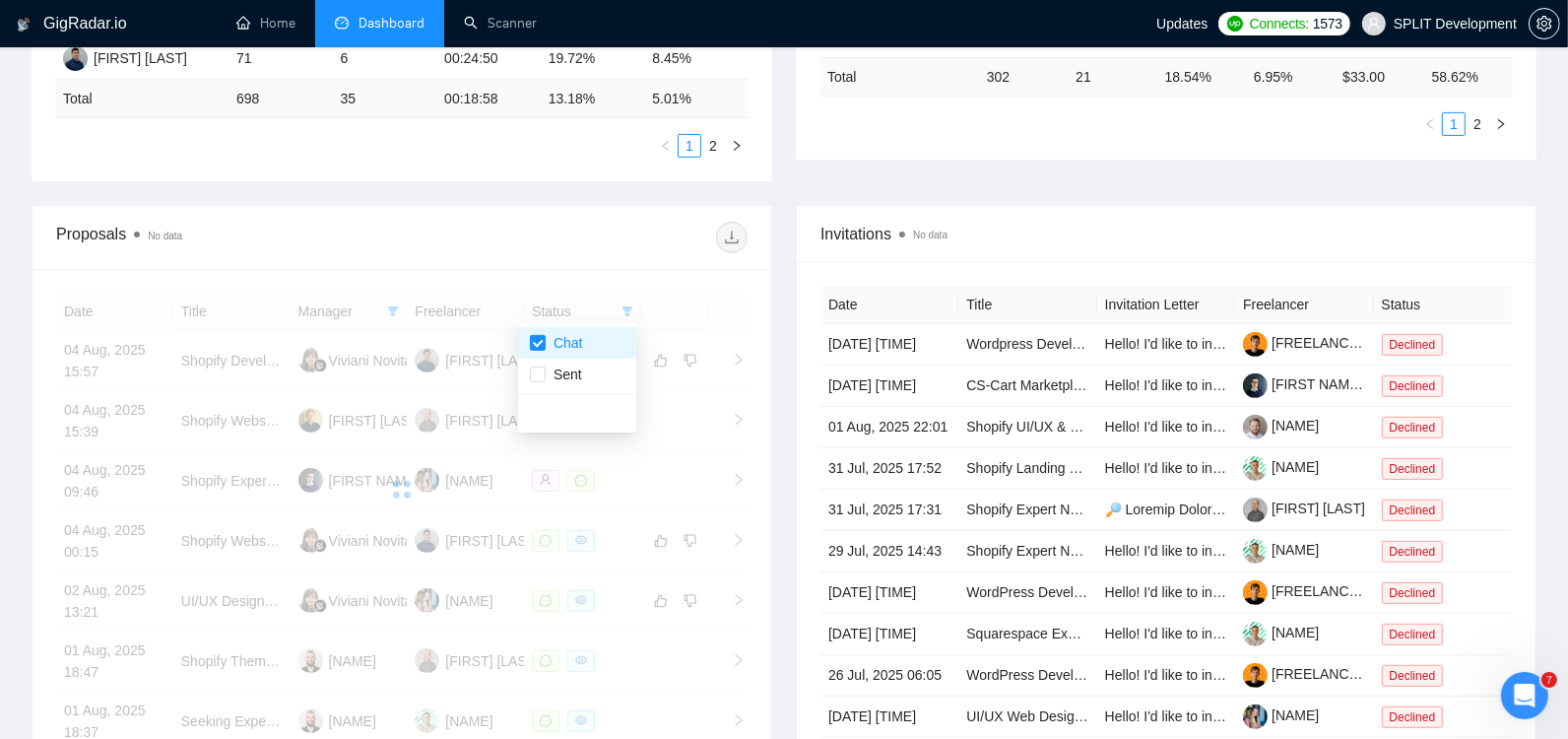 click on "Date Title Manager Freelancer Status               [DATE] [TIME] Shopify Developer Needed to Create Wholesale Access Within Existing Store [NAME] [NAME] [DATE] [TIME] Shopify Website Development - Adding New Functionality [NAME] [NAME] [DATE] [TIME] Shopify Expert Needed to Build a Premium One-Page Store with Brand Story & Email Signup [NAME] [NAME] [DATE] [TIME] Shopify Website Development Using Focal Theme [NAME] [NAME] [DATE] [TIME] UI/UX Designer Needed for E-commerce Website Design [NAME] [NAME] [DATE] [TIME] Shopify Theme Designer for Bold, Modern Merch Store (T-Shirts, Hoodies, Hats) [NAME] [NAME] [DATE] [TIME] Seeking Expert Shopify Developer to Build & Launch a Public Payment Gateway App [NAME] [NAME] [DATE] [TIME] Shopify Expert Developer Needed for High-Converting, Aesthetically Refined Store Customization [NAME]" at bounding box center [402, 623] 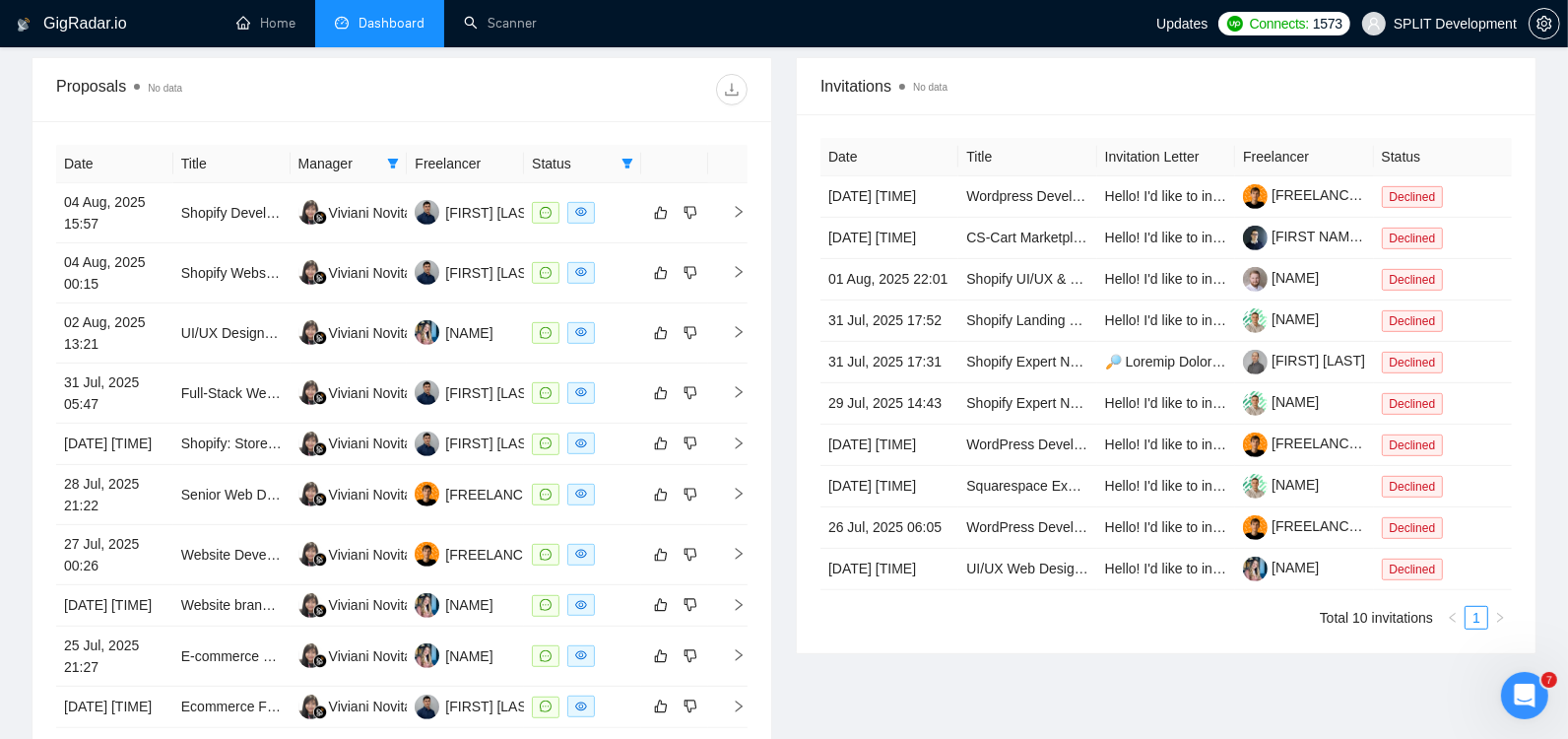 scroll, scrollTop: 755, scrollLeft: 0, axis: vertical 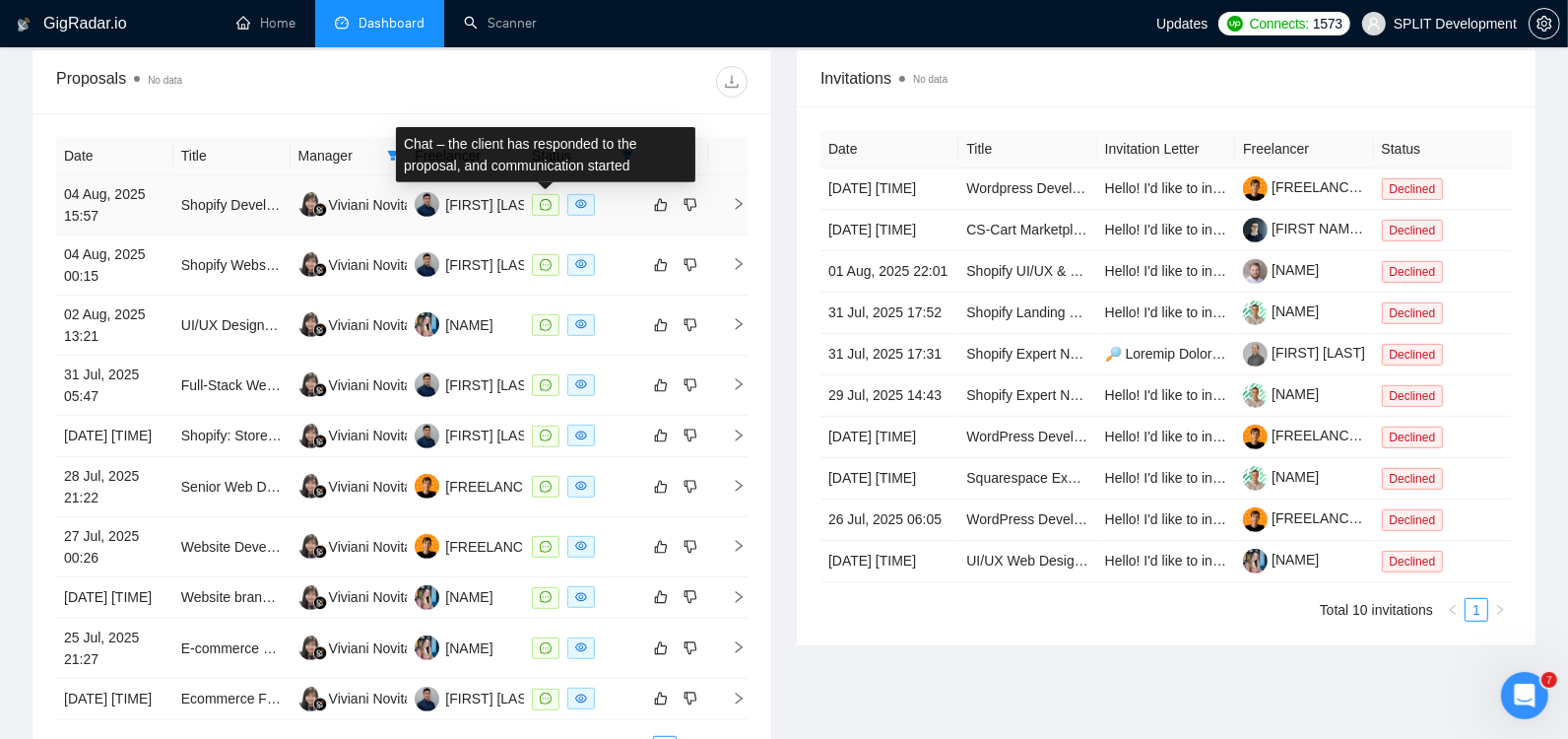 click 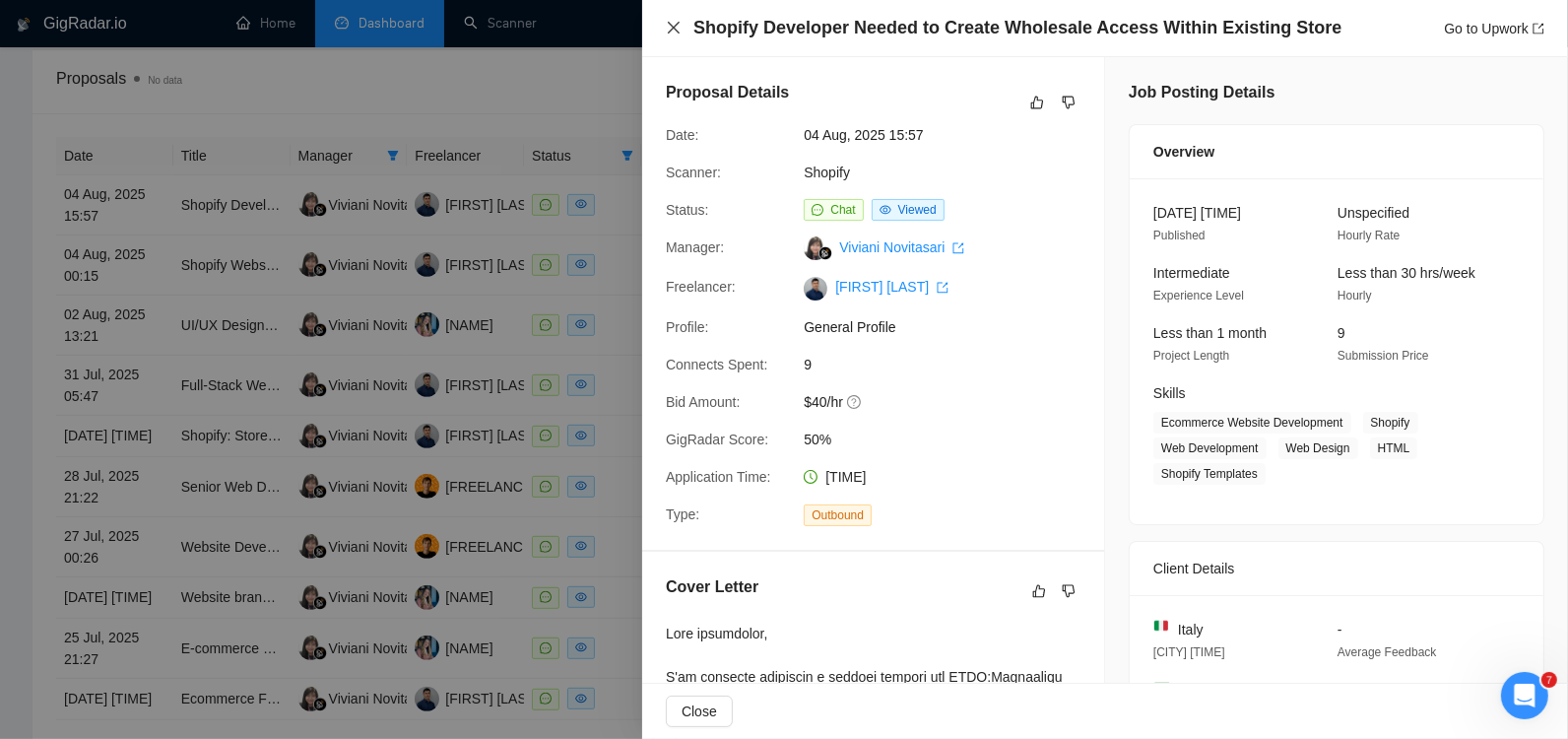 click 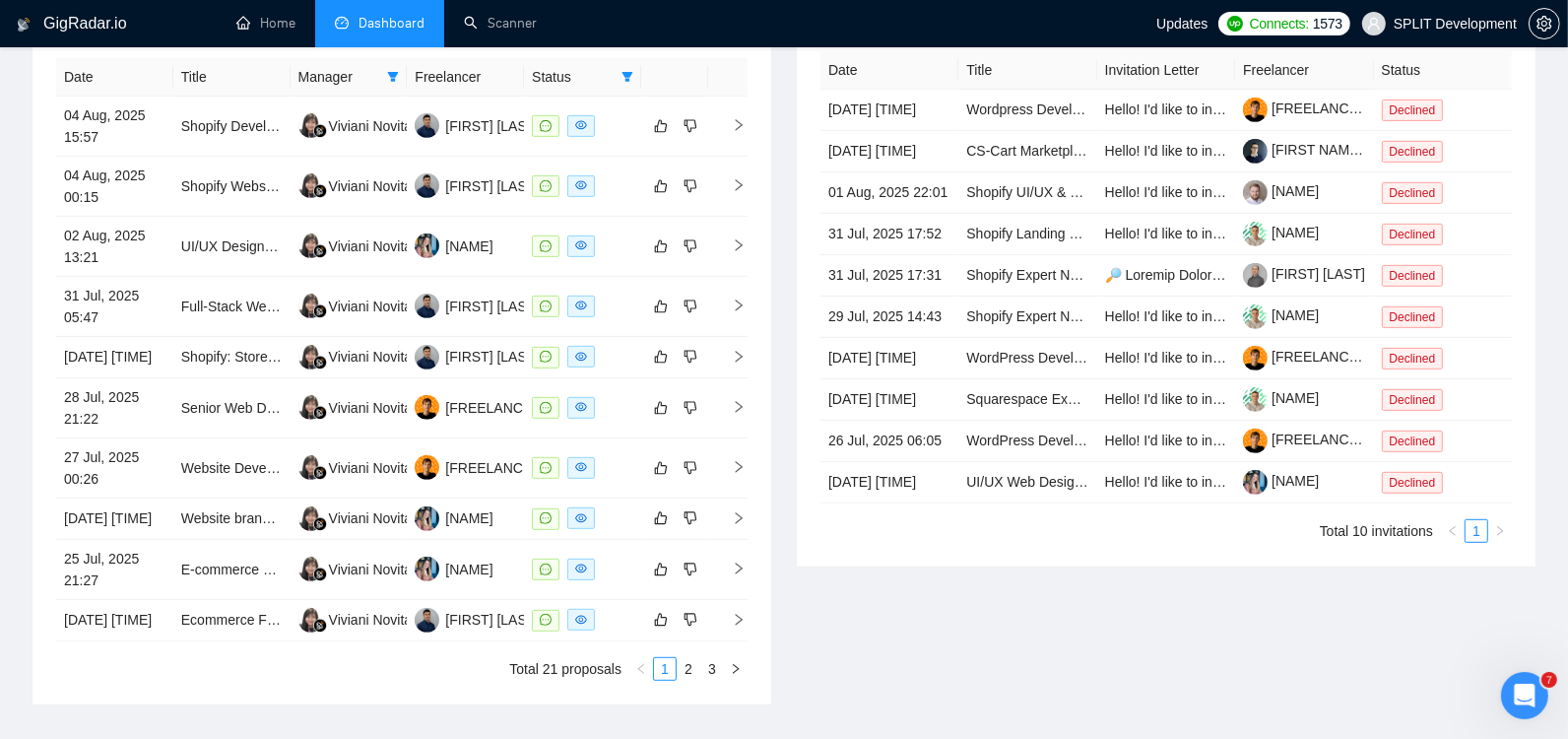 scroll, scrollTop: 845, scrollLeft: 0, axis: vertical 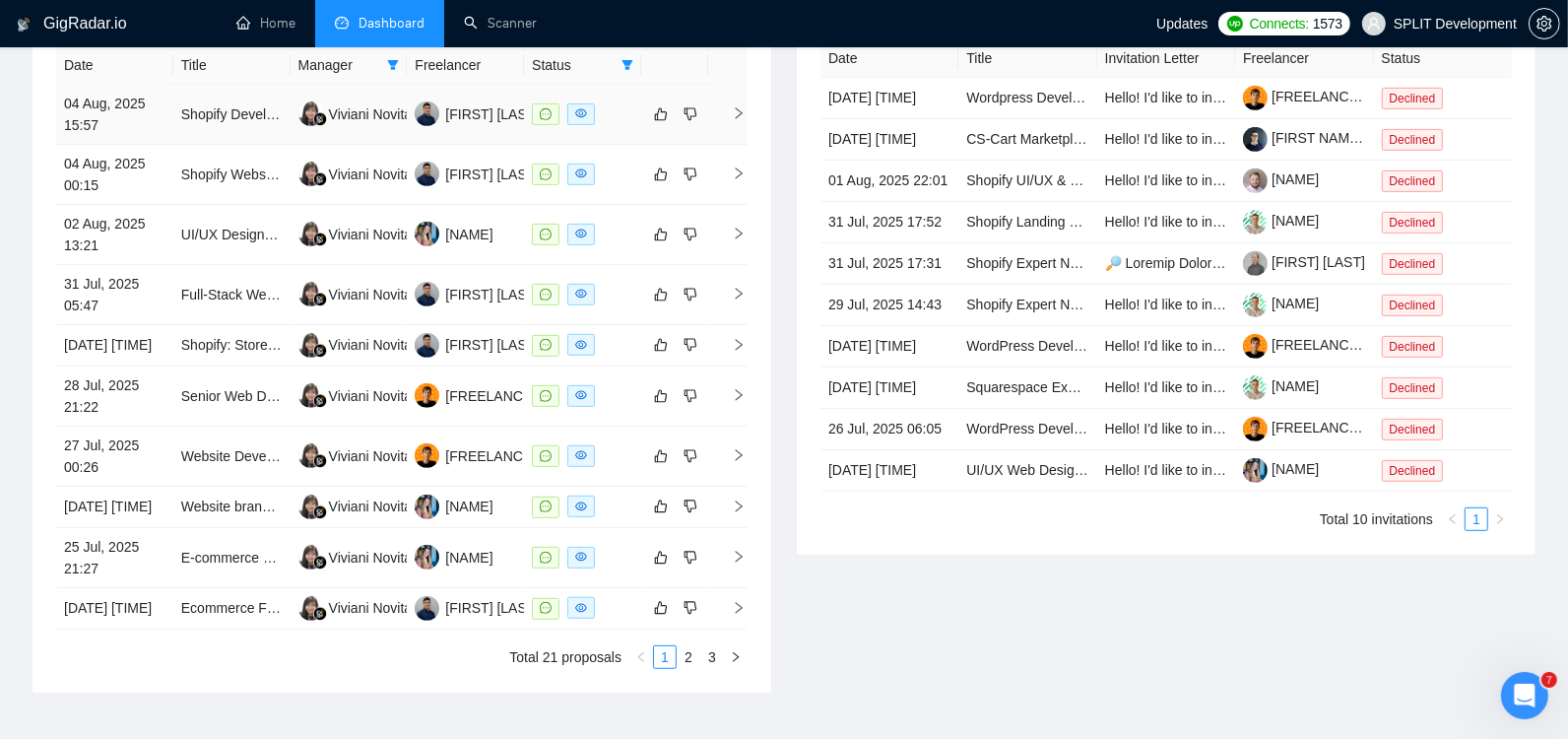 click at bounding box center (581, 114) 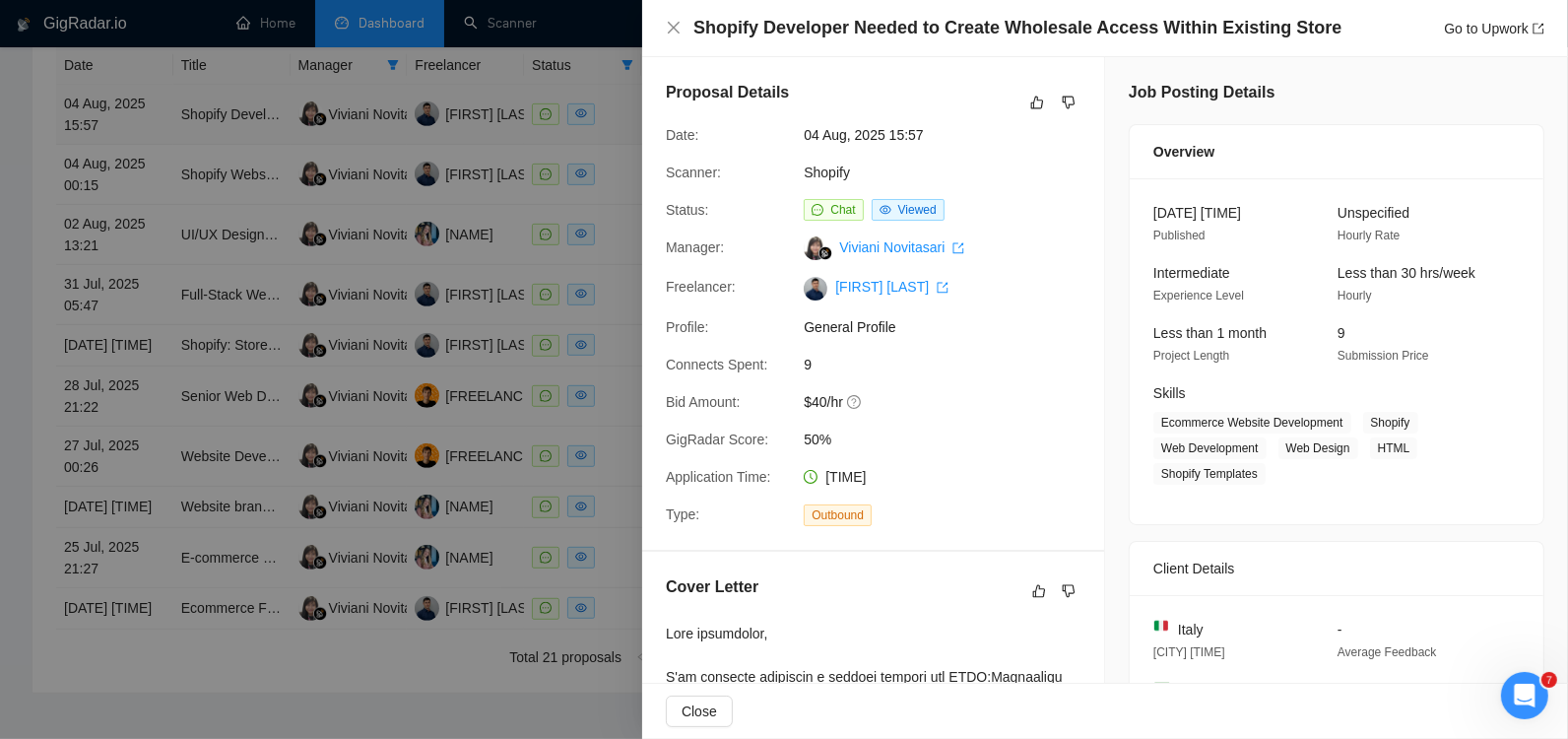 click at bounding box center (784, 370) 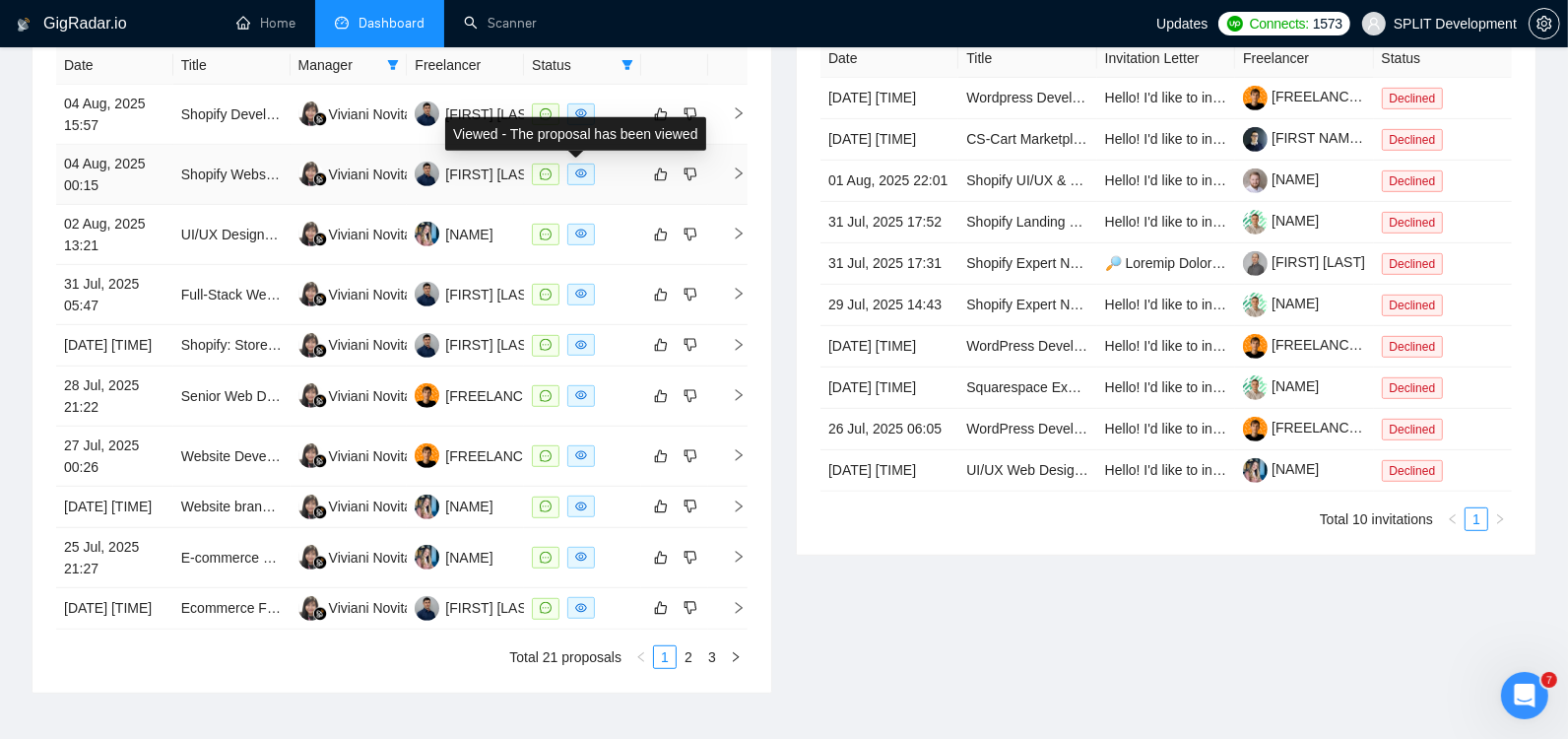 click at bounding box center [581, 174] 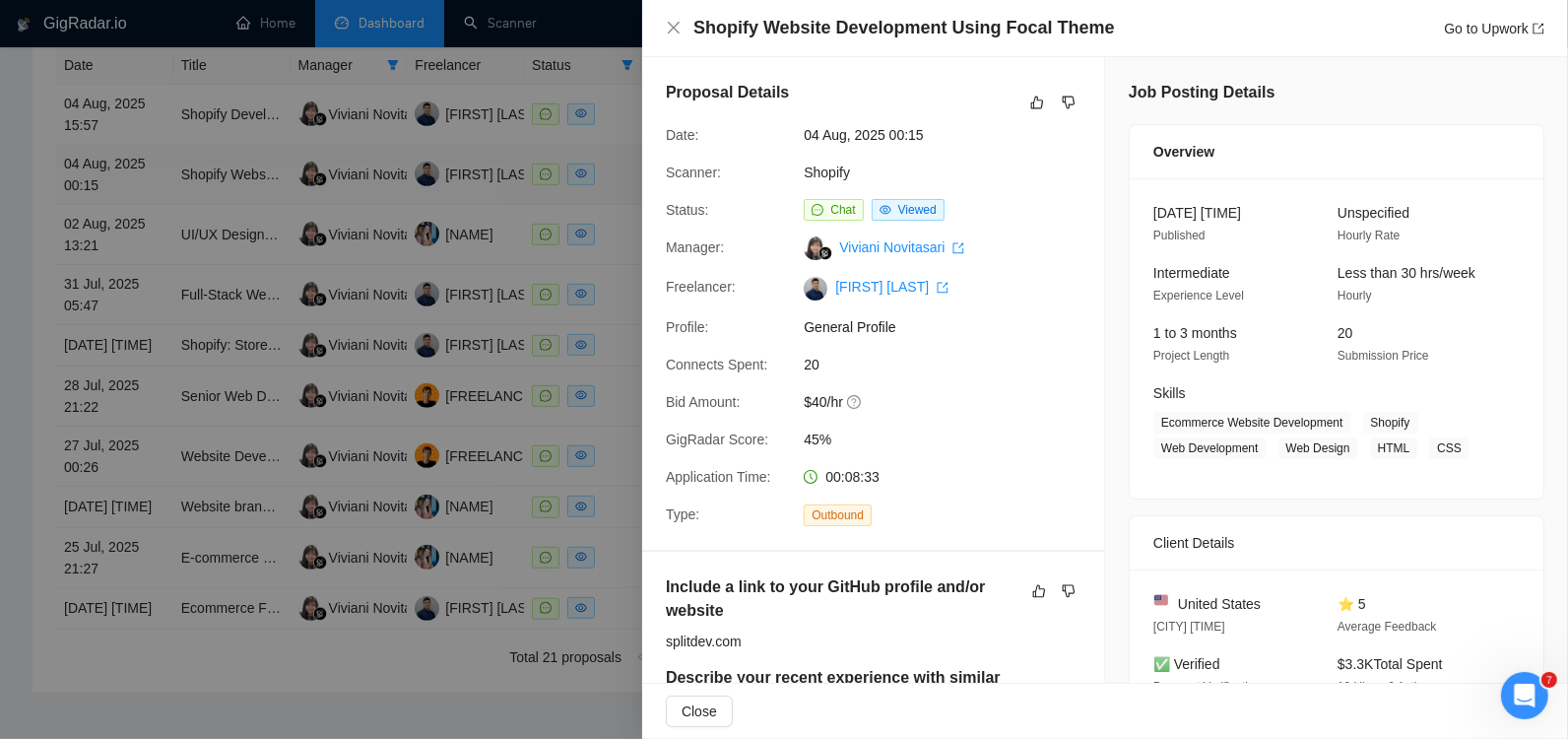 click at bounding box center [784, 370] 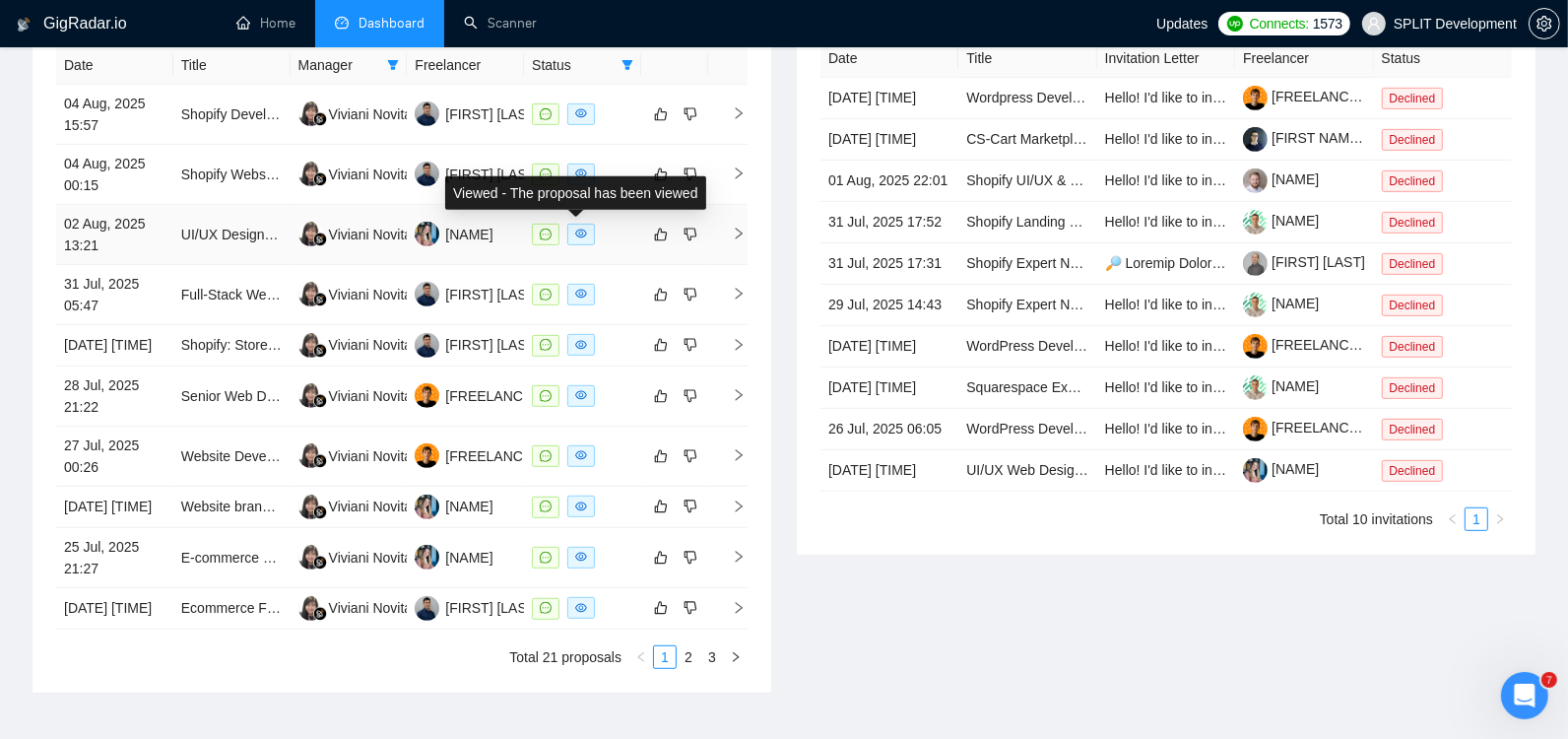 click at bounding box center [581, 235] 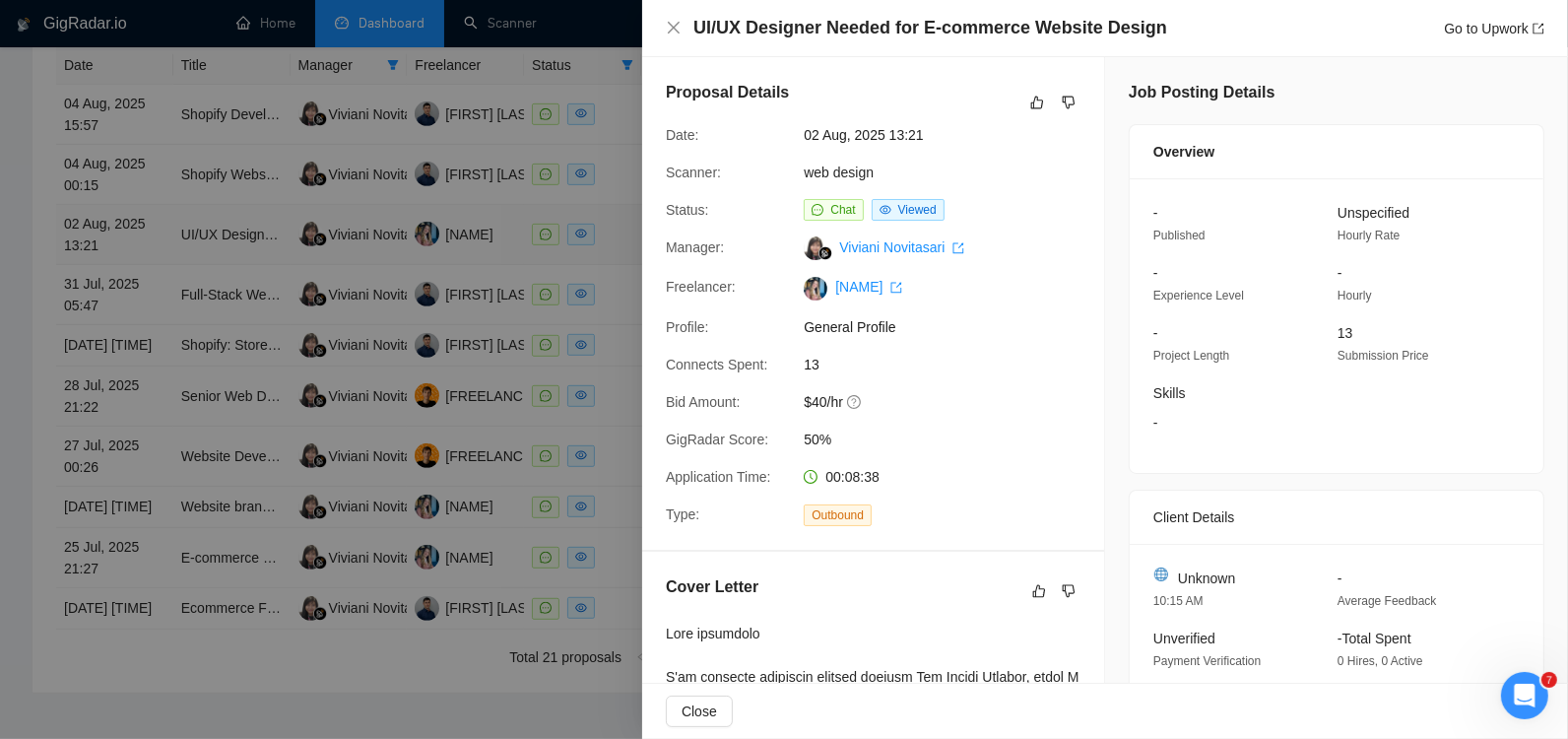 click at bounding box center [784, 370] 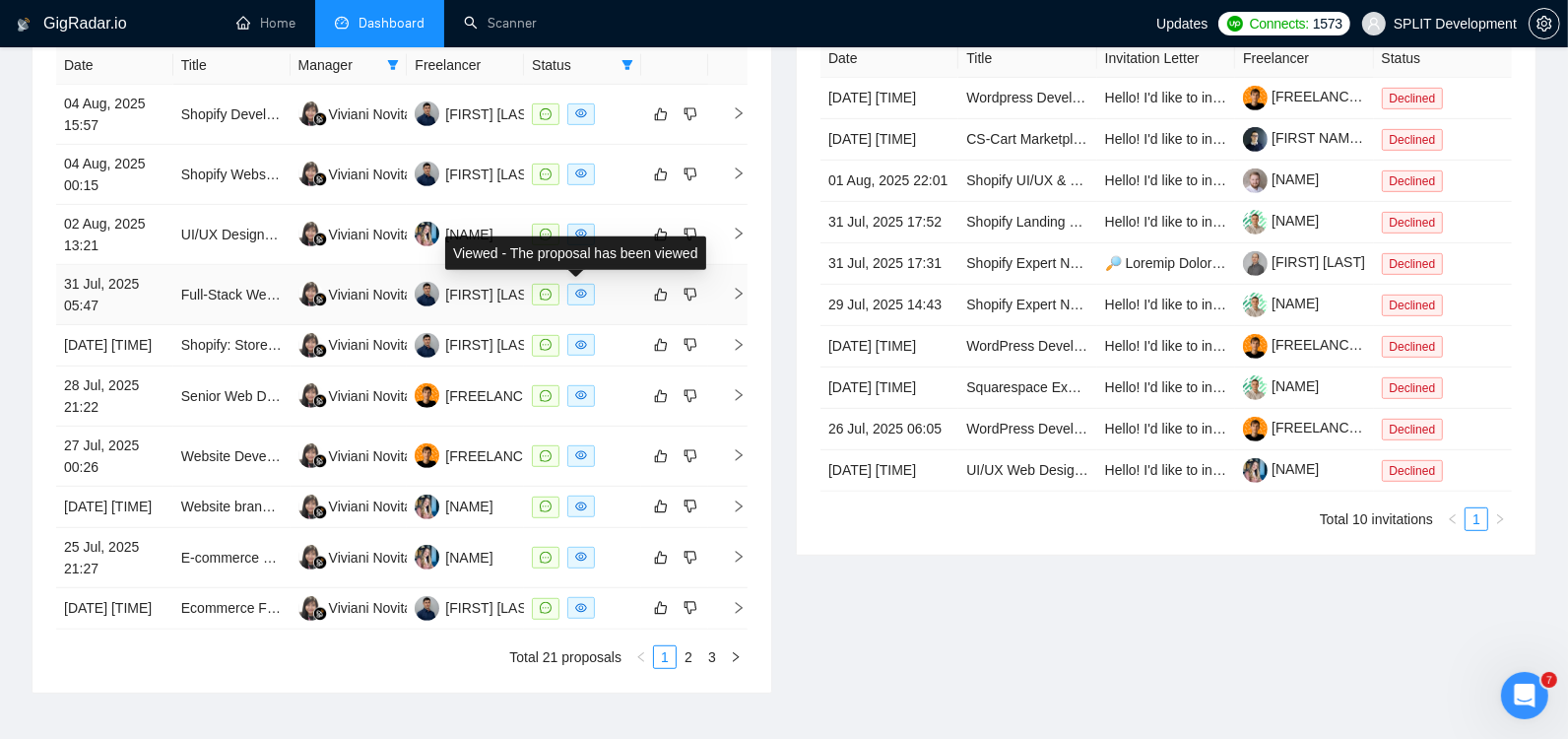 click at bounding box center (581, 295) 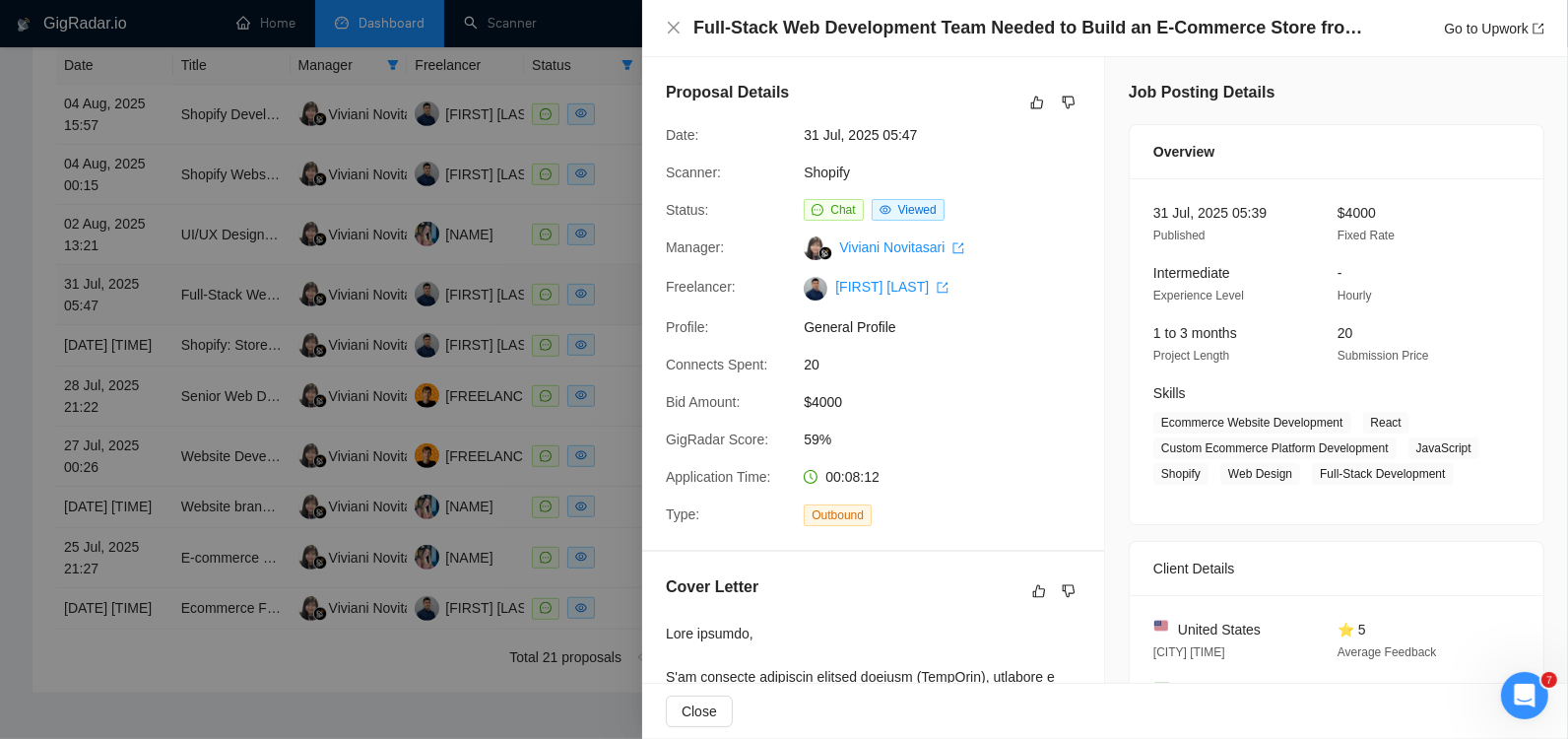 click at bounding box center (784, 370) 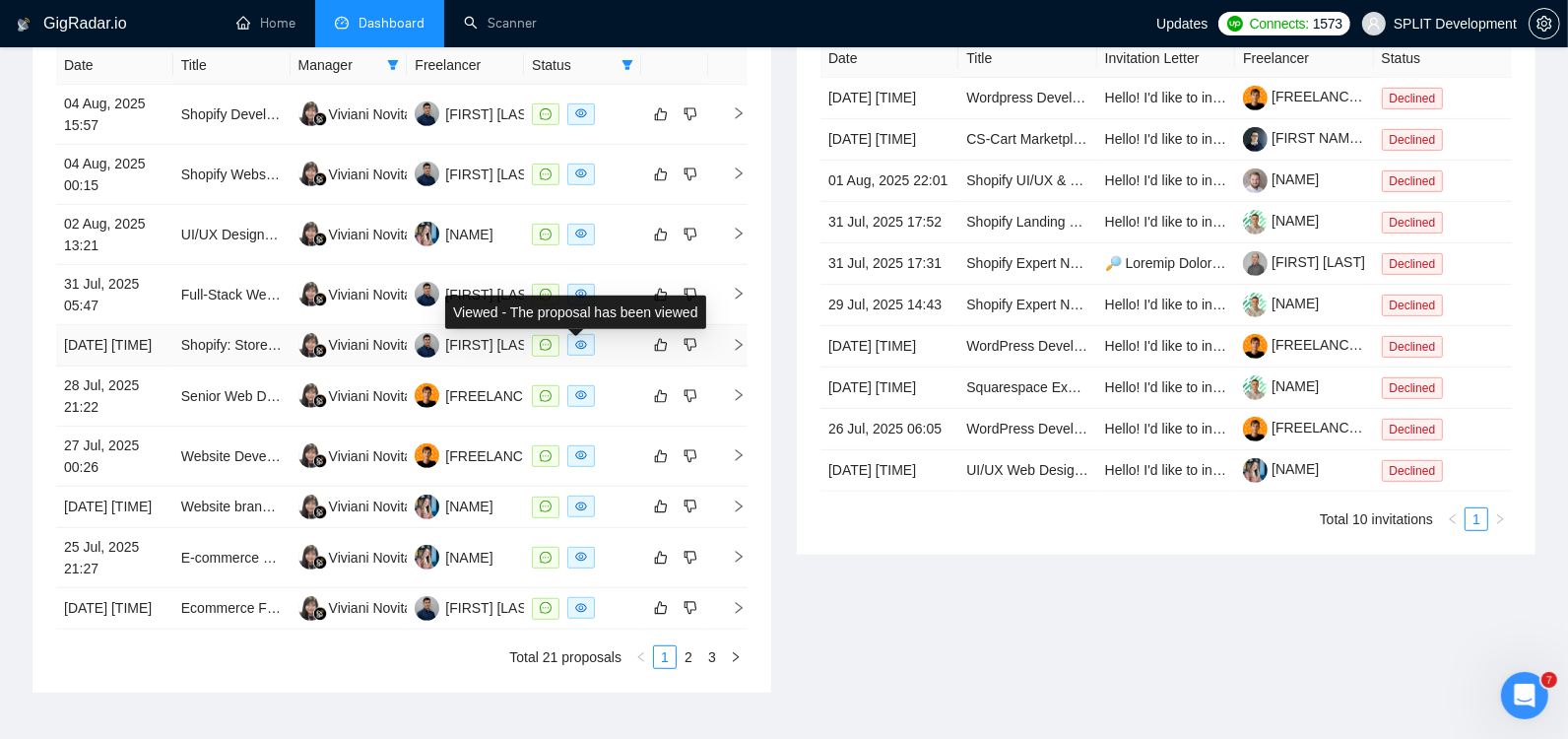 click at bounding box center [581, 345] 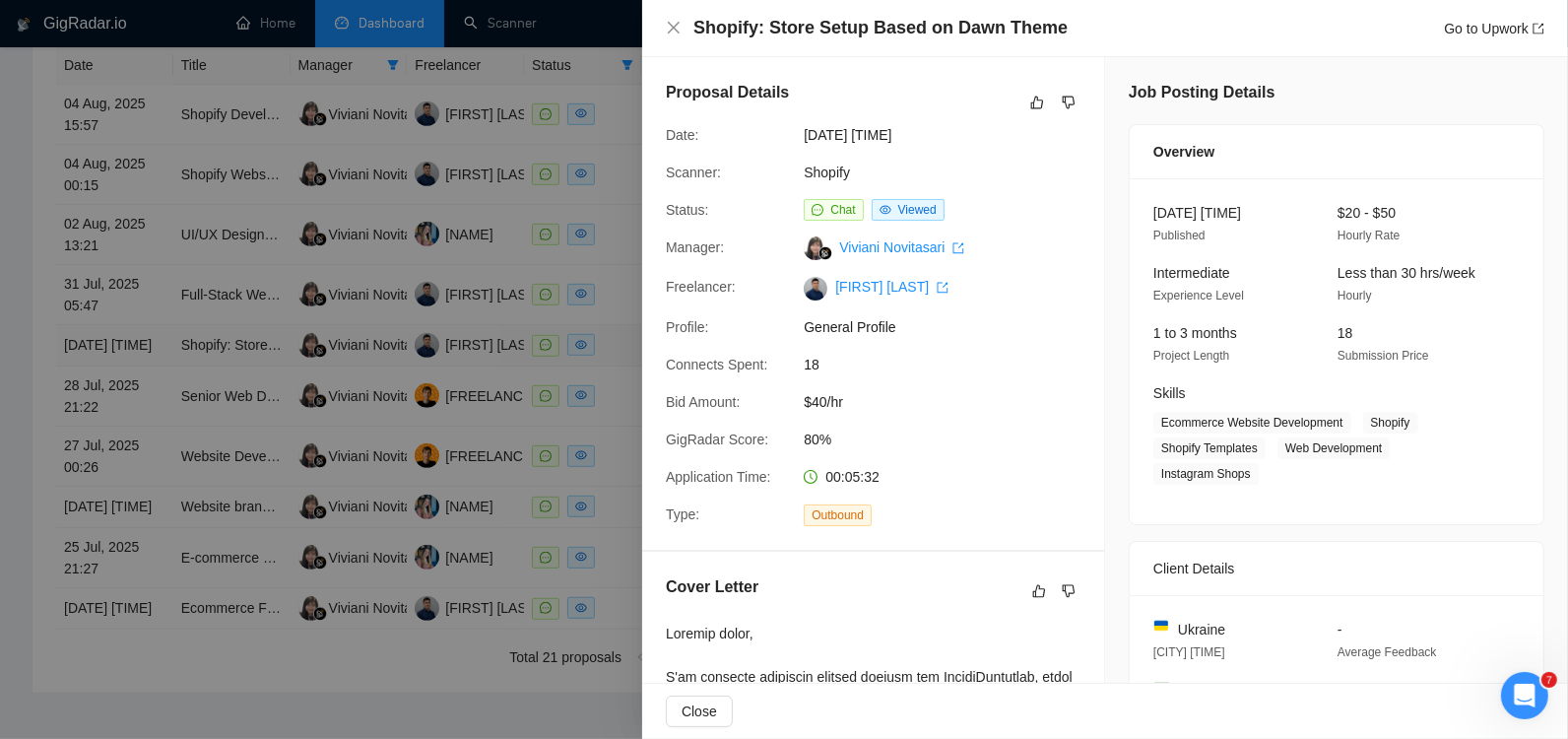 click at bounding box center (784, 370) 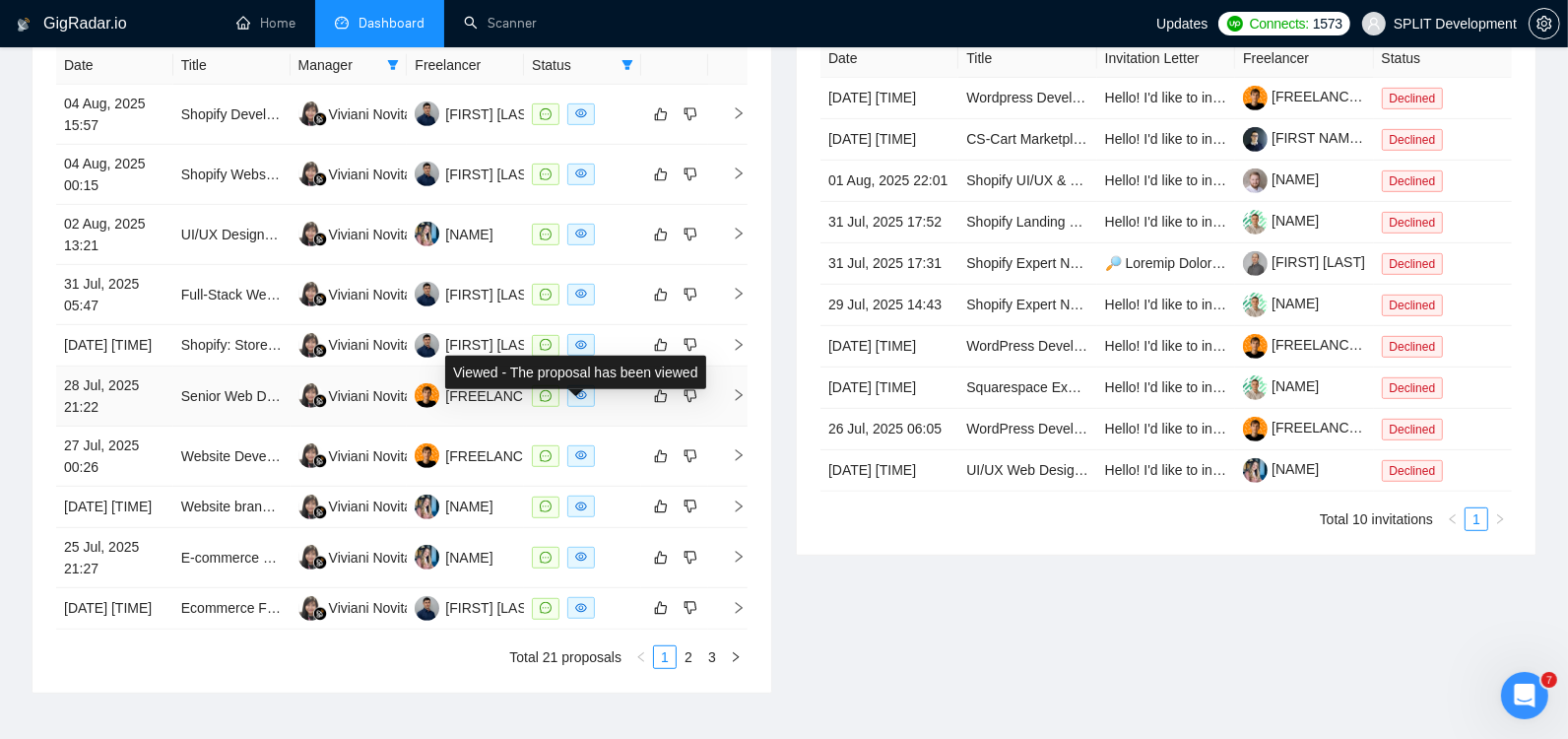 click at bounding box center [581, 396] 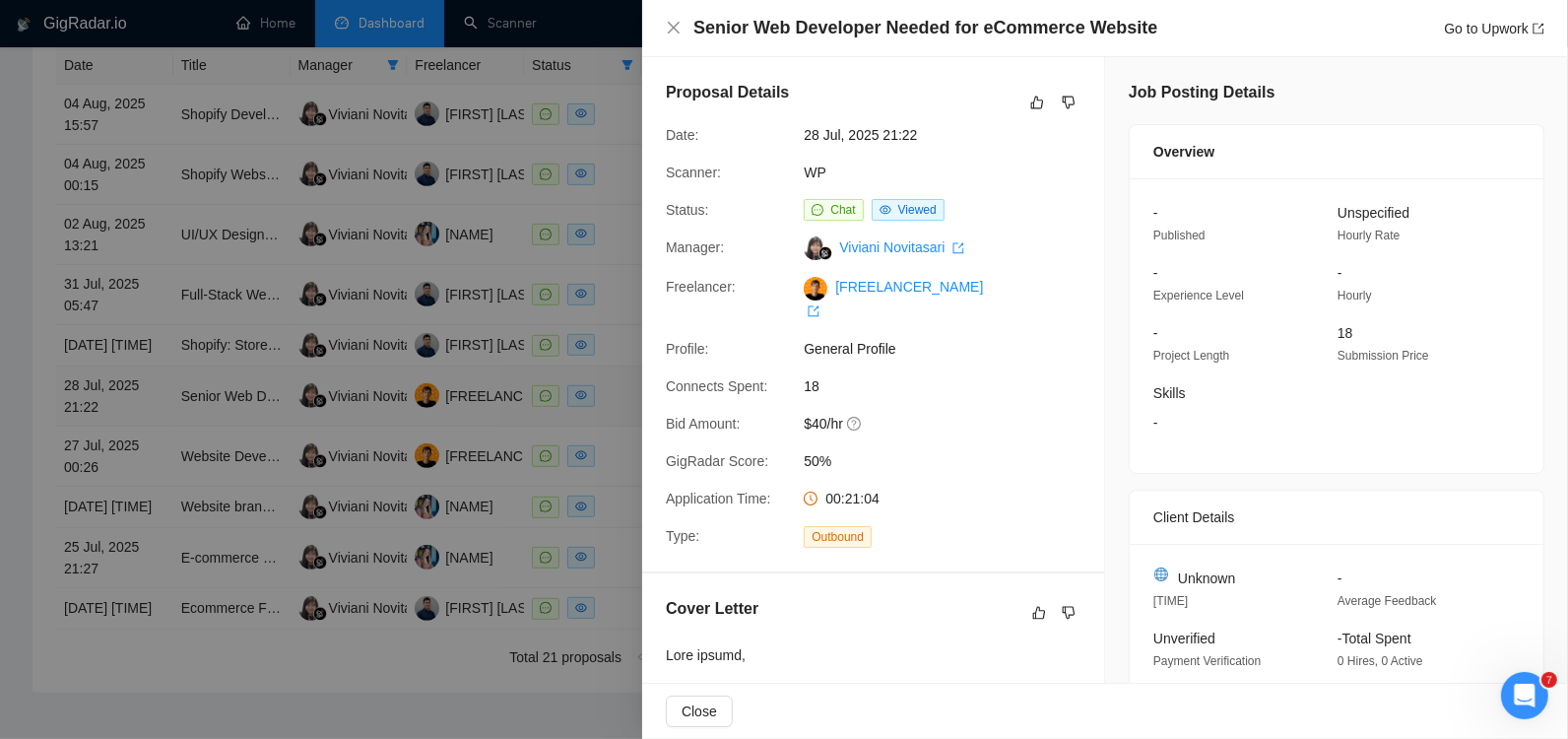 click at bounding box center [784, 370] 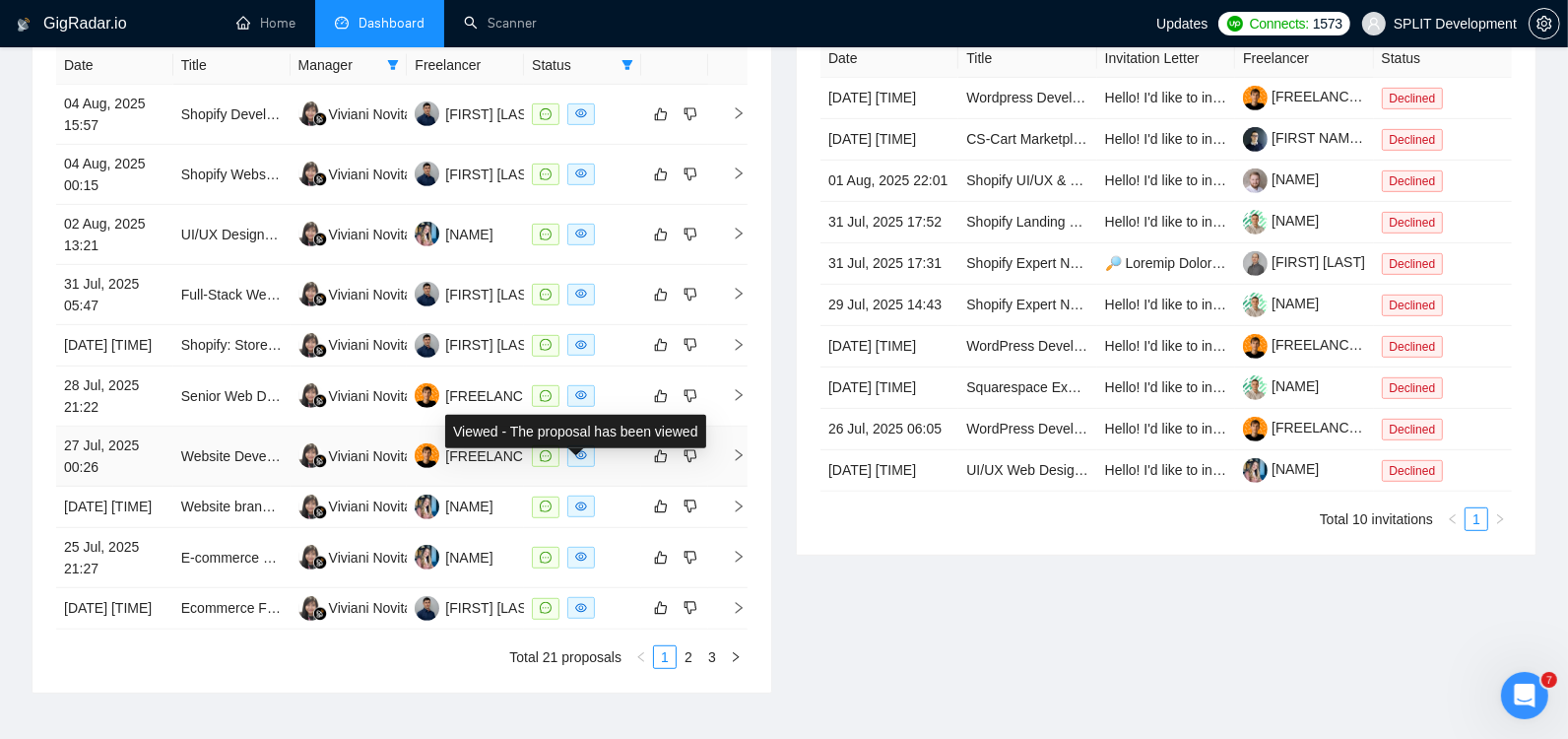 click 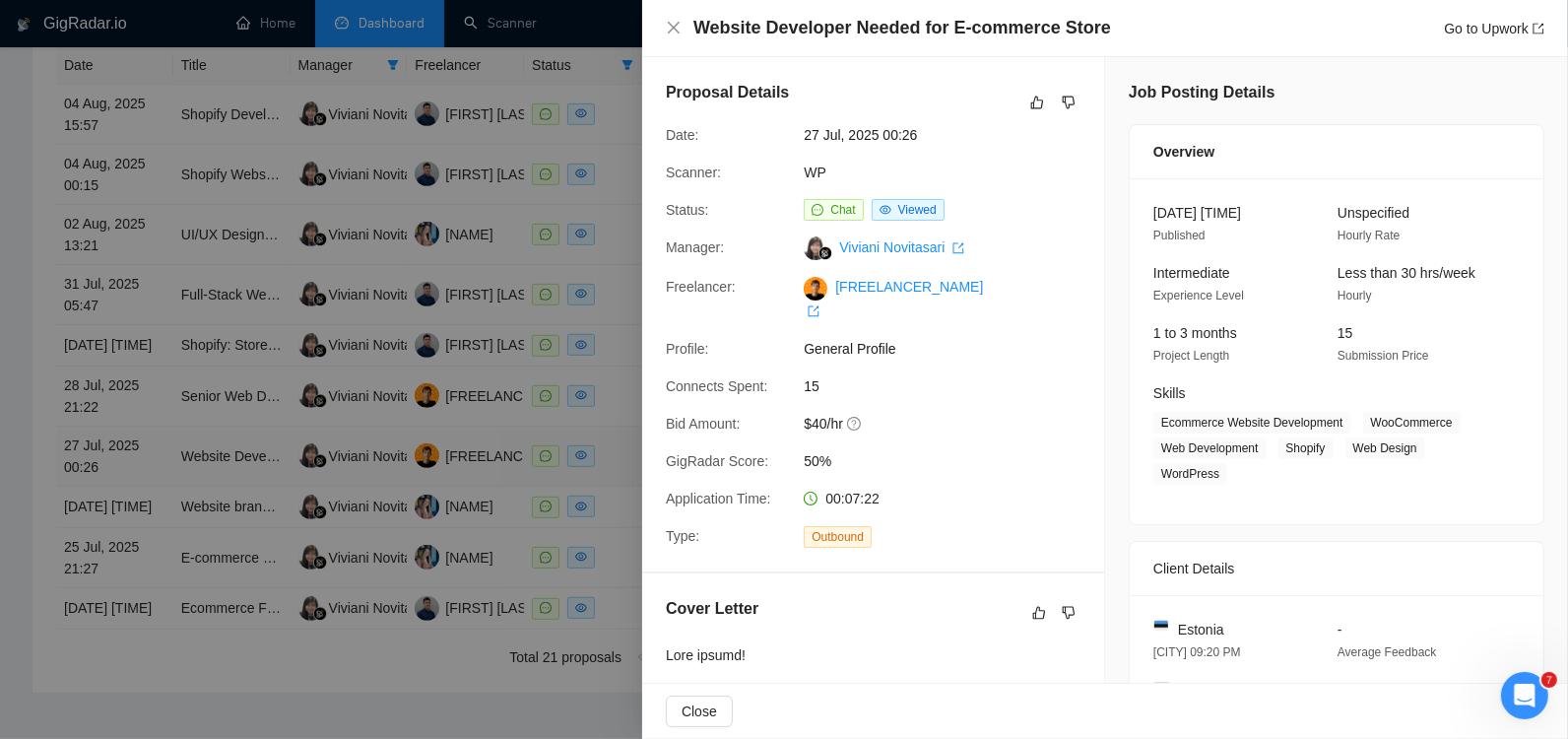 click at bounding box center [784, 370] 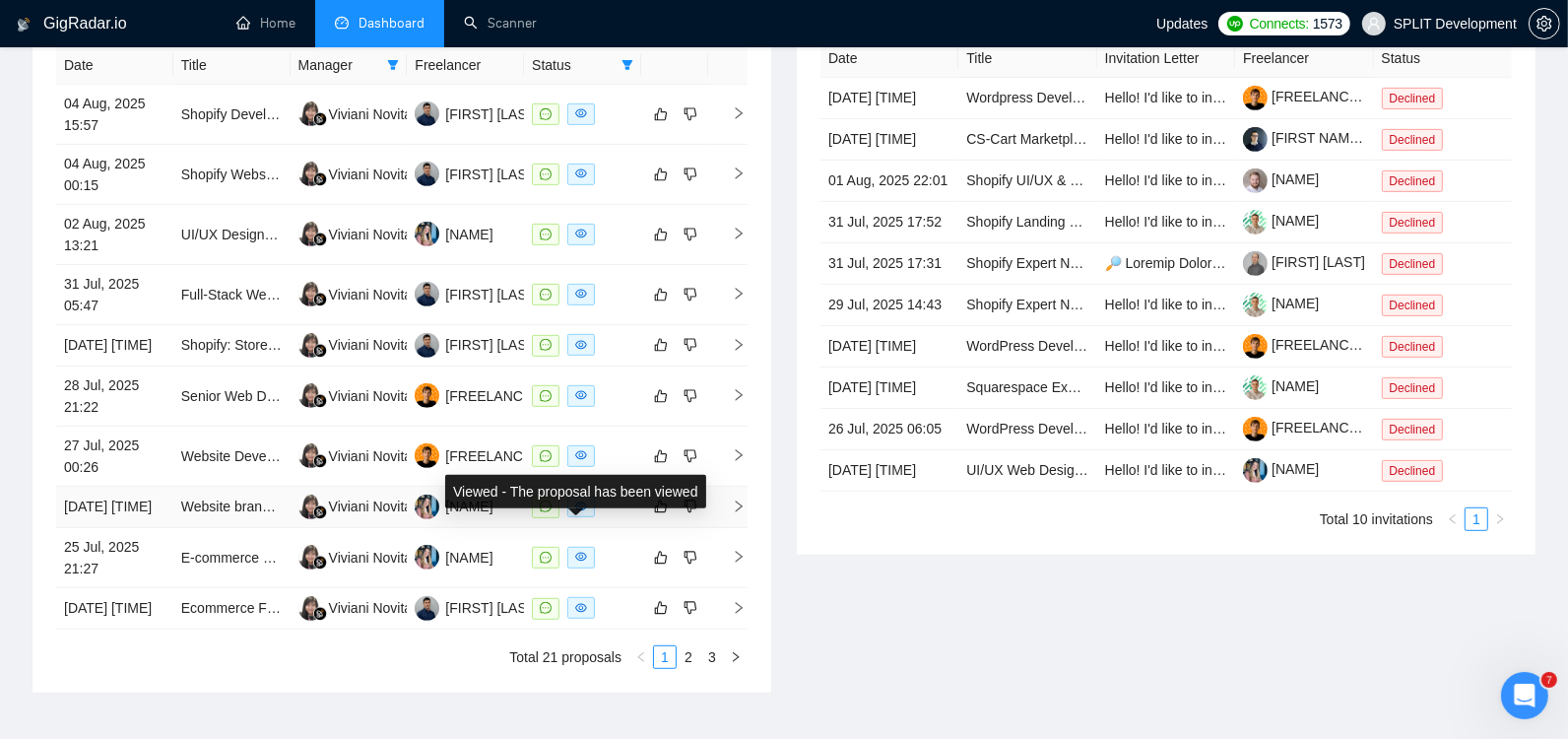 click at bounding box center [581, 506] 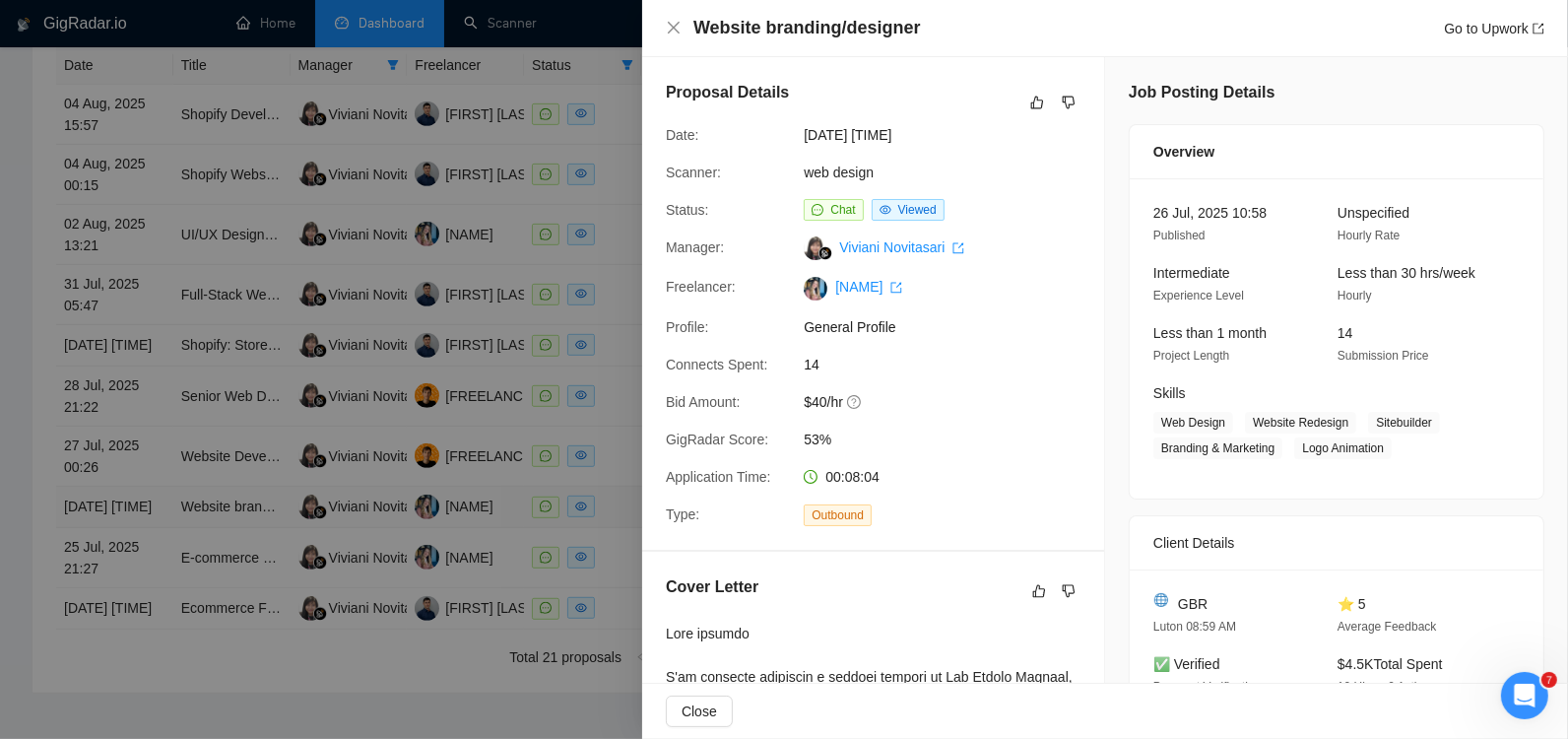 click at bounding box center (784, 370) 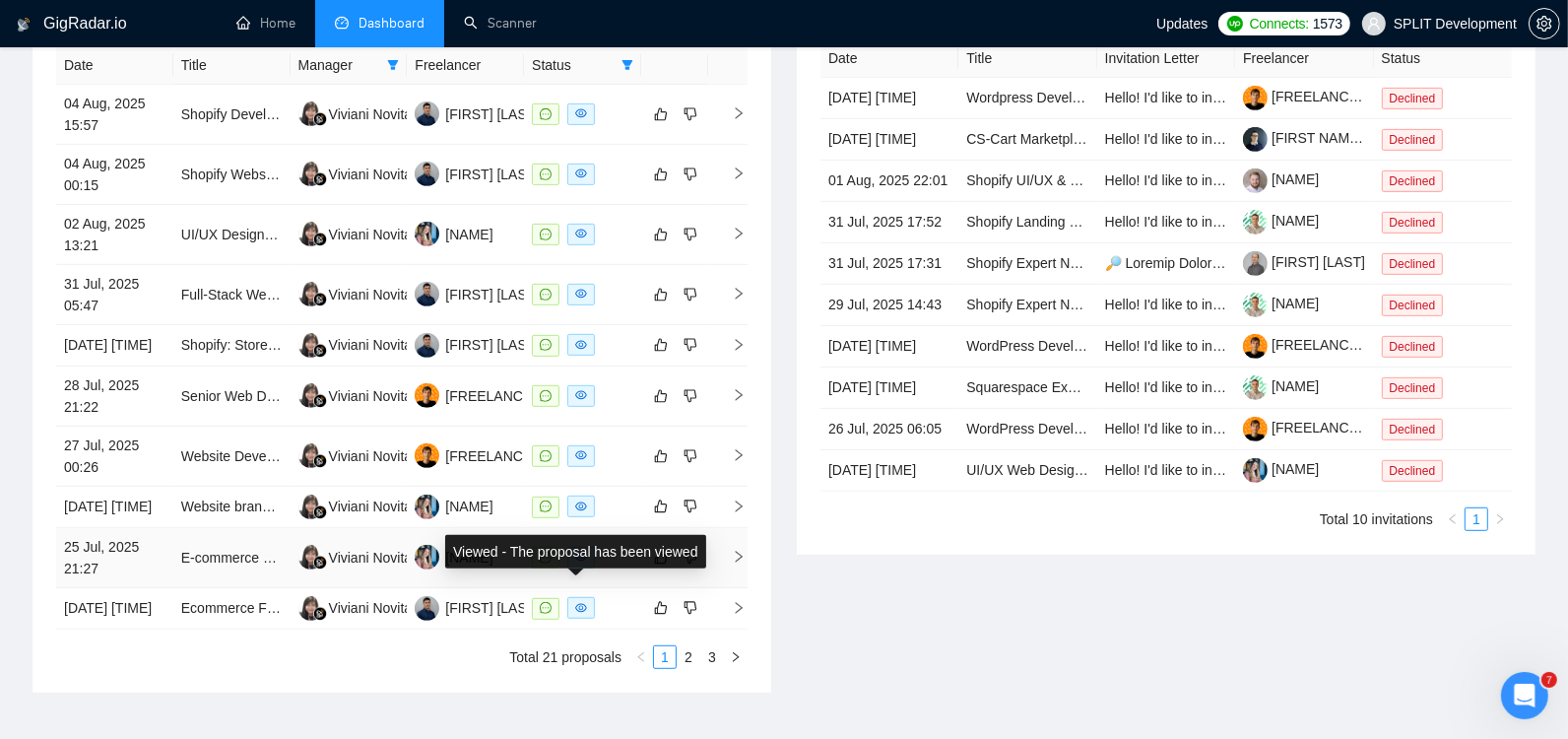 click at bounding box center (581, 558) 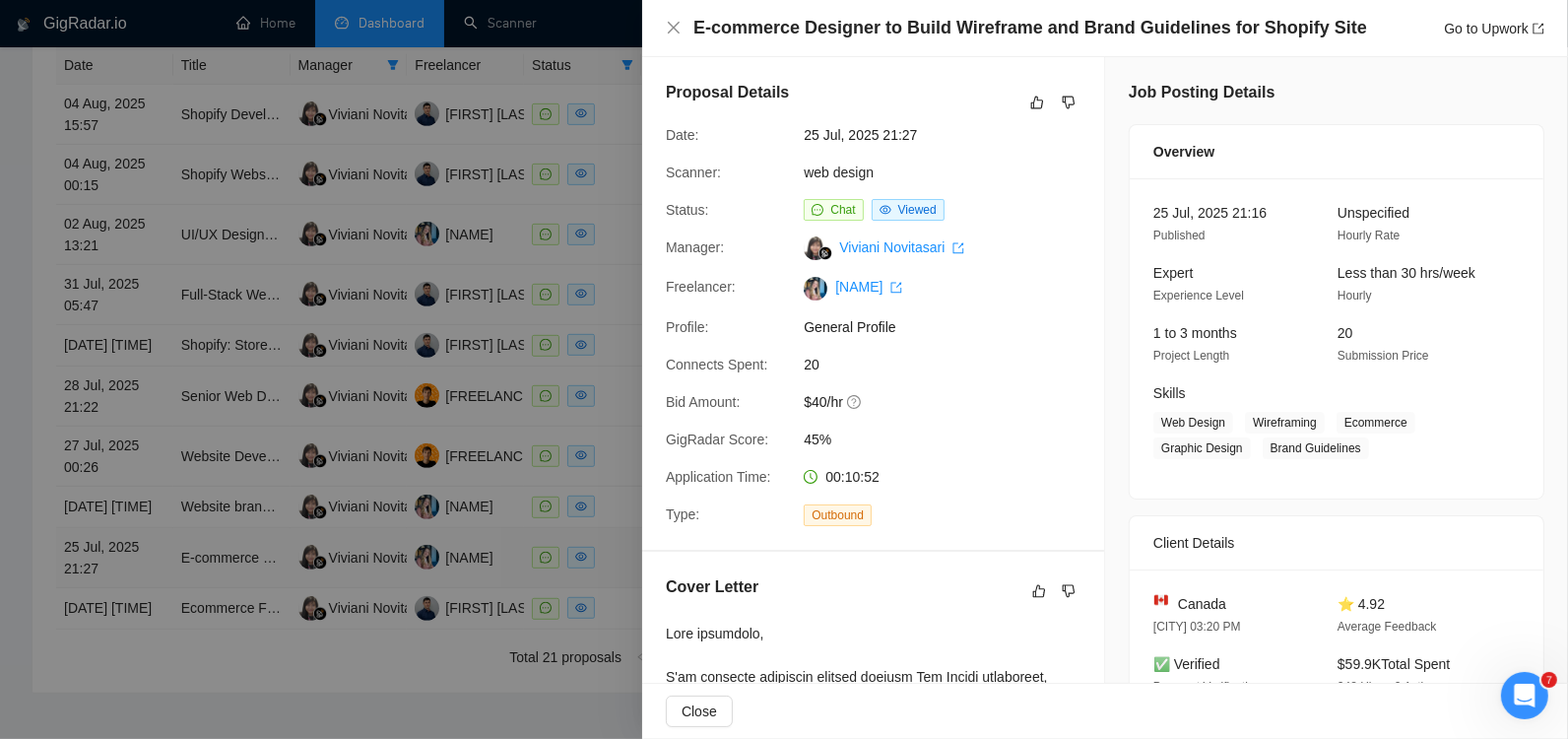 click at bounding box center [784, 370] 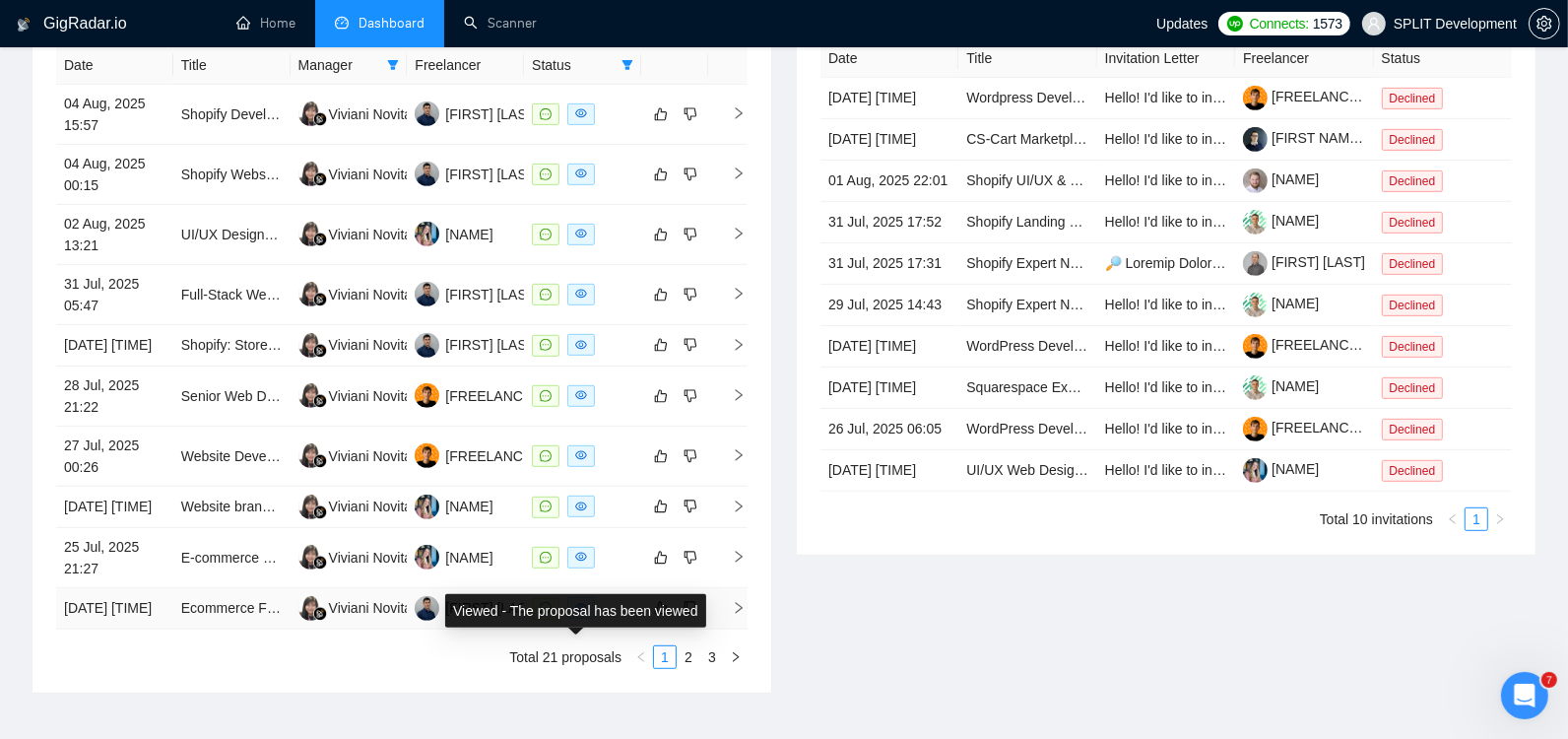 click 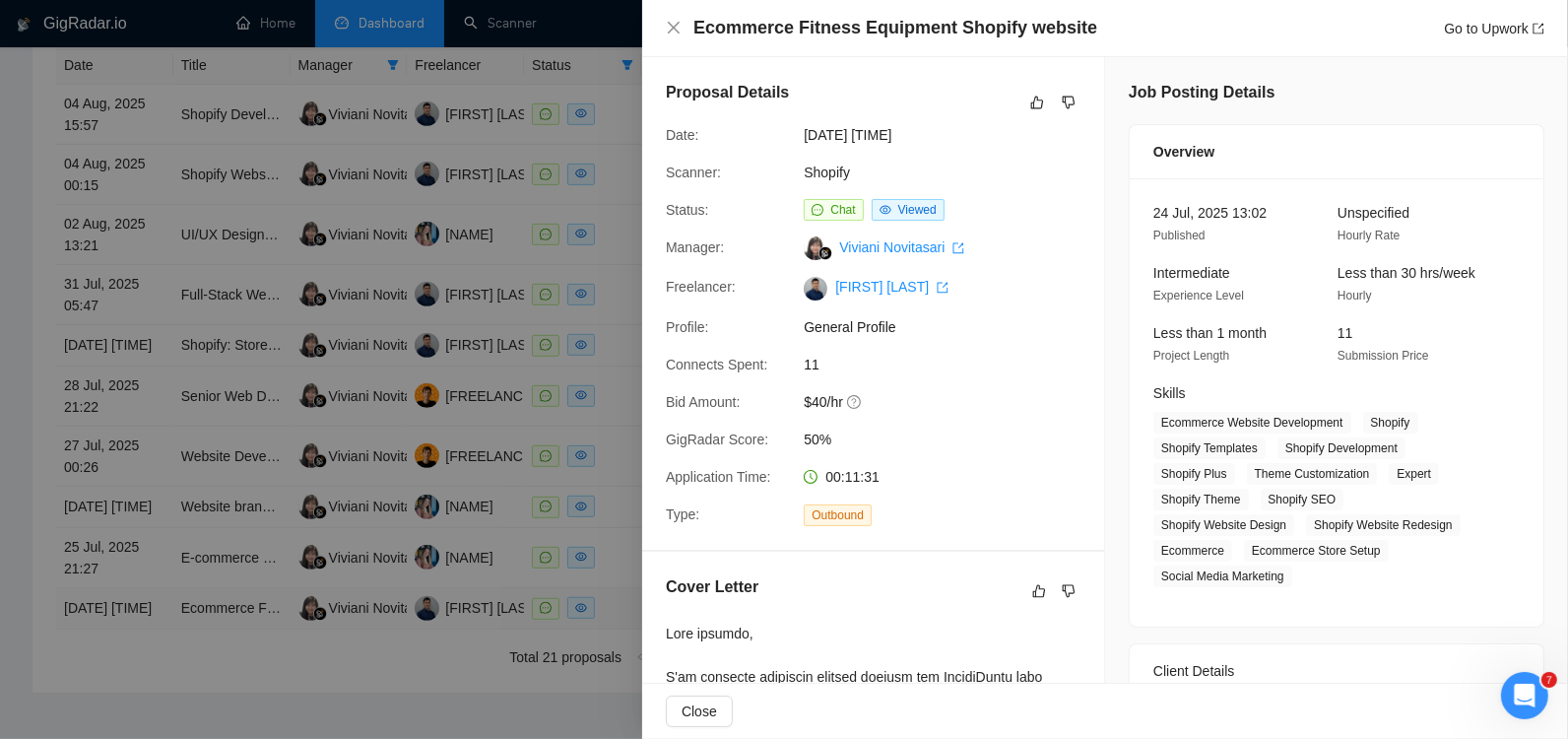 click at bounding box center [784, 370] 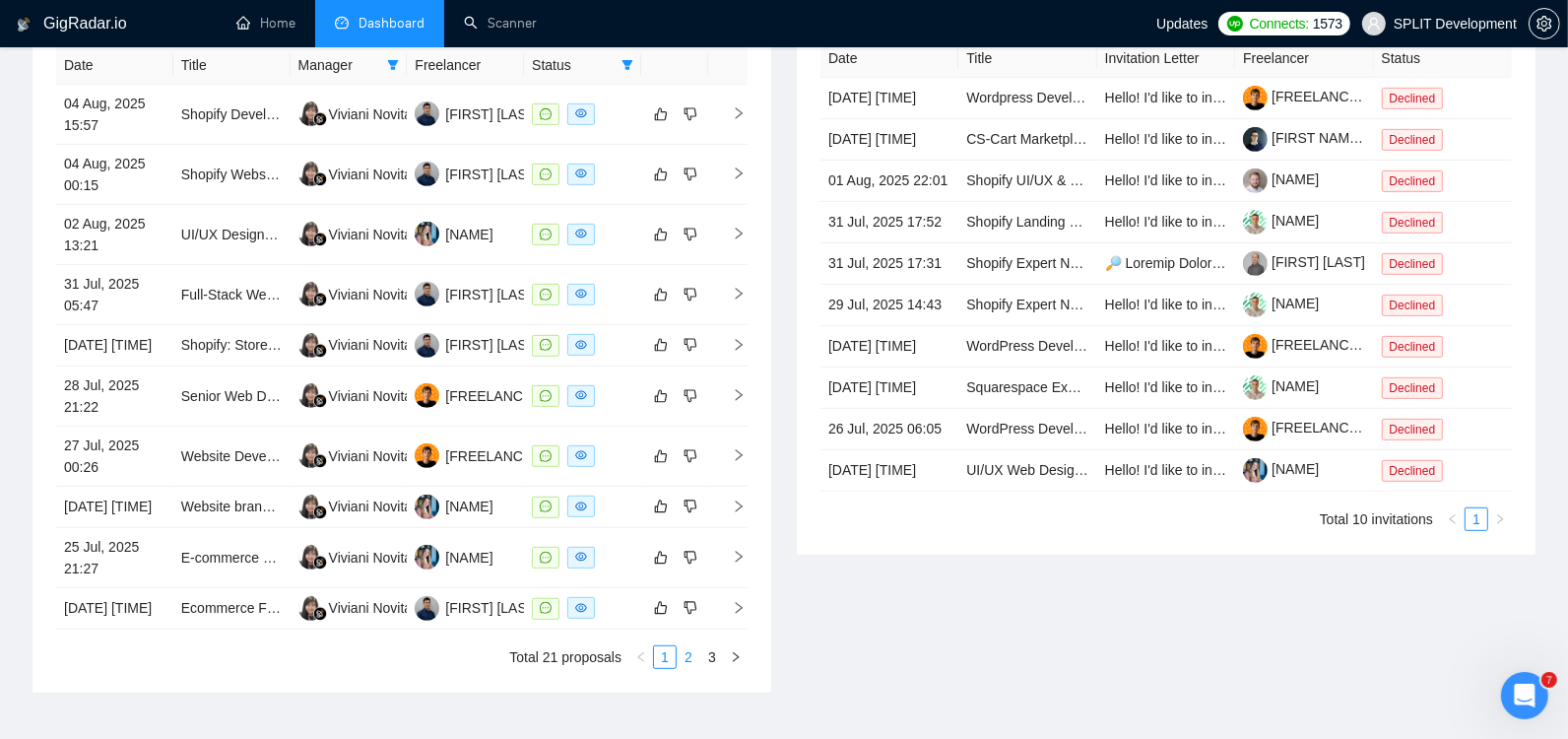 click on "2" at bounding box center (688, 657) 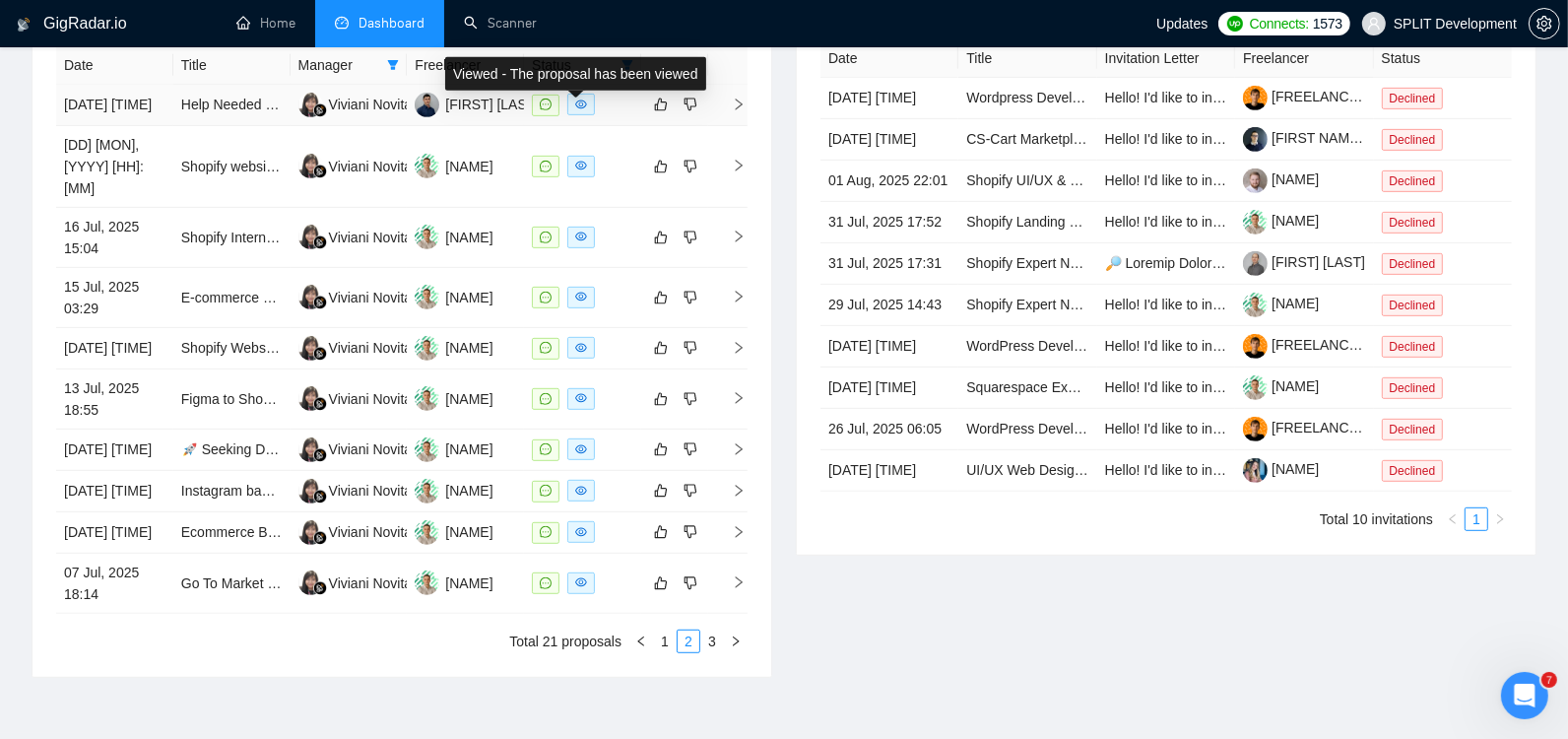 click at bounding box center [581, 104] 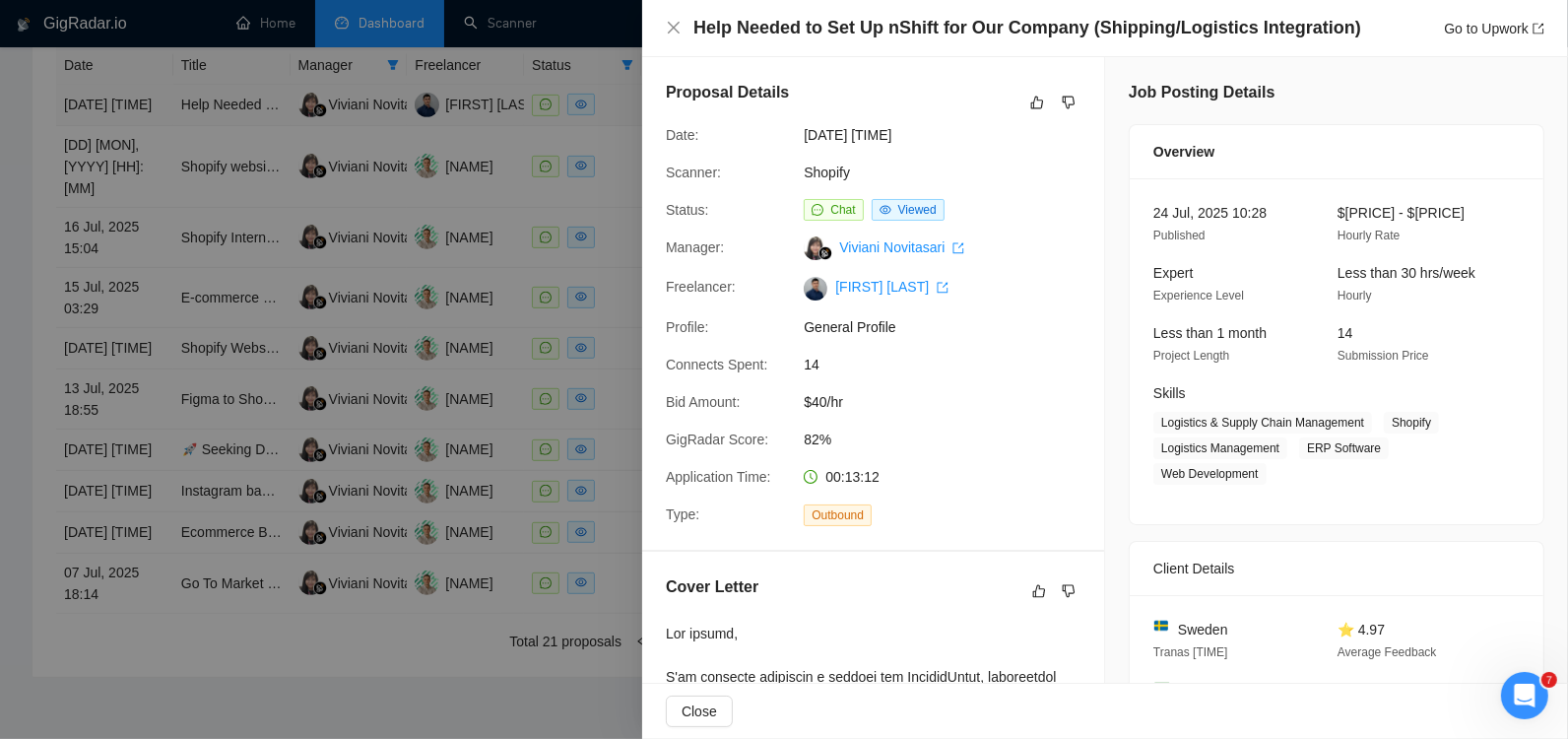 click at bounding box center (784, 370) 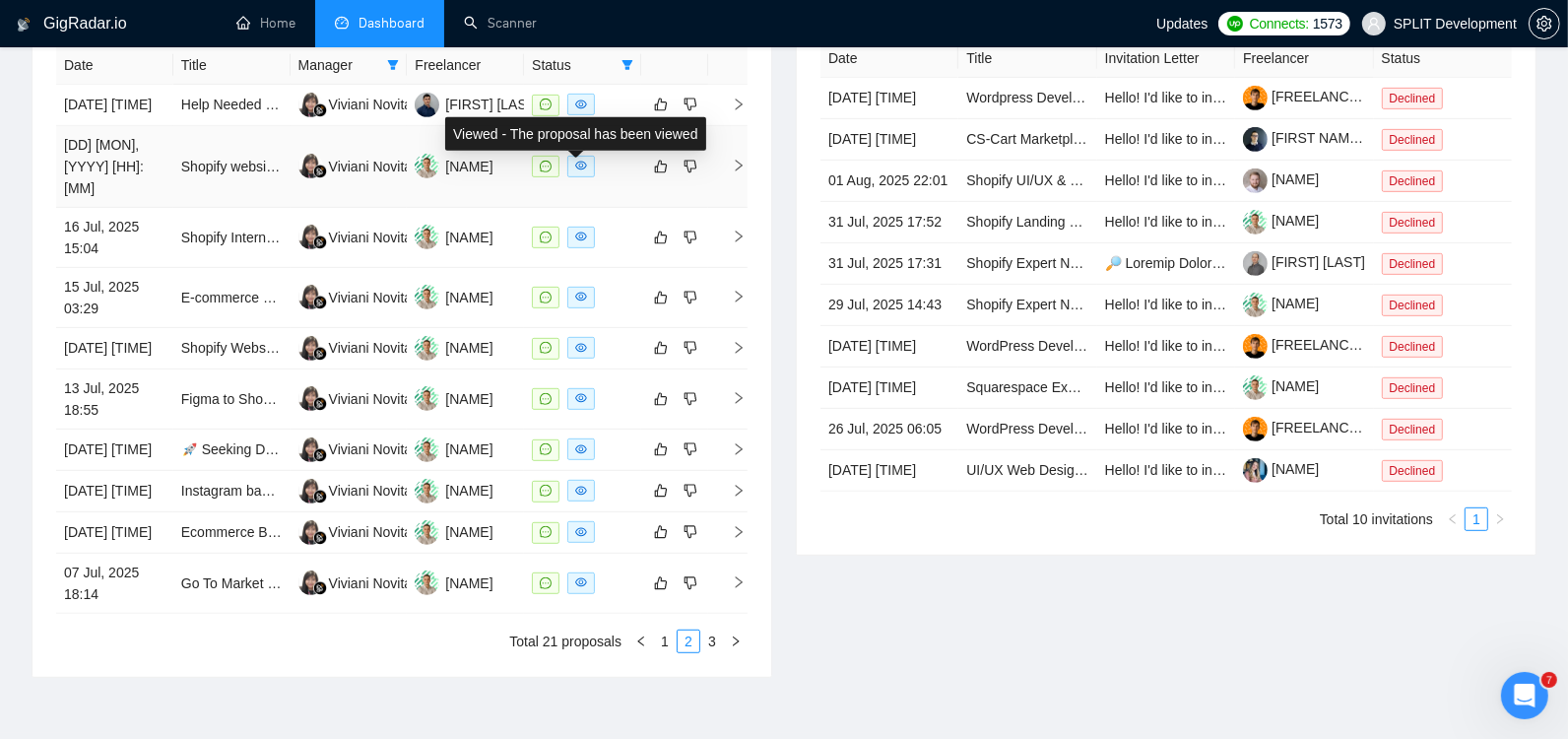 click 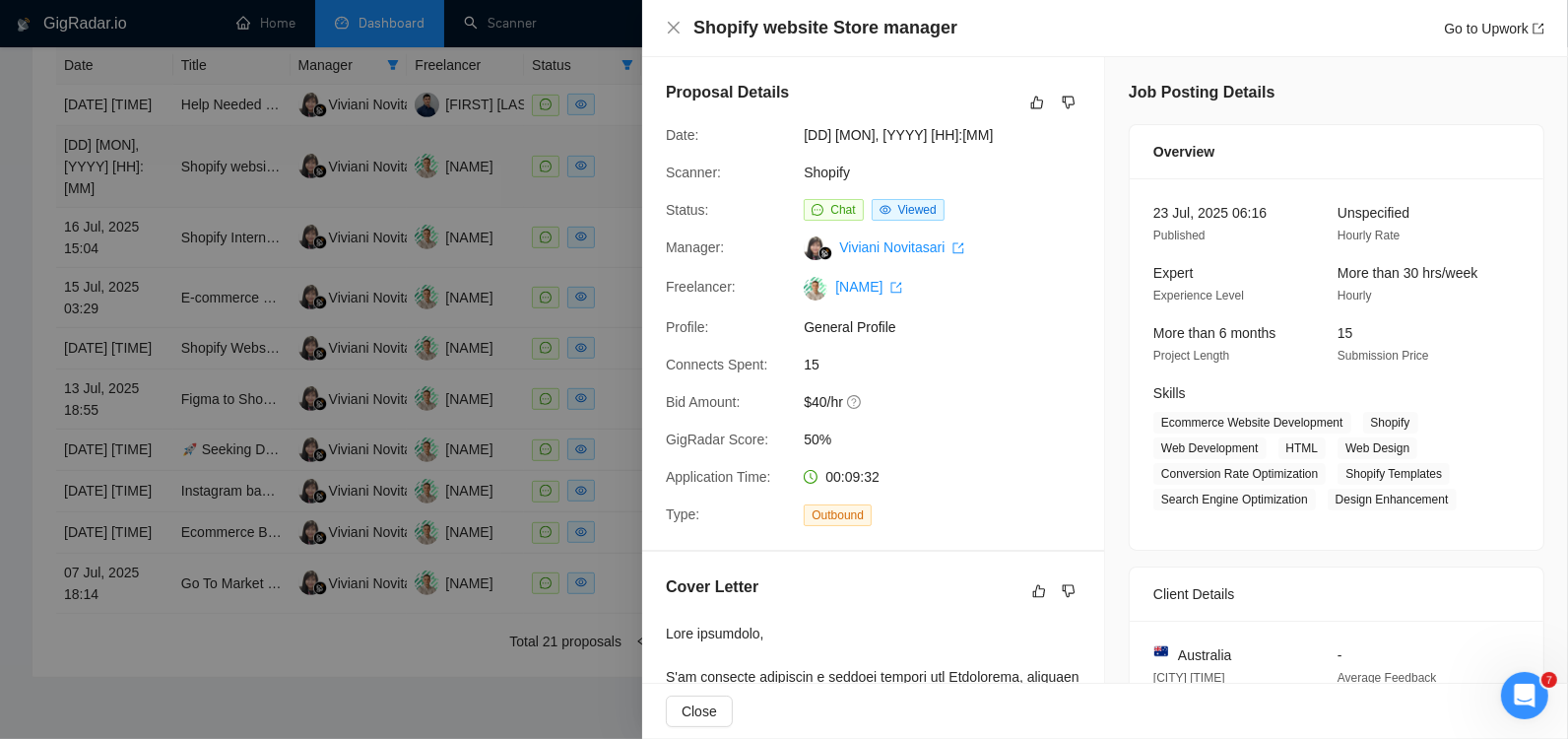 click at bounding box center [784, 370] 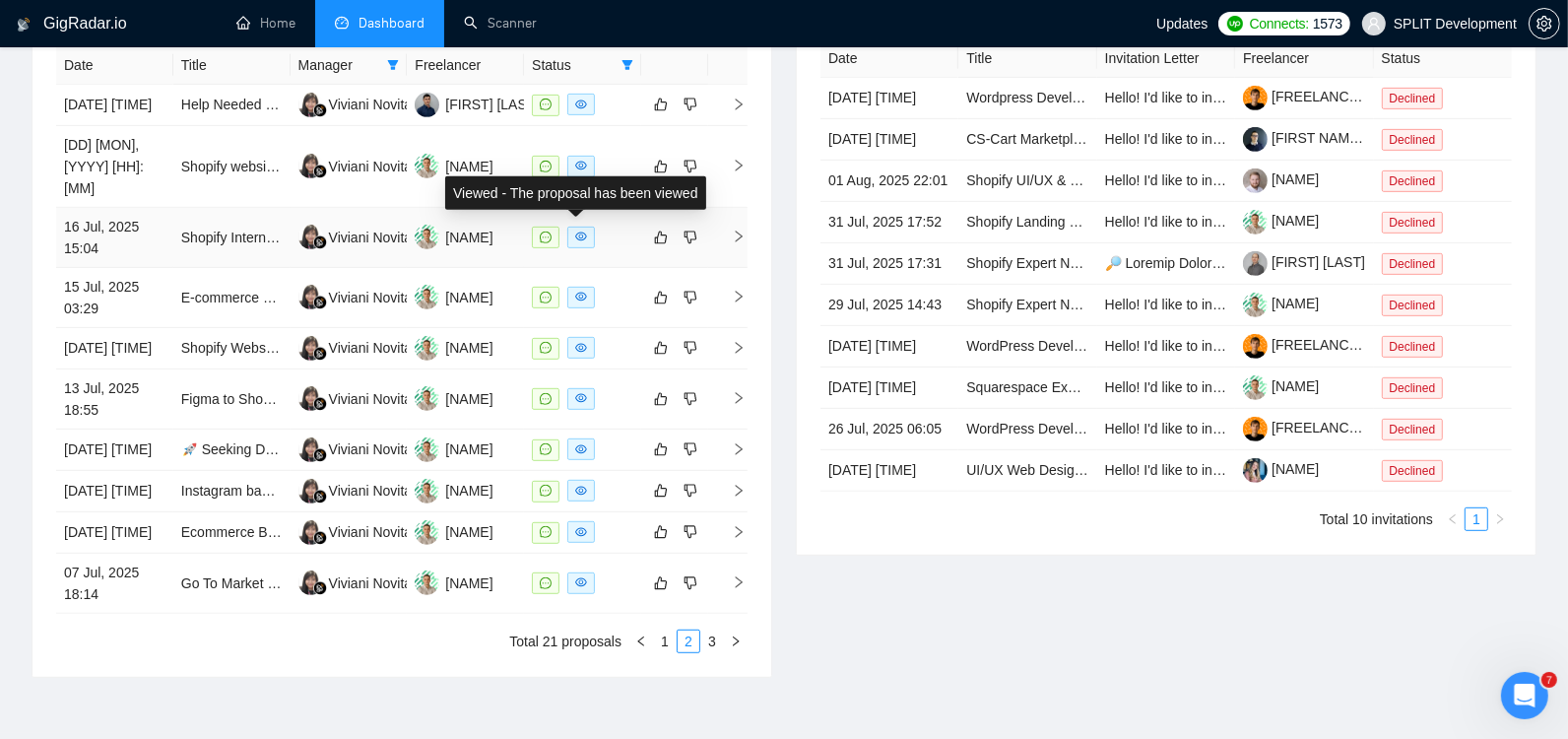 click 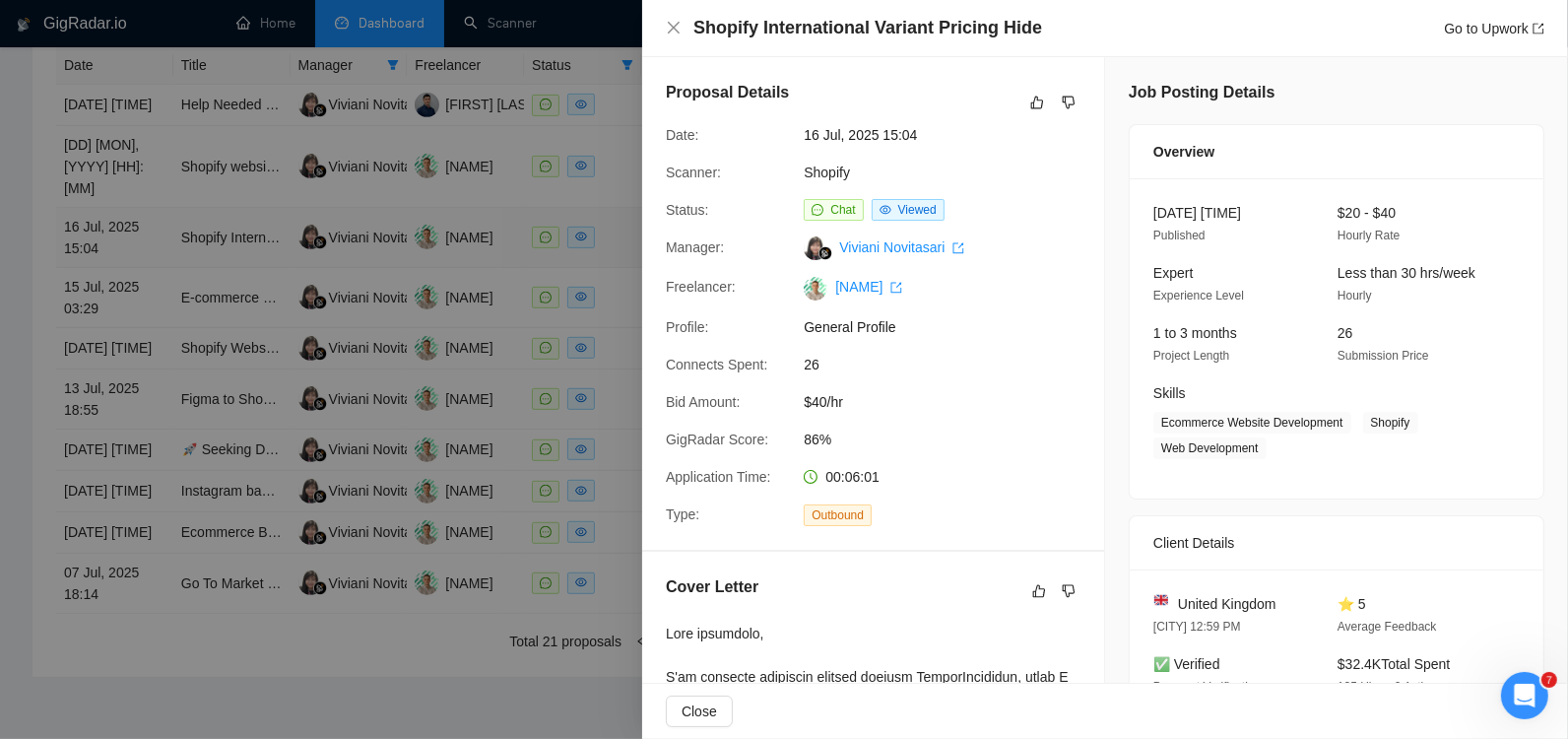 click at bounding box center [784, 370] 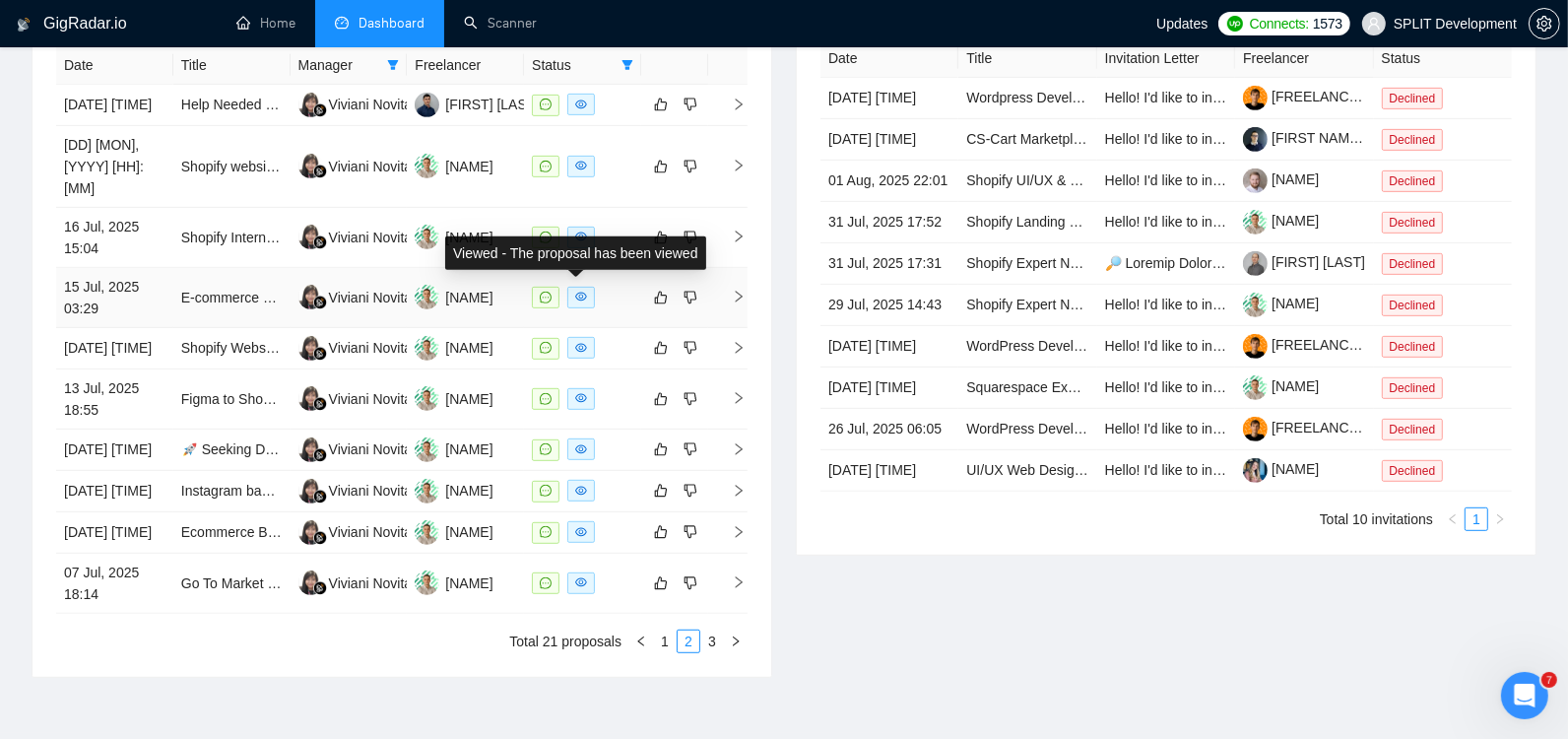 click 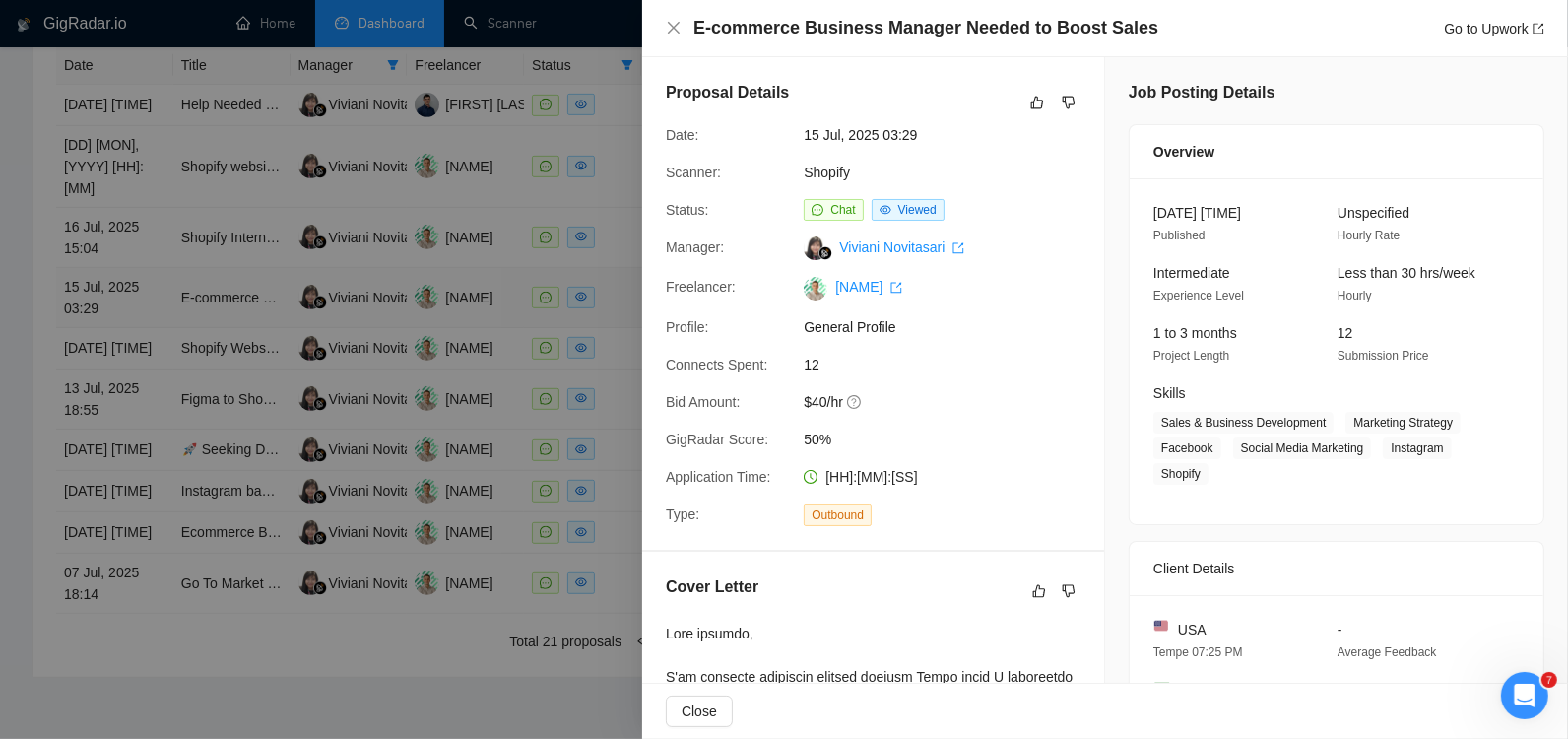 click at bounding box center (784, 370) 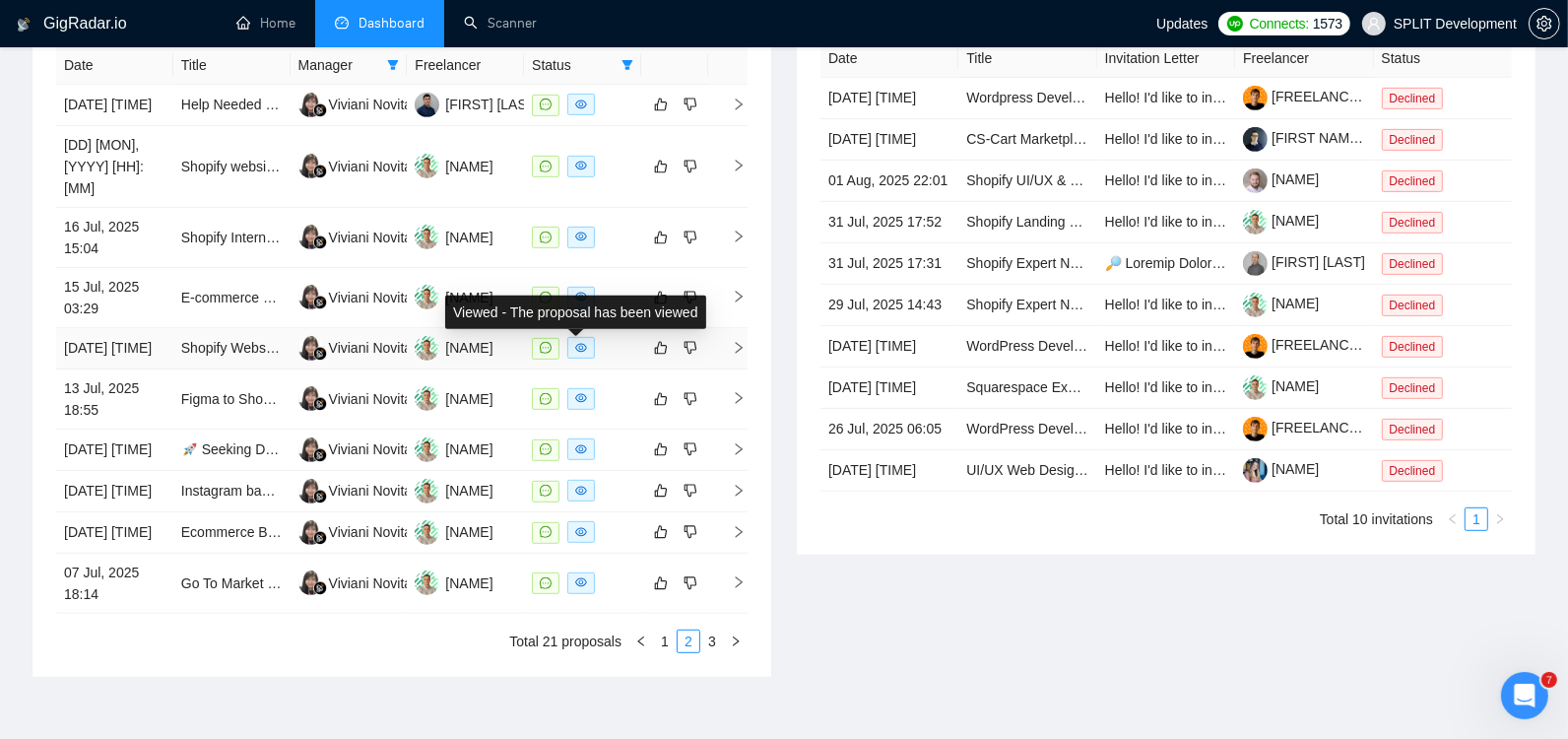 click at bounding box center [581, 348] 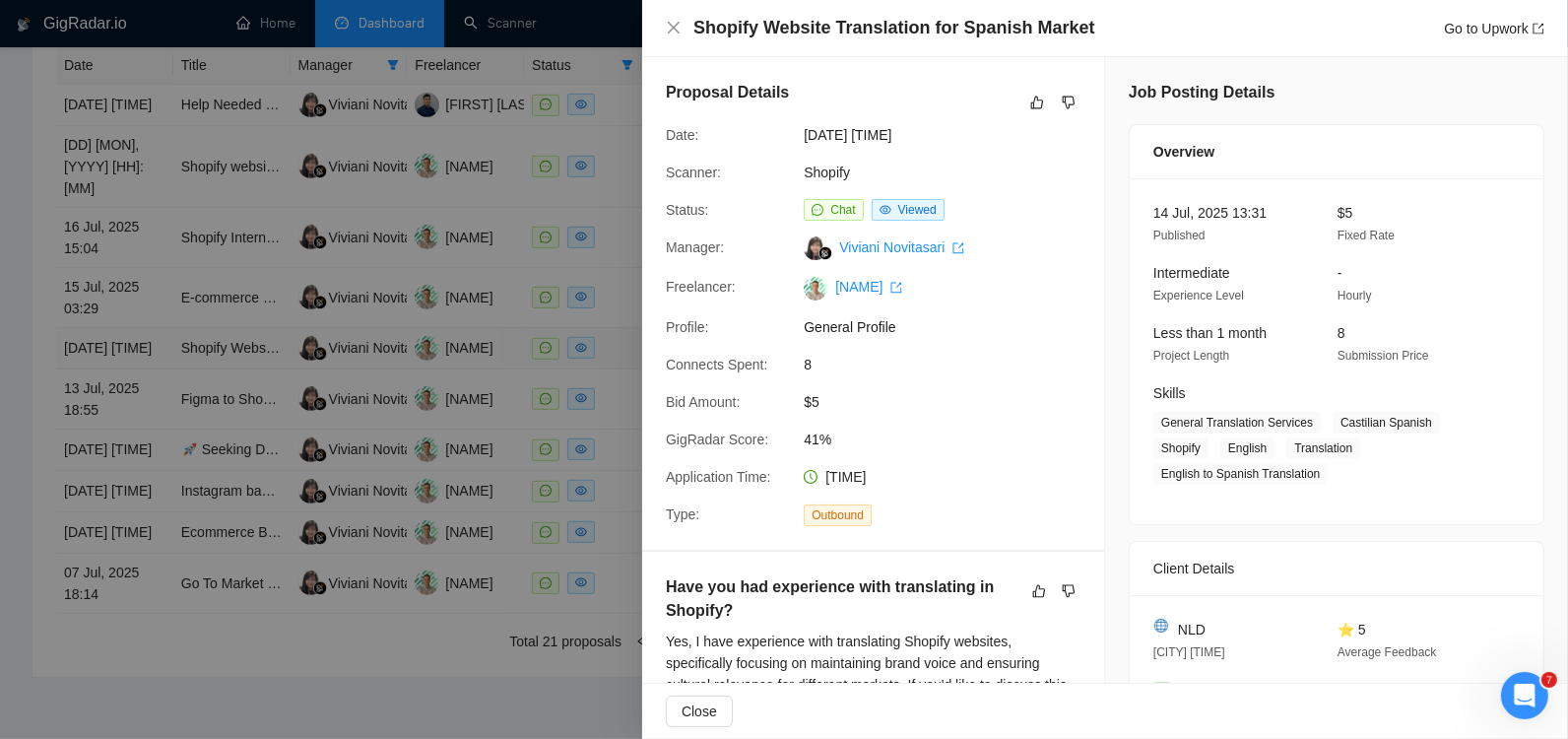 click at bounding box center (784, 370) 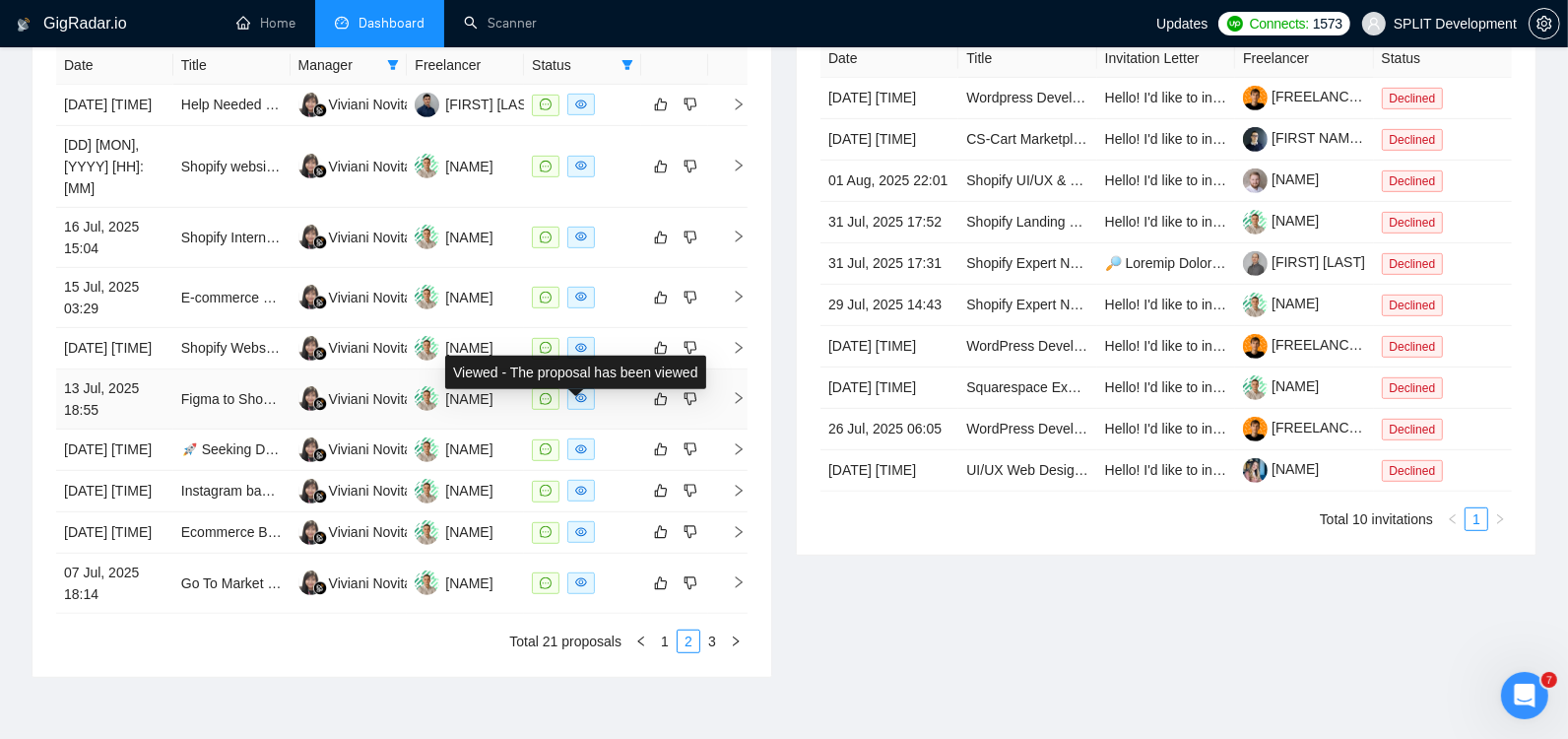 click 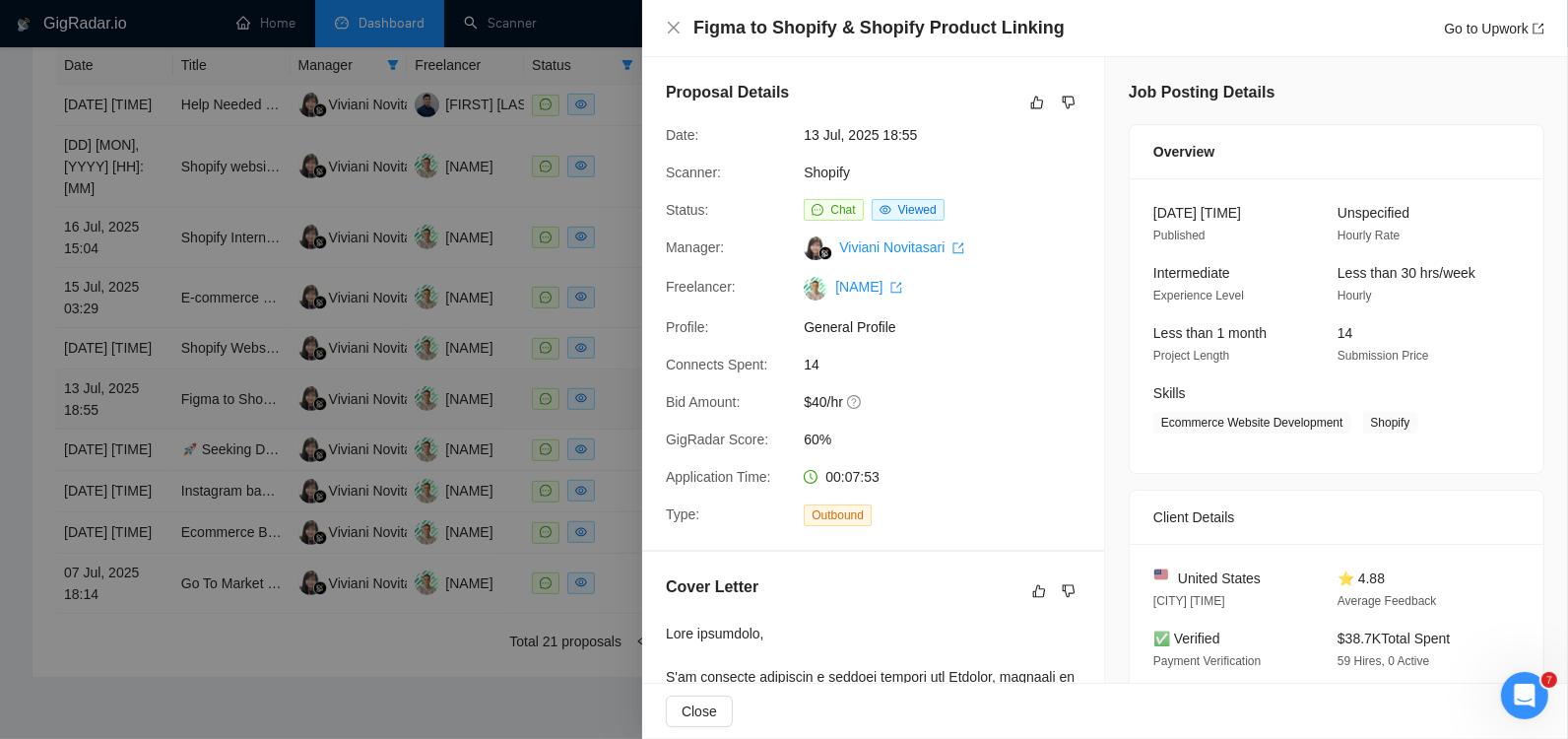 click at bounding box center (784, 370) 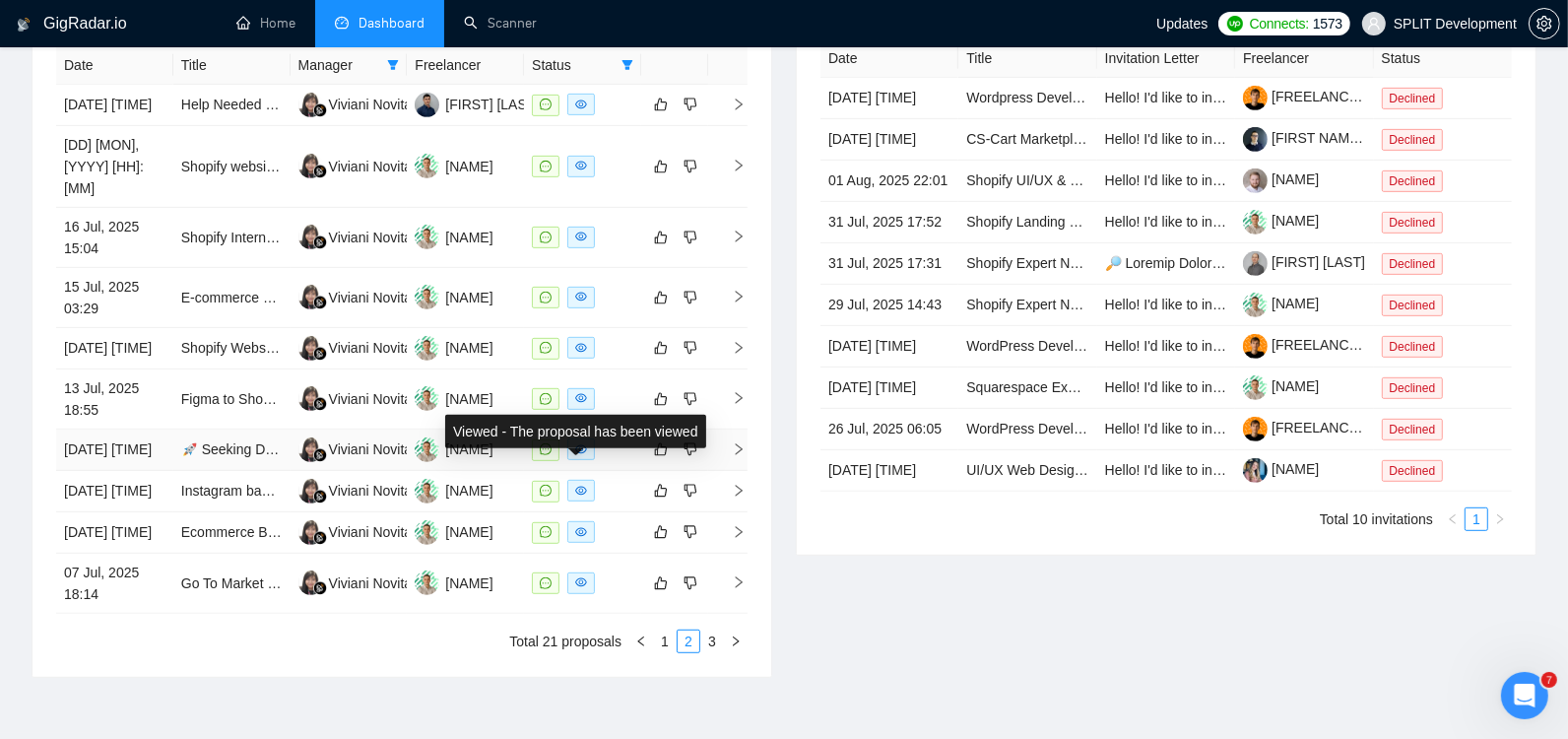 click 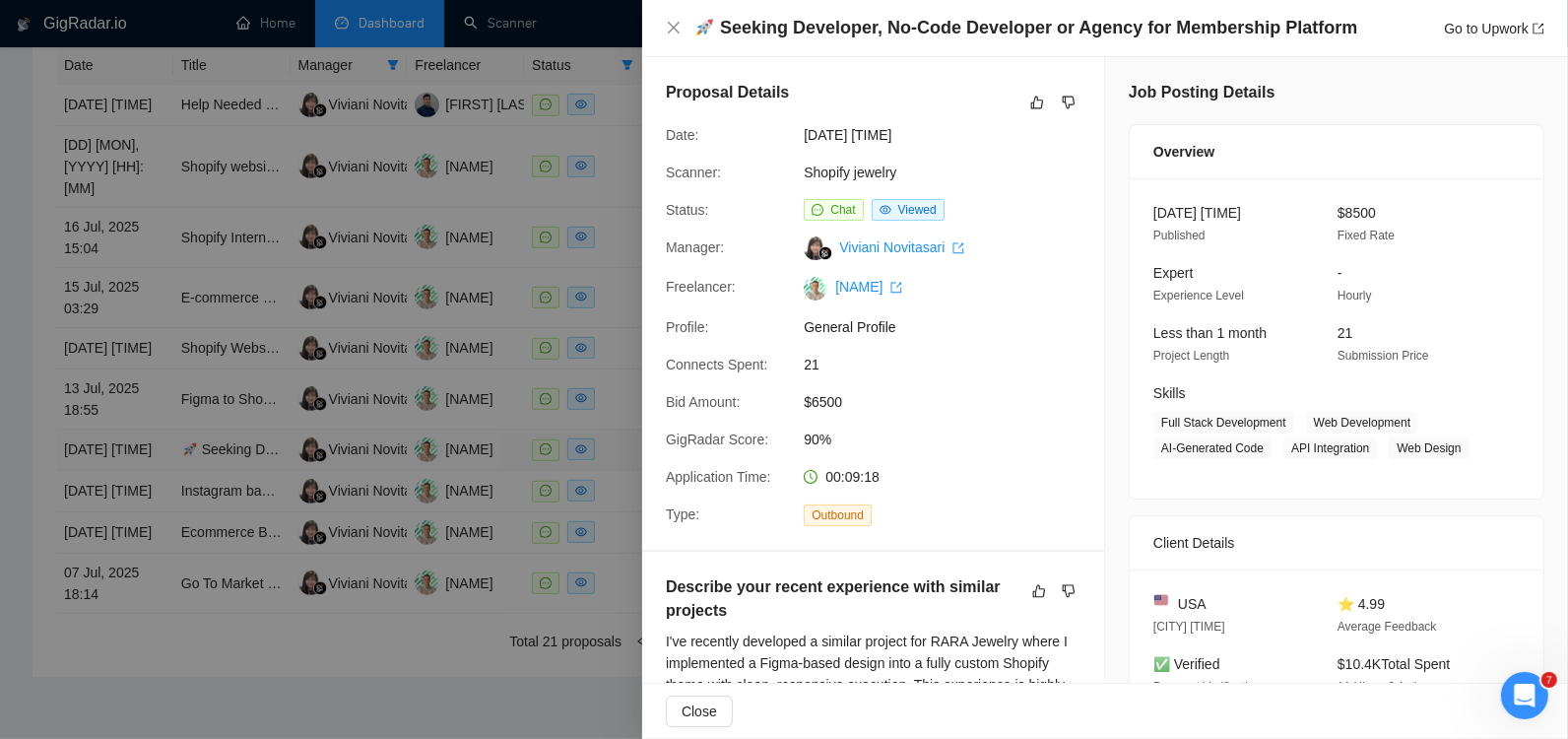 click at bounding box center [784, 370] 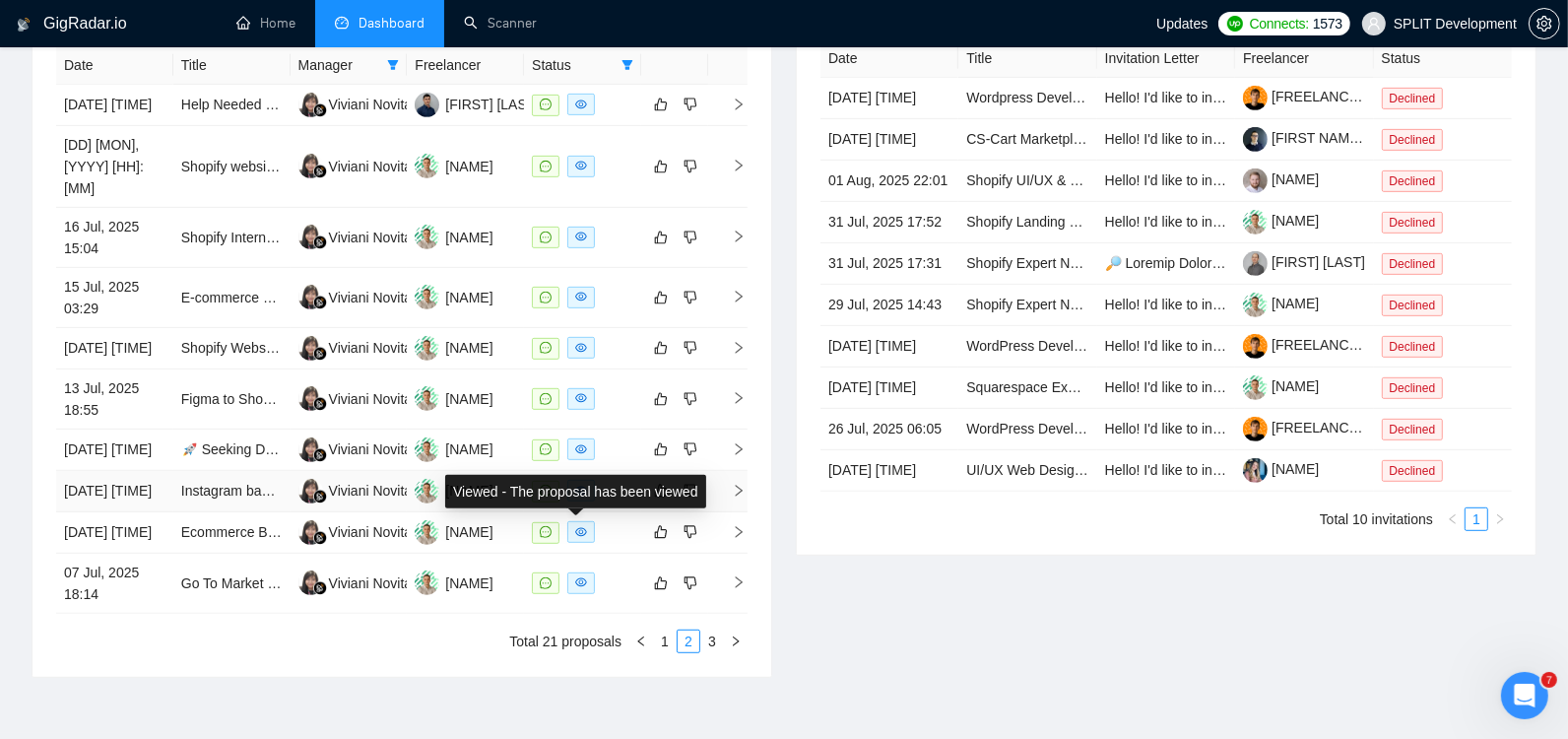 click 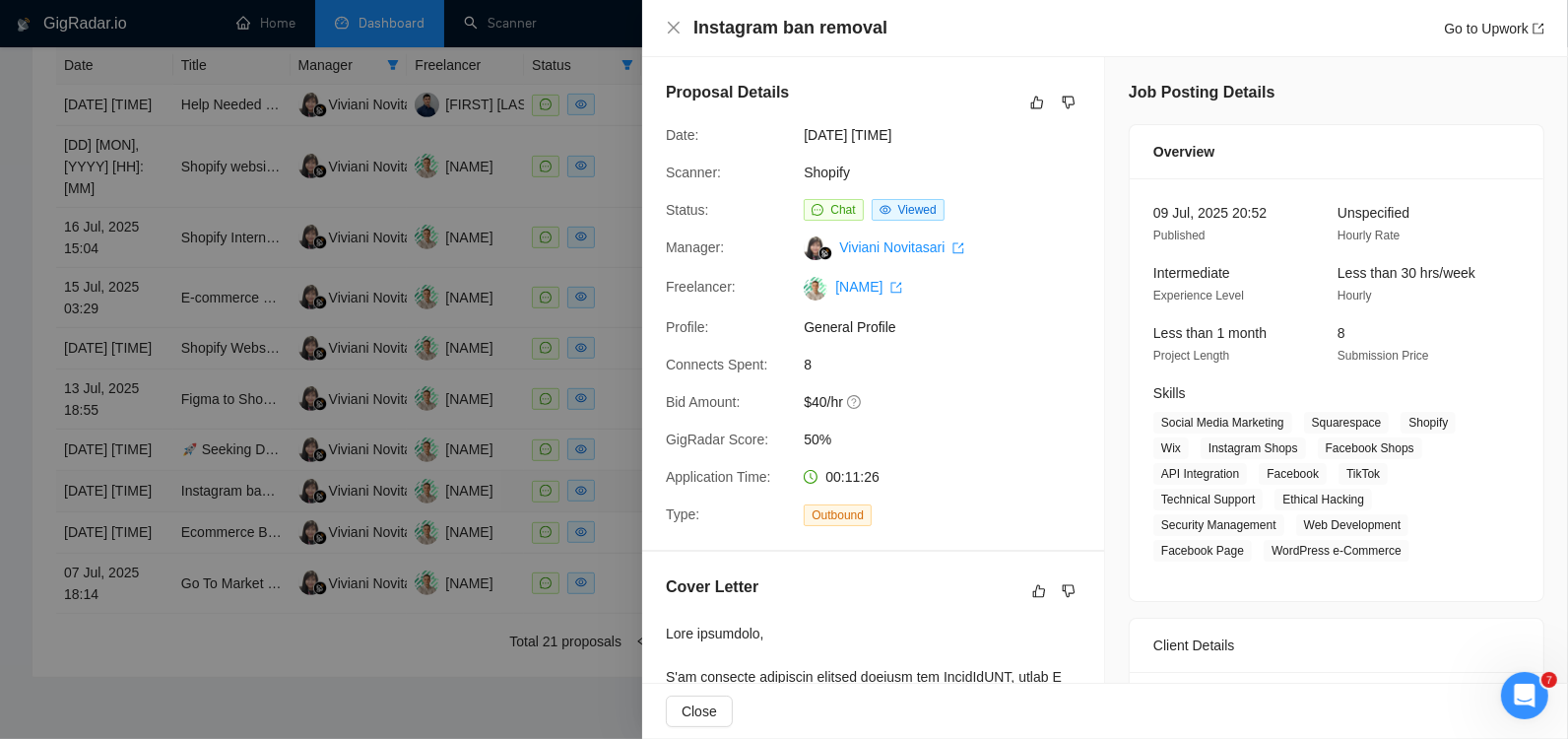 click at bounding box center (784, 370) 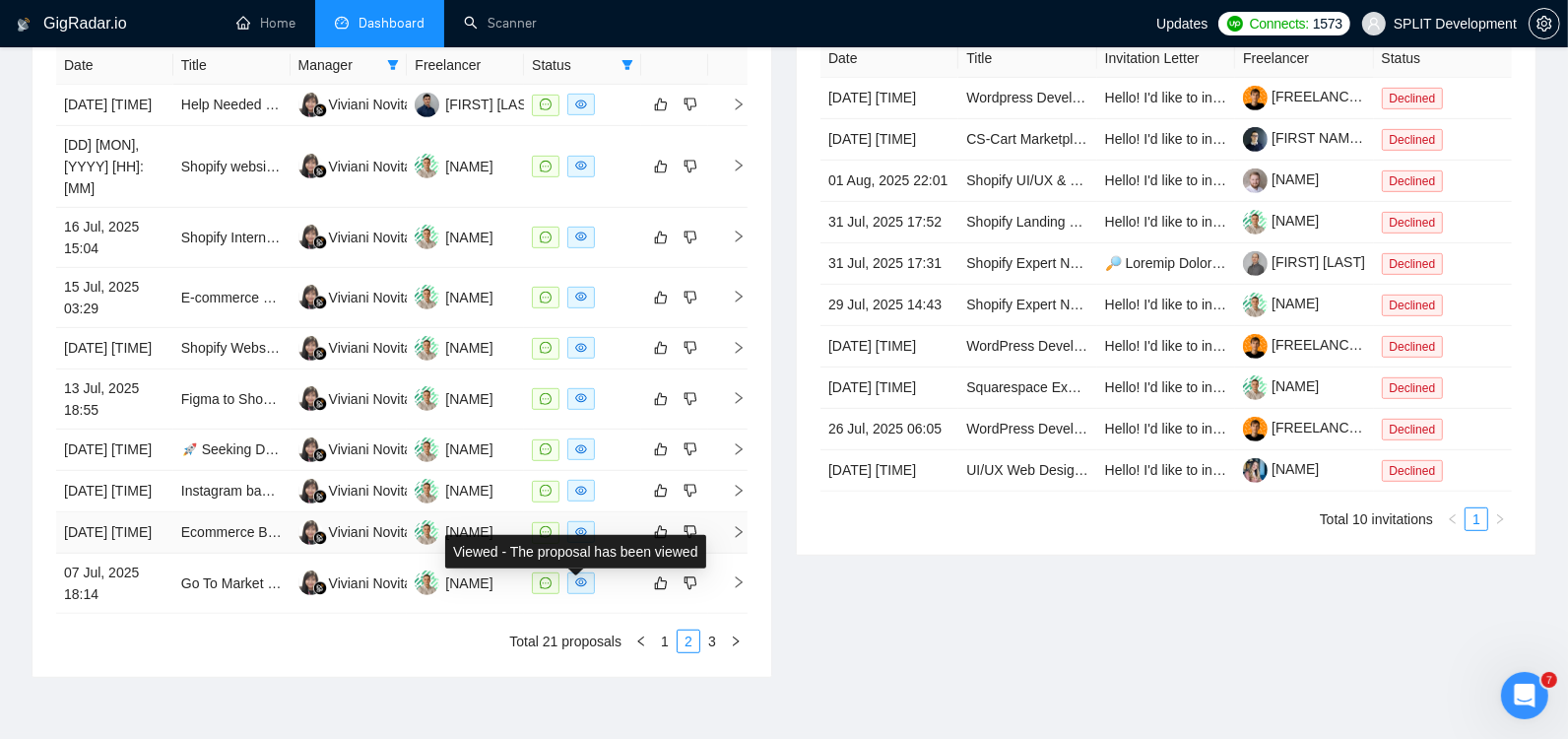 click at bounding box center [581, 532] 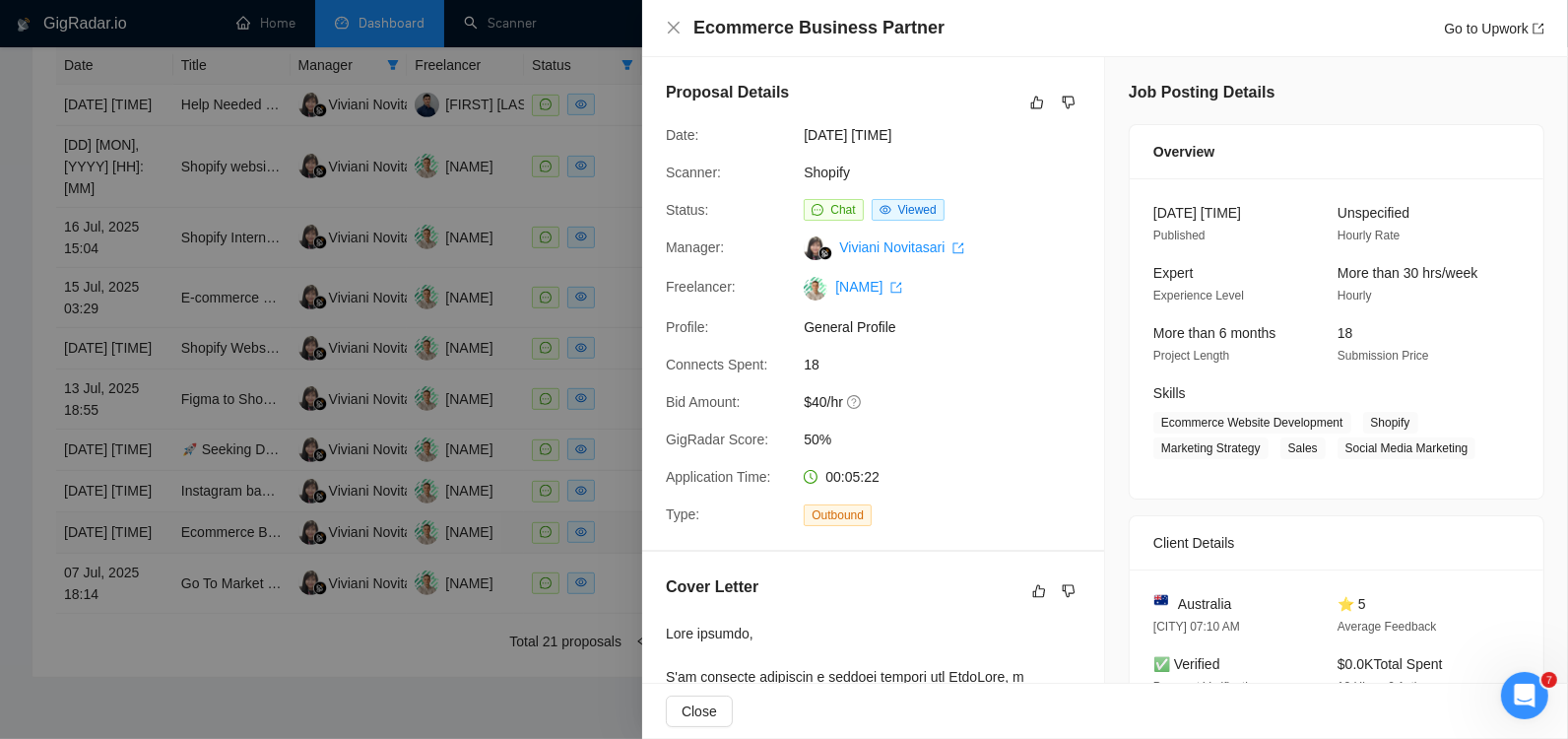 click at bounding box center (784, 370) 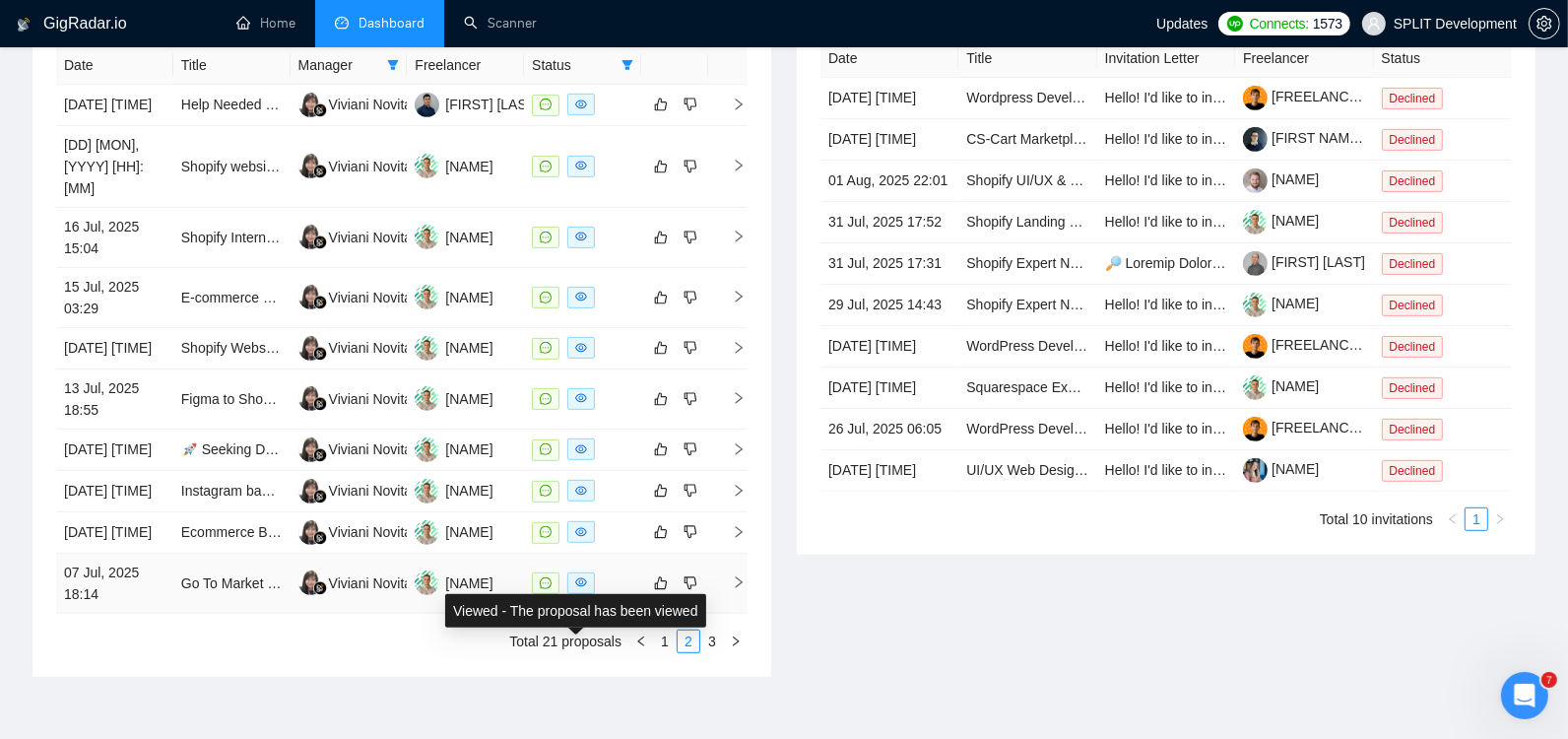 click 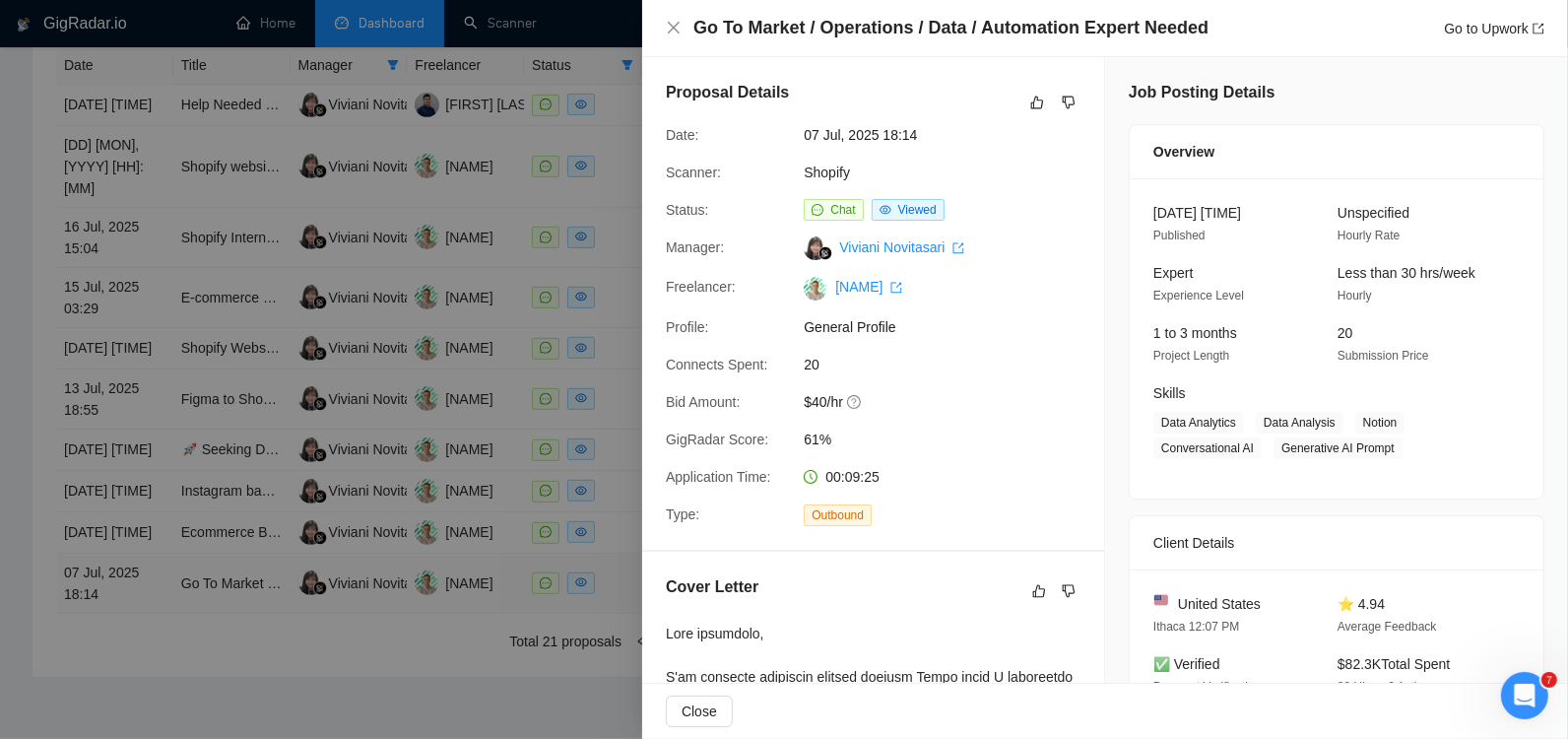 click at bounding box center (784, 370) 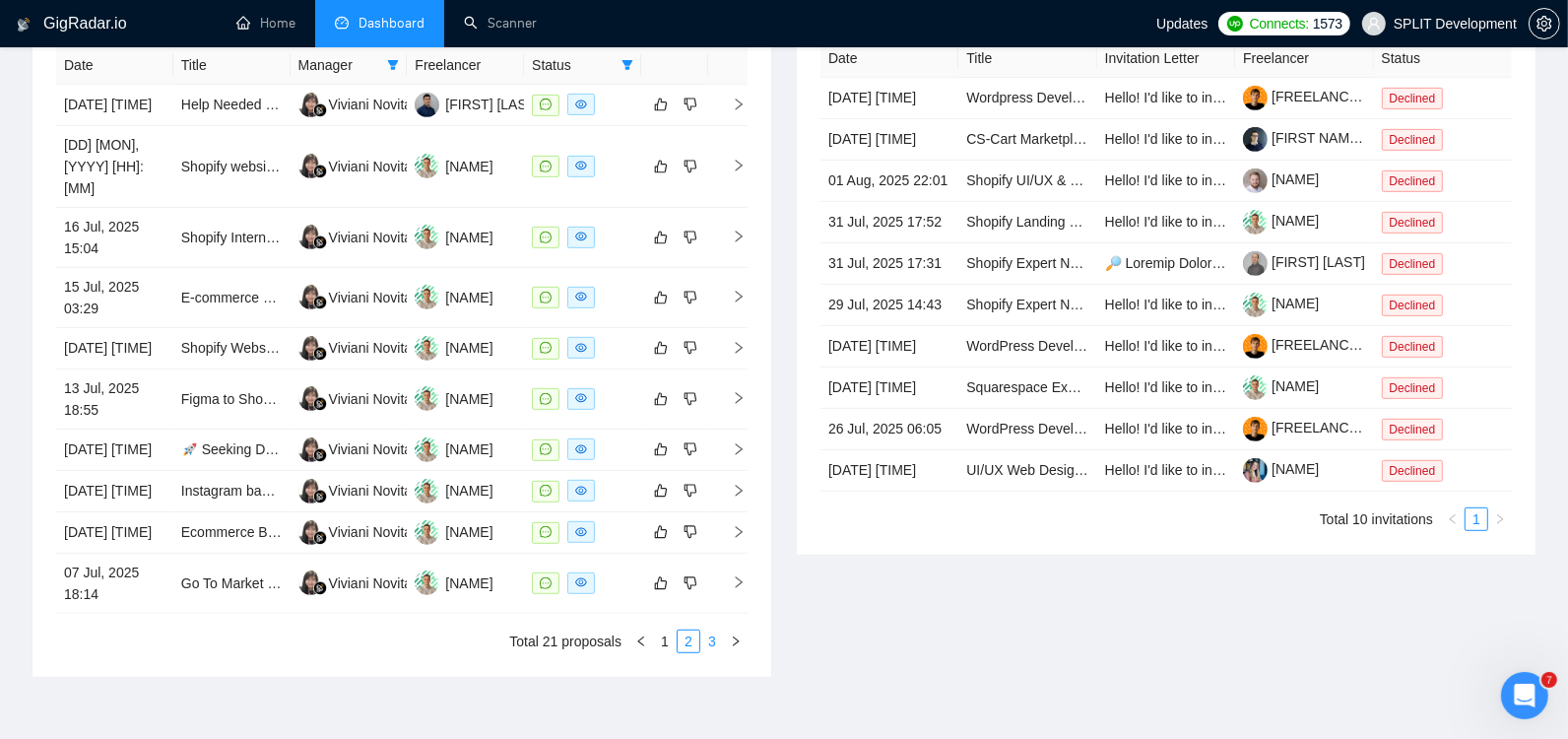 click on "3" at bounding box center (712, 641) 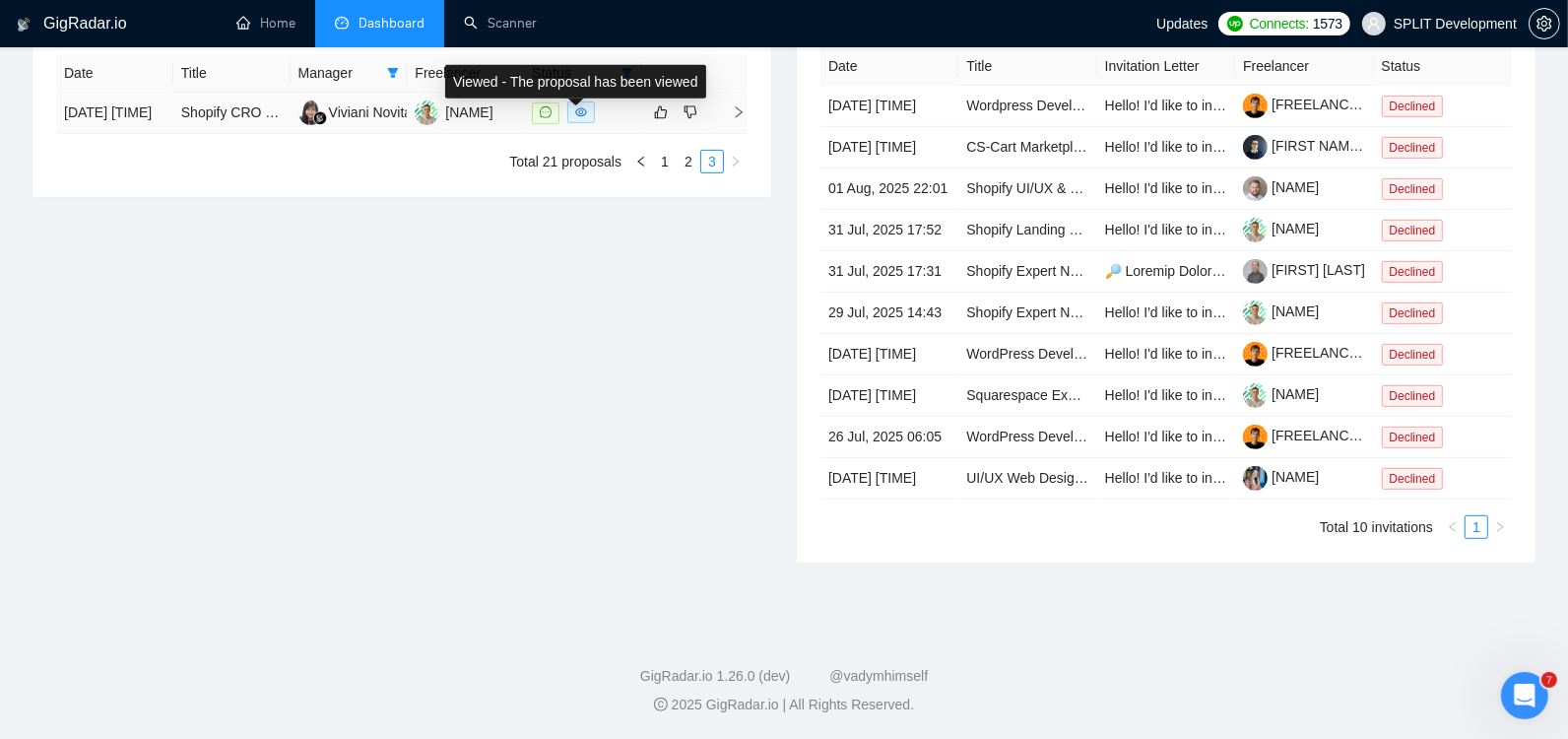 click 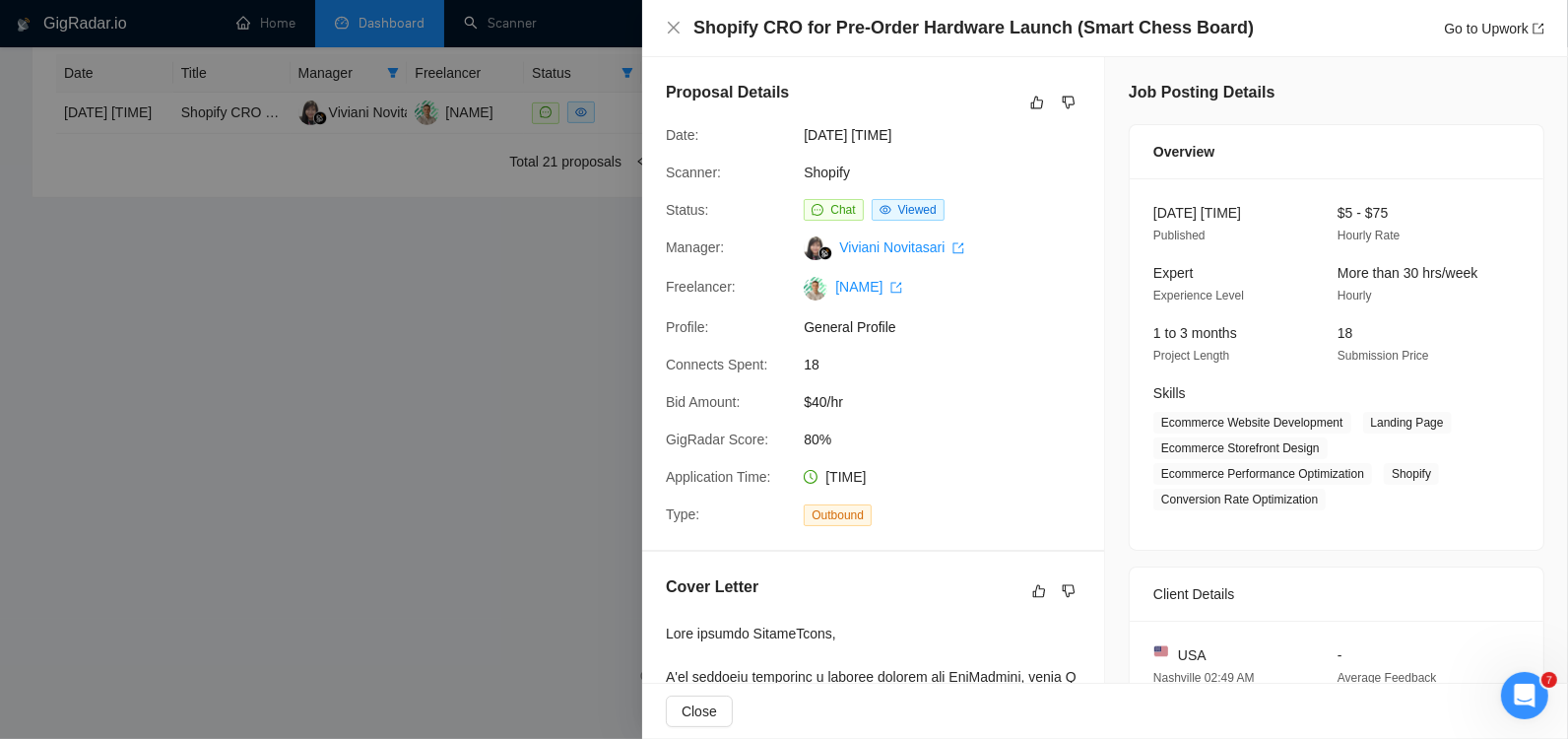 click at bounding box center (784, 370) 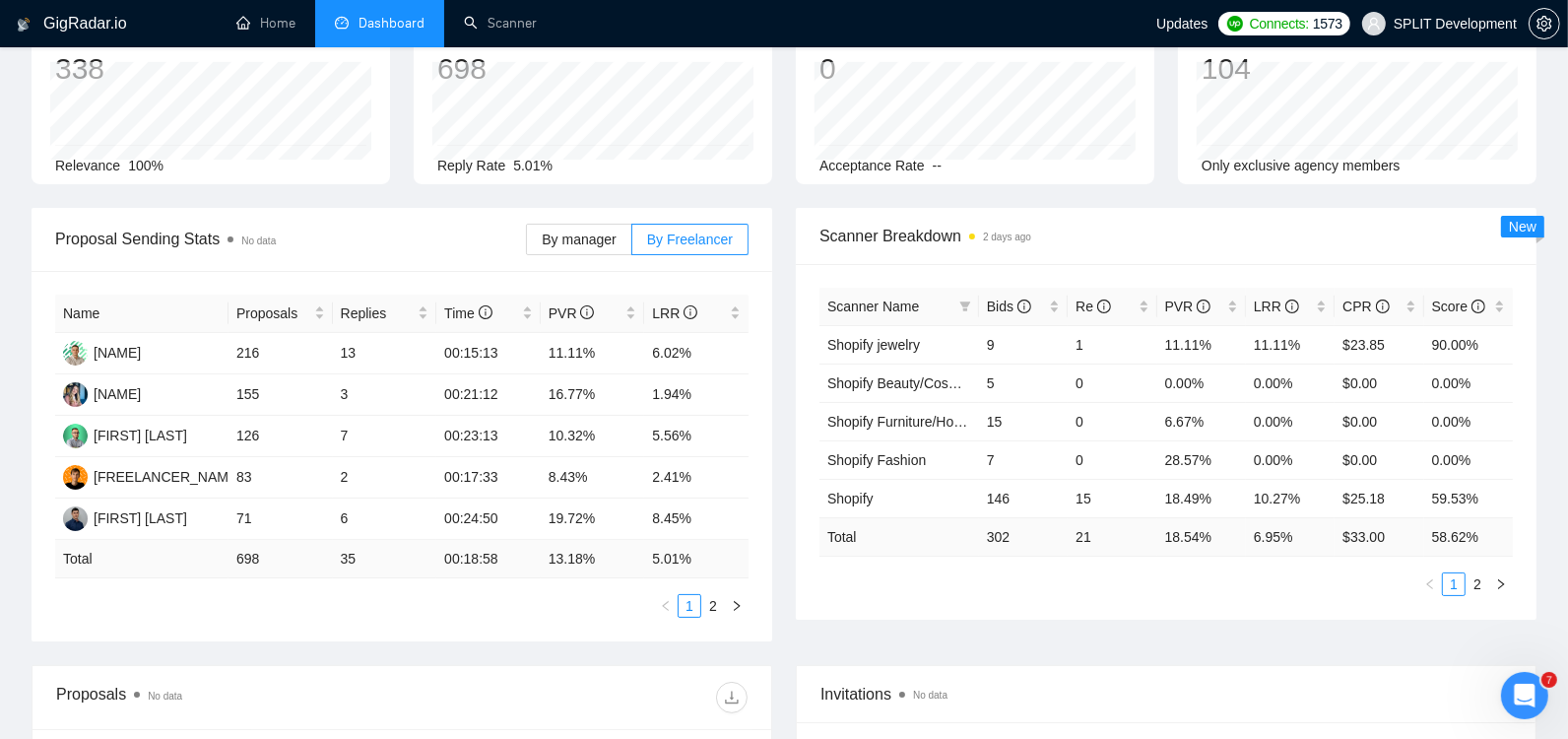 scroll, scrollTop: 0, scrollLeft: 0, axis: both 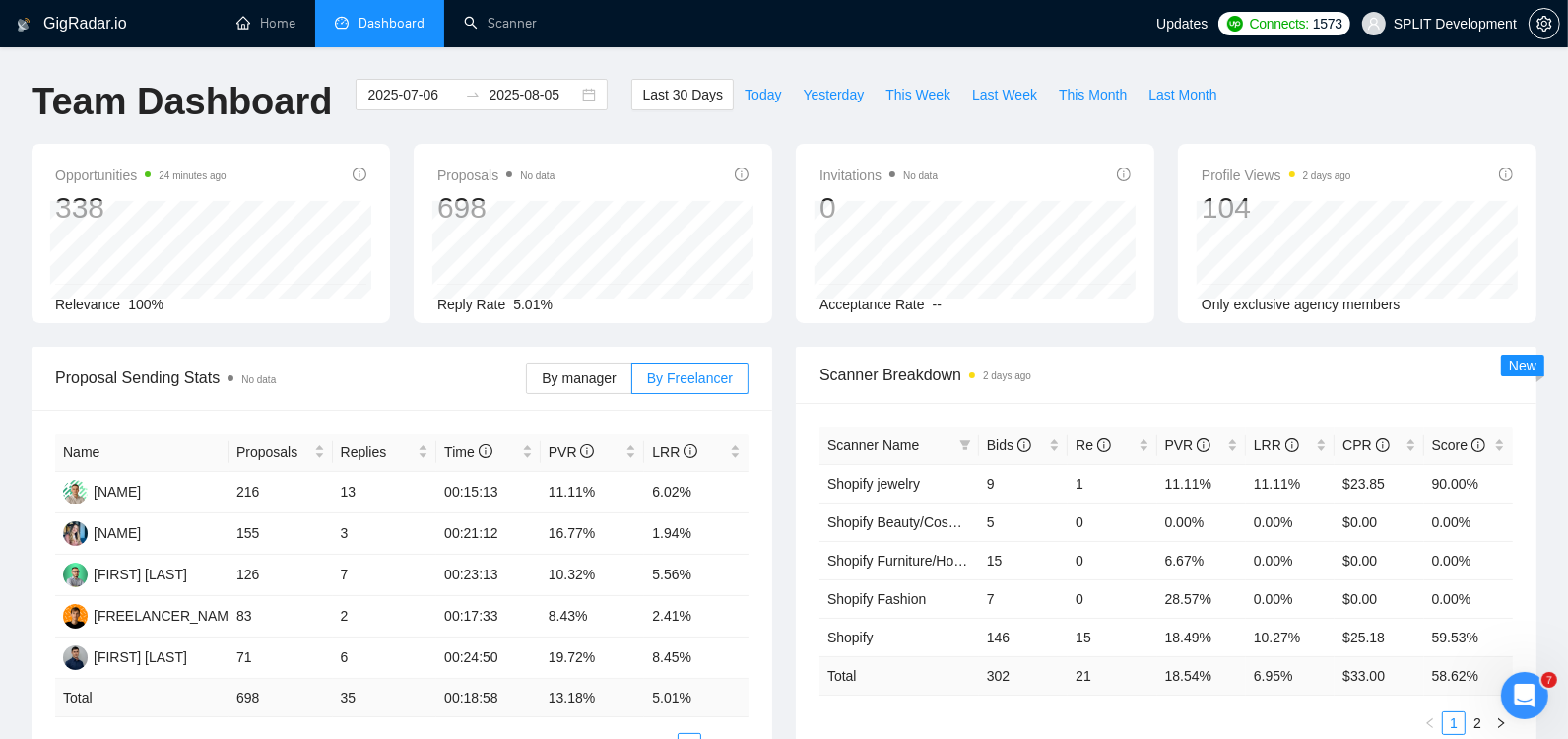 click on "GigRadar.io Home Dashboard Scanner Updates  Connects: 1573 SPLIT Development Team Dashboard 2025-07-06 2025-08-05 Last 30 Days Today Yesterday This Week Last Week This Month Last Month Opportunities 24 minutes ago 338   Relevance 100% Proposals No data 698   Reply Rate 5.01% Invitations No data 0   Acceptance Rate -- Profile Views 2 days ago 104   Only exclusive agency members Proposal Sending Stats No data By manager By Freelancer Name Proposals Replies Time   PVR   LRR   [FREELANCER_NAME] 216 13 00:15:13 11.11% 6.02% [FREELANCER_NAME] 155 3 00:21:12 16.77% 1.94% [FREELANCER_NAME] 126 7 00:23:13 10.32% 5.56% [FREELANCER_NAME] 83 2 00:17:33 8.43% 2.41% [FREELANCER_NAME] 71 6 00:24:50 19.72% 8.45% Total 698 35 00:18:58 13.18 % 5.01 % 1 2 Scanner Breakdown 2 days ago Scanner Name Bids   Re   PVR   LRR   CPR   Score   Shopify jewelry 9 1 11.11% 11.11% $23.85 90.00% Shopify Beauty/Cosmetics/Health 5 0 0.00% 0.00% $0.00 0.00% Shopify Furniture/Home decore 15 0 6.67% 0.00% $0.00 0.00% Shopify Fashion 7 0 28.57% 0.00% $0.00 0.00% %" at bounding box center (784, 788) 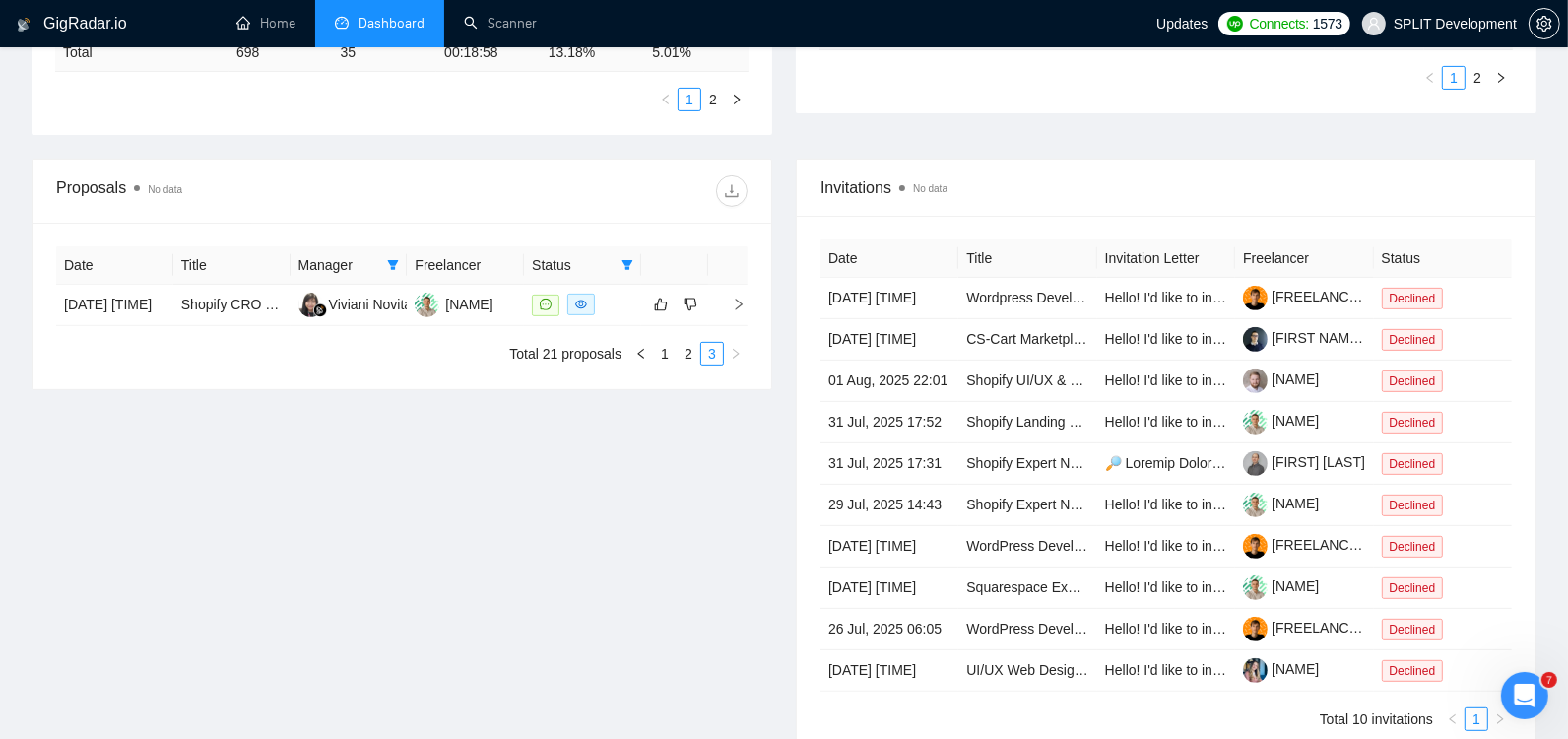 scroll, scrollTop: 638, scrollLeft: 0, axis: vertical 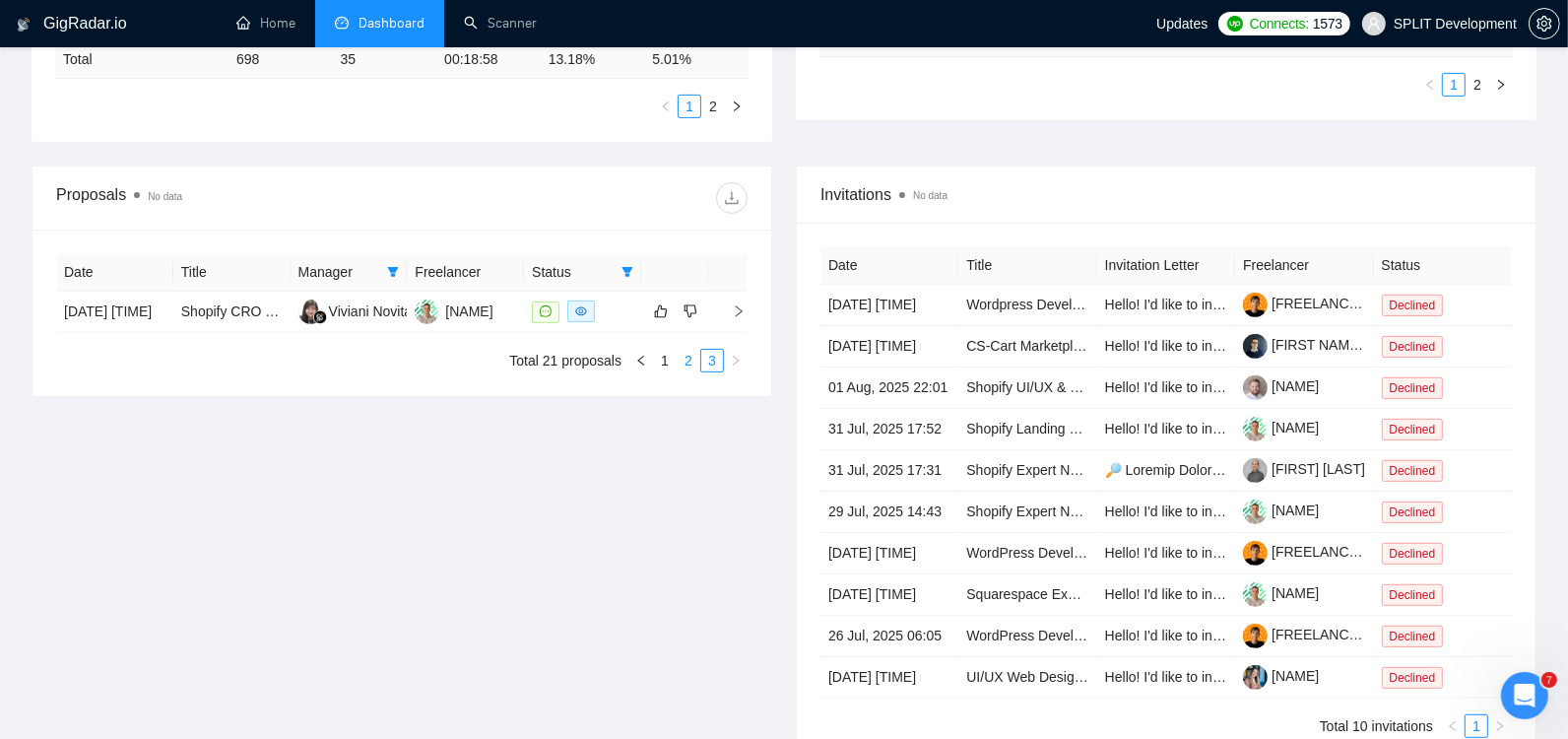 click on "2" at bounding box center (688, 361) 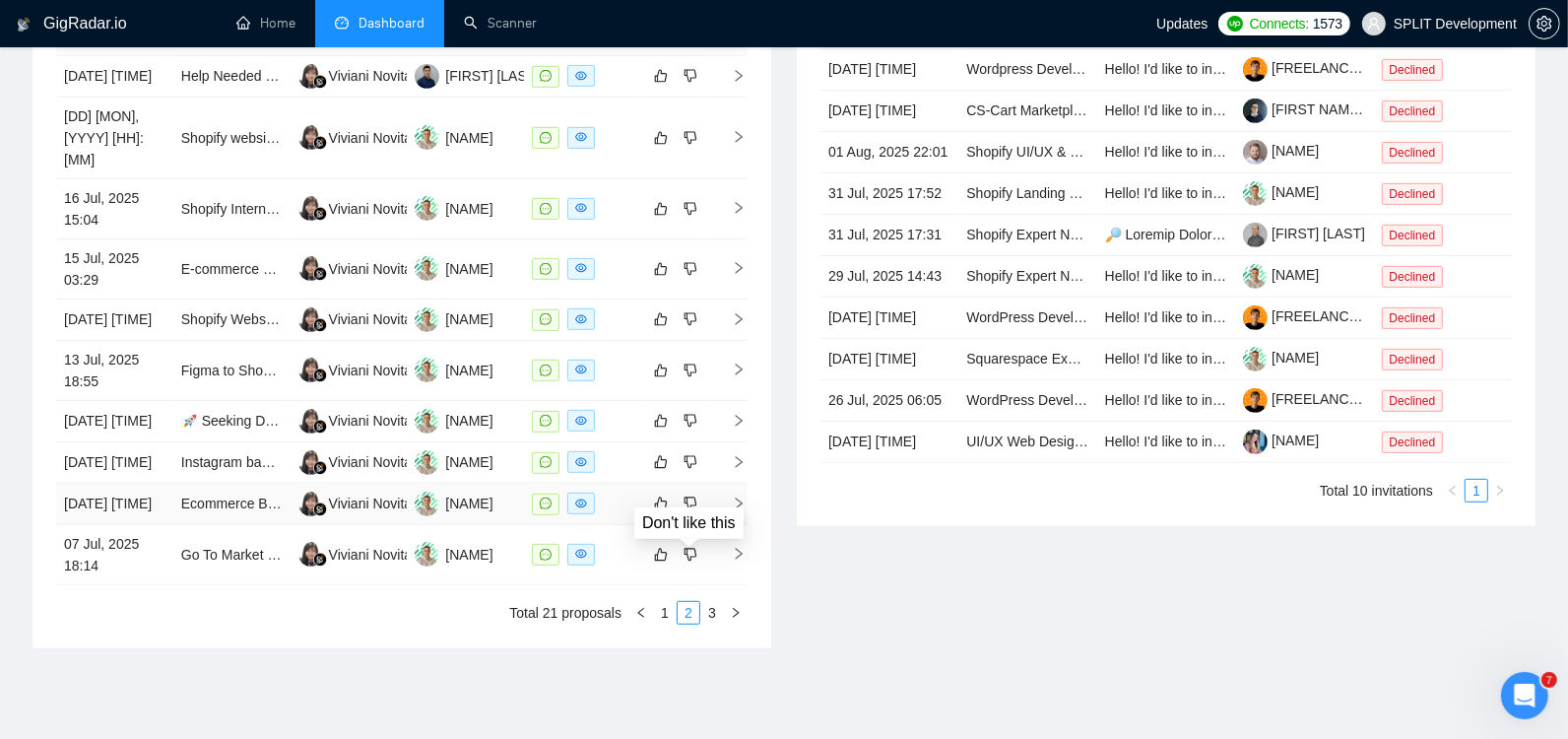 scroll, scrollTop: 883, scrollLeft: 0, axis: vertical 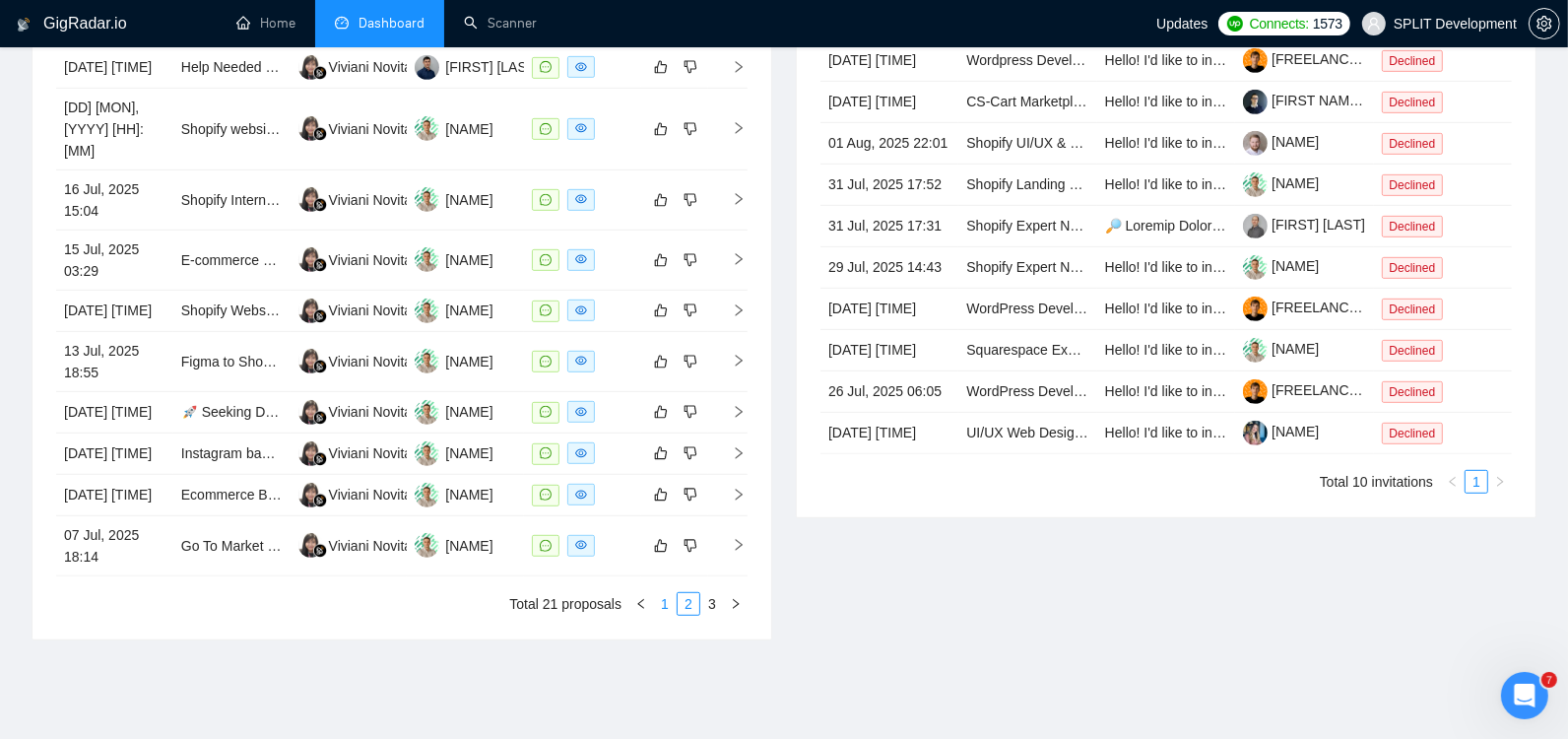 click on "1" at bounding box center (665, 604) 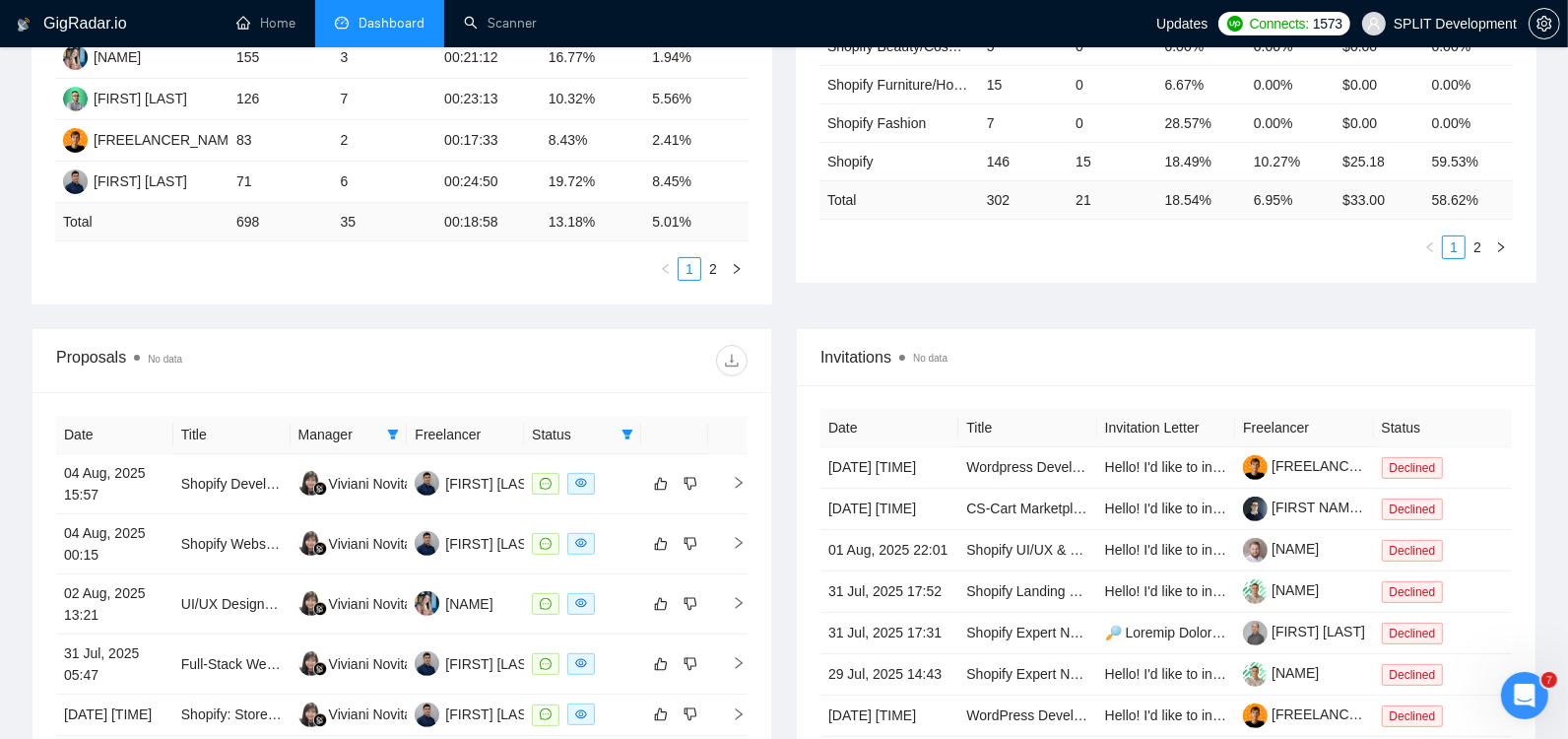 scroll, scrollTop: 0, scrollLeft: 0, axis: both 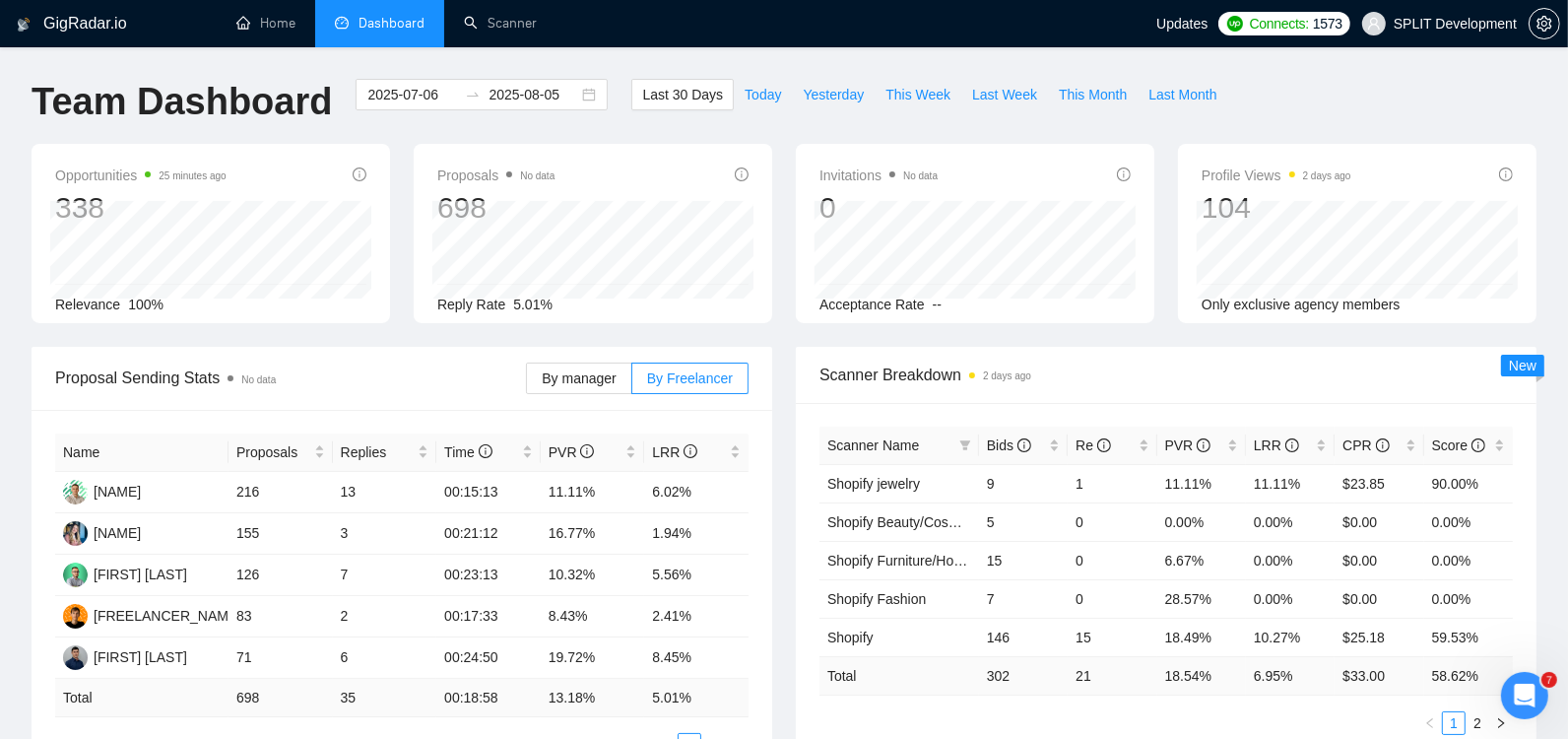 click on "Opportunities 25 minutes ago 338   Relevance 100%" at bounding box center (211, 234) 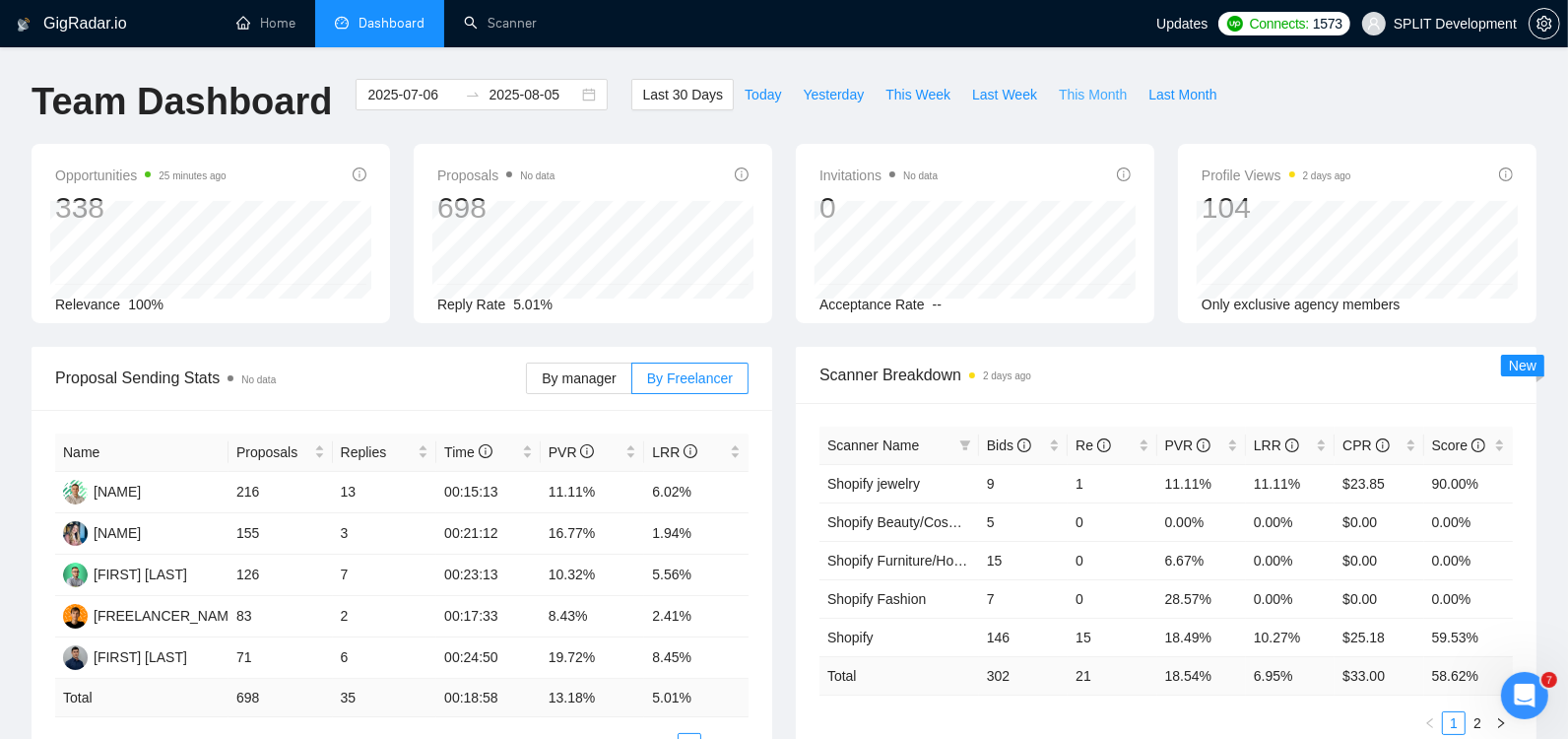 click on "This Month" at bounding box center (1092, 95) 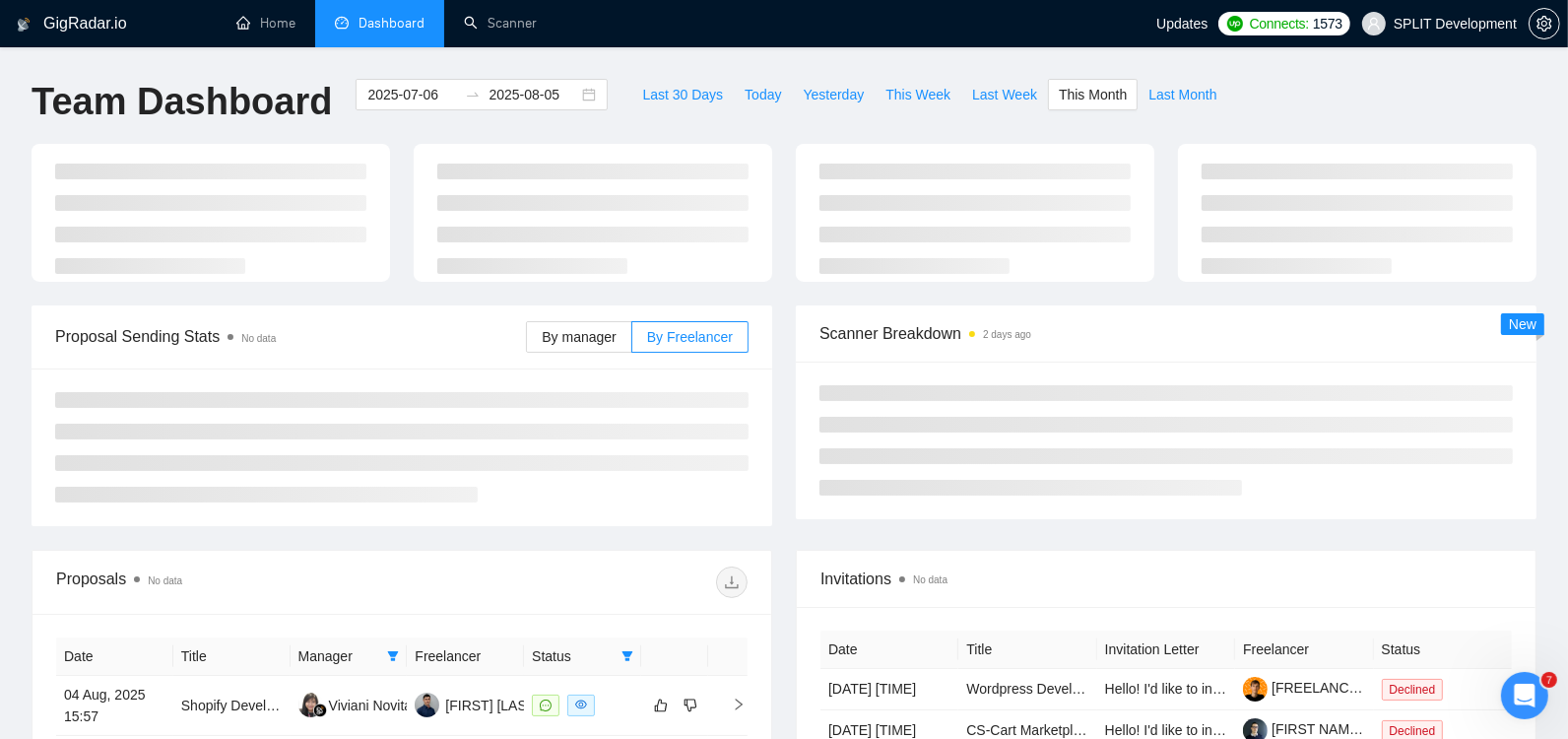 type on "2025-08-01" 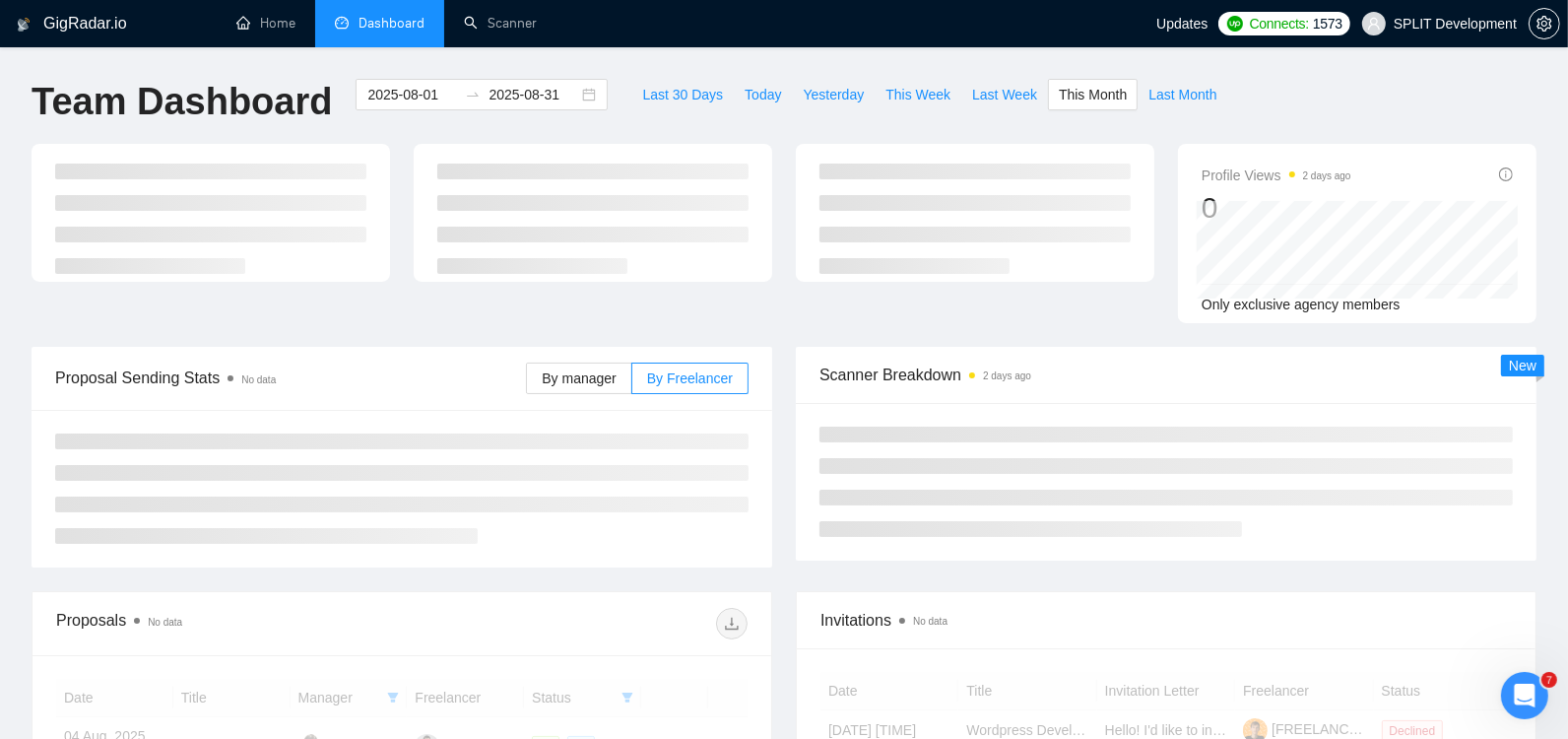 click on "Profile Views 2 days ago 0   Only exclusive agency members" at bounding box center [784, 245] 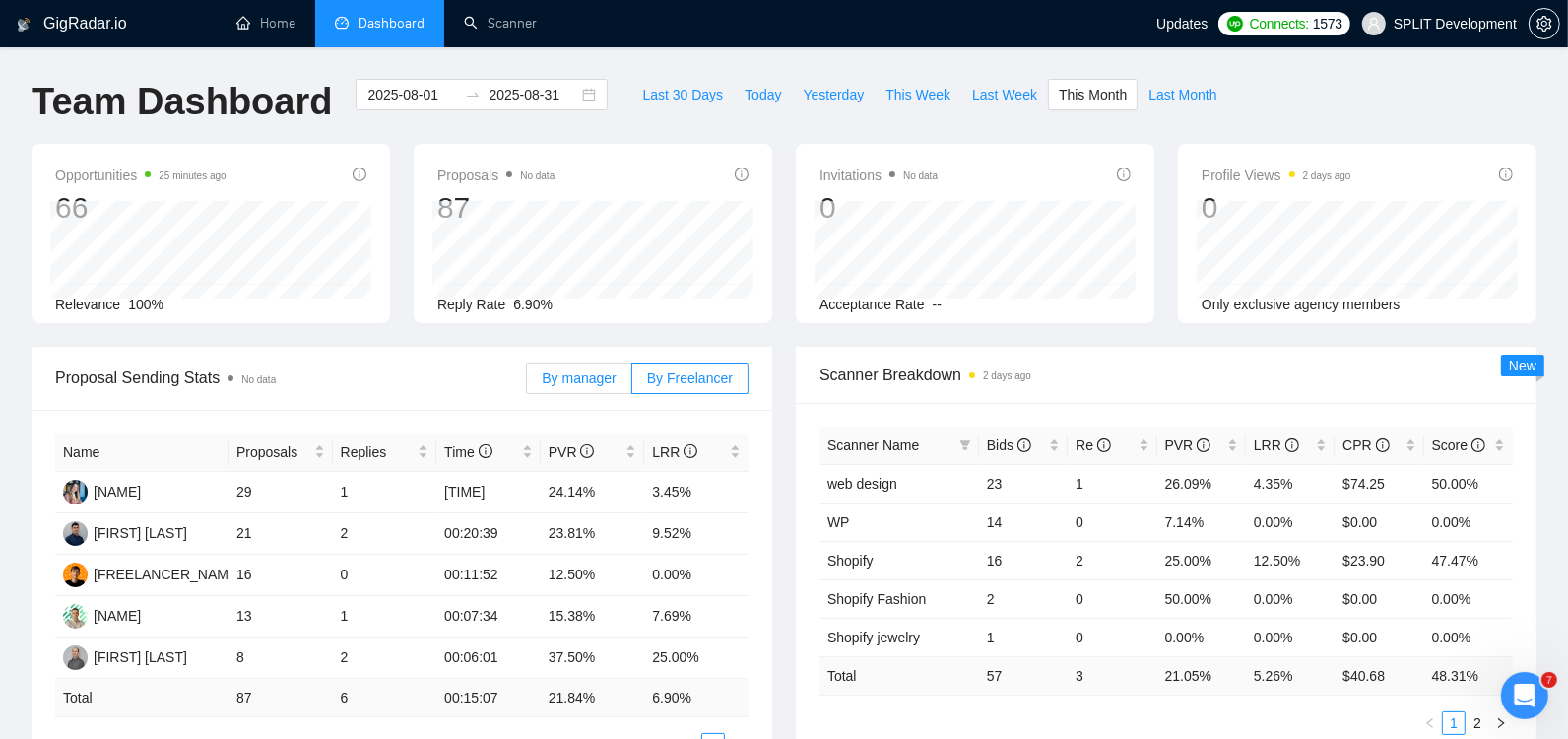 click on "By manager" at bounding box center (578, 378) 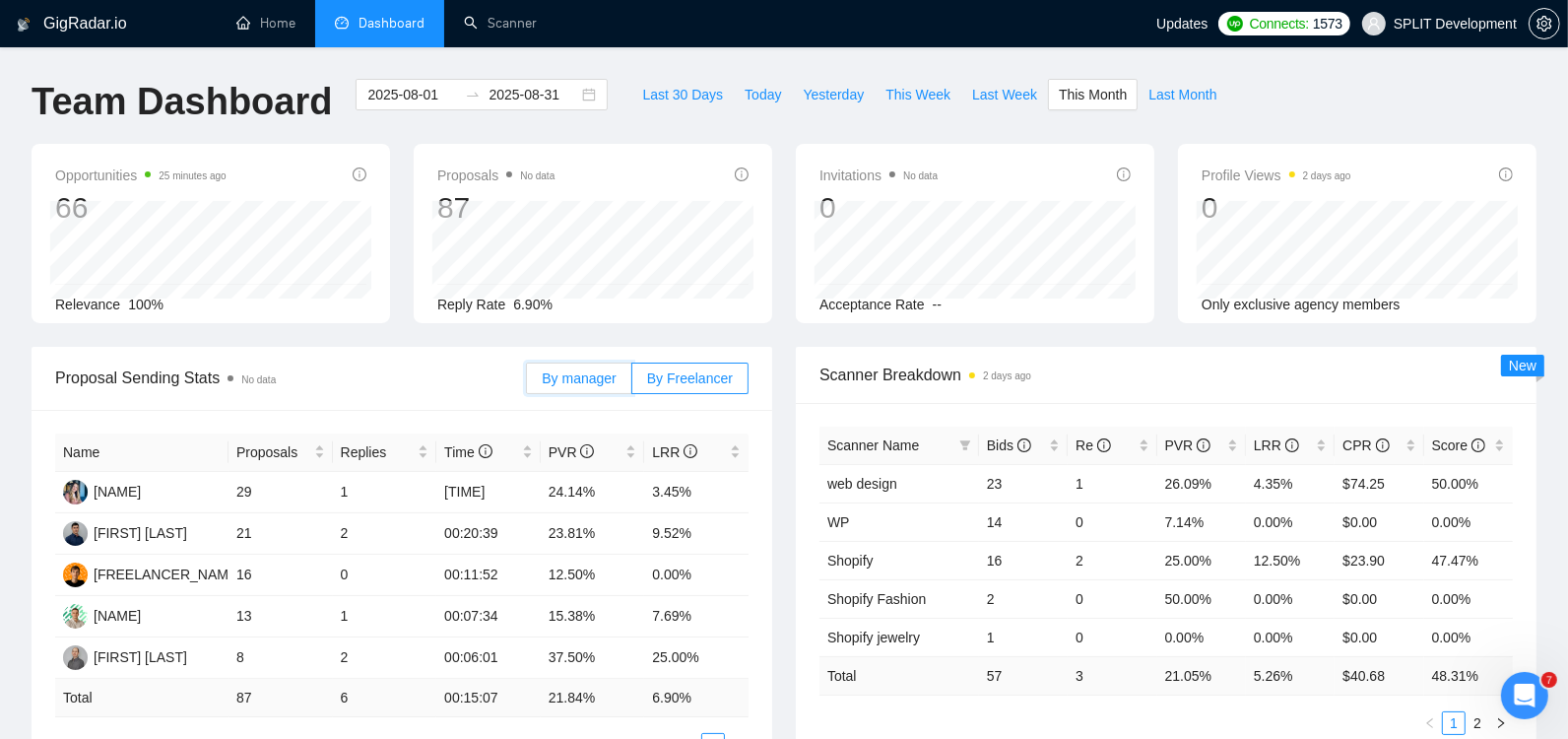 click on "By manager" at bounding box center (527, 383) 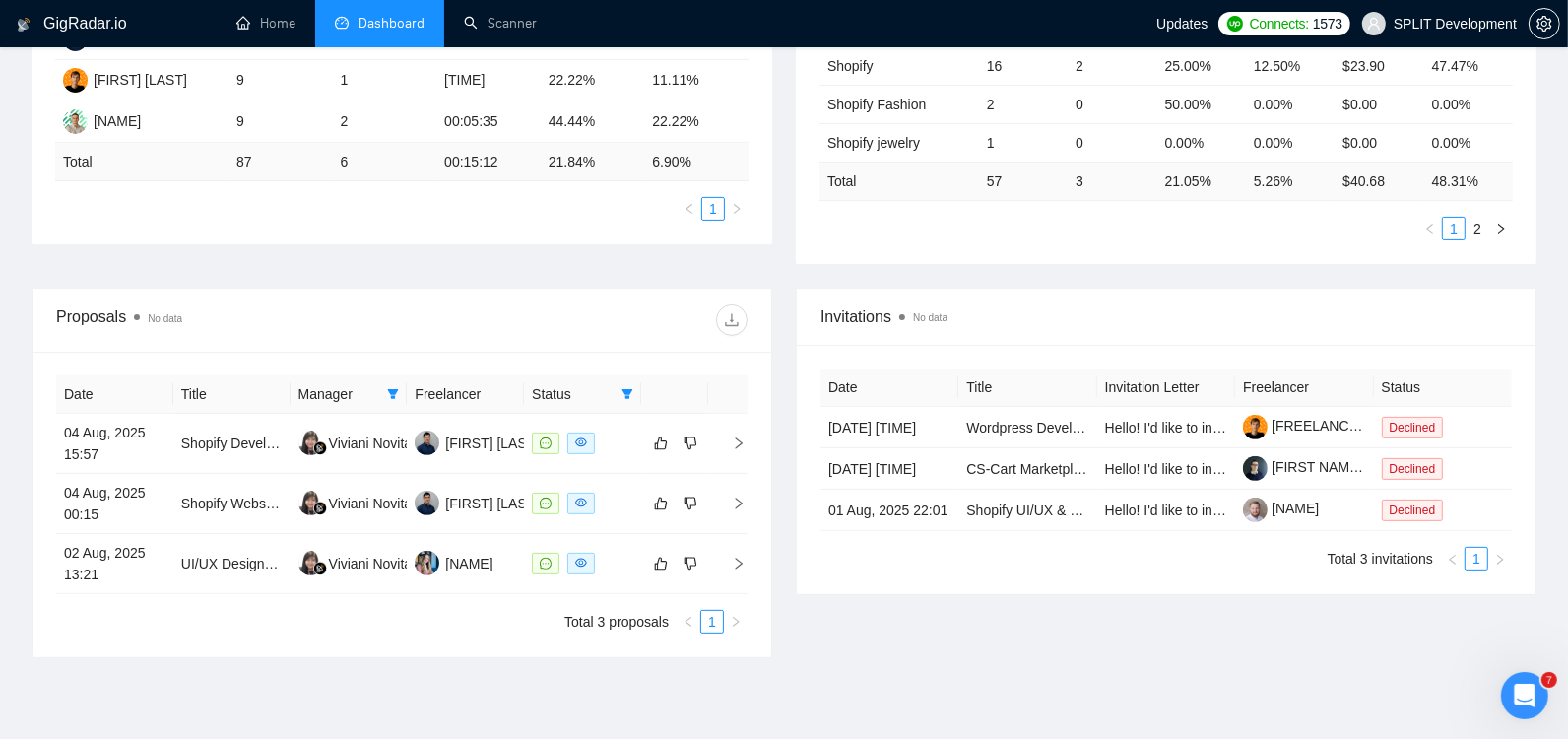 scroll, scrollTop: 542, scrollLeft: 0, axis: vertical 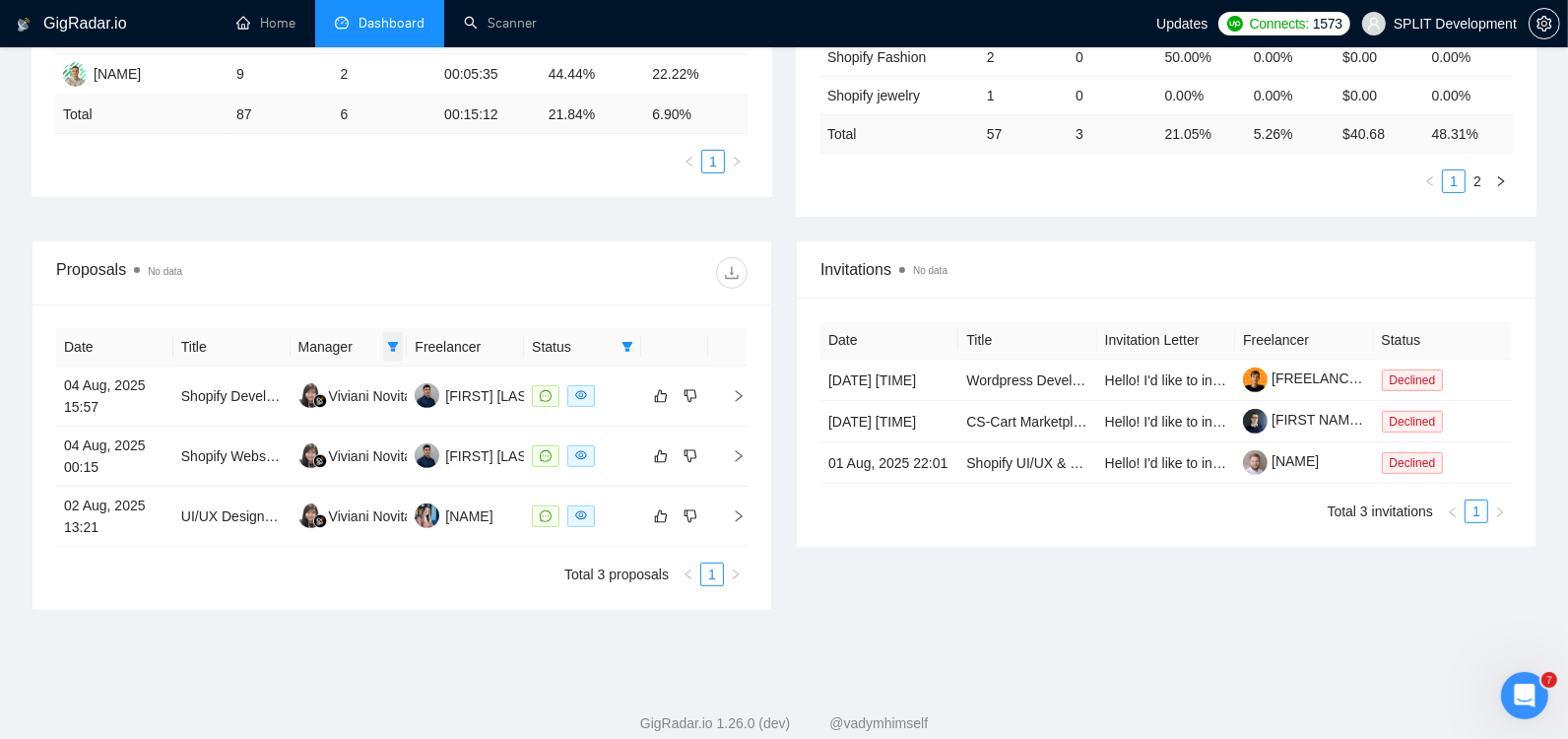 click at bounding box center (393, 347) 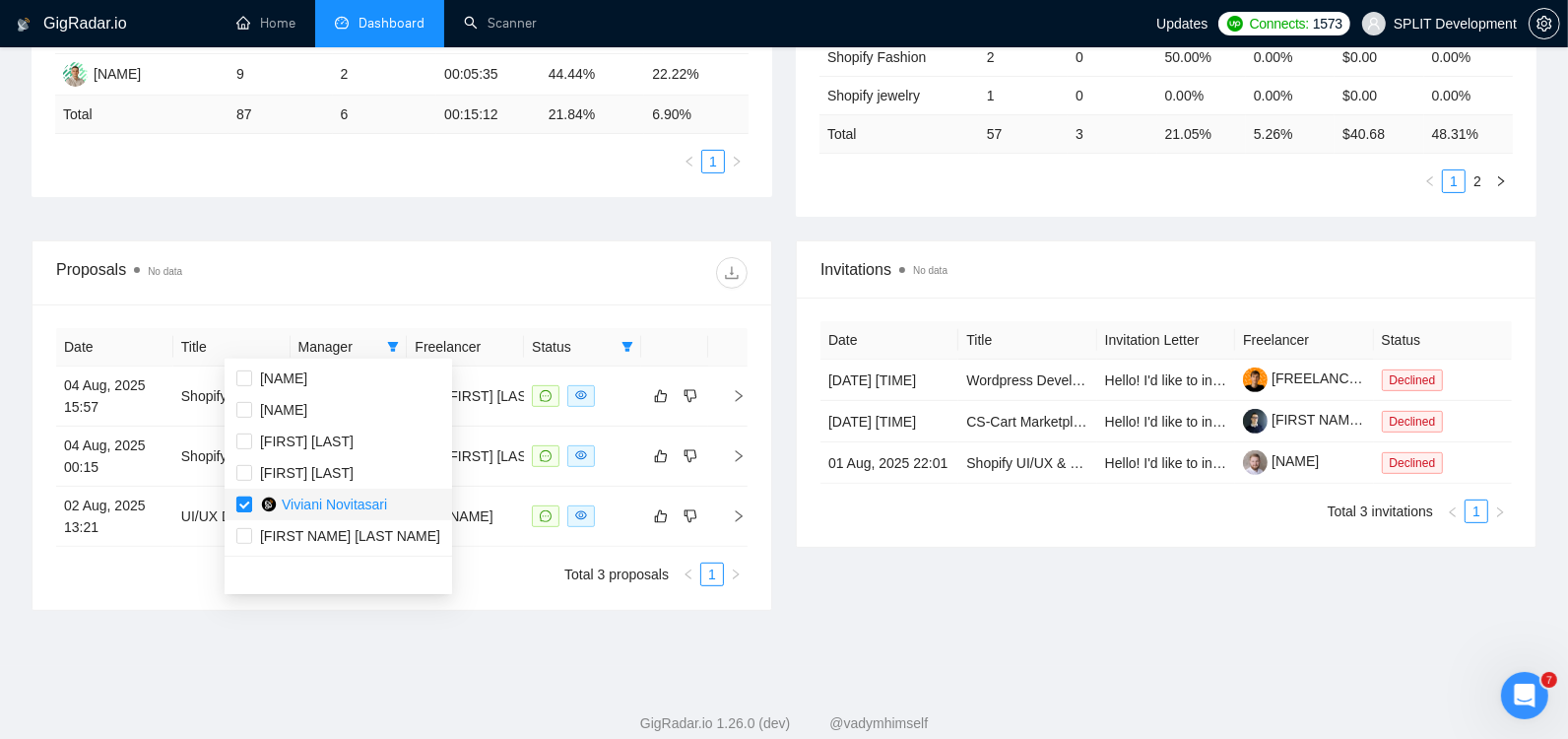 click at bounding box center [244, 504] 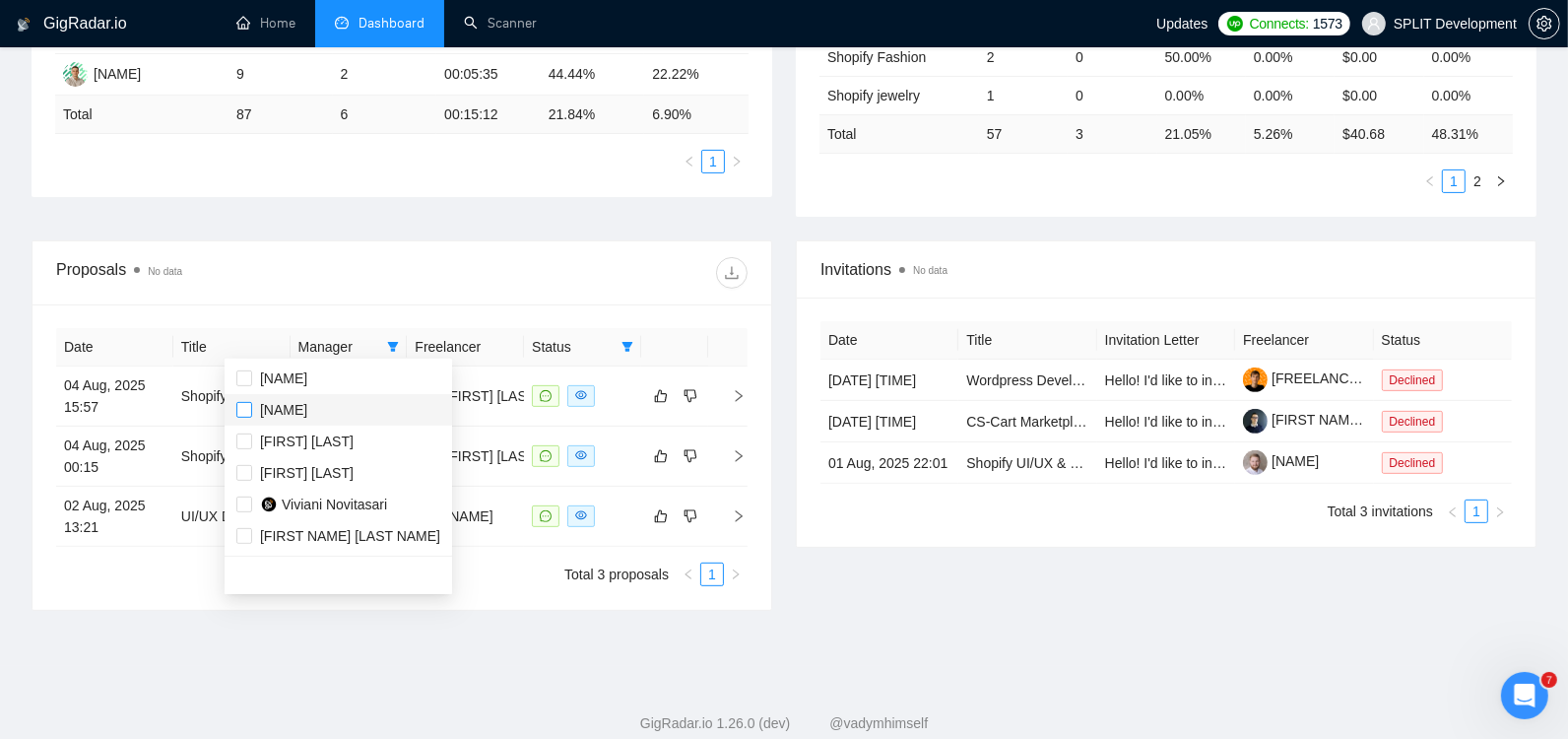 click at bounding box center [244, 410] 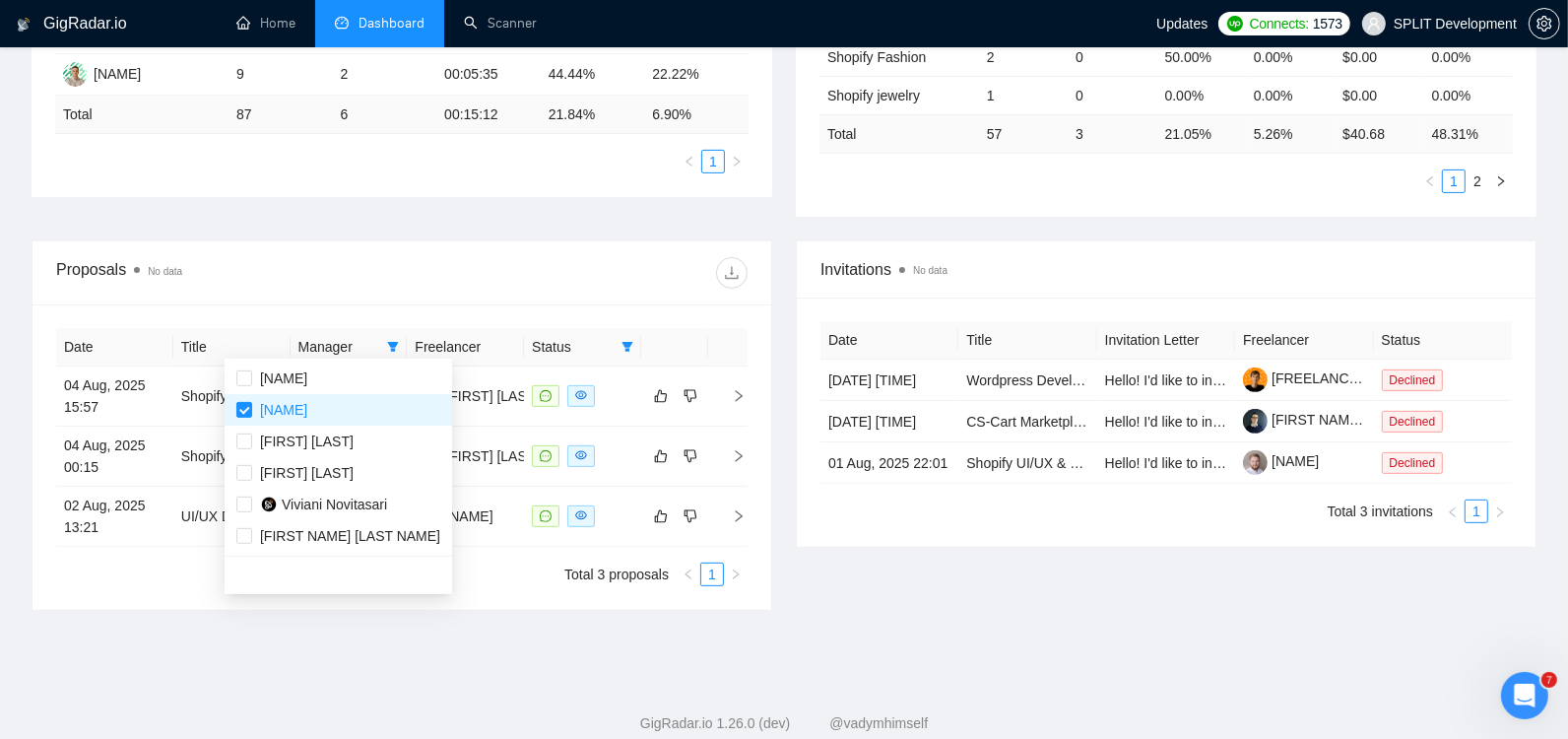 click at bounding box center [574, 273] 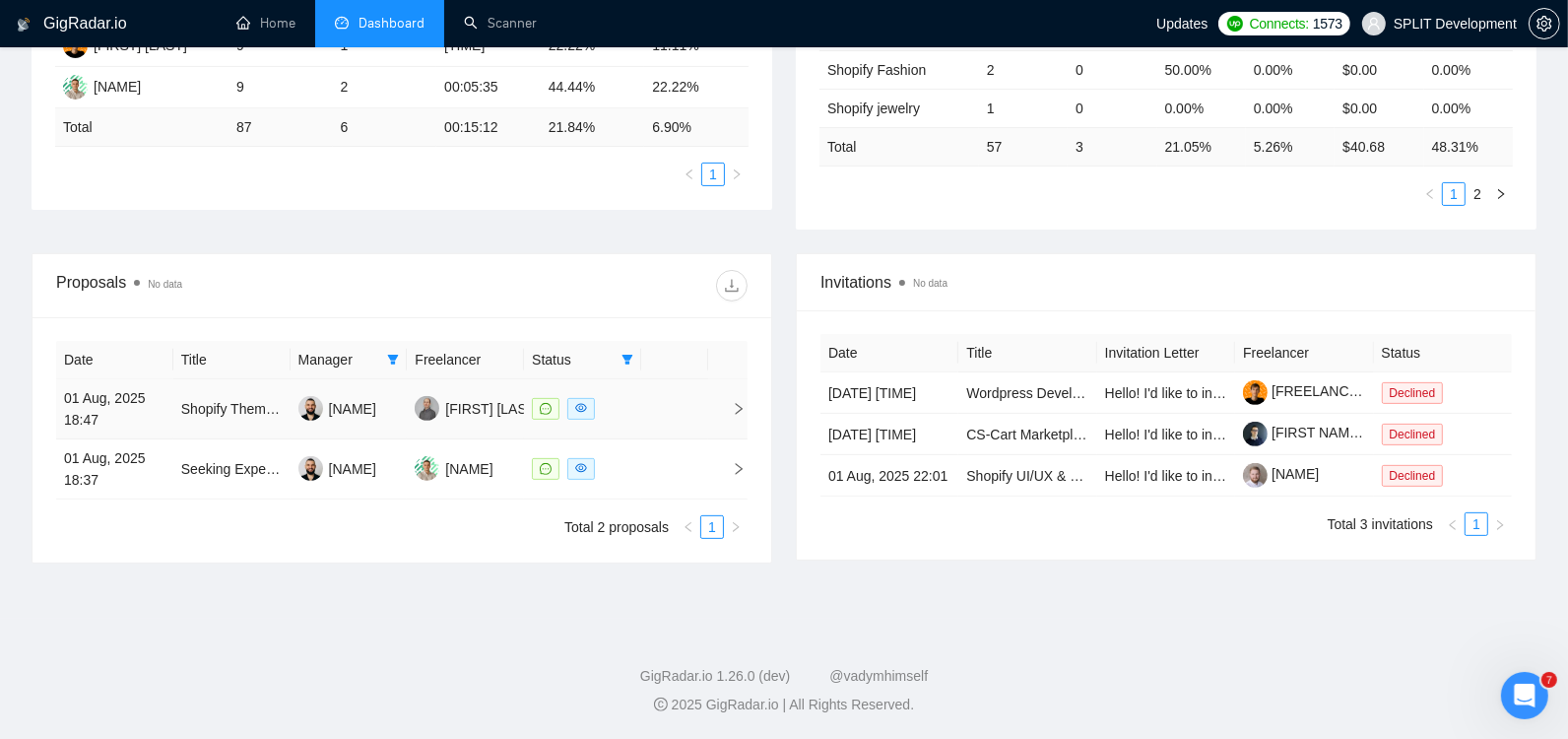 click 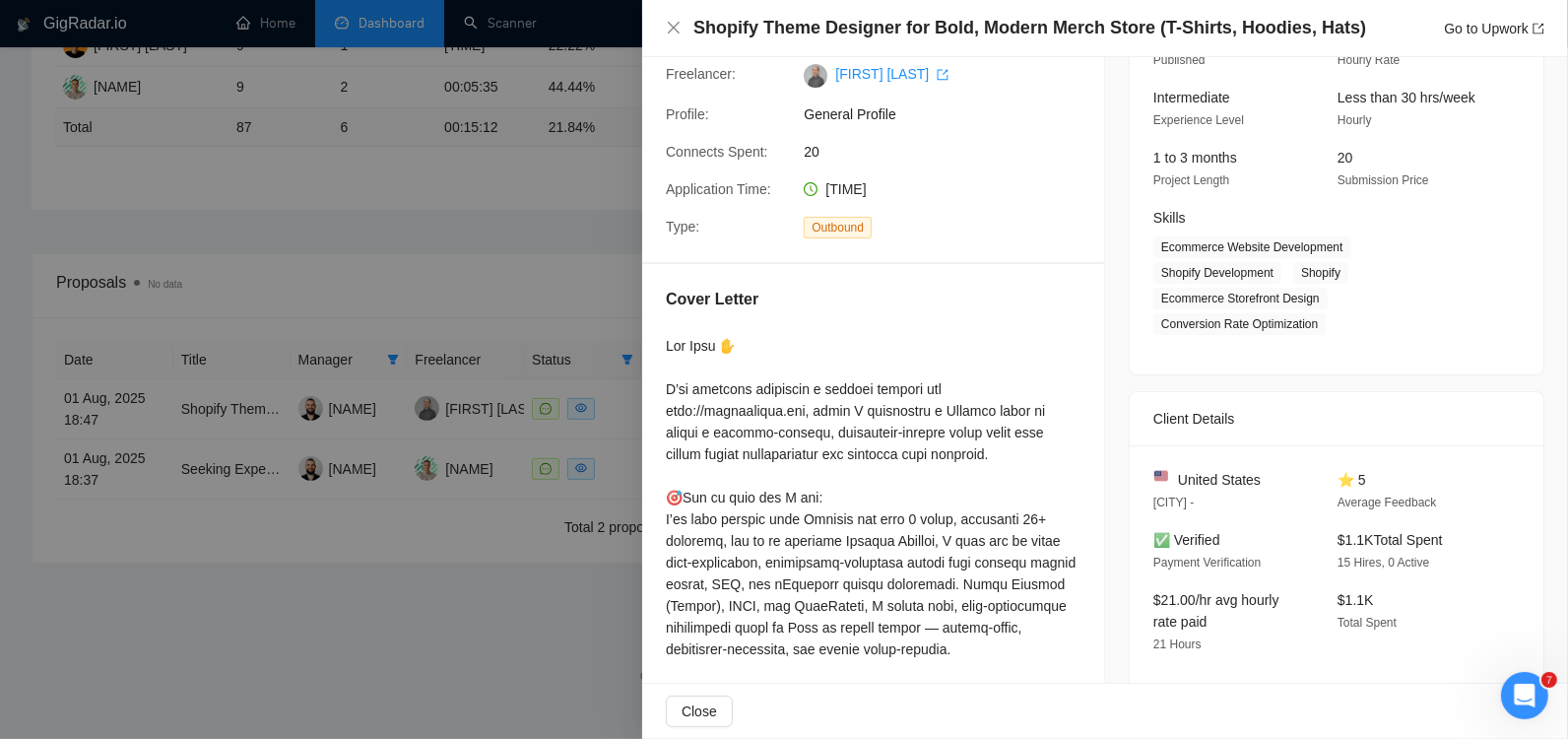 scroll, scrollTop: 177, scrollLeft: 0, axis: vertical 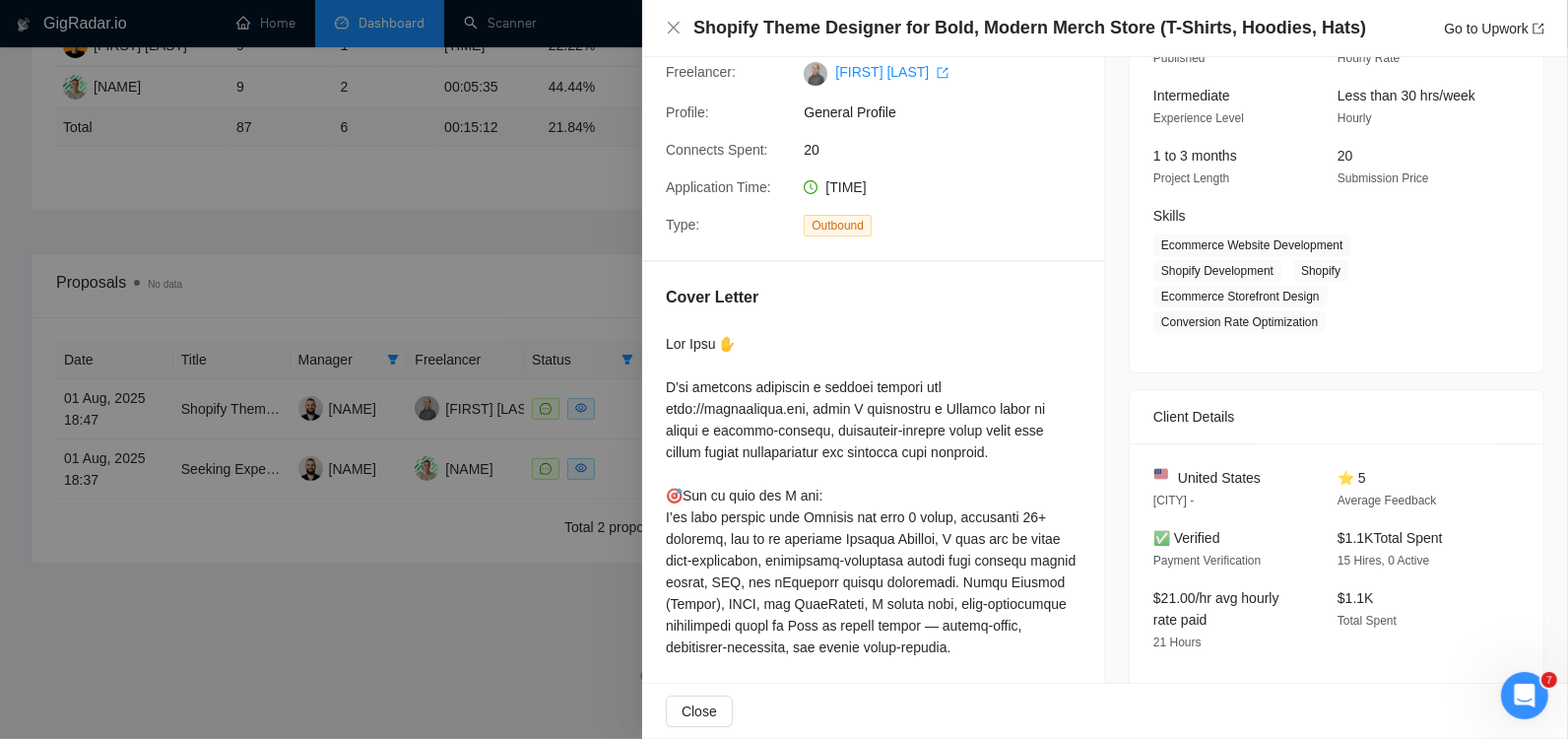 click at bounding box center [784, 370] 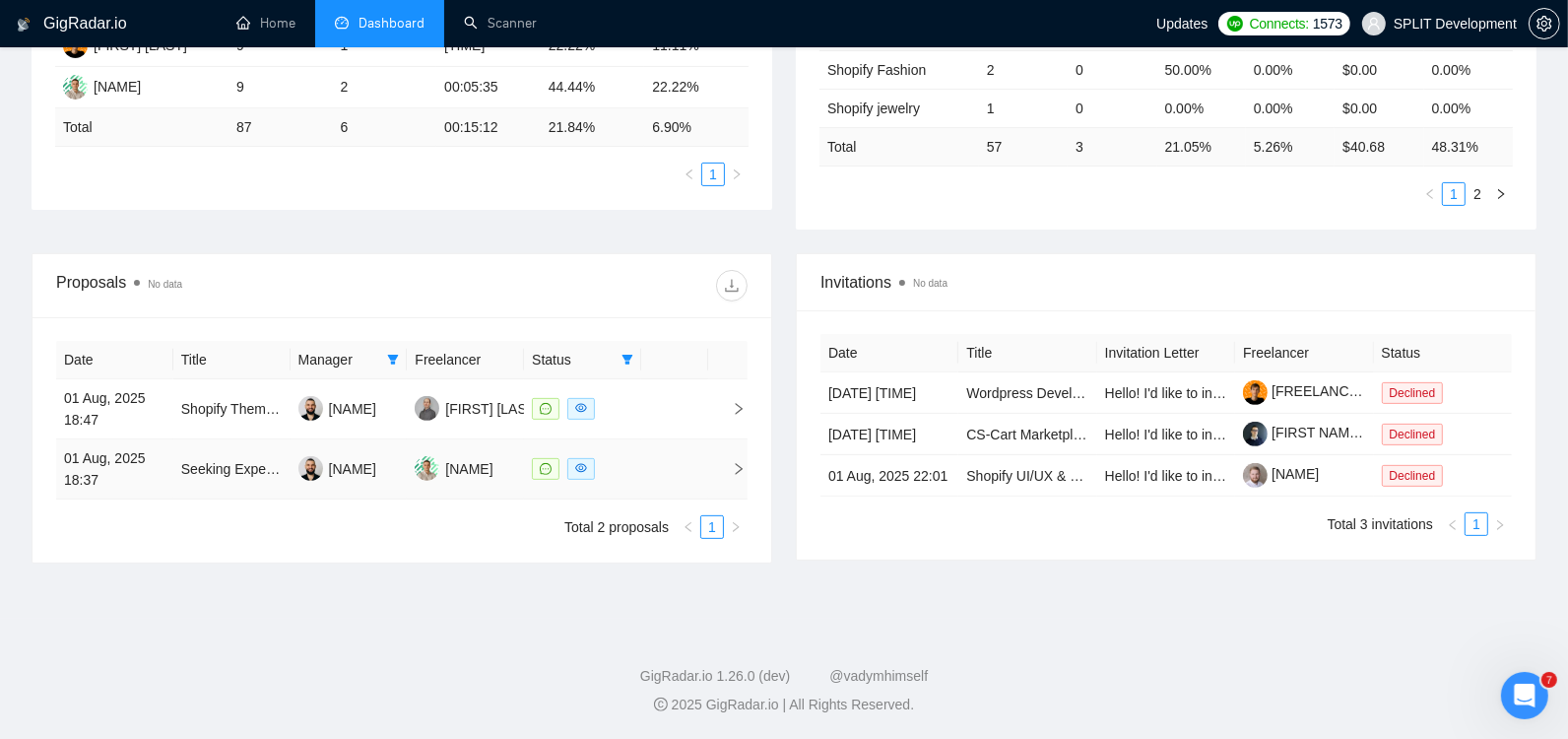 click 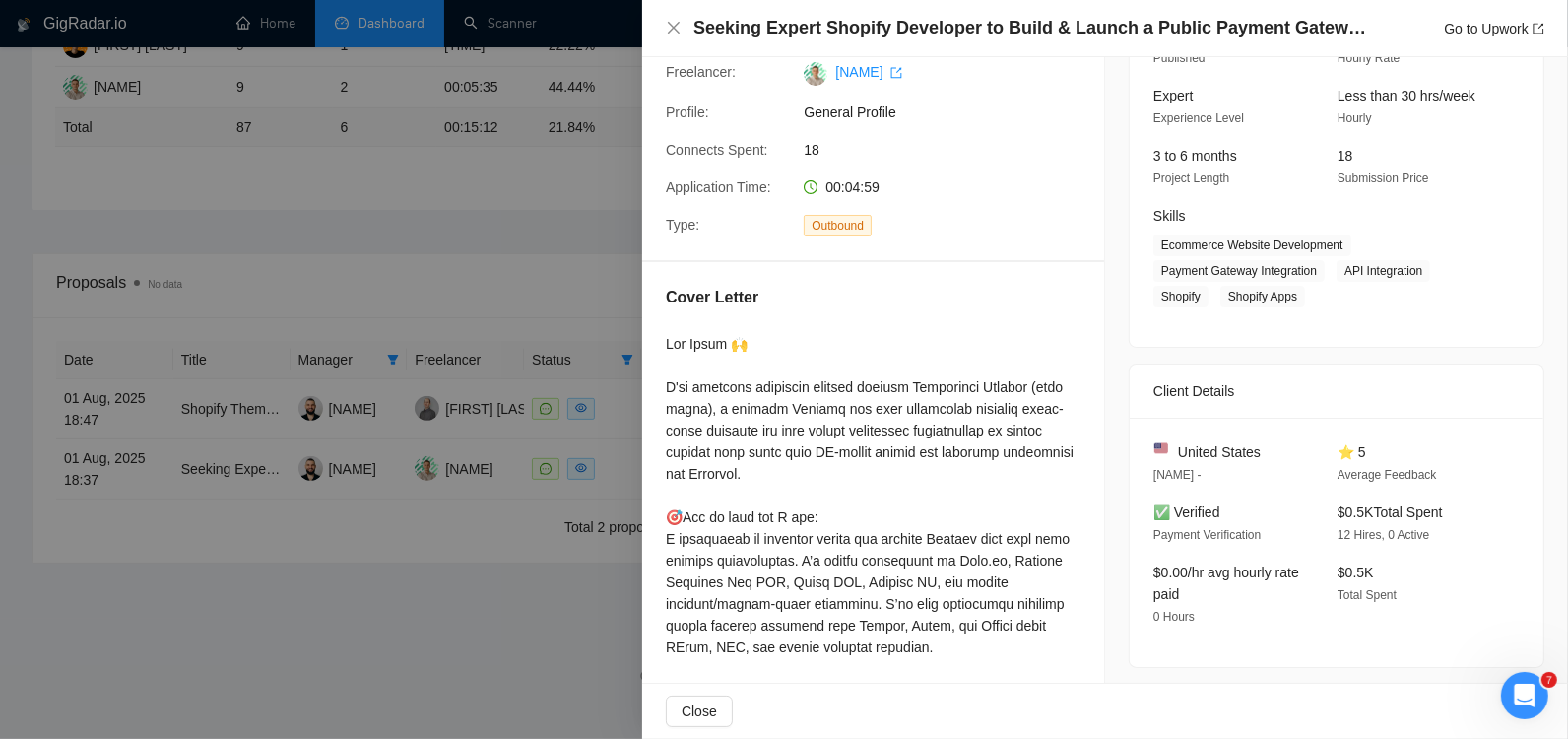 click at bounding box center (784, 370) 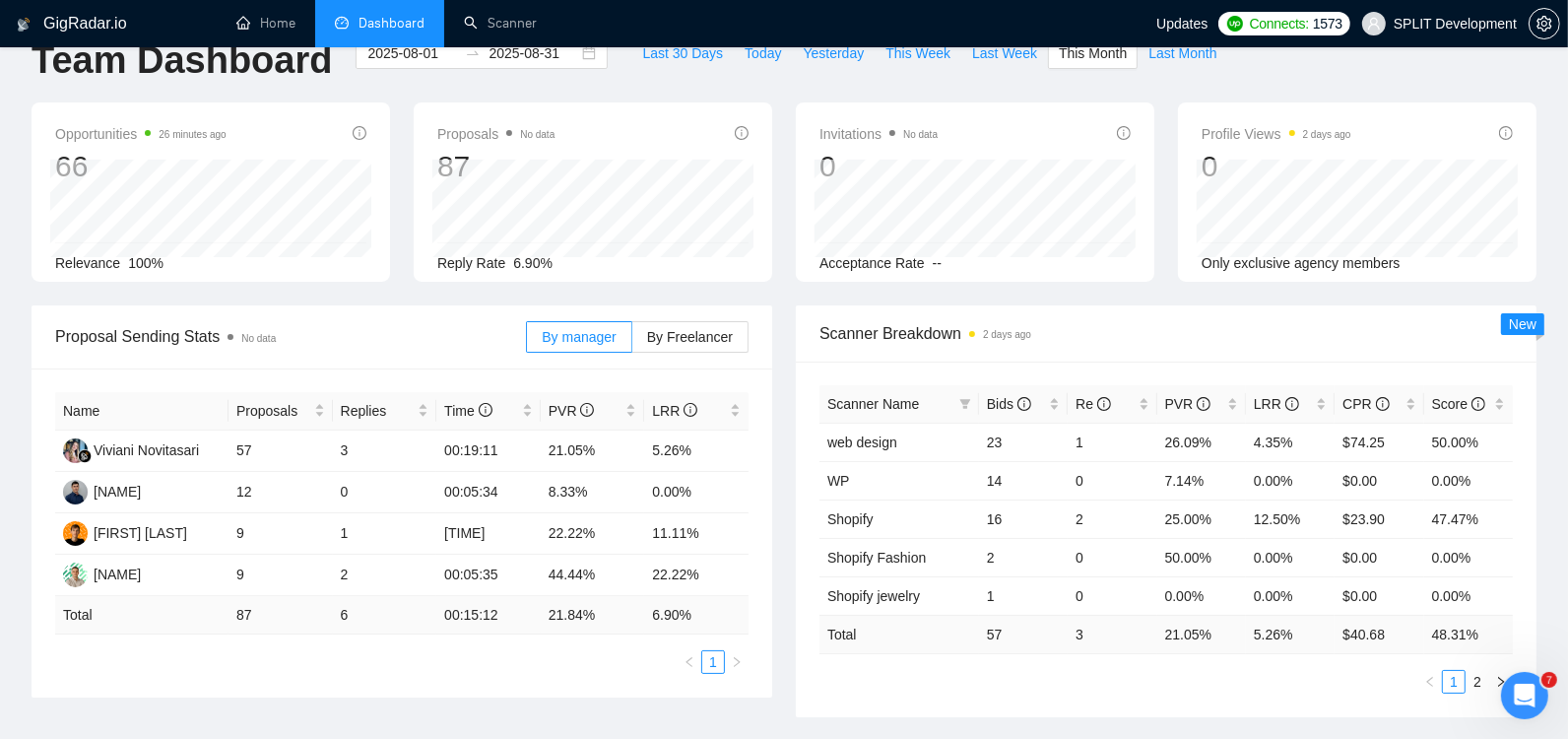scroll, scrollTop: 0, scrollLeft: 0, axis: both 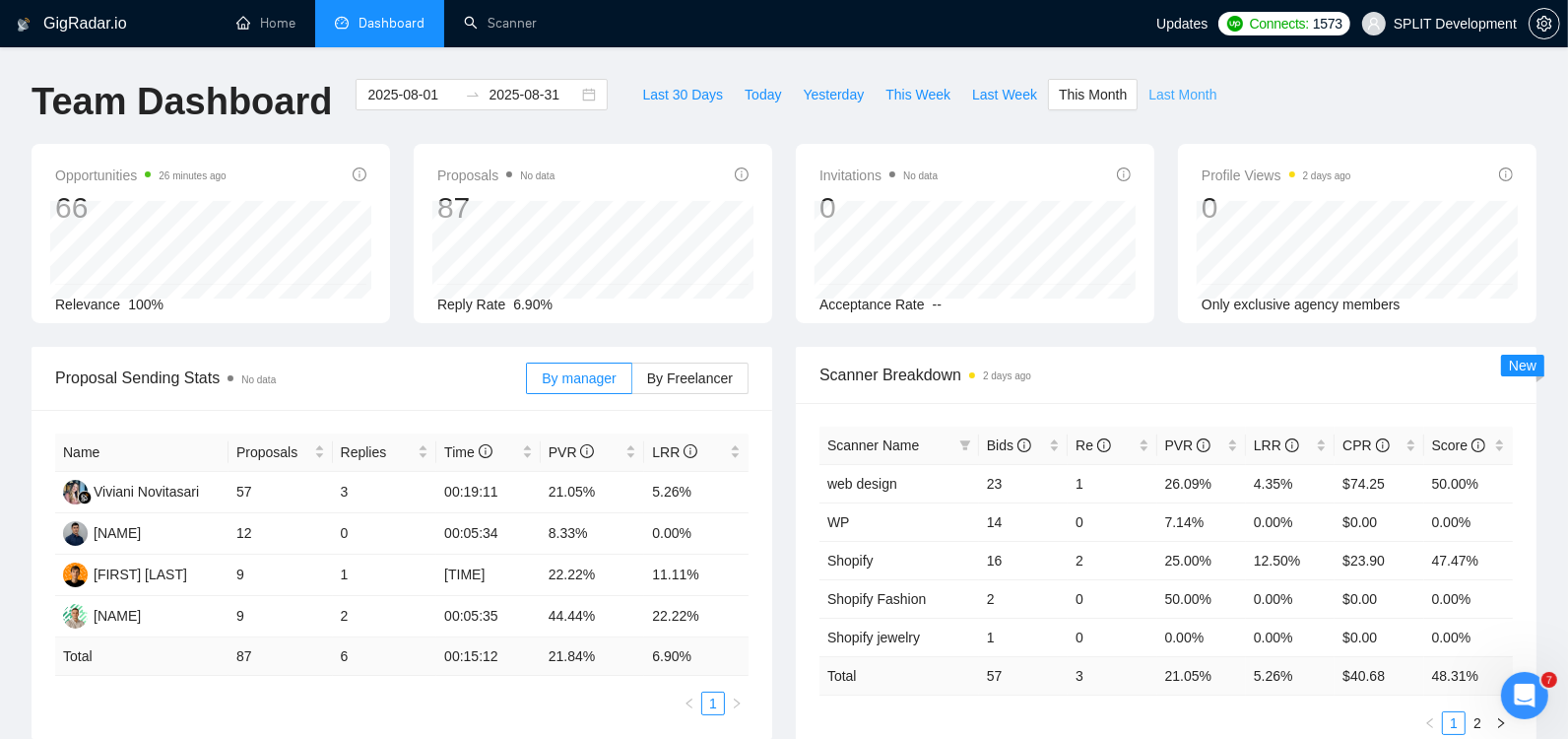 click on "Last Month" at bounding box center [1182, 95] 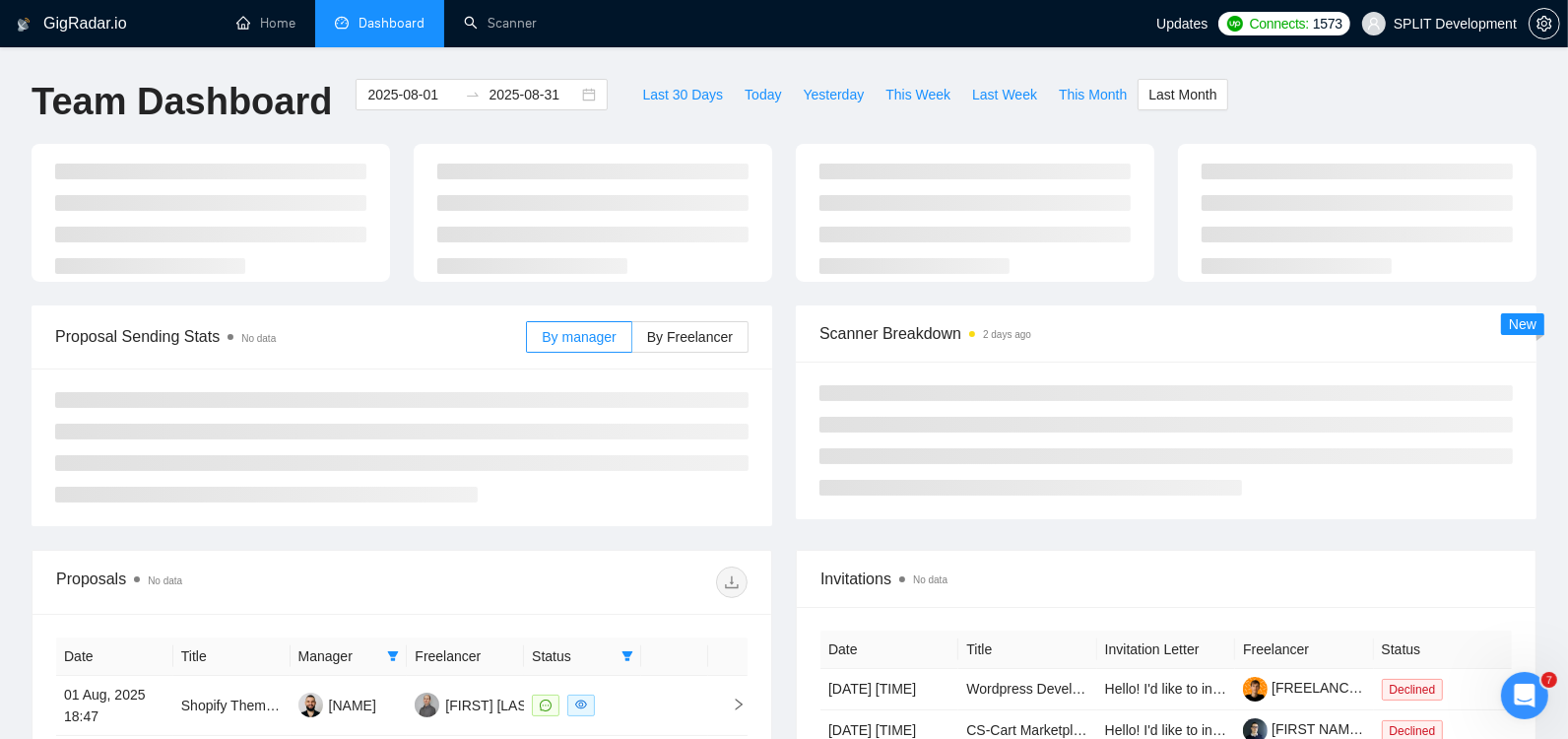 type on "2025-07-01" 